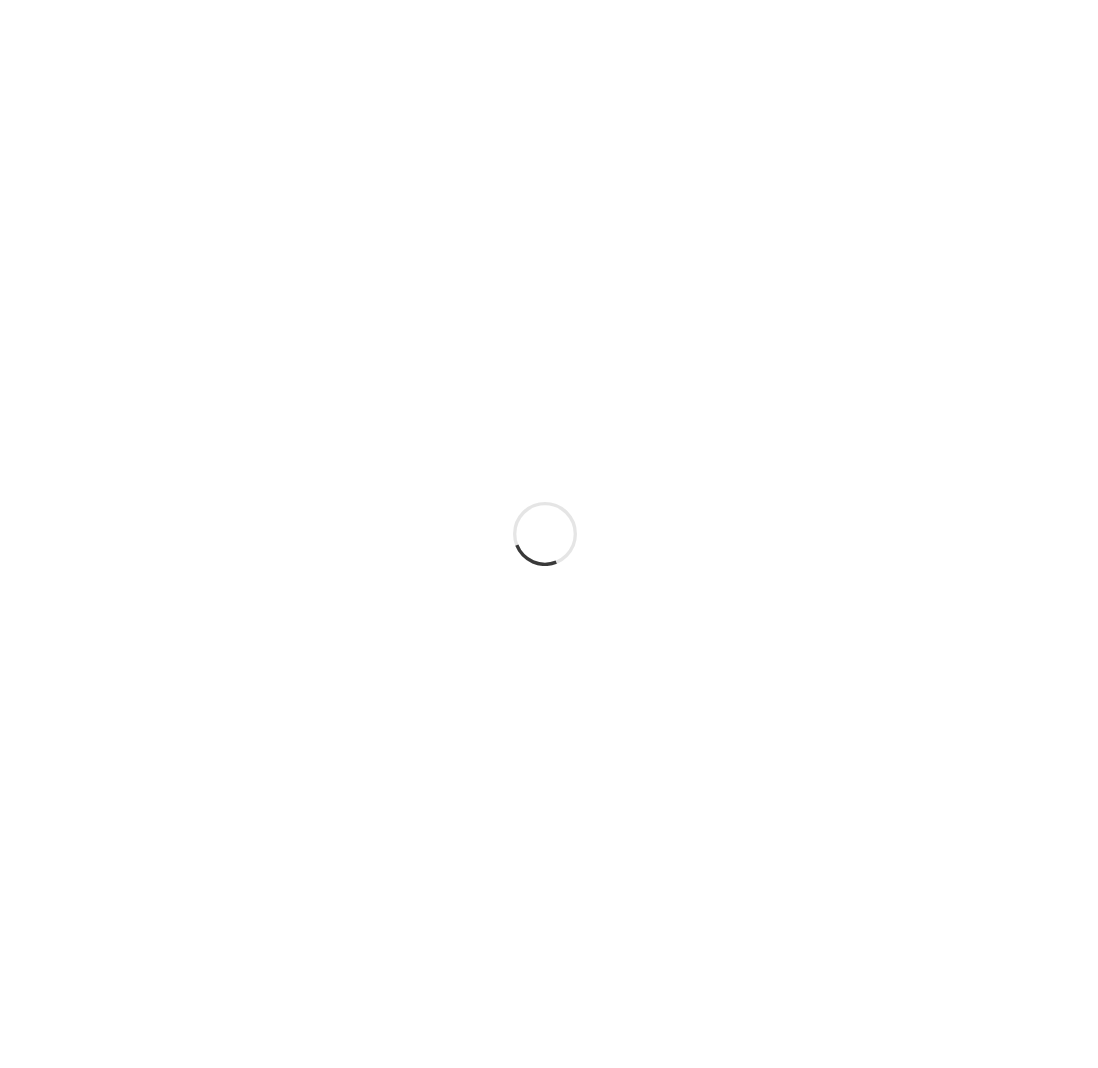 scroll, scrollTop: 0, scrollLeft: 0, axis: both 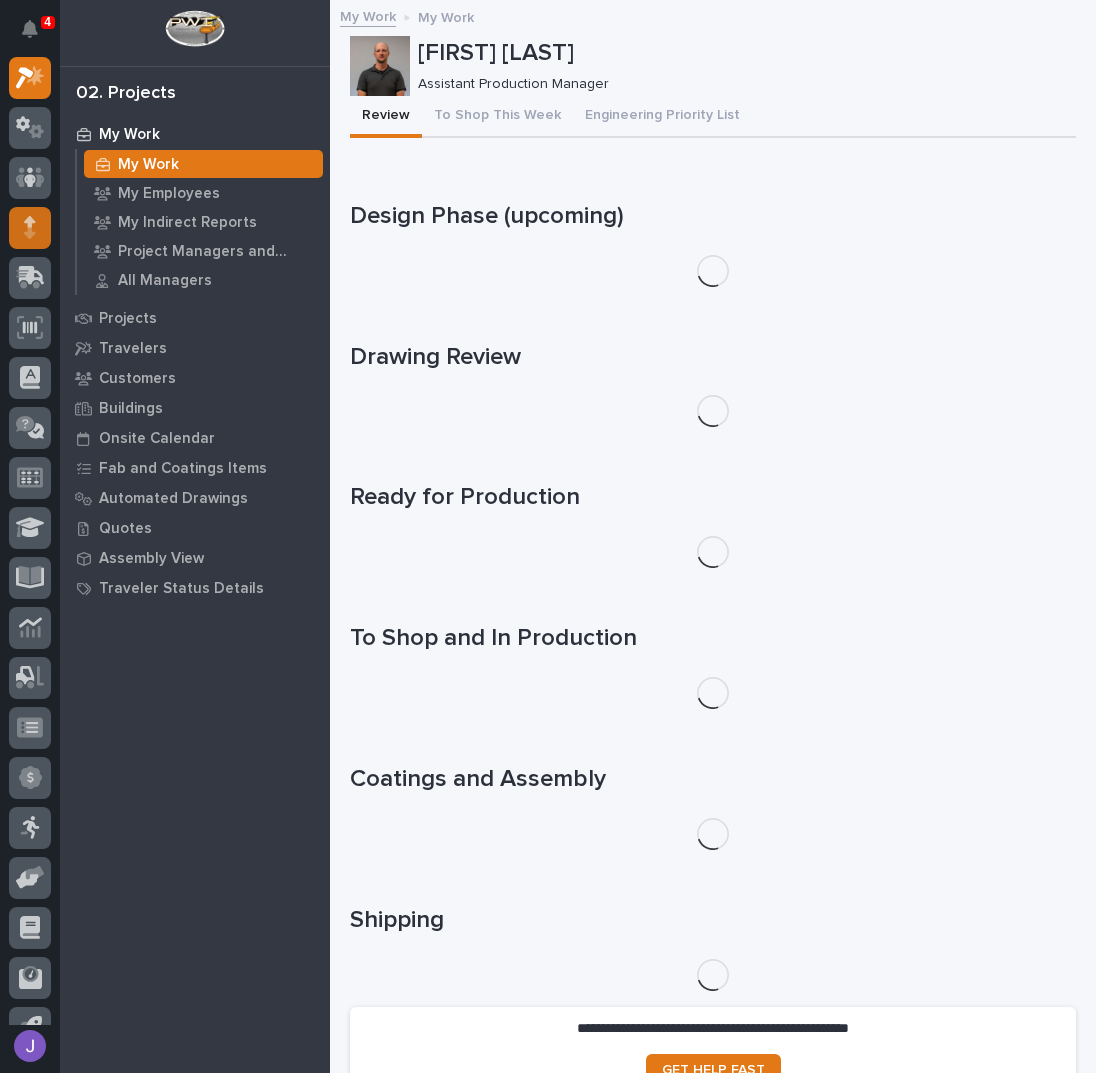 click 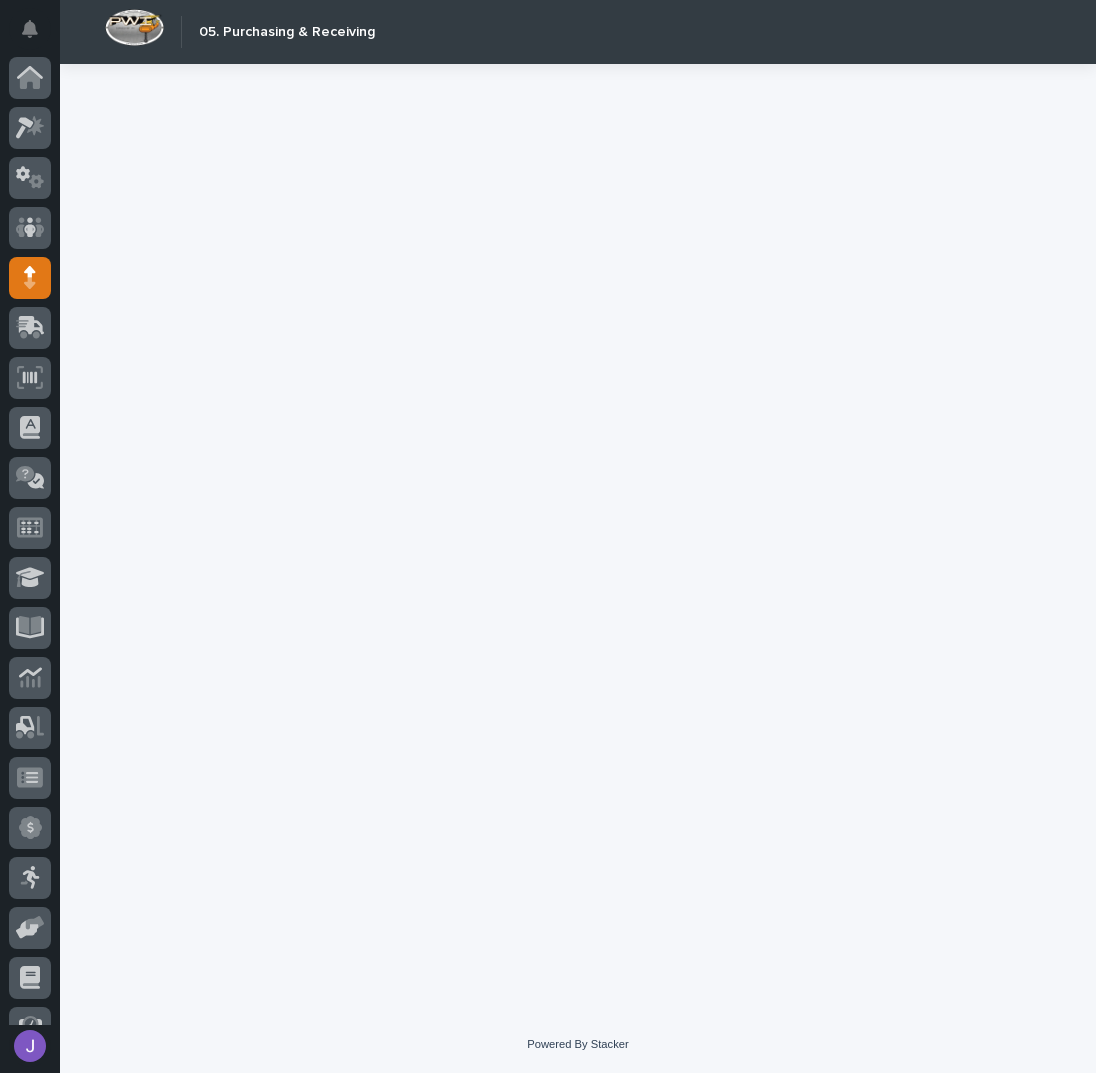 scroll, scrollTop: 82, scrollLeft: 0, axis: vertical 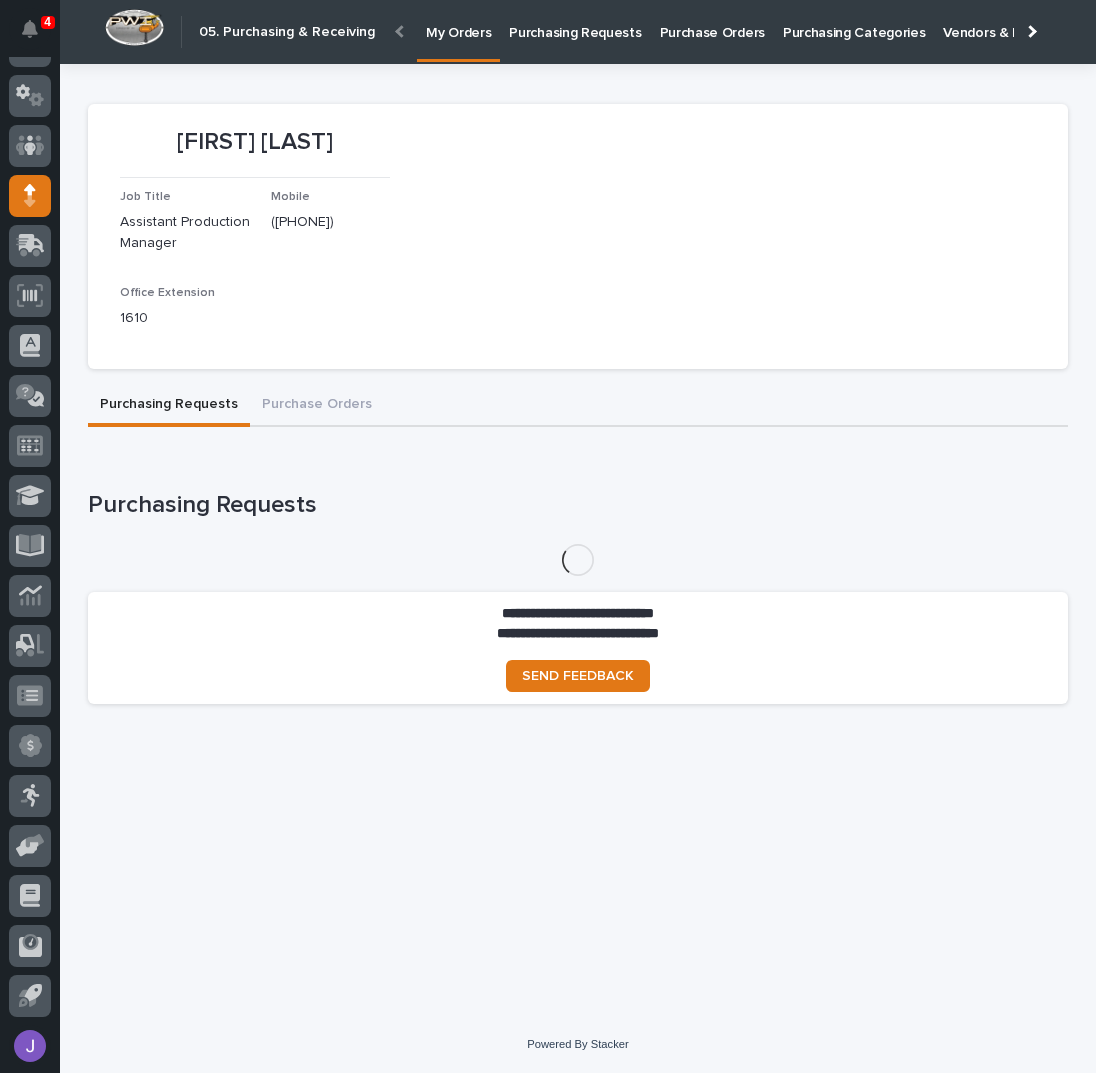click on "Purchasing Requests" at bounding box center [575, 21] 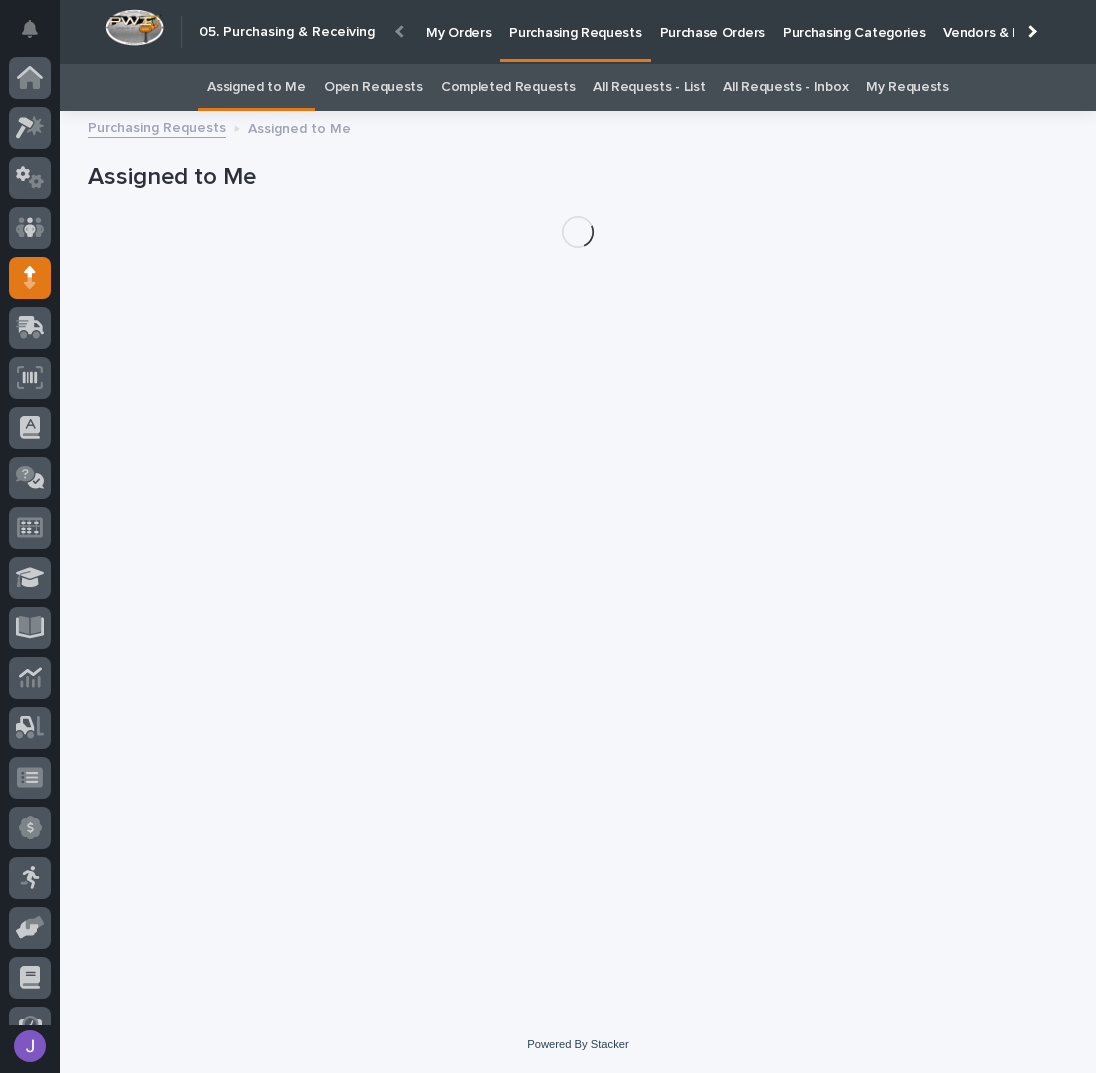 scroll, scrollTop: 82, scrollLeft: 0, axis: vertical 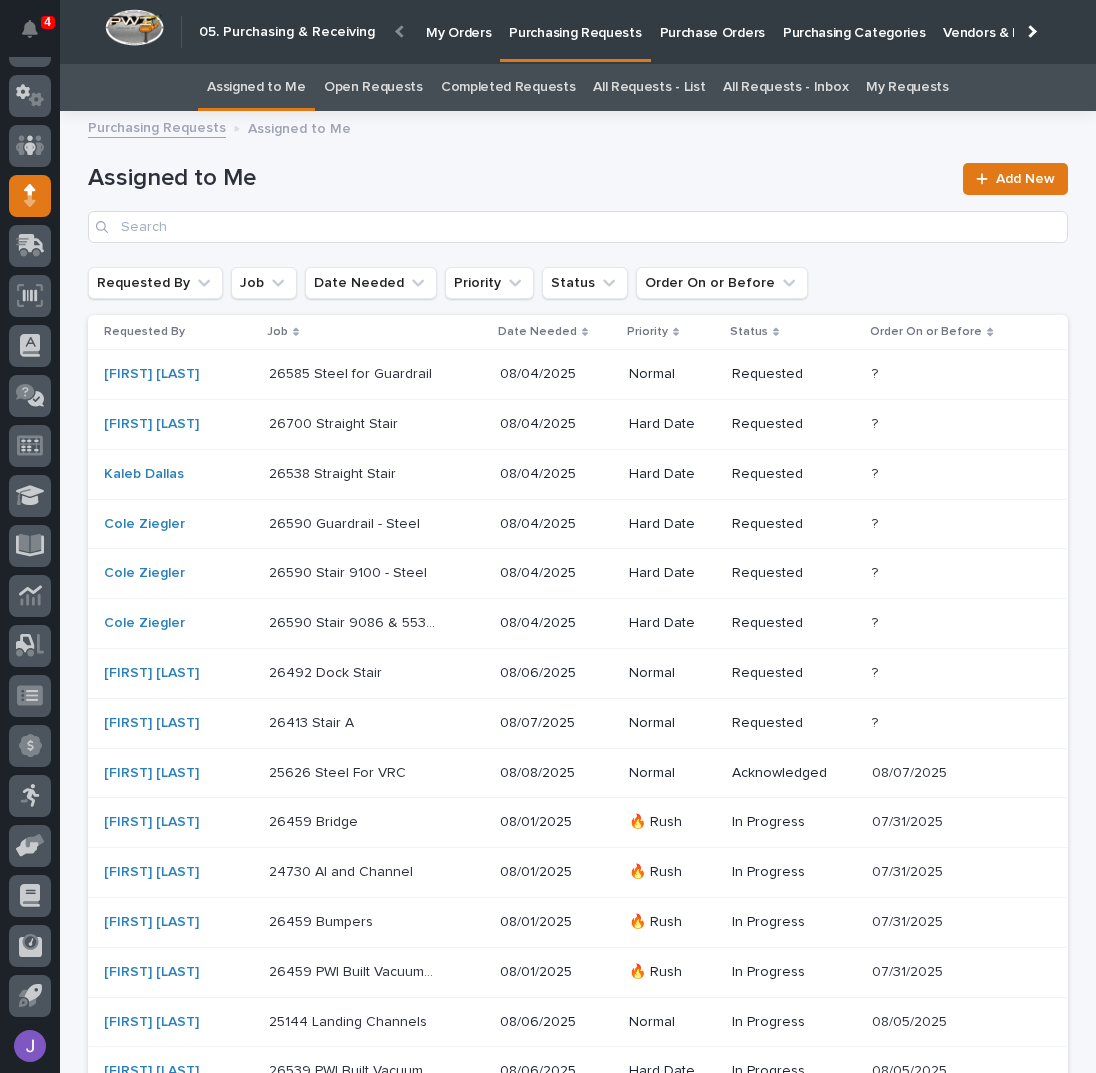 click on "Purchase Orders" at bounding box center [712, 21] 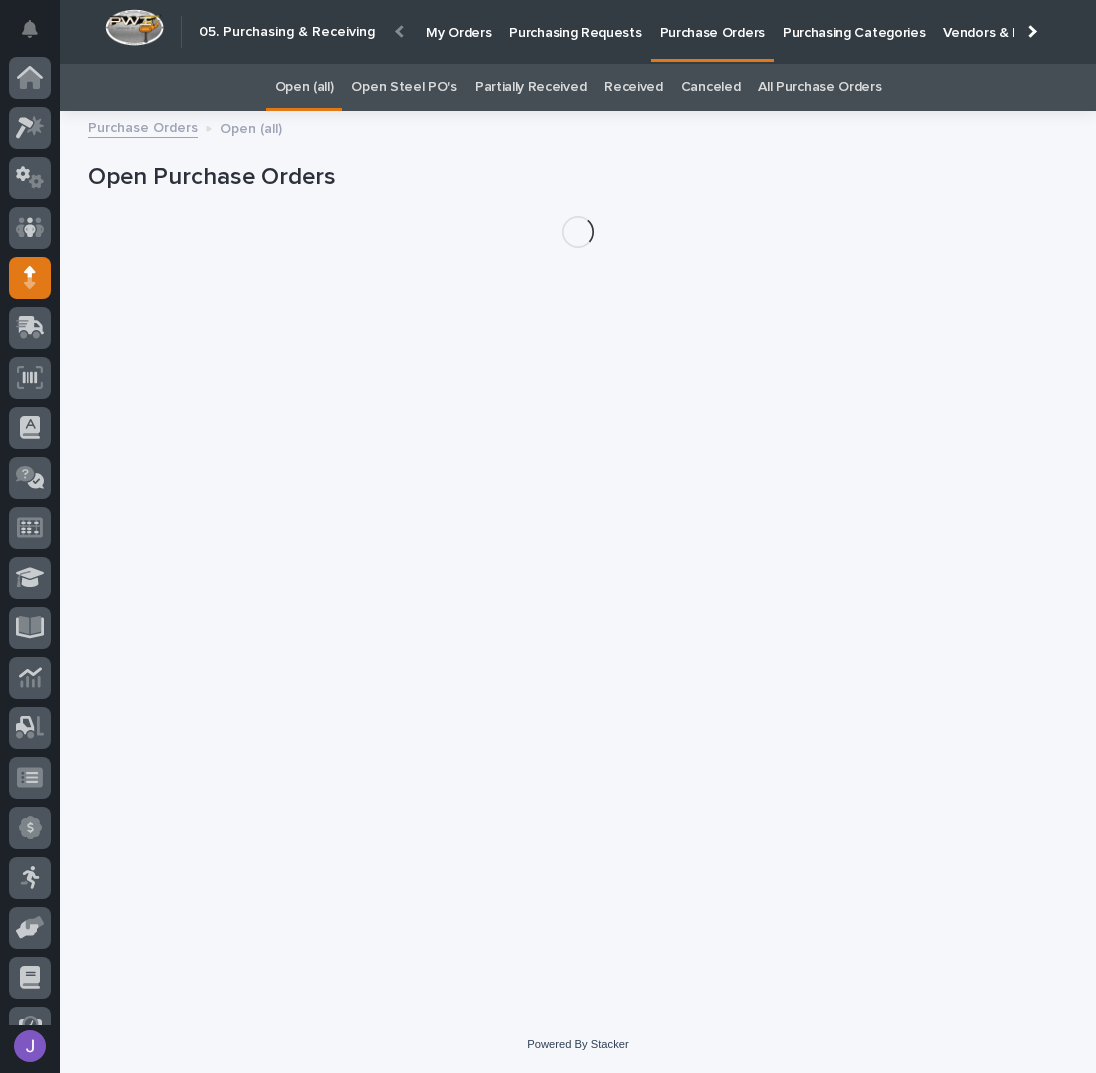 scroll, scrollTop: 82, scrollLeft: 0, axis: vertical 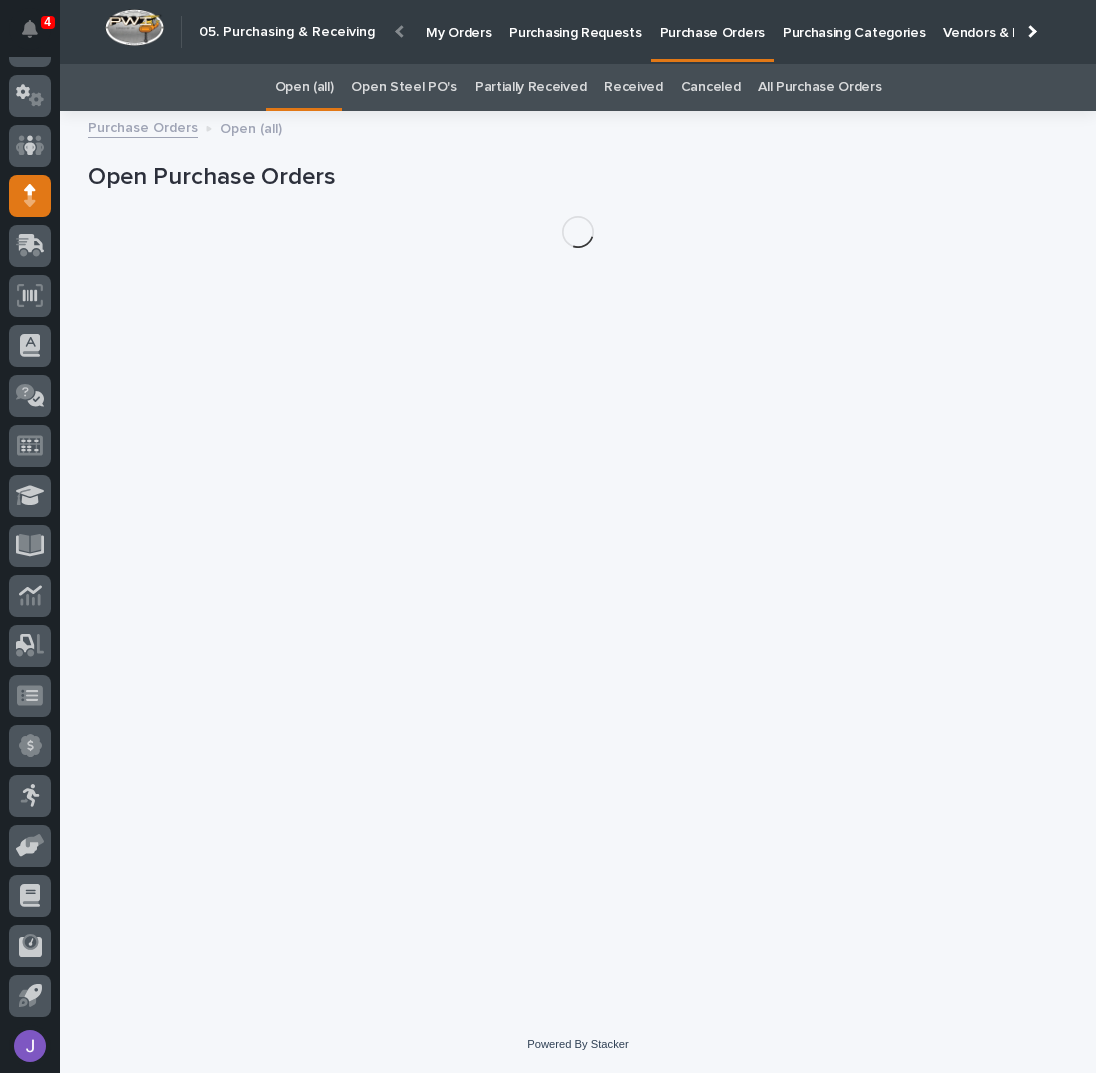 click on "Open Steel PO's" at bounding box center (403, 87) 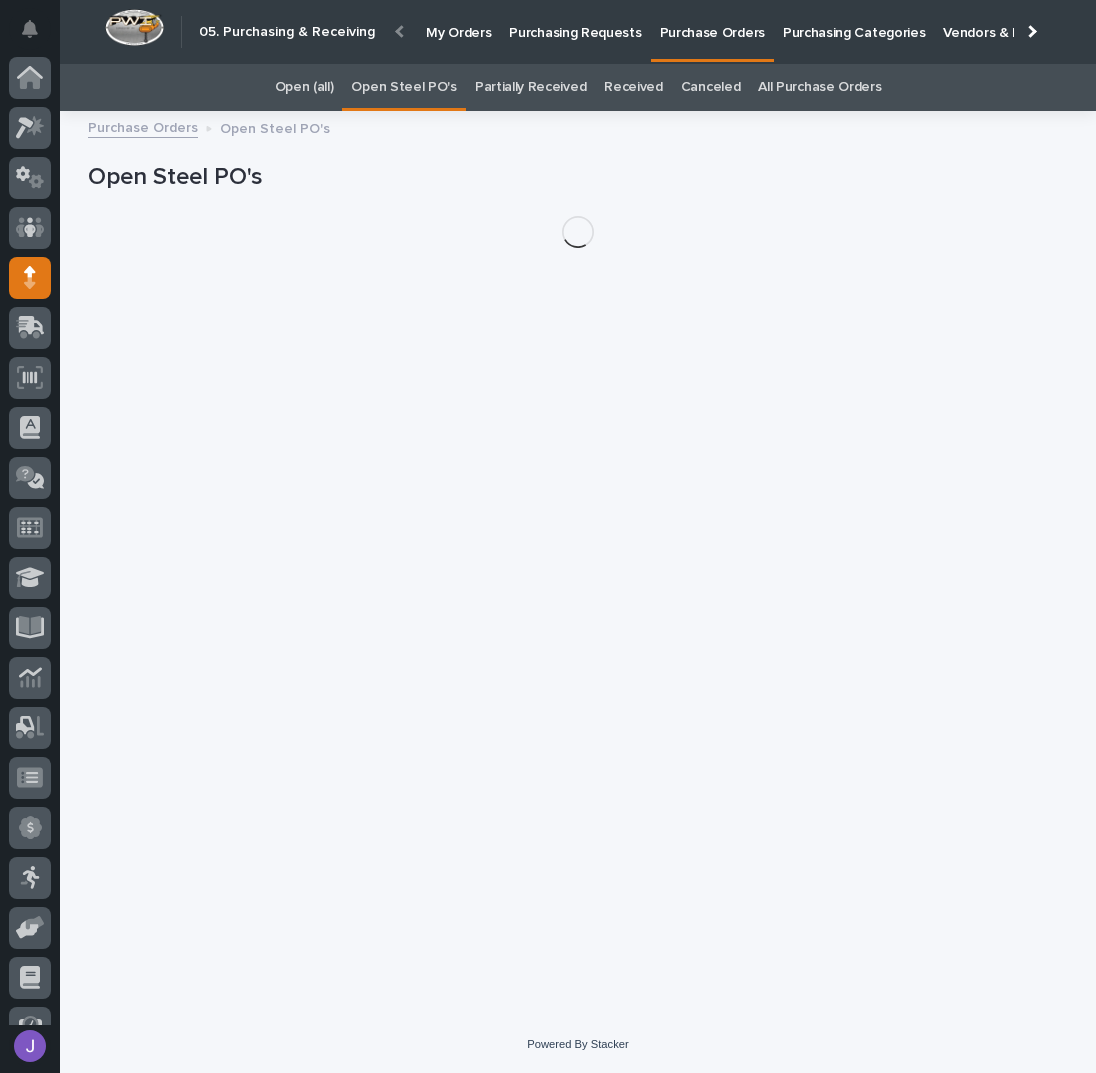 scroll, scrollTop: 82, scrollLeft: 0, axis: vertical 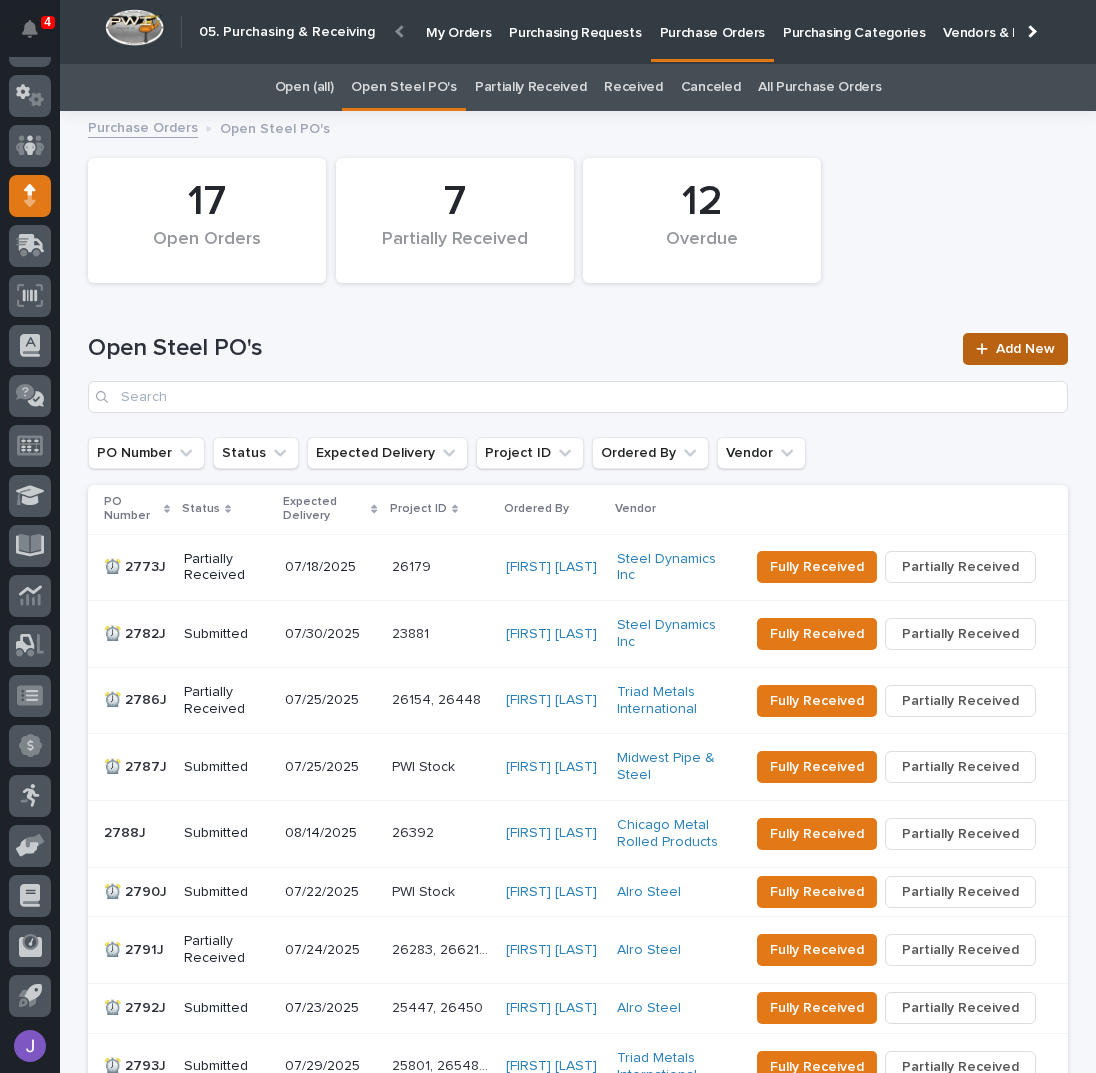 click on "Add New" at bounding box center [1025, 349] 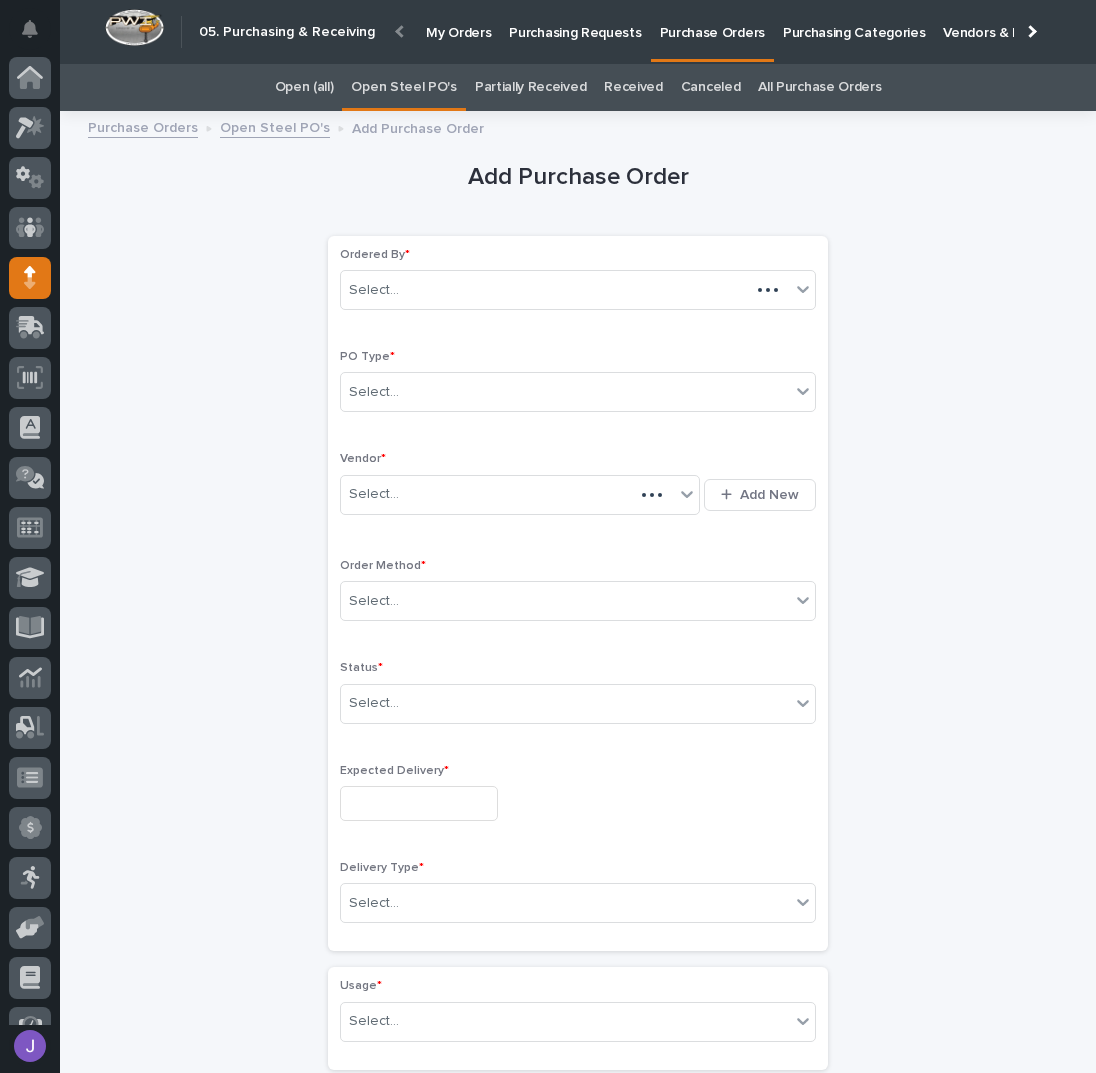 scroll, scrollTop: 60, scrollLeft: 0, axis: vertical 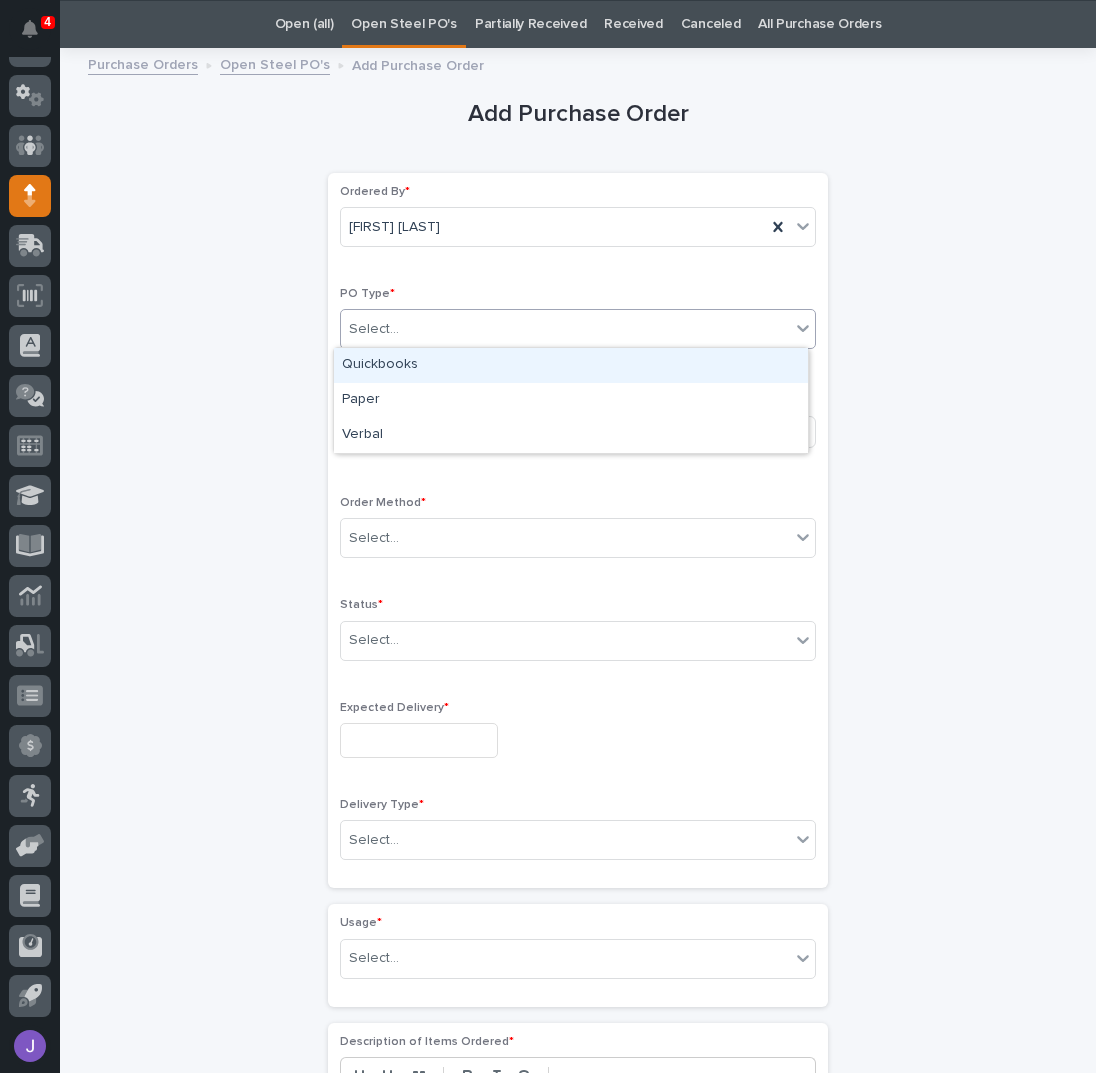 click on "Select..." at bounding box center [565, 329] 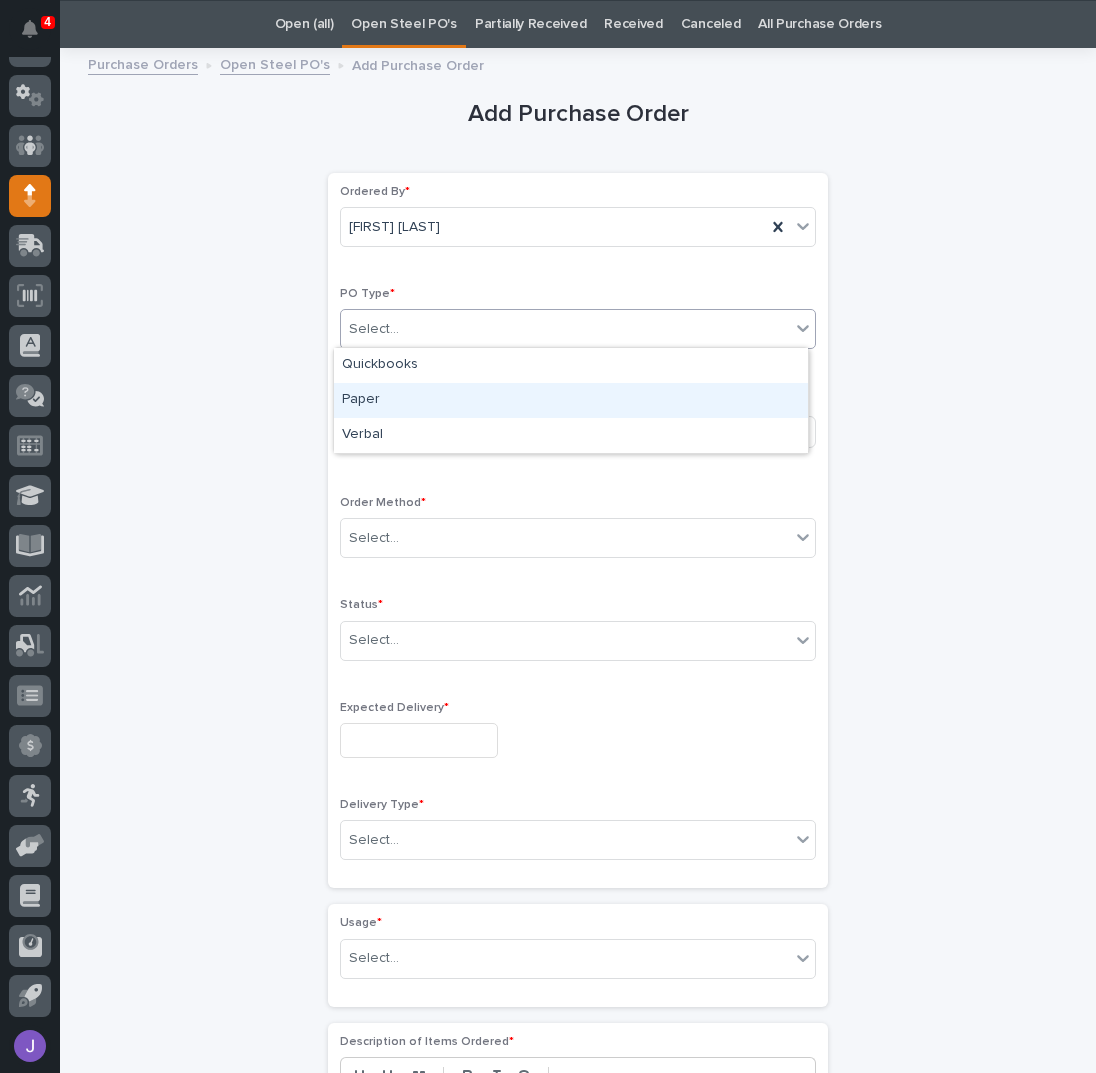 click on "Paper" at bounding box center [571, 400] 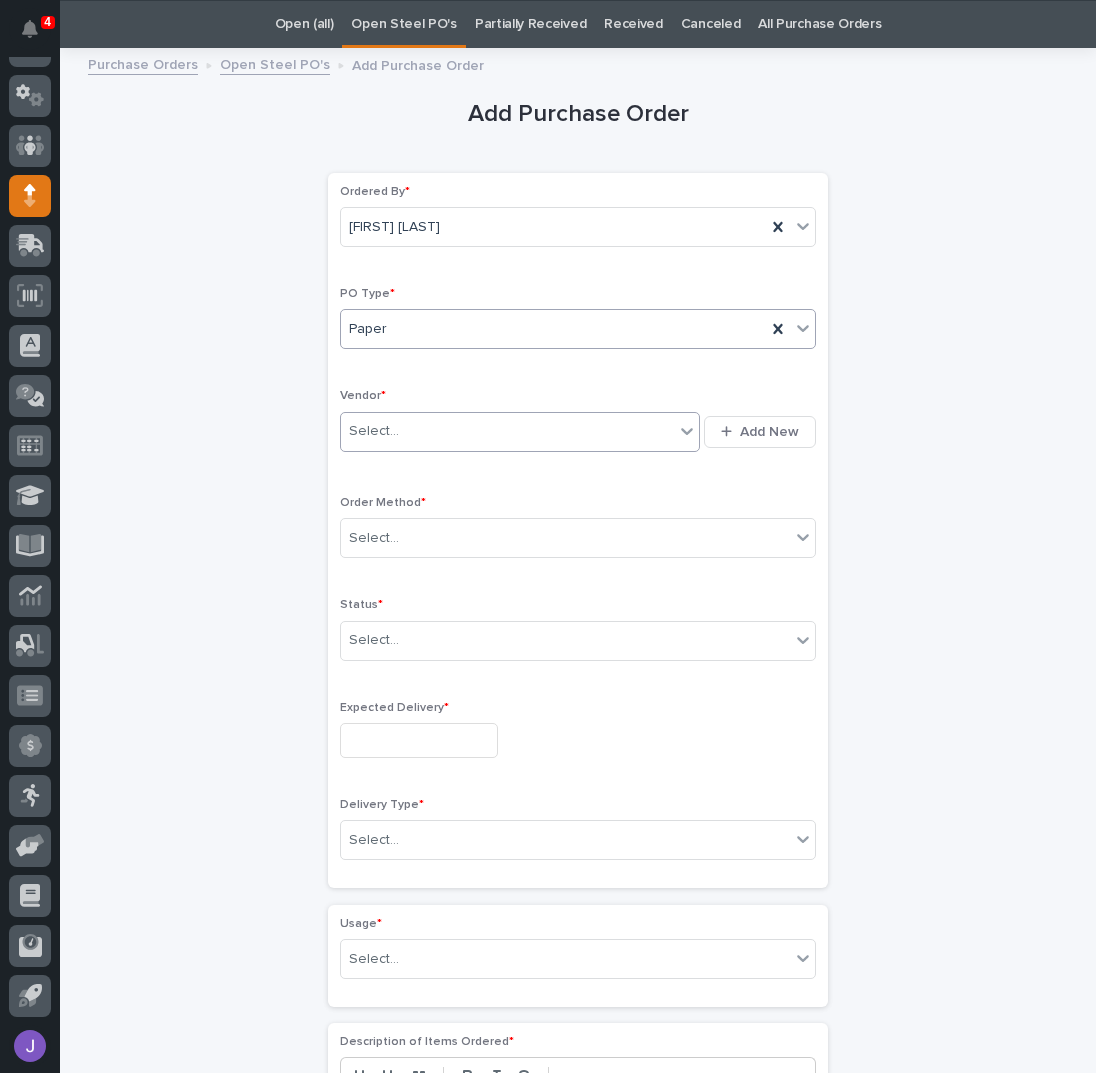 click on "Select..." at bounding box center (374, 431) 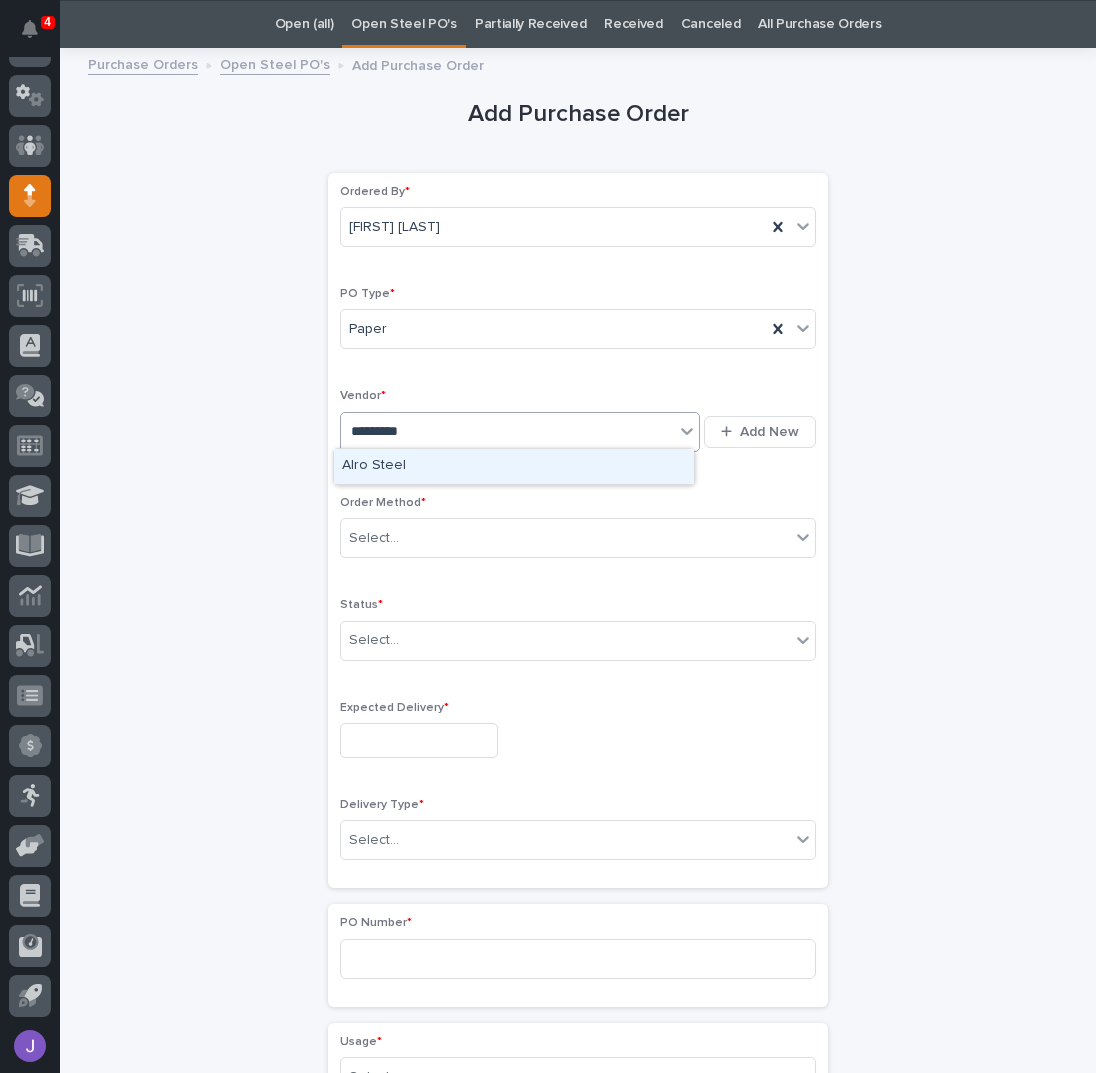 type on "**********" 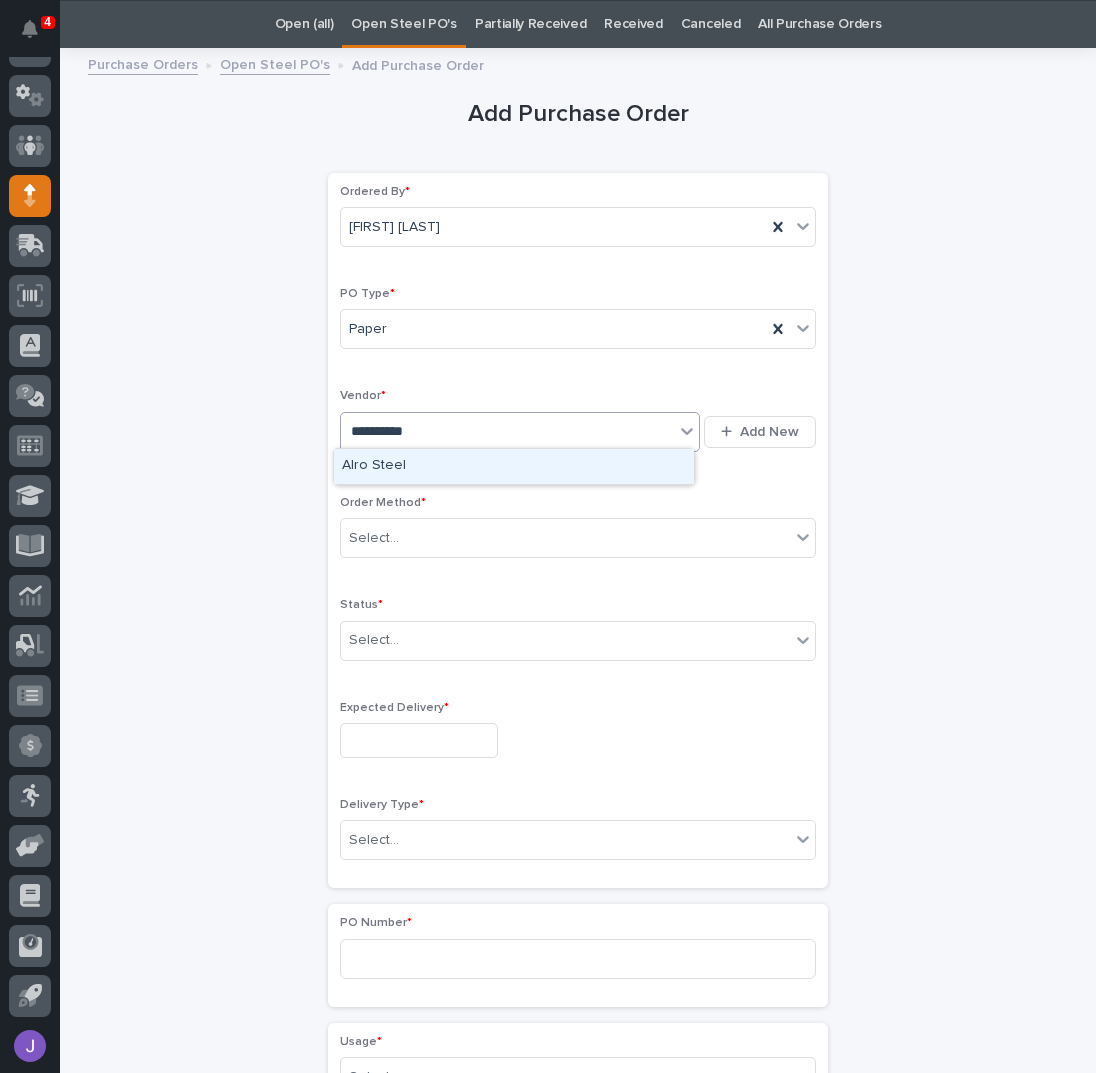 type 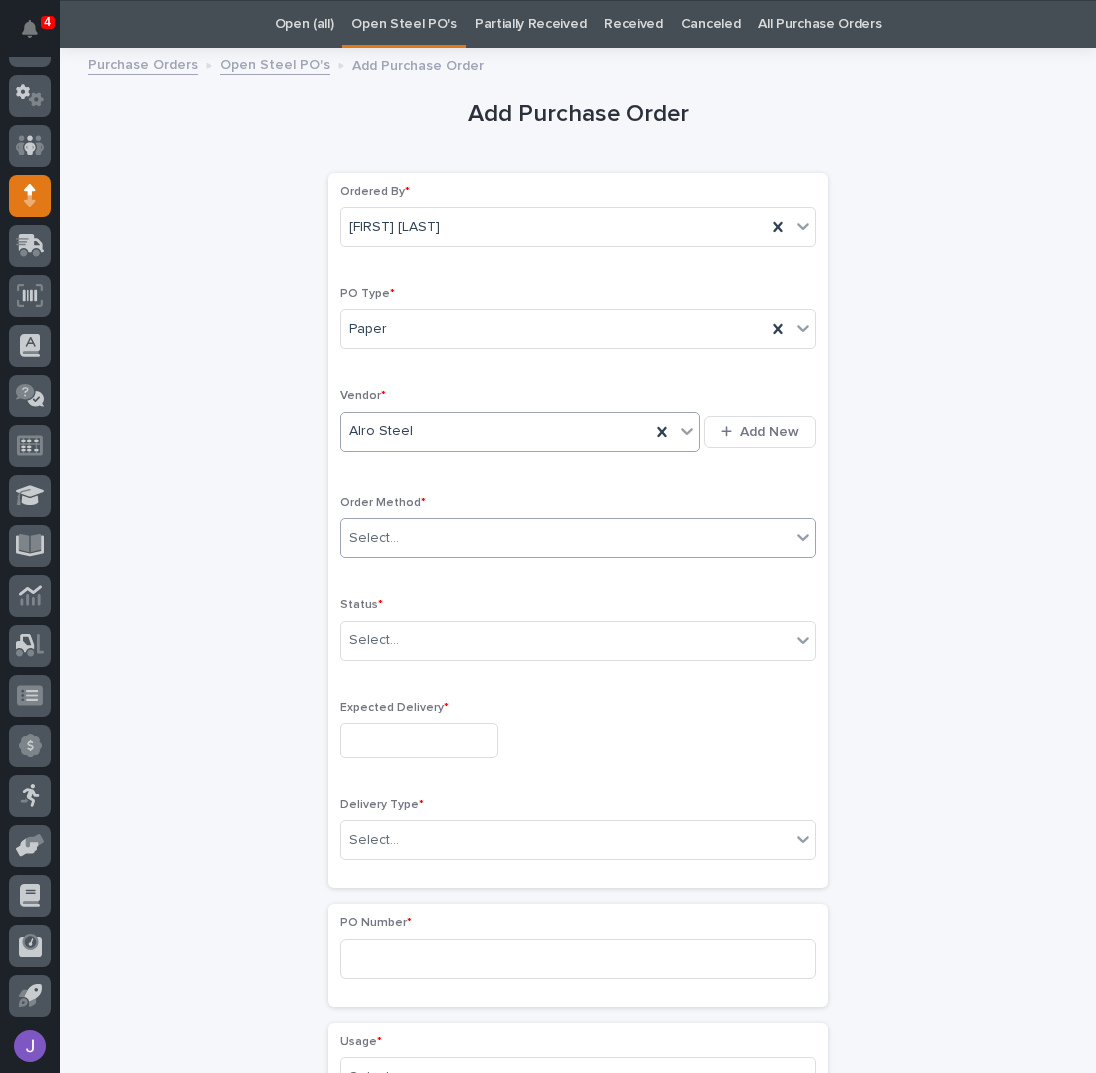 click on "Select..." at bounding box center [374, 538] 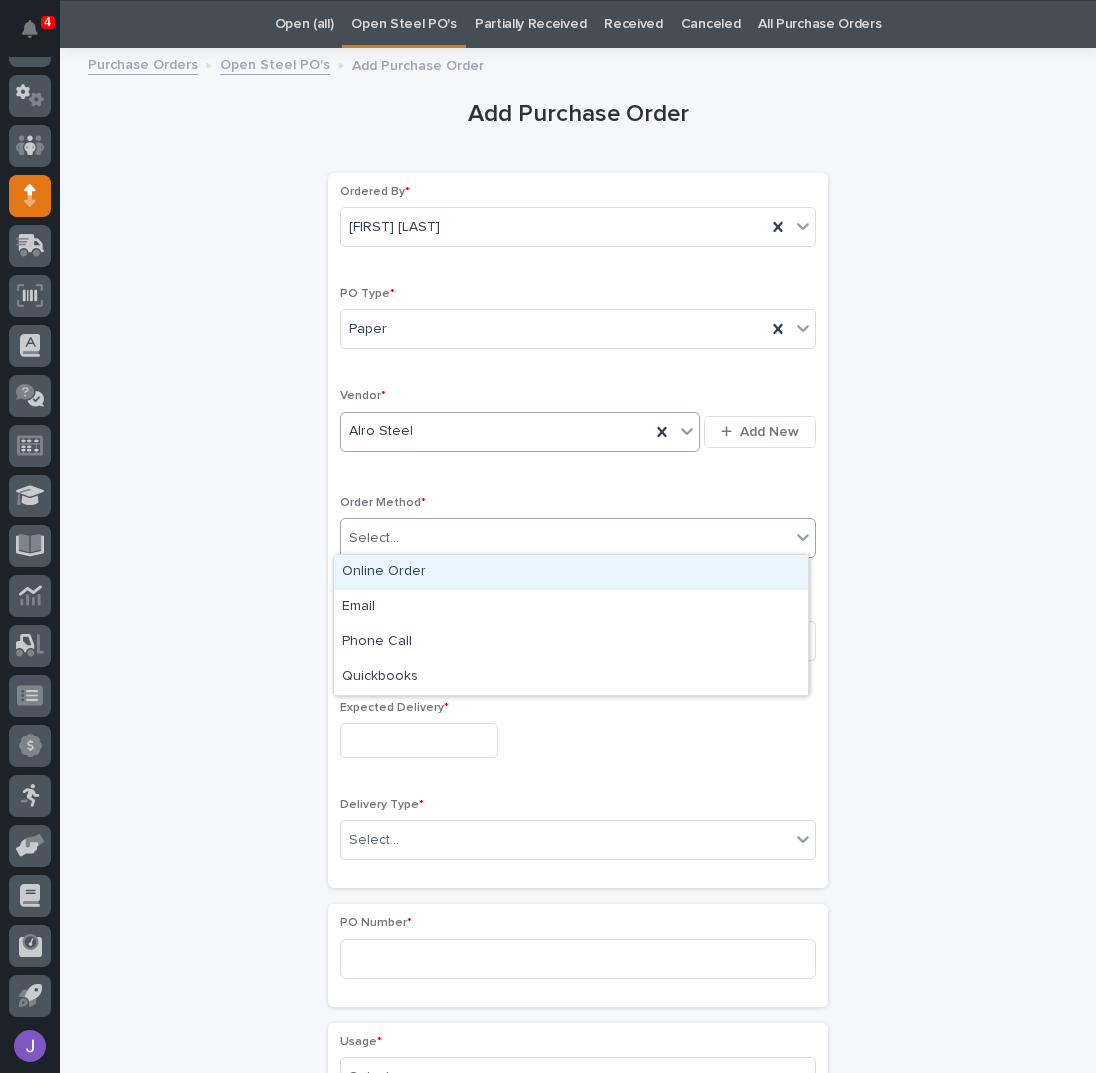 click on "Online Order" at bounding box center (571, 572) 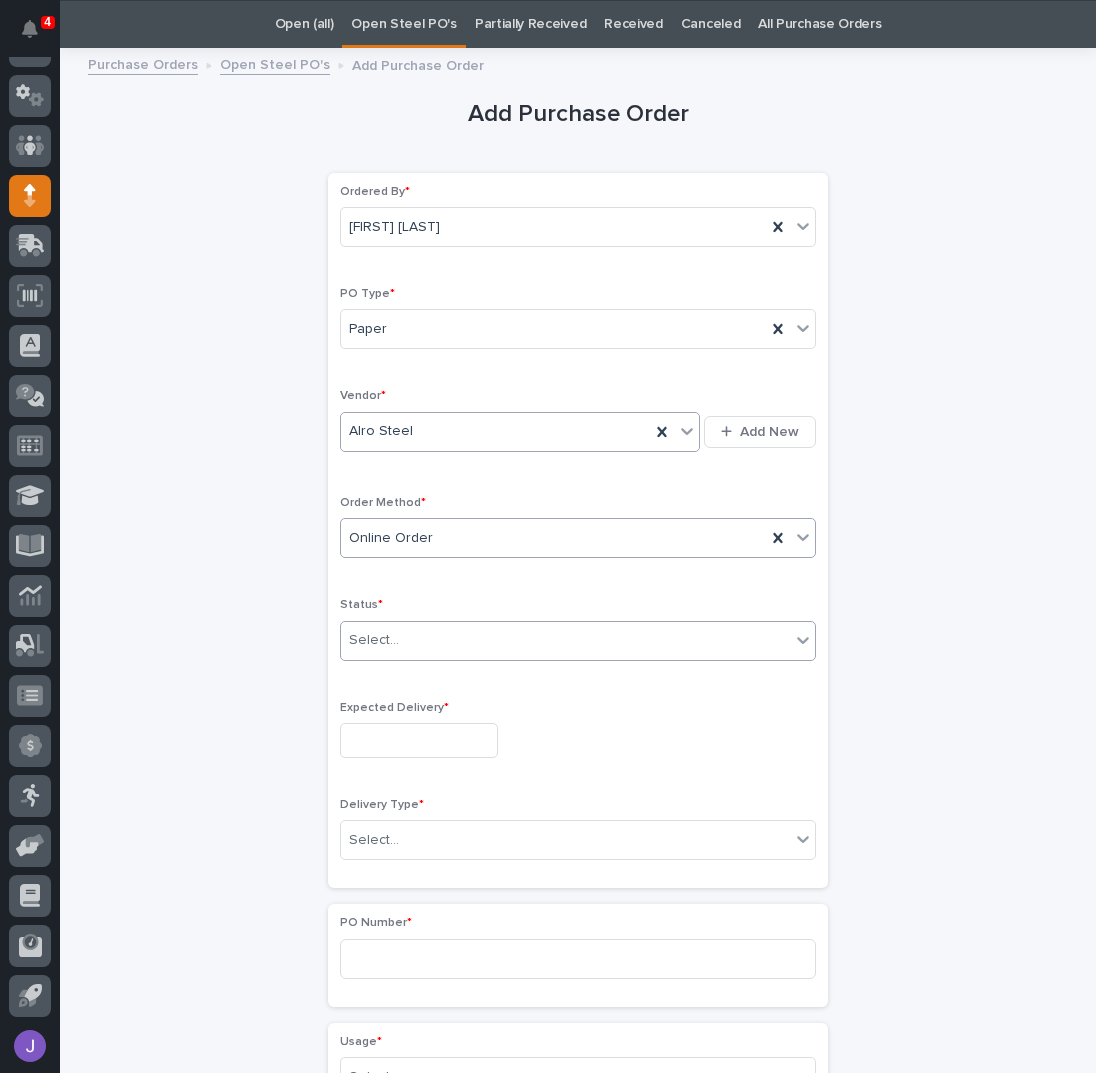 click on "Select..." at bounding box center (374, 640) 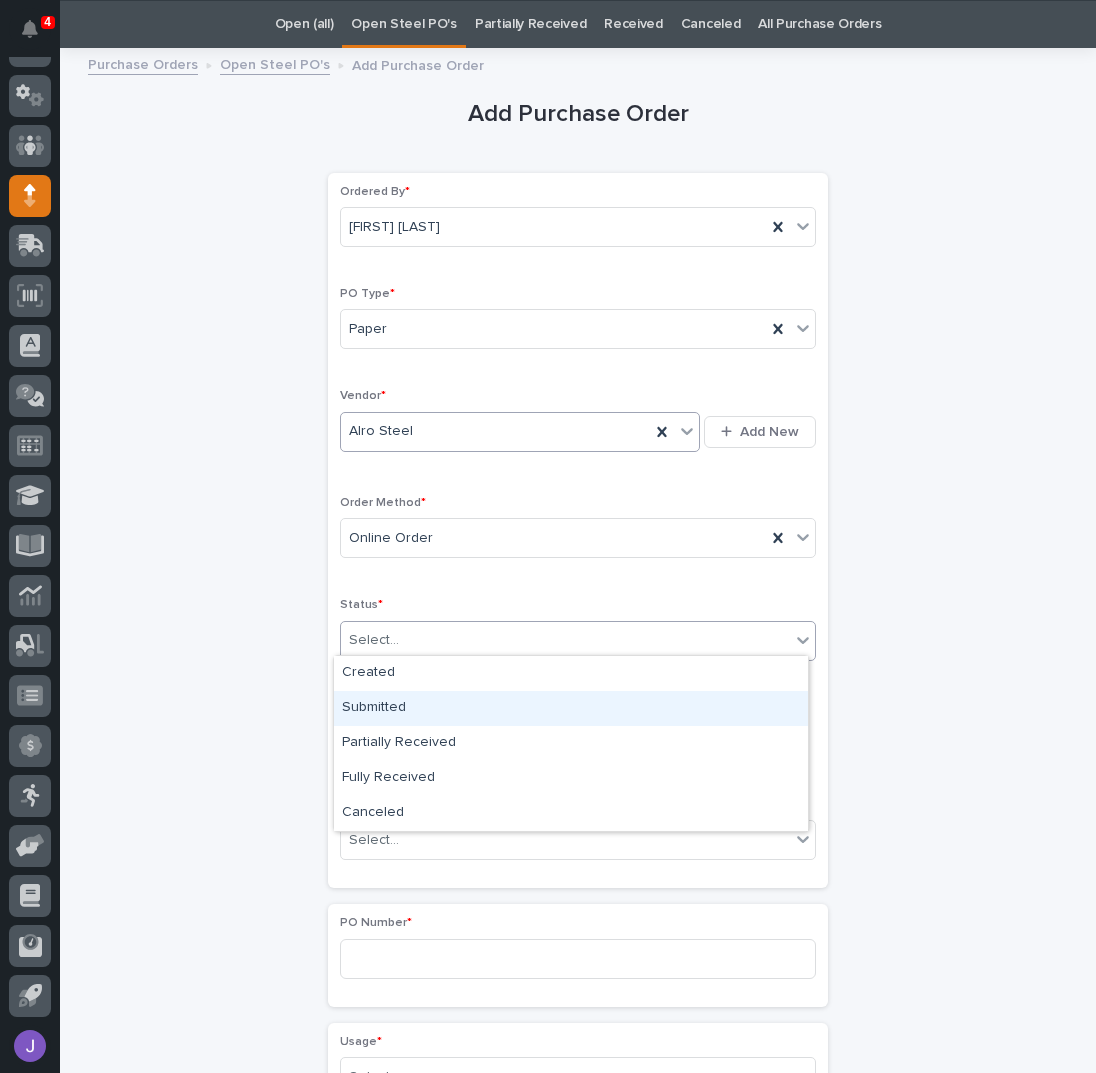 click on "Submitted" at bounding box center [571, 708] 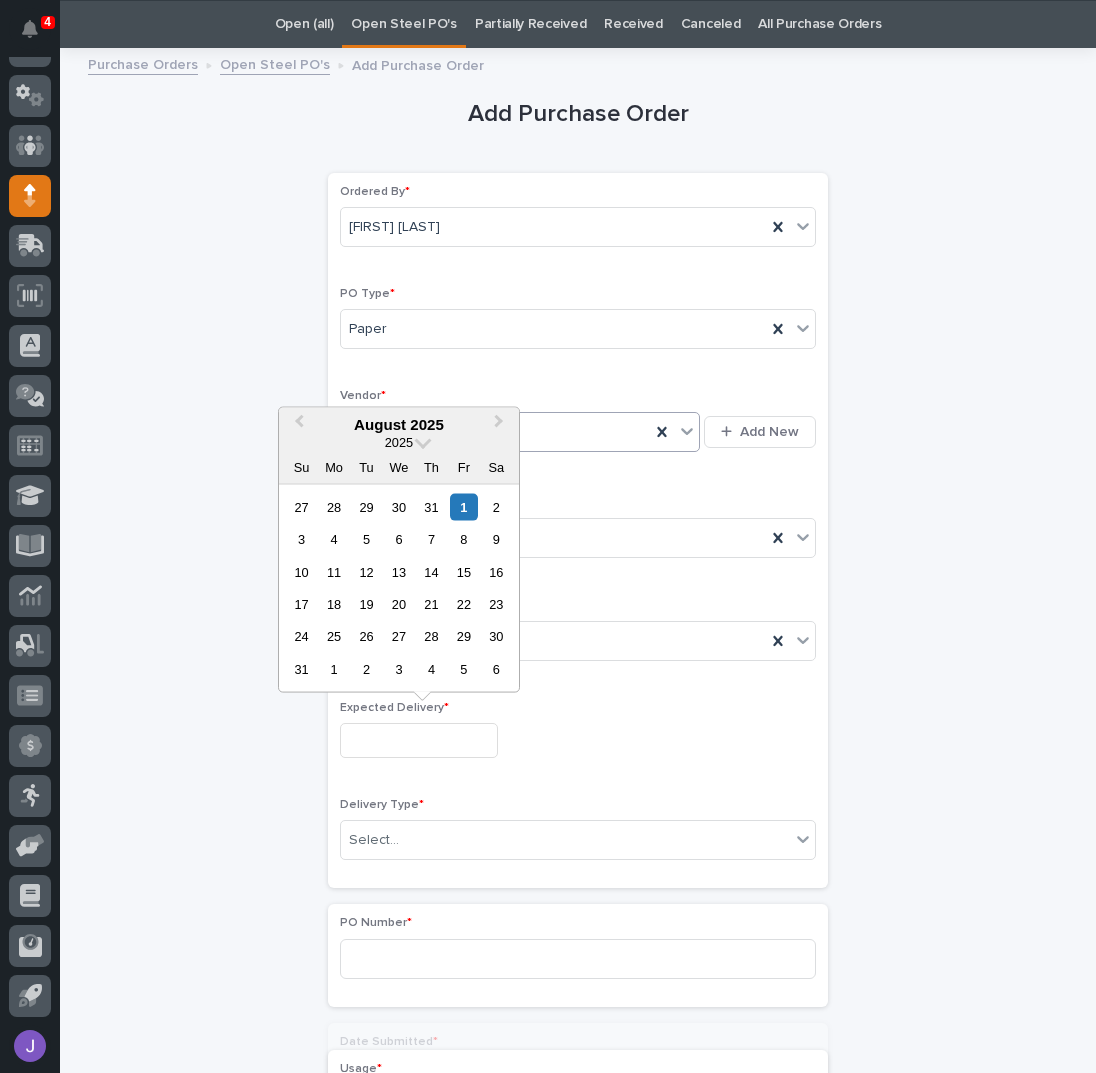 click at bounding box center [419, 740] 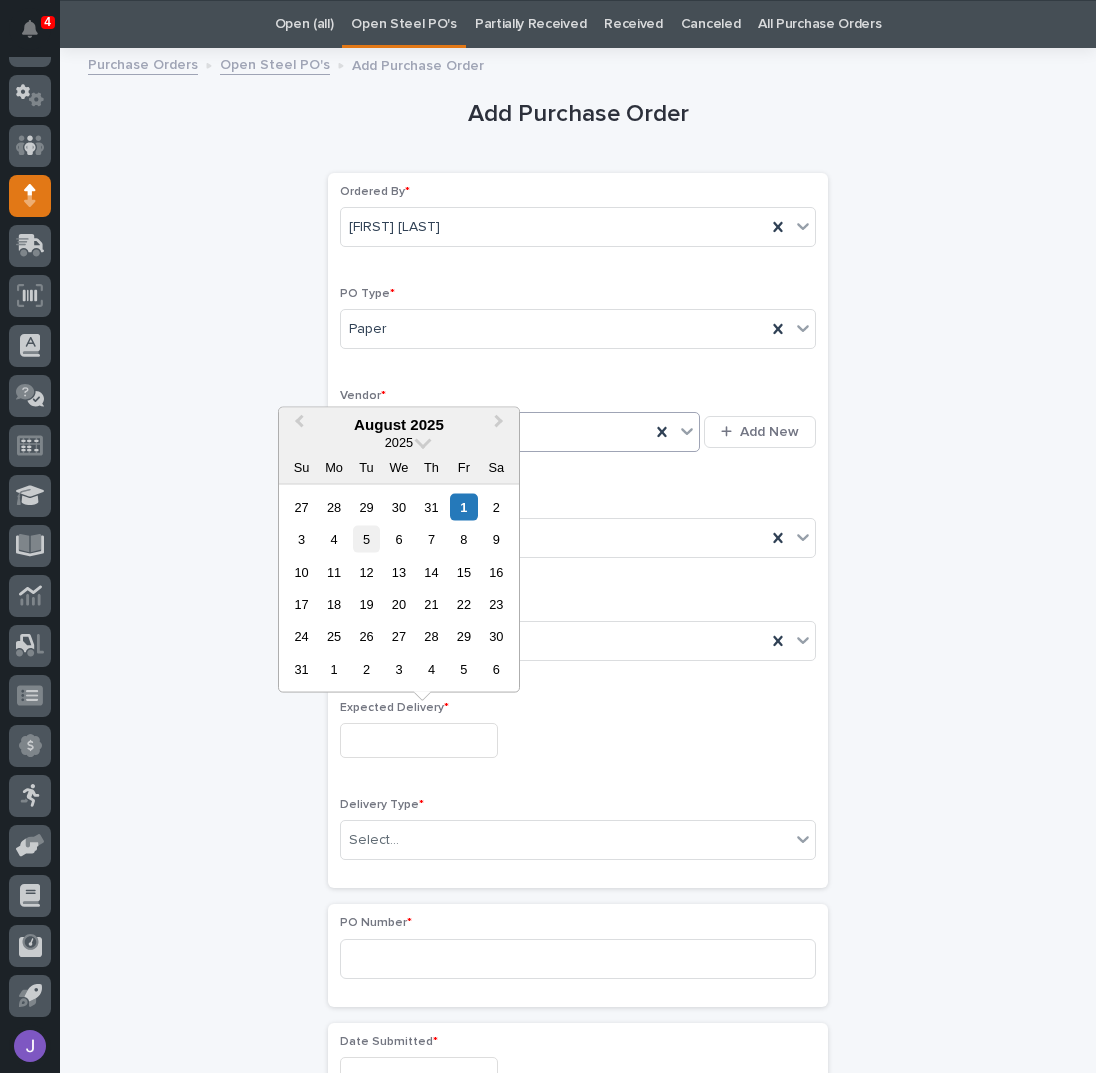 click on "5" at bounding box center [366, 539] 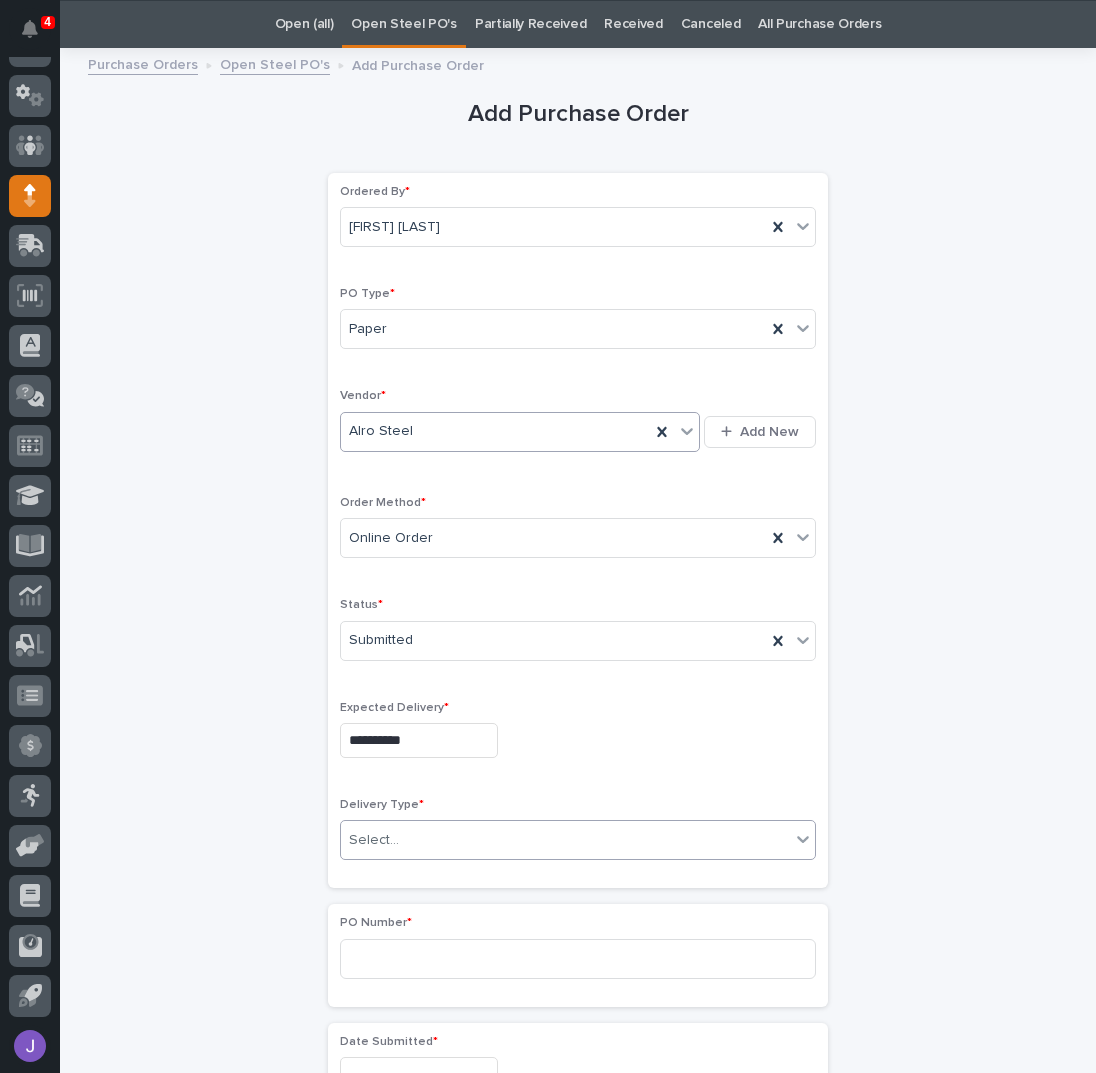 click on "Select..." at bounding box center [565, 840] 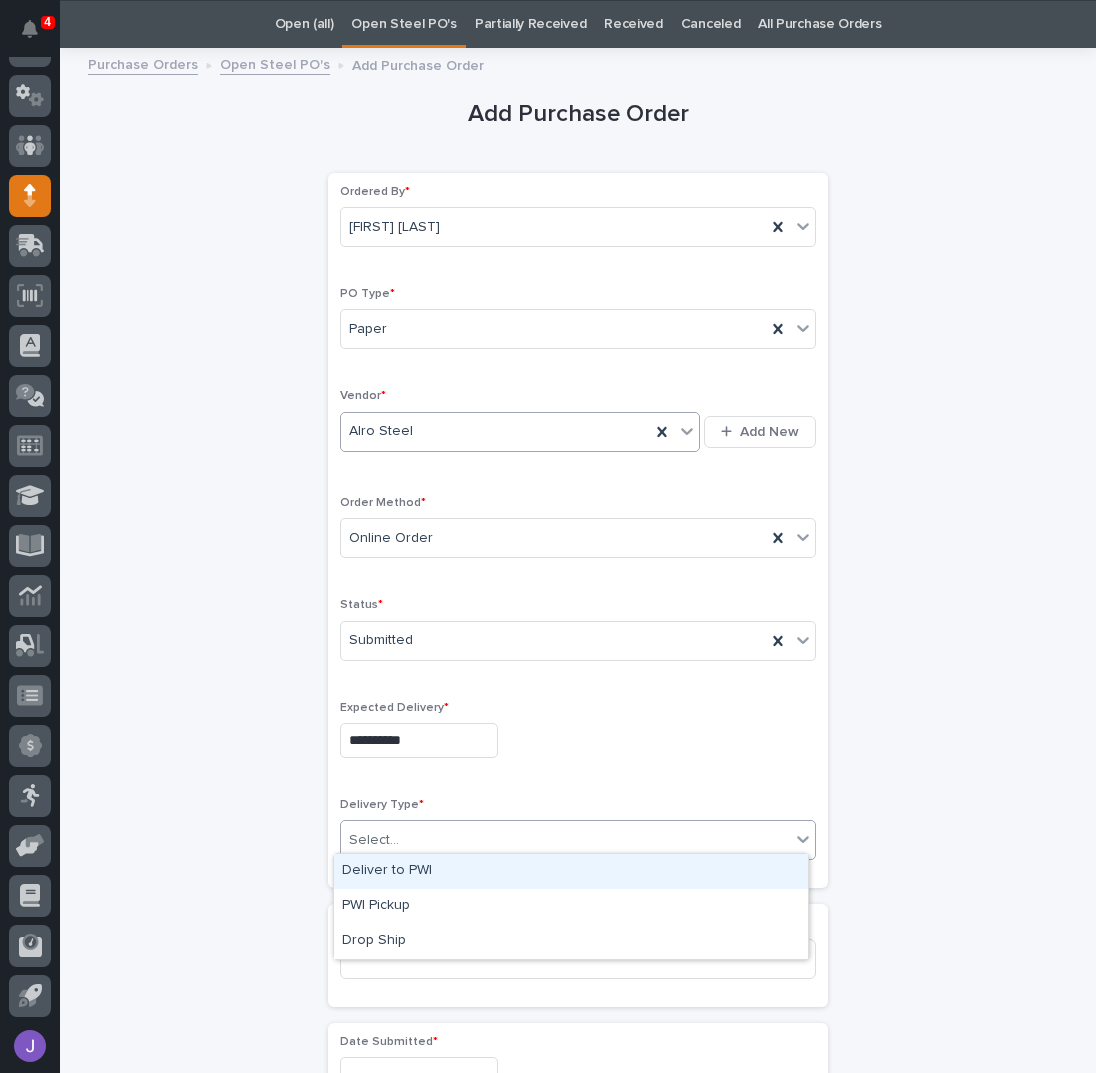 click on "Deliver to PWI" at bounding box center [571, 871] 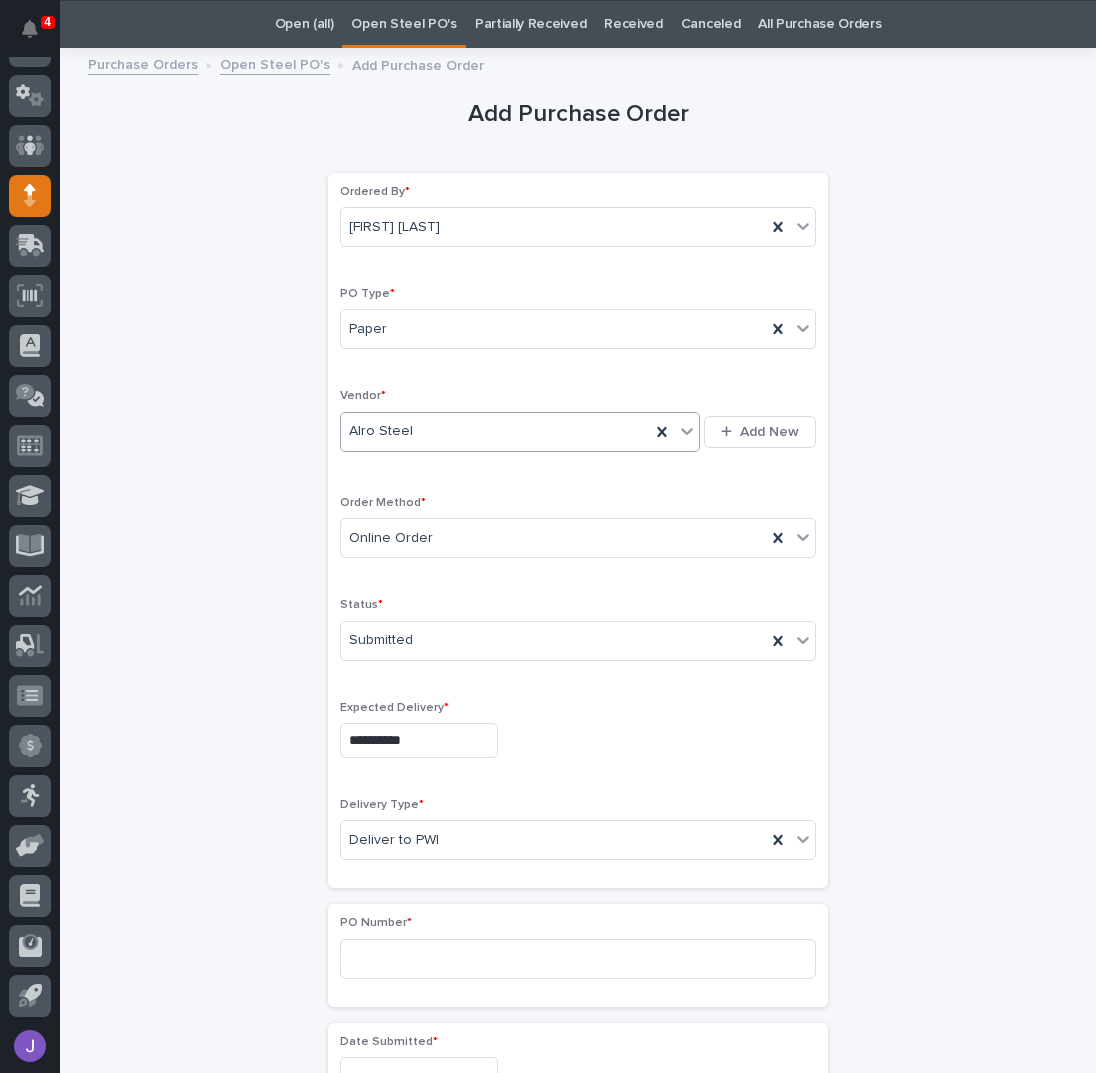 click on "**********" at bounding box center (578, 1053) 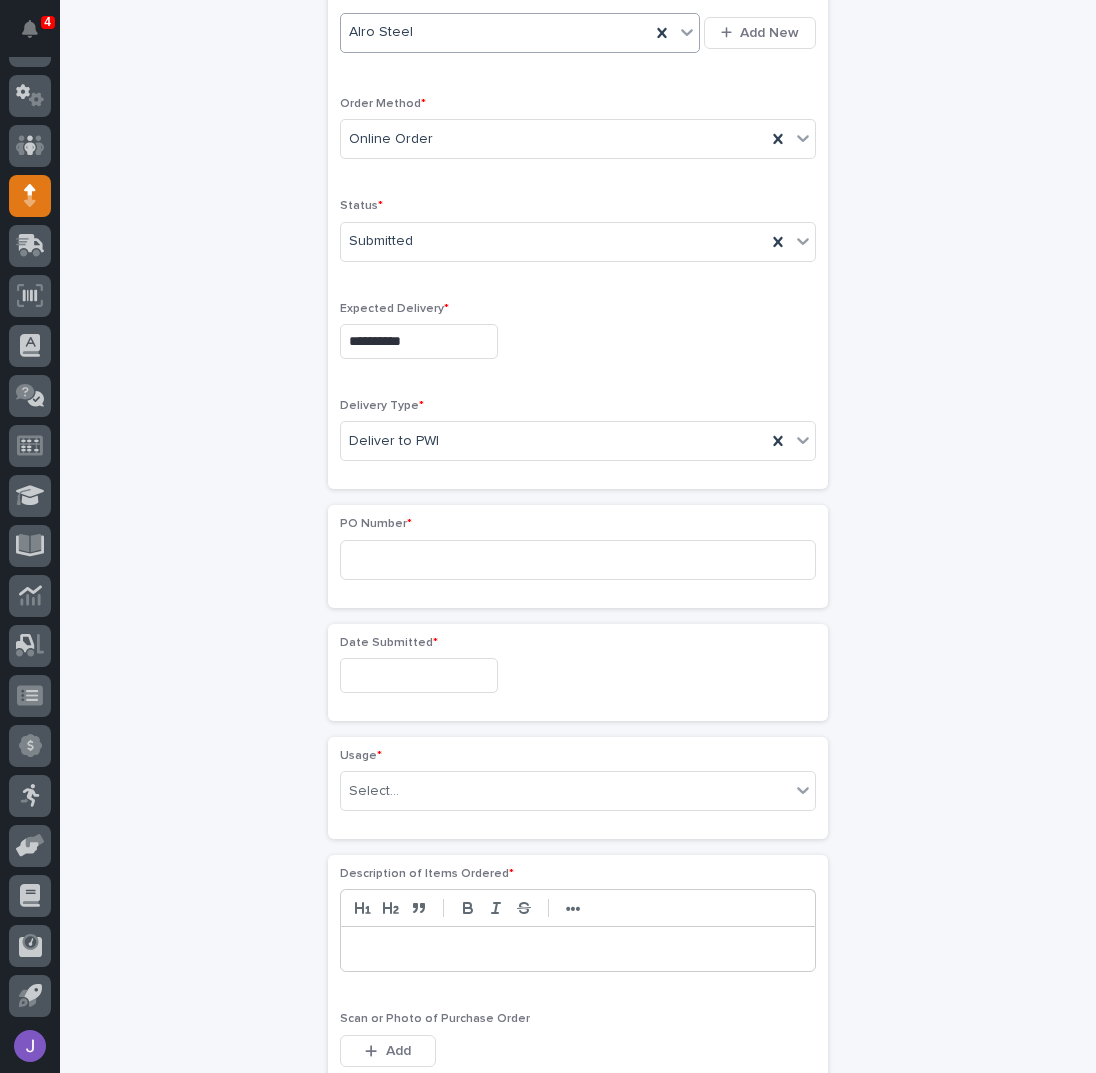 scroll, scrollTop: 463, scrollLeft: 0, axis: vertical 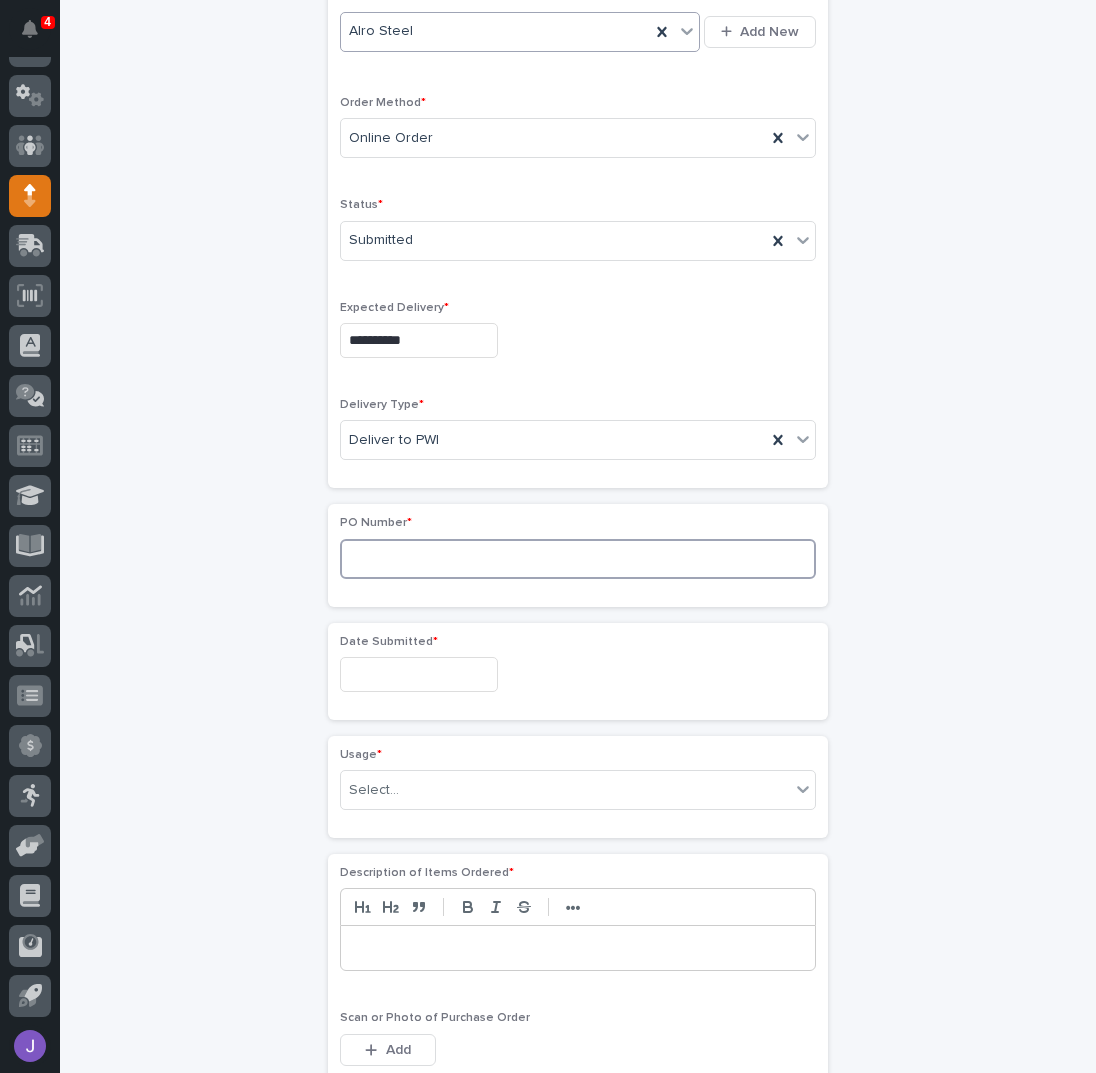 click at bounding box center [578, 559] 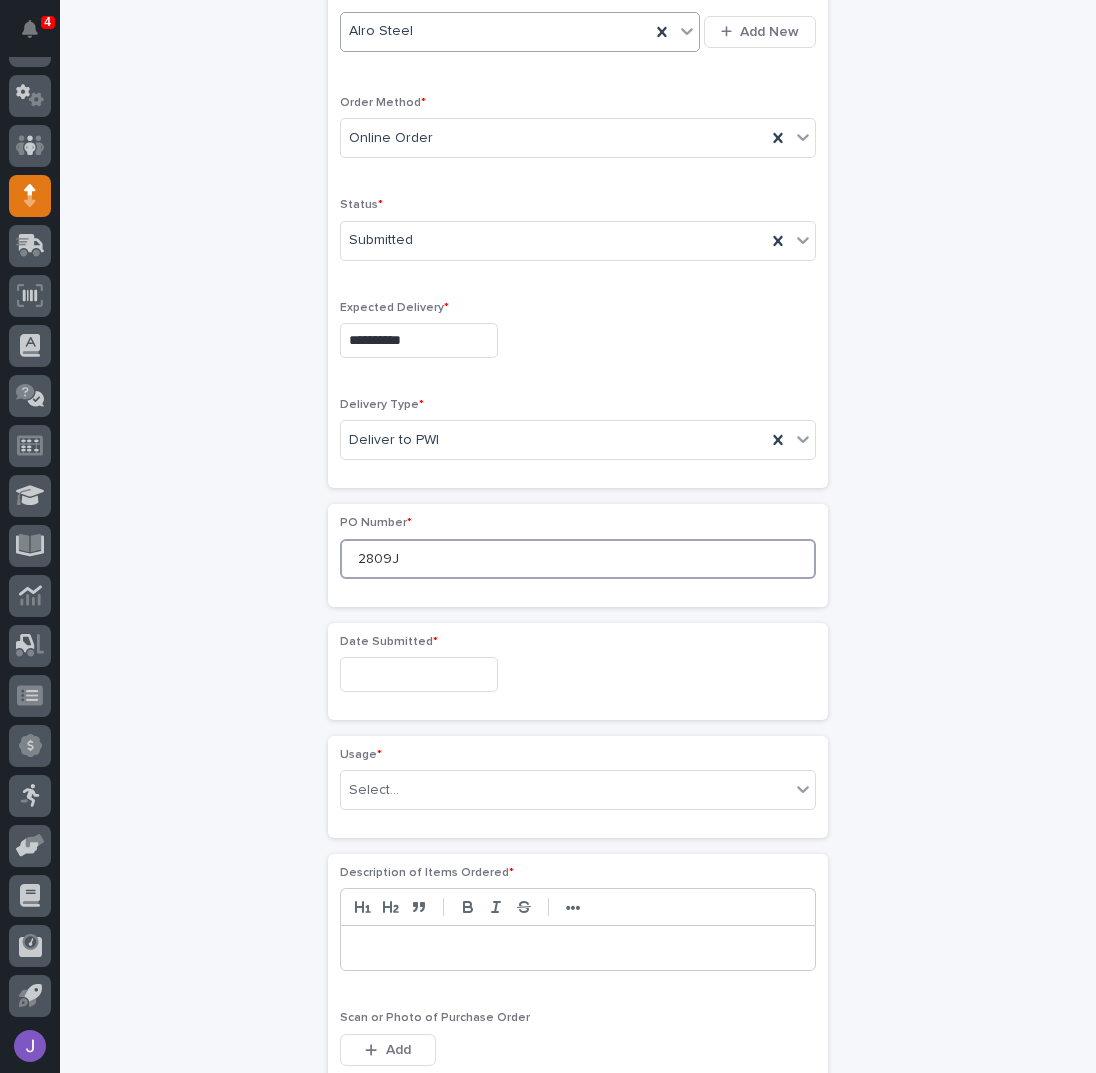 type on "2809J" 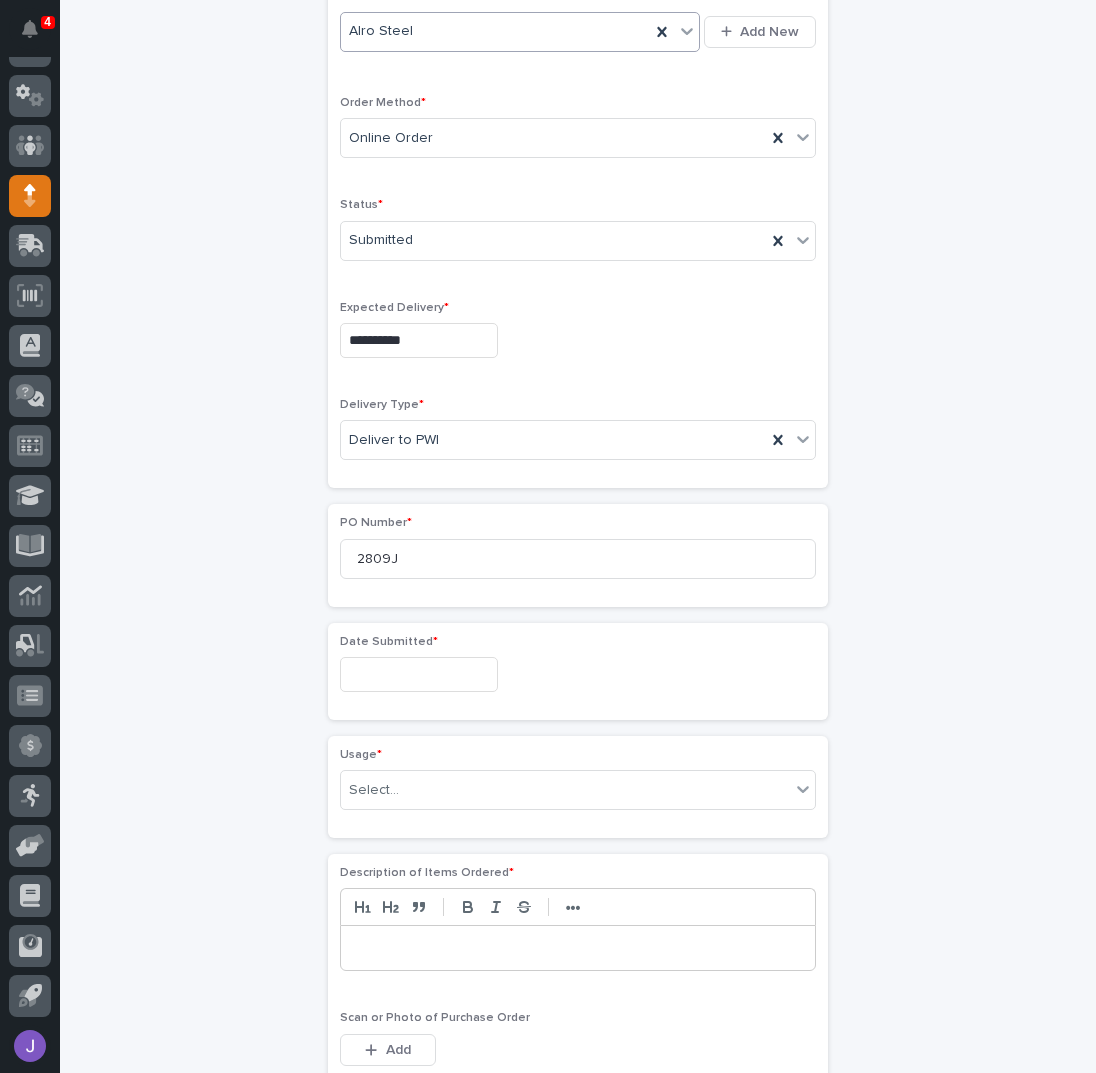 click at bounding box center [419, 674] 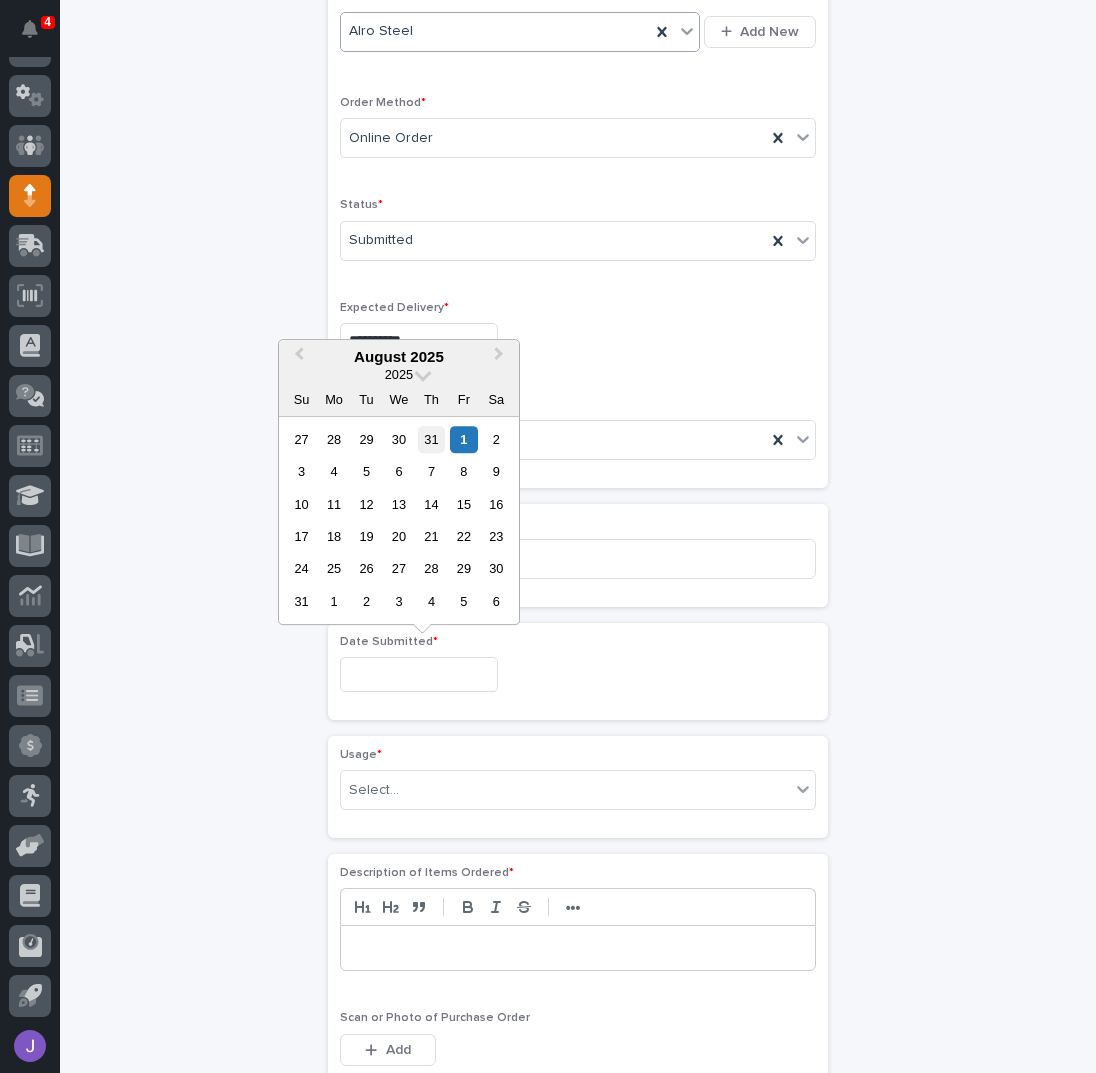 click on "31" at bounding box center [431, 439] 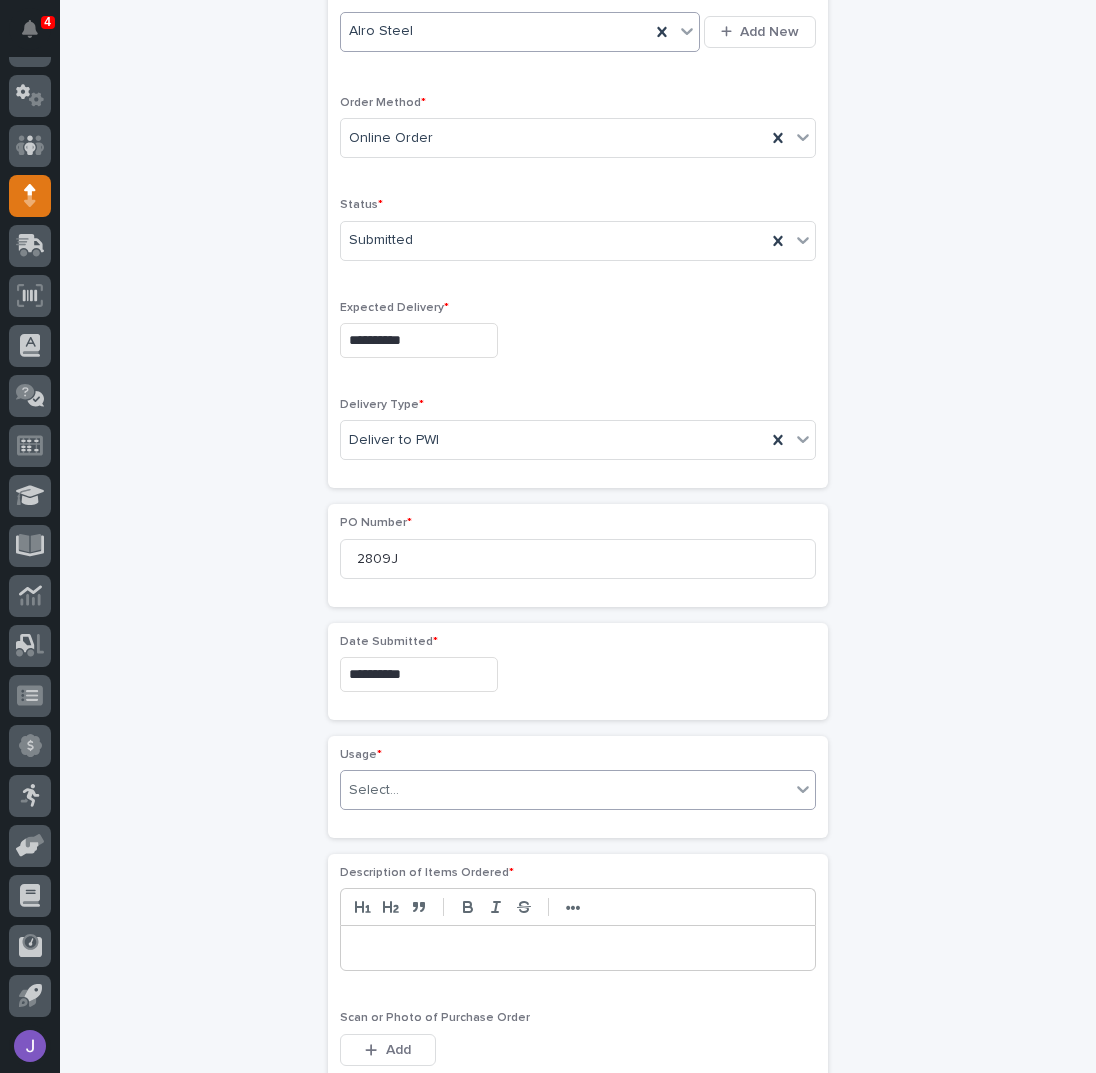click on "Select..." at bounding box center [565, 790] 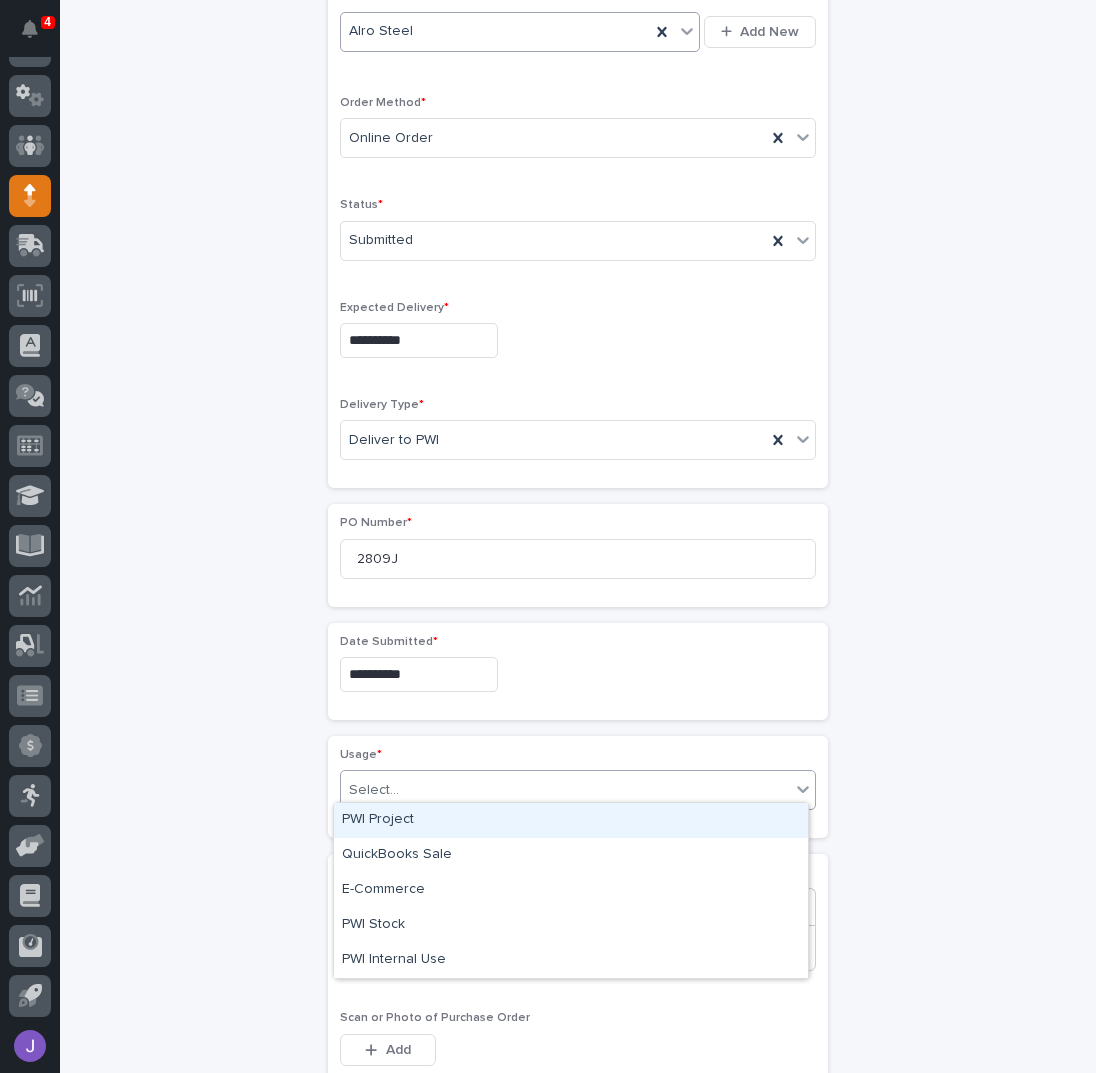 click on "PWI Project" at bounding box center (571, 820) 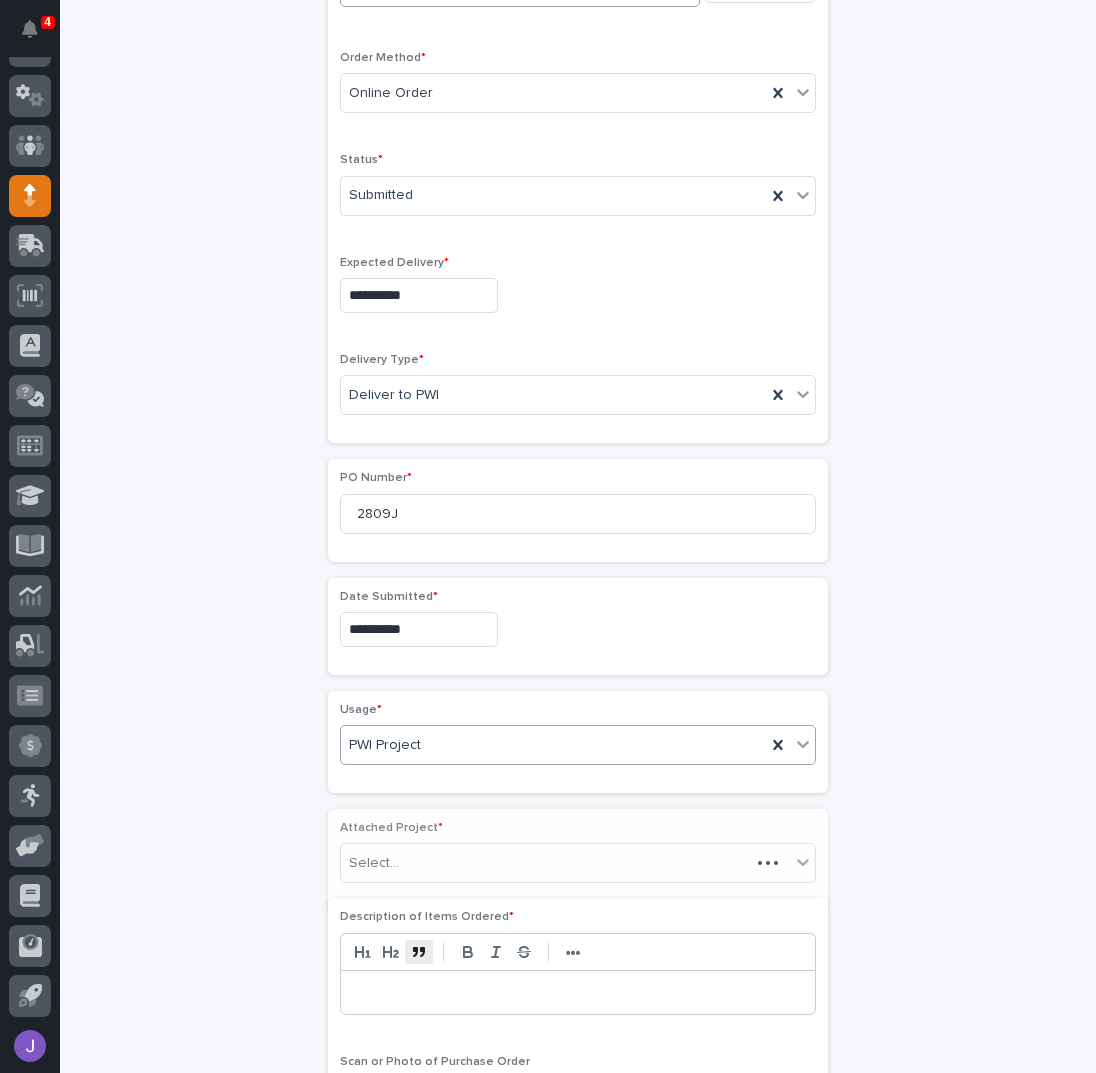 scroll, scrollTop: 522, scrollLeft: 0, axis: vertical 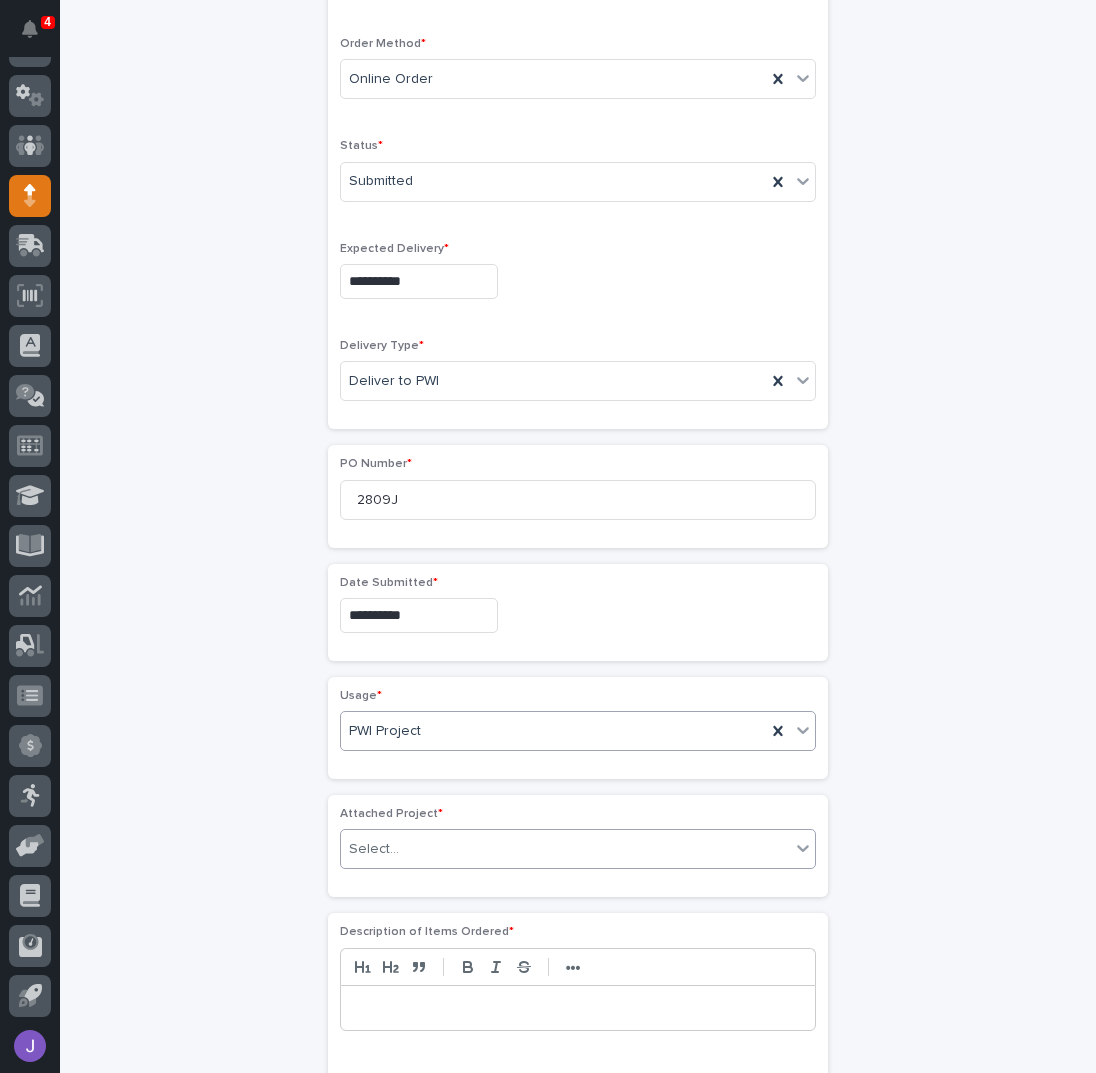 click at bounding box center (402, 849) 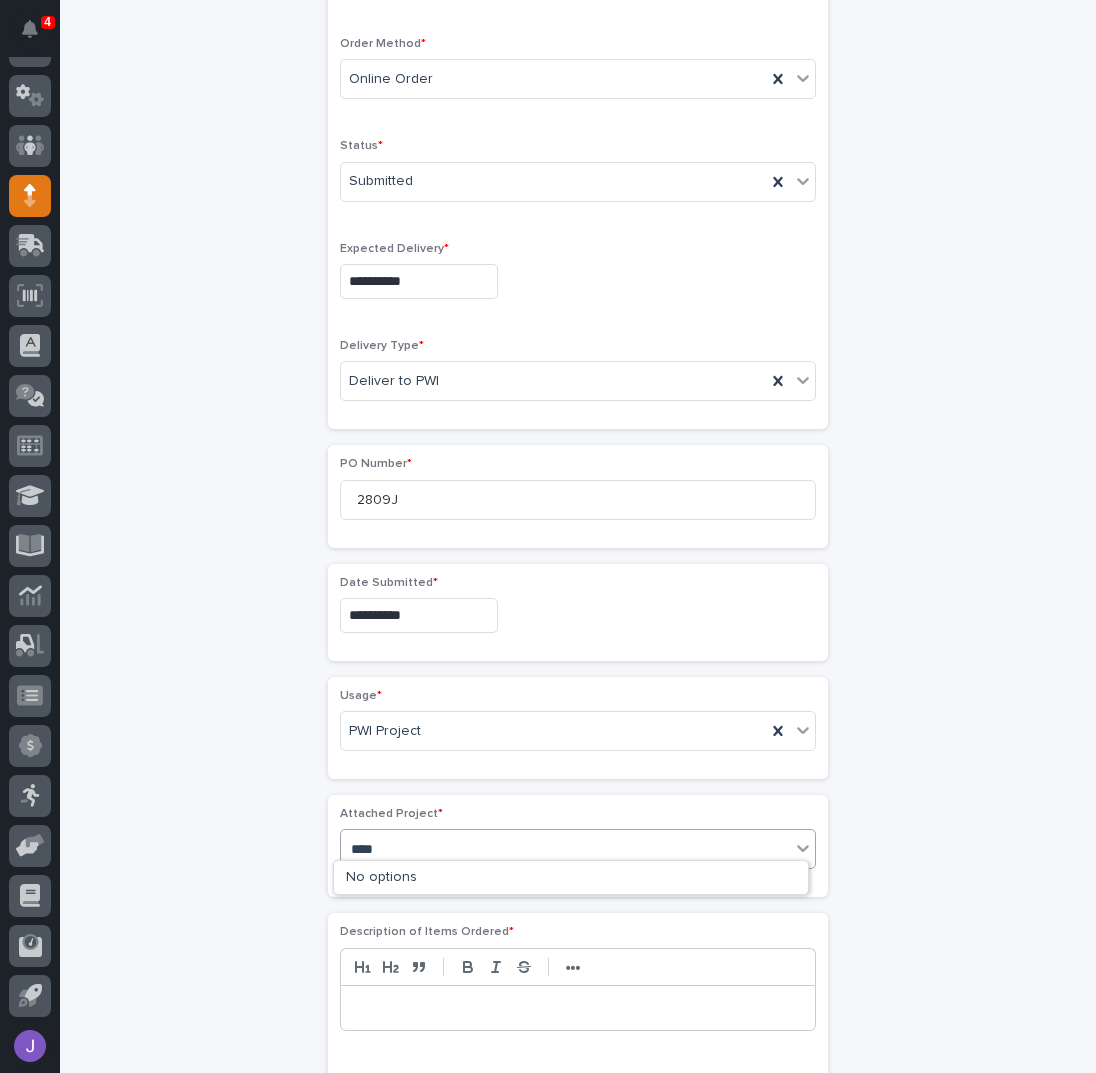 type on "*****" 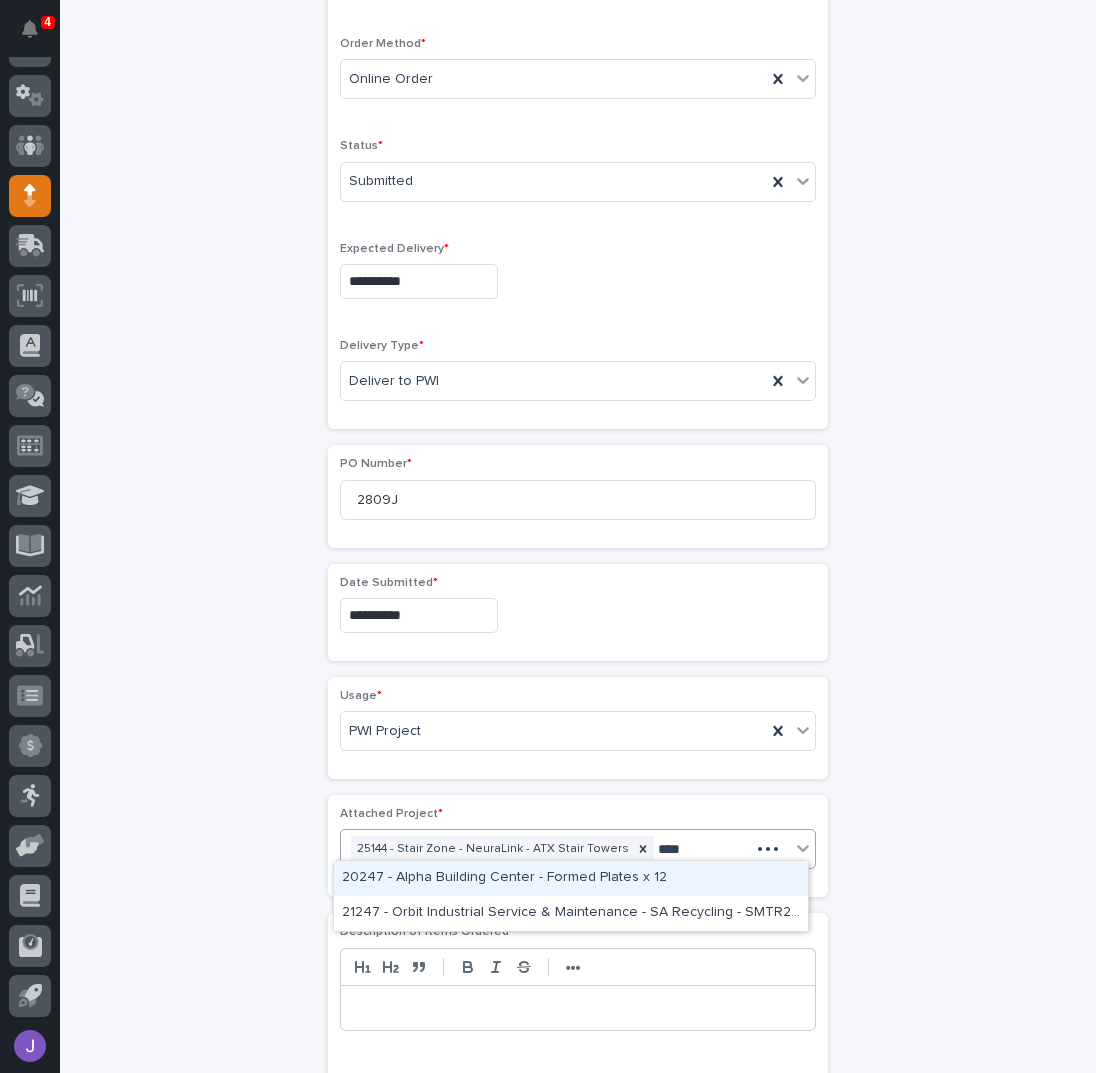 type on "*****" 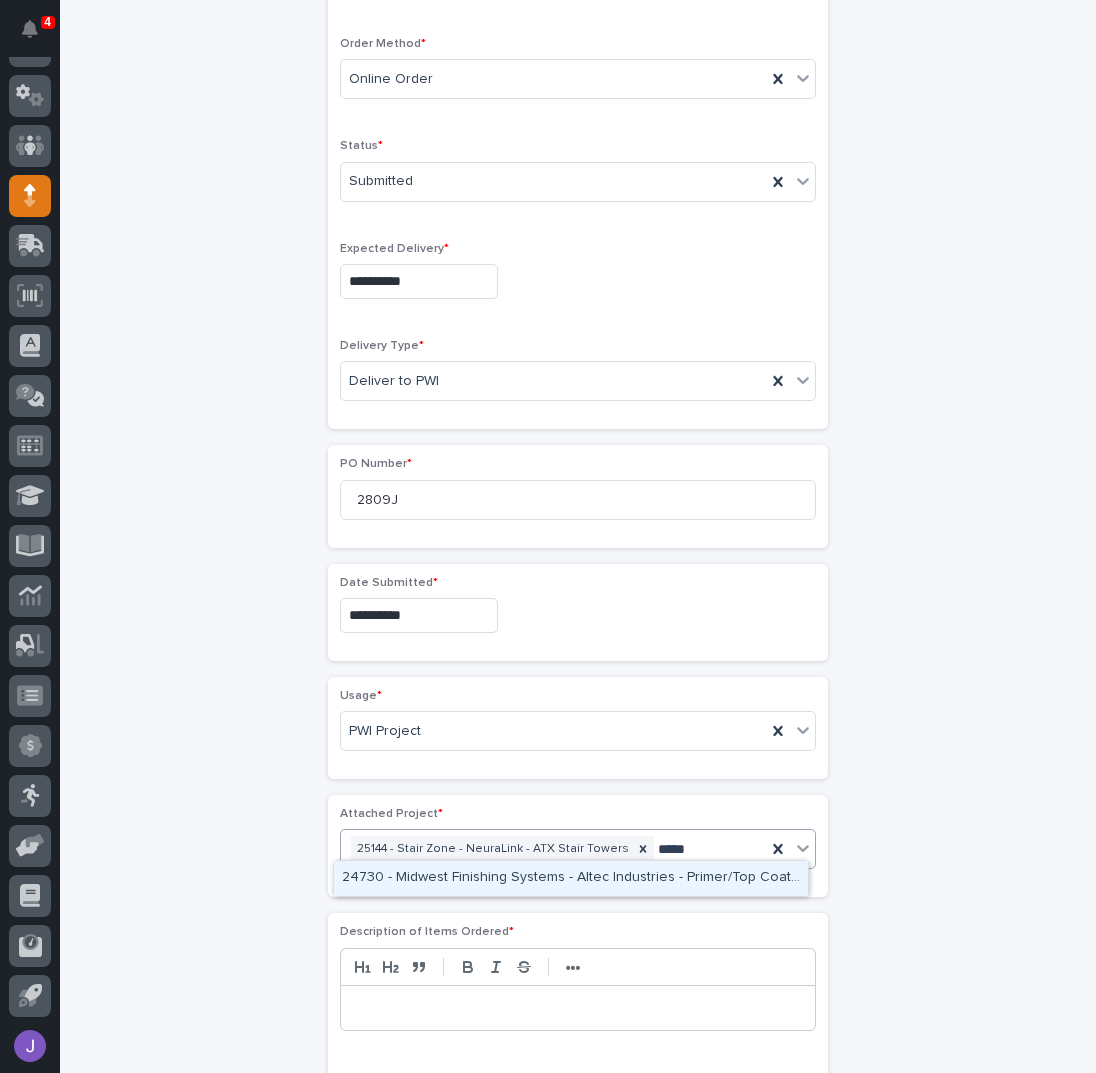 type 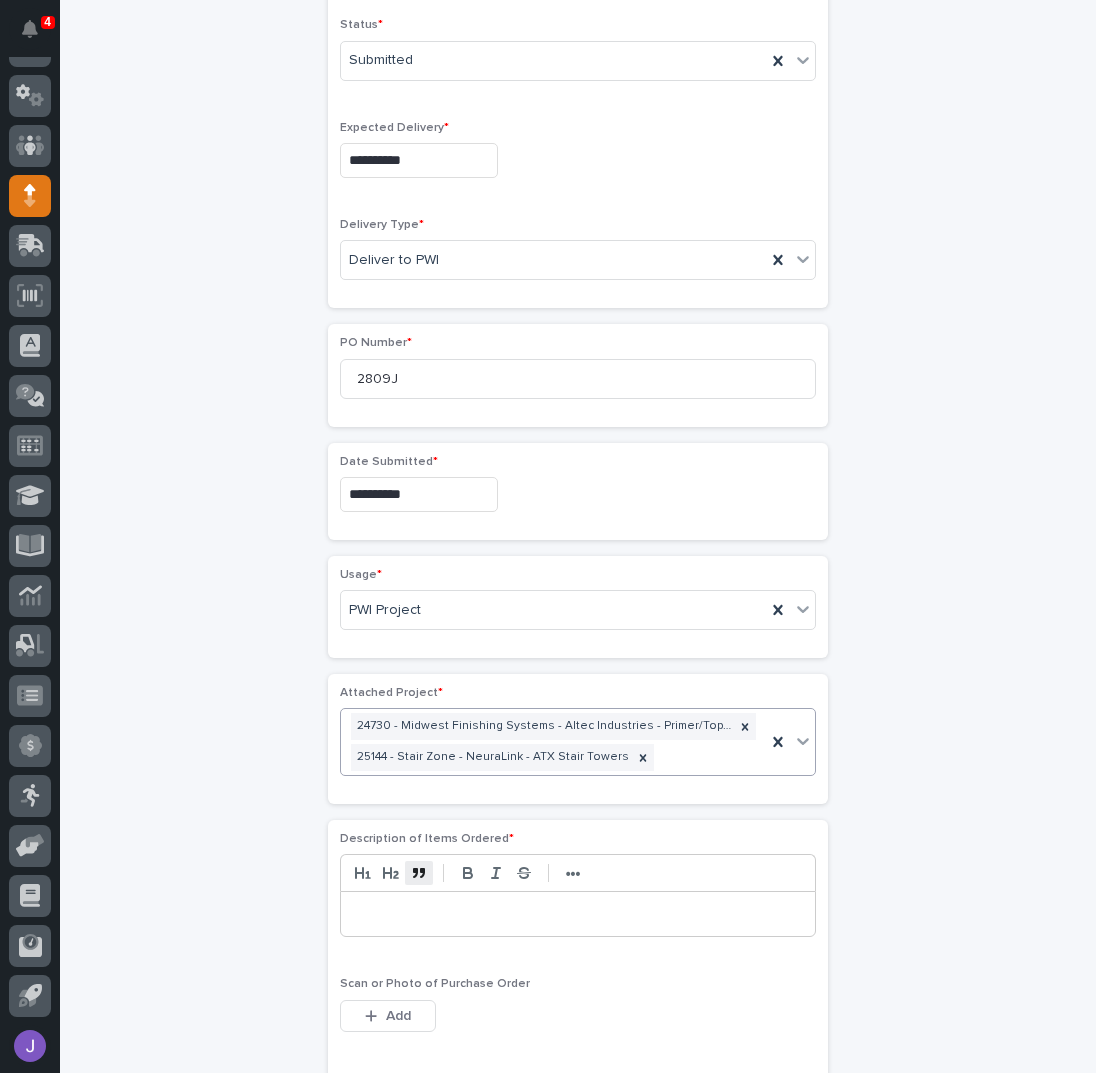 scroll, scrollTop: 669, scrollLeft: 0, axis: vertical 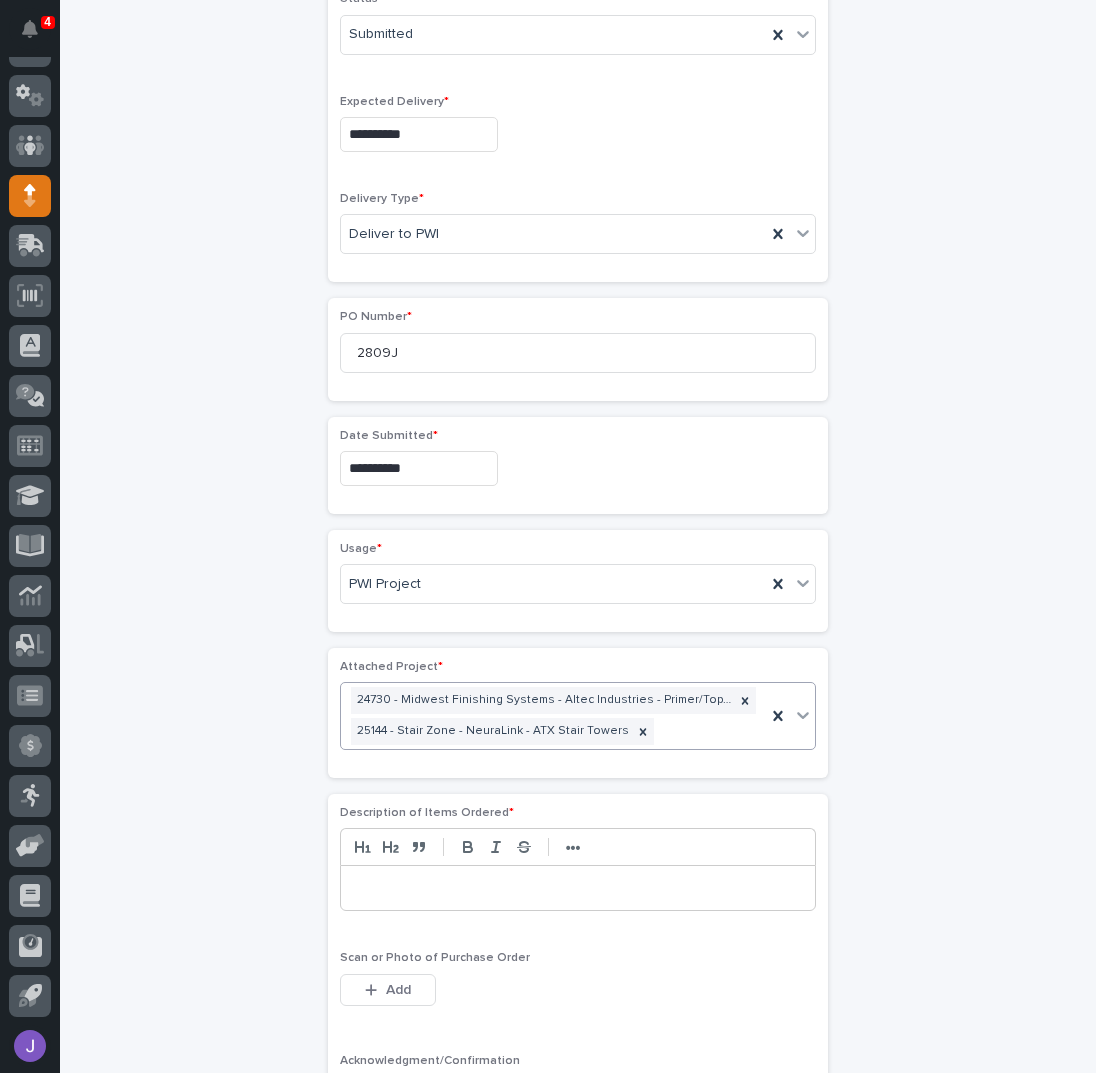 click at bounding box center [578, 888] 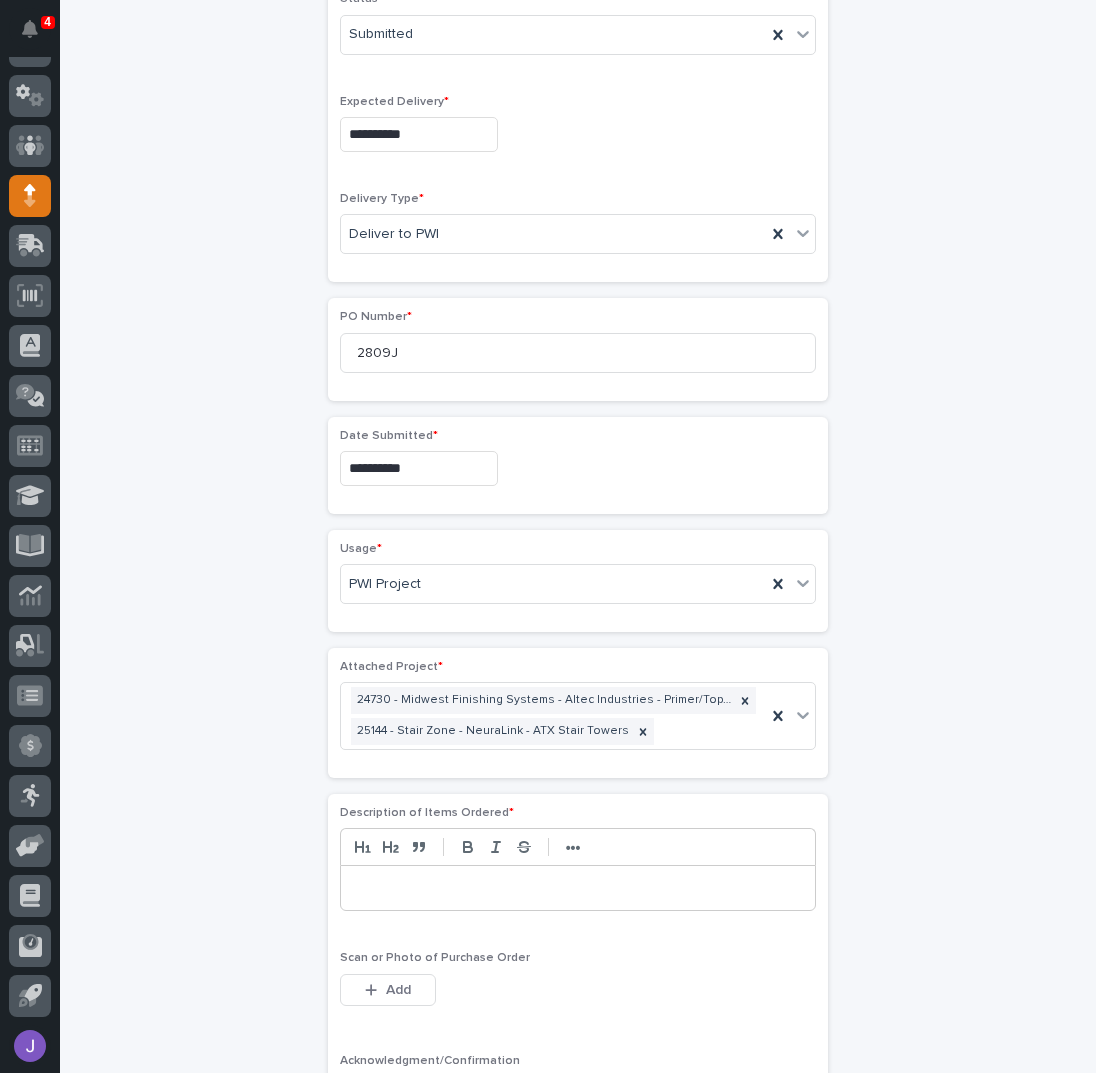 type 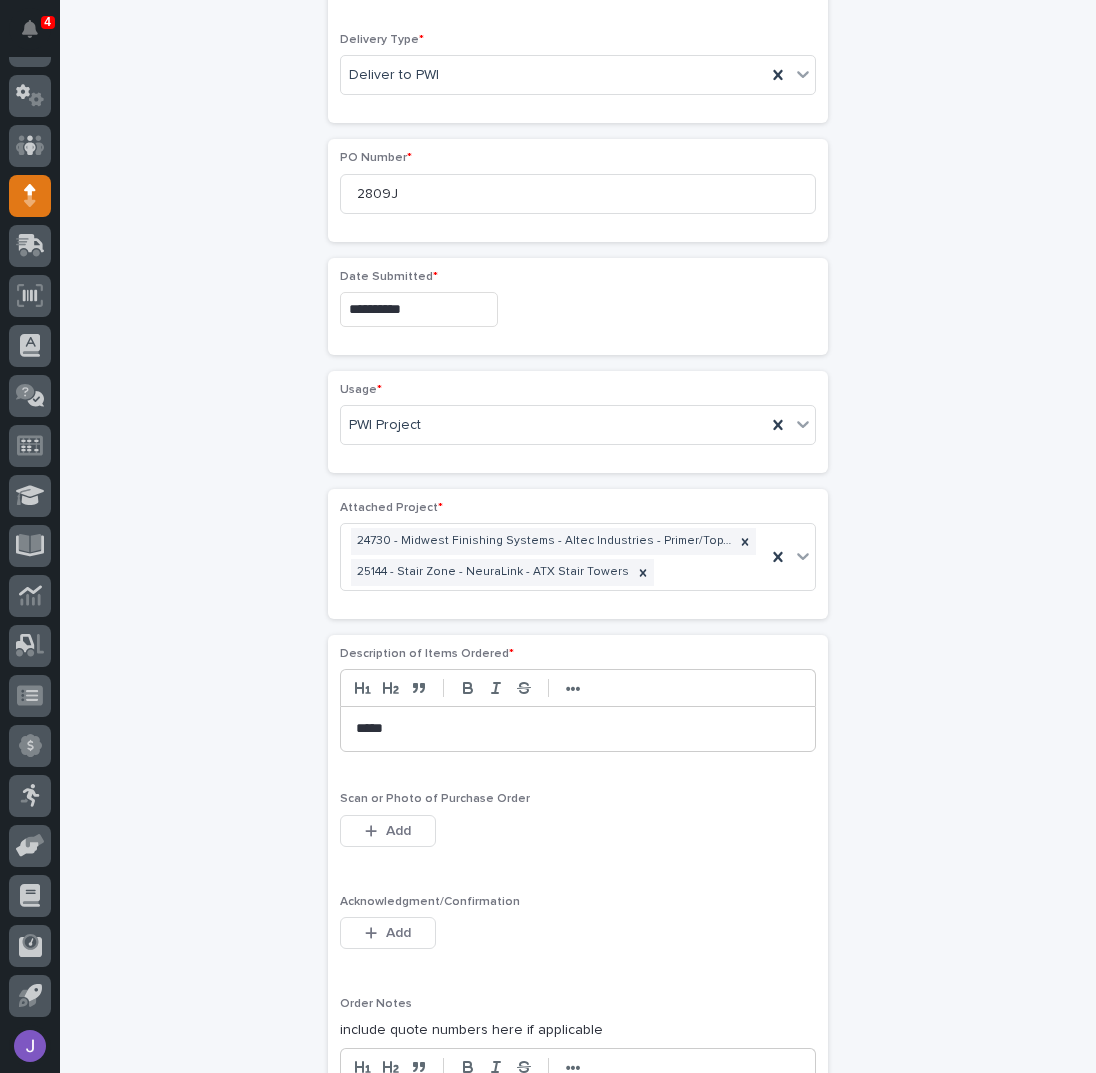 scroll, scrollTop: 1069, scrollLeft: 0, axis: vertical 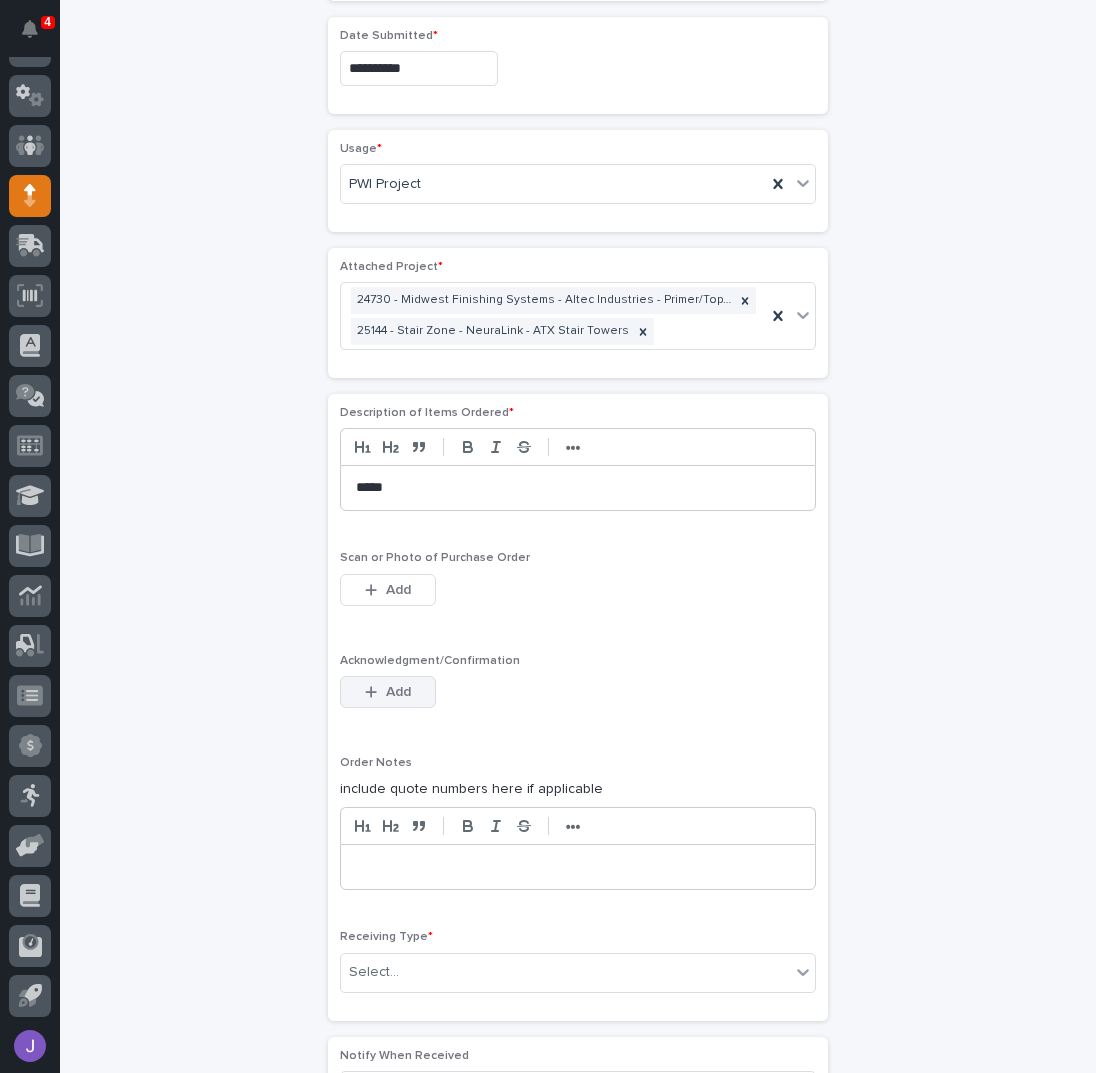 click on "Add" at bounding box center [398, 692] 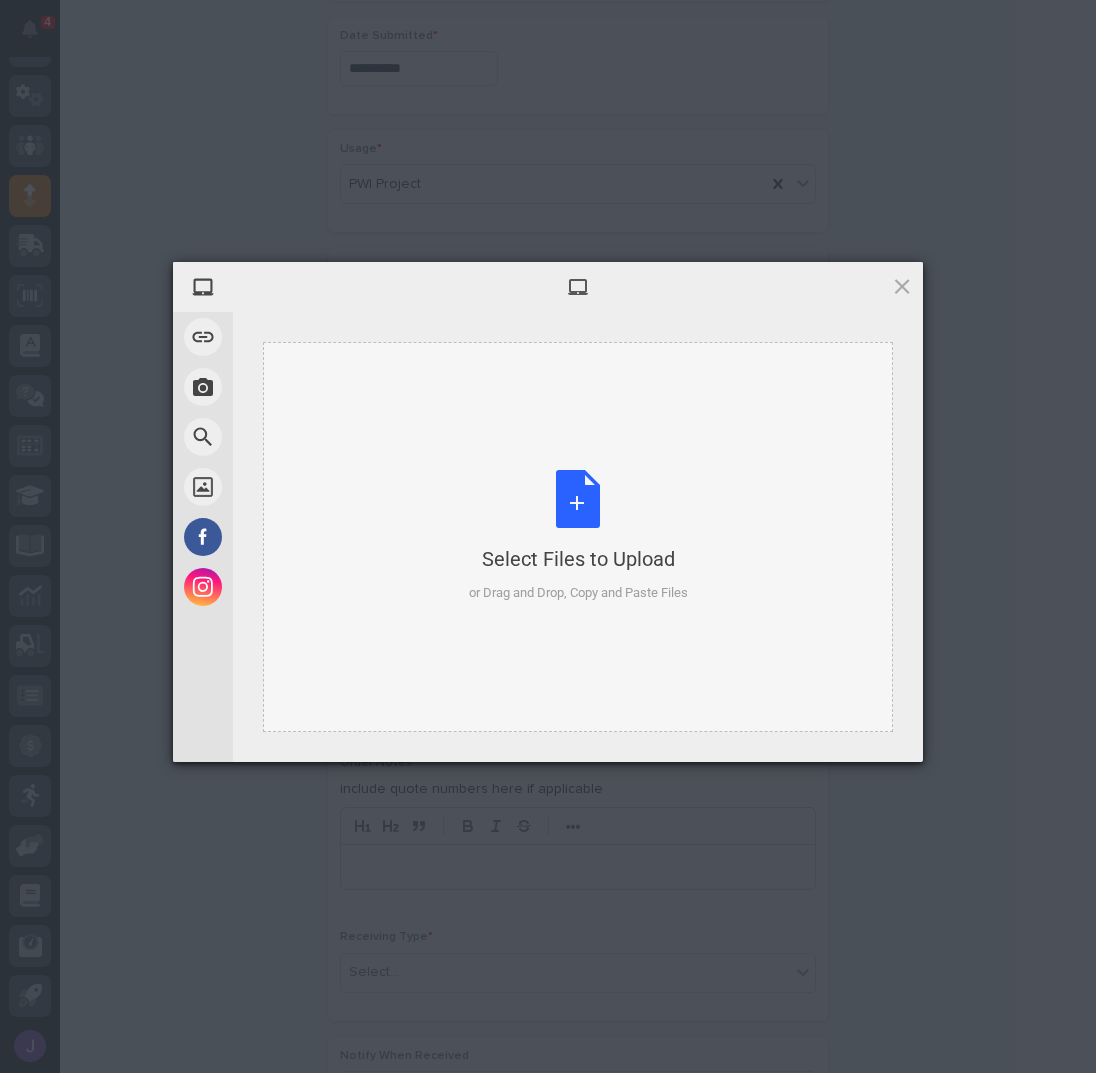 click on "Select Files to Upload
or Drag and Drop, Copy and Paste Files" at bounding box center (578, 536) 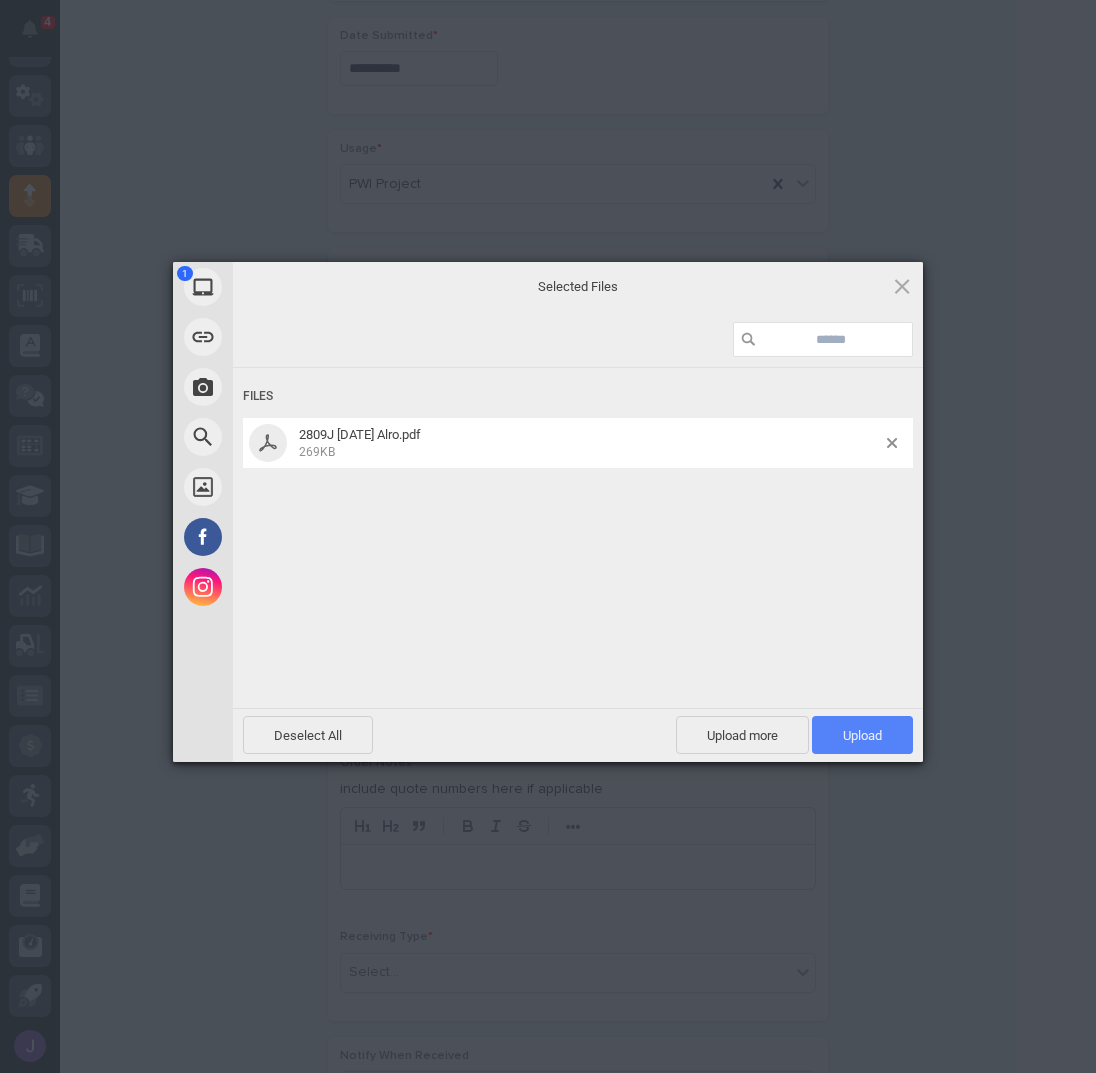 click on "Upload
1" at bounding box center (862, 735) 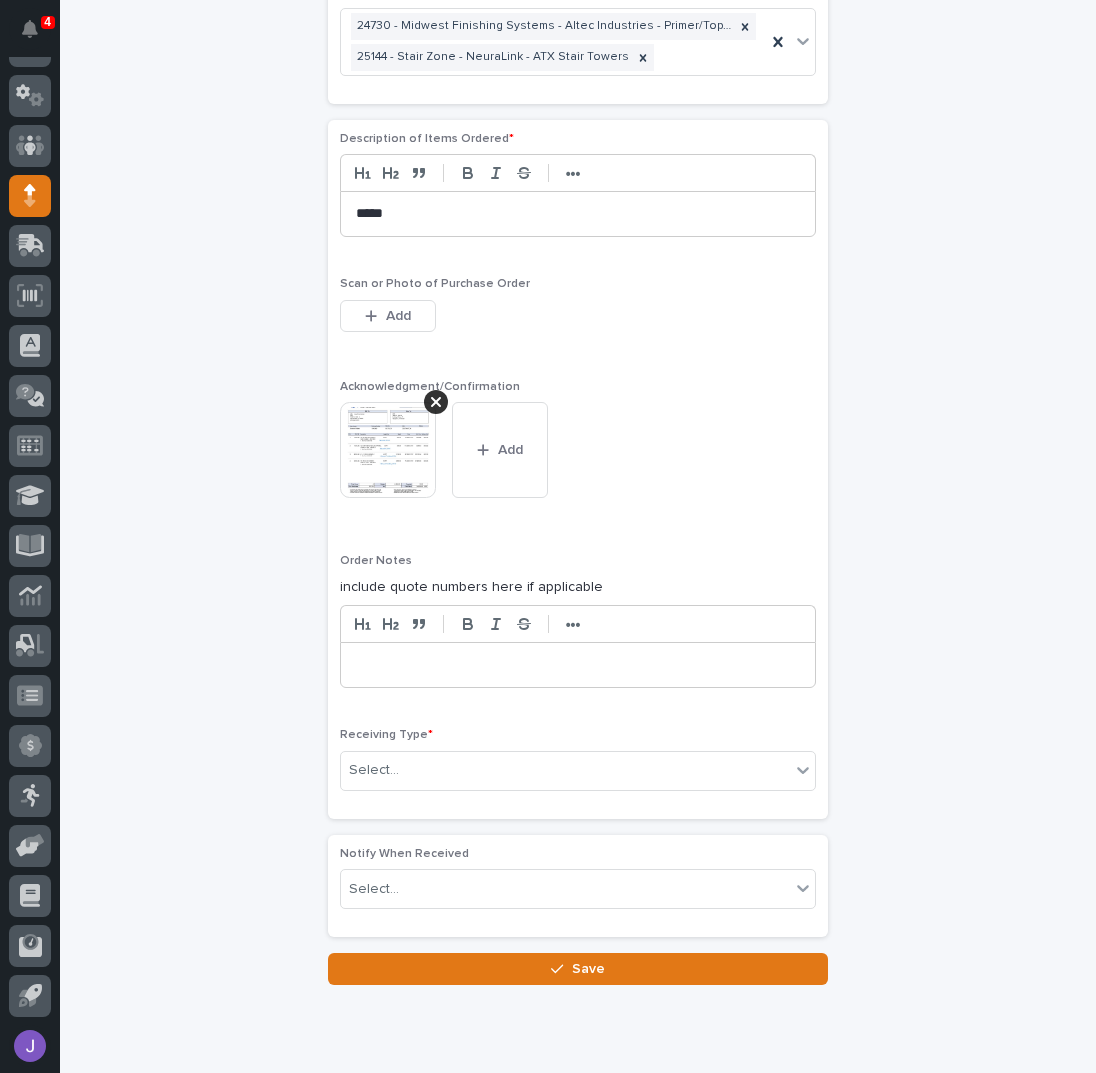 scroll, scrollTop: 1398, scrollLeft: 0, axis: vertical 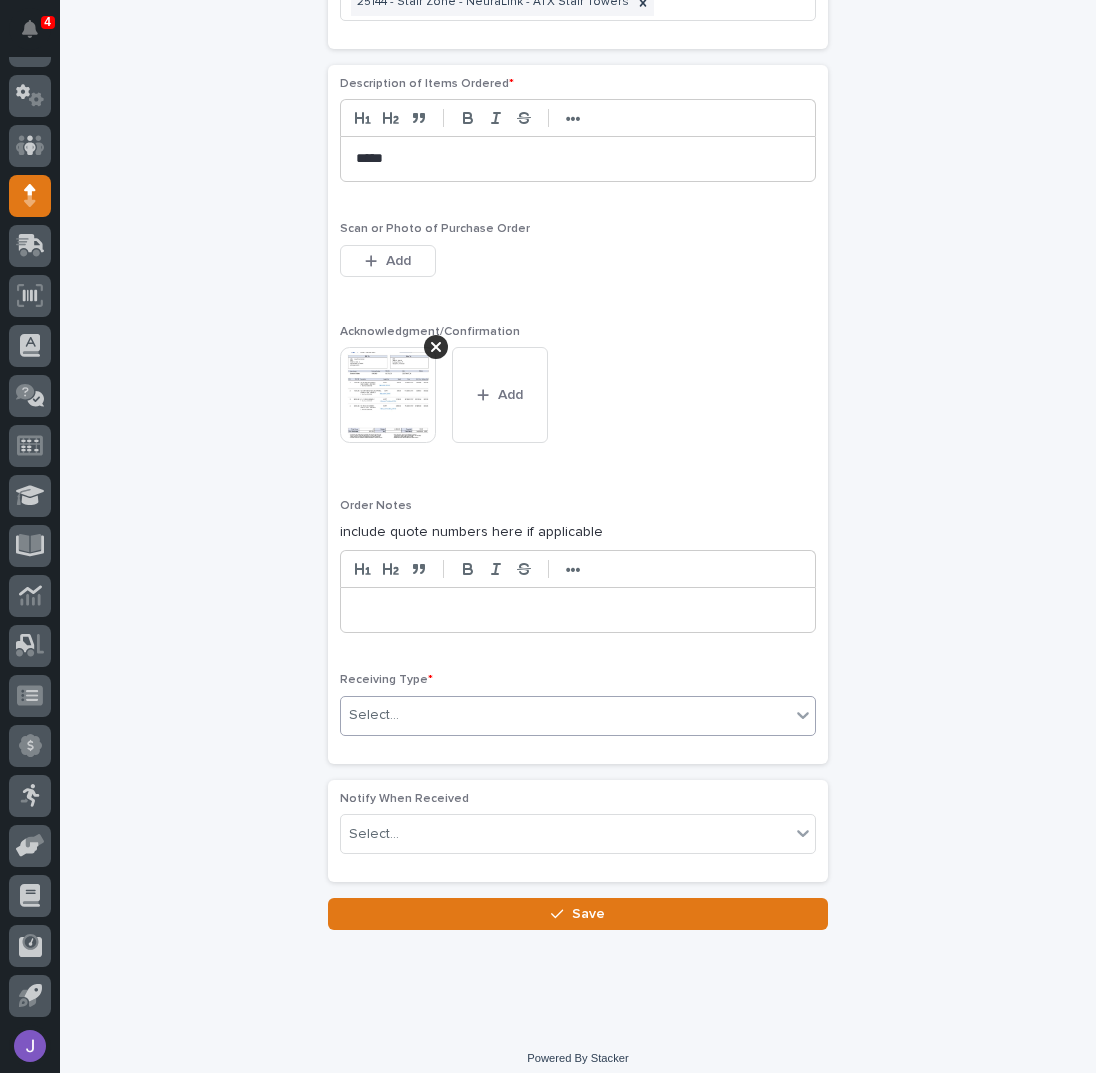 click on "Select..." at bounding box center [565, 715] 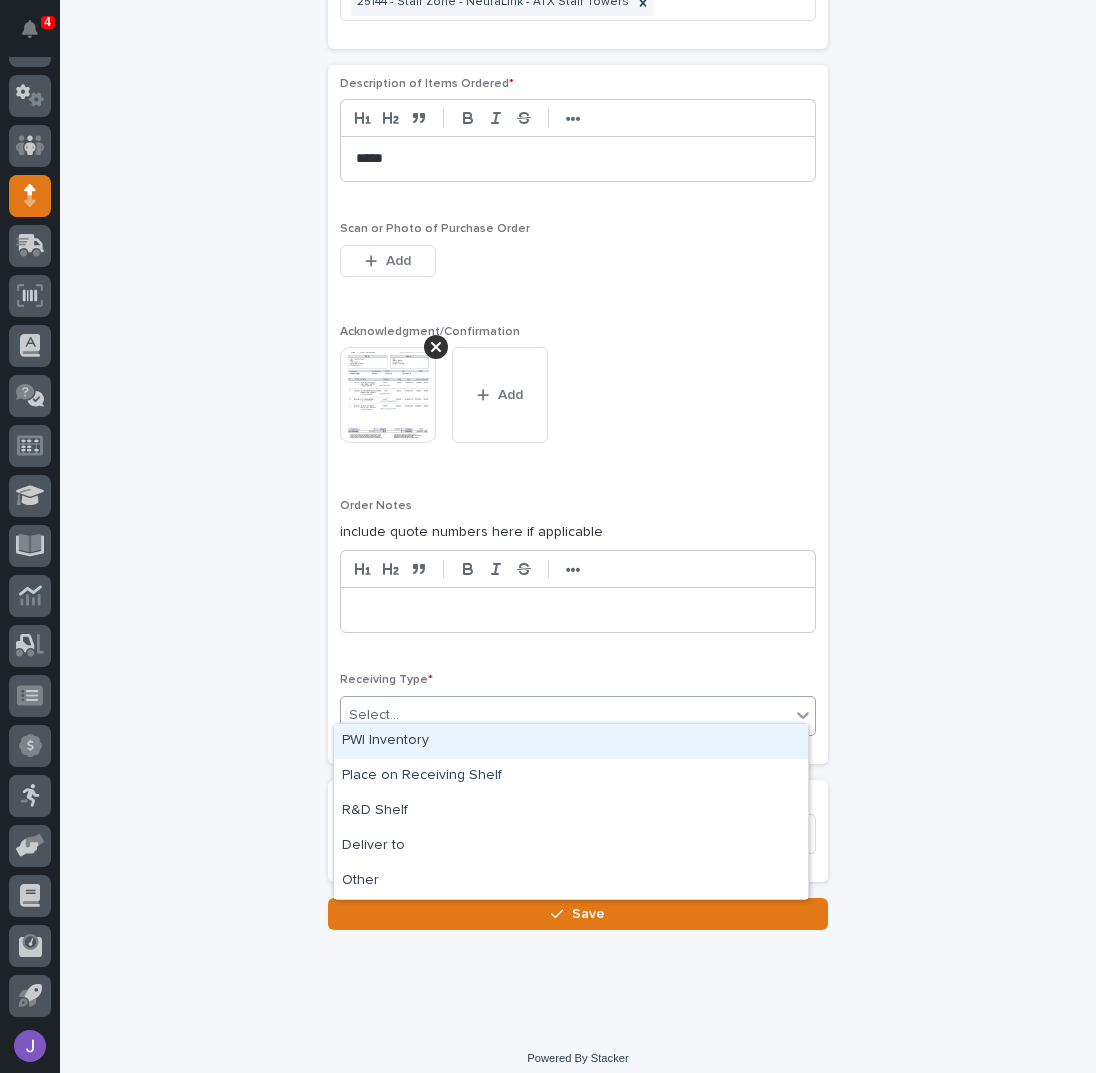 click on "PWI Inventory" at bounding box center [571, 741] 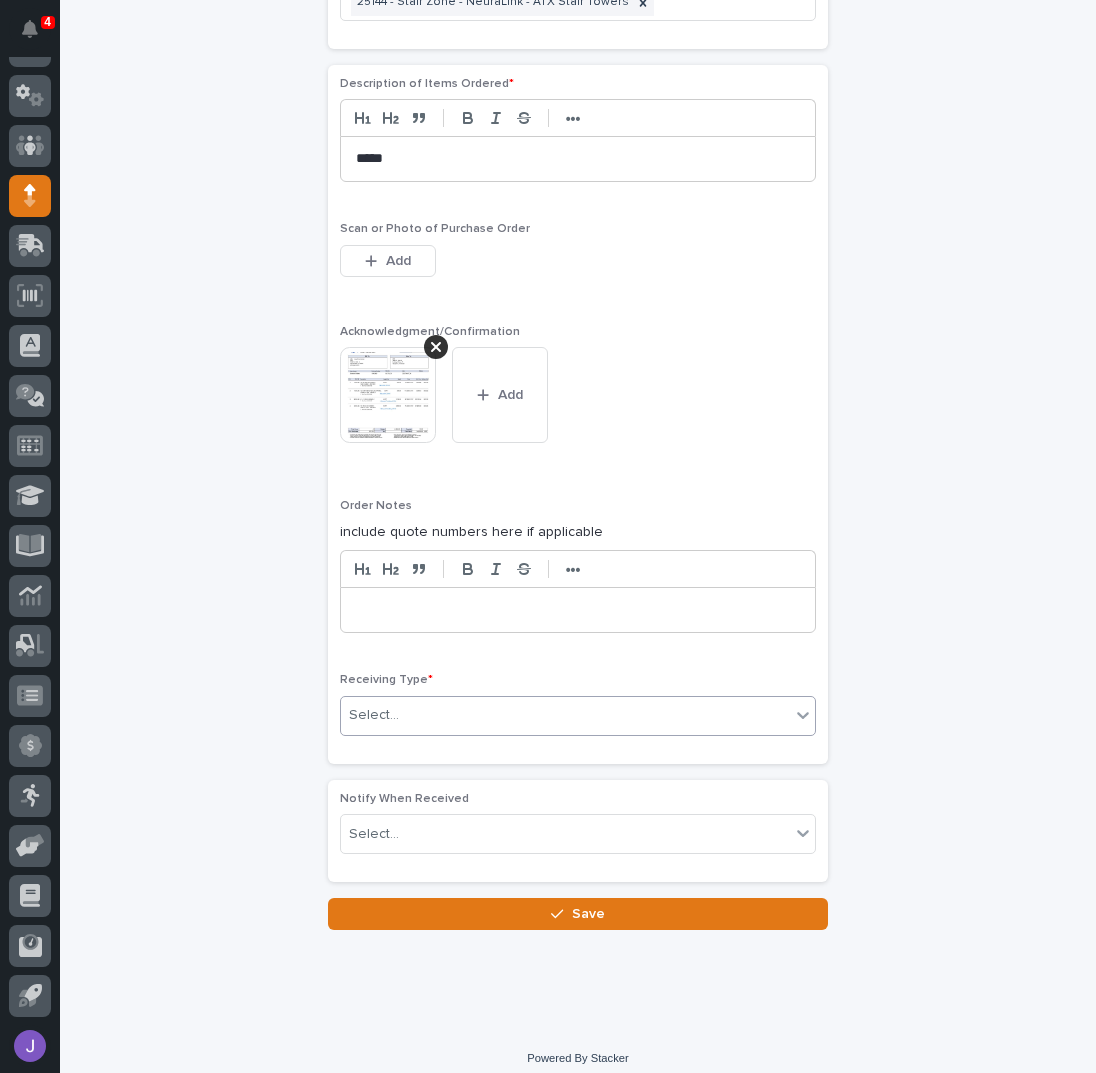 click on "Ordered By * [FIRST] [LAST] Attached Project * 24730 - Midwest Finishing Systems - Altec Industries - Primer/Top Coat ERoom 25144 - Stair Zone - NeuraLink - ATX Stair Towers" at bounding box center [578, -173] 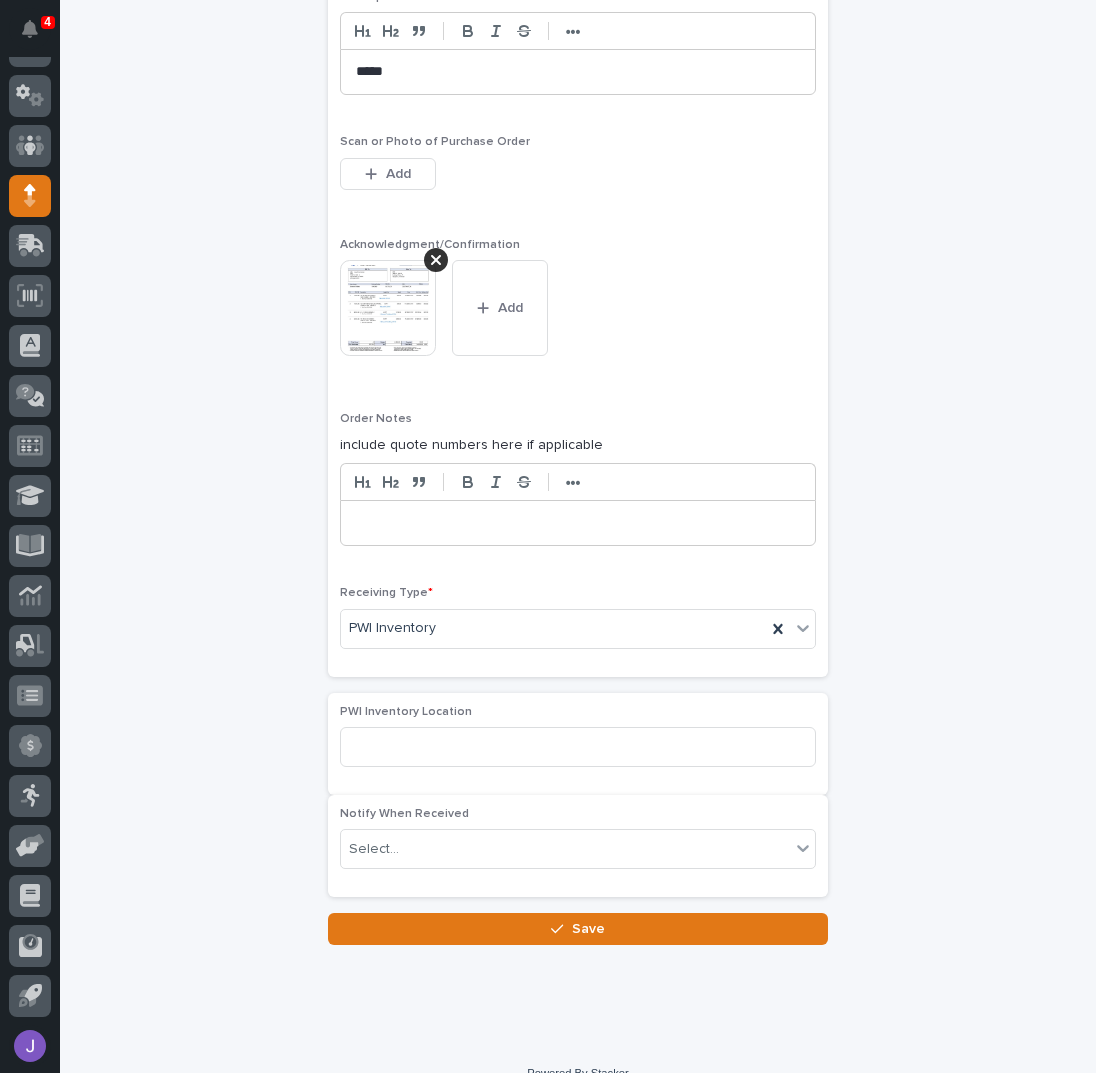scroll, scrollTop: 1488, scrollLeft: 0, axis: vertical 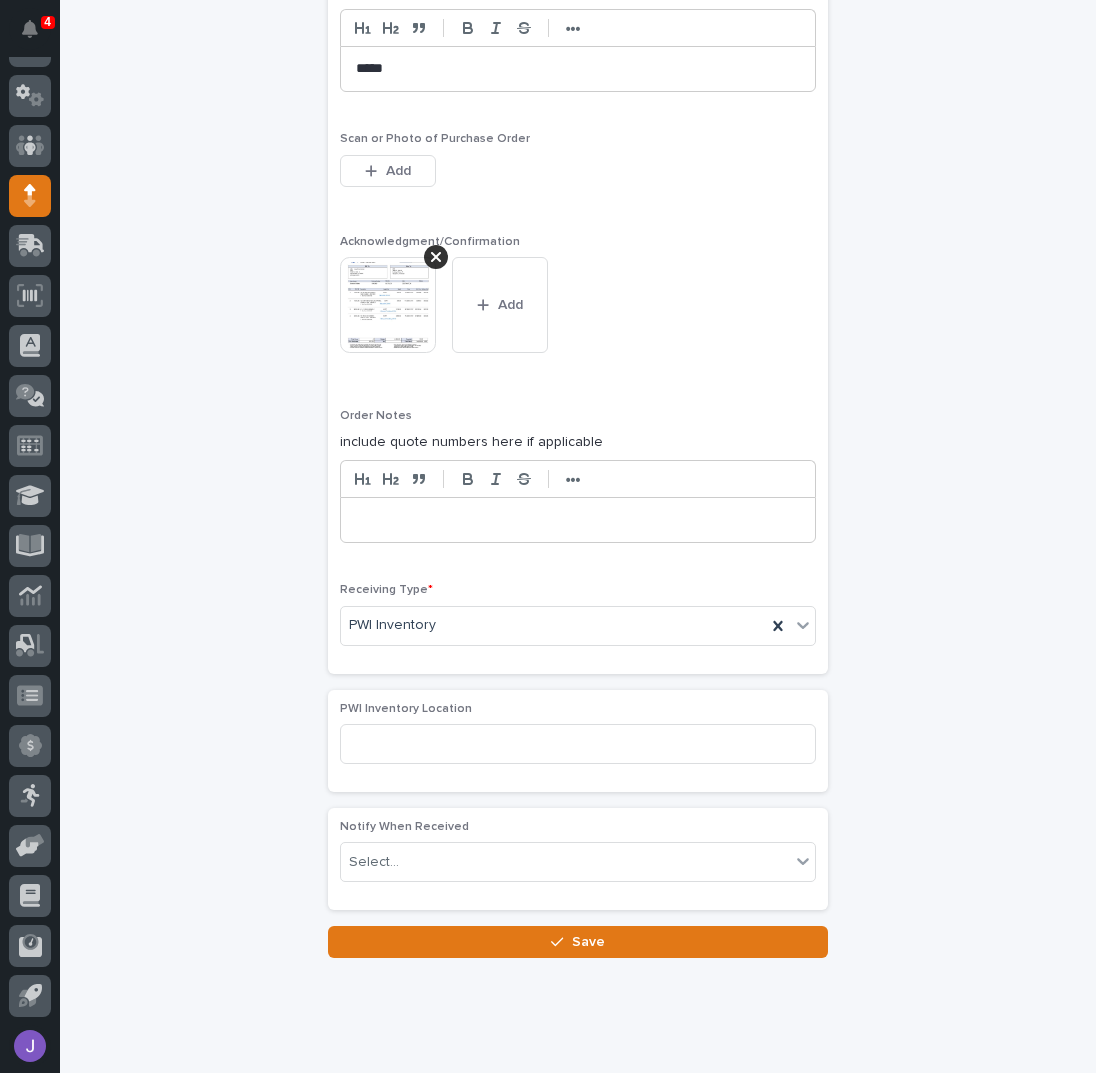 click on "Save" at bounding box center (578, 942) 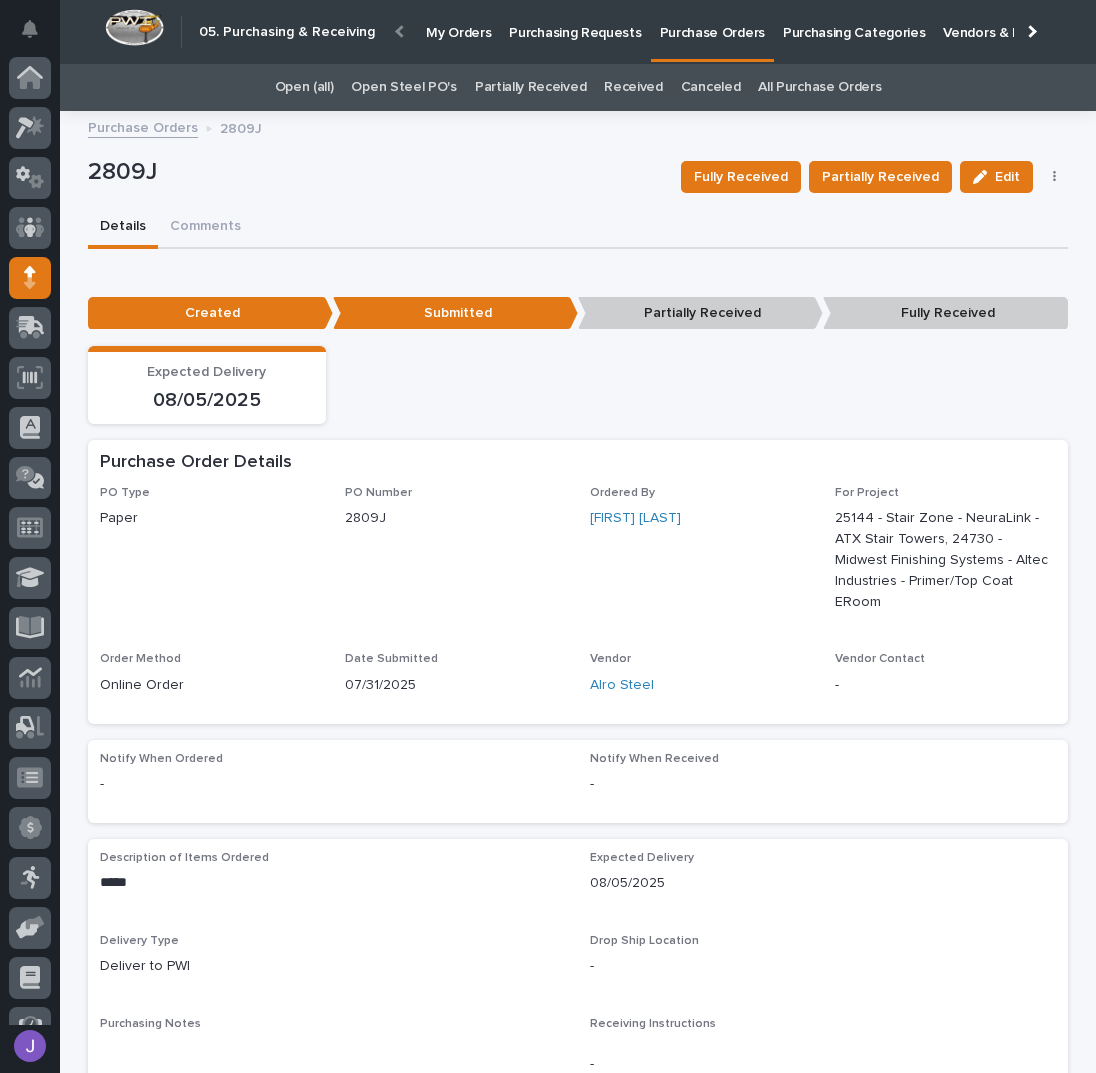 scroll, scrollTop: 82, scrollLeft: 0, axis: vertical 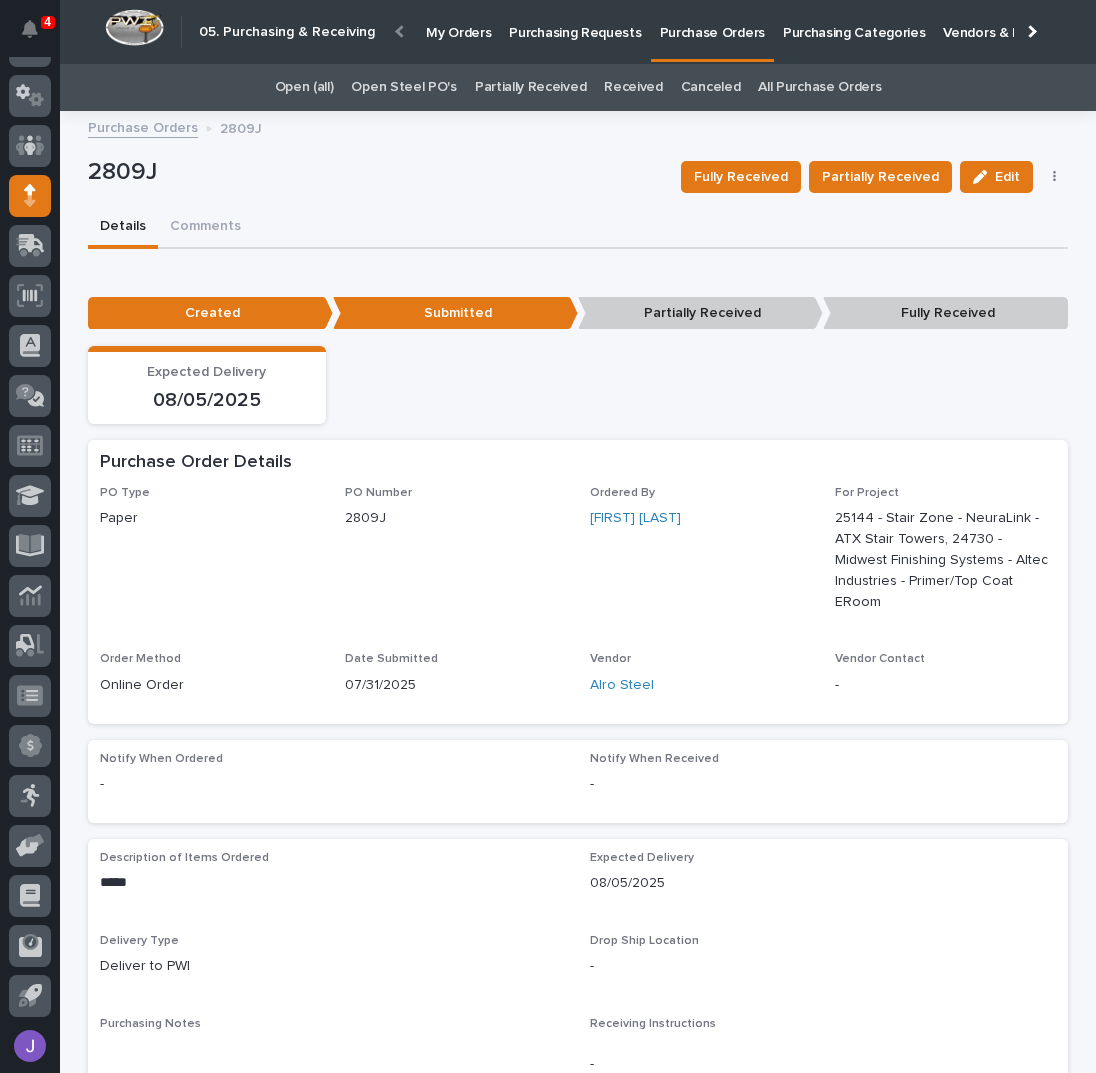 click on "Purchasing Requests" at bounding box center [575, 21] 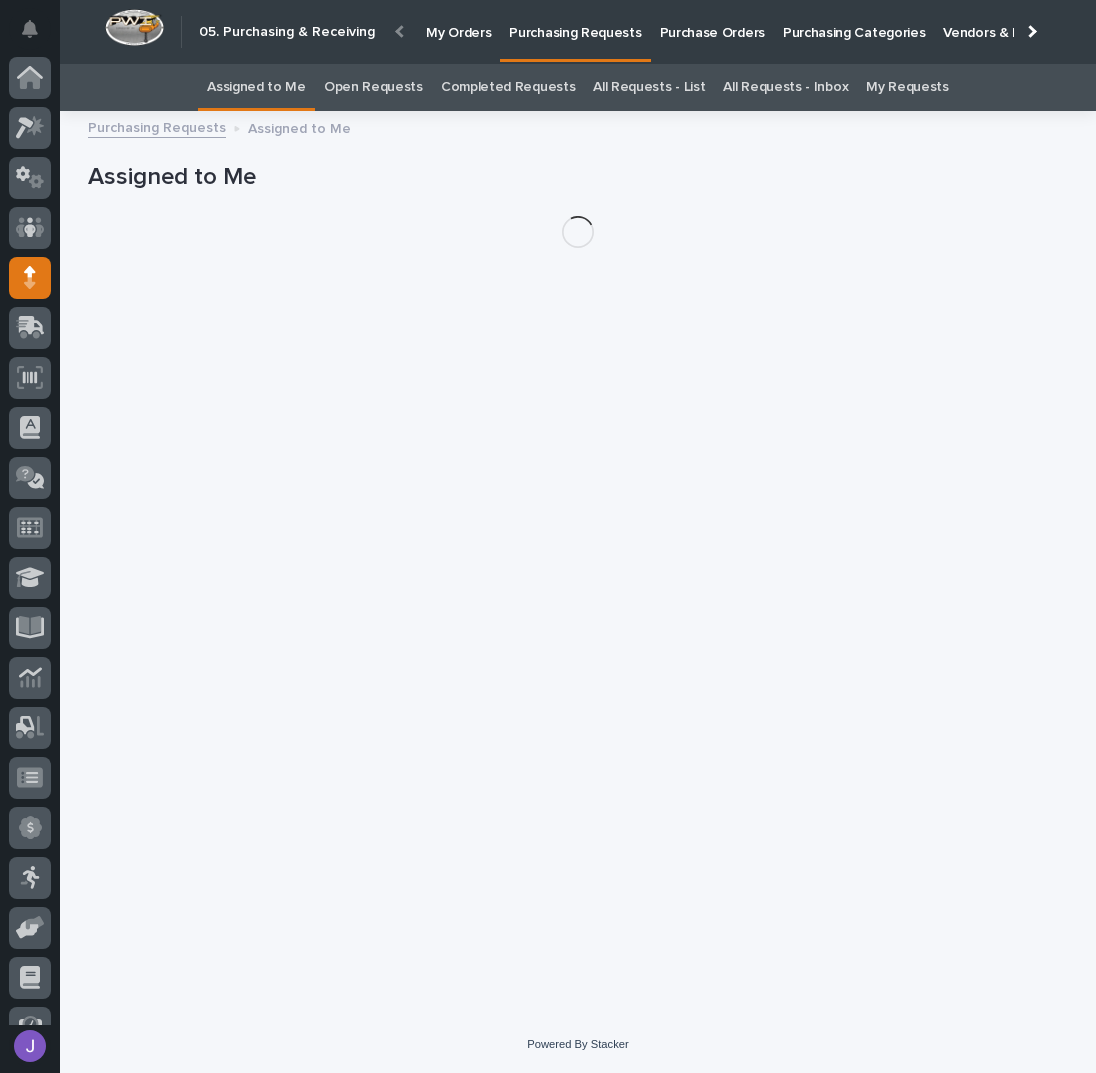 scroll, scrollTop: 82, scrollLeft: 0, axis: vertical 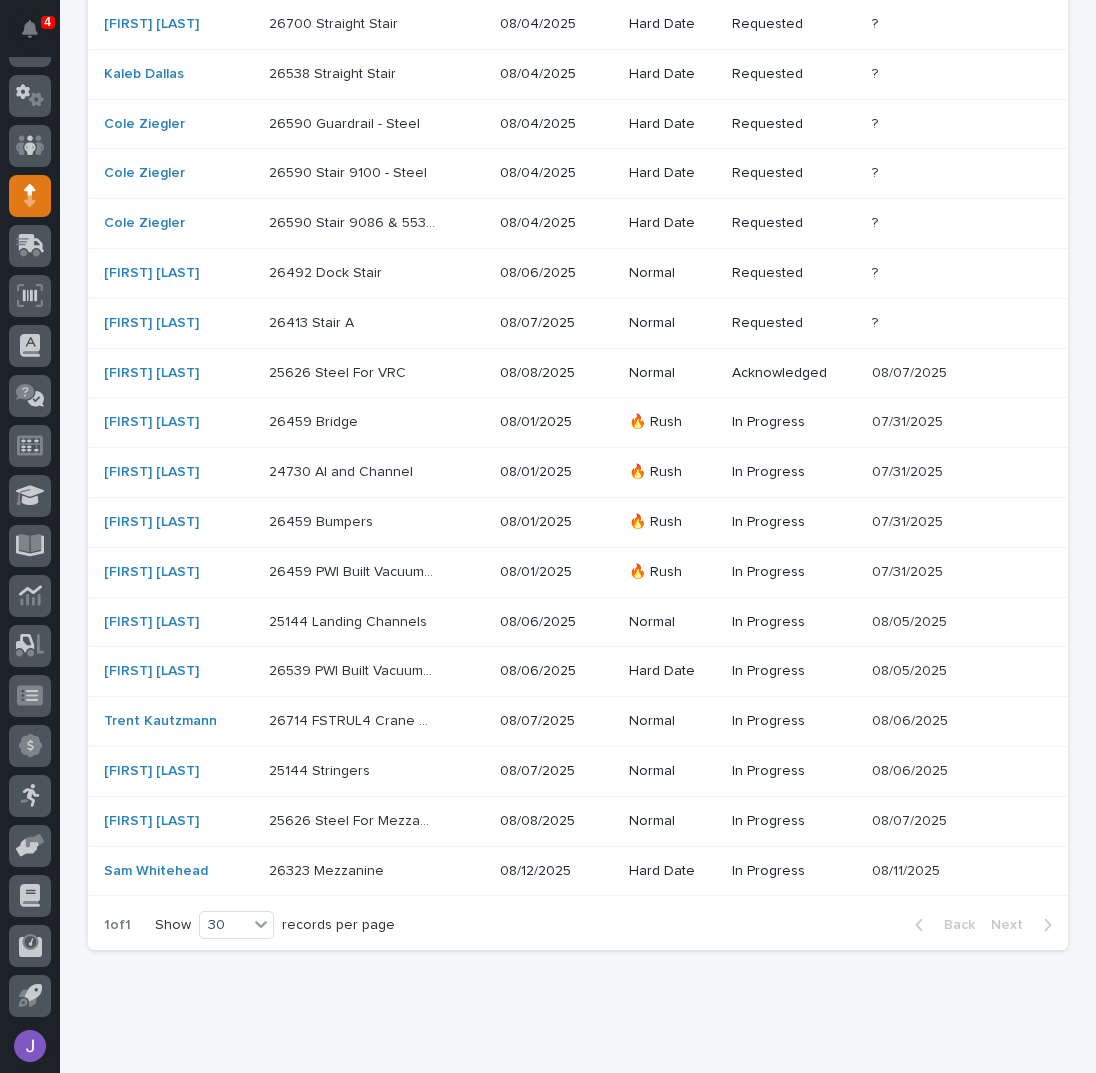 click at bounding box center [352, 771] 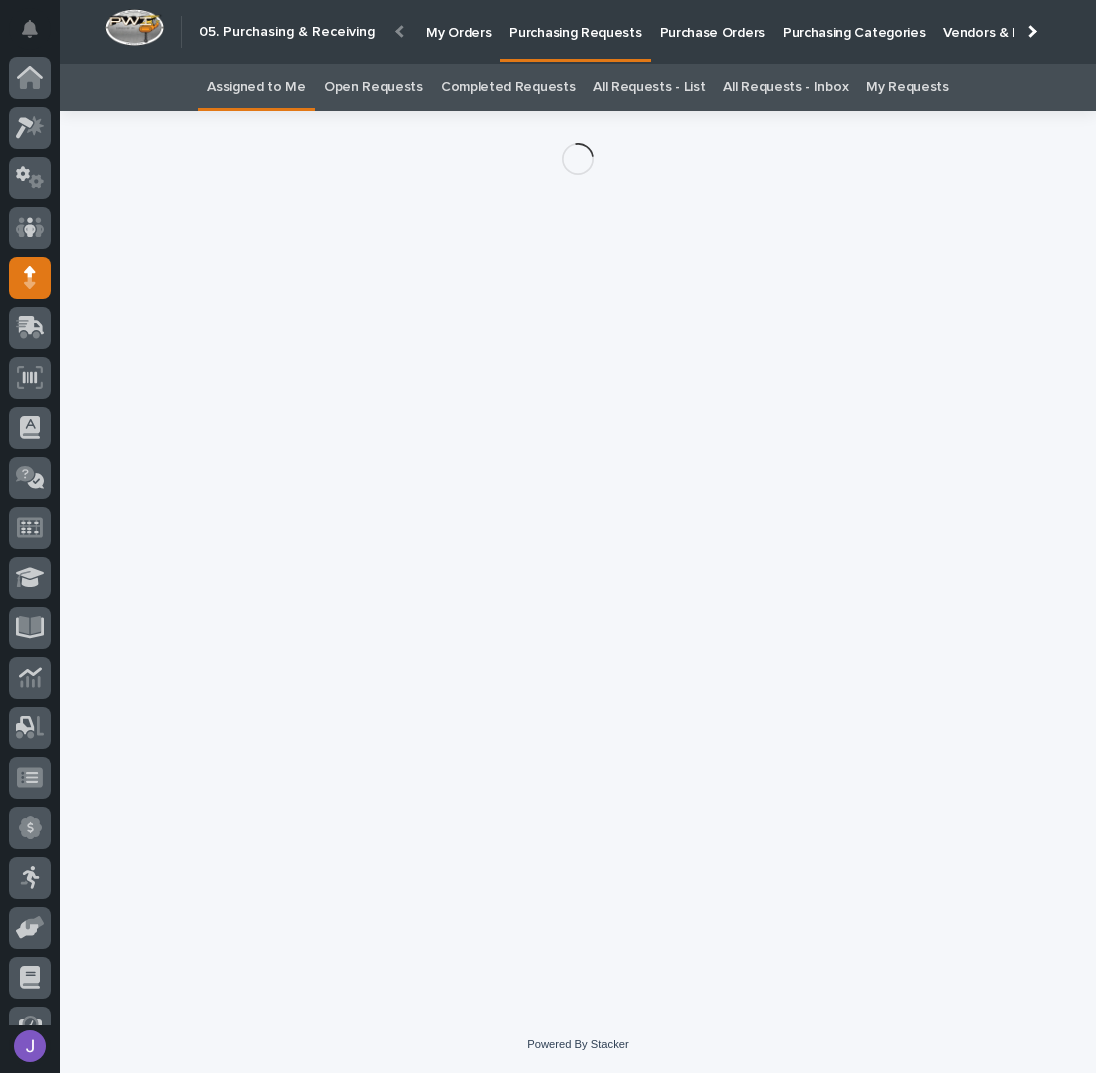scroll, scrollTop: 82, scrollLeft: 0, axis: vertical 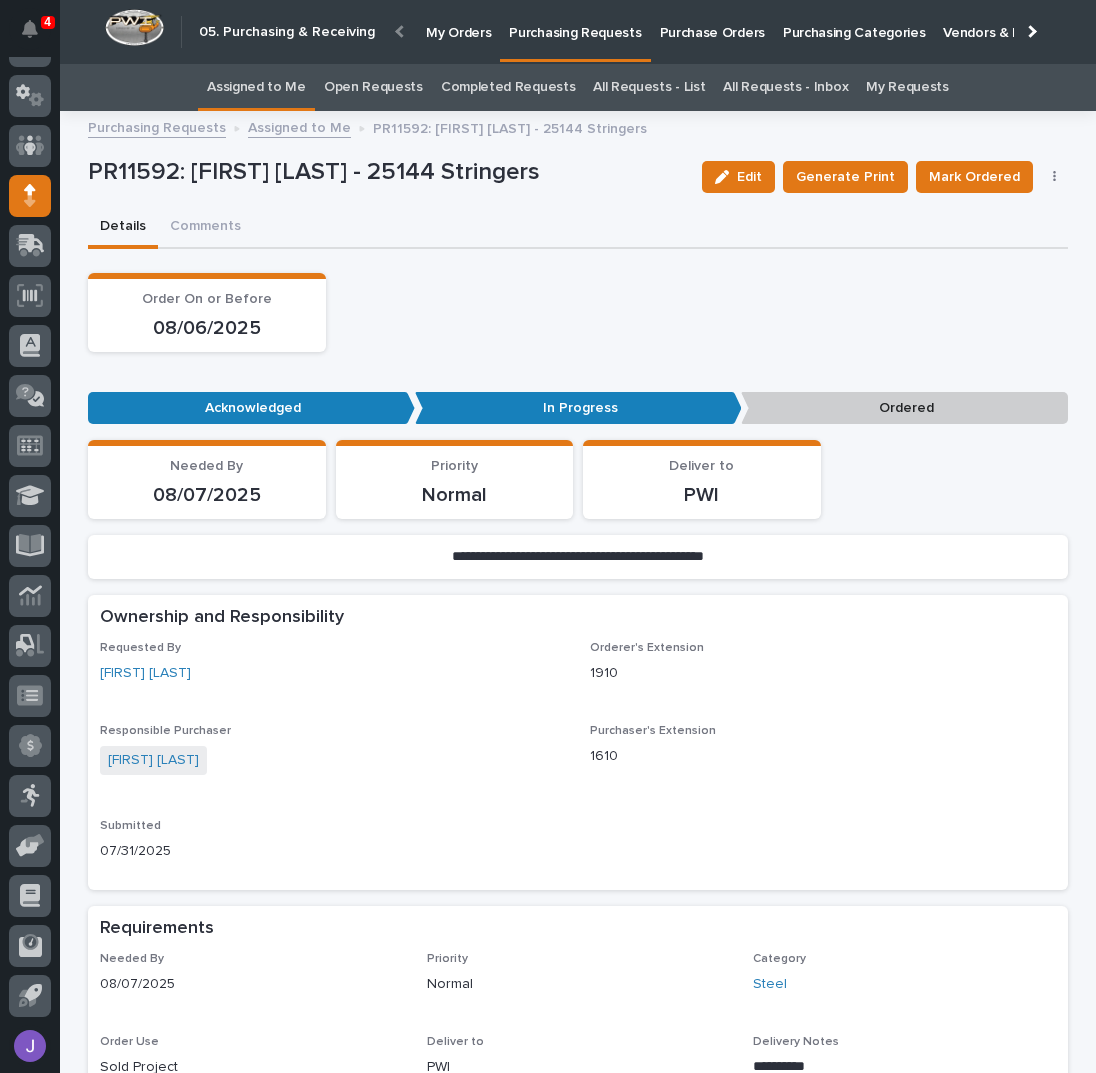 click 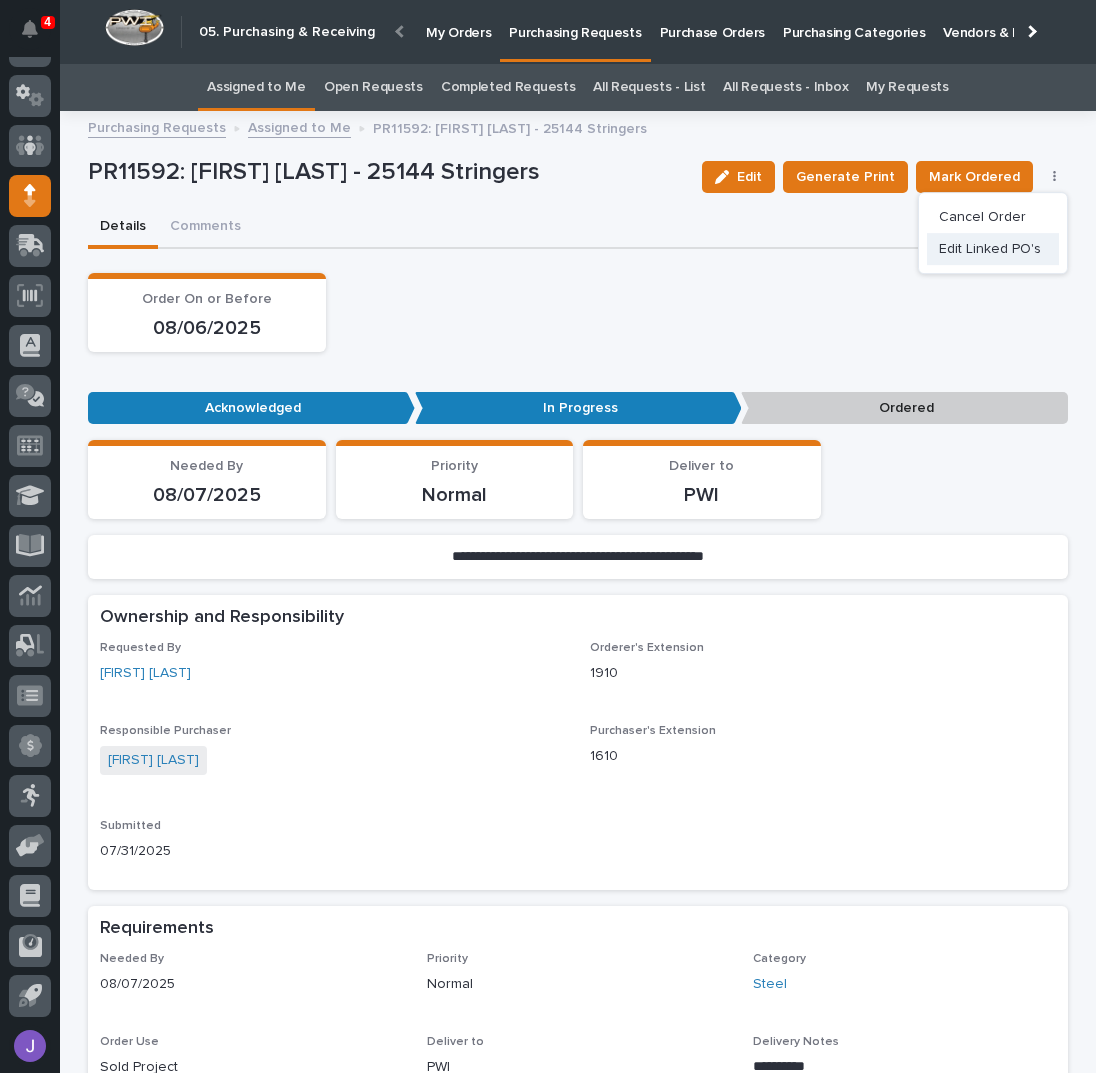 click on "Edit Linked PO's" at bounding box center (990, 249) 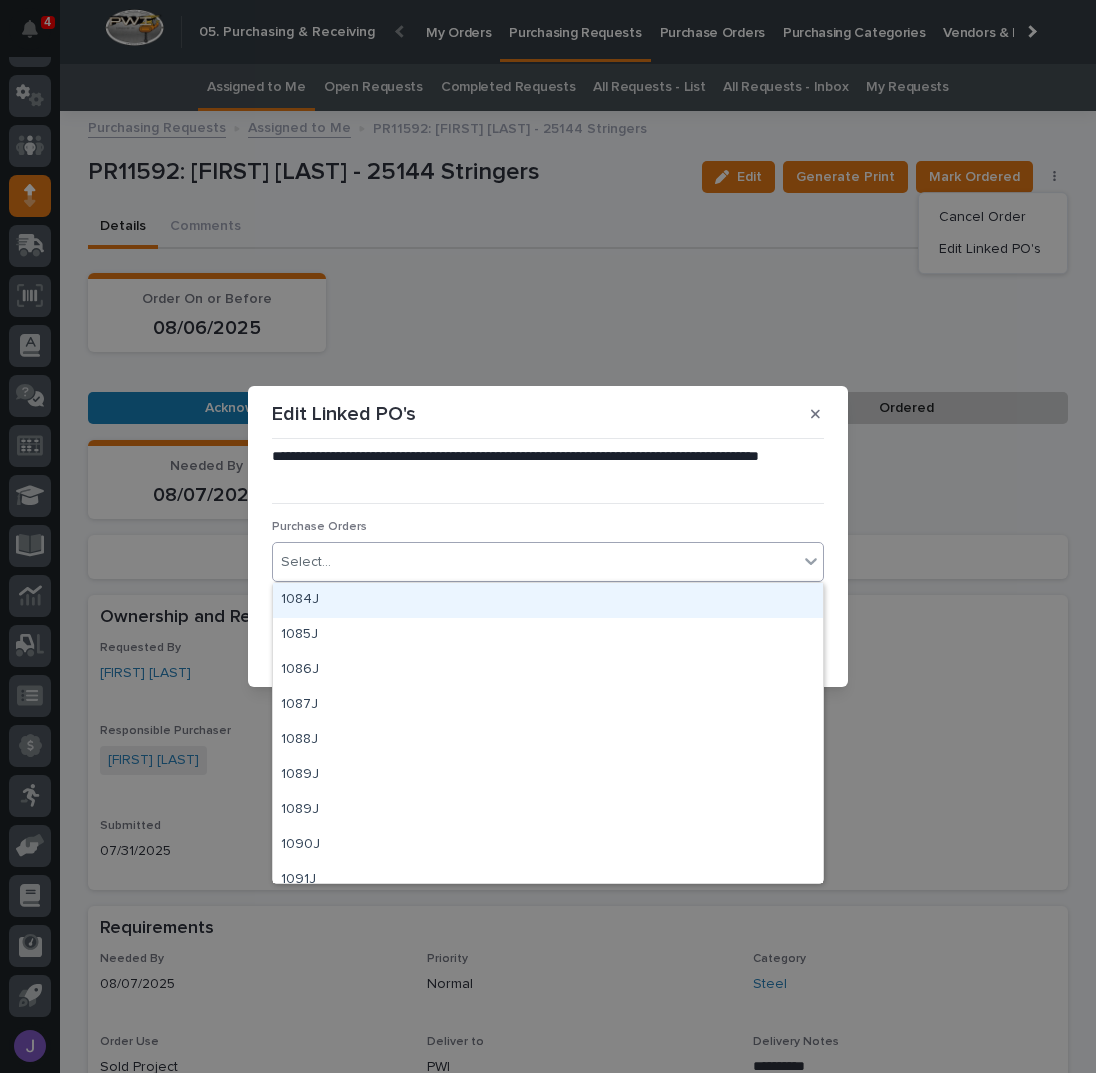 click on "Select..." at bounding box center [535, 562] 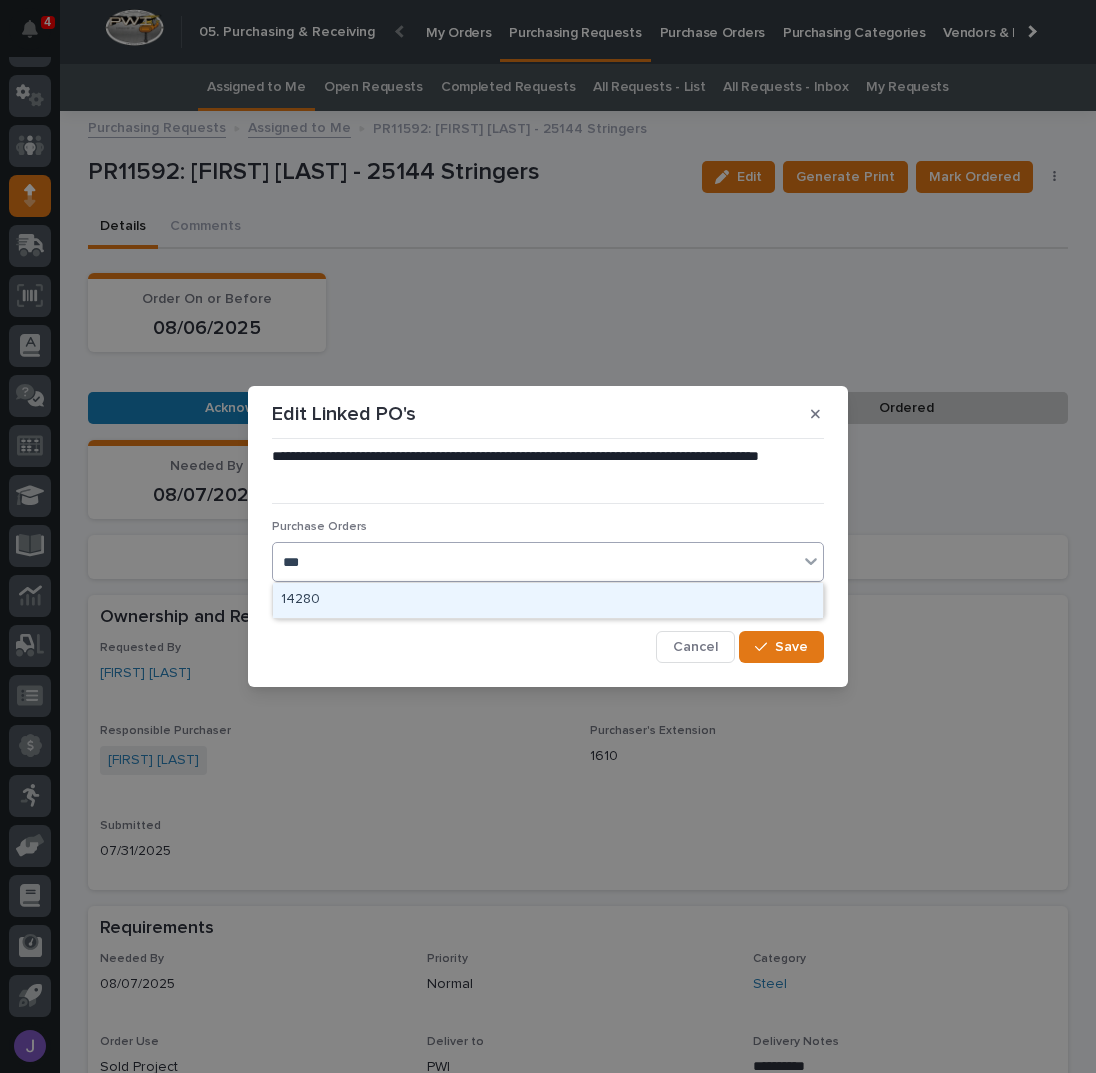 type on "****" 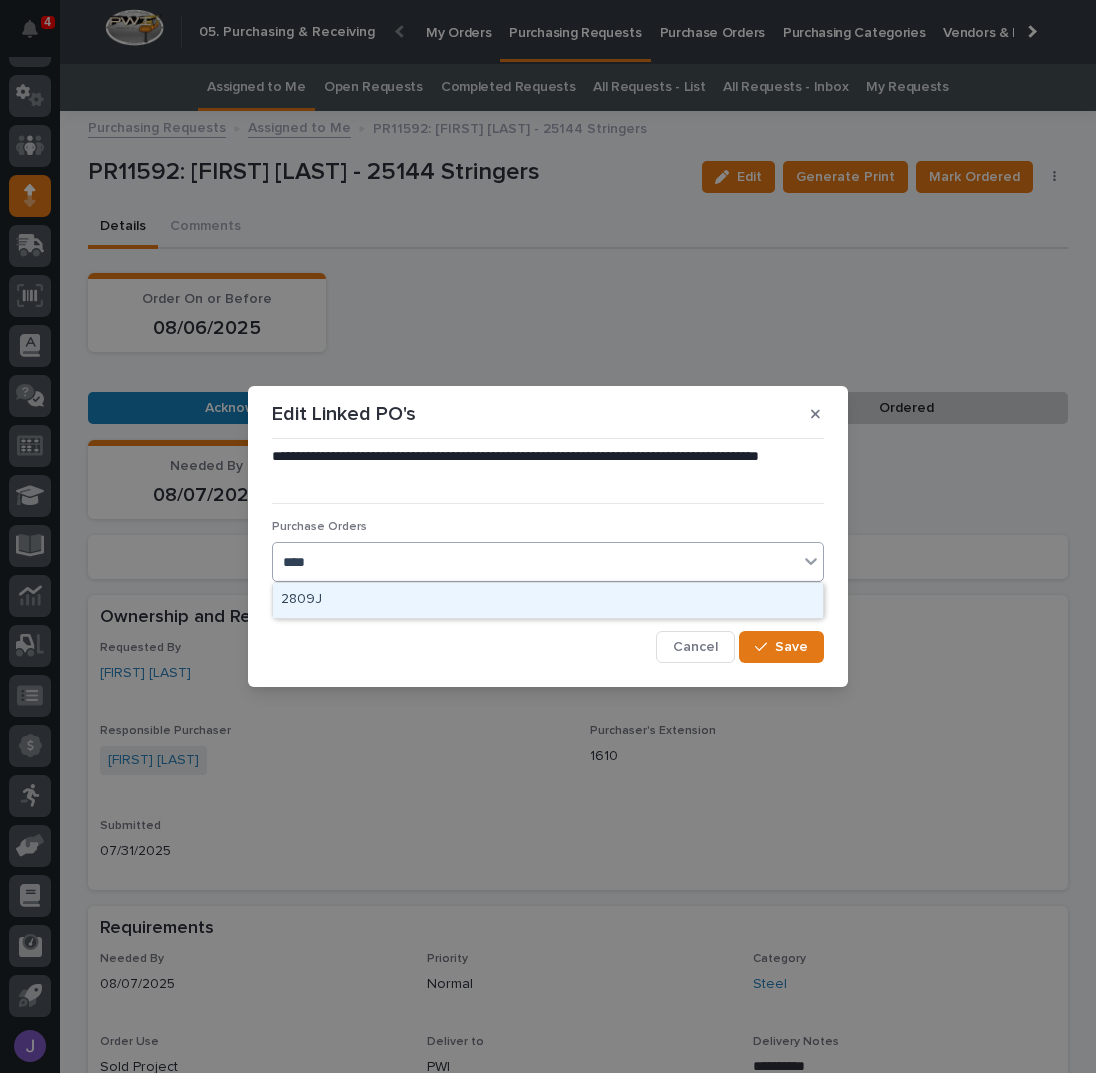 type 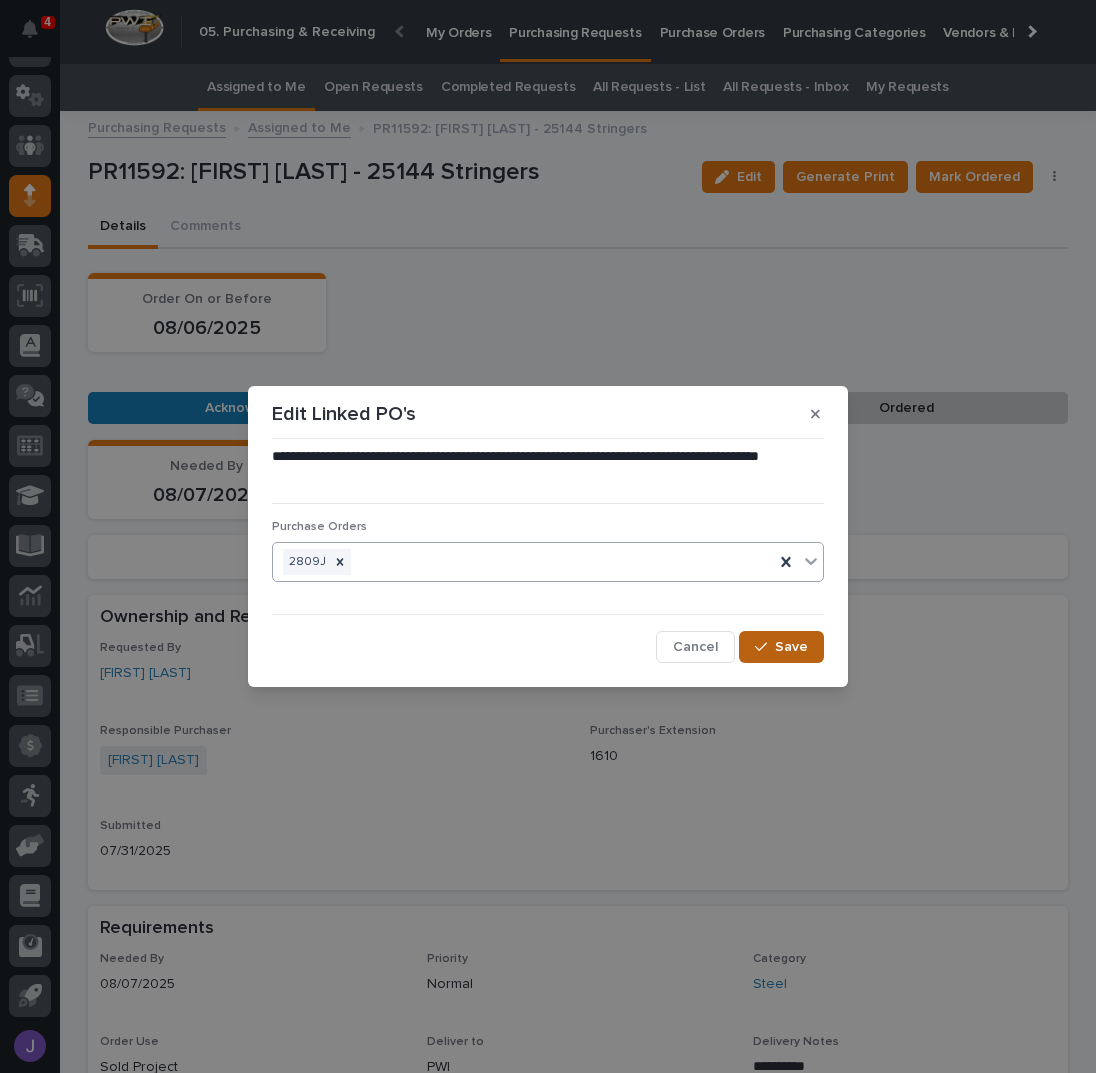 click on "Save" at bounding box center (781, 647) 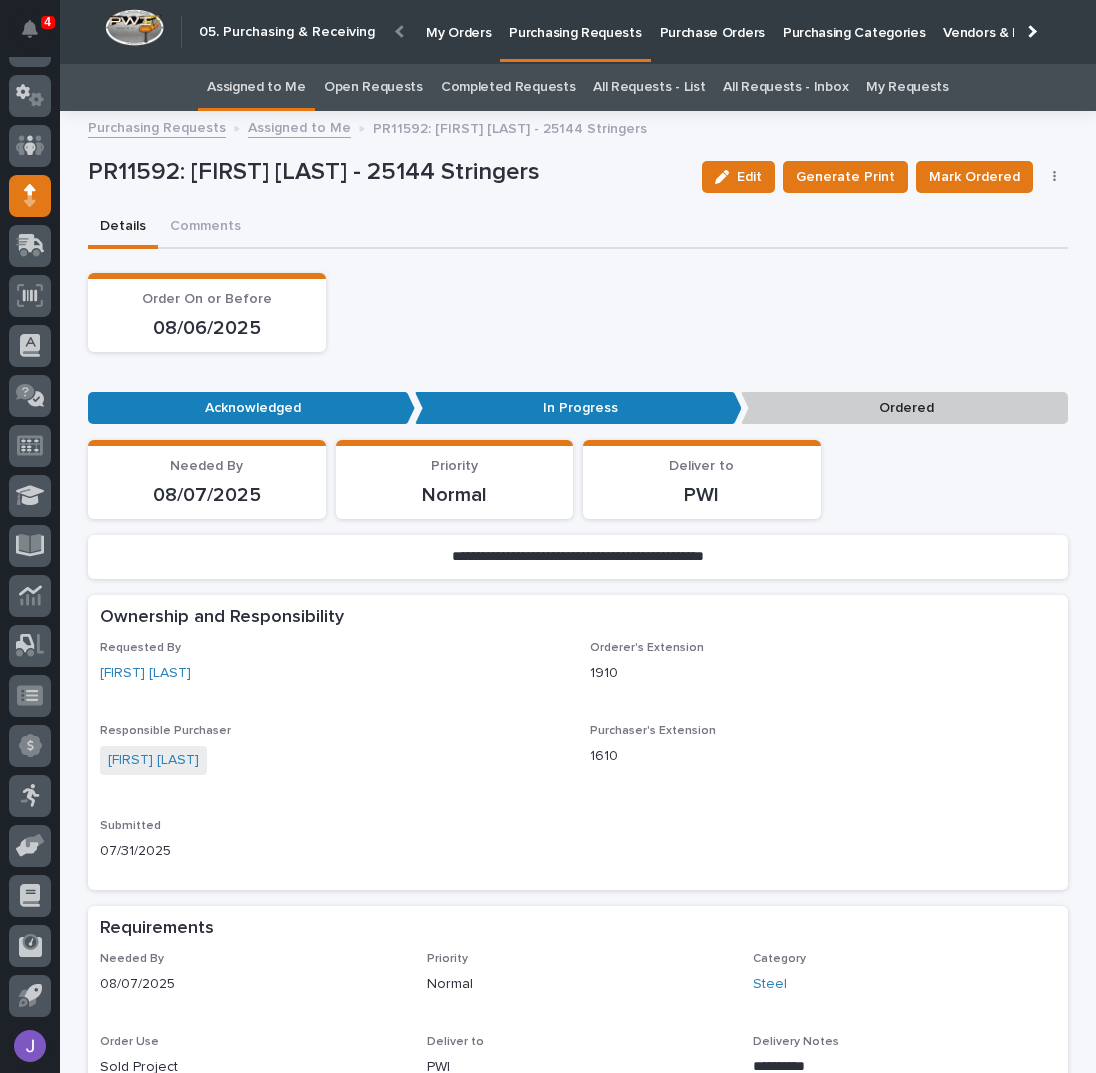 click on "Assigned to Me" at bounding box center (256, 87) 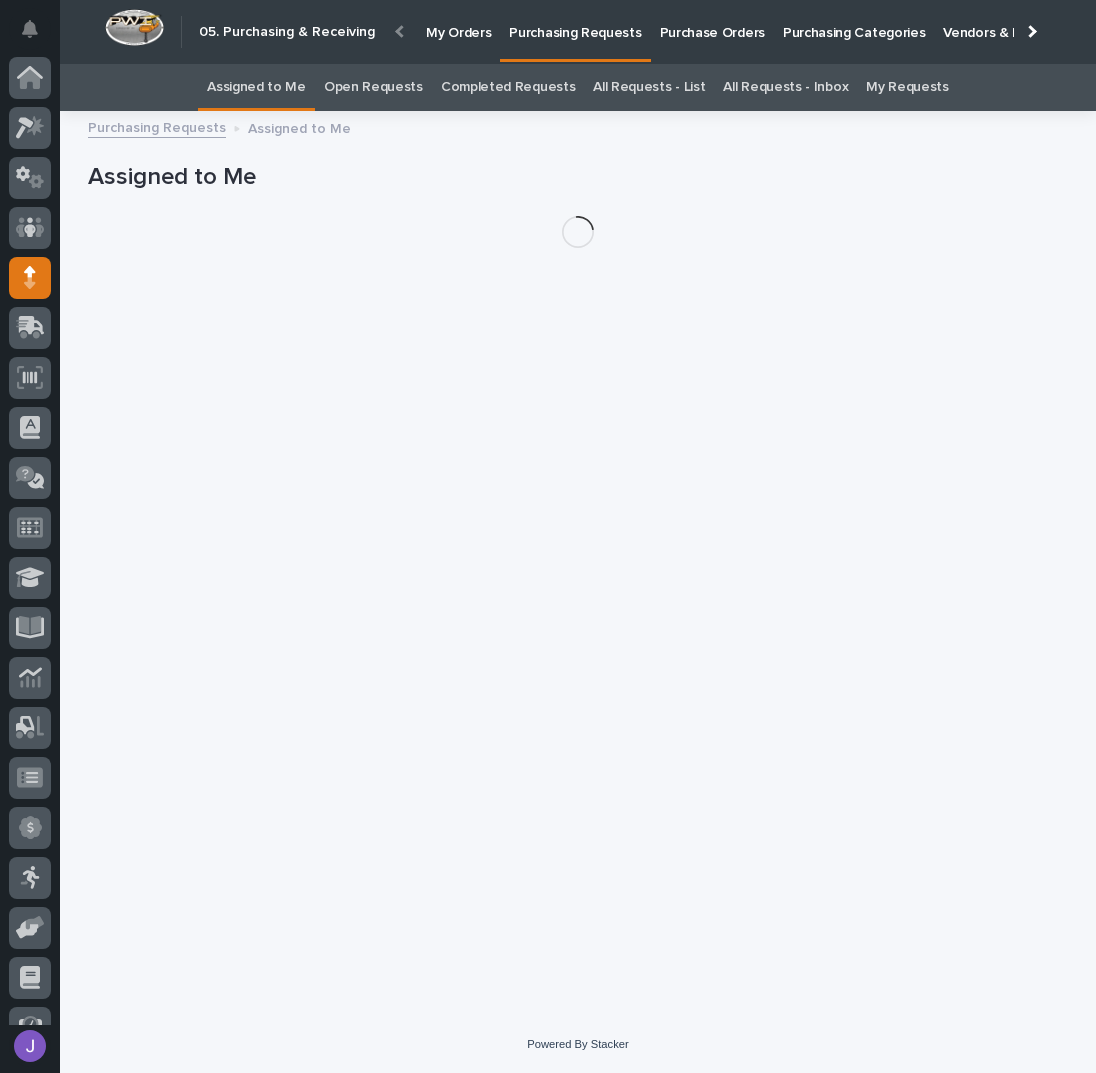 scroll, scrollTop: 82, scrollLeft: 0, axis: vertical 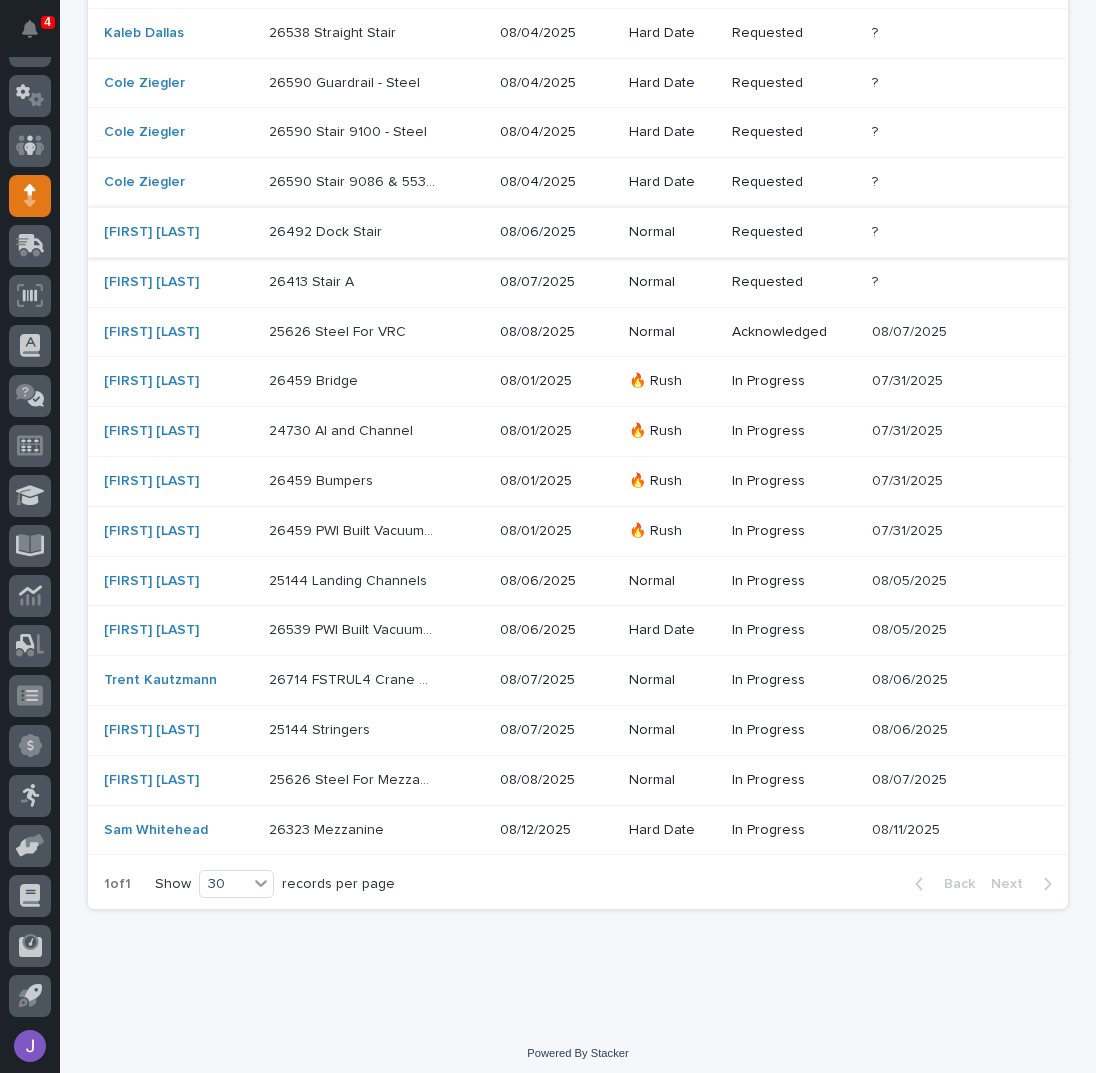 click on "24730 AI and Channel 24730 AI and Channel" at bounding box center [376, 431] 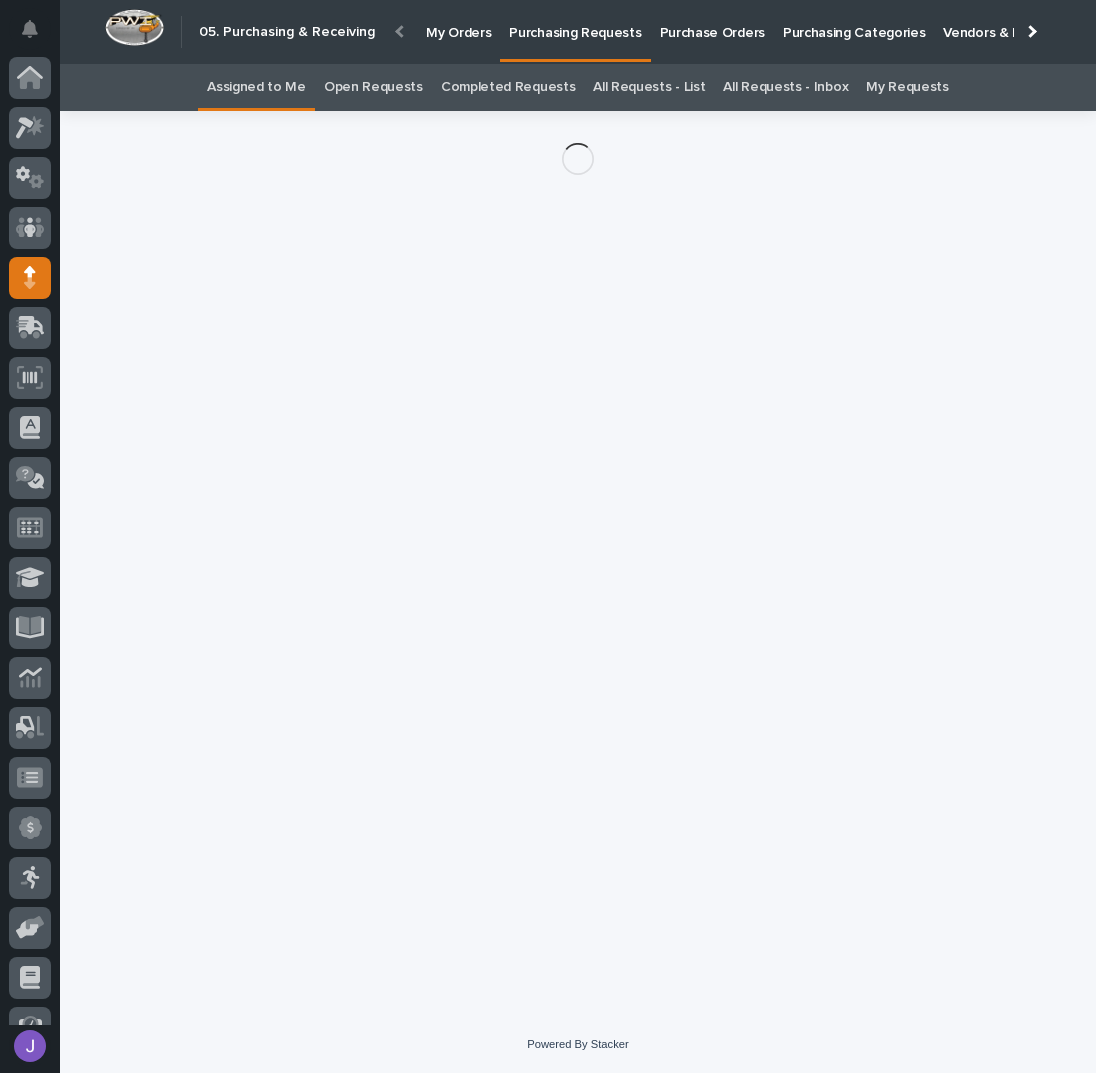 scroll, scrollTop: 82, scrollLeft: 0, axis: vertical 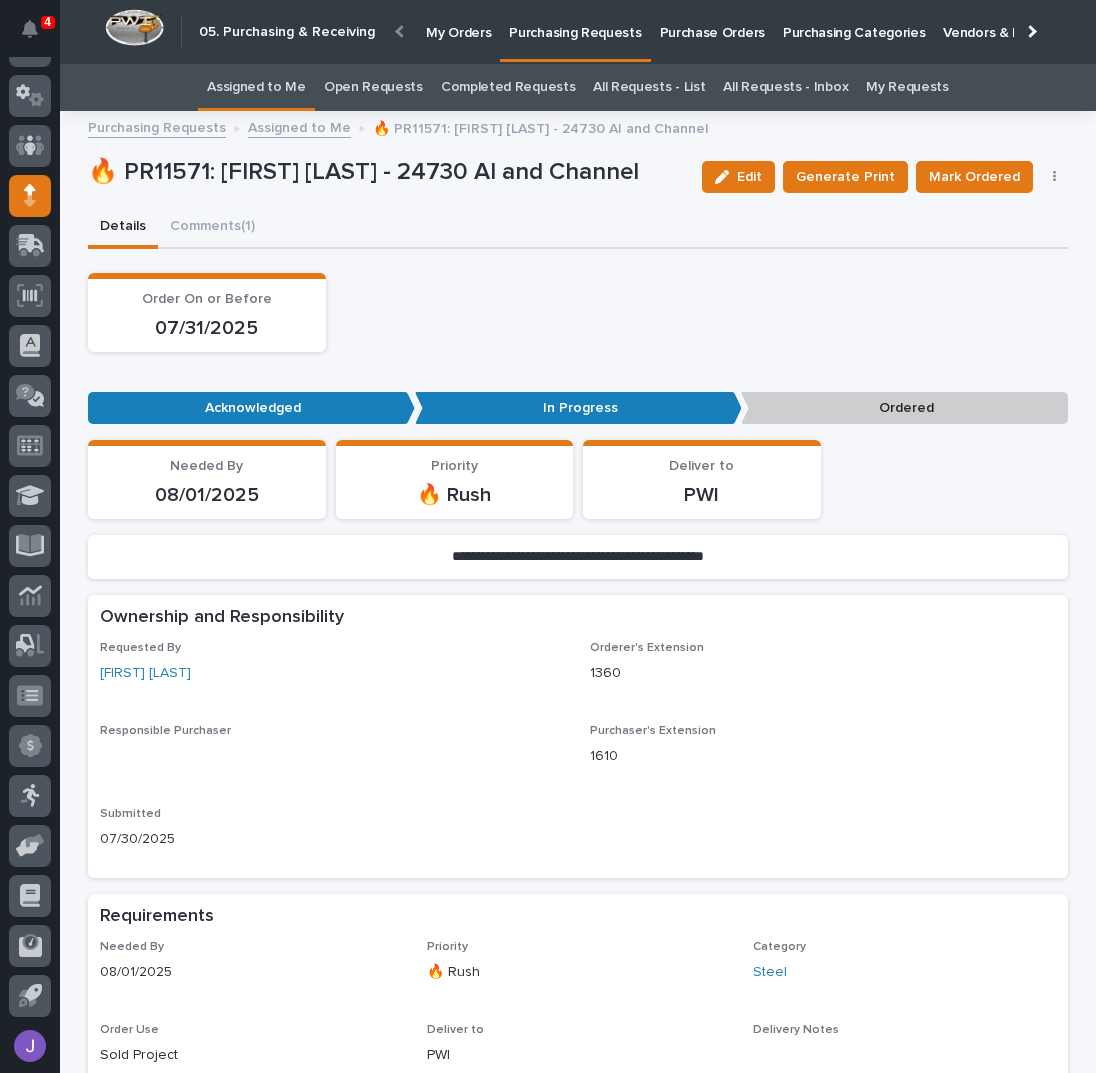 click 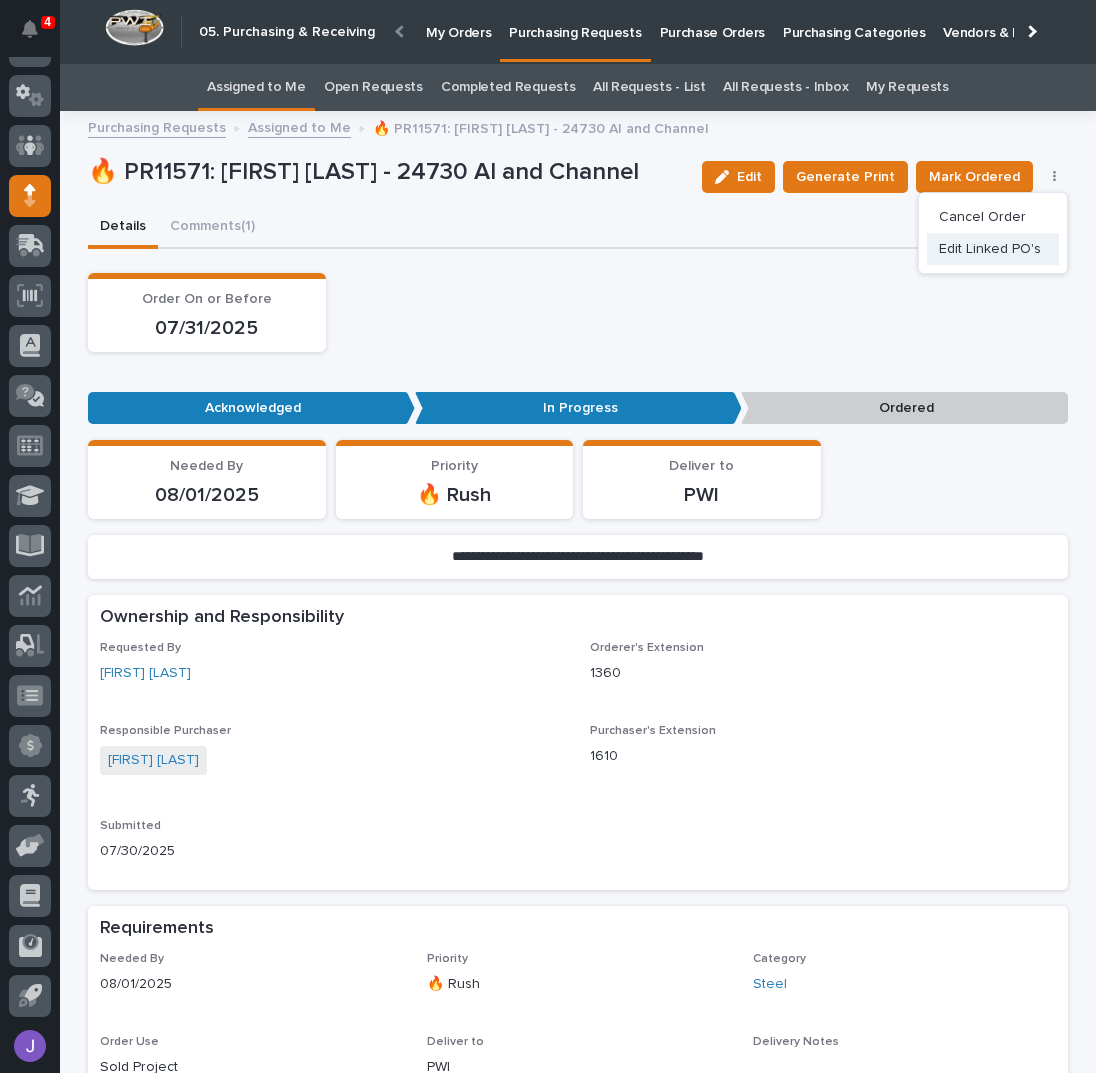 click on "Edit Linked PO's" at bounding box center (990, 249) 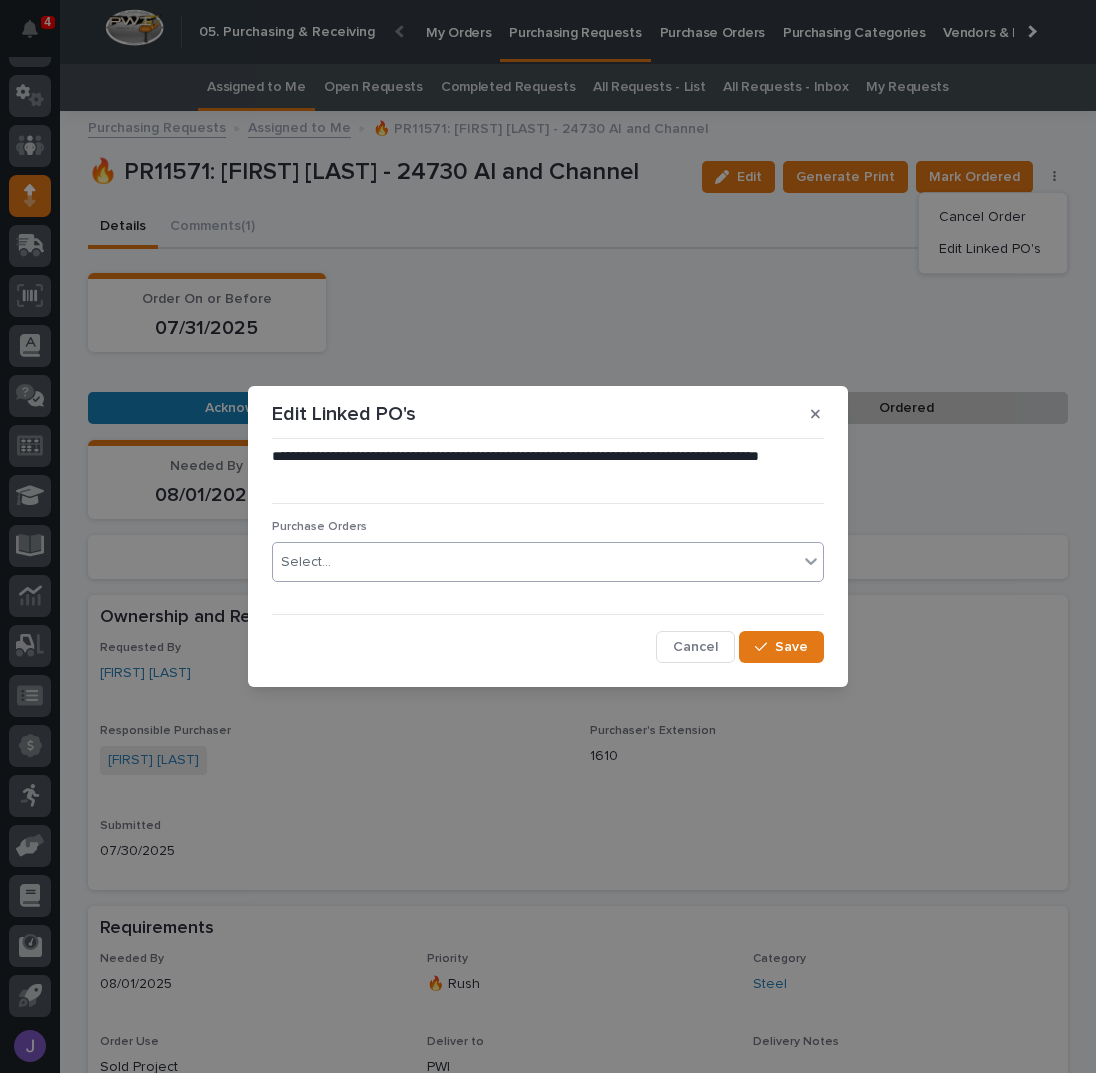 click on "Select..." at bounding box center (535, 562) 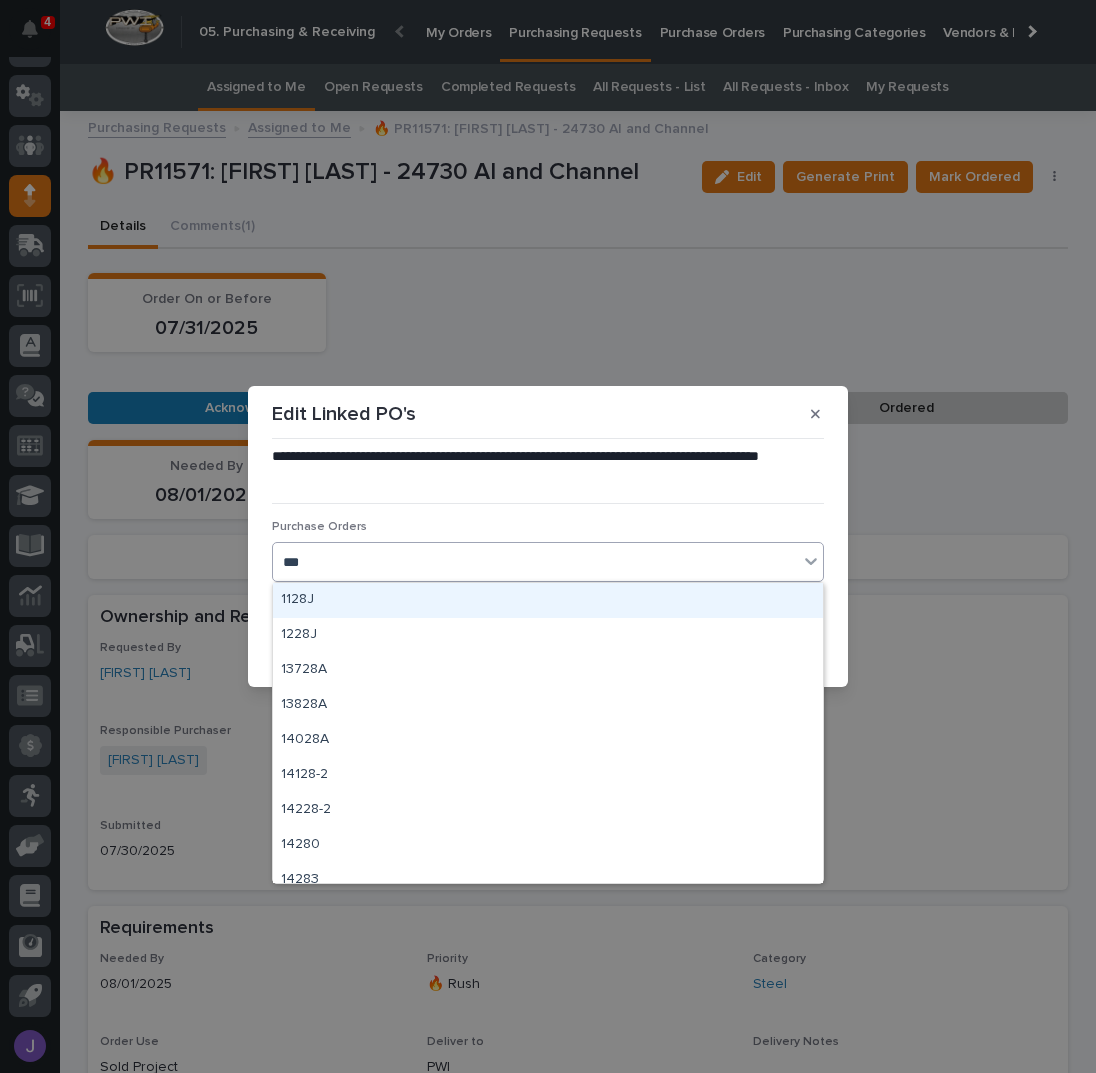 type on "****" 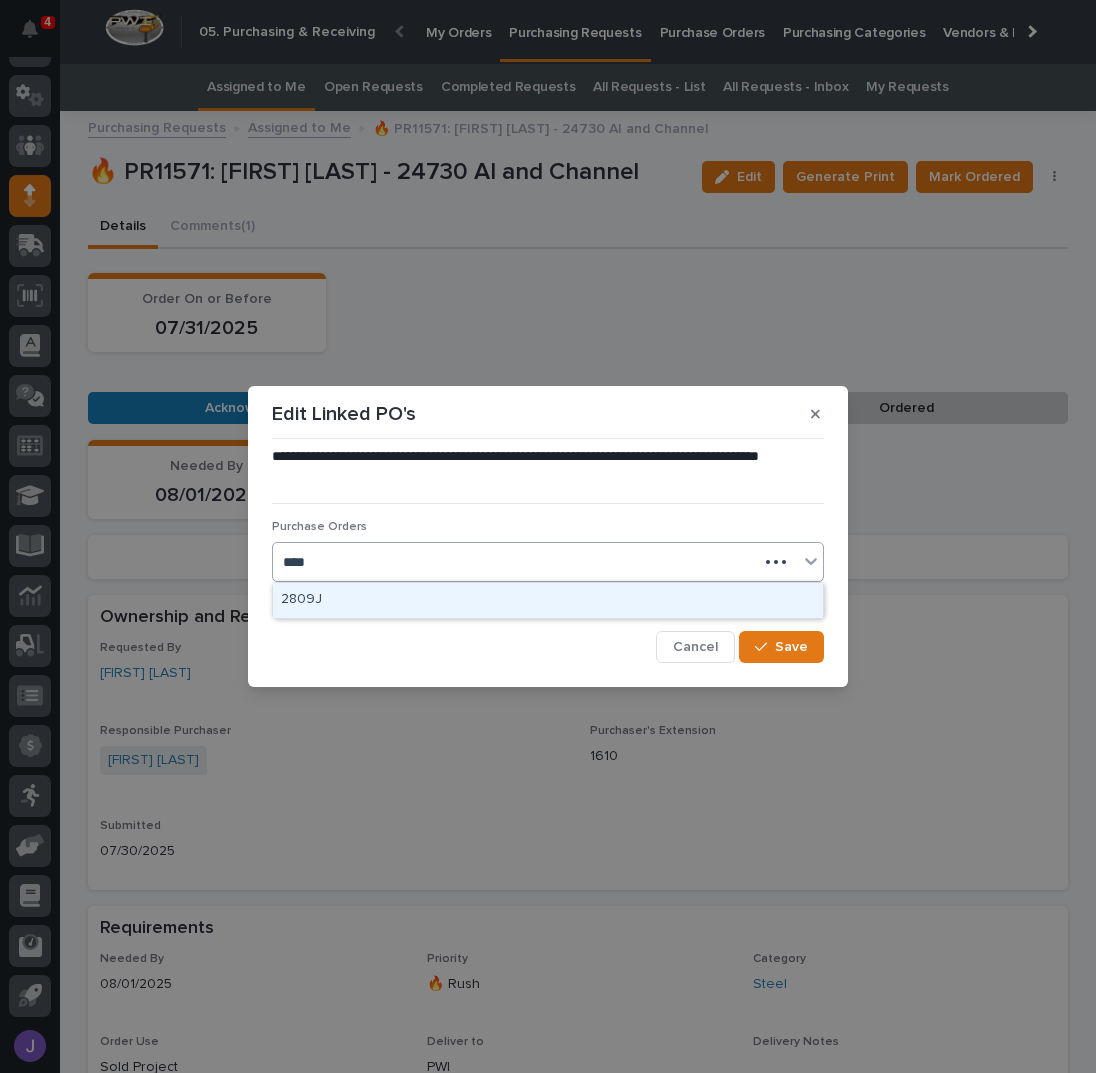 type 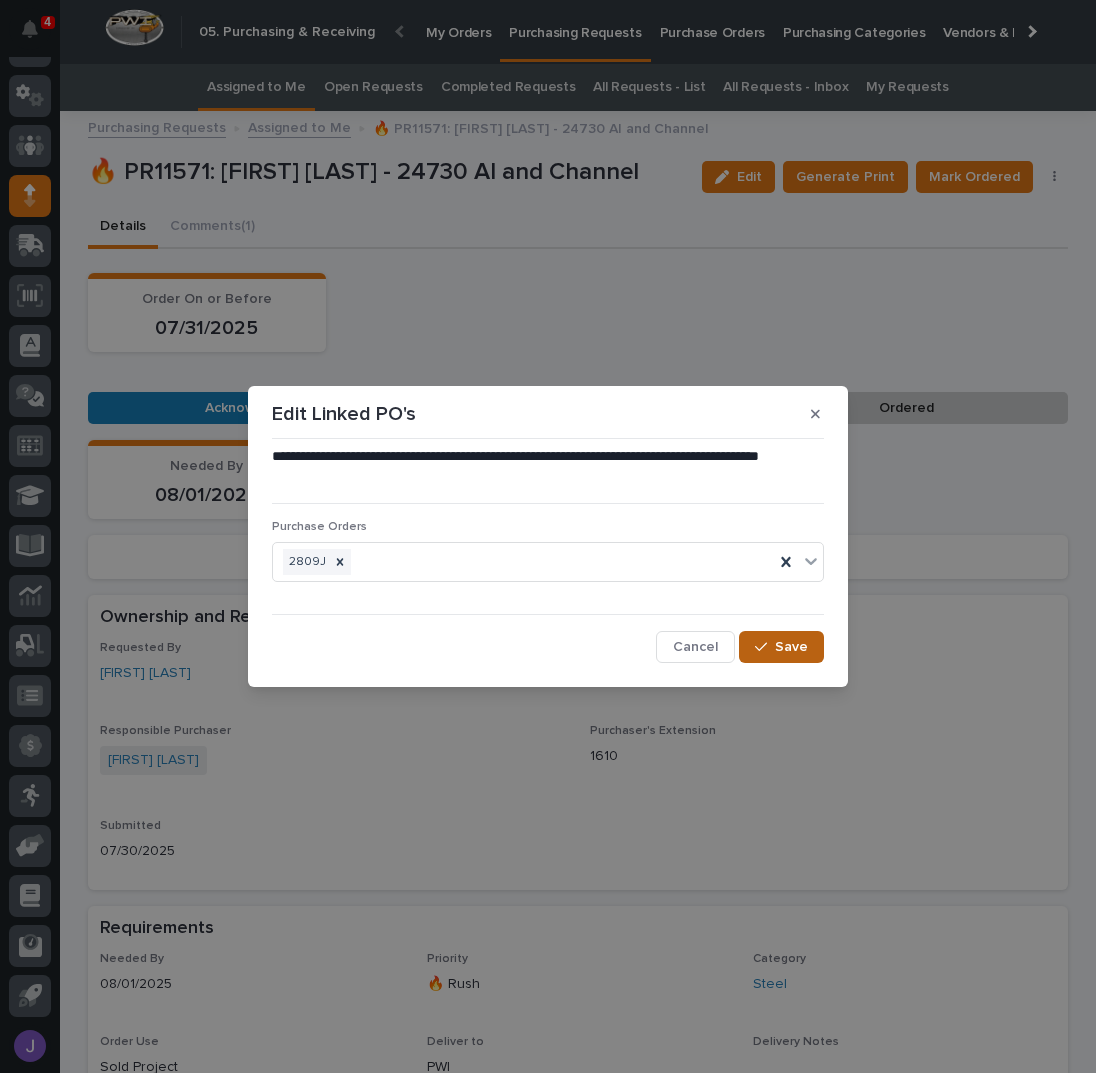 click on "Save" at bounding box center (791, 647) 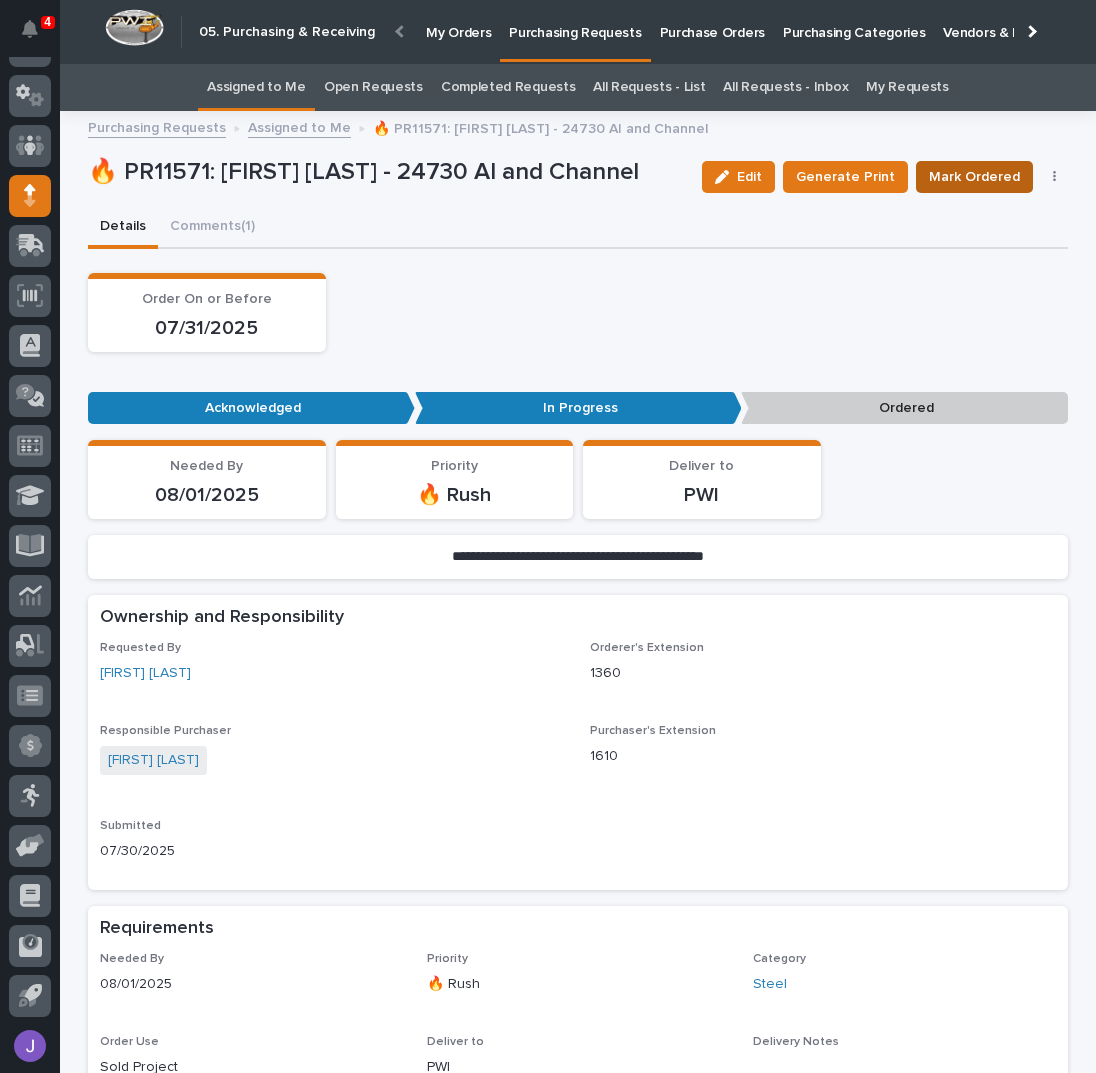 click on "Mark Ordered" at bounding box center [974, 177] 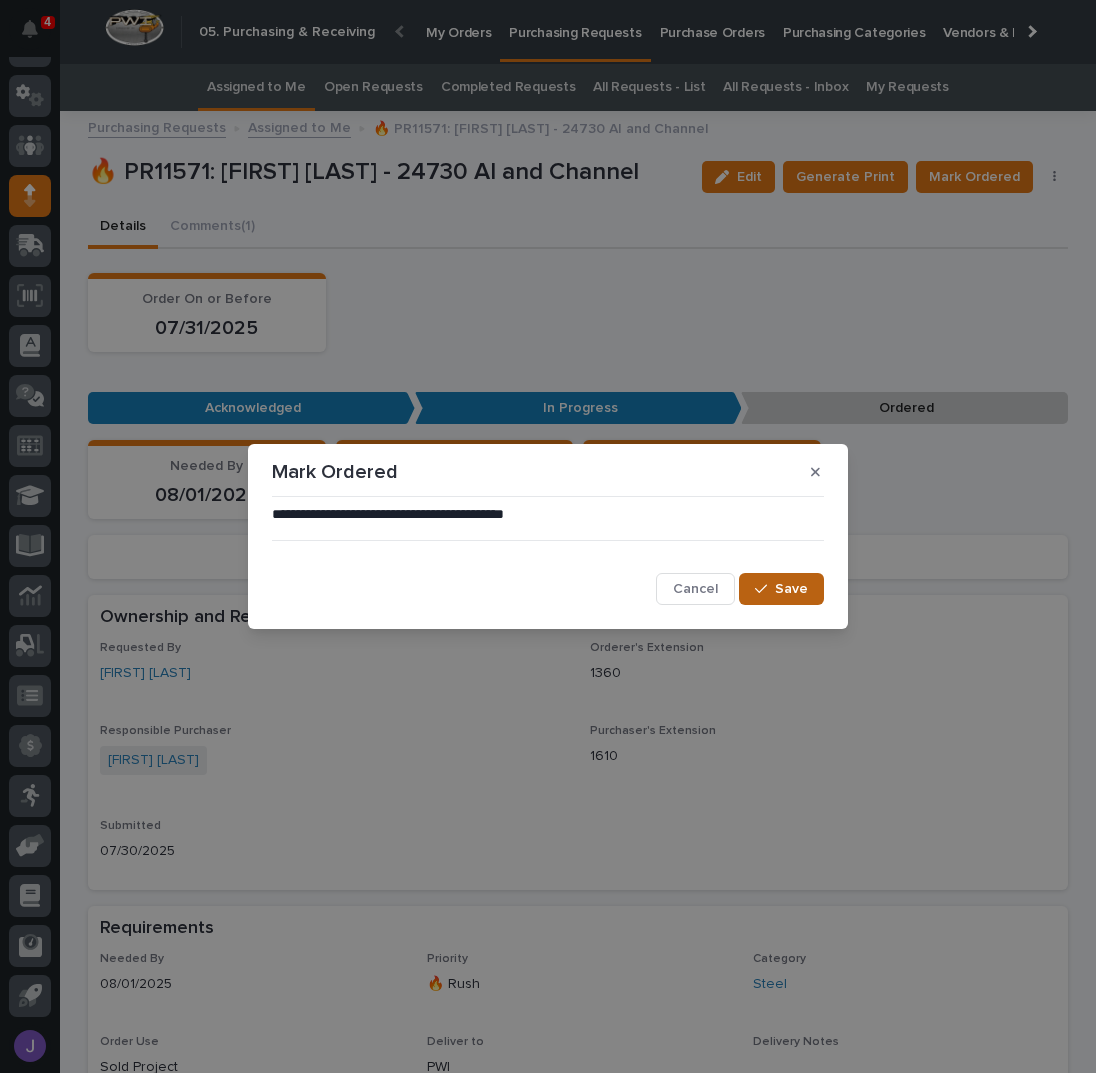 click on "Save" at bounding box center [791, 589] 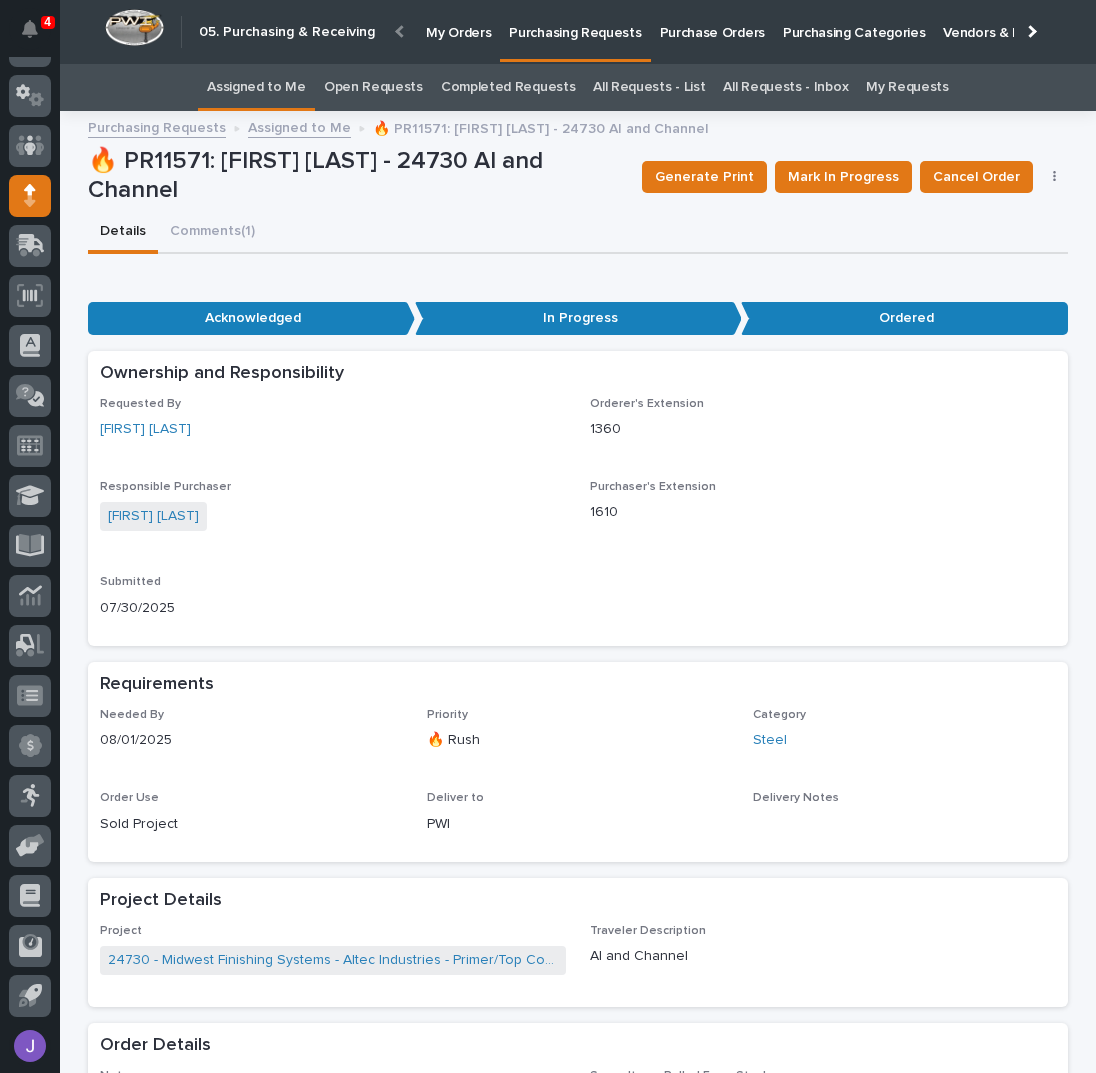 click on "Assigned to Me" at bounding box center [256, 87] 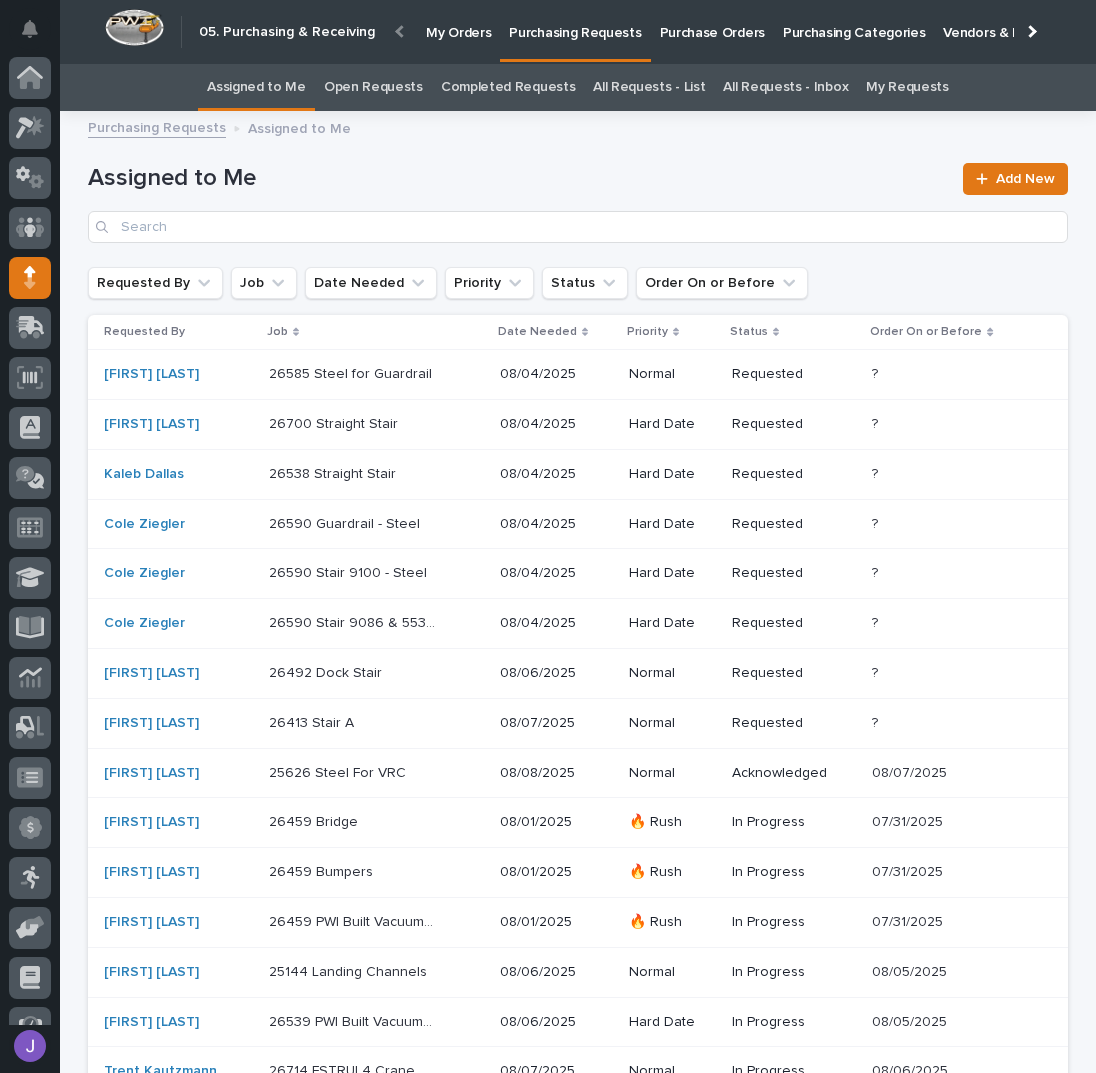 scroll, scrollTop: 82, scrollLeft: 0, axis: vertical 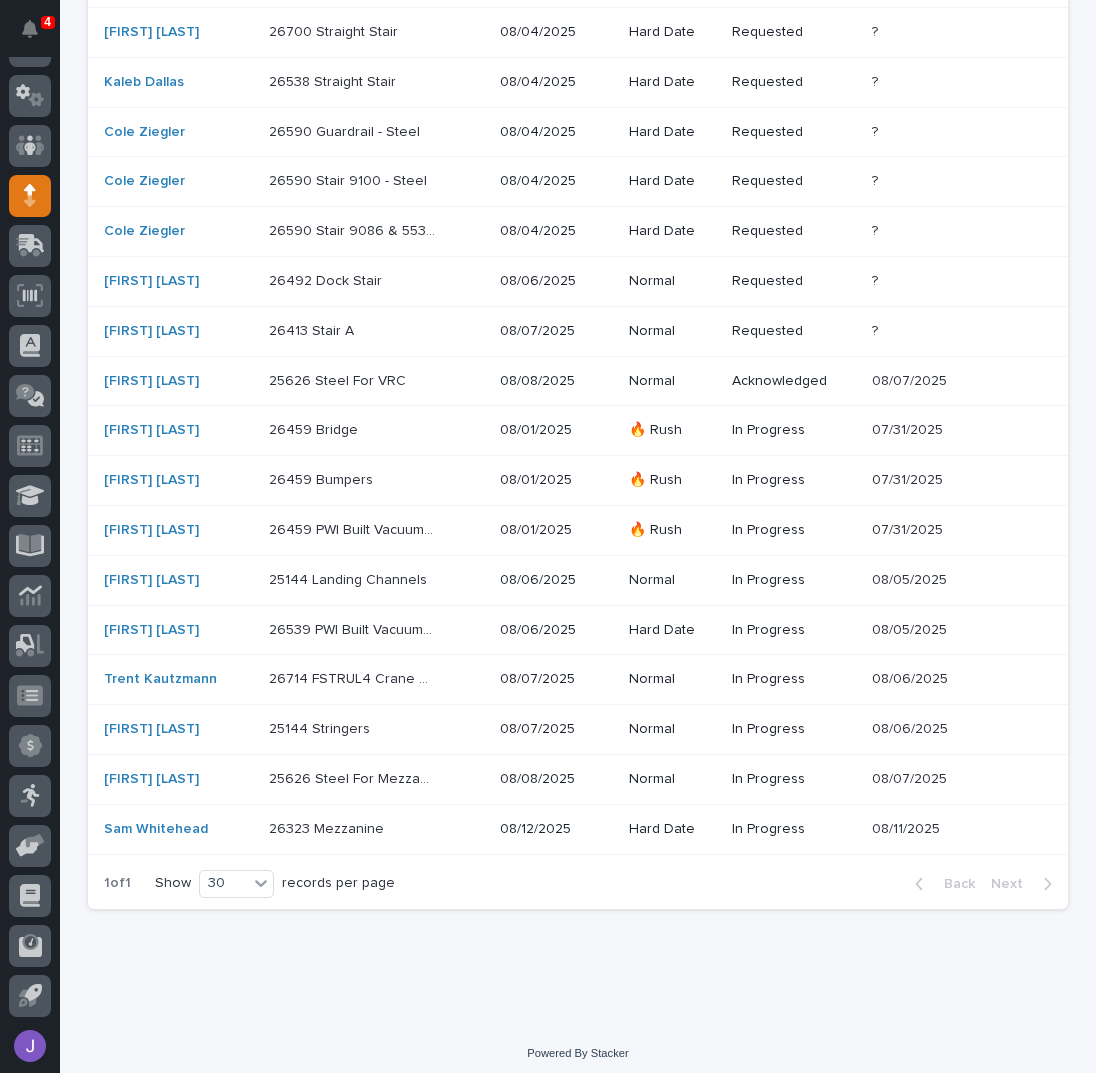click on "25144 Stringers 25144 Stringers" at bounding box center (376, 729) 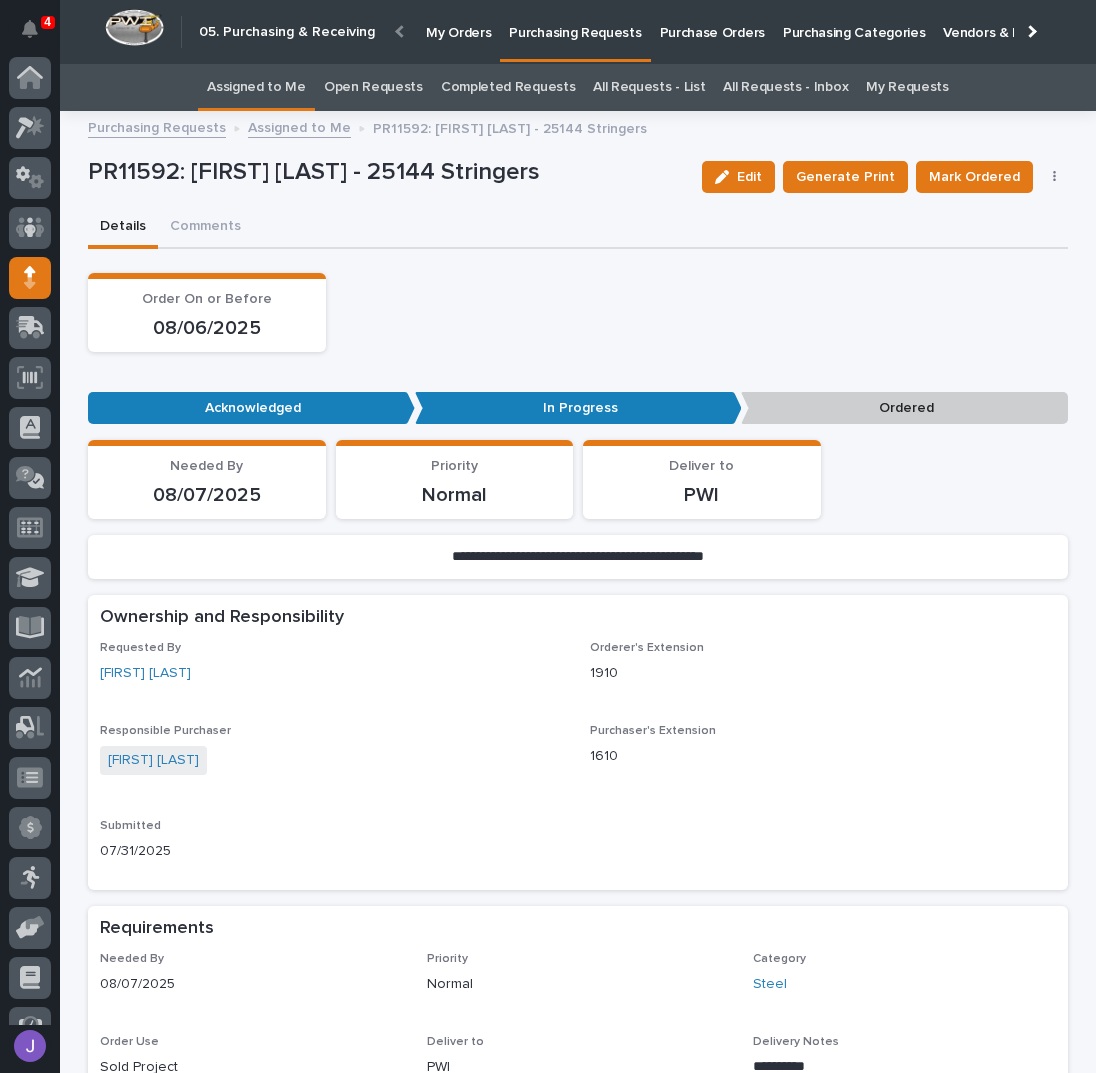 scroll, scrollTop: 60, scrollLeft: 0, axis: vertical 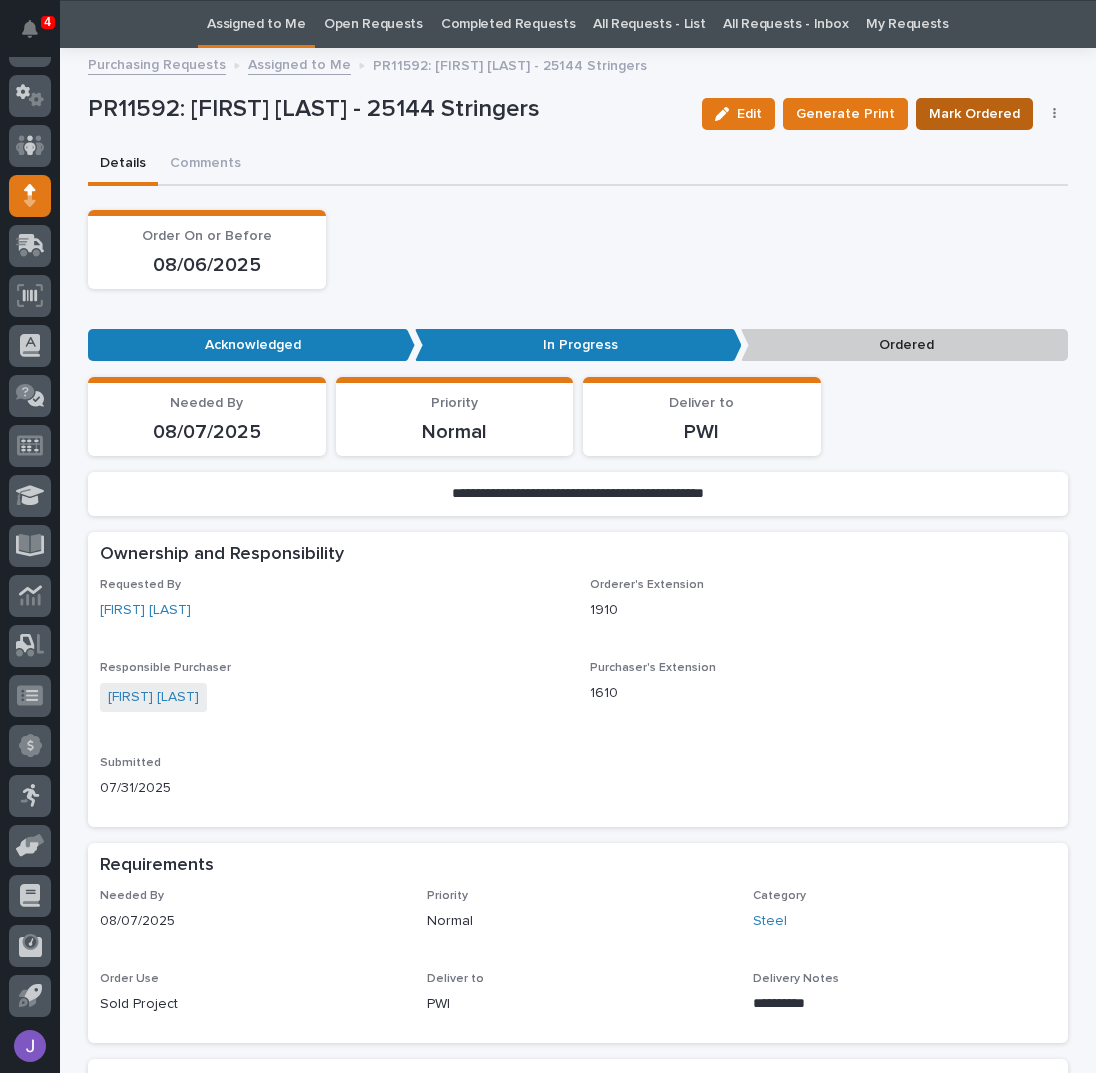 click on "Mark Ordered" at bounding box center [974, 114] 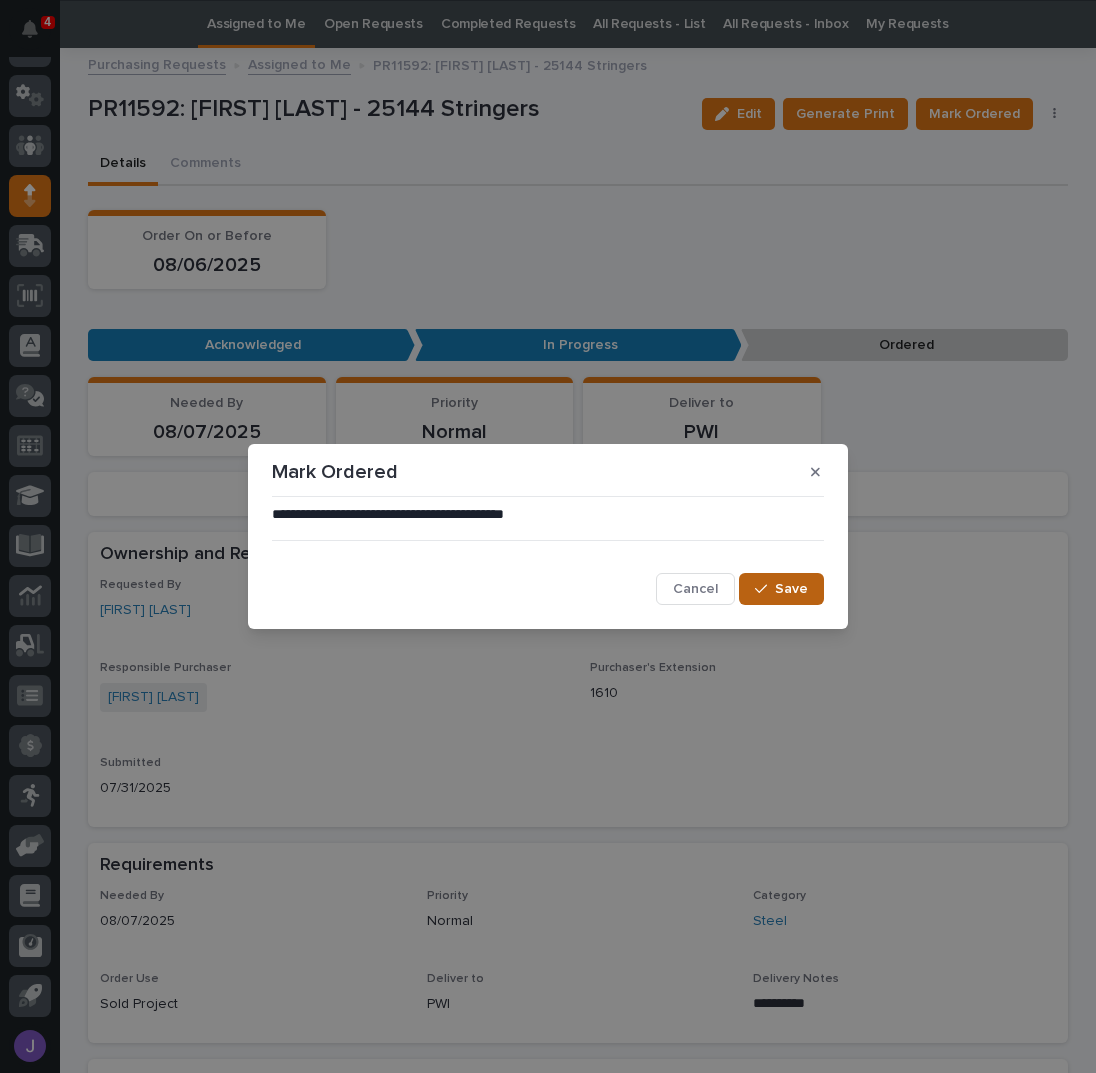 click 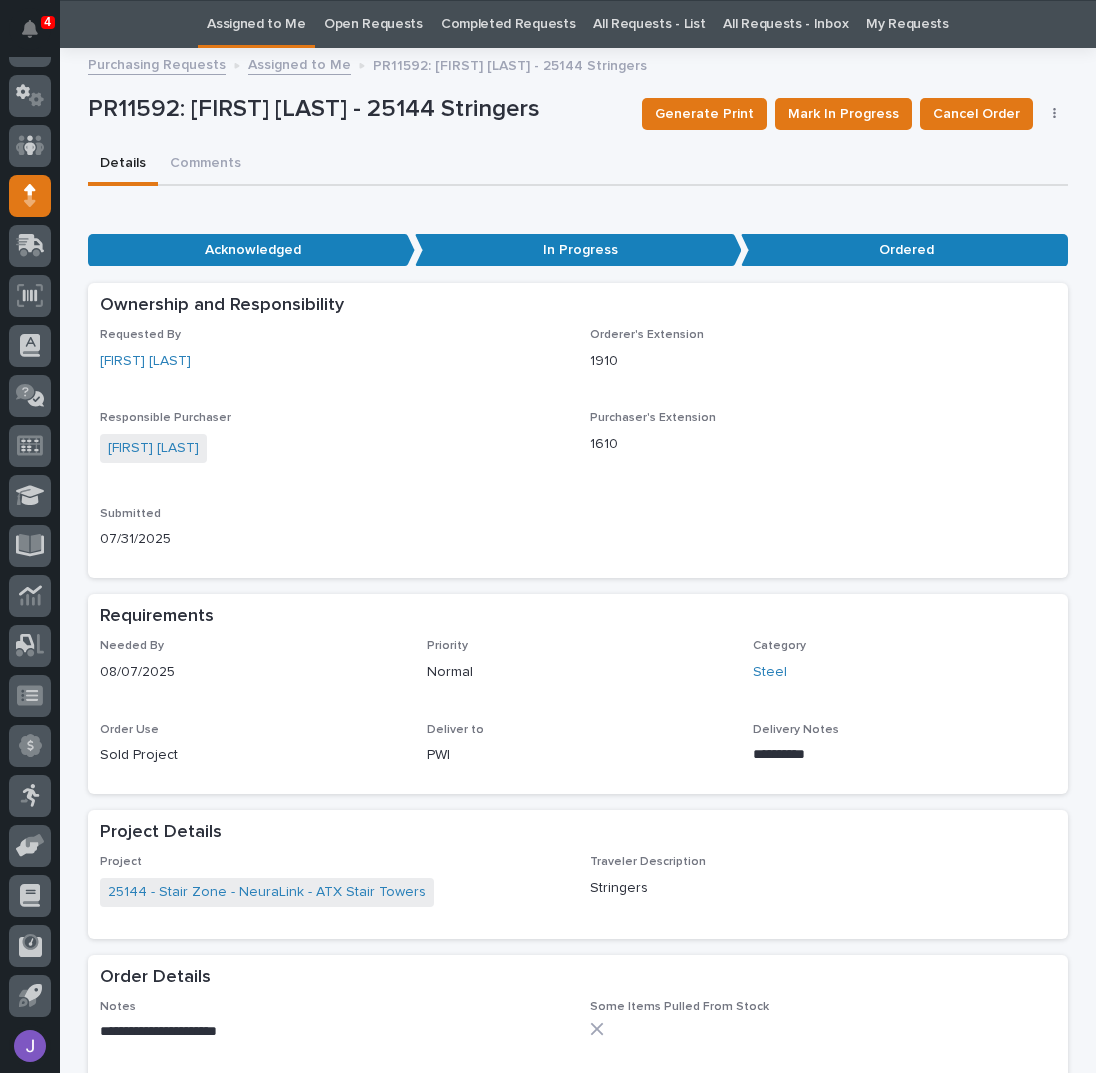 click on "Assigned to Me" at bounding box center [256, 24] 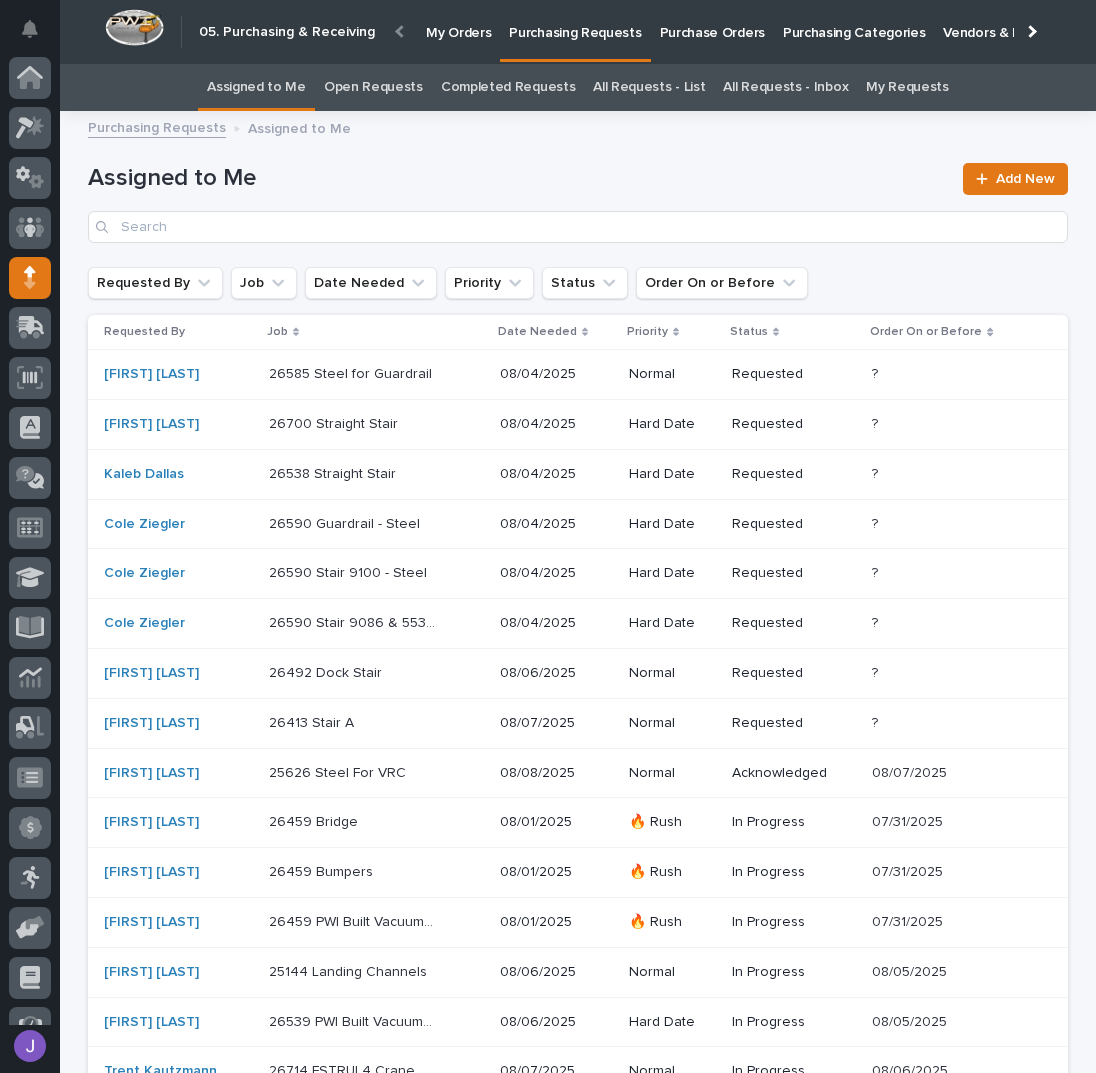 scroll, scrollTop: 82, scrollLeft: 0, axis: vertical 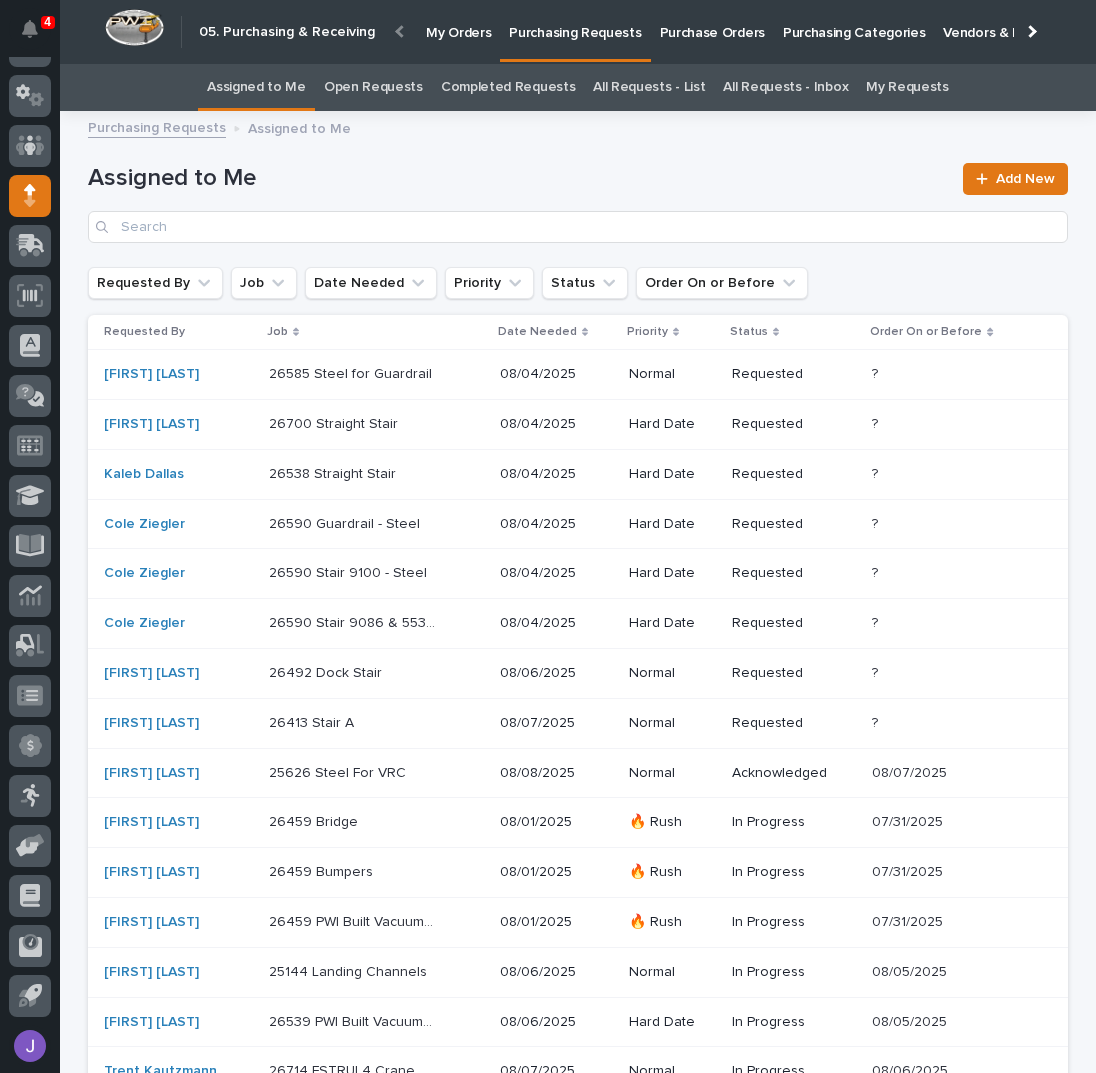 click on "Purchase Orders" at bounding box center [712, 21] 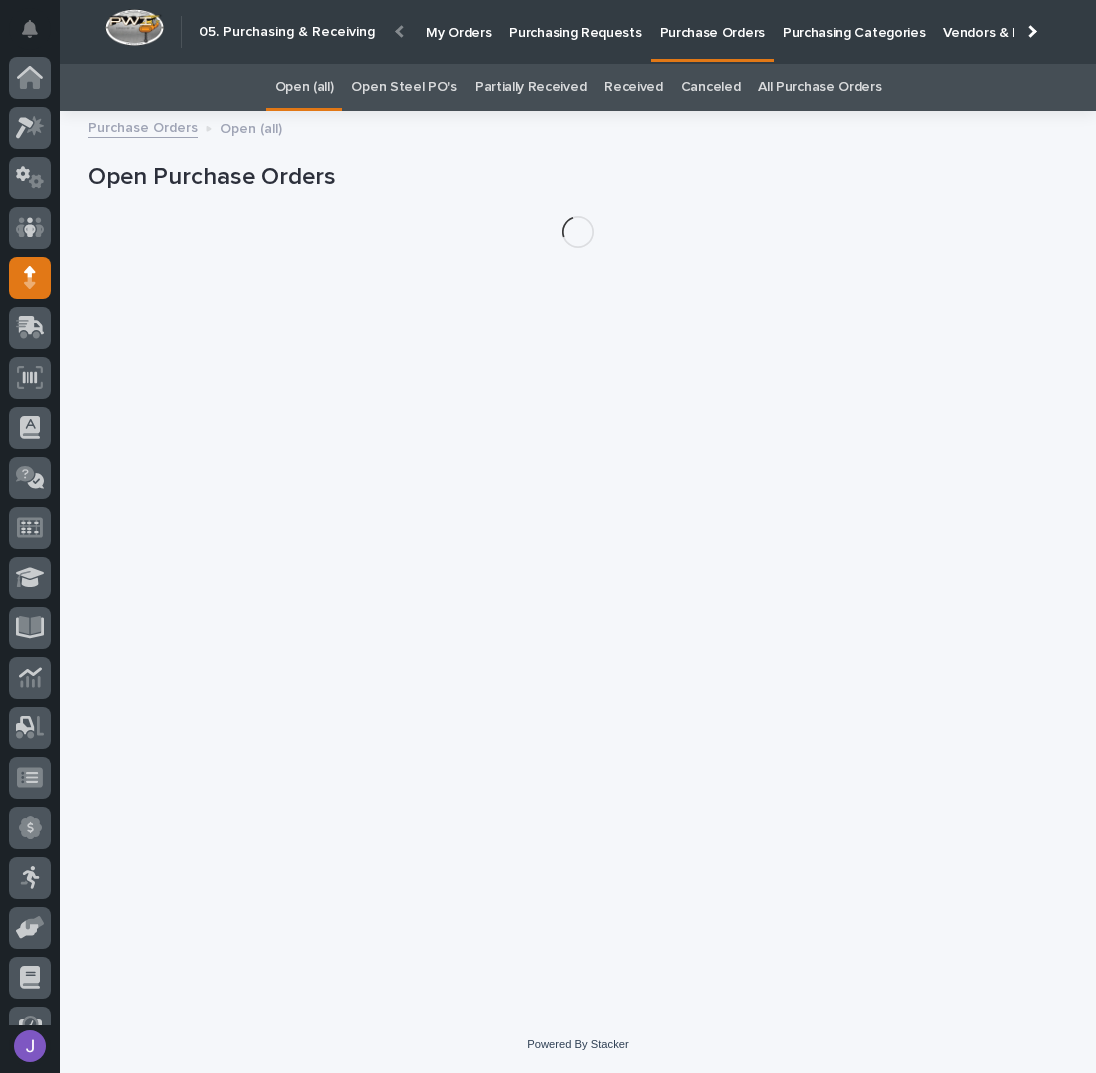 scroll, scrollTop: 82, scrollLeft: 0, axis: vertical 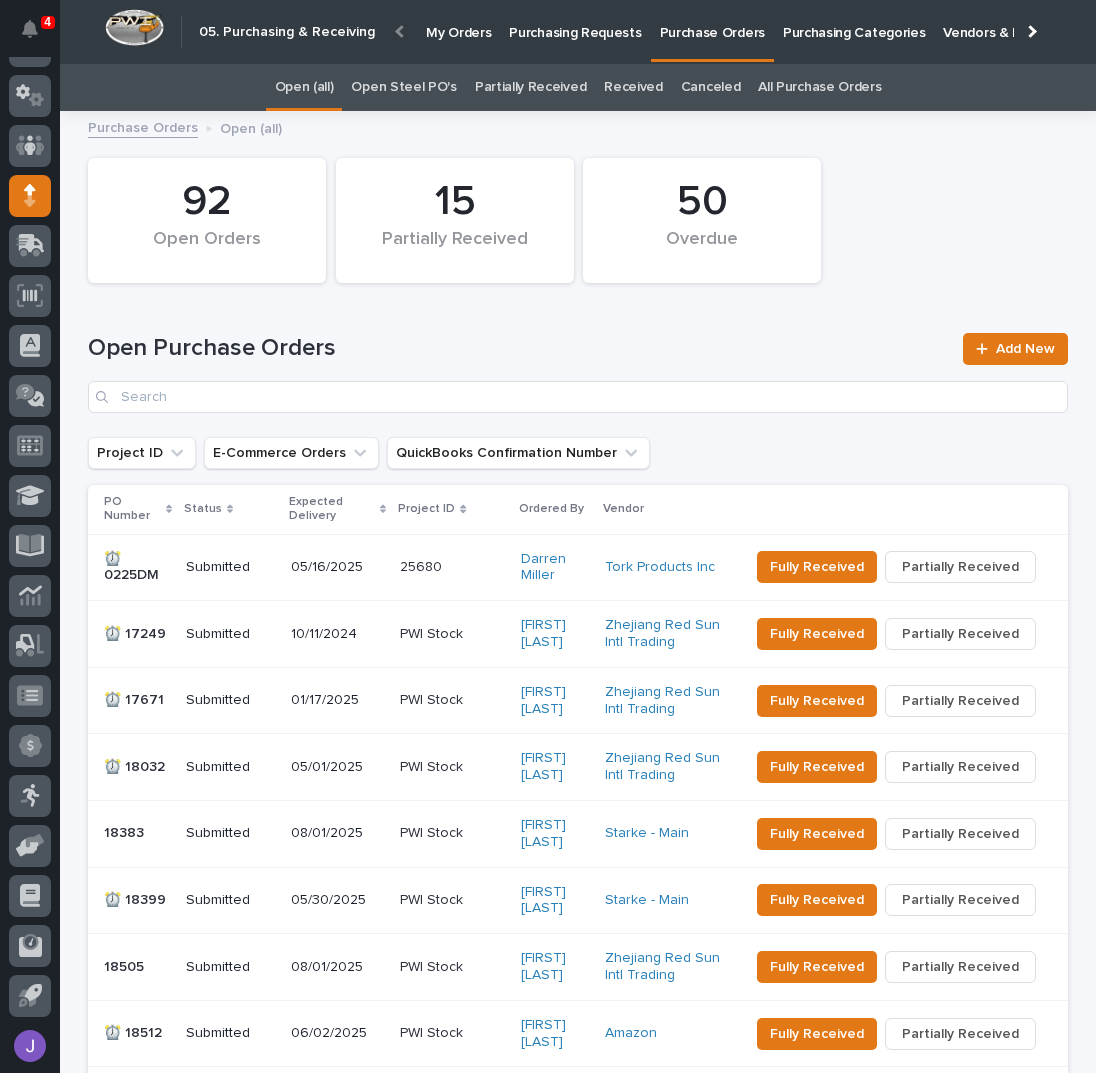 click on "Open Steel PO's" at bounding box center (403, 87) 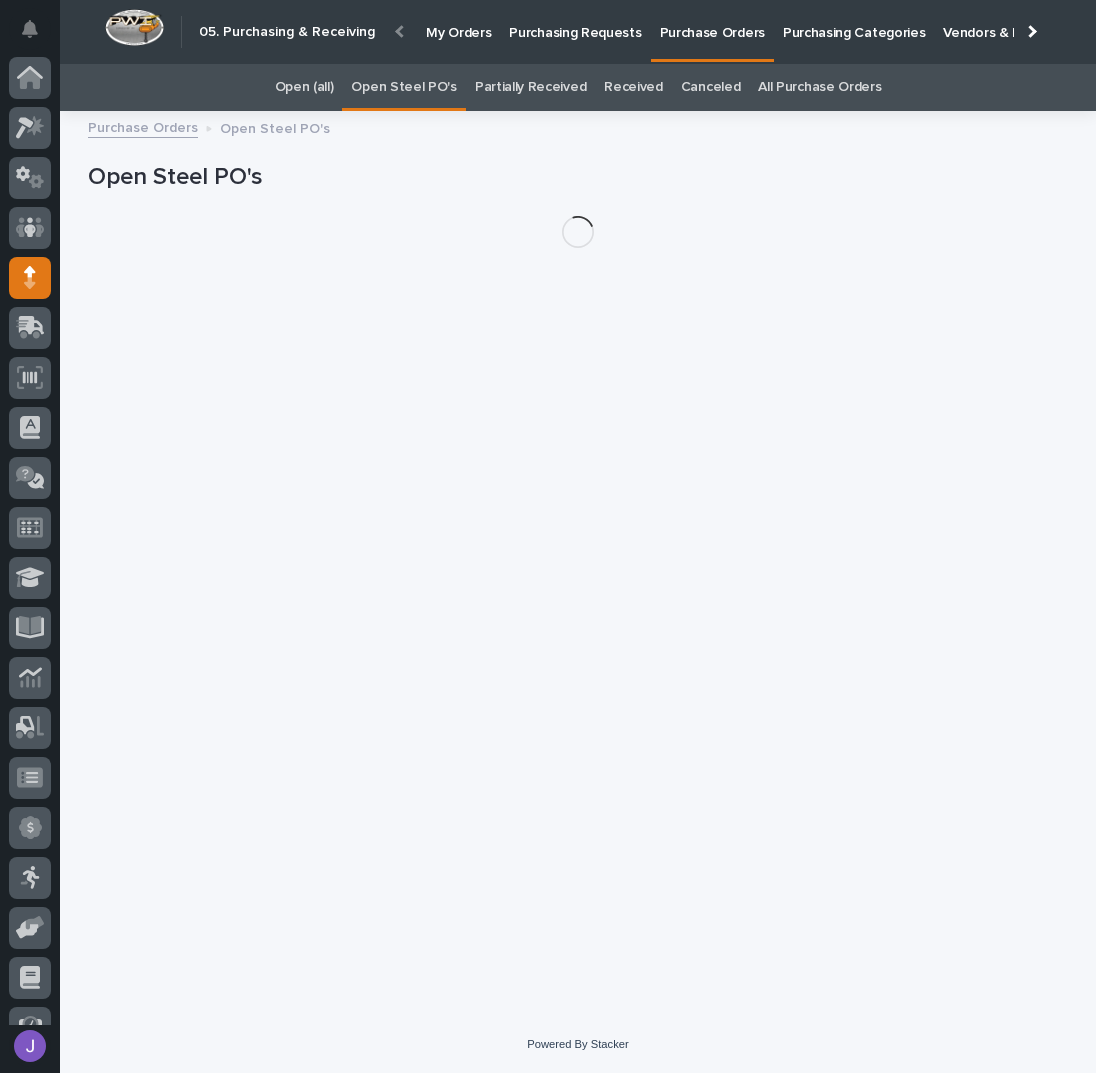 scroll, scrollTop: 82, scrollLeft: 0, axis: vertical 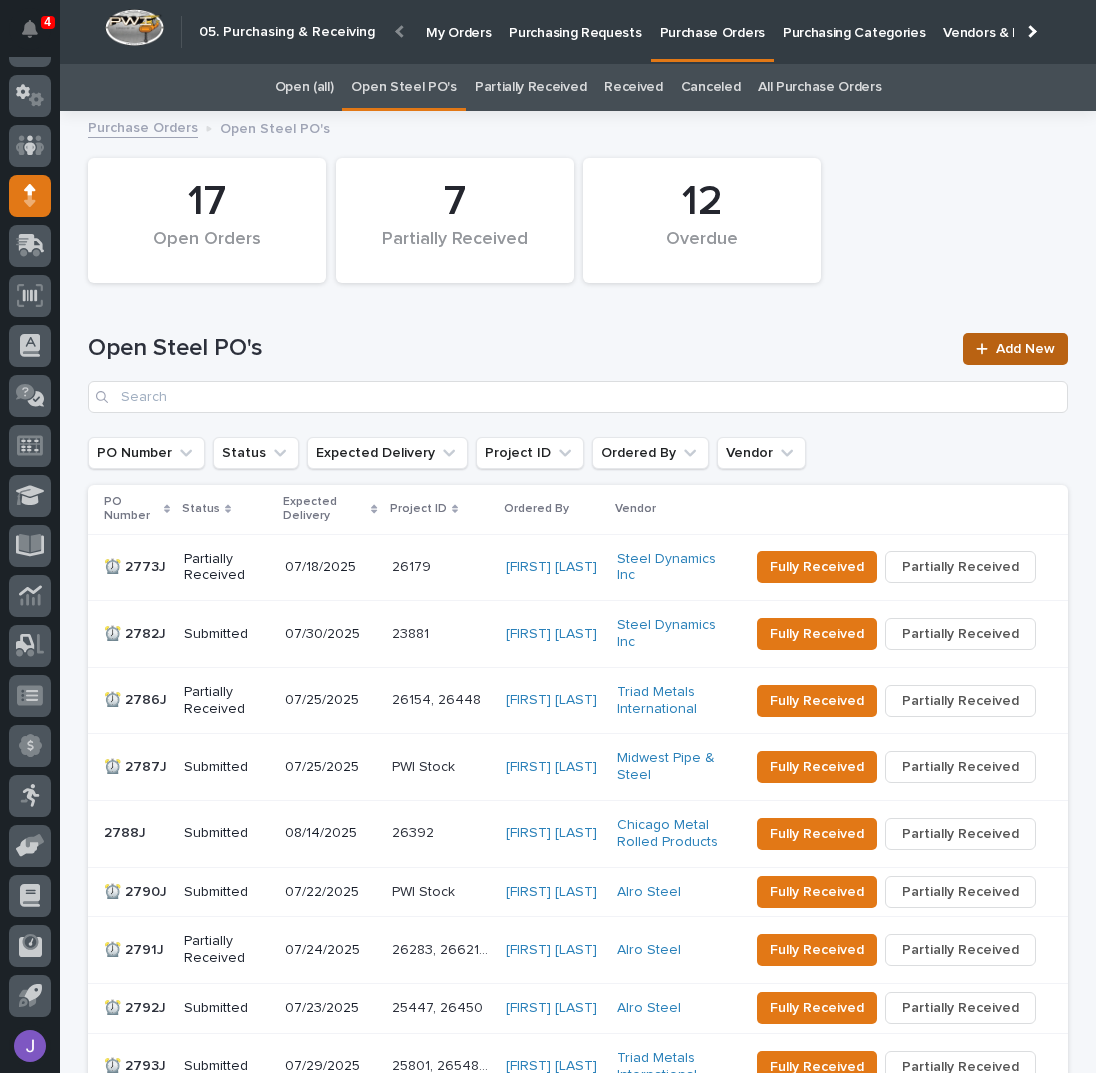 click on "Add New" at bounding box center [1015, 349] 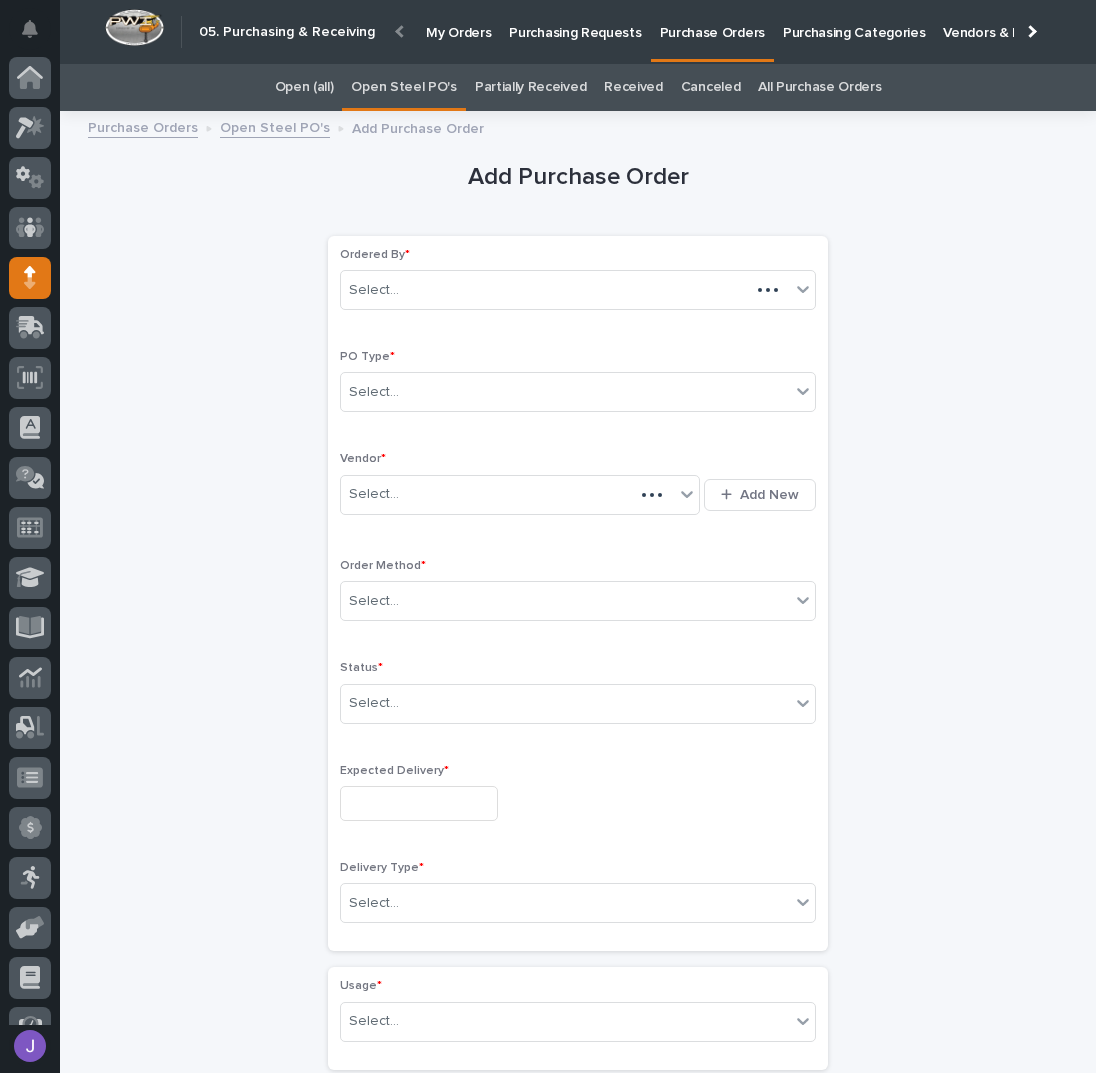 scroll, scrollTop: 63, scrollLeft: 0, axis: vertical 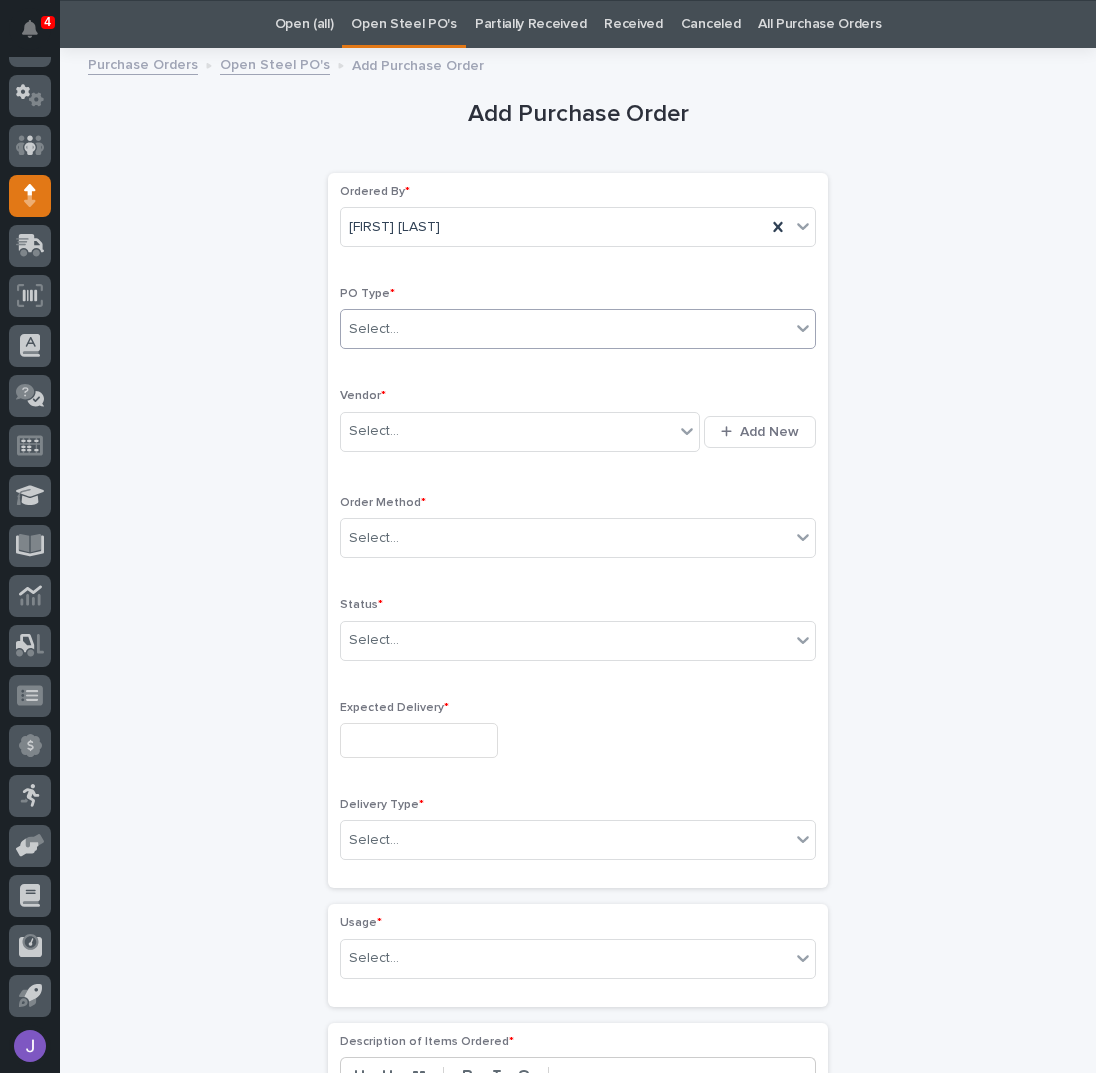 click on "Select..." at bounding box center (565, 329) 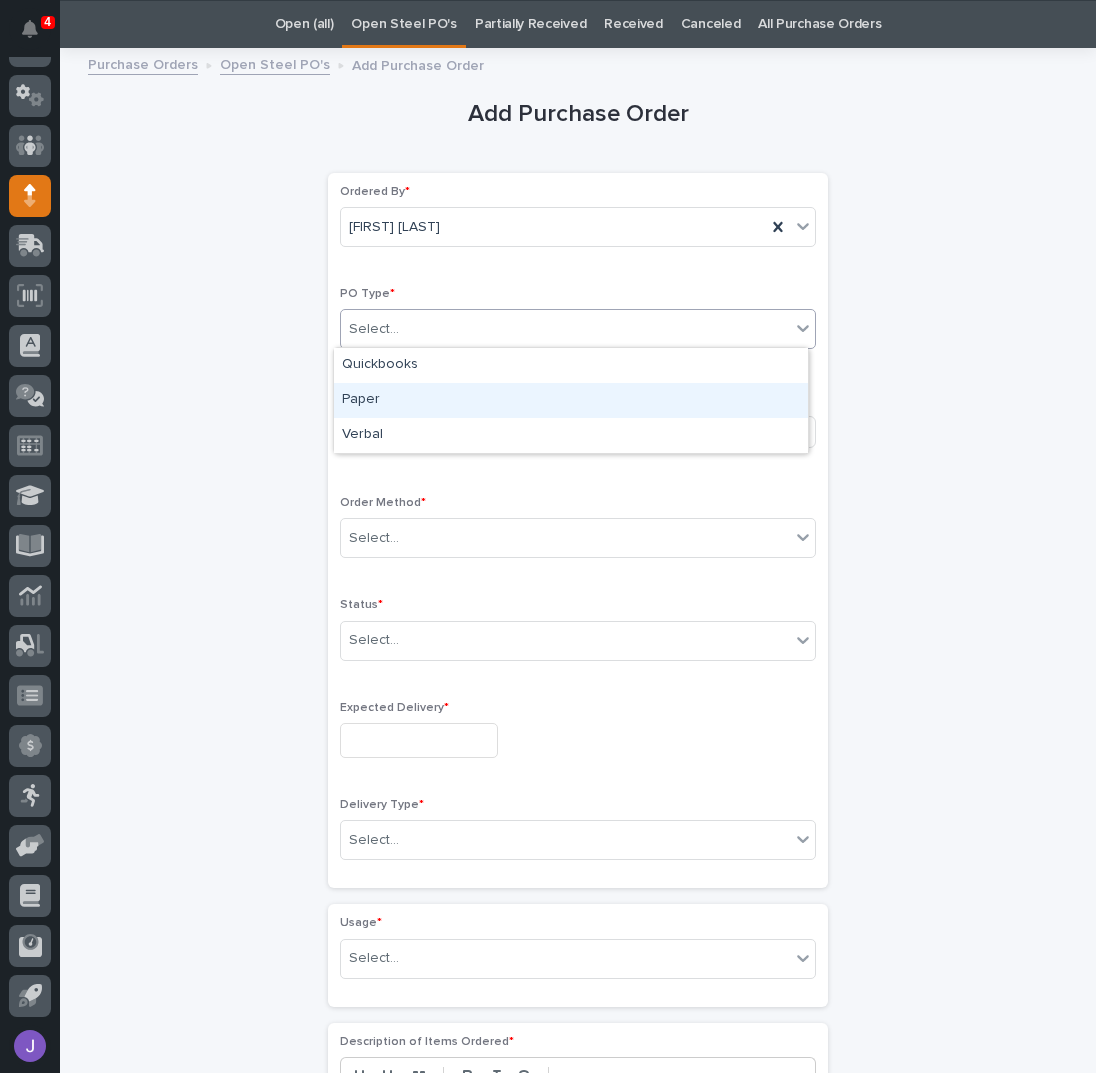 click on "Paper" at bounding box center [571, 400] 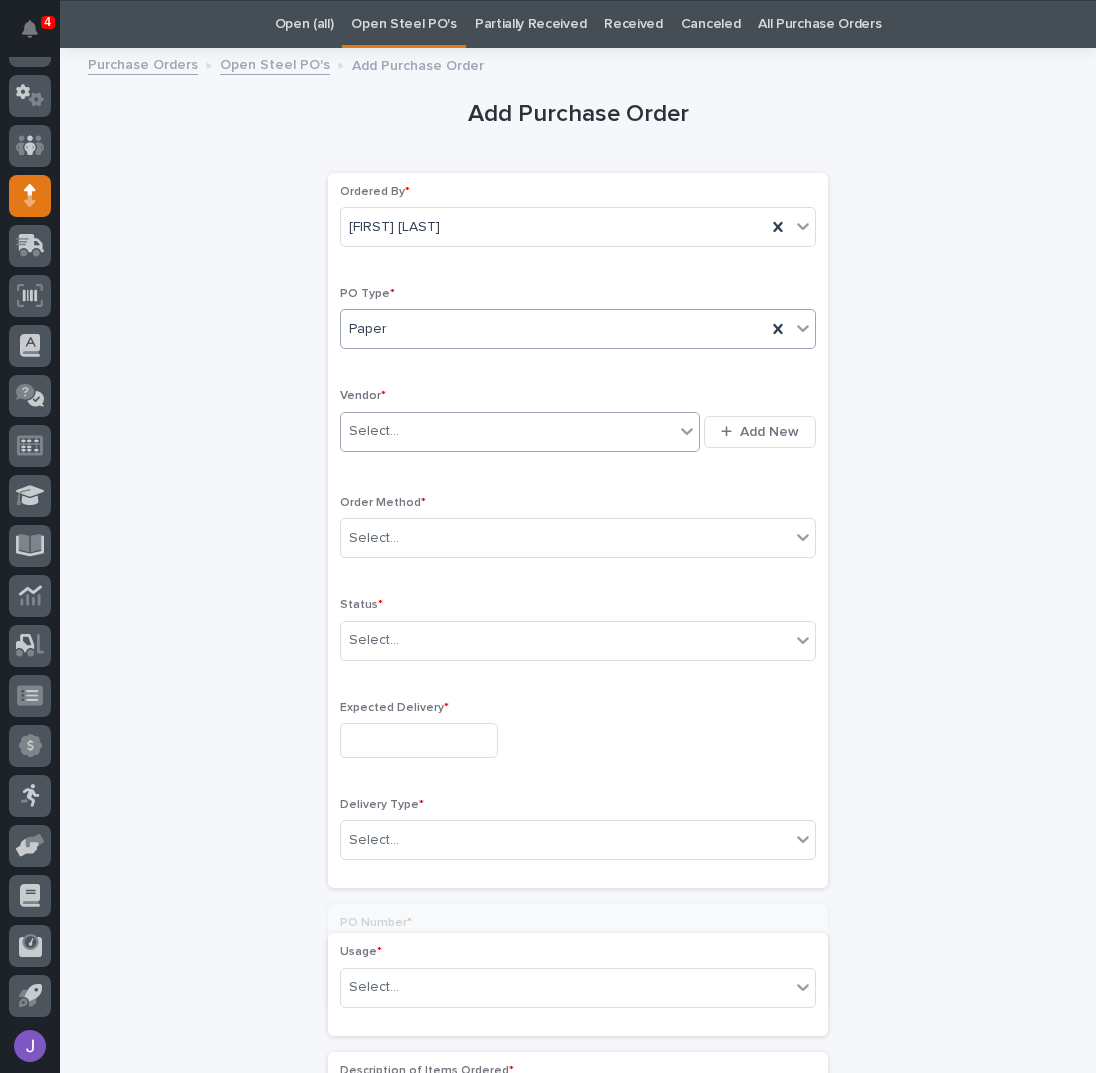 click on "Select..." at bounding box center [507, 431] 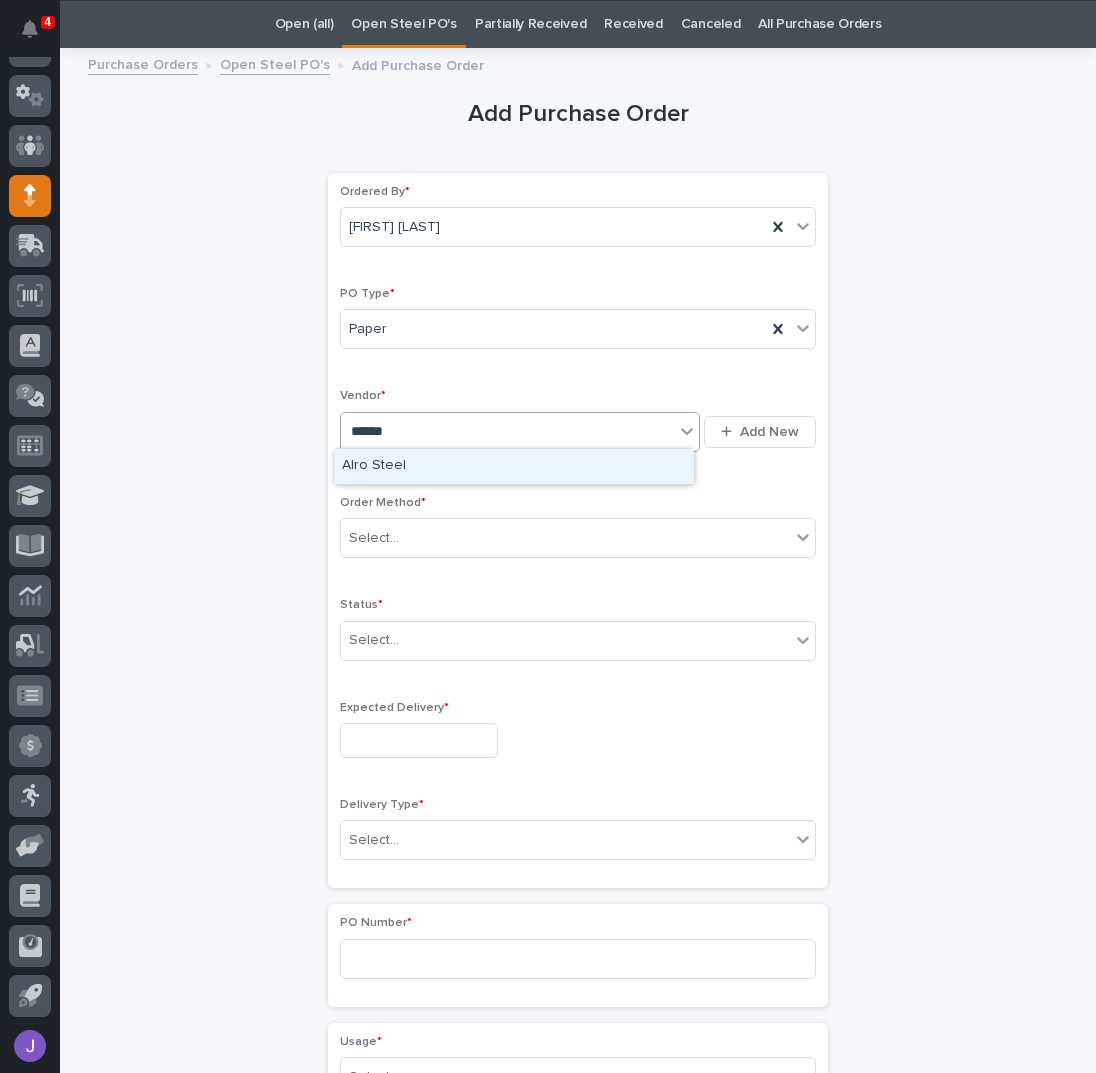 type on "*******" 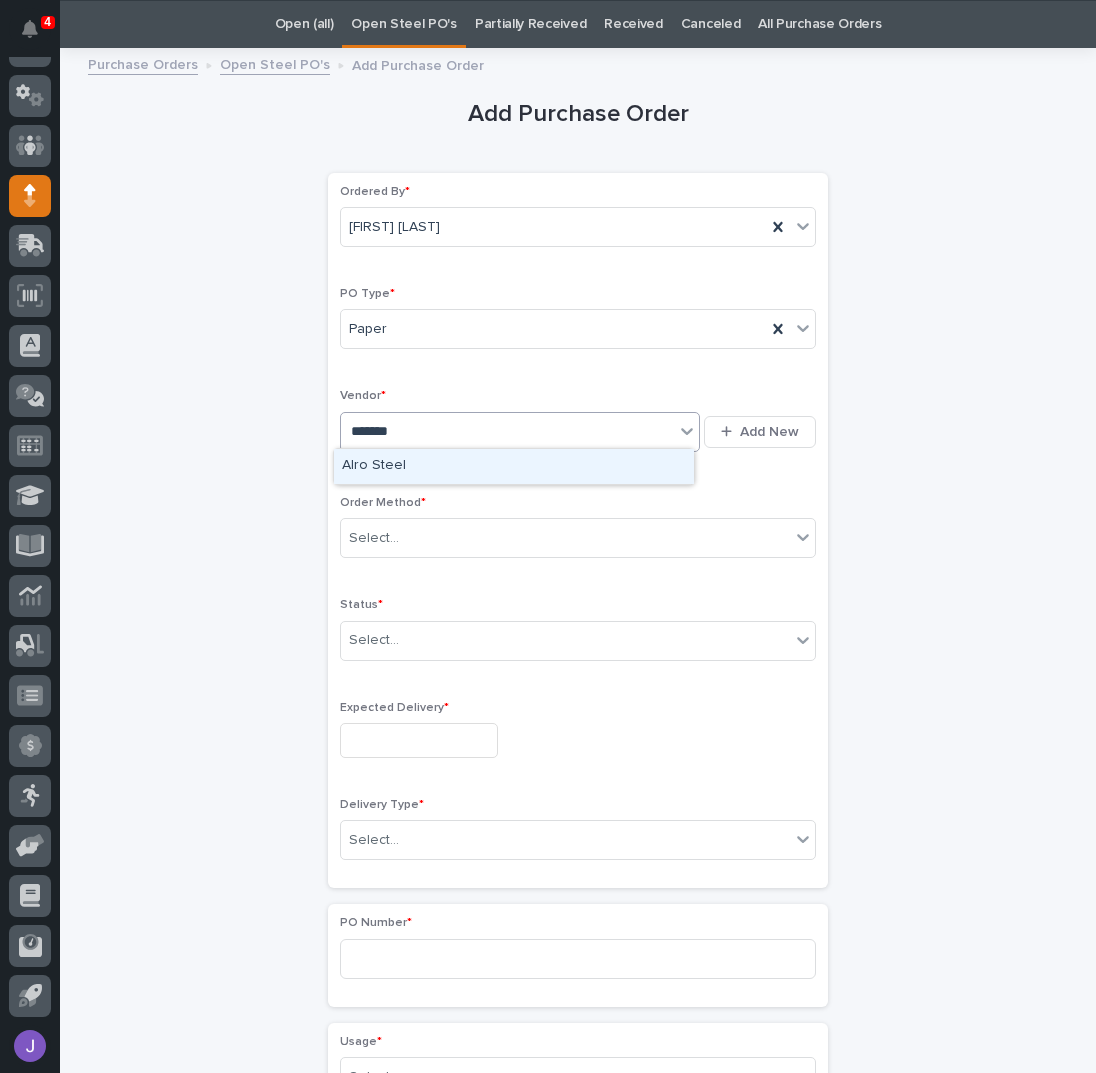 type 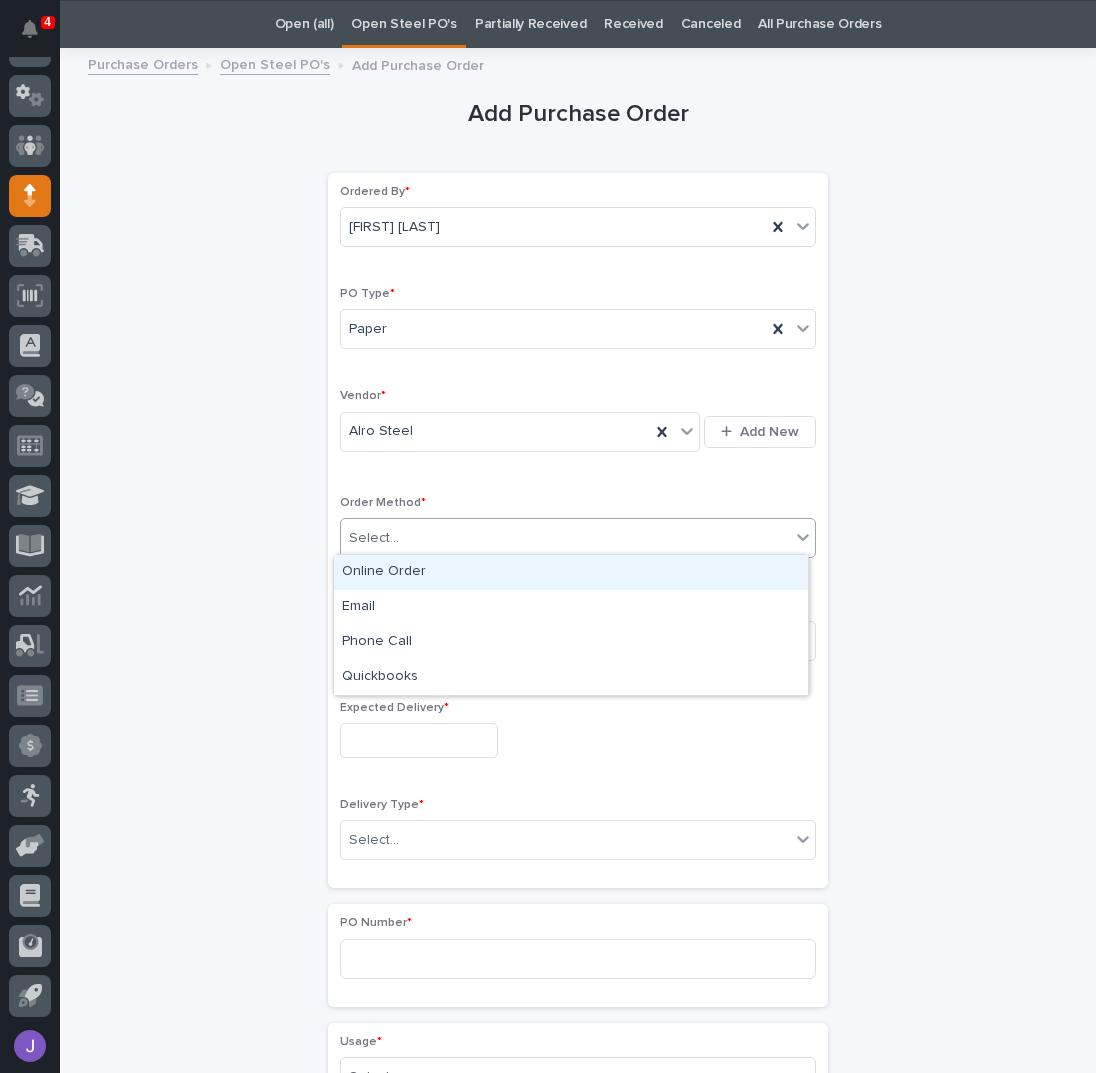 click on "Select..." at bounding box center (374, 538) 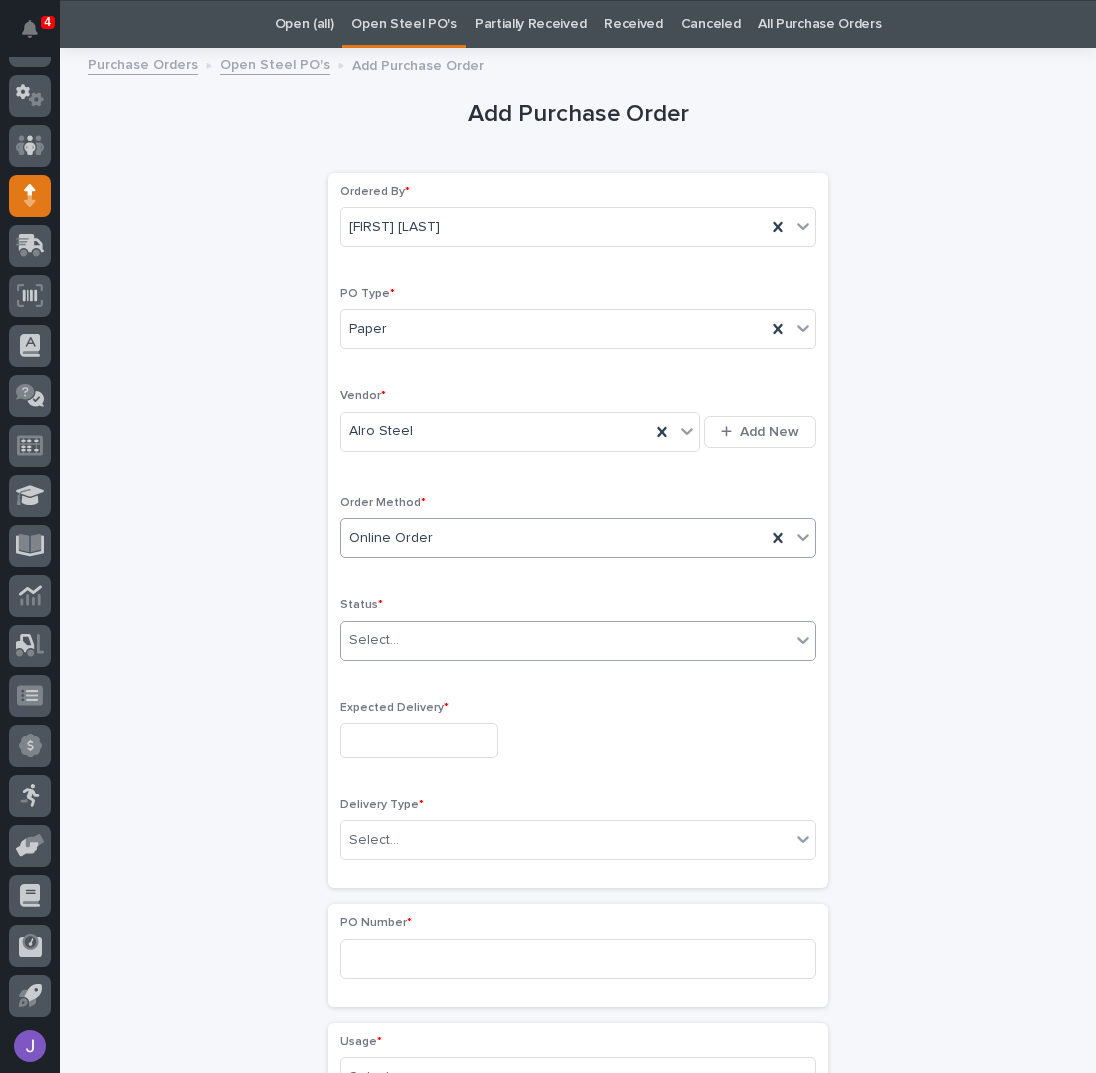 click on "Select..." at bounding box center (565, 640) 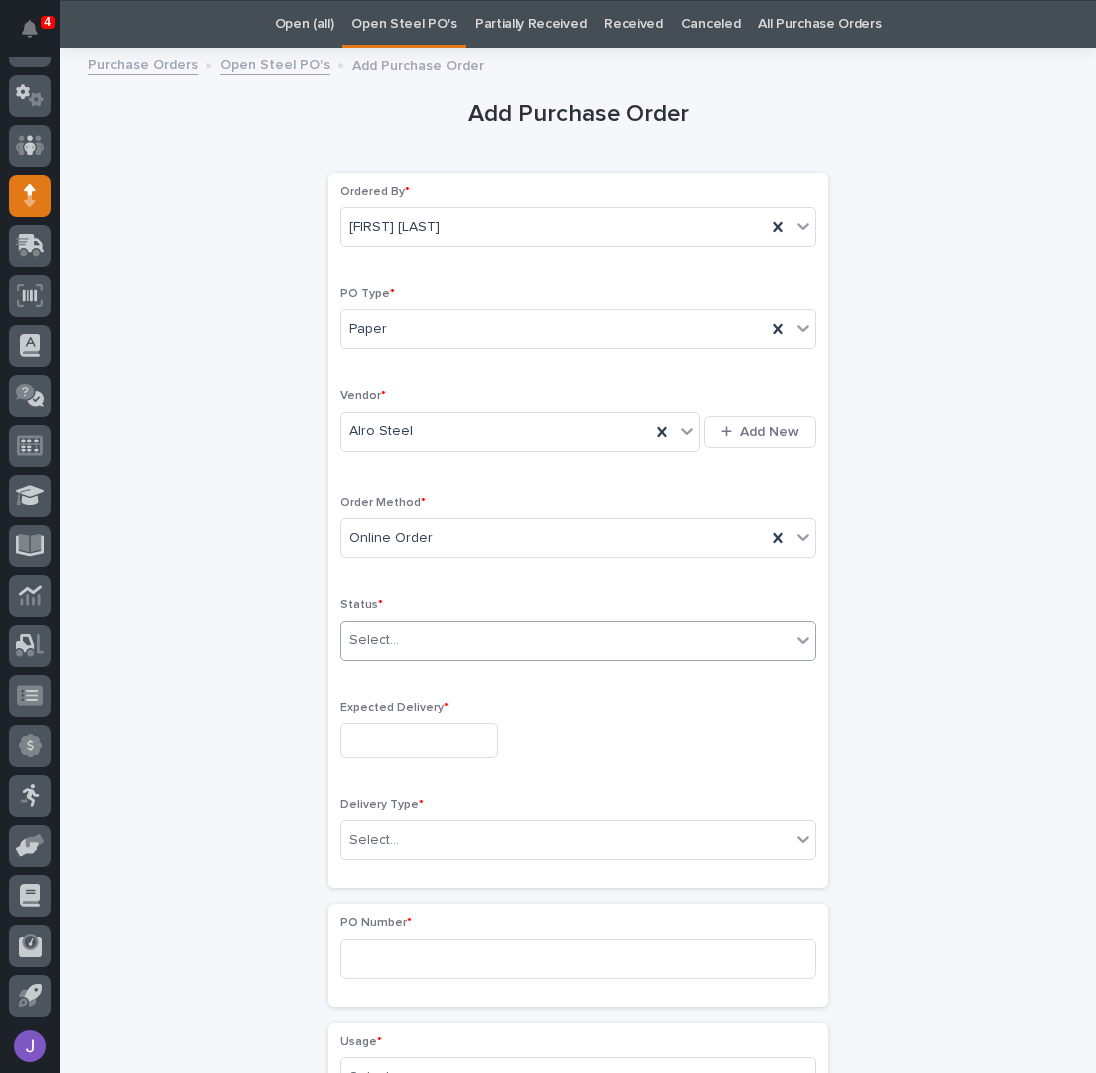 click on "Select..." at bounding box center (374, 640) 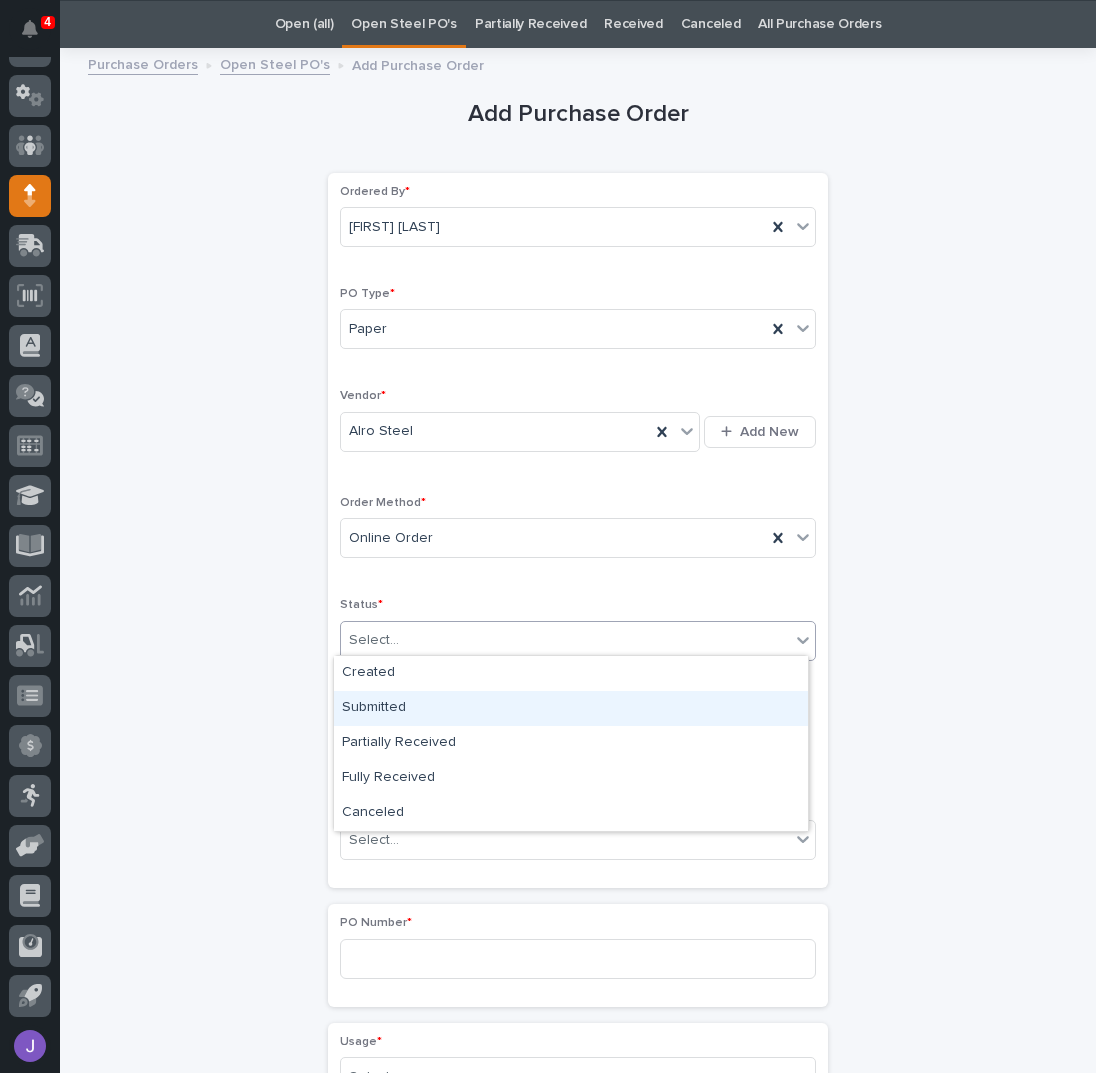 click on "Submitted" at bounding box center (571, 708) 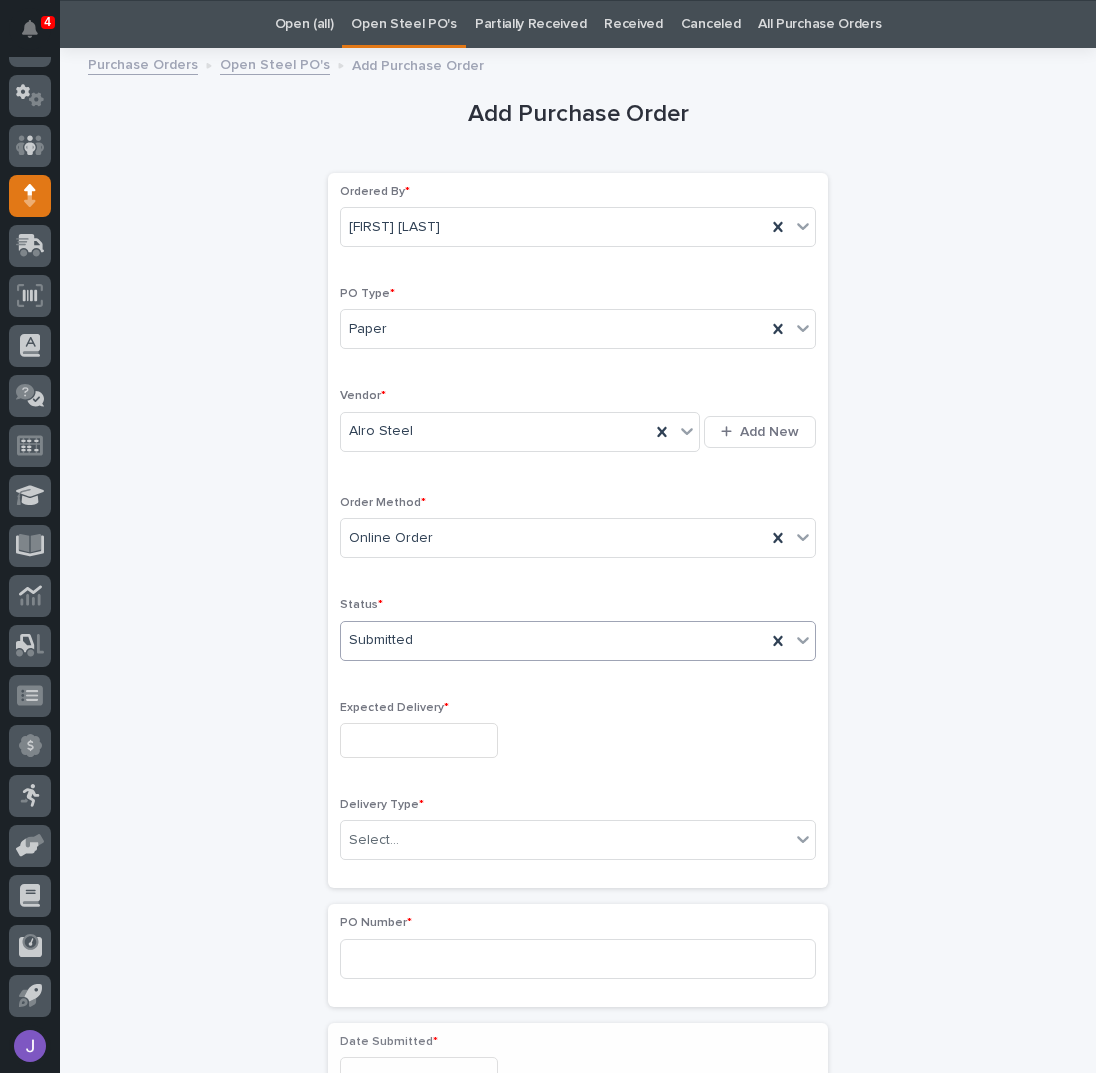 click at bounding box center [419, 740] 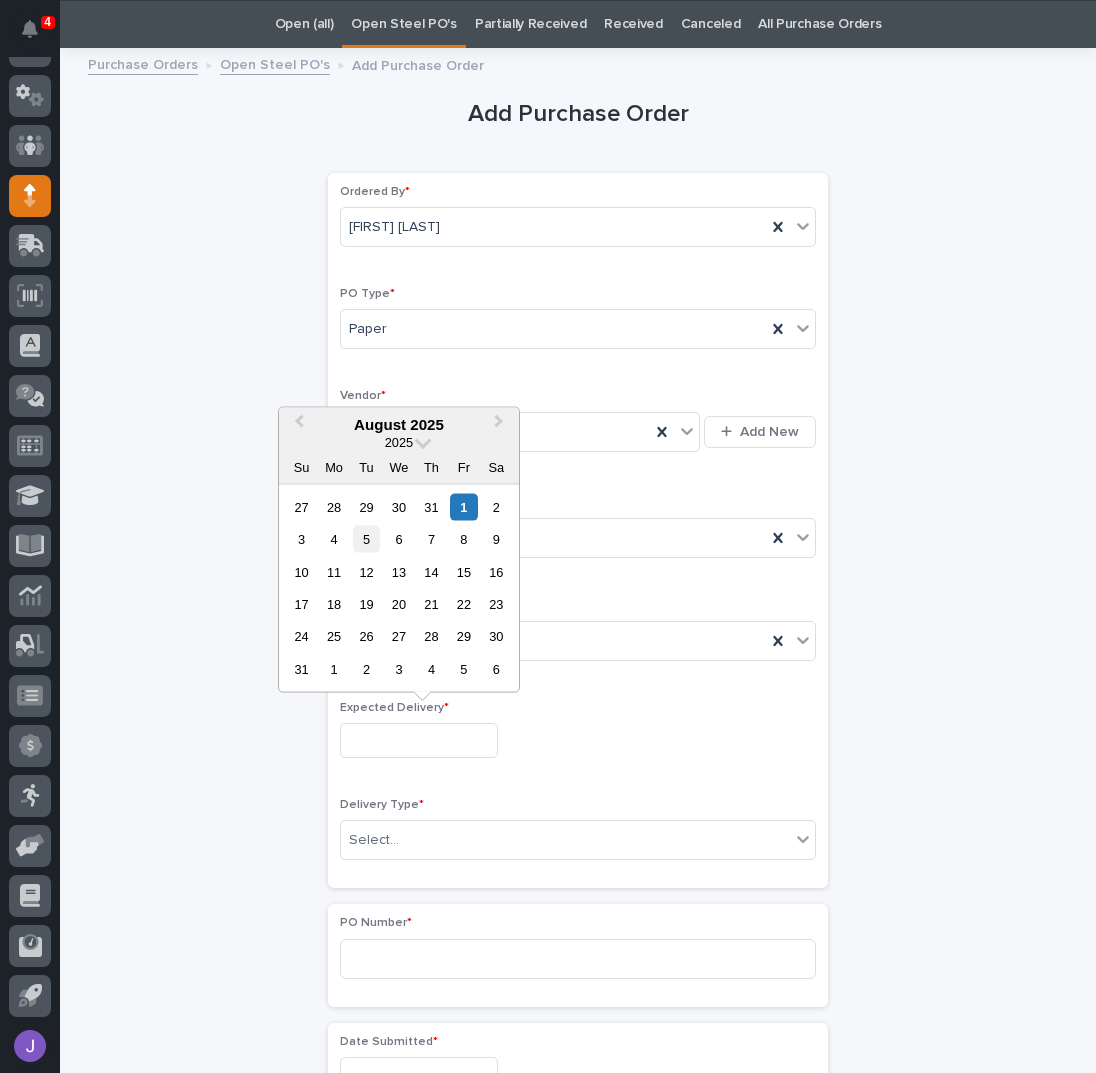click on "5" at bounding box center (366, 539) 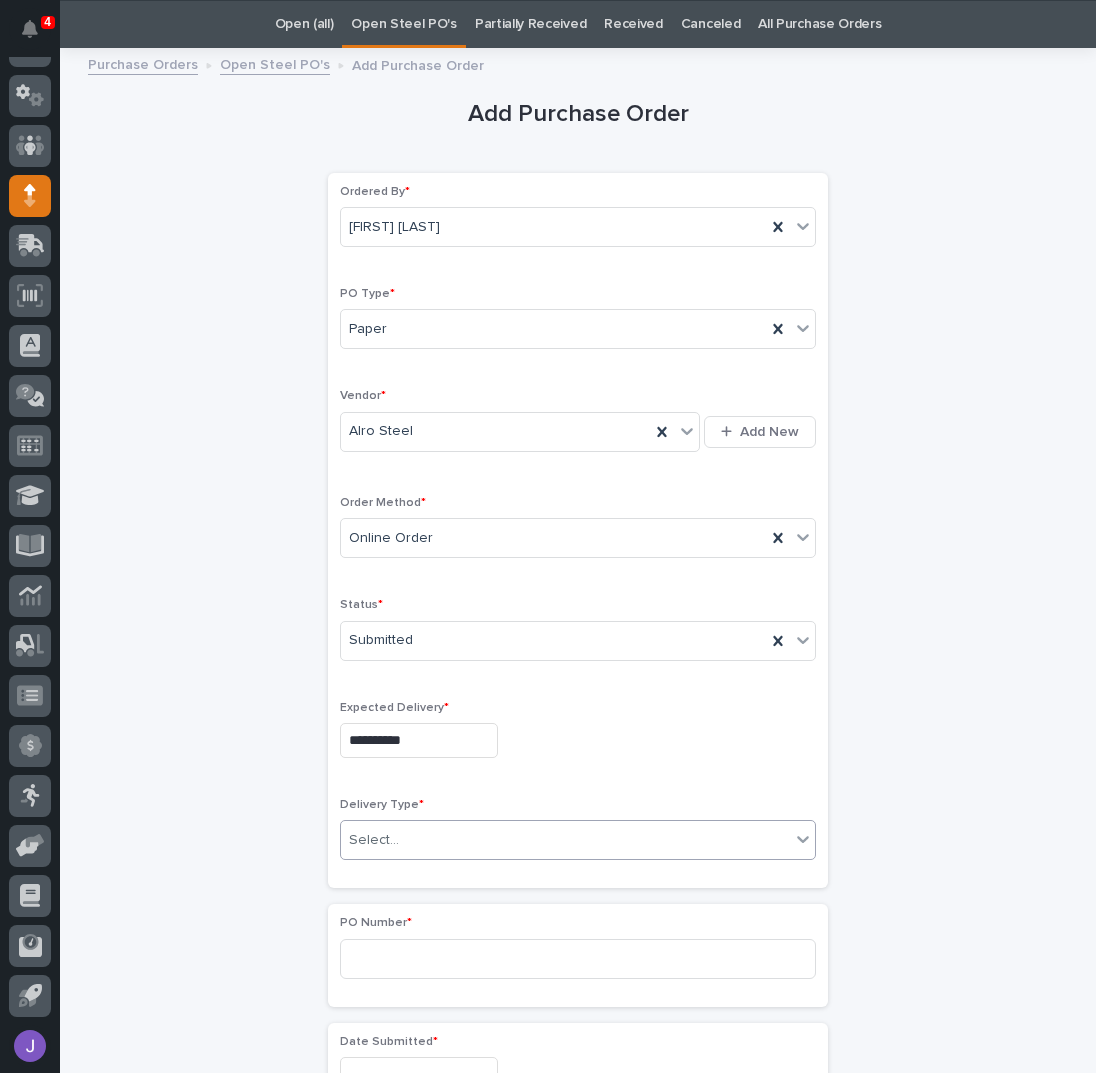 click on "Select..." at bounding box center (374, 840) 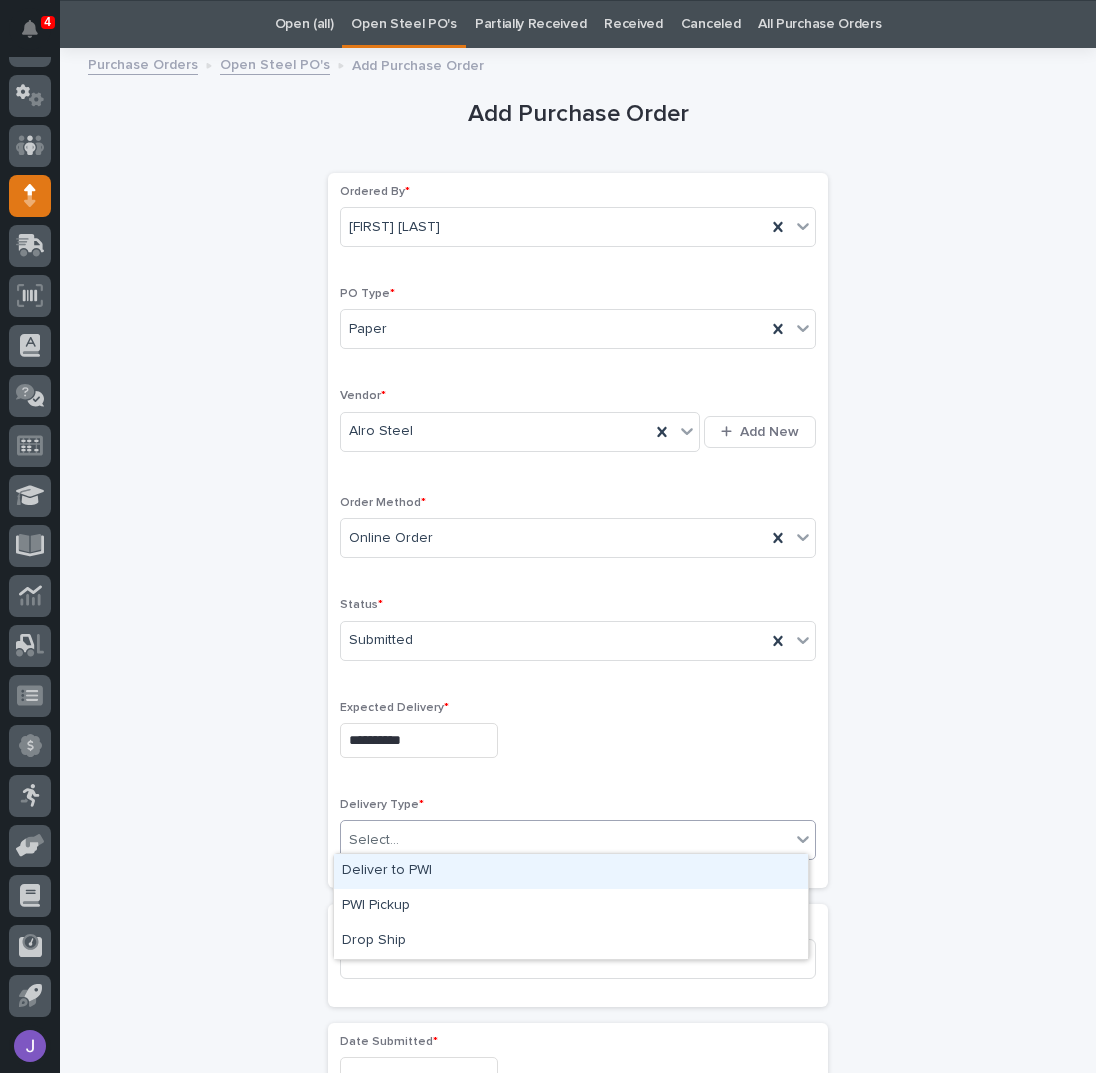 drag, startPoint x: 387, startPoint y: 871, endPoint x: 376, endPoint y: 877, distance: 12.529964 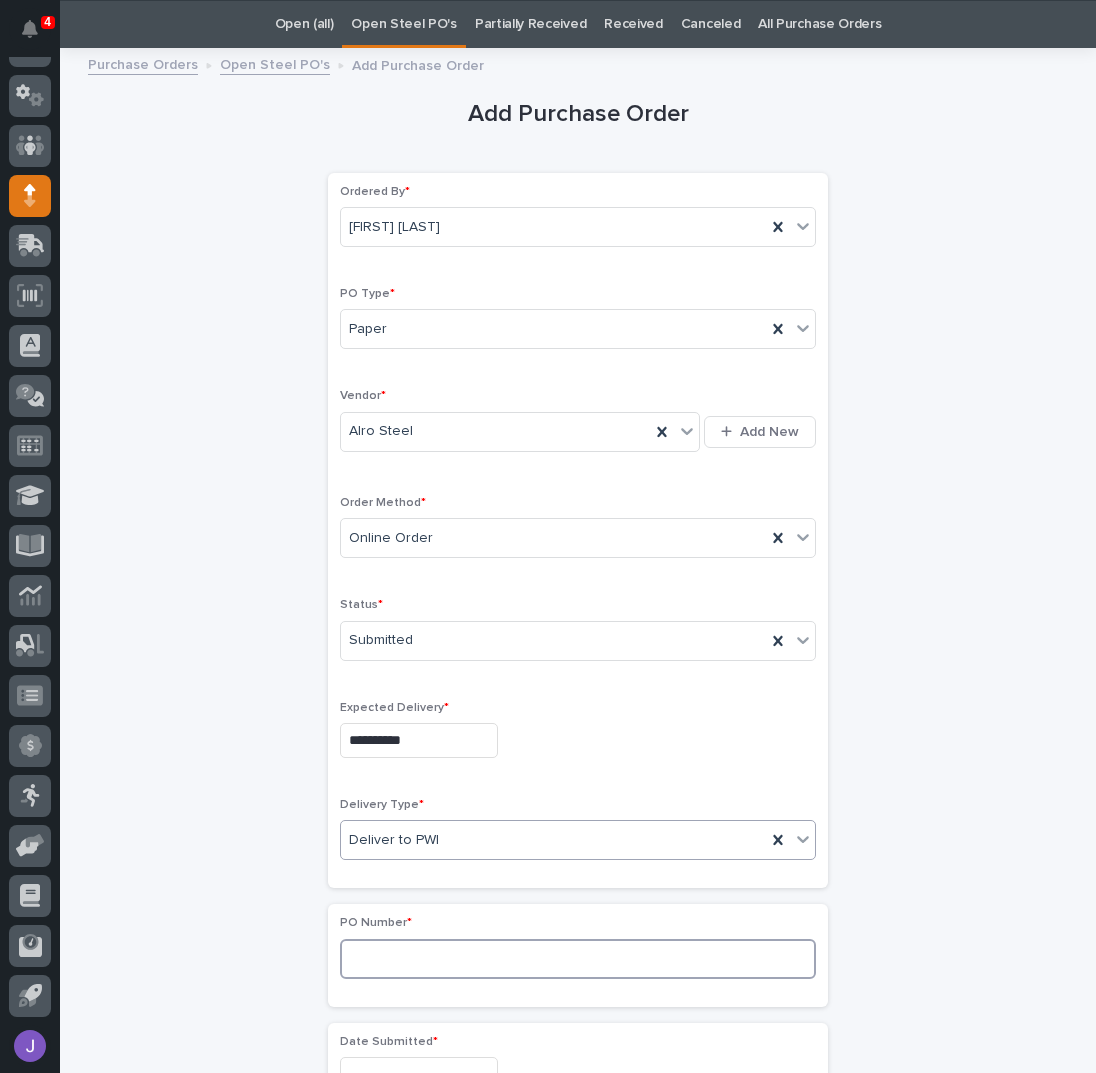 click at bounding box center (578, 959) 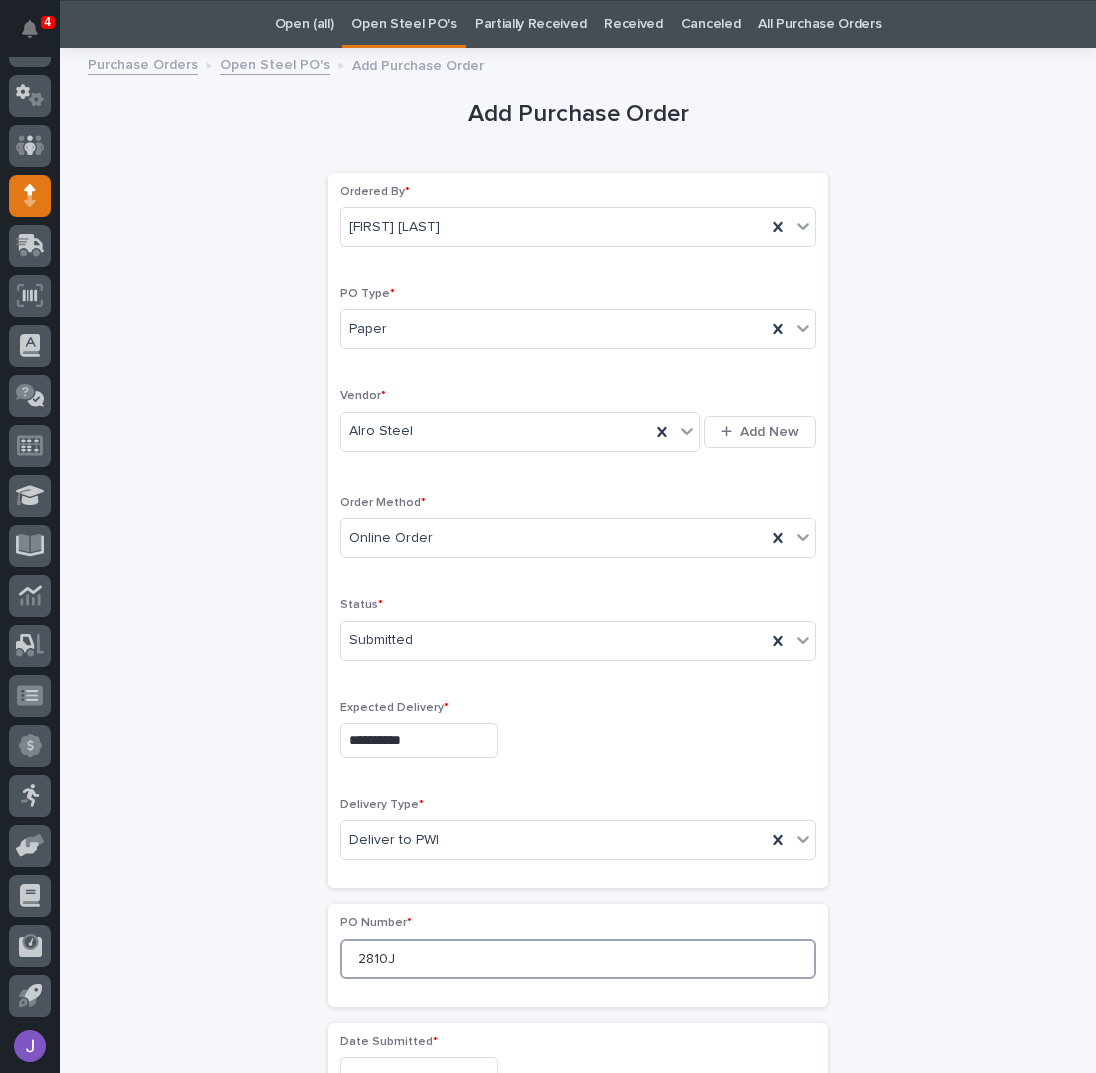 type on "2810J" 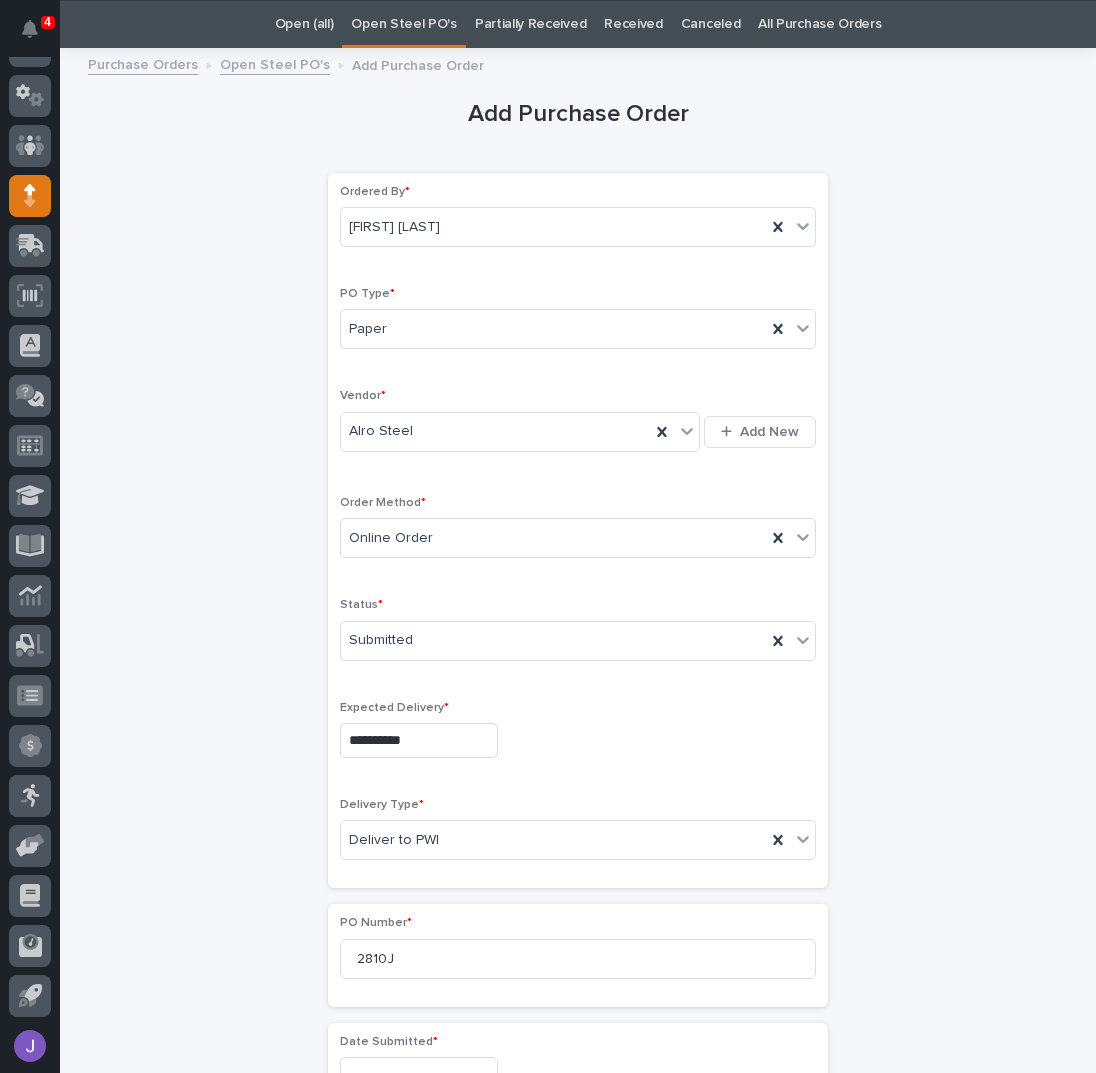 click on "**********" at bounding box center [578, 1053] 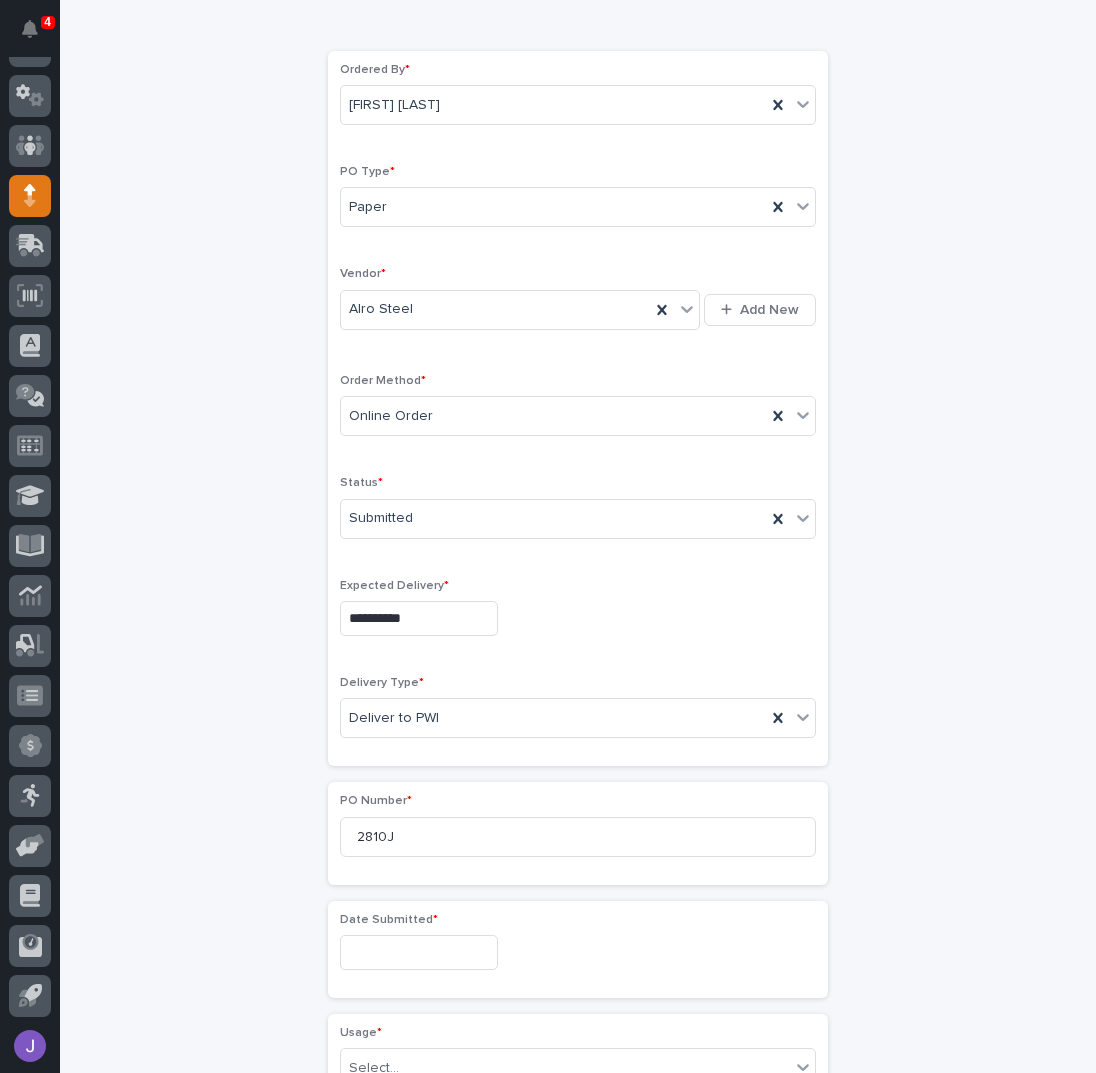 scroll, scrollTop: 596, scrollLeft: 0, axis: vertical 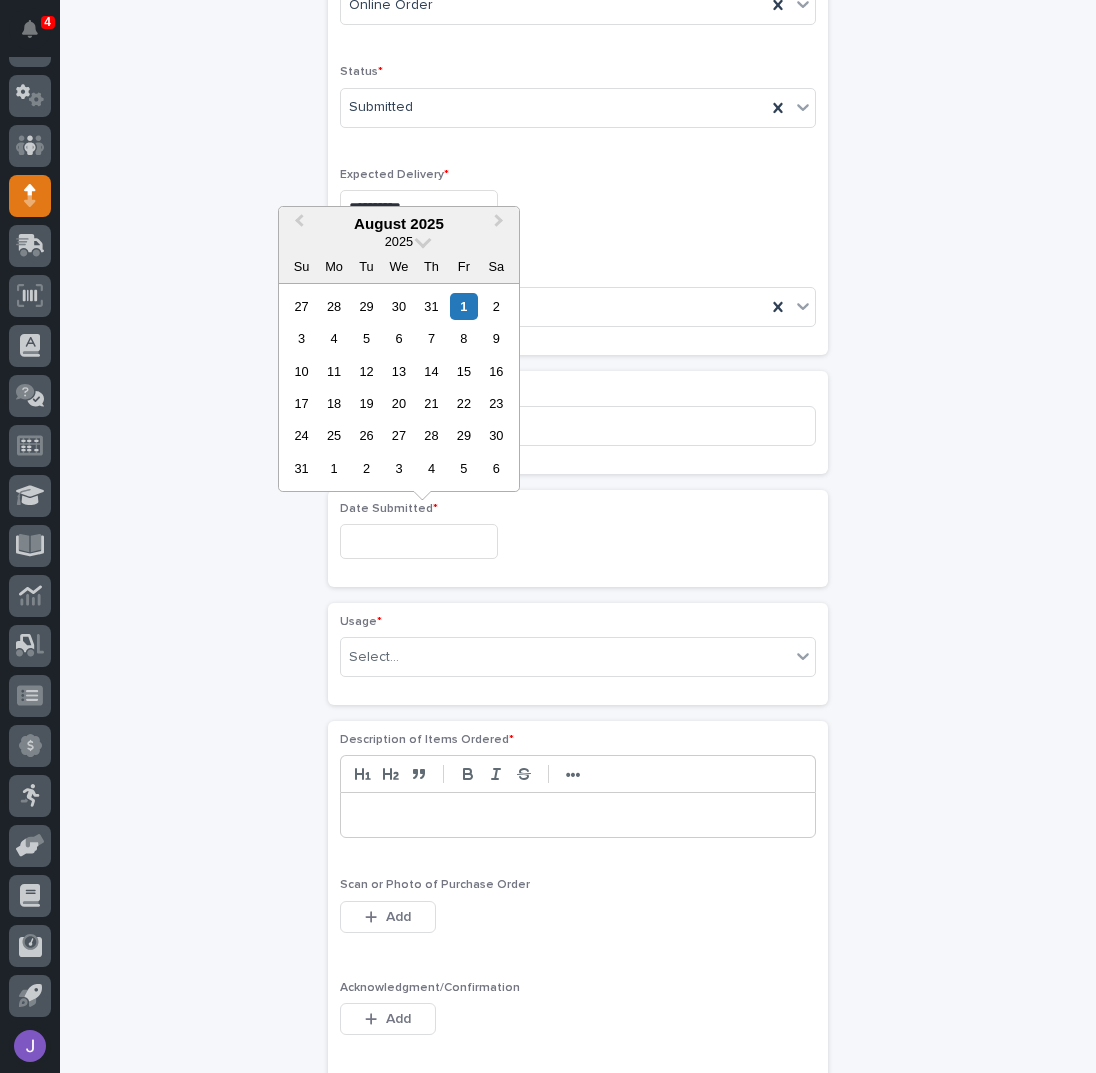 click at bounding box center [419, 541] 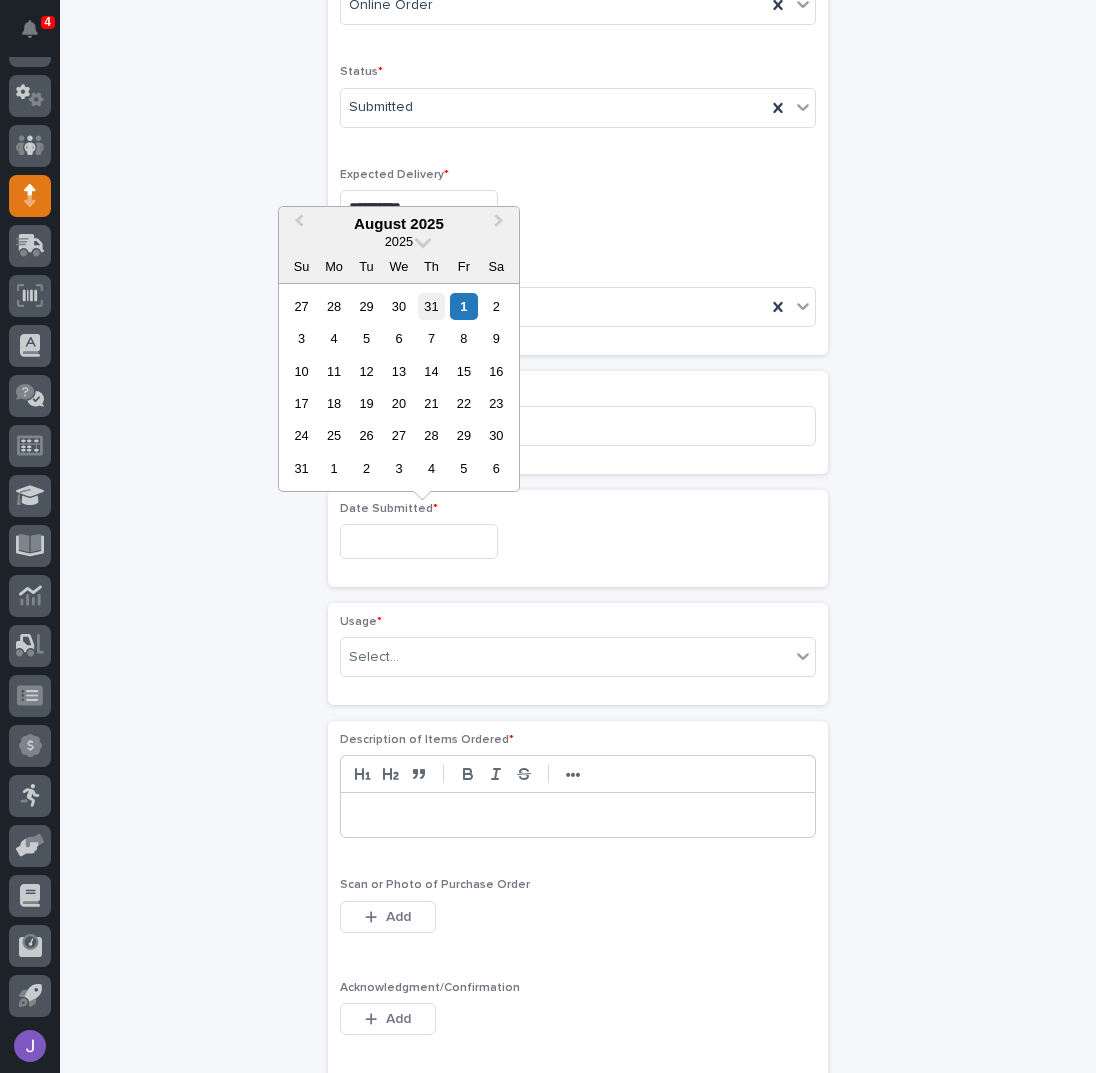 click on "31" at bounding box center [431, 306] 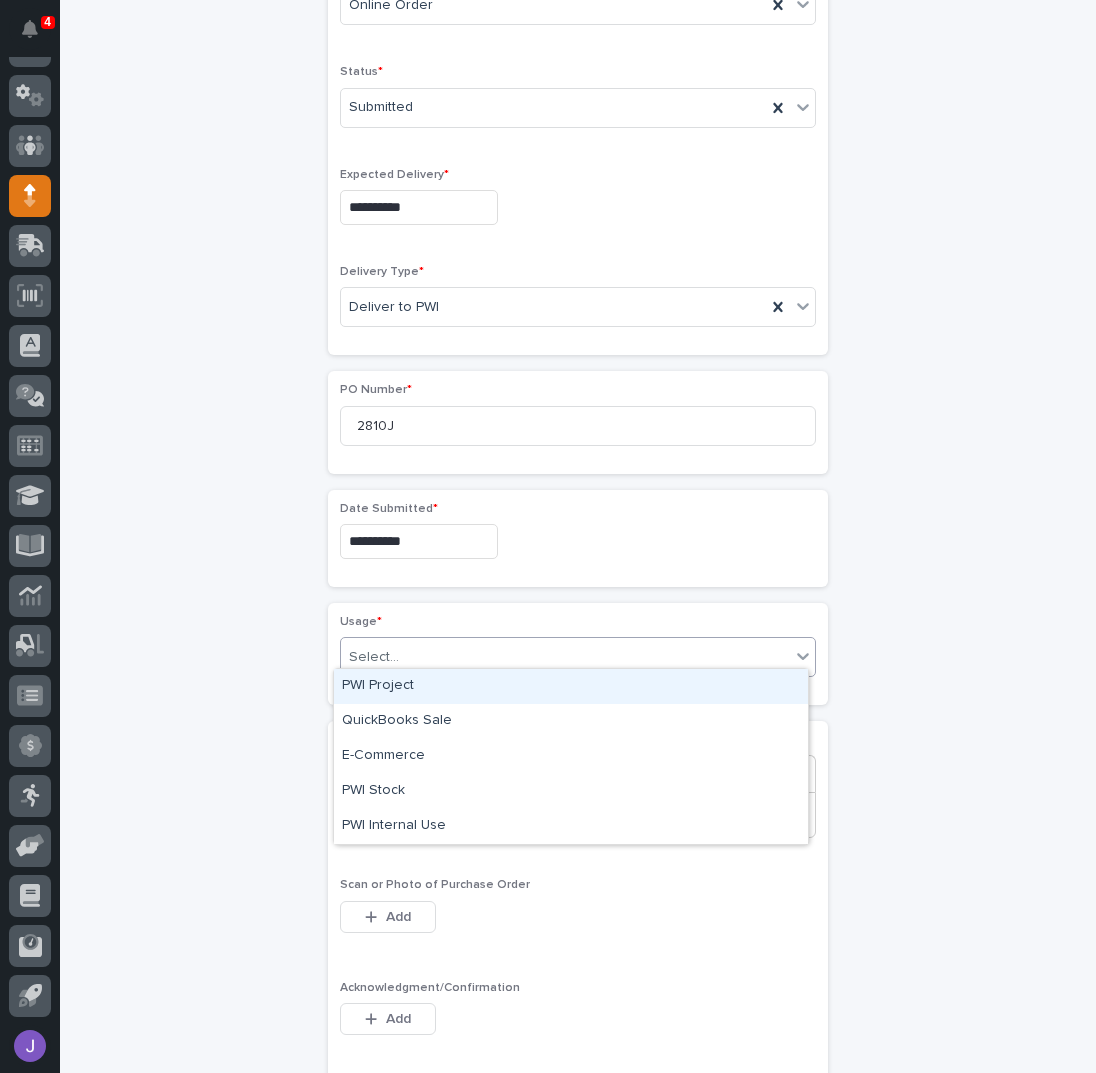 click on "Select..." at bounding box center [565, 657] 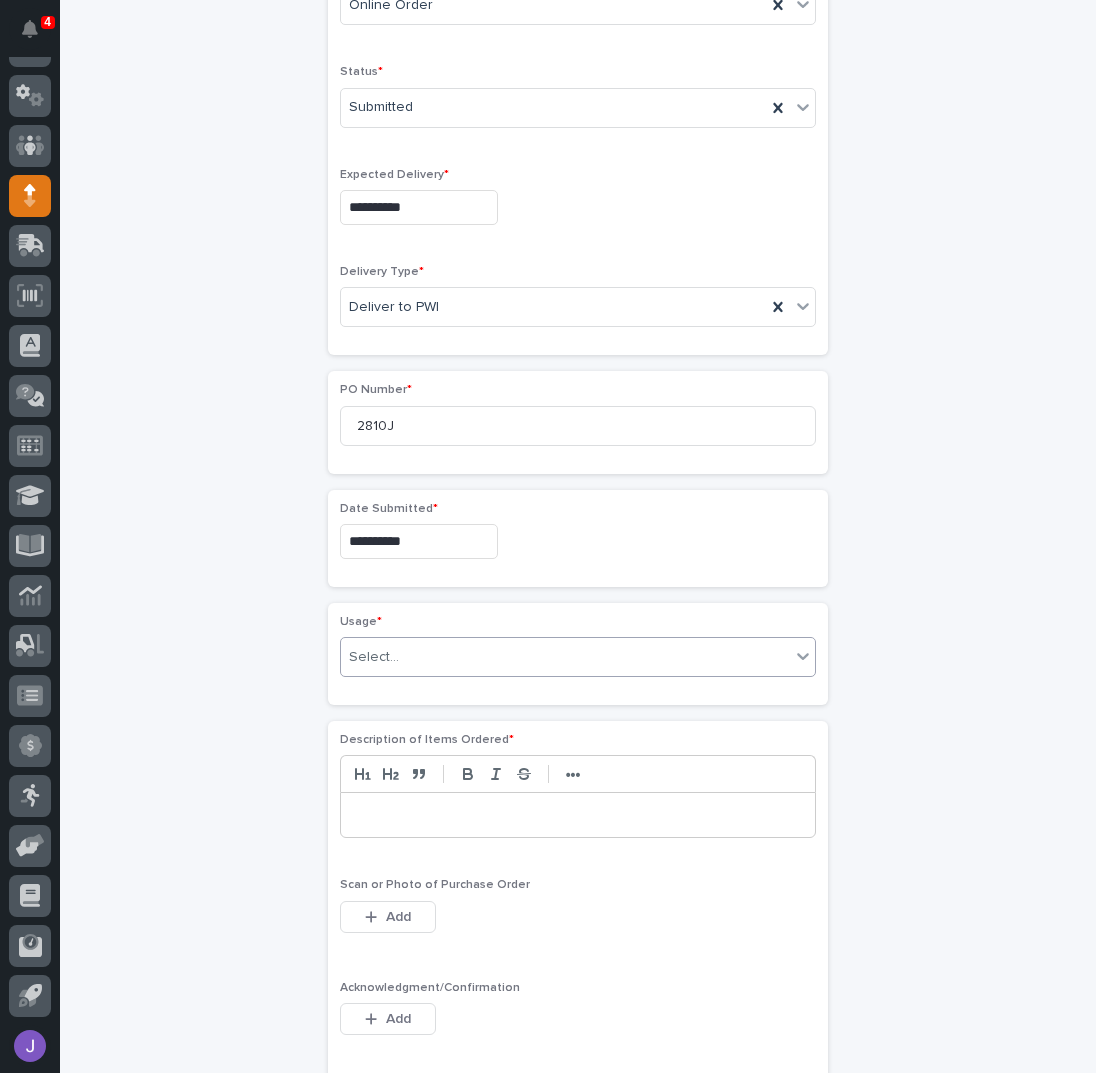 click on "**********" at bounding box center [578, 520] 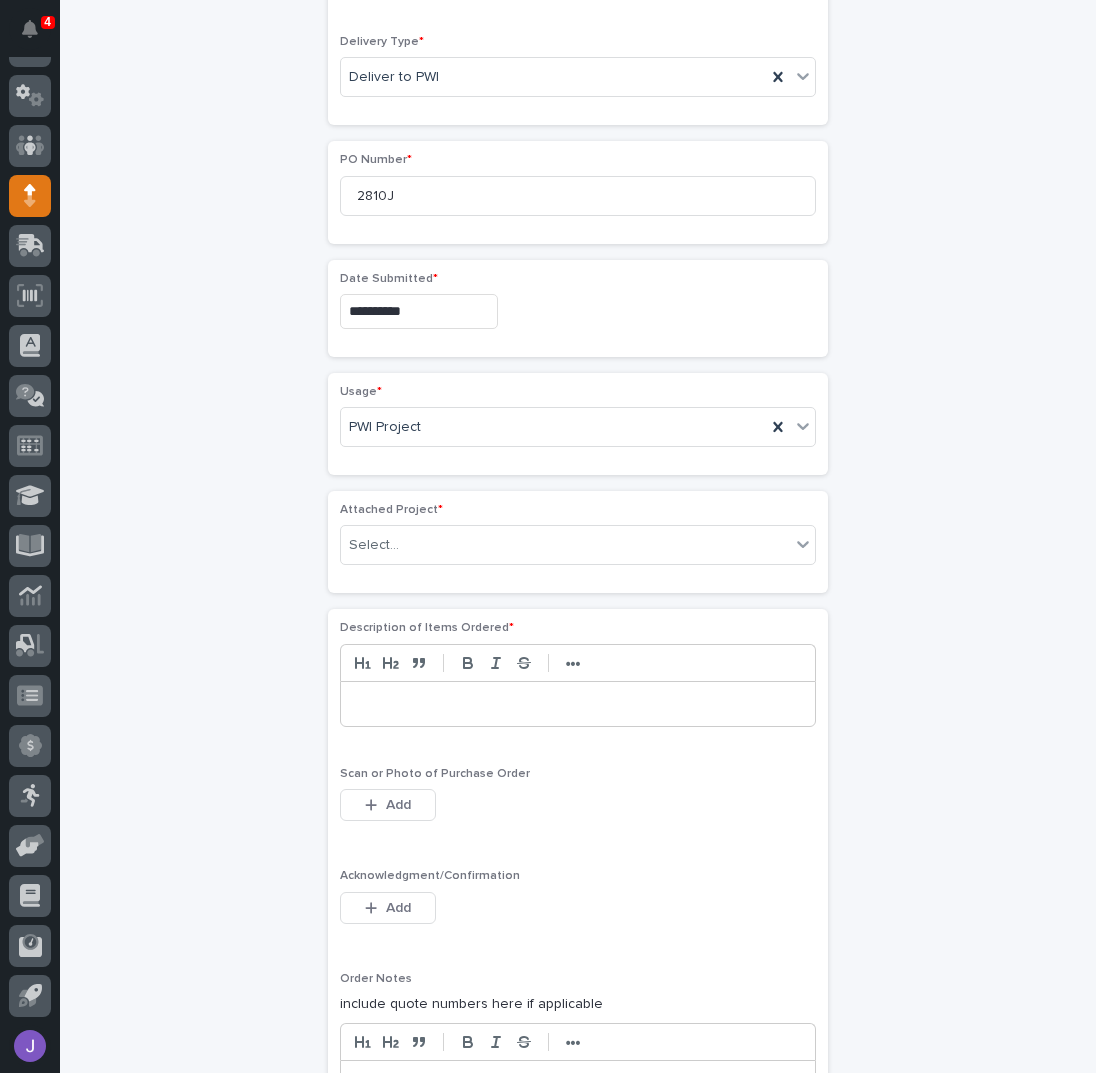 scroll, scrollTop: 922, scrollLeft: 0, axis: vertical 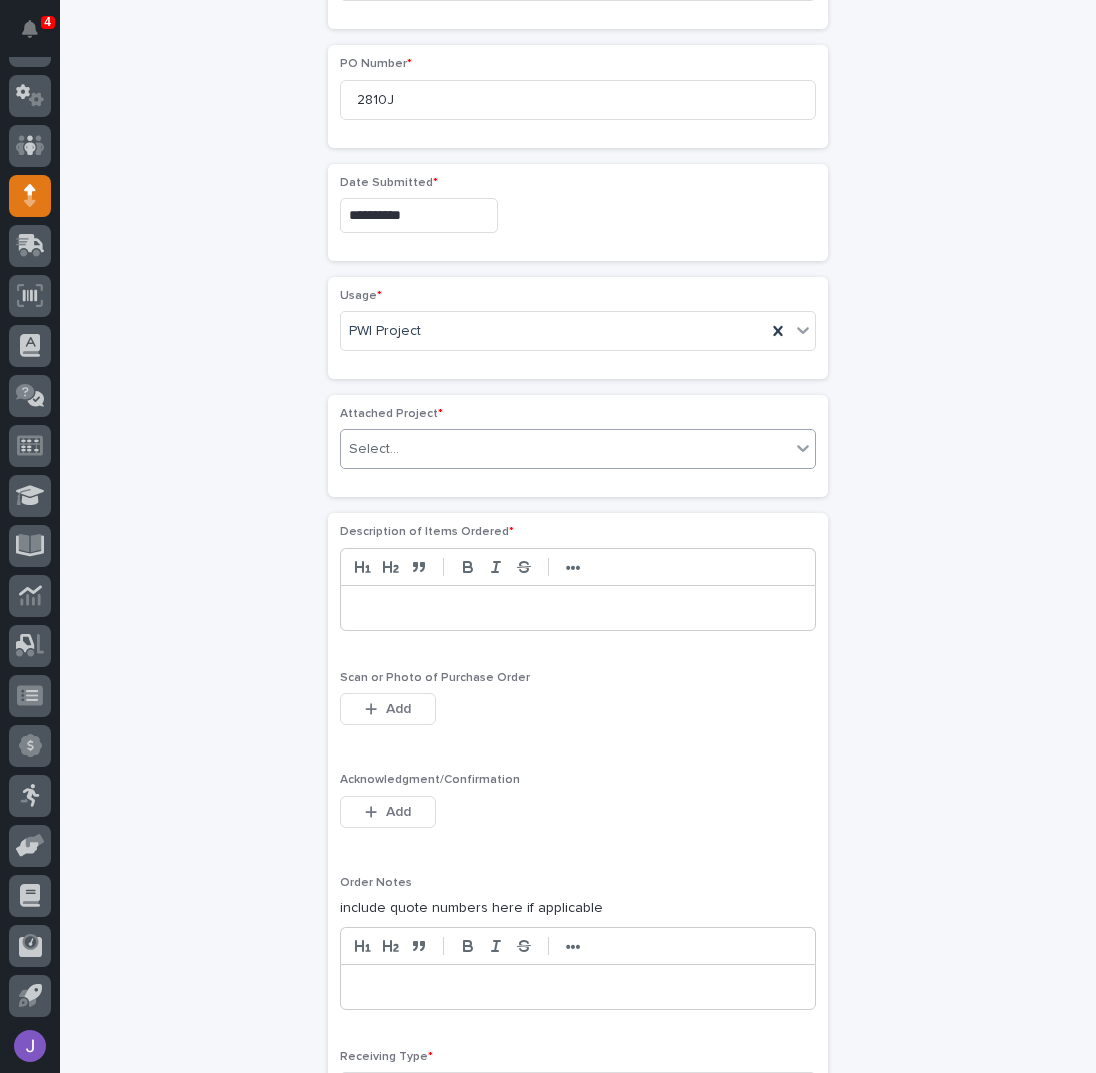 click on "Select..." at bounding box center [578, 449] 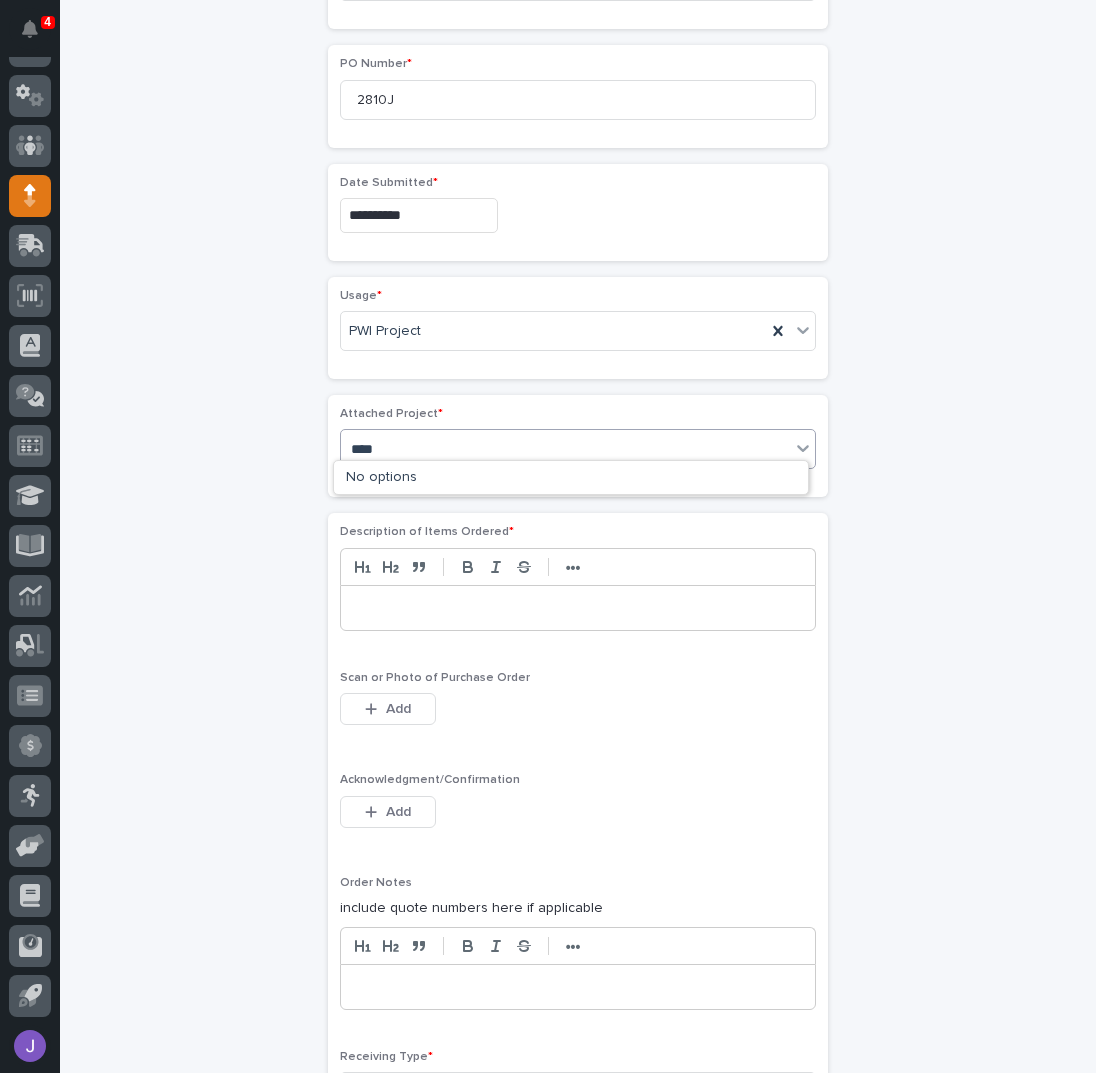 type on "*****" 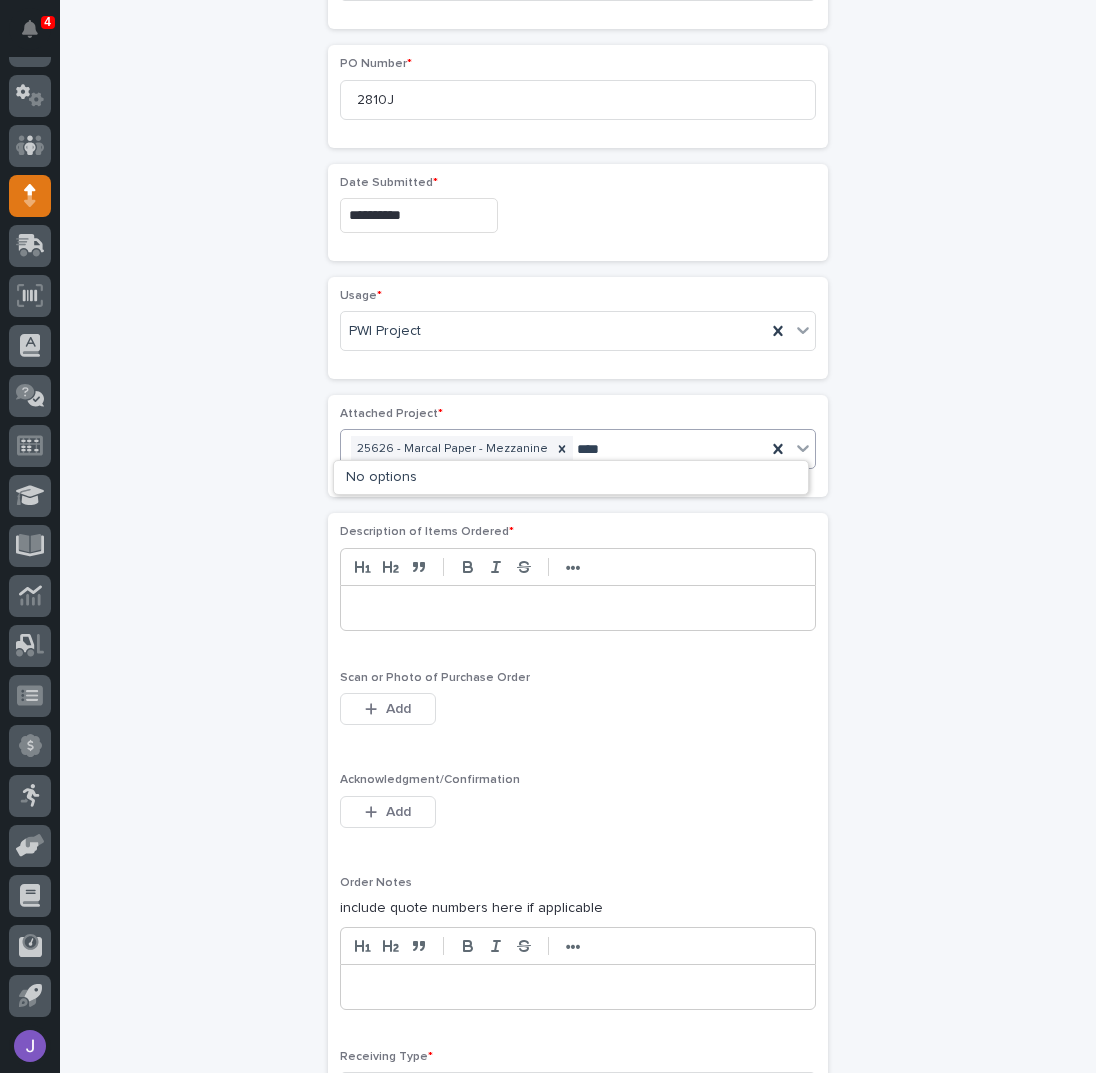 type on "*****" 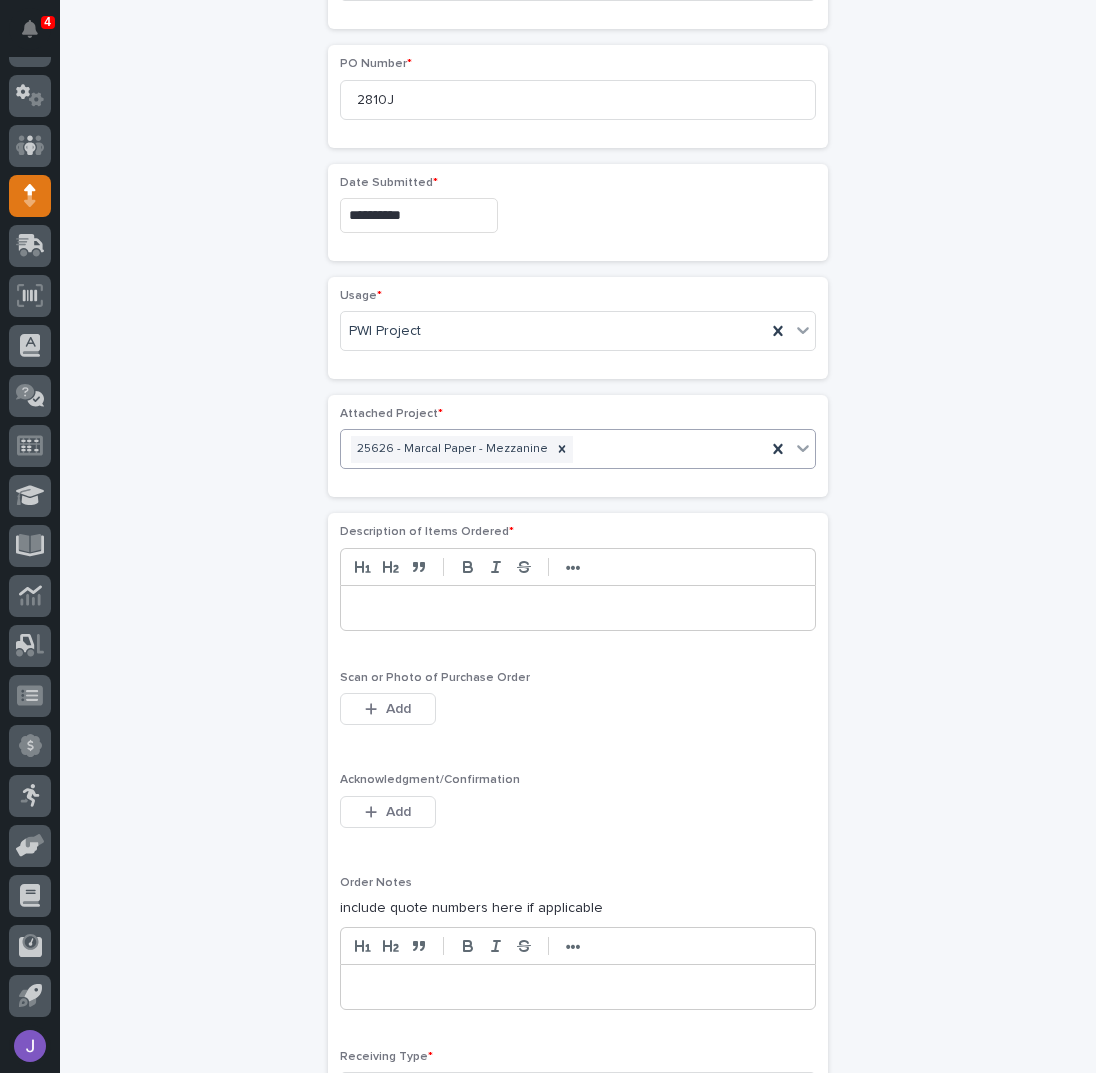 scroll, scrollTop: 936, scrollLeft: 0, axis: vertical 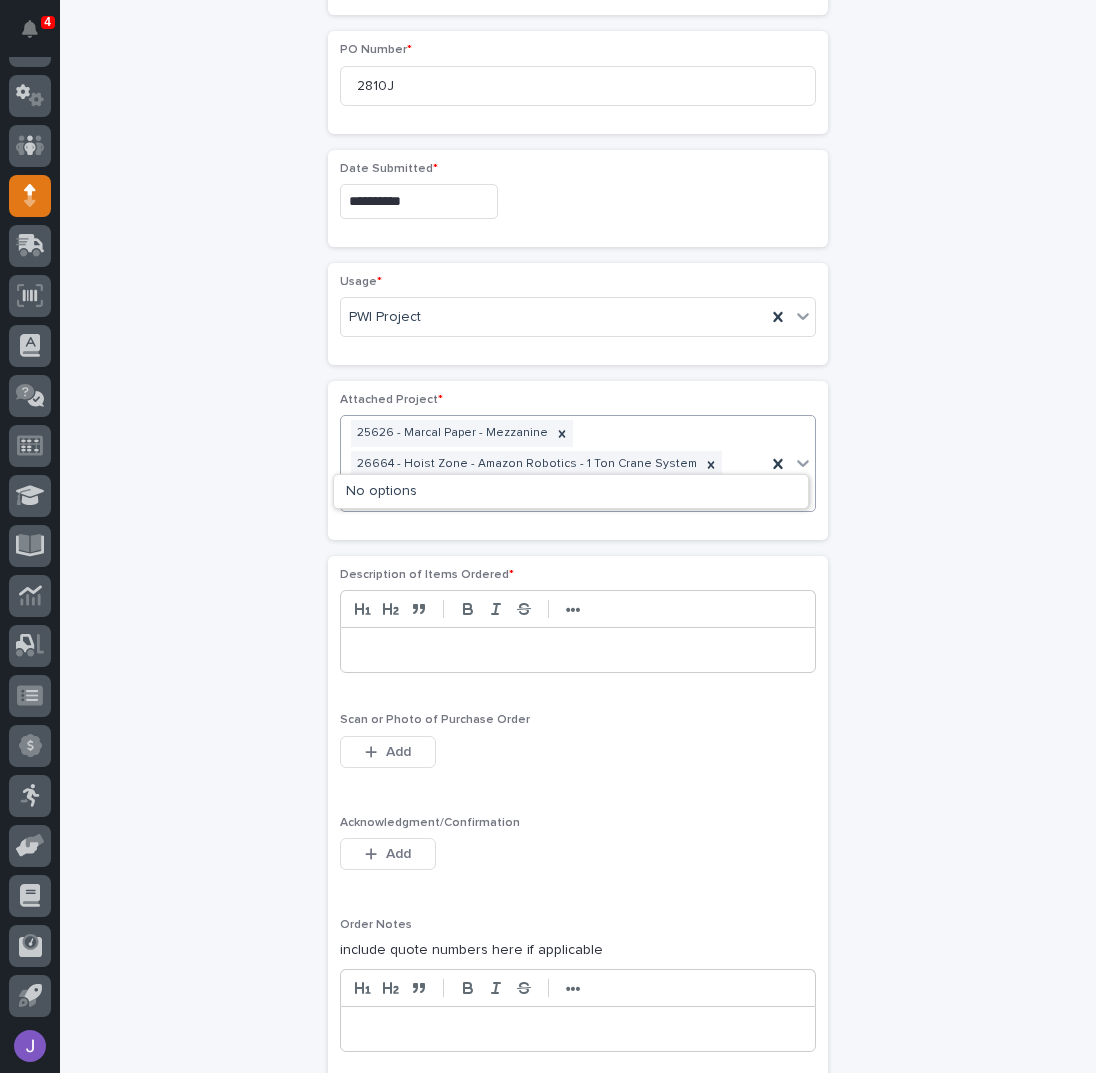 type on "*****" 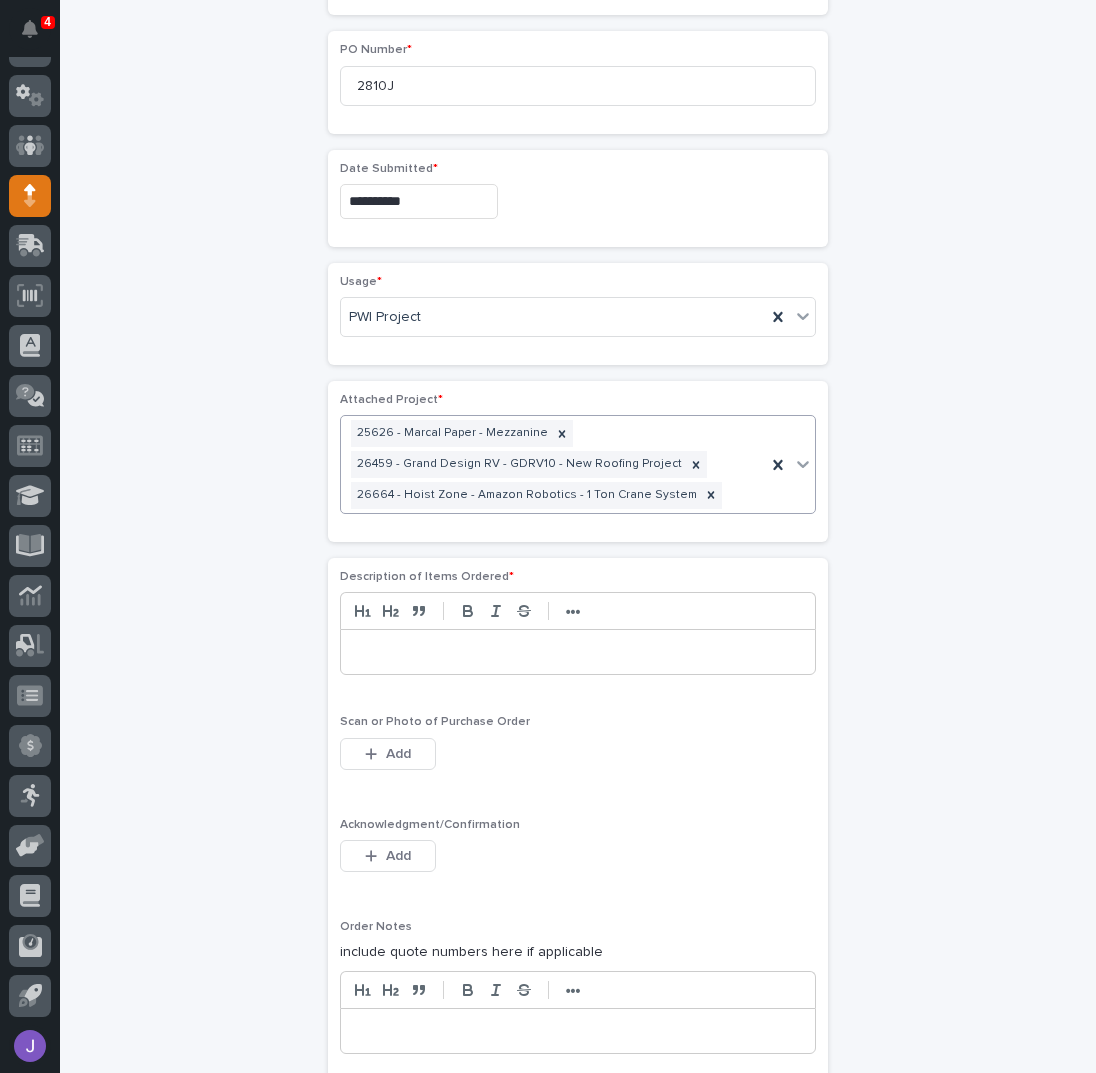scroll, scrollTop: 951, scrollLeft: 0, axis: vertical 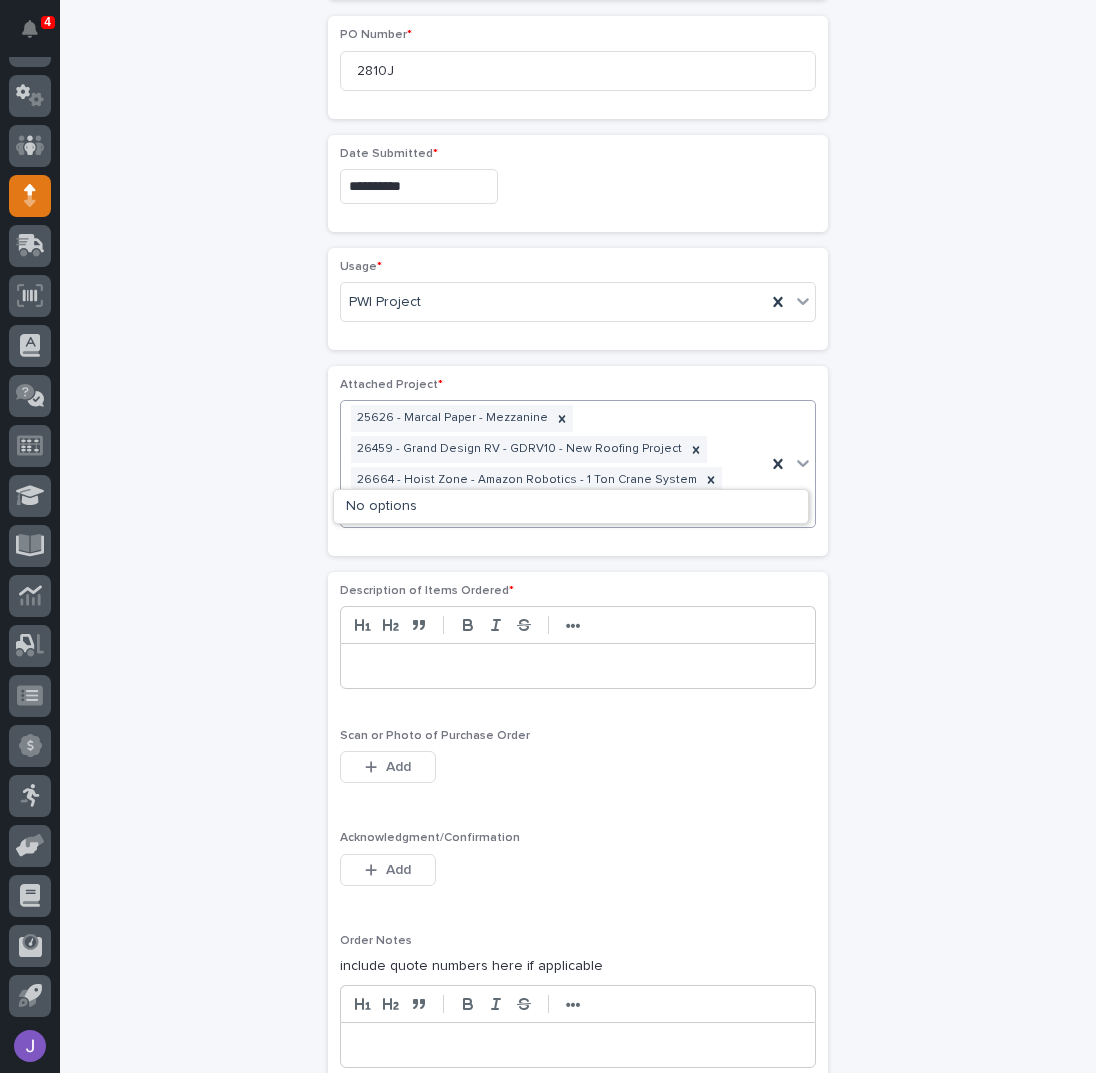 type on "*****" 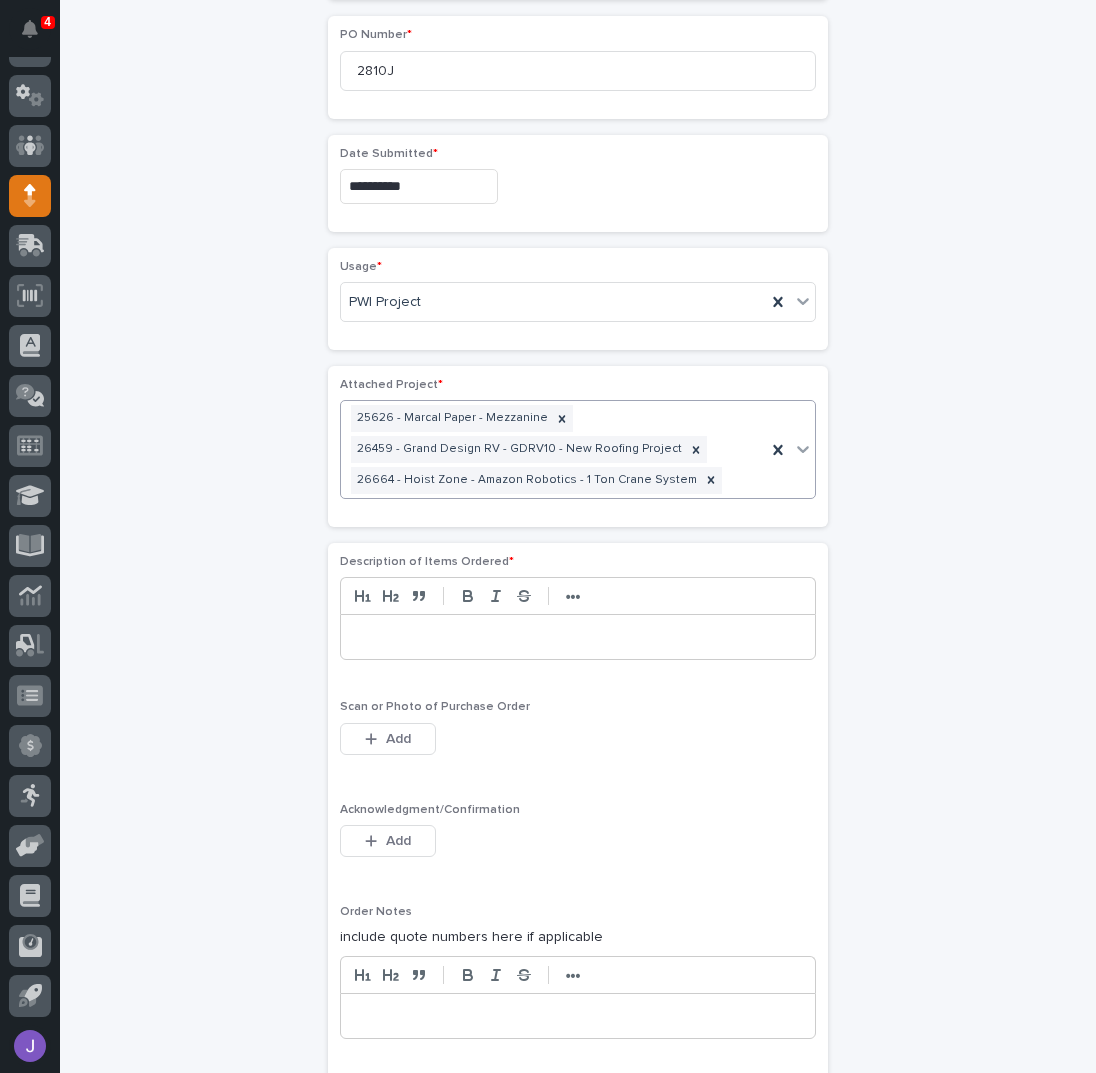 scroll, scrollTop: 966, scrollLeft: 0, axis: vertical 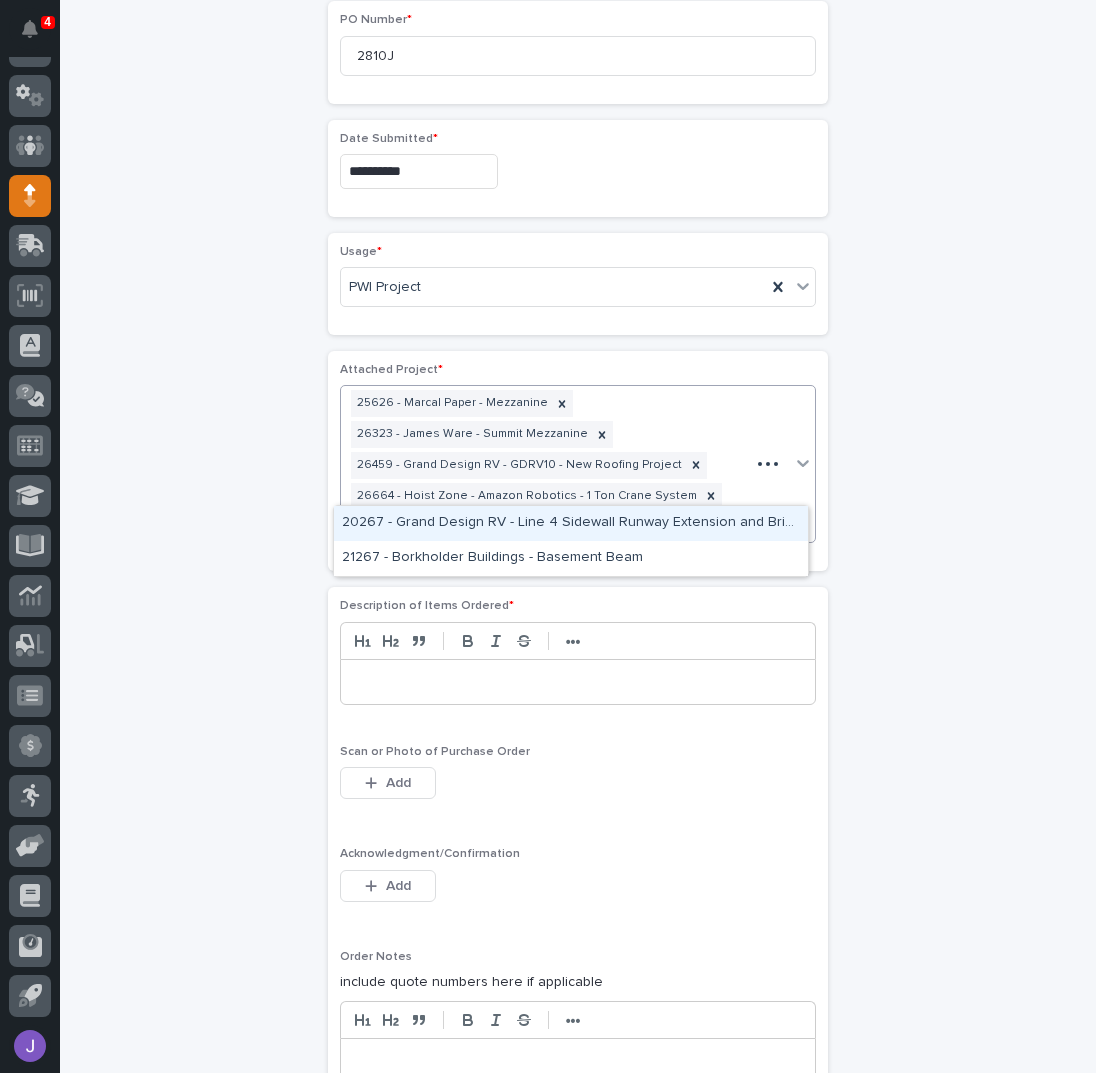 type on "*****" 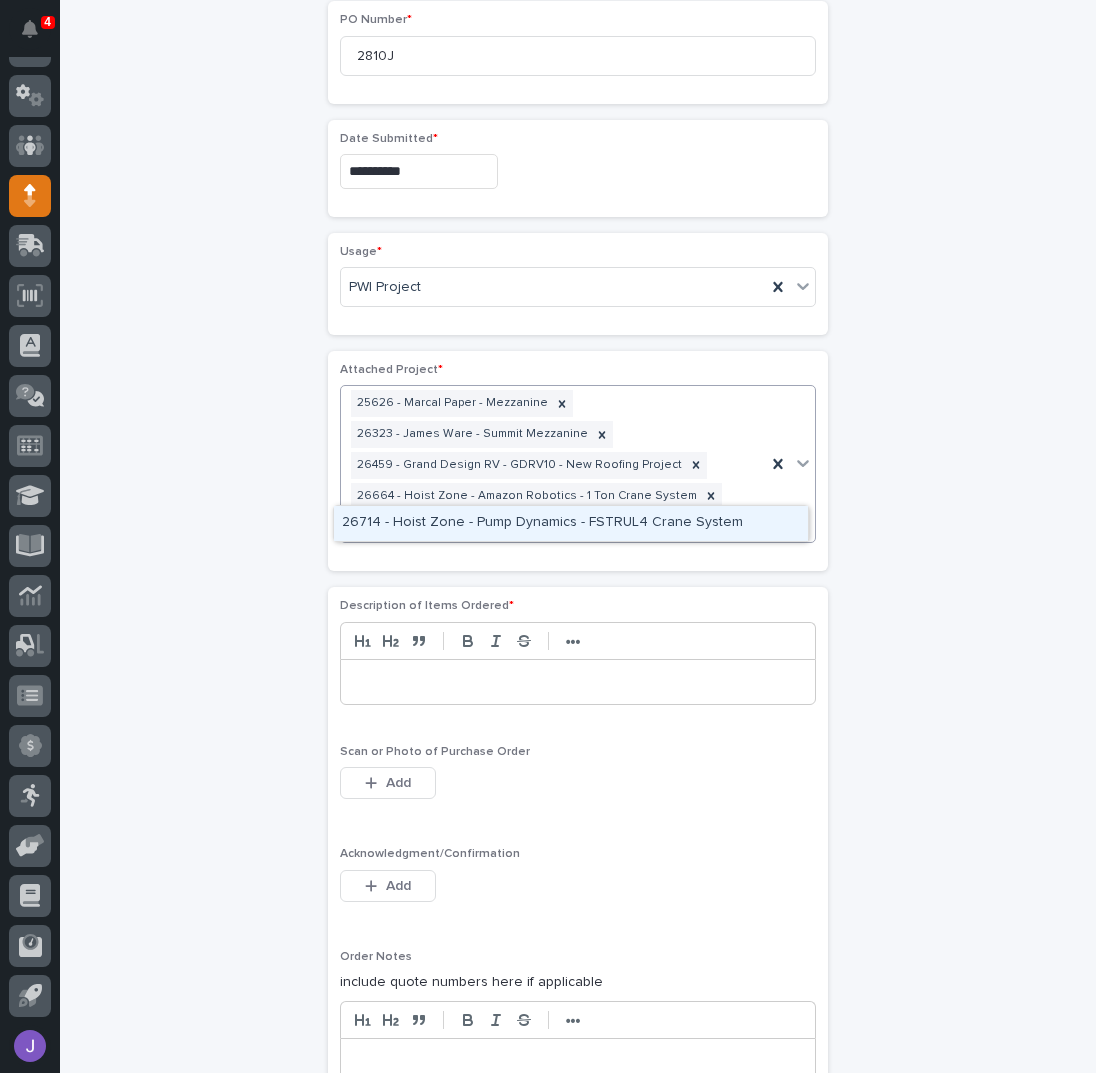 type 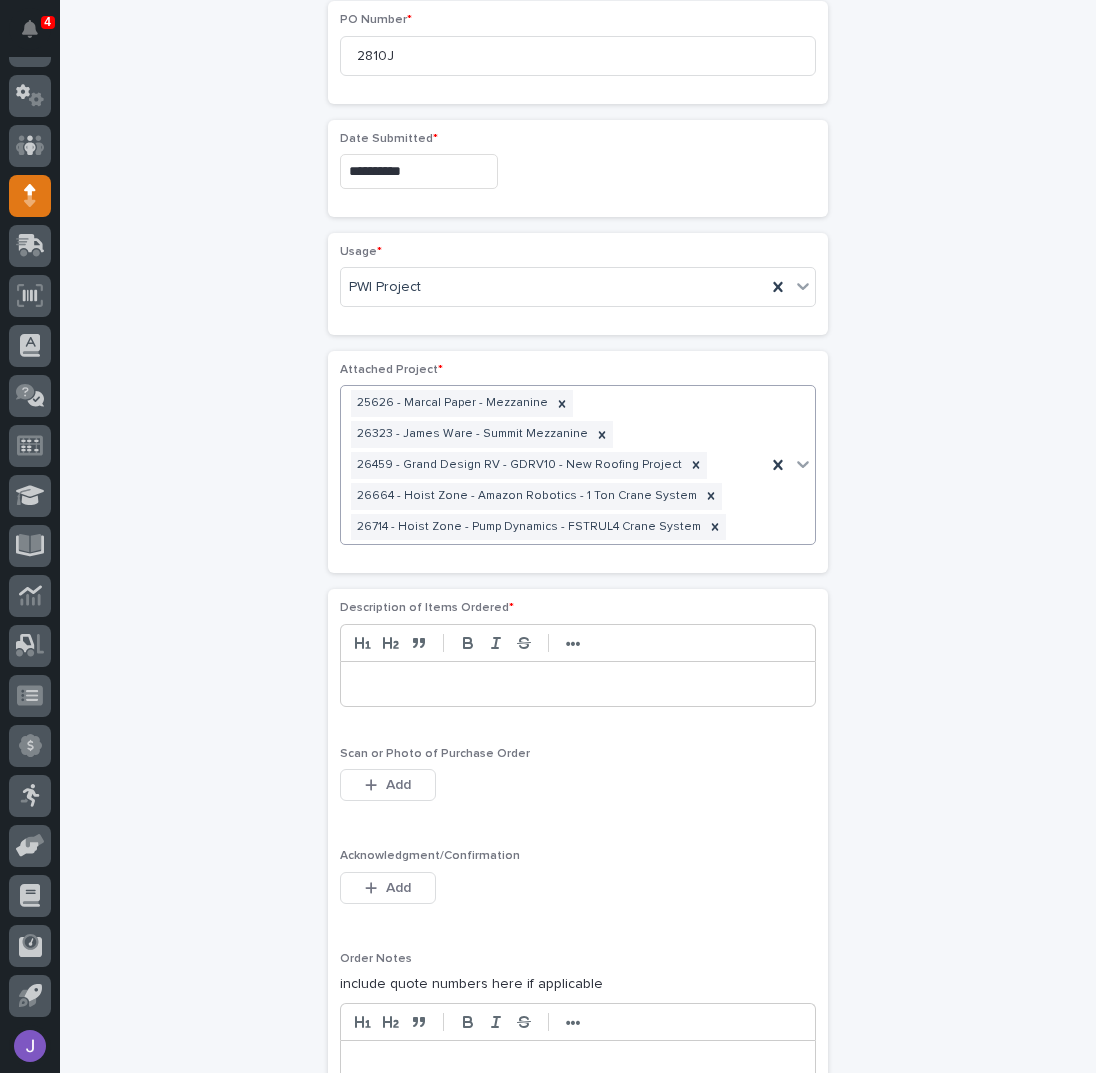 scroll, scrollTop: 982, scrollLeft: 0, axis: vertical 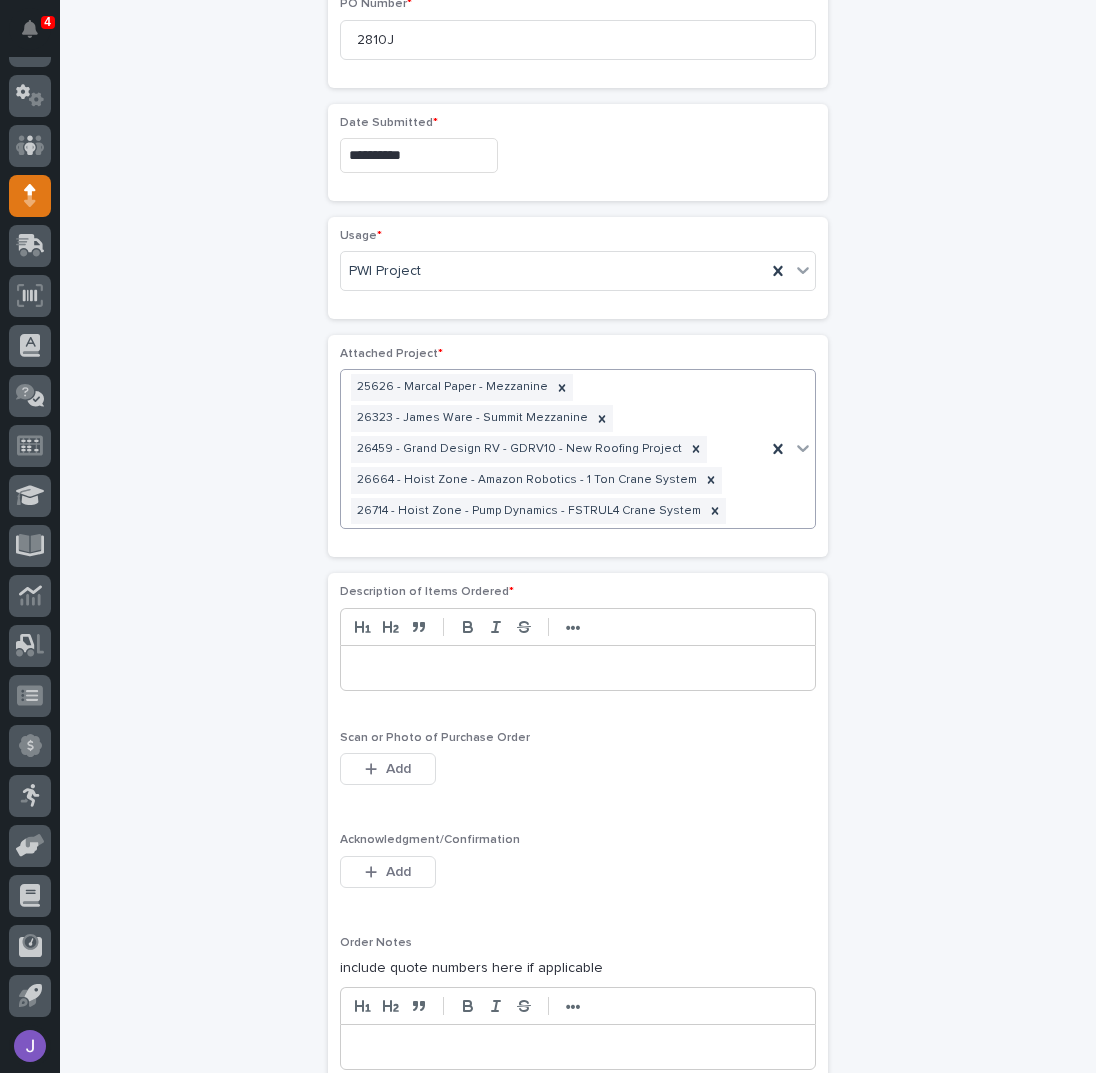 click at bounding box center (578, 668) 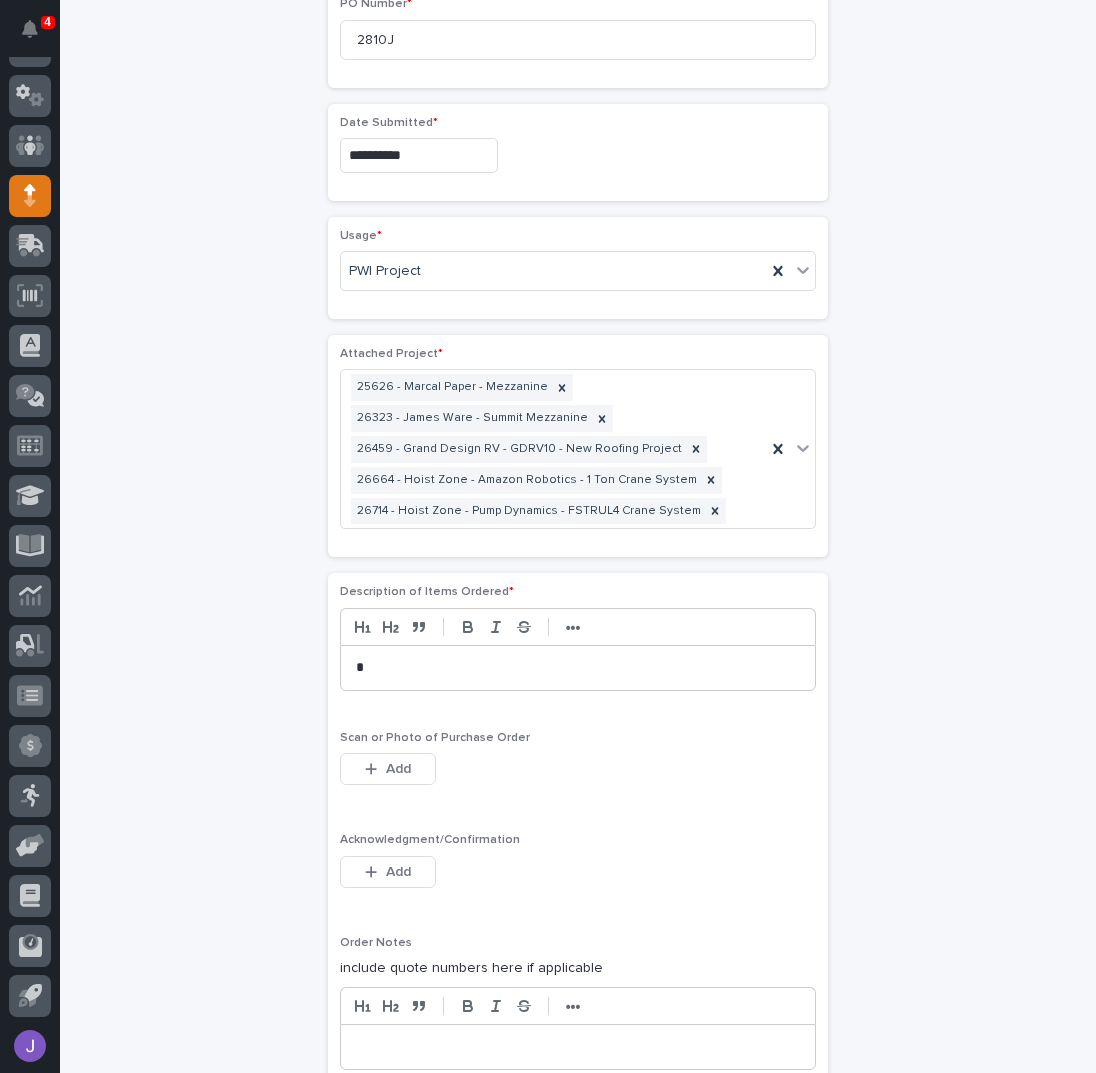 type 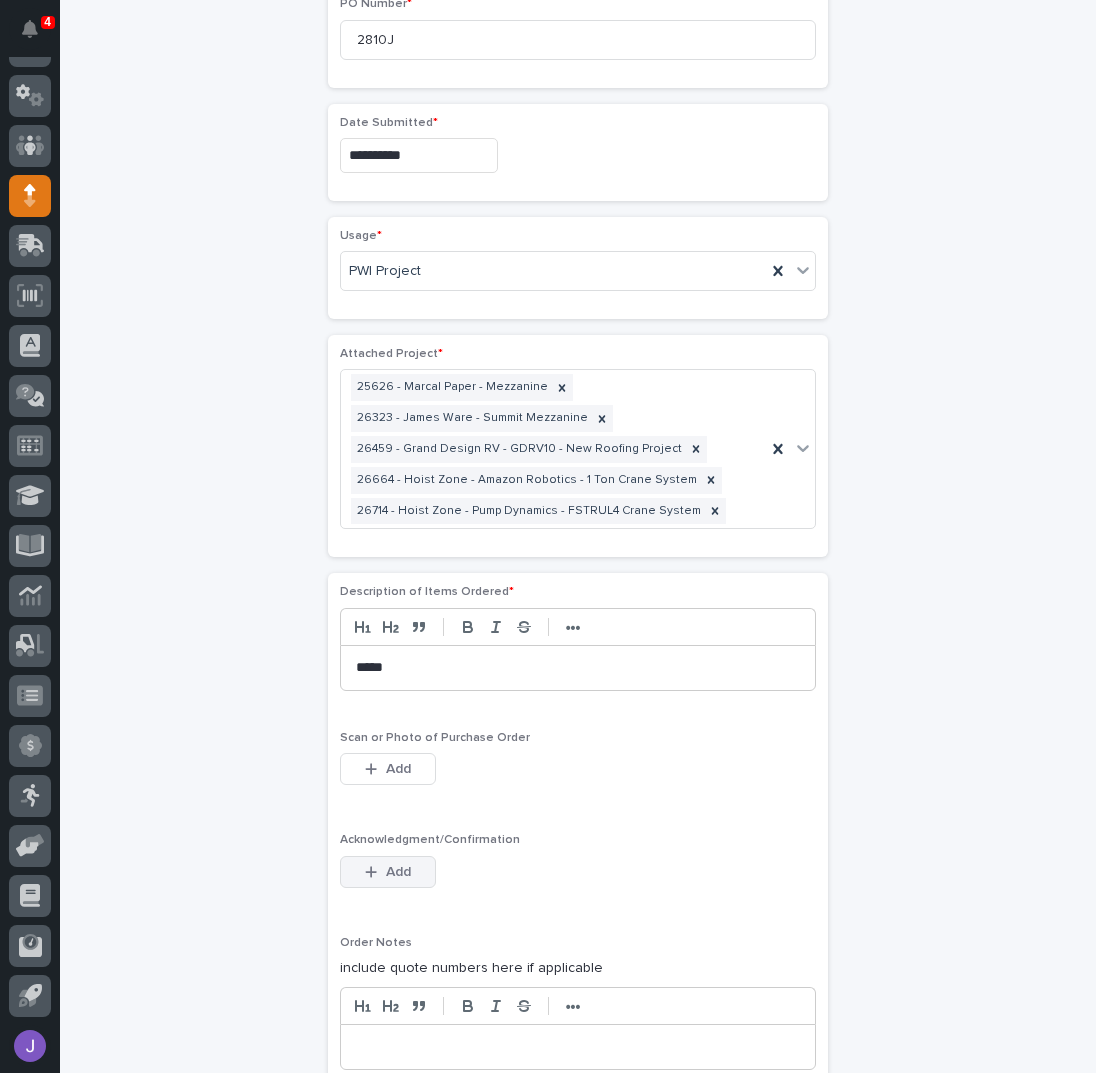 click on "Add" at bounding box center [398, 872] 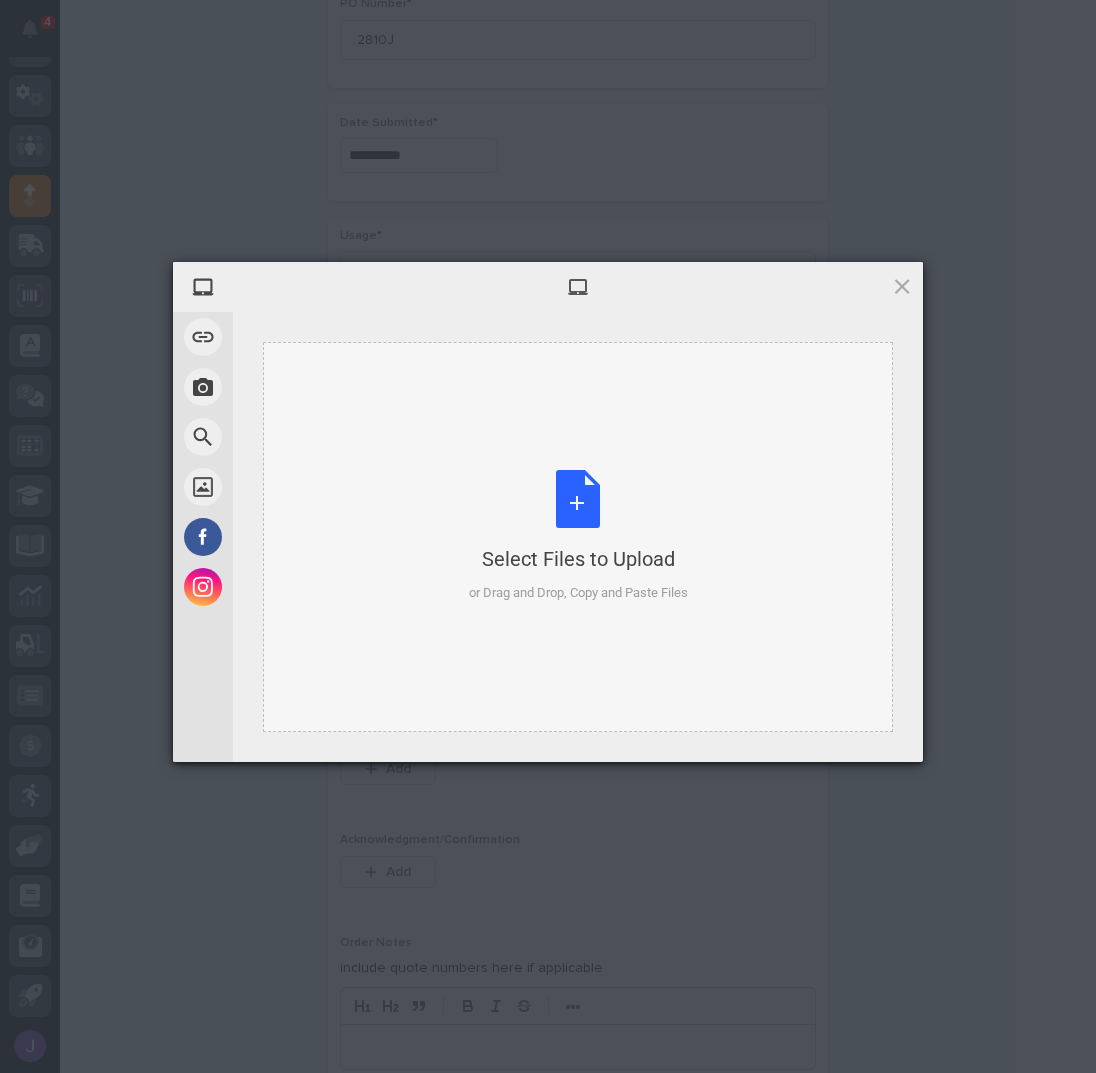 click on "Select Files to Upload
or Drag and Drop, Copy and Paste Files" at bounding box center [578, 536] 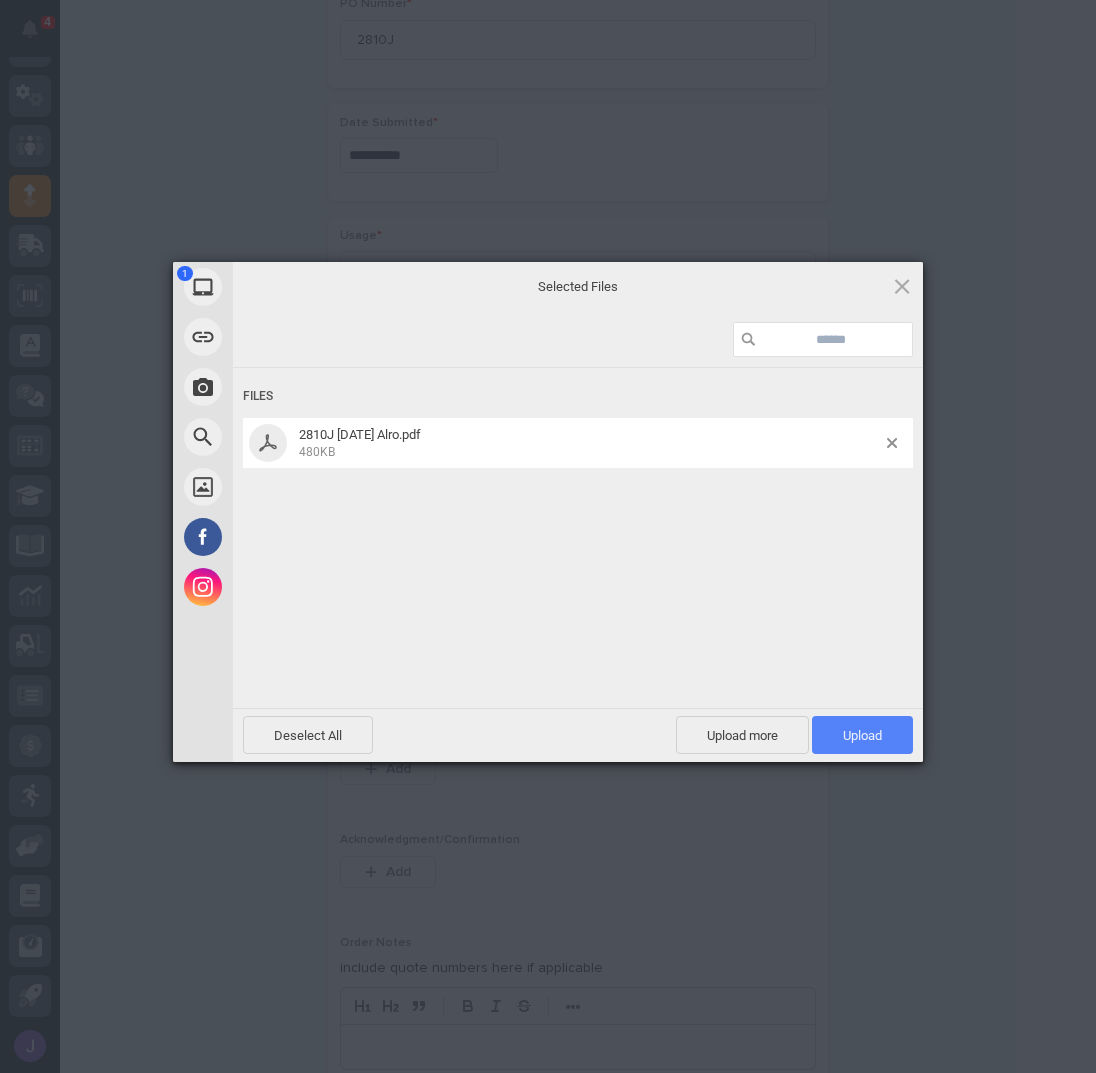 click on "Upload
1" at bounding box center [862, 735] 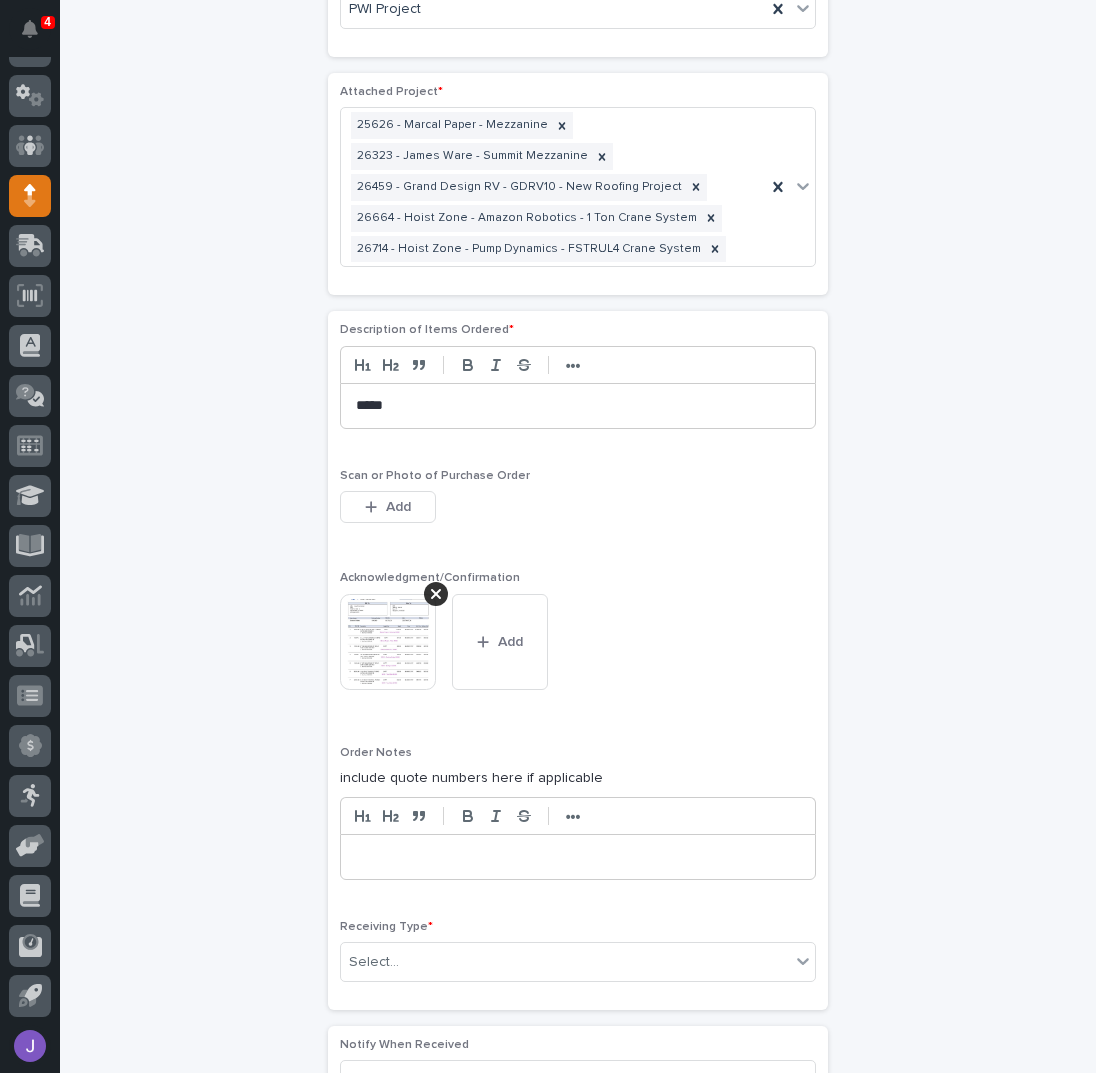 scroll, scrollTop: 1490, scrollLeft: 0, axis: vertical 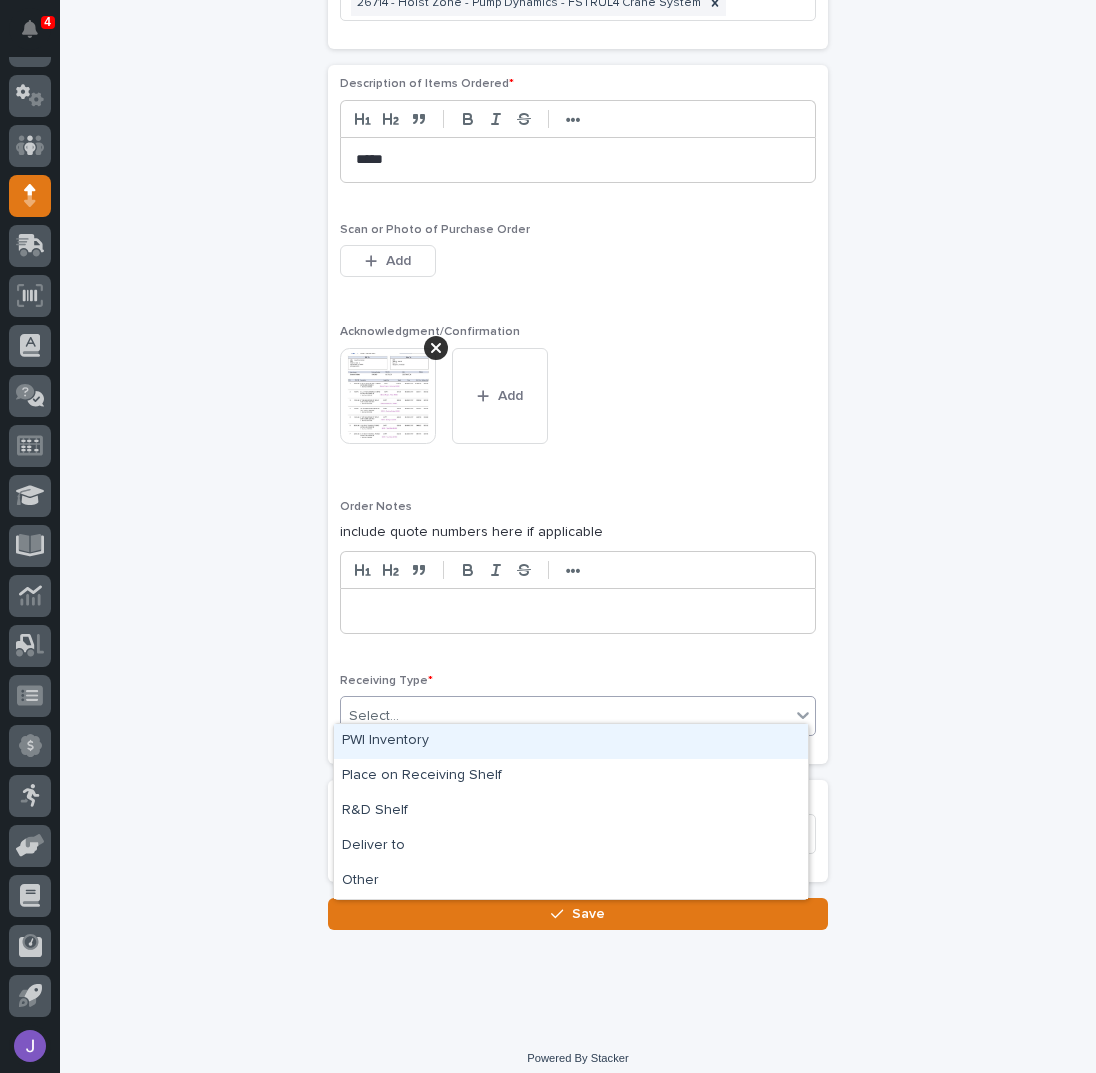click on "Select..." at bounding box center (565, 716) 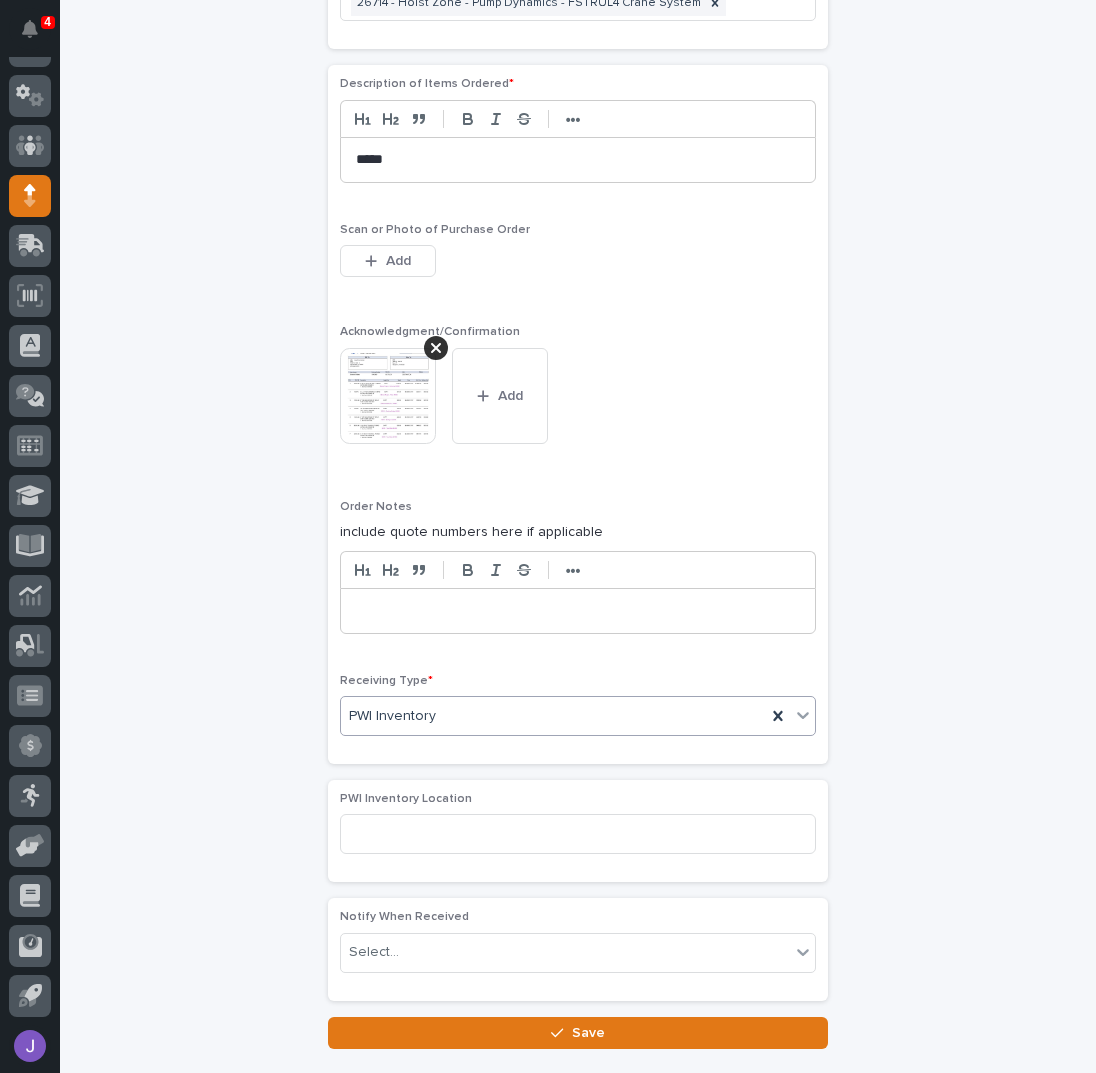 click on "Ordered By * [FIRST] [LAST] Attached Project * 25626 - Marcal Paper - Mezzanine 26323 - [FIRST] [LAST] - Summit Mezzanine  26459 - Grand Design RV - GDRV10 - New Roofing Project 26664 - Hoist Zone - Amazon Robotics - 1 Ton Crane System  26714 - Hoist Zone - Pump Dynamics - FSTRUL4 Crane System" at bounding box center [578, -159] 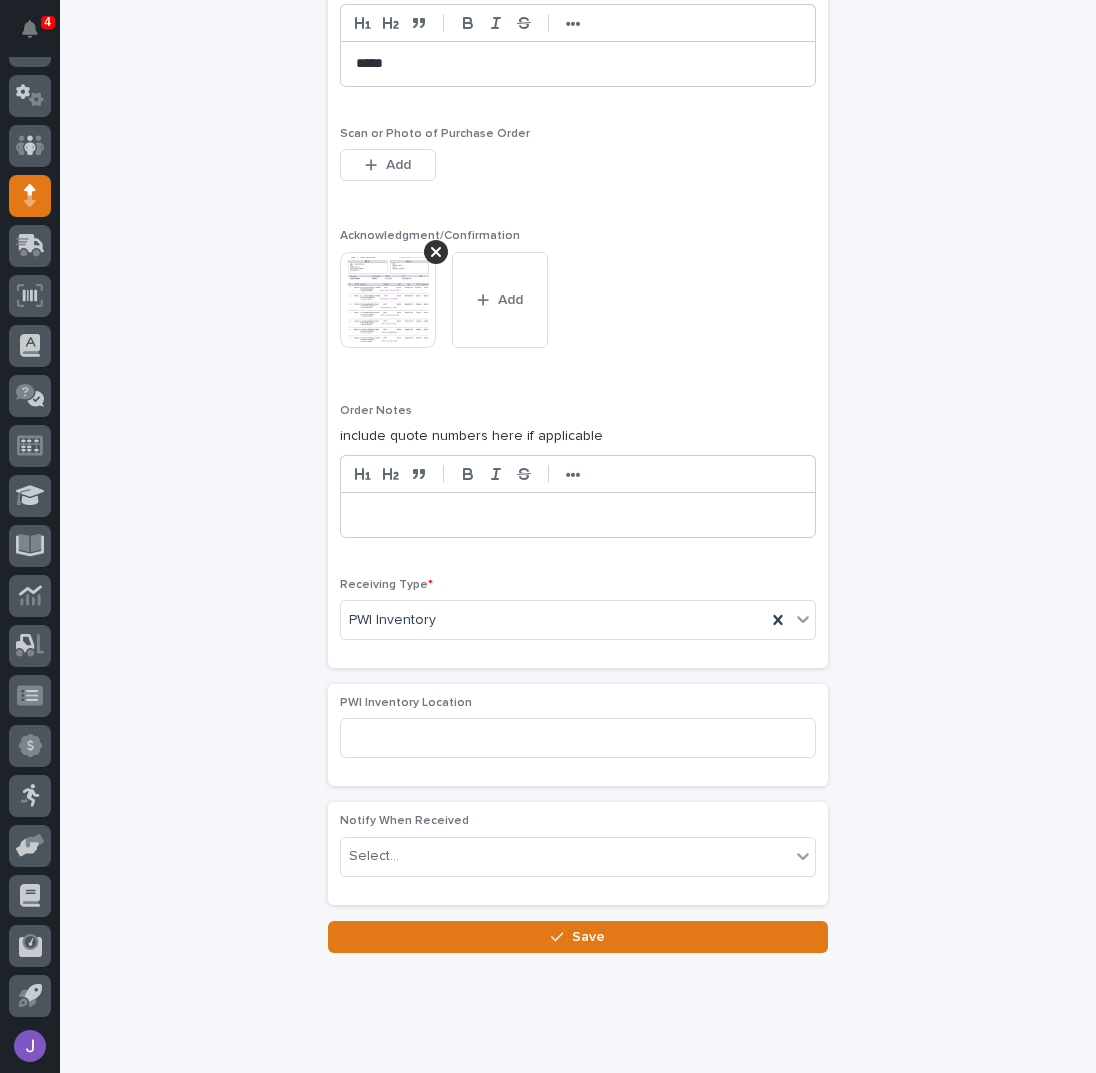 scroll, scrollTop: 1609, scrollLeft: 0, axis: vertical 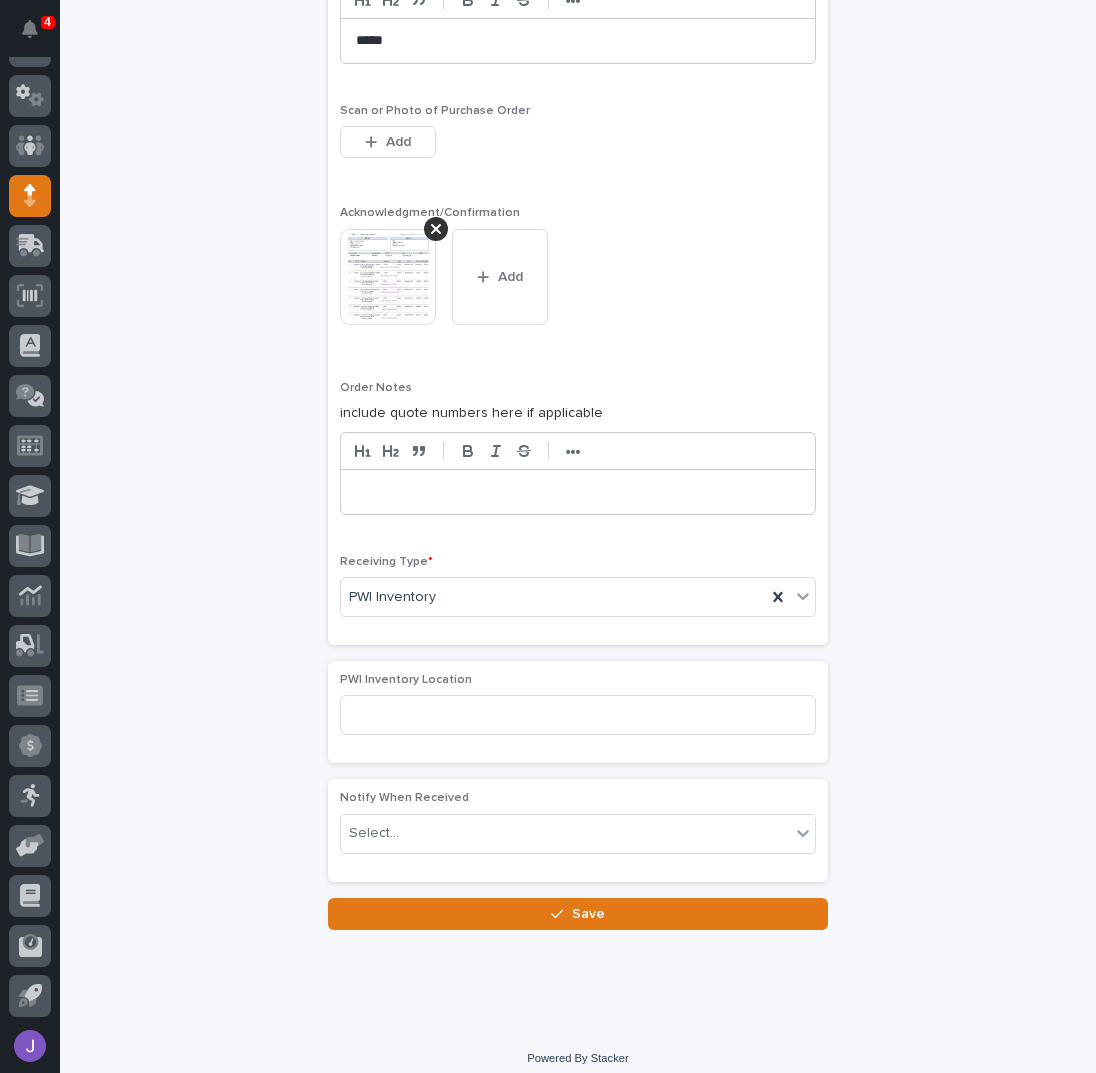 click on "Save" at bounding box center [578, 914] 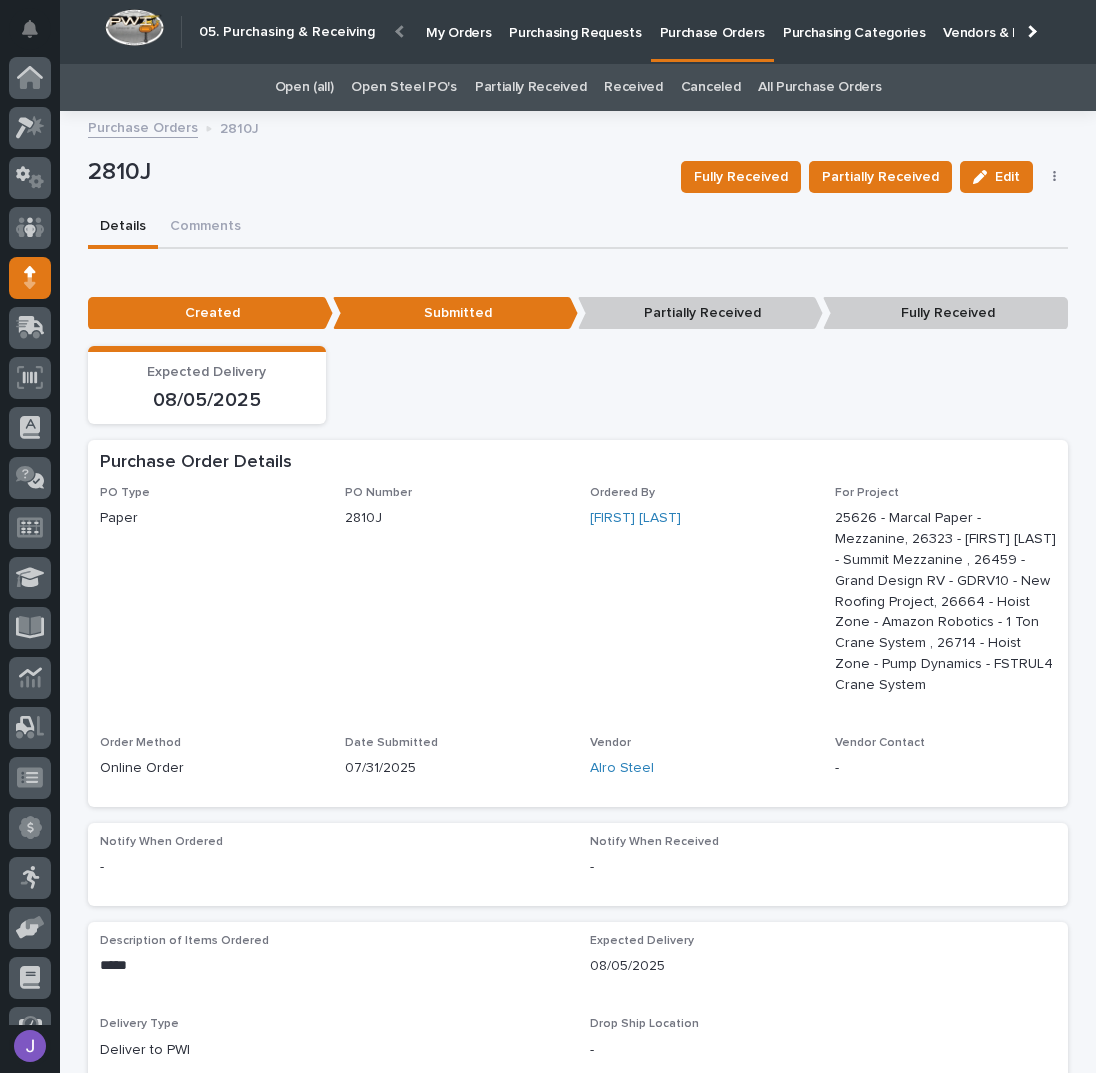 scroll, scrollTop: 82, scrollLeft: 0, axis: vertical 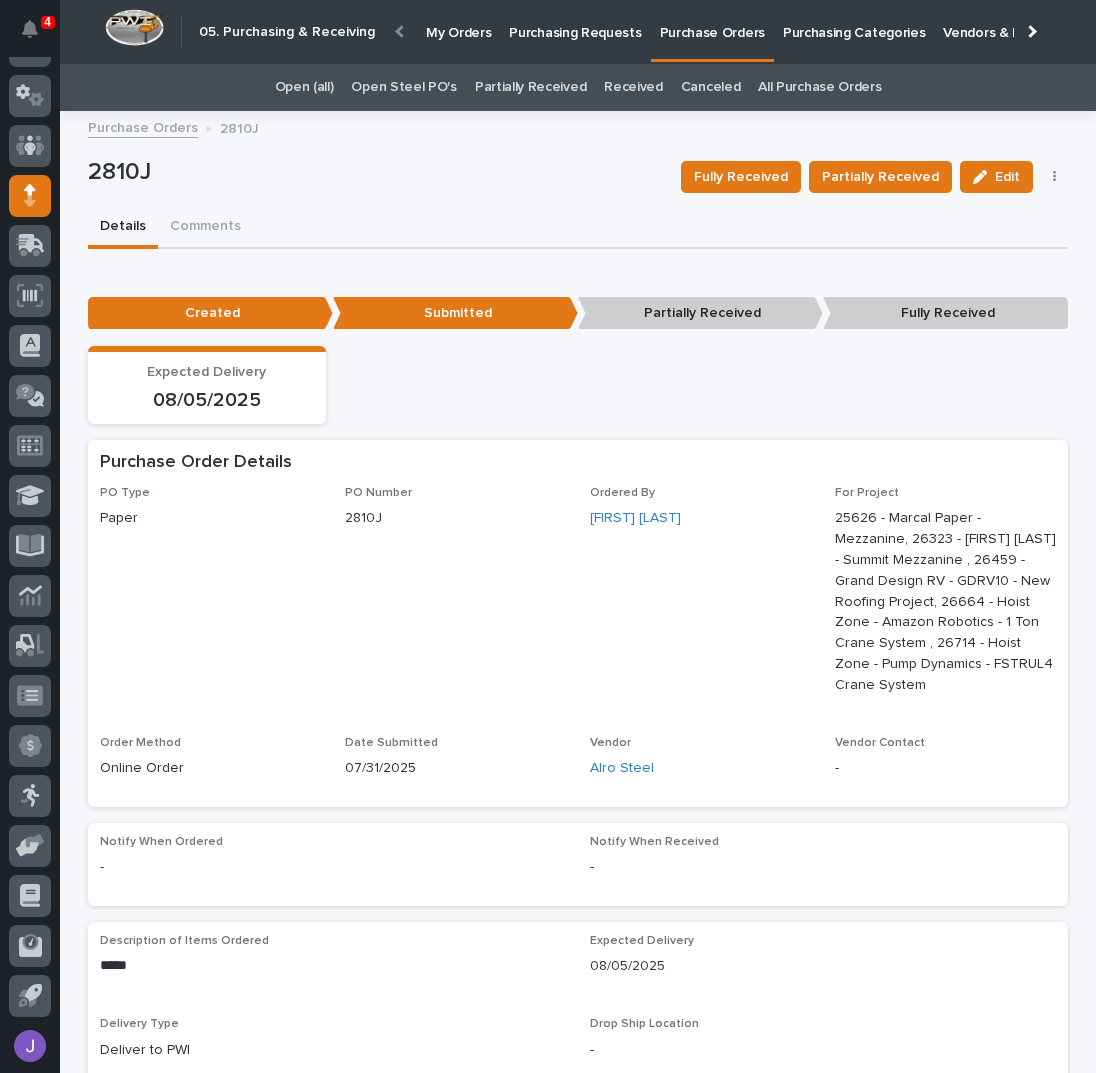 click on "Purchasing Requests" at bounding box center (575, 21) 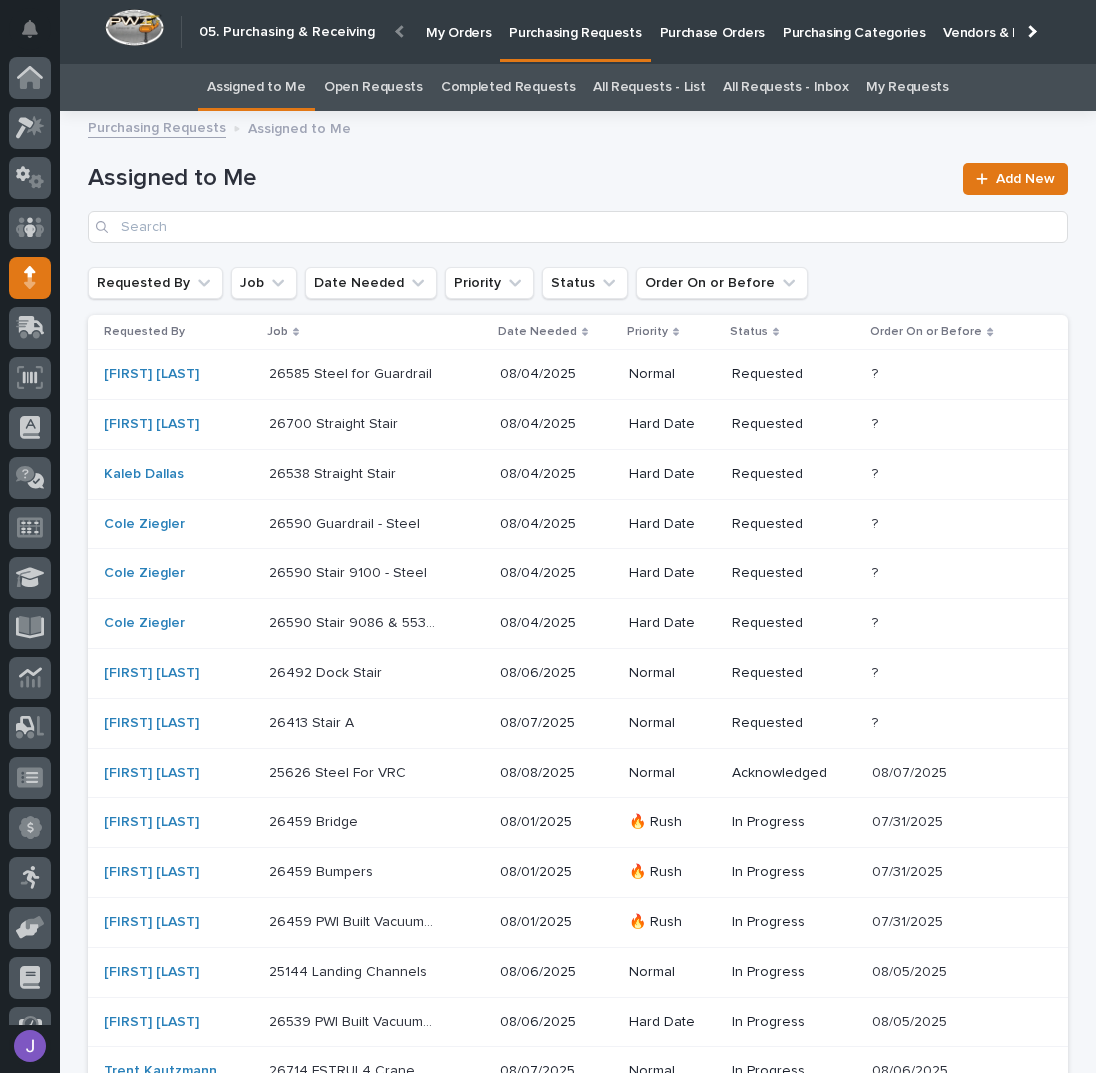 scroll, scrollTop: 82, scrollLeft: 0, axis: vertical 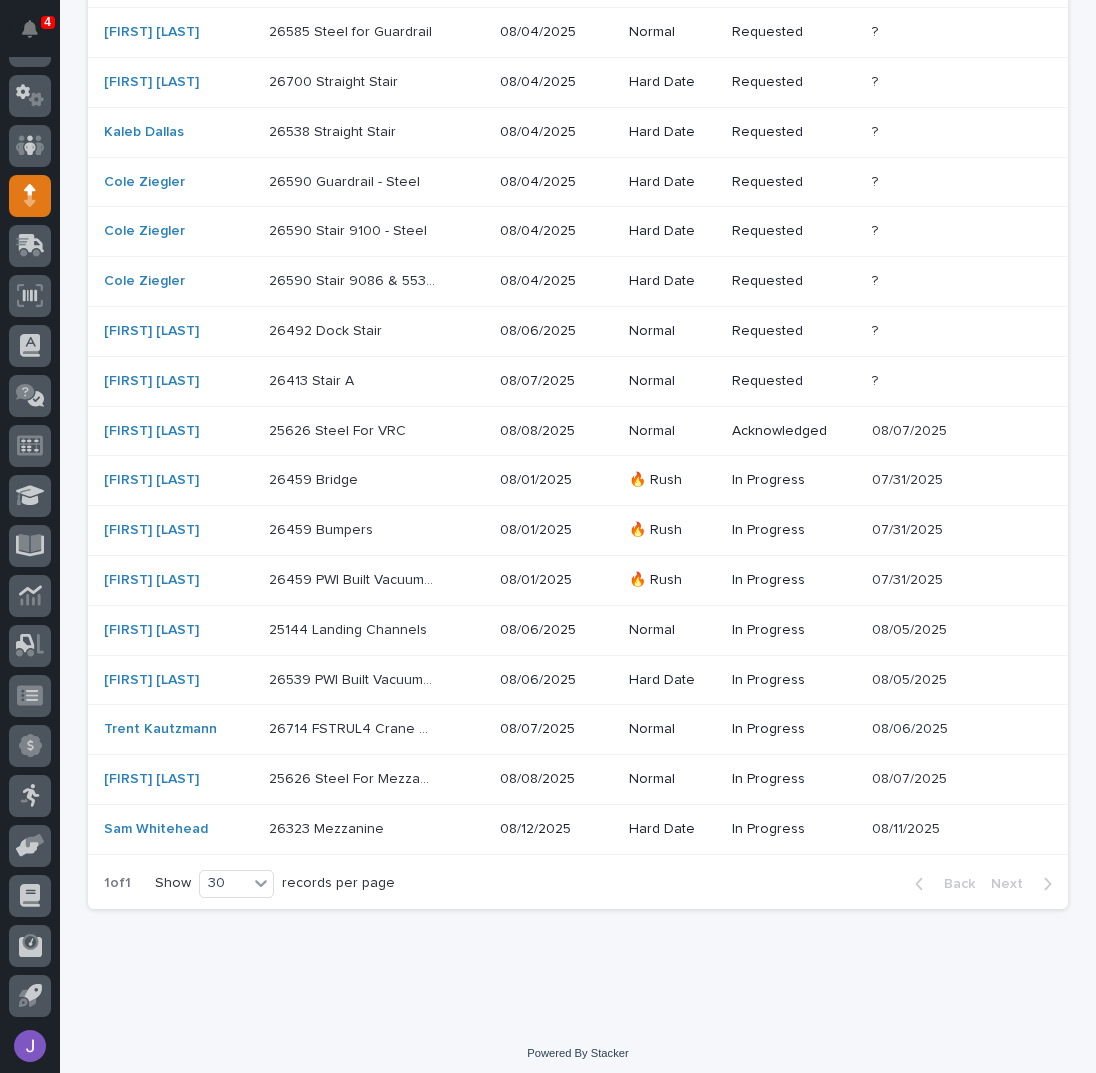 click at bounding box center [352, 530] 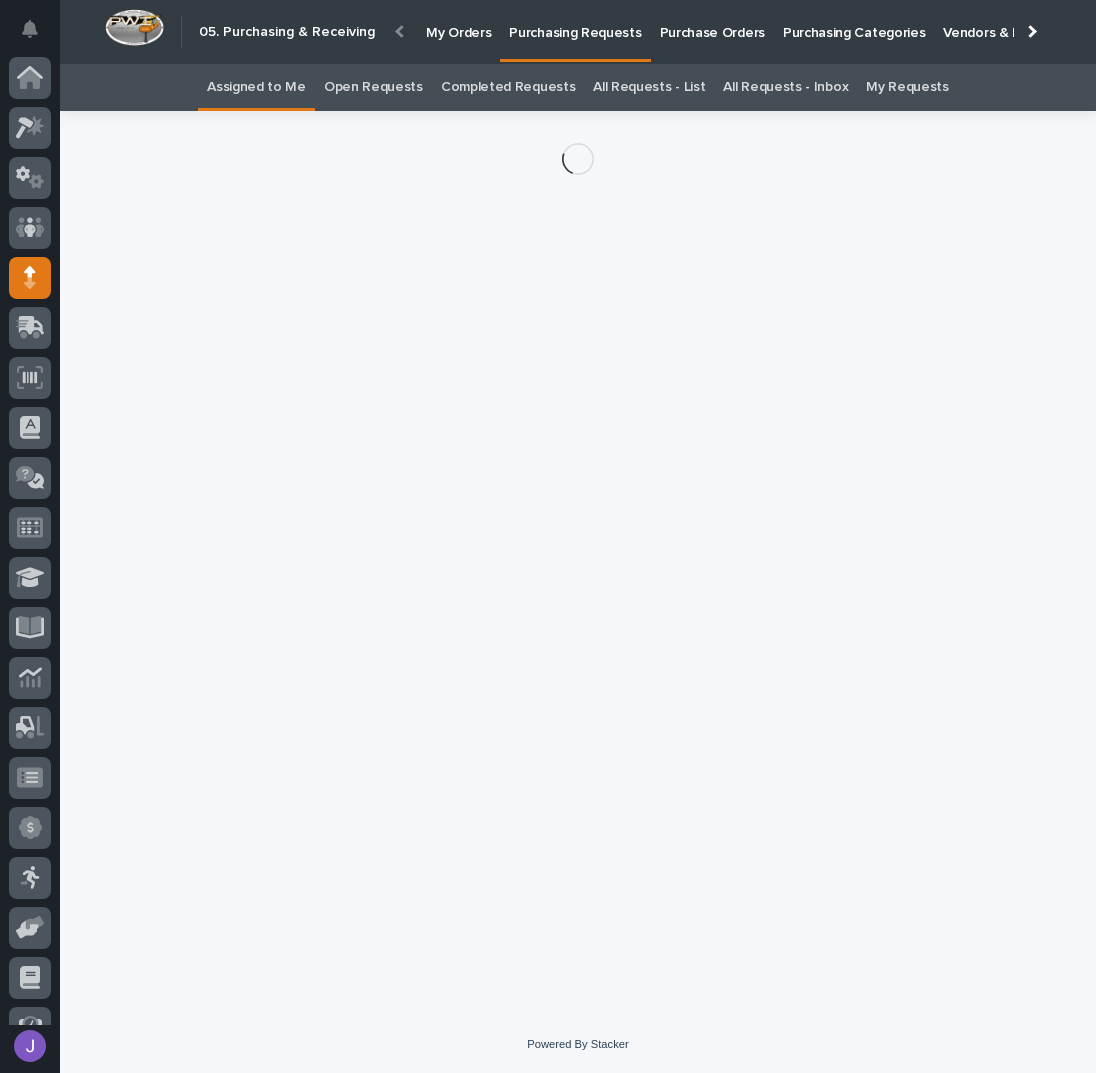 scroll, scrollTop: 82, scrollLeft: 0, axis: vertical 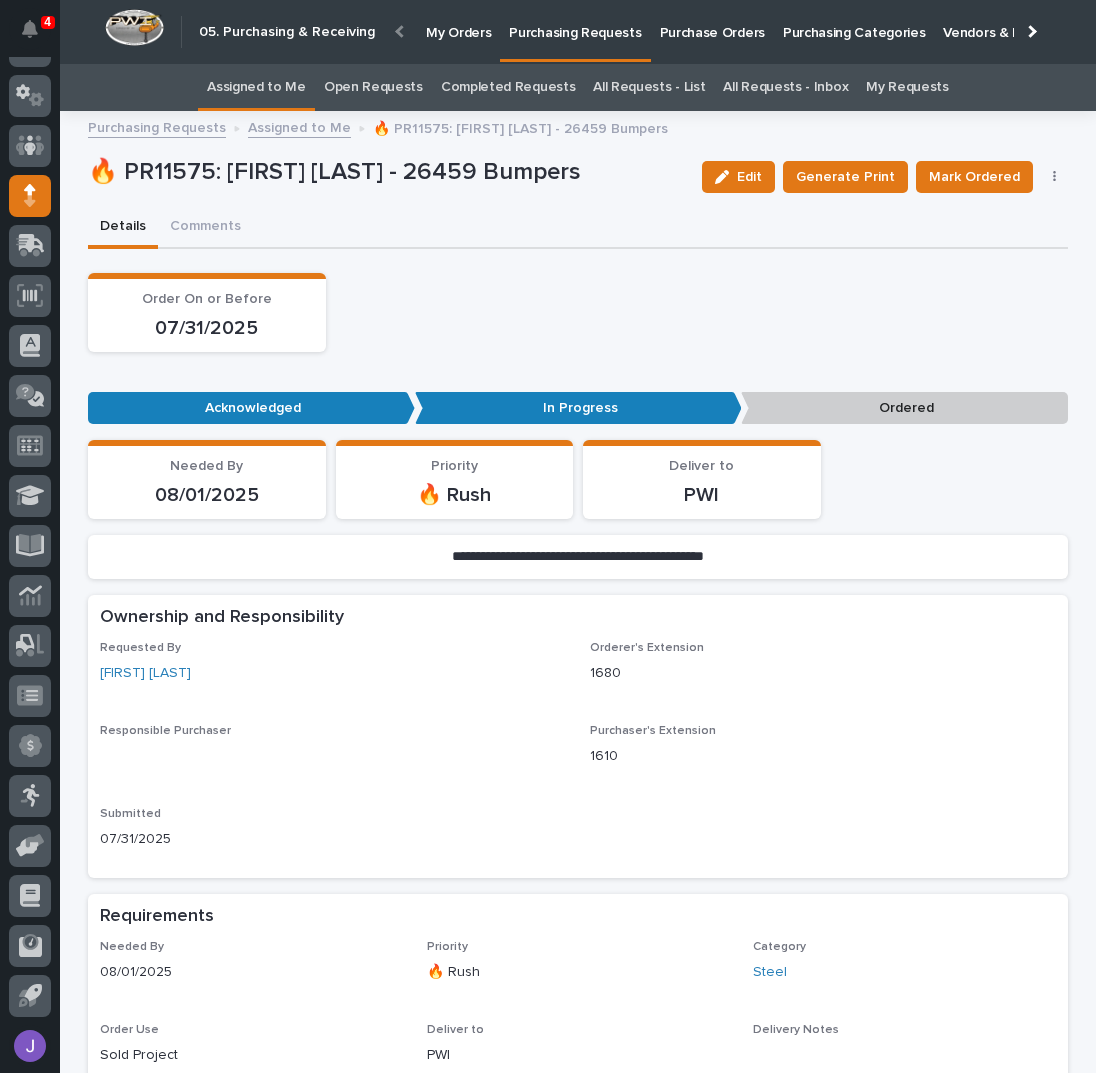 click 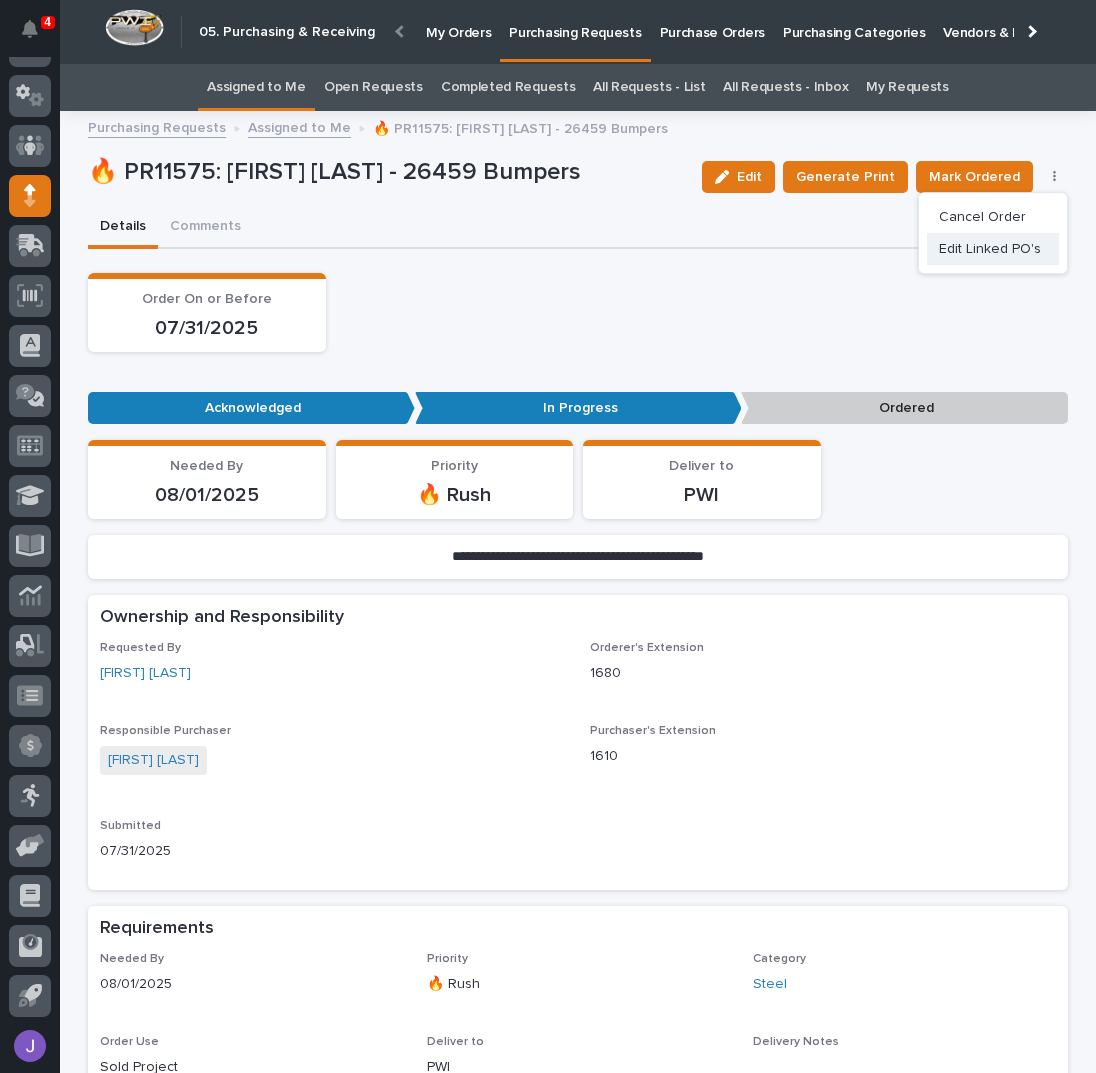 click on "Edit Linked PO's" at bounding box center [990, 249] 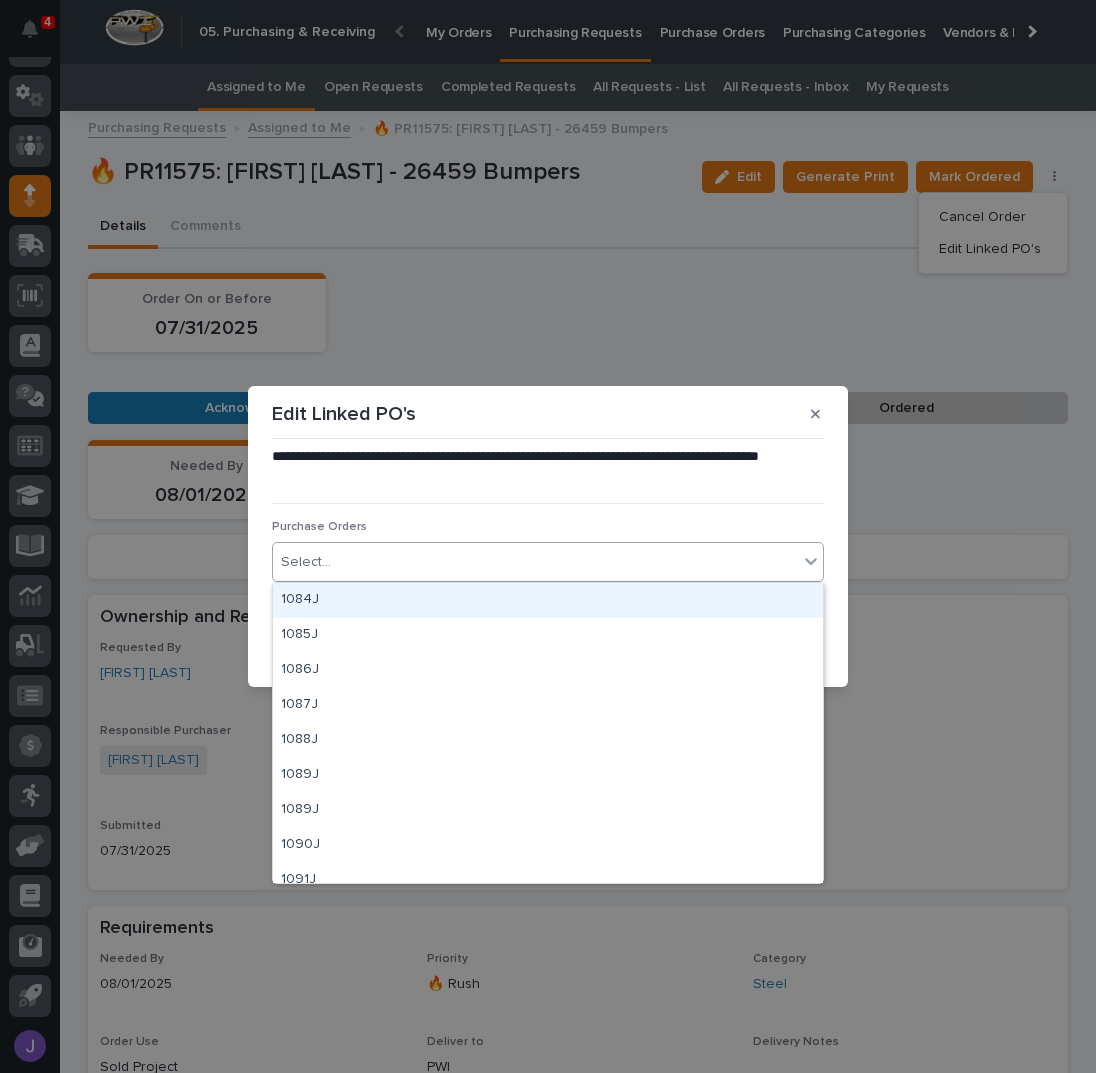 click on "Select..." at bounding box center [535, 562] 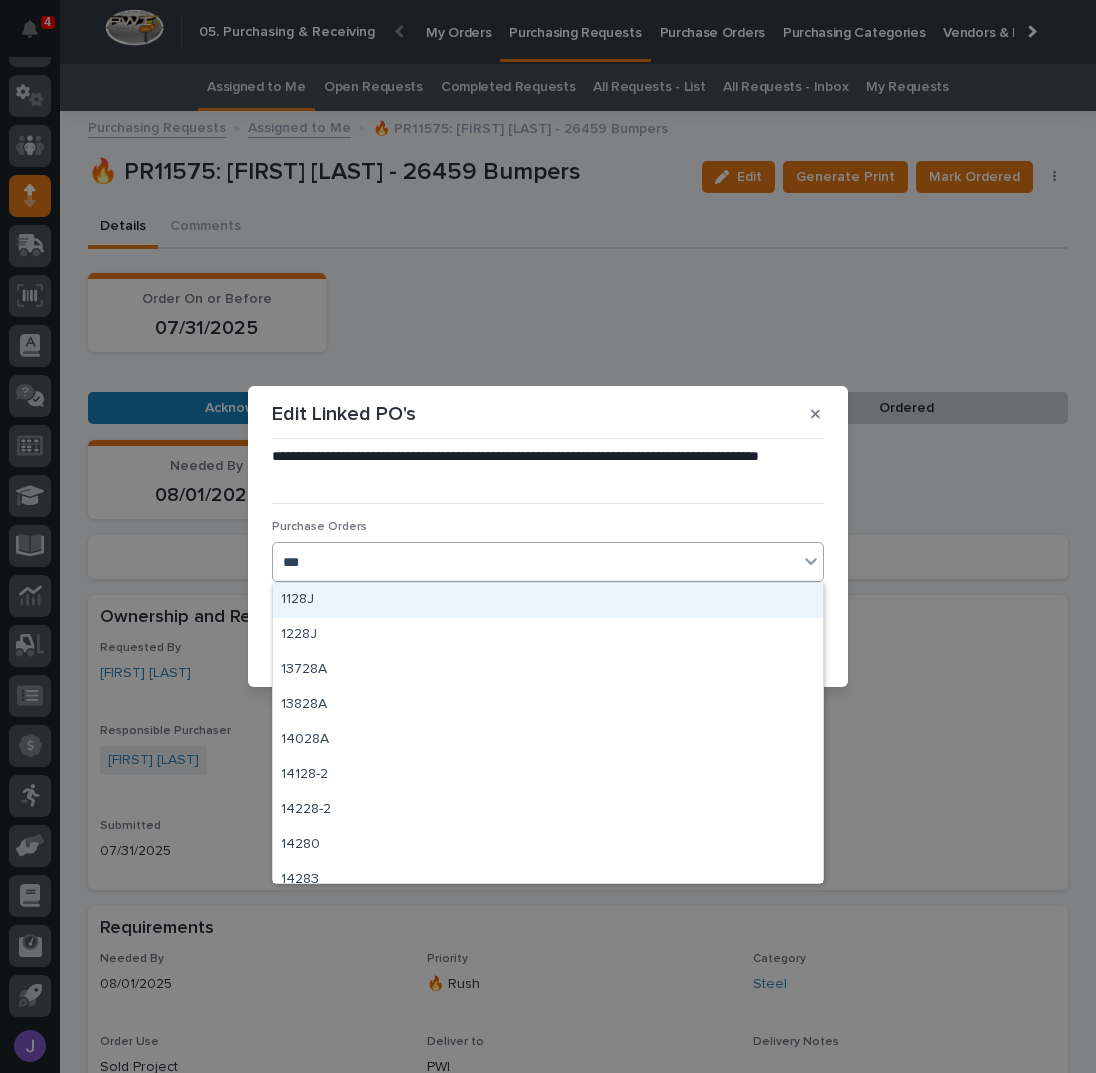 type on "****" 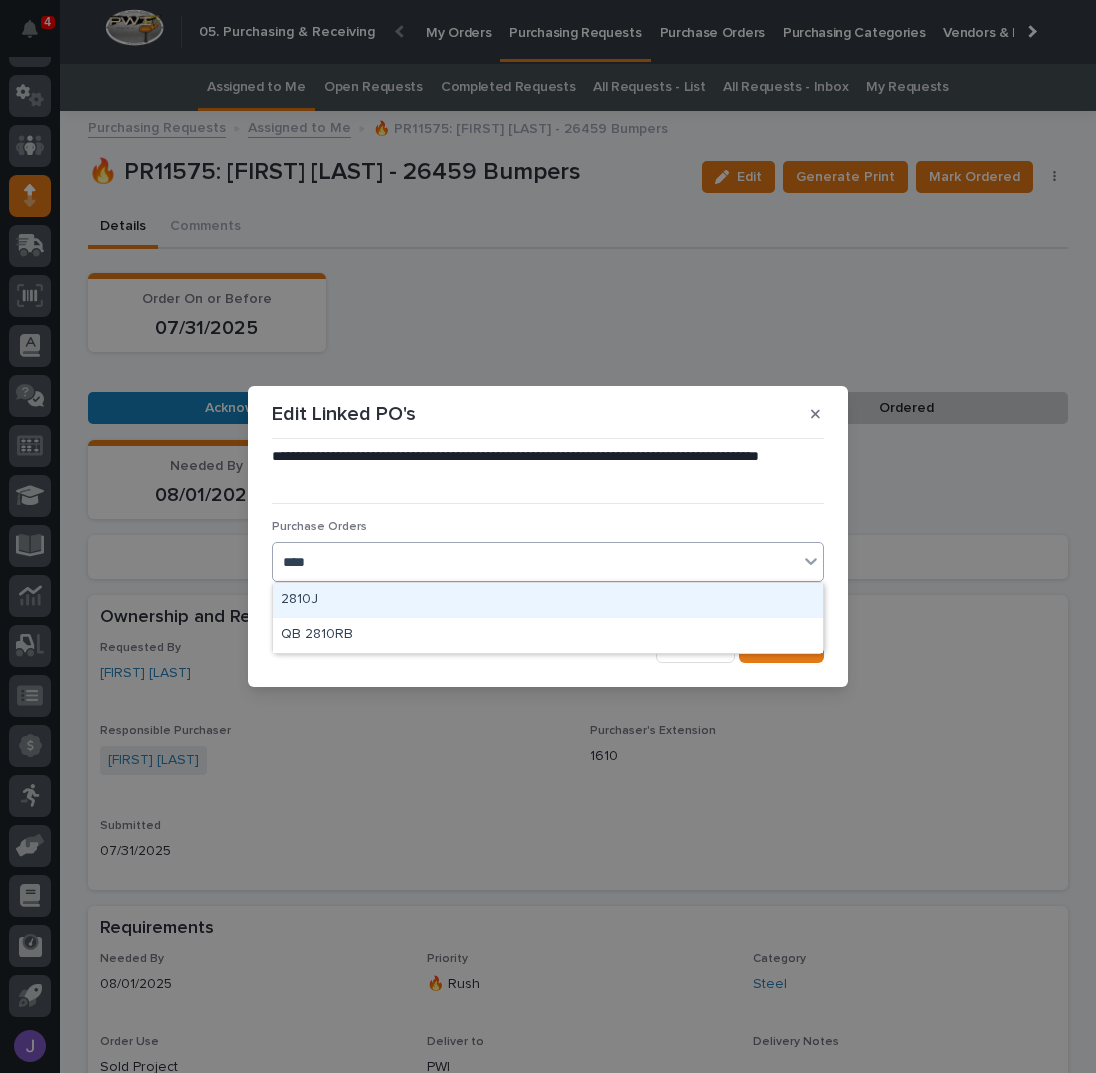 type 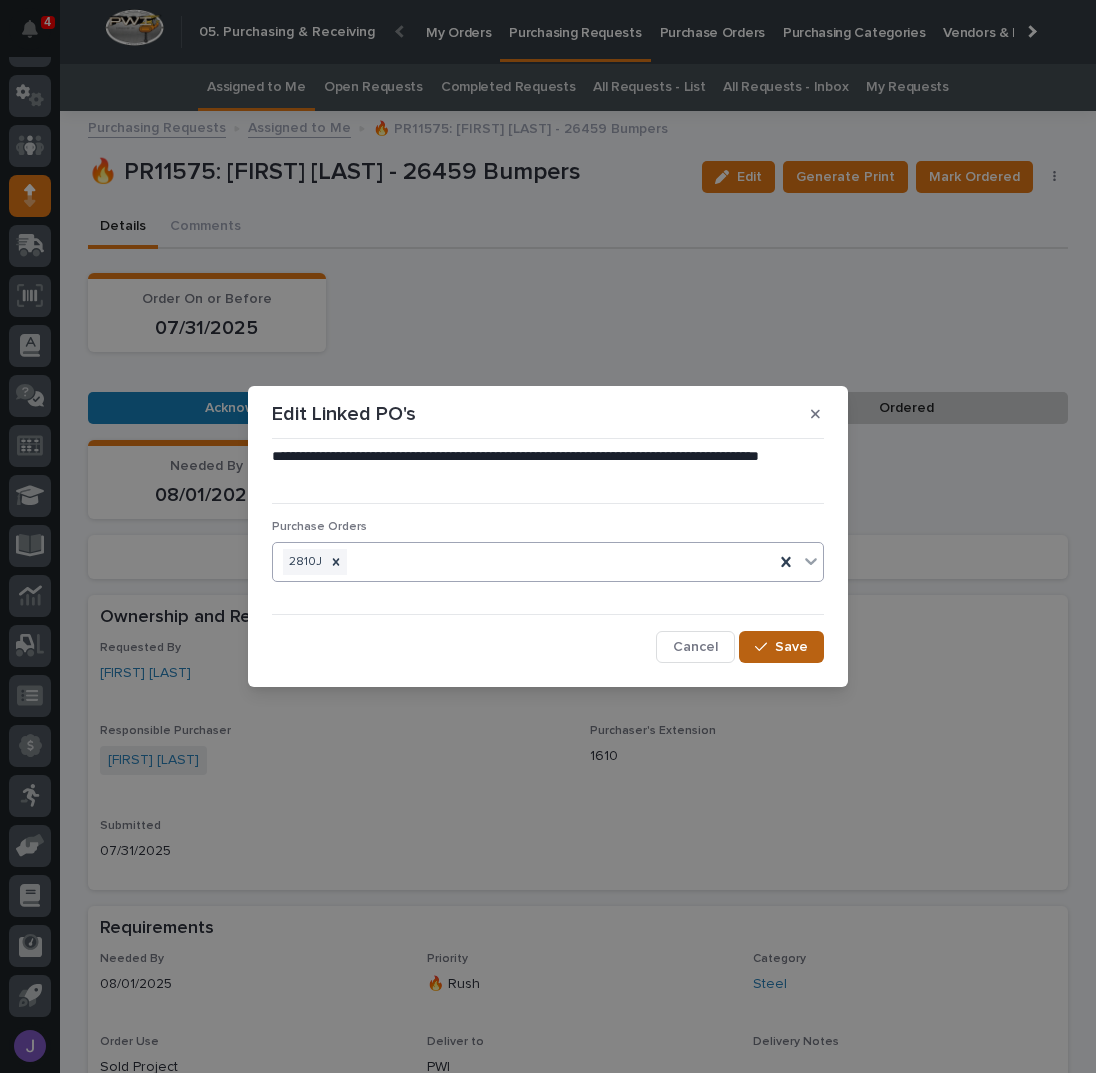click on "Save" at bounding box center (781, 647) 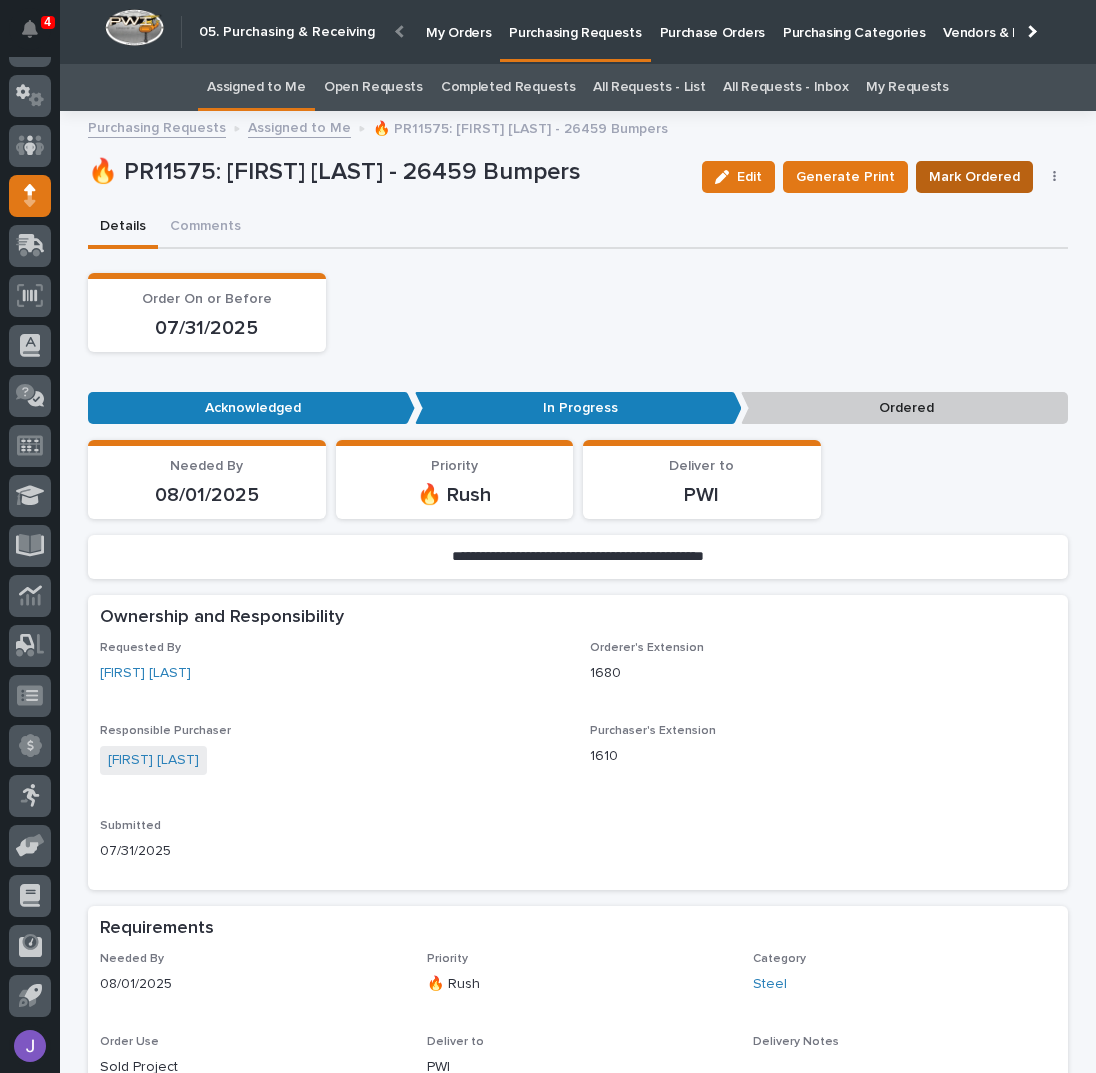 click on "Mark Ordered" at bounding box center [974, 177] 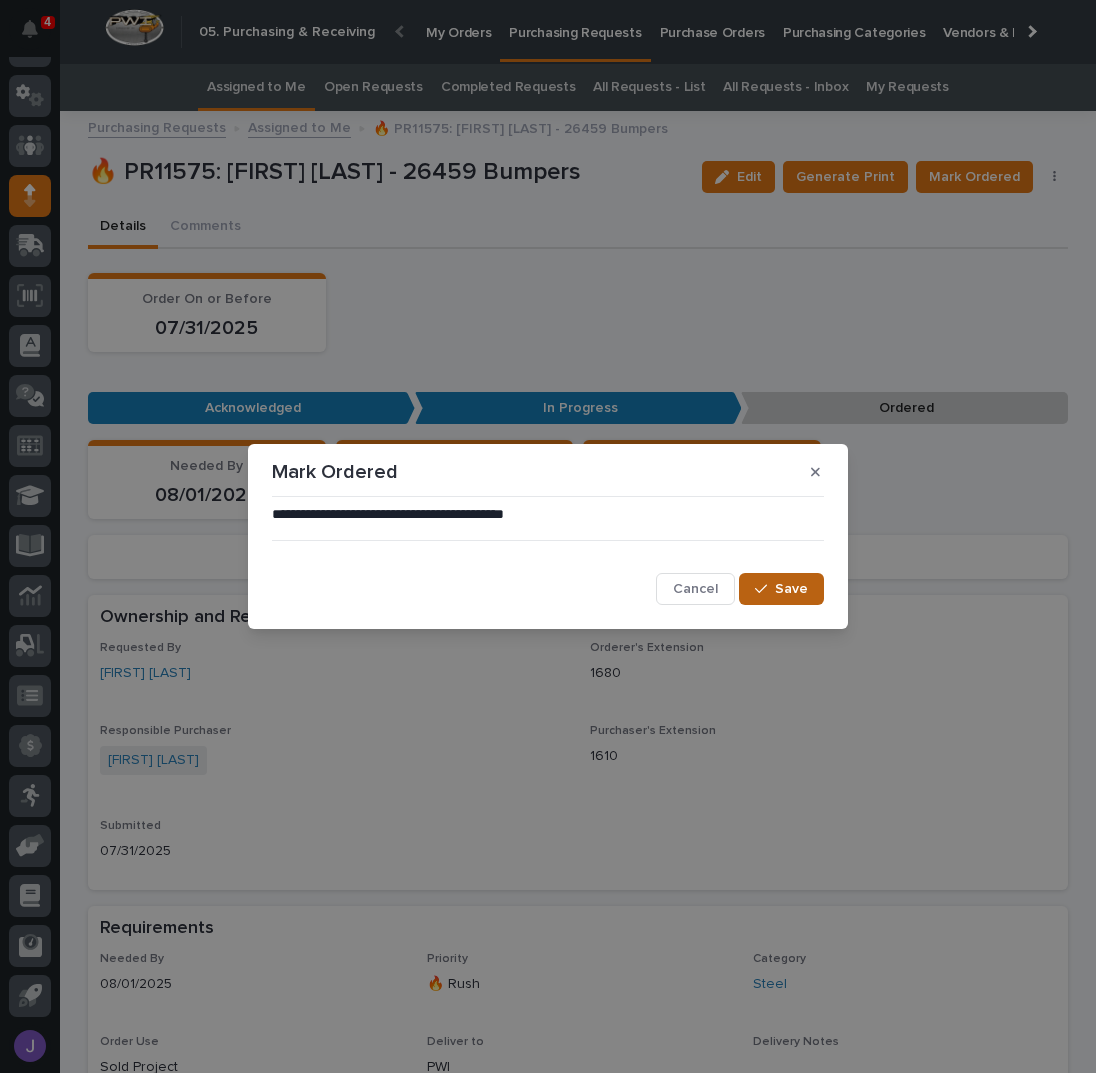 click on "Save" at bounding box center (791, 589) 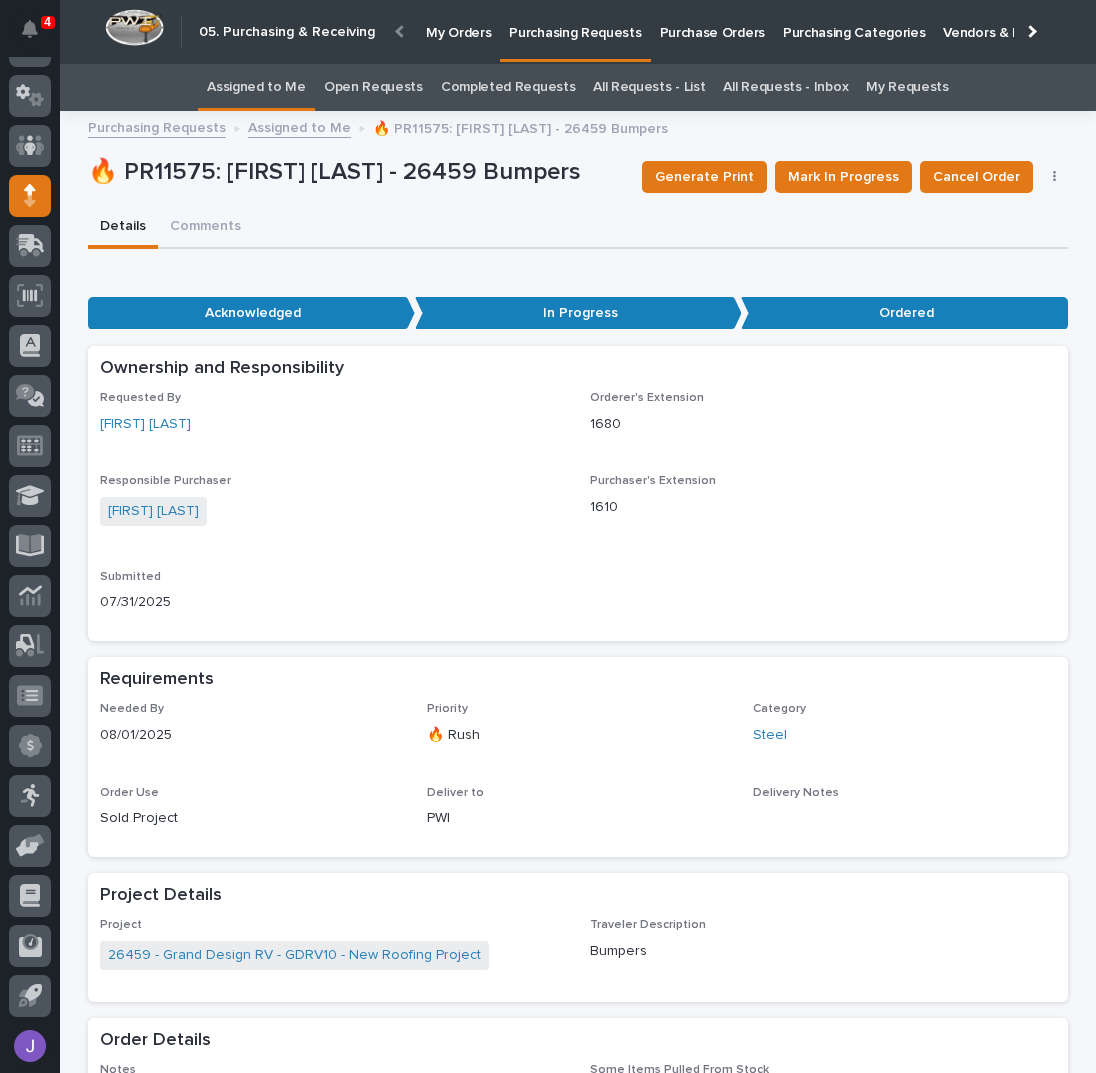 click on "Assigned to Me" at bounding box center [256, 87] 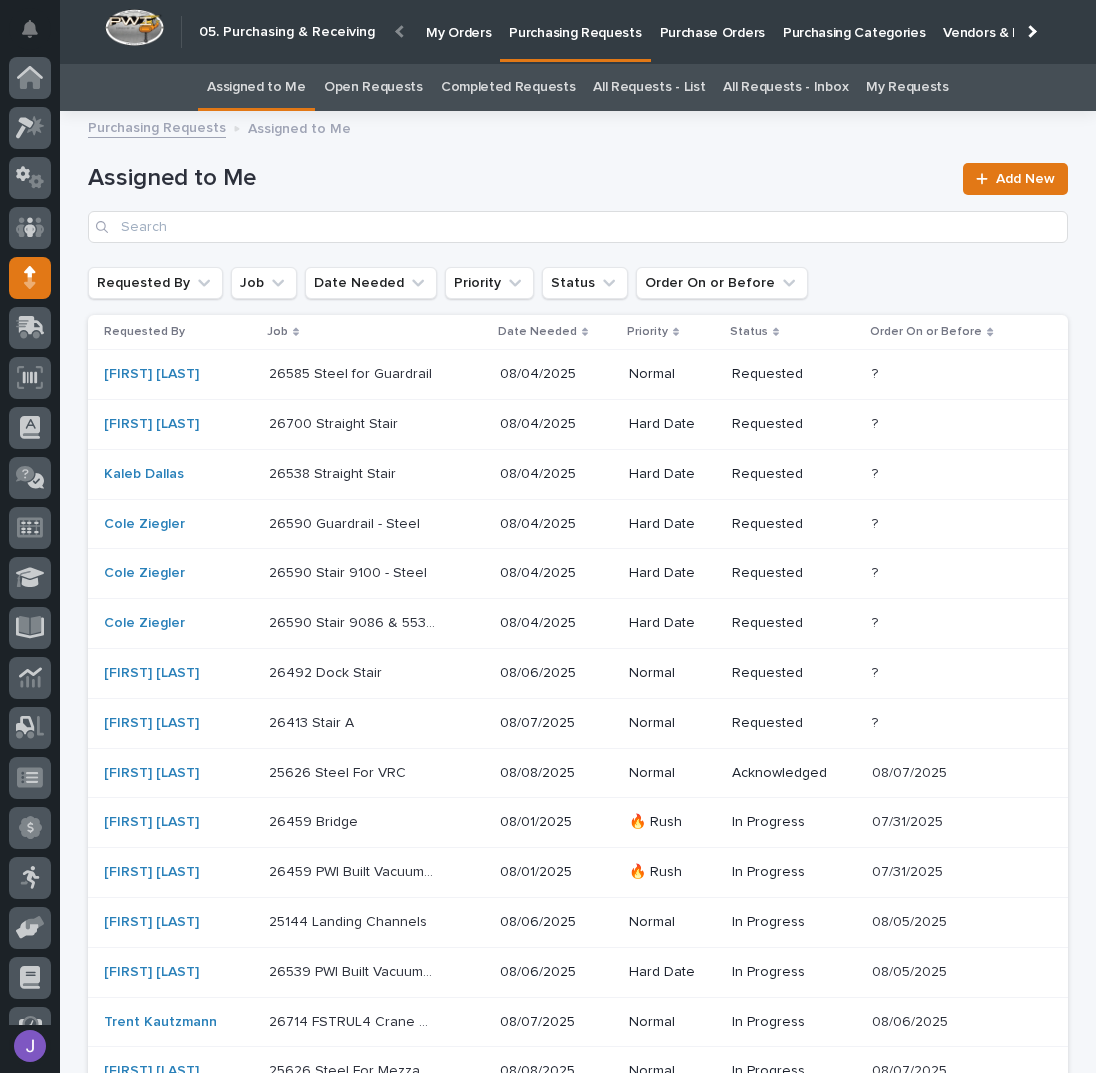 scroll, scrollTop: 82, scrollLeft: 0, axis: vertical 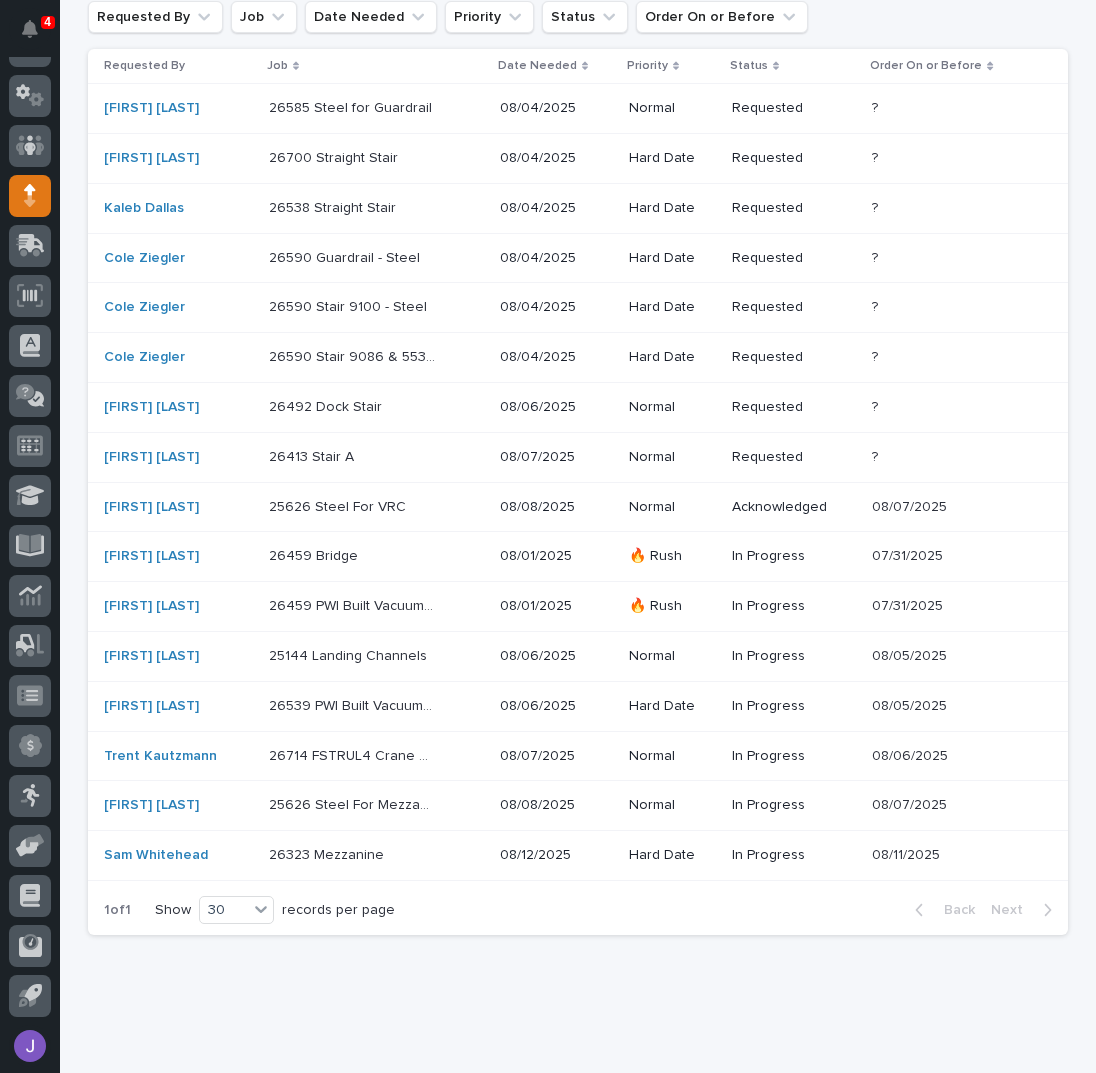 click at bounding box center [352, 556] 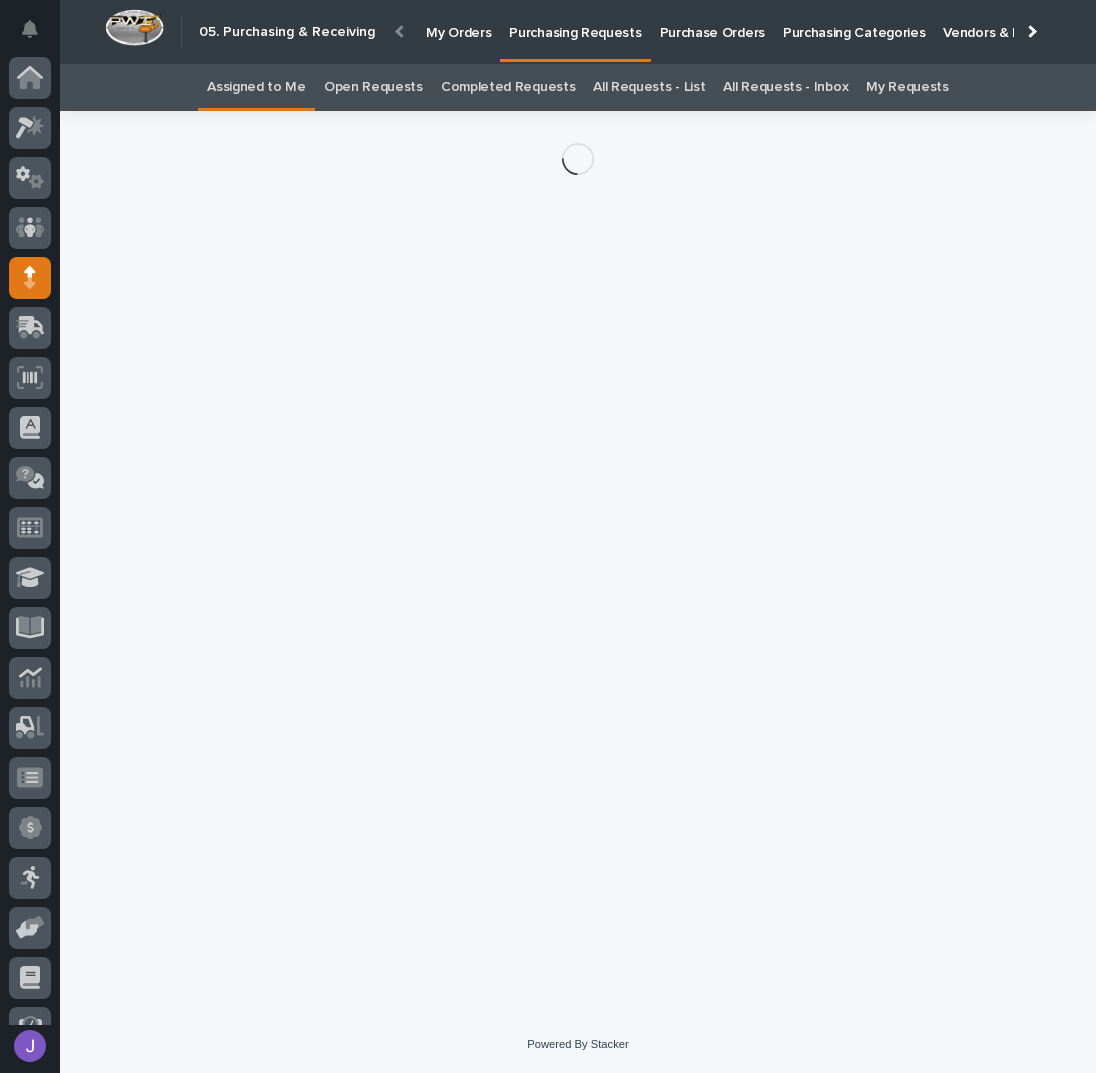 scroll, scrollTop: 82, scrollLeft: 0, axis: vertical 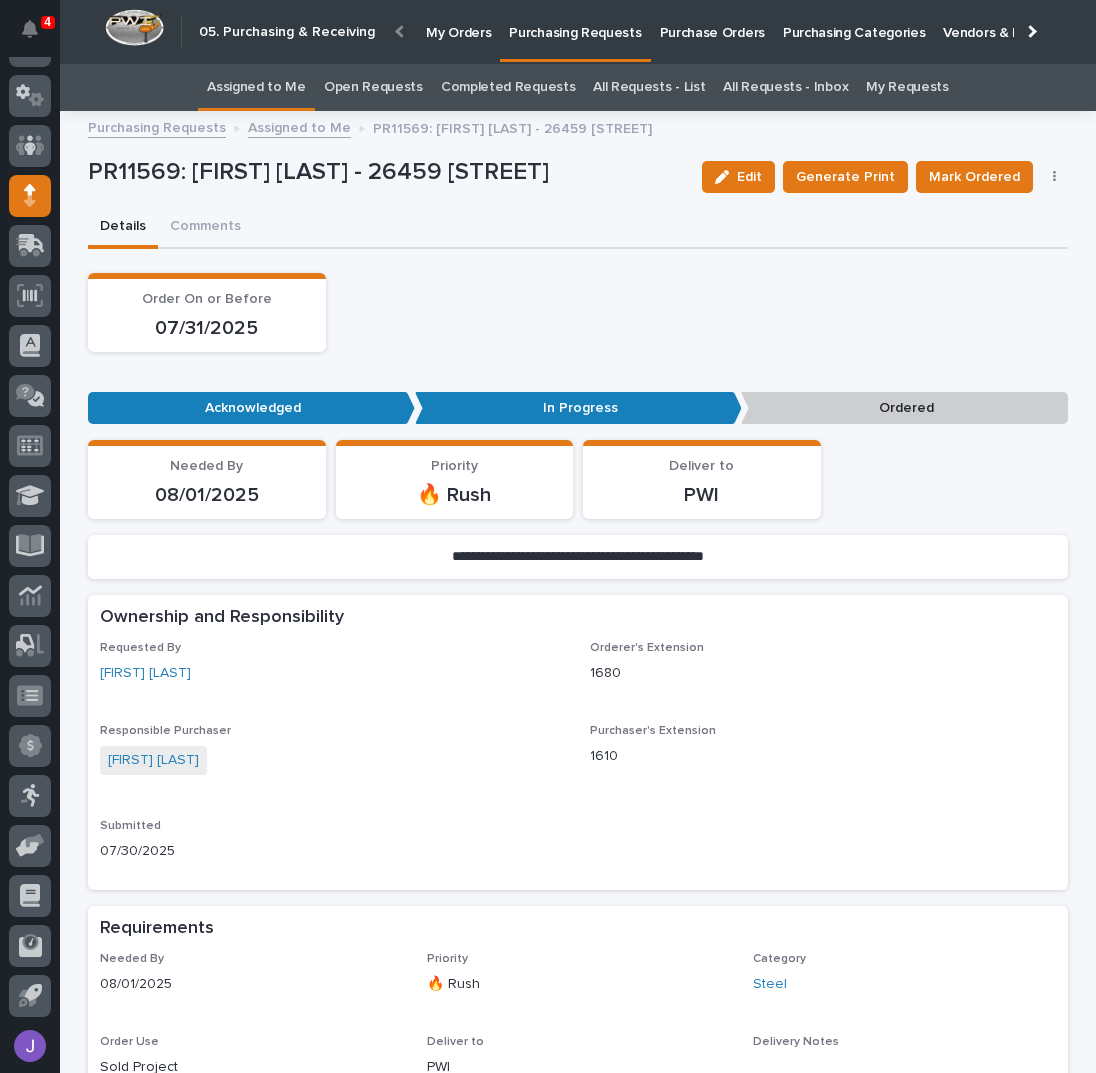click at bounding box center (1055, 177) 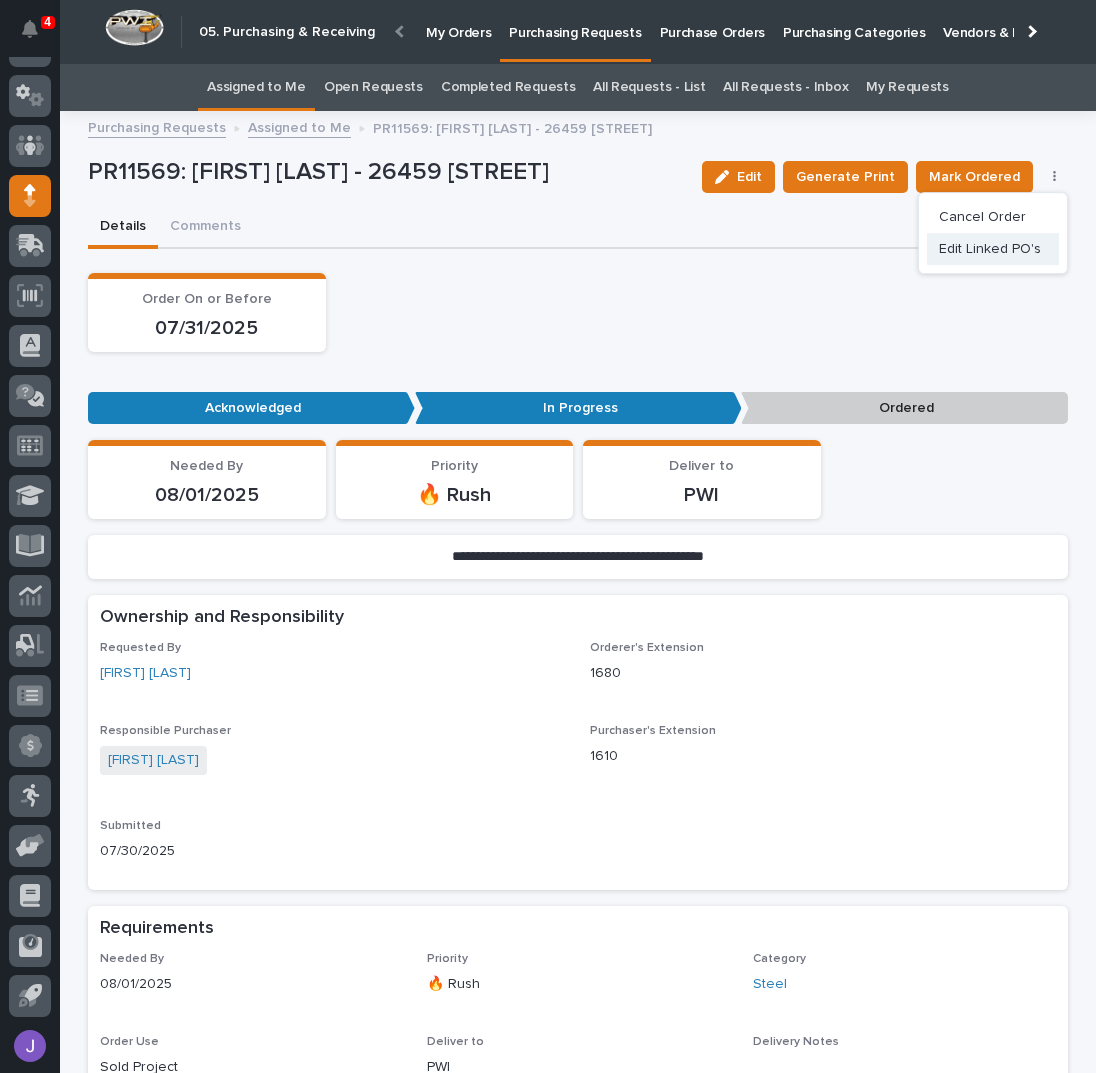 click on "Edit Linked PO's" at bounding box center (990, 249) 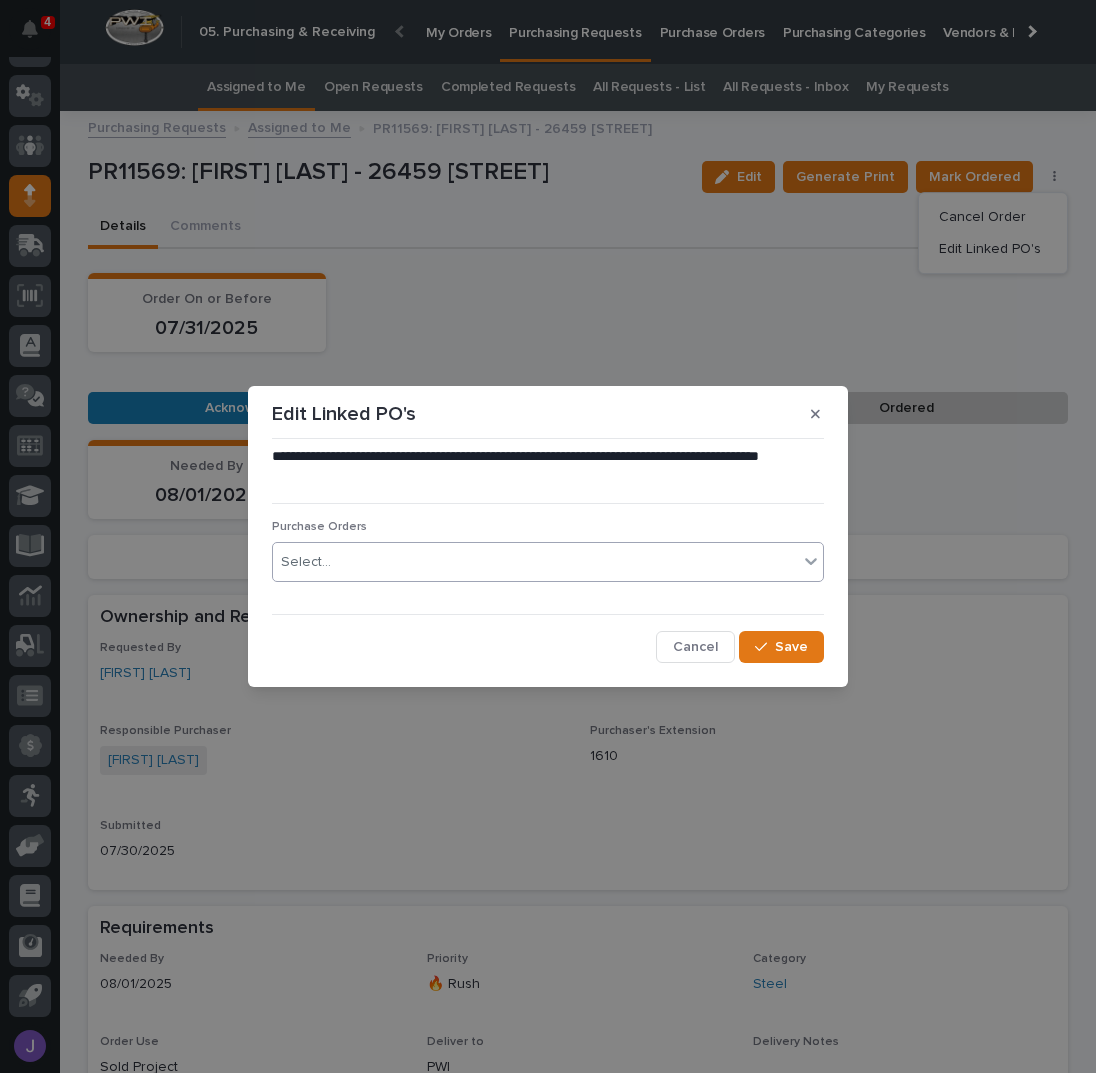 click on "Select..." at bounding box center (535, 562) 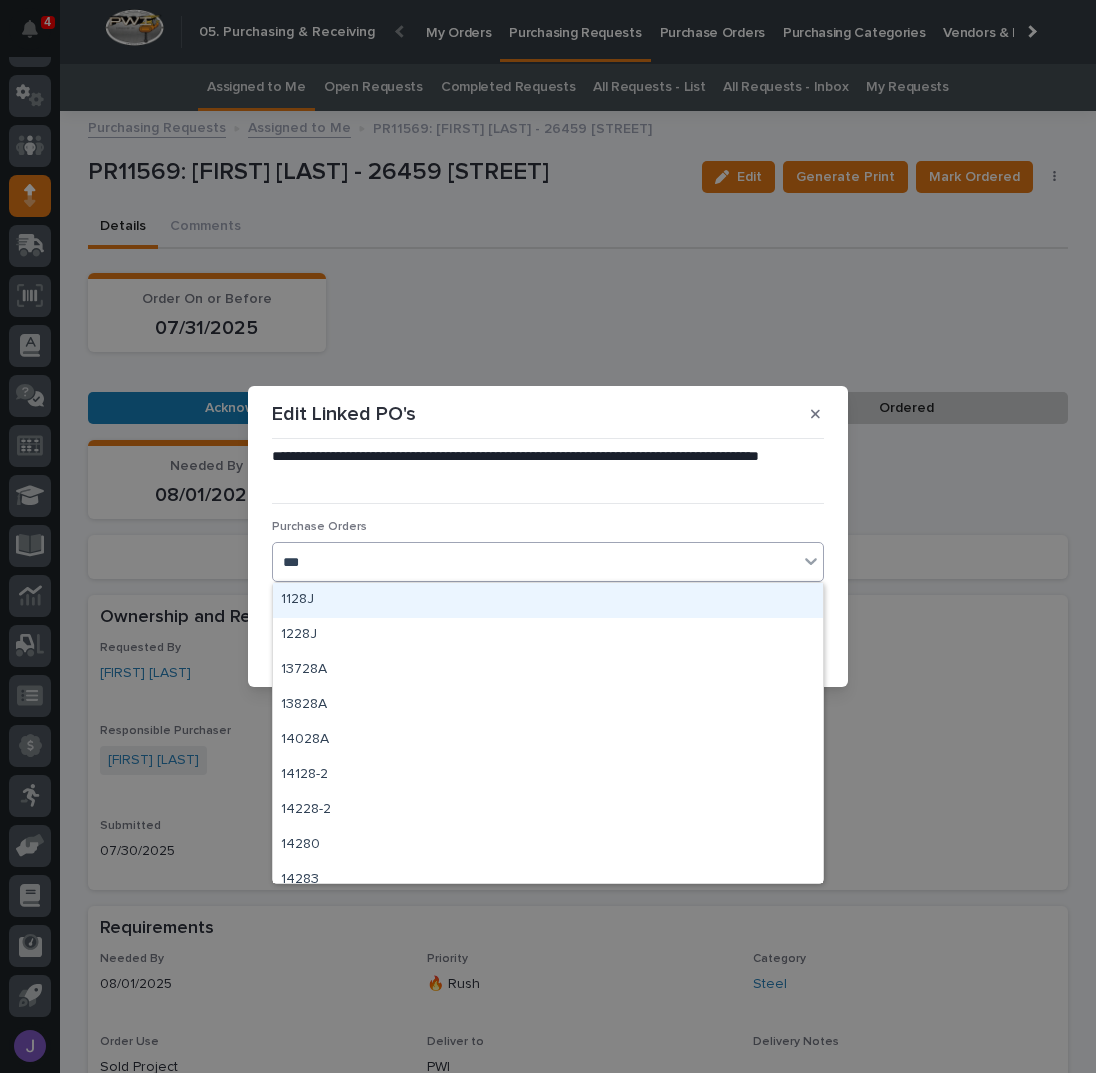 type on "****" 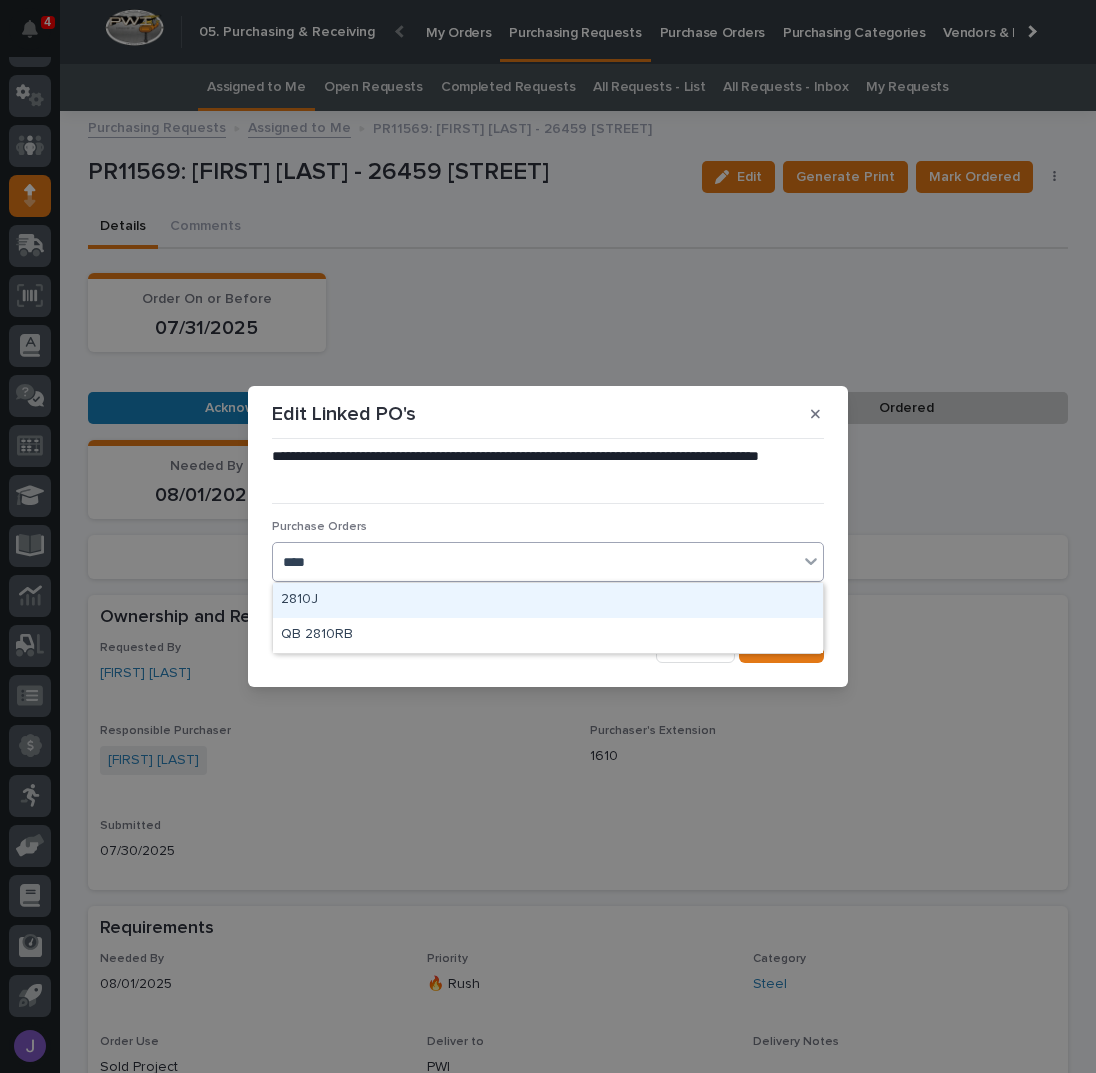 type 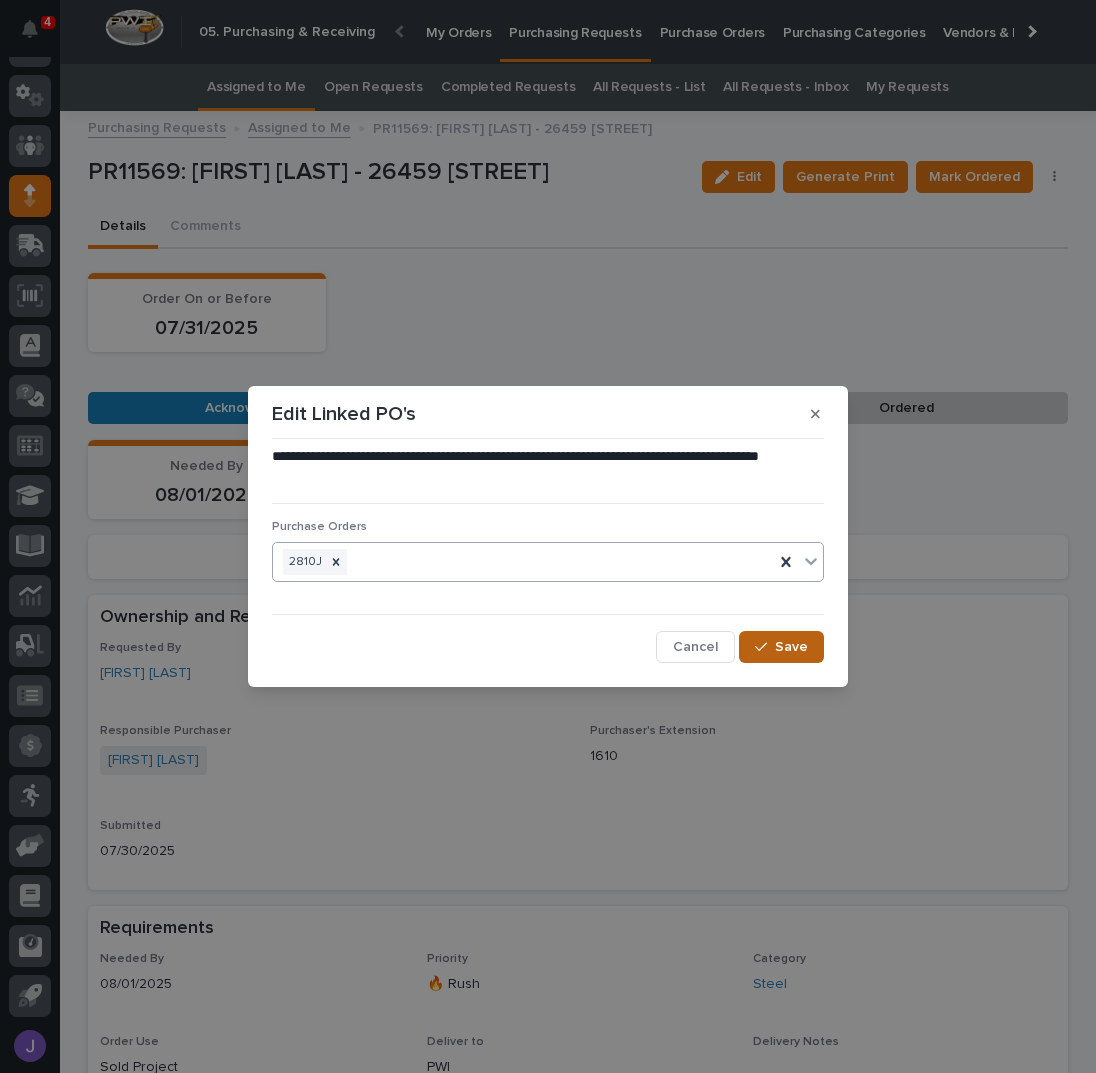 click on "Save" at bounding box center (781, 647) 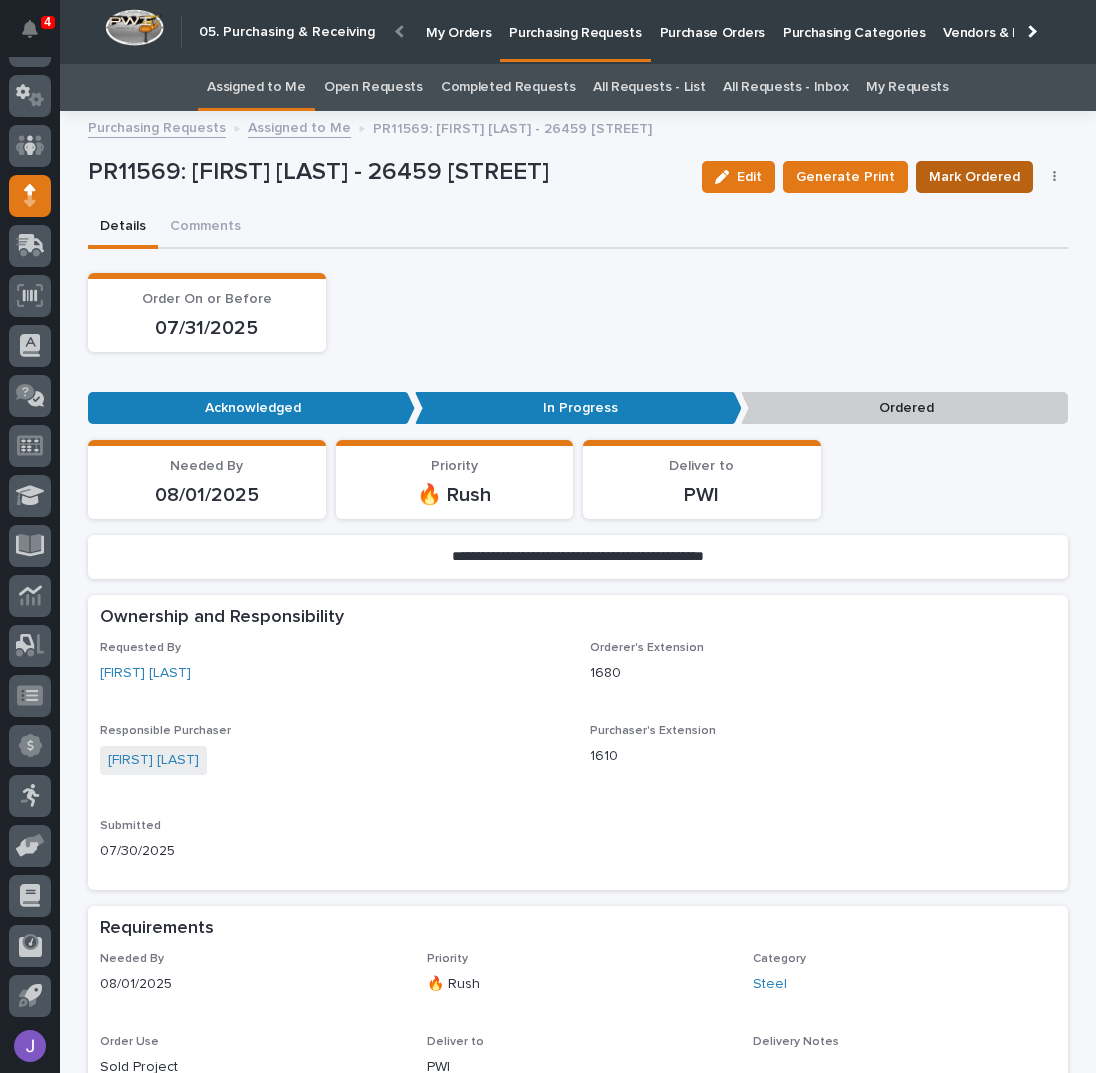 click on "Mark Ordered" at bounding box center [974, 177] 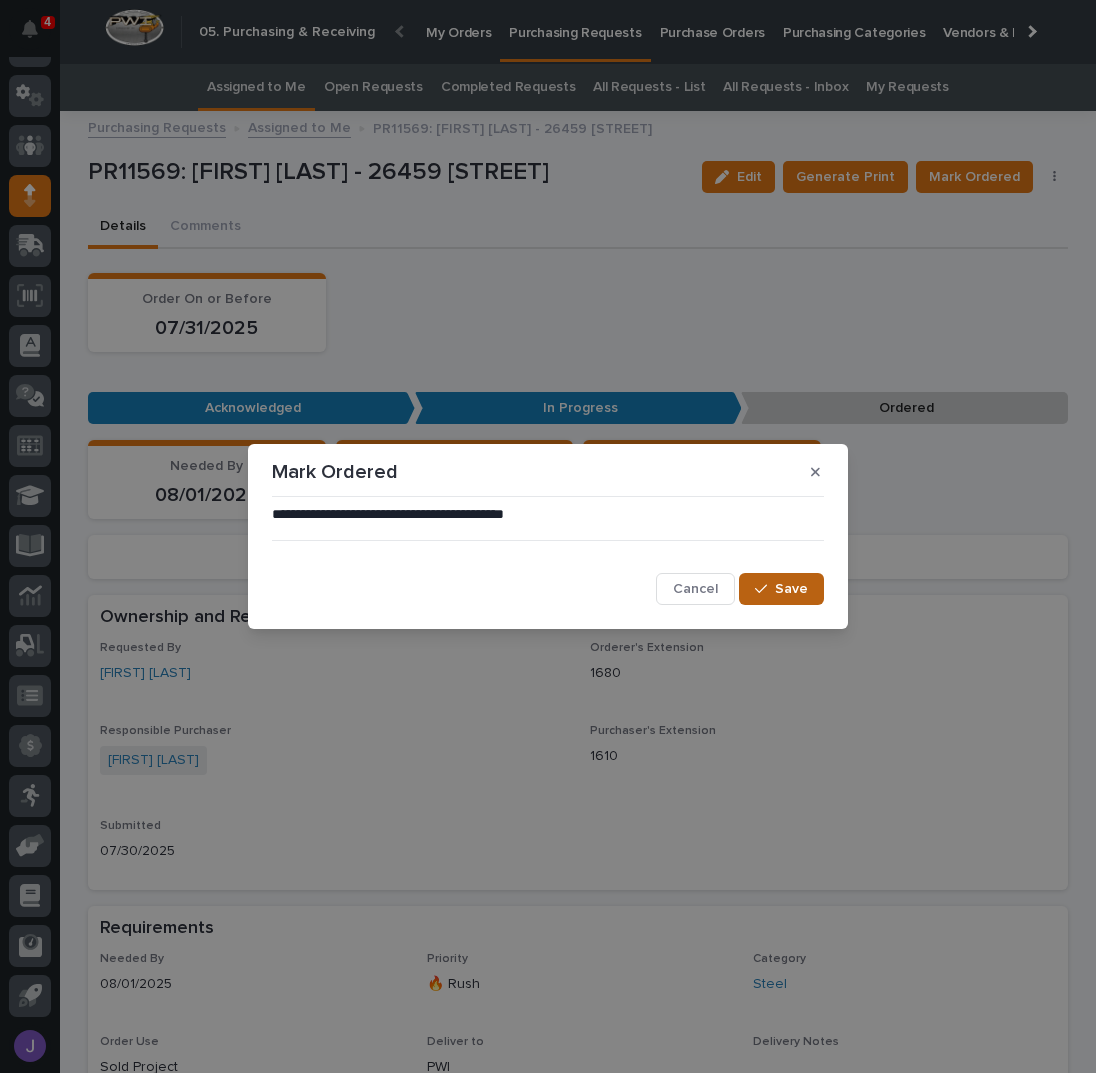 click on "Save" at bounding box center (781, 589) 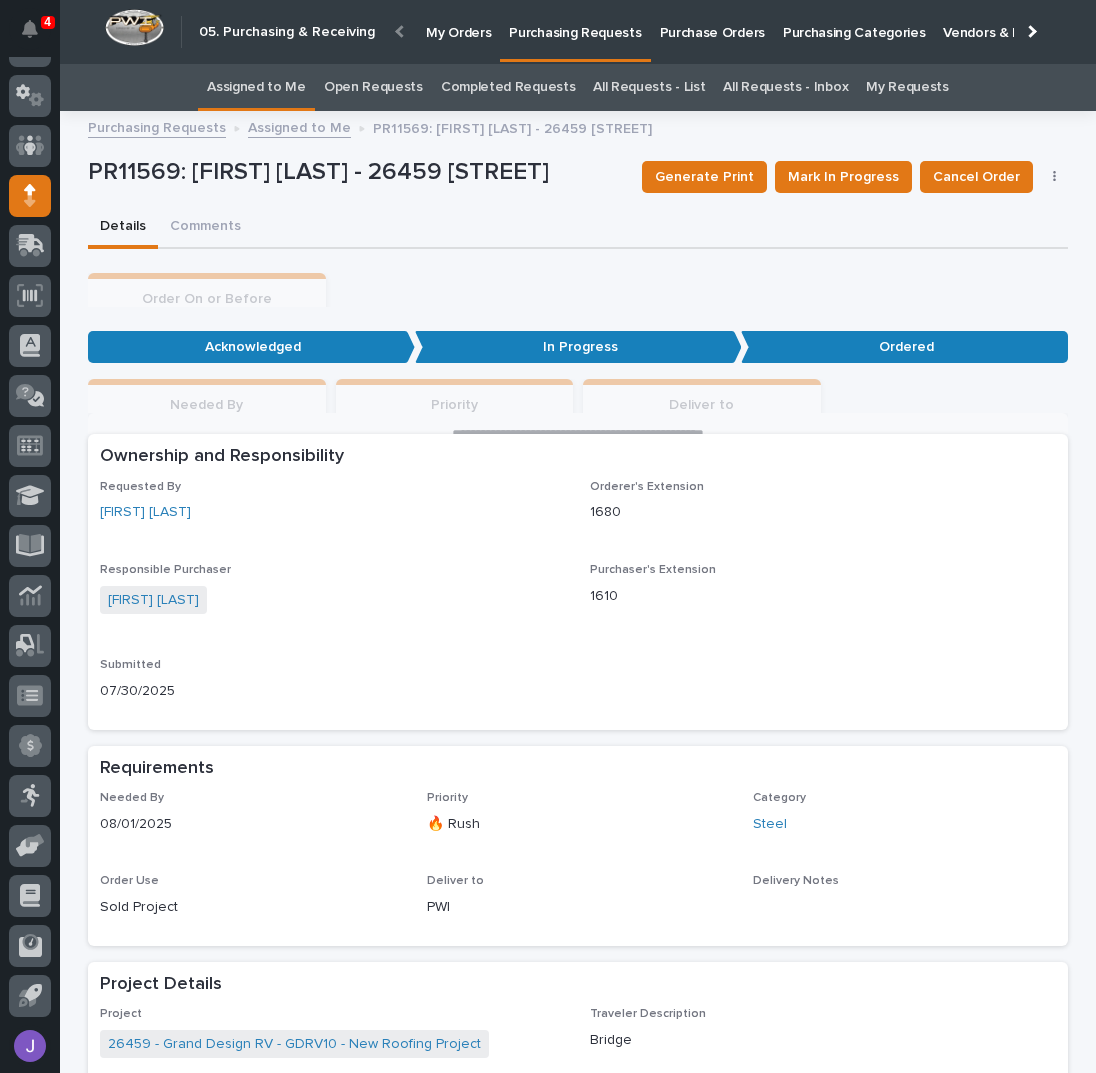click on "Assigned to Me" at bounding box center [256, 87] 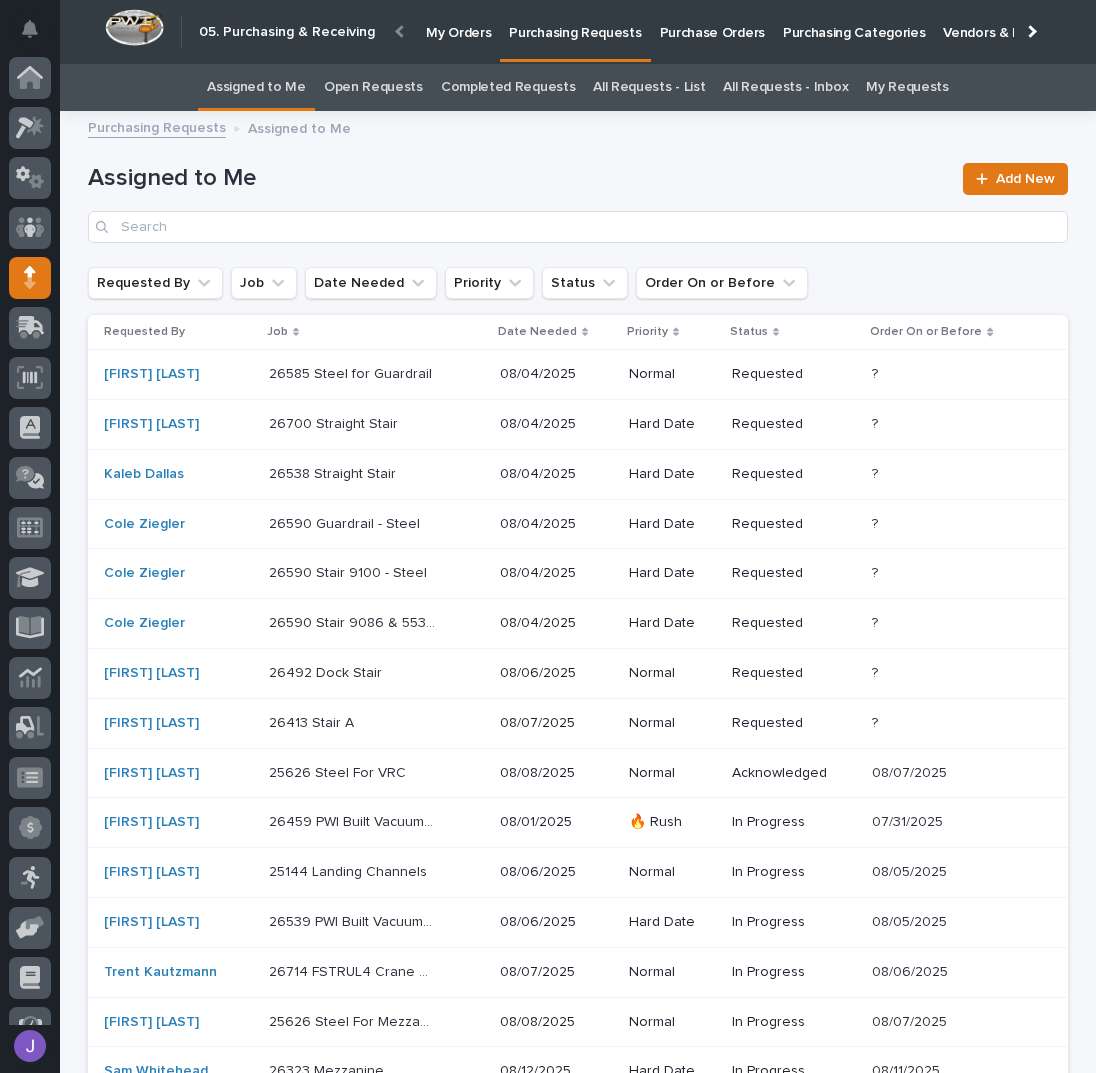 scroll, scrollTop: 82, scrollLeft: 0, axis: vertical 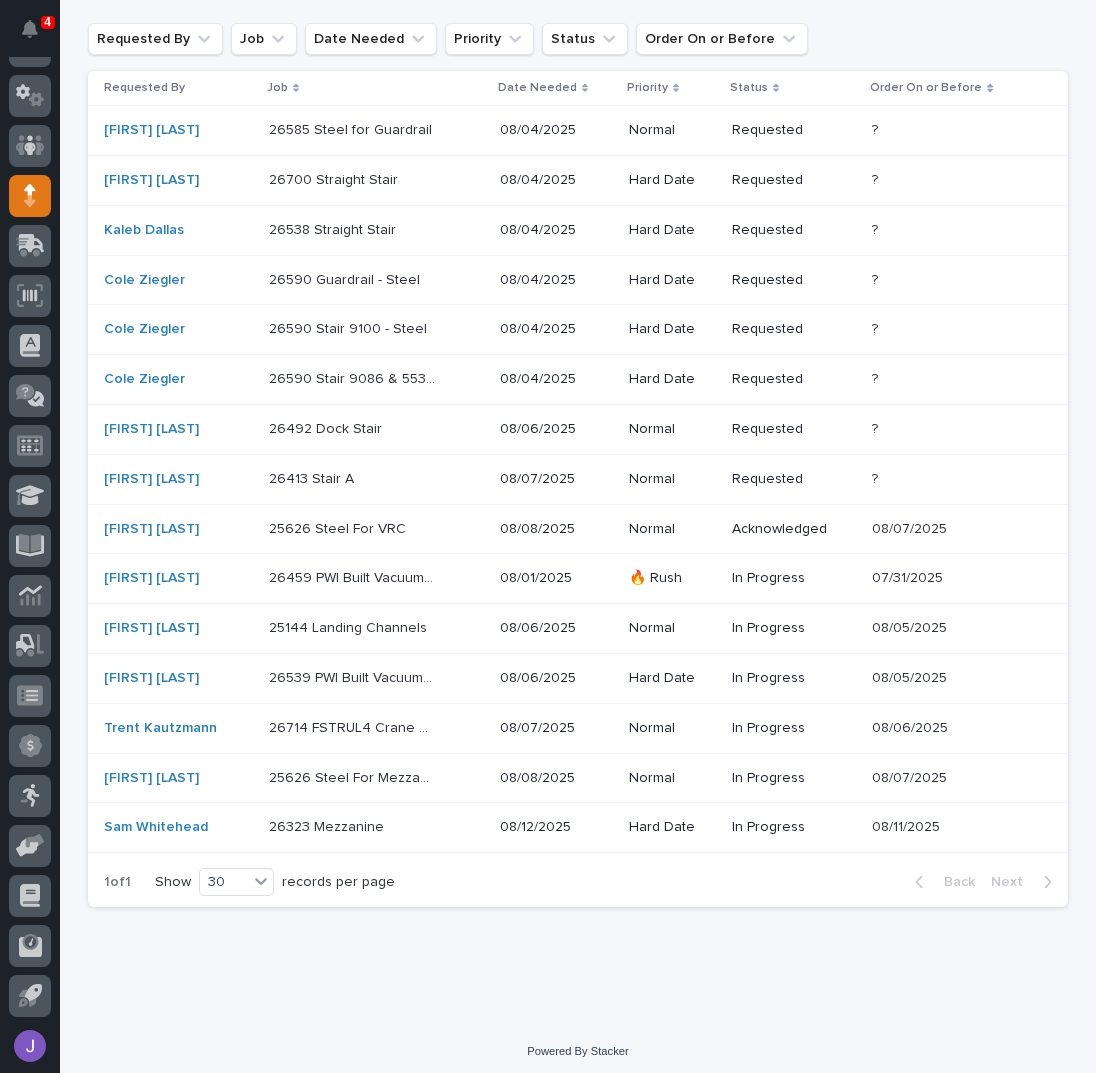 click on "26459 PWI Built Vacuum Lifter with Anver Parts 26459 PWI Built Vacuum Lifter with Anver Parts" at bounding box center (376, 578) 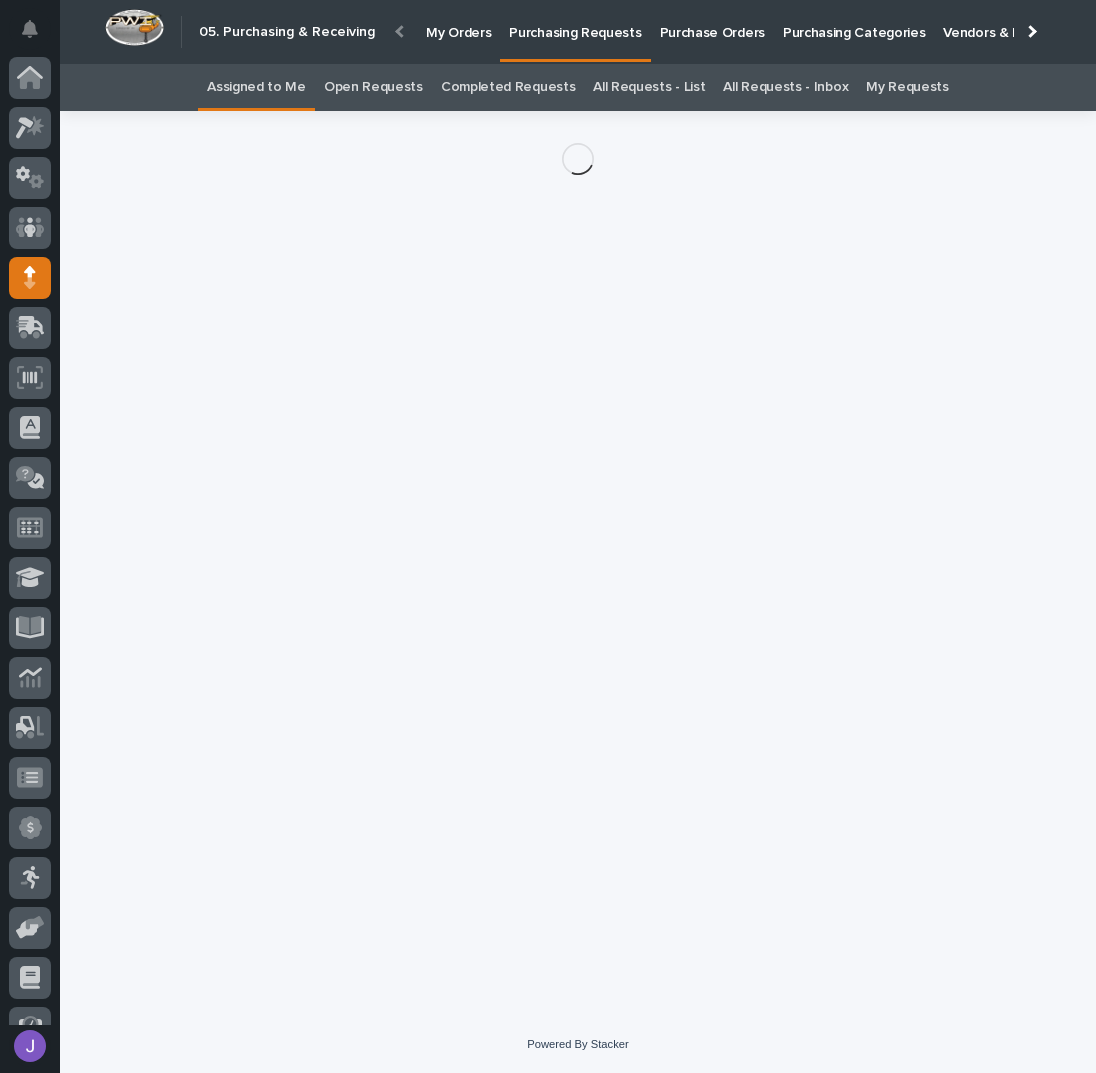 scroll, scrollTop: 82, scrollLeft: 0, axis: vertical 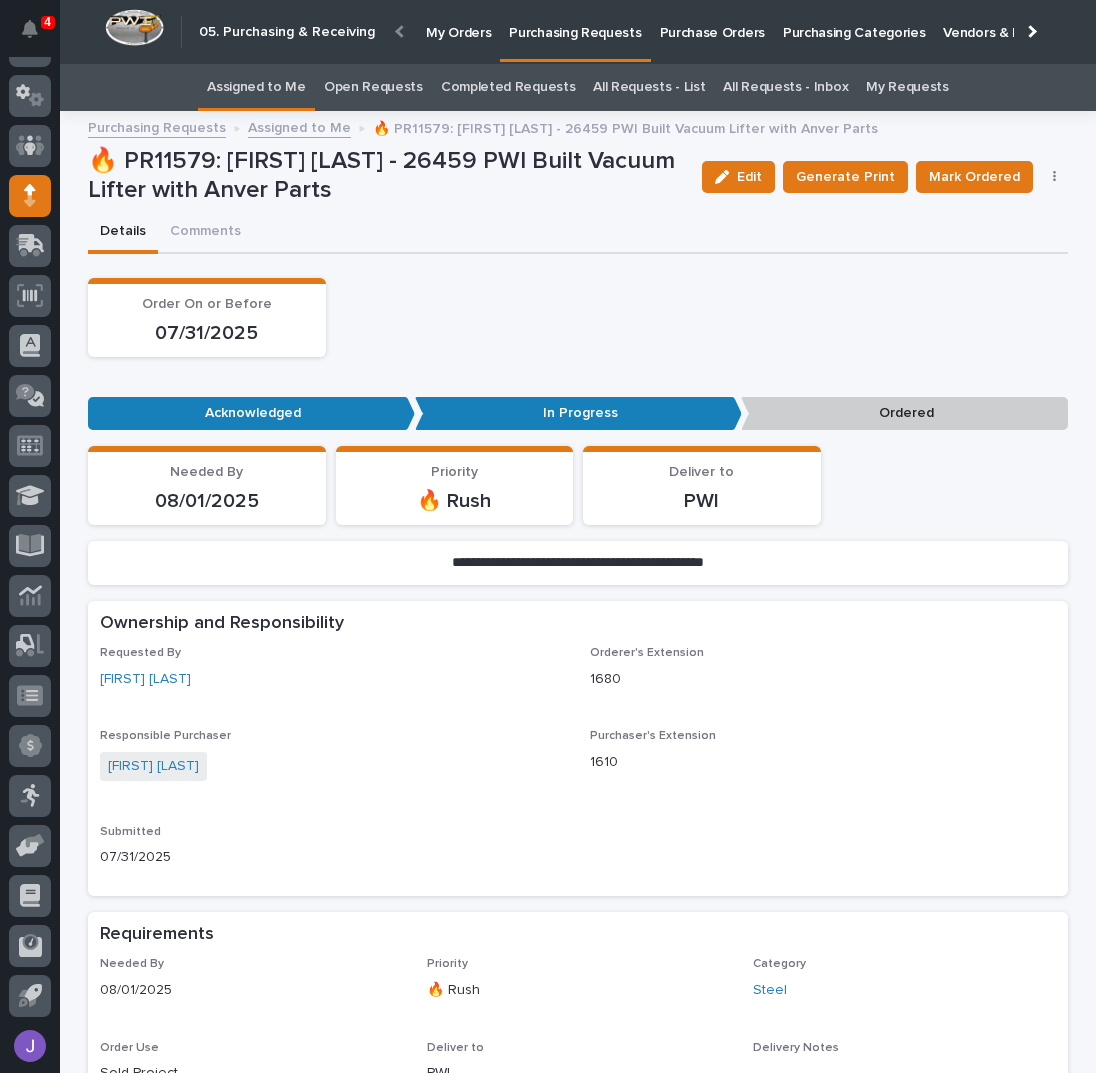 click at bounding box center [1055, 177] 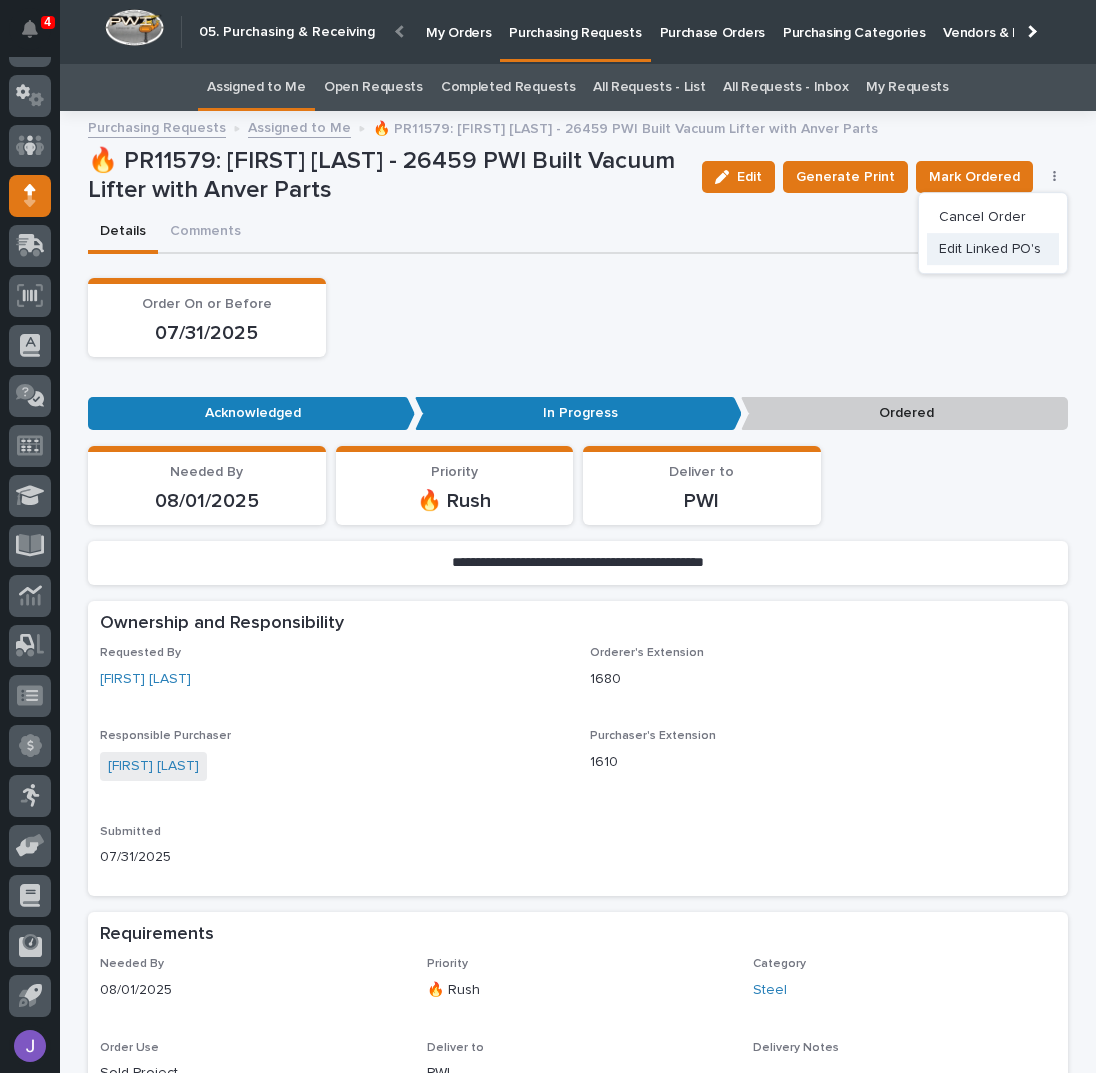click on "Edit Linked PO's" at bounding box center (990, 249) 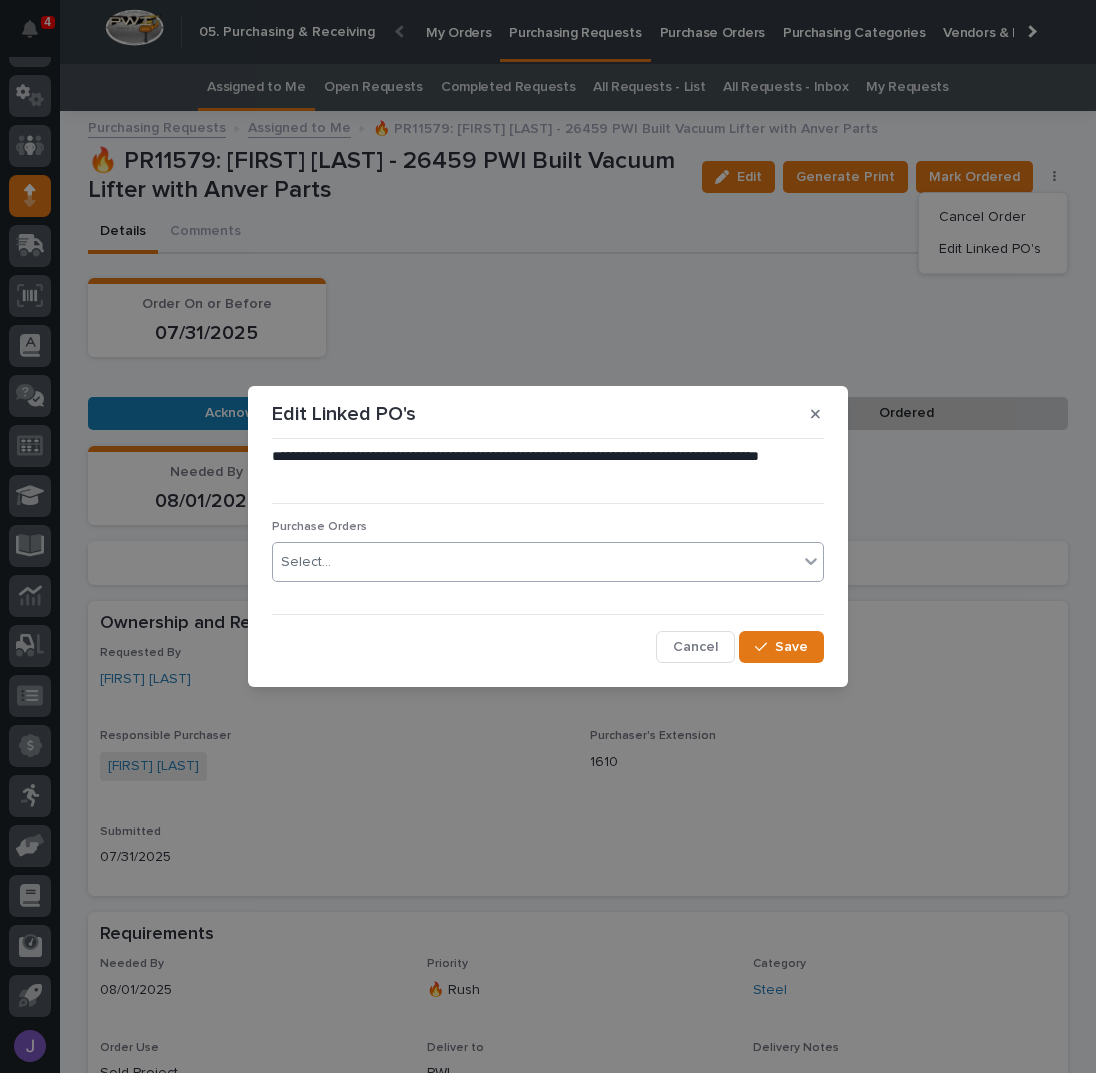 click on "Select..." at bounding box center (535, 562) 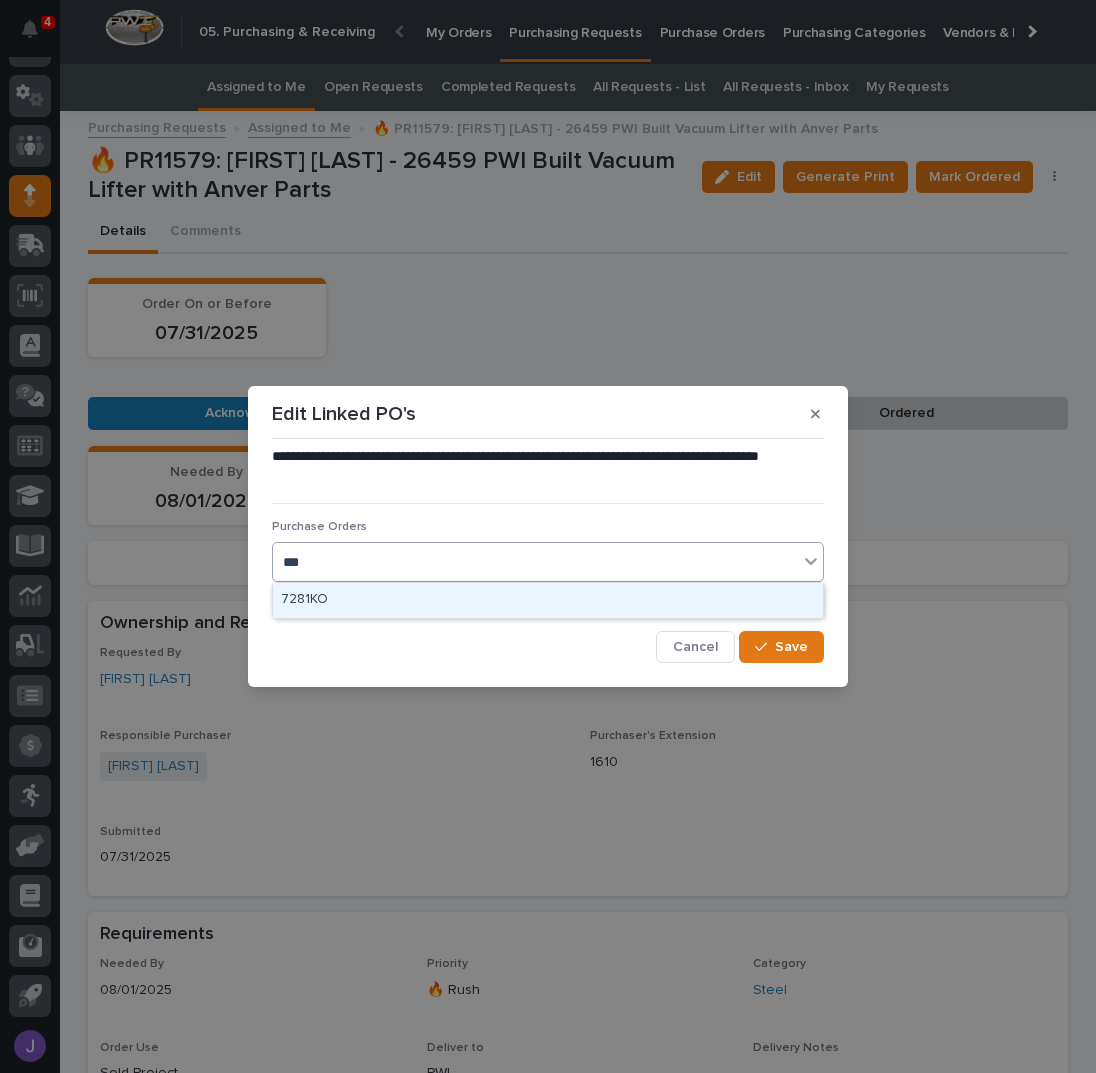 type on "****" 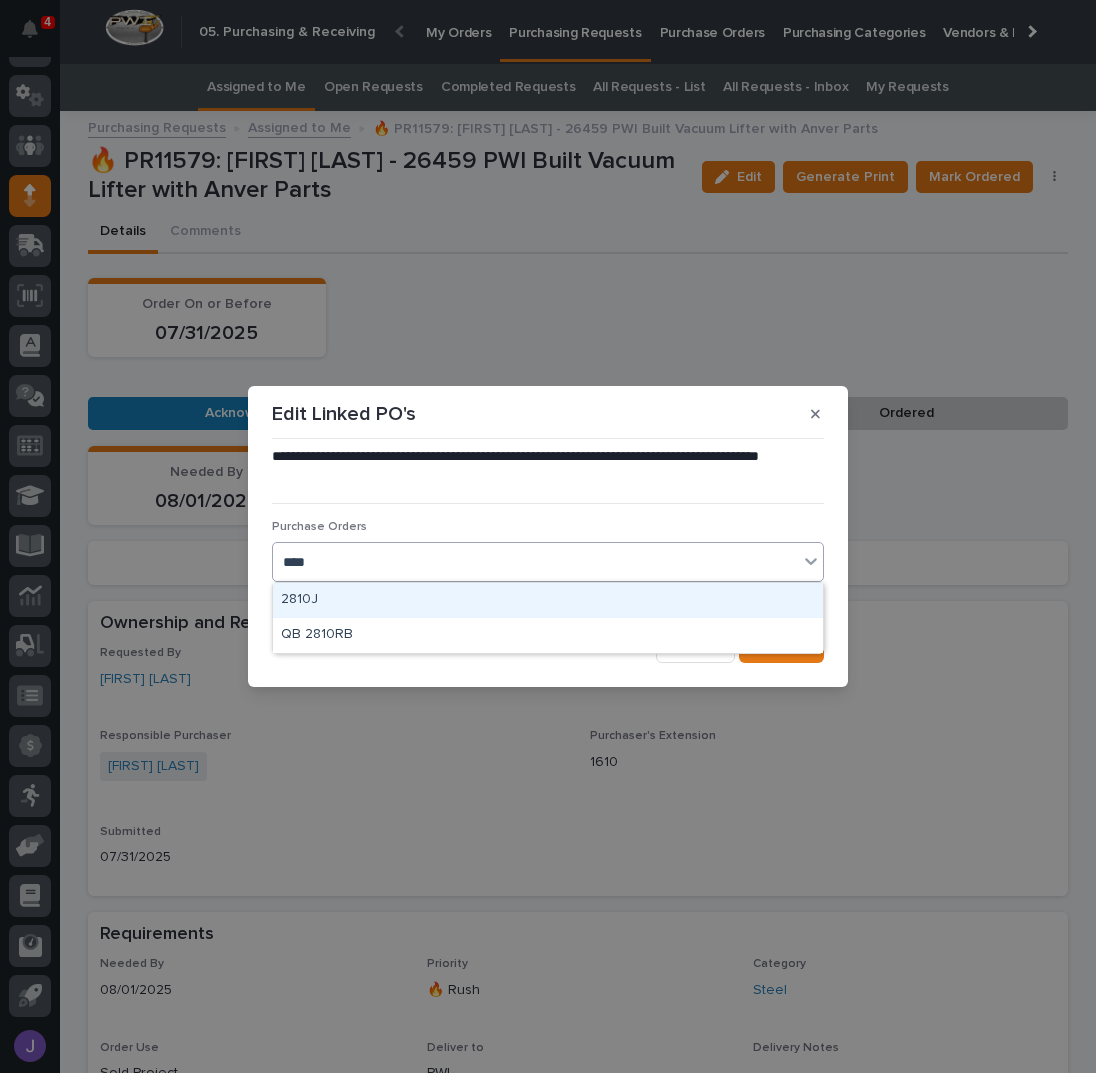 type 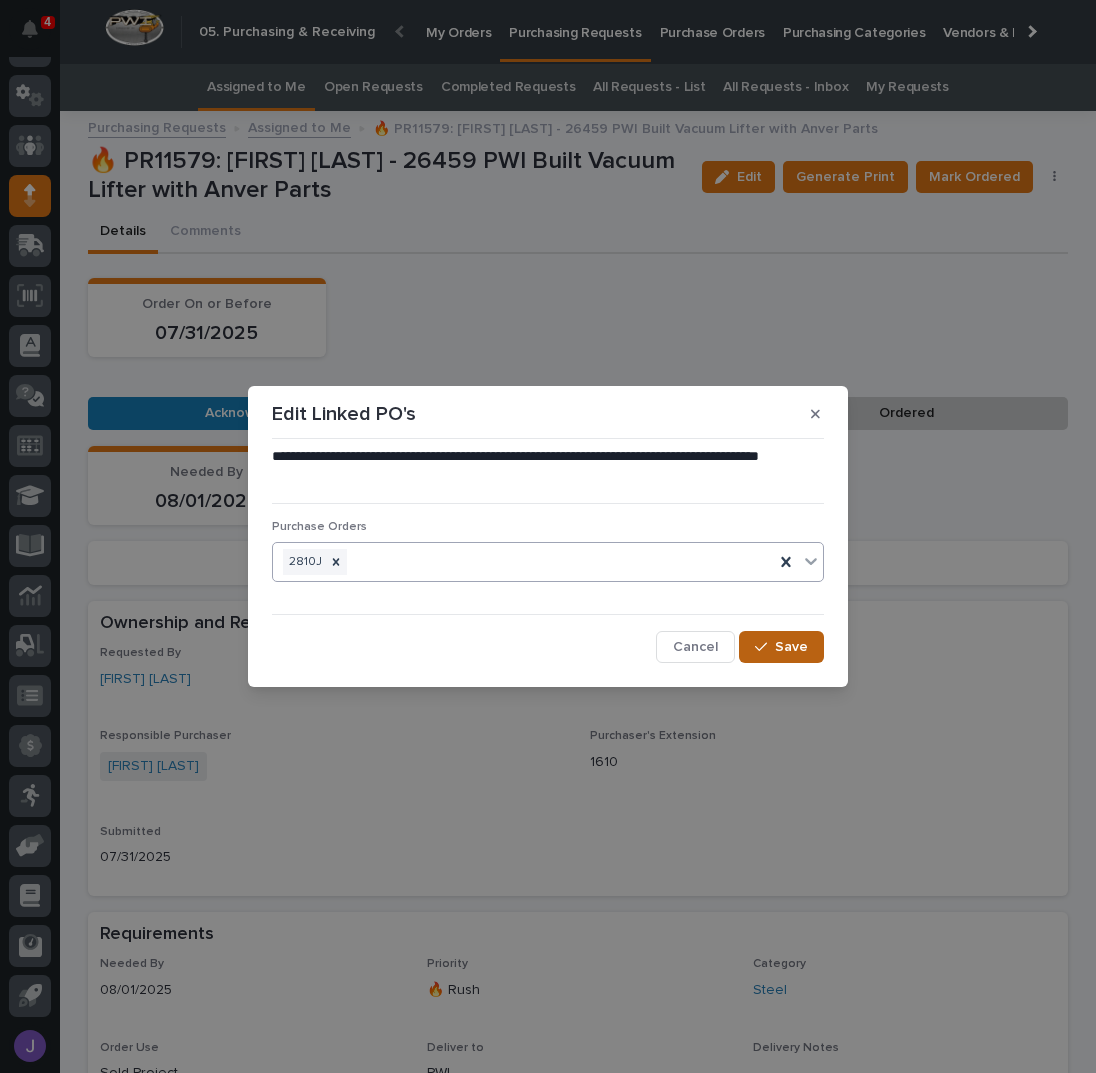 click on "Save" at bounding box center [791, 647] 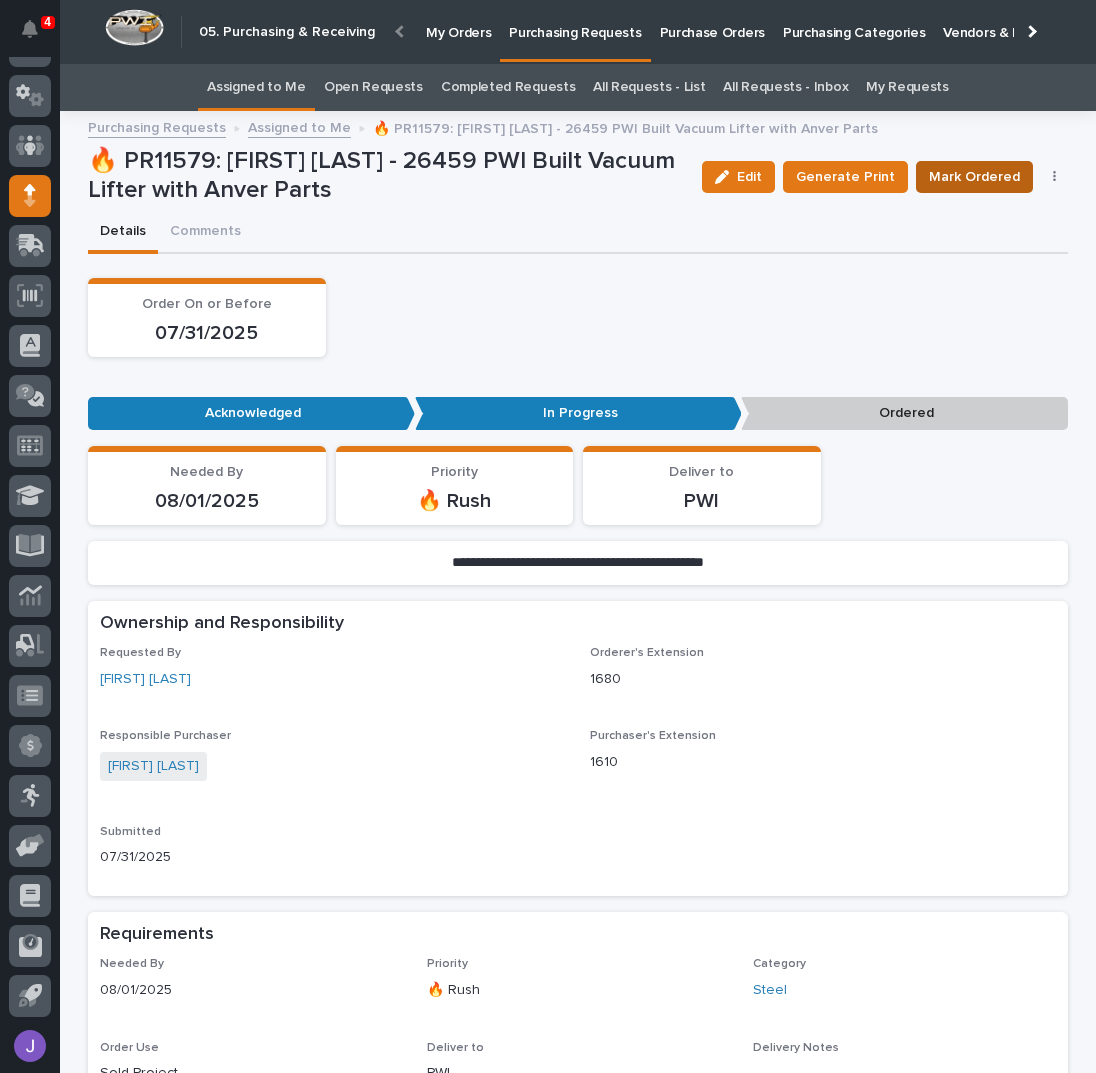 click on "Mark Ordered" at bounding box center (974, 177) 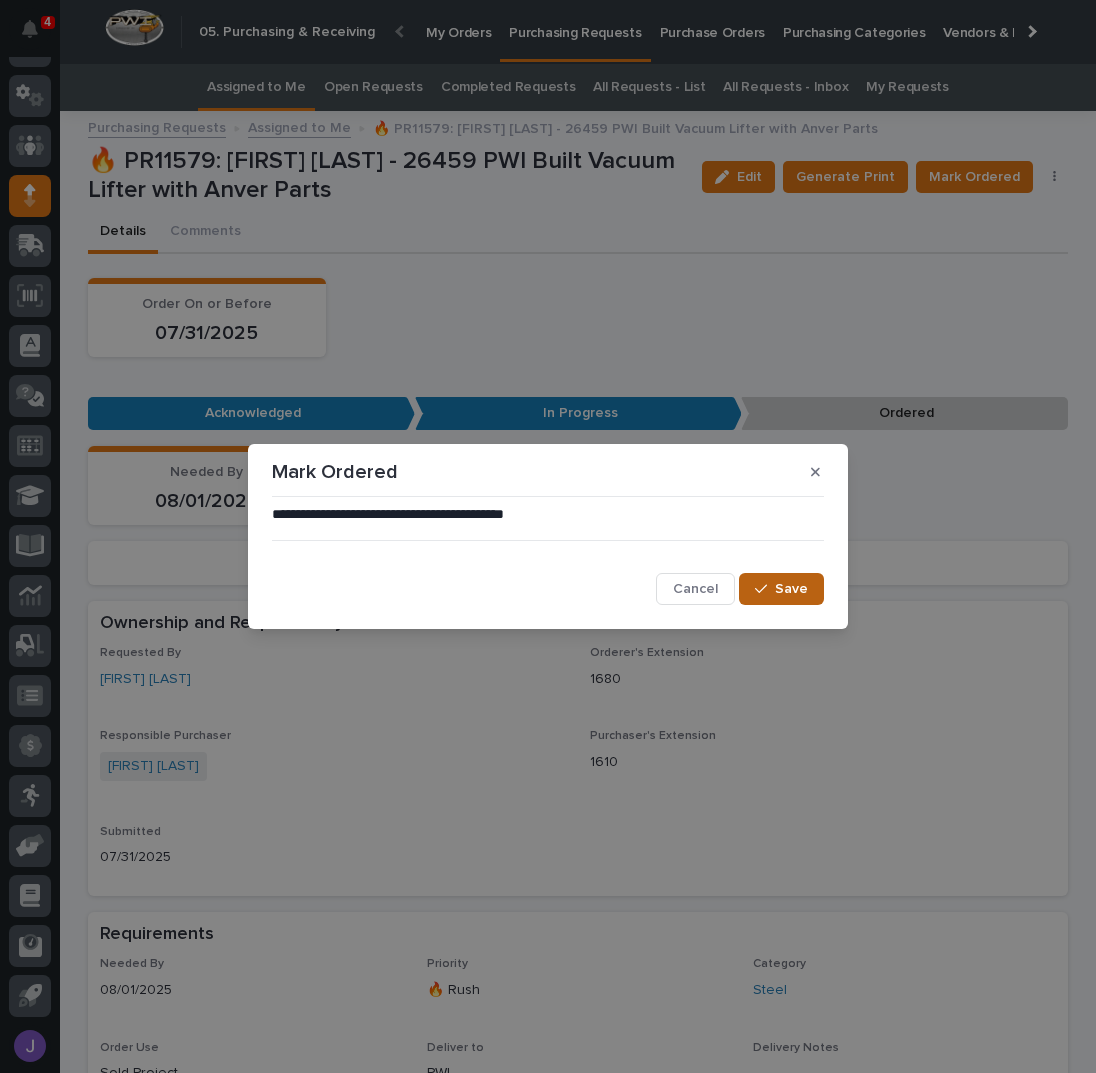 click on "Save" at bounding box center [781, 589] 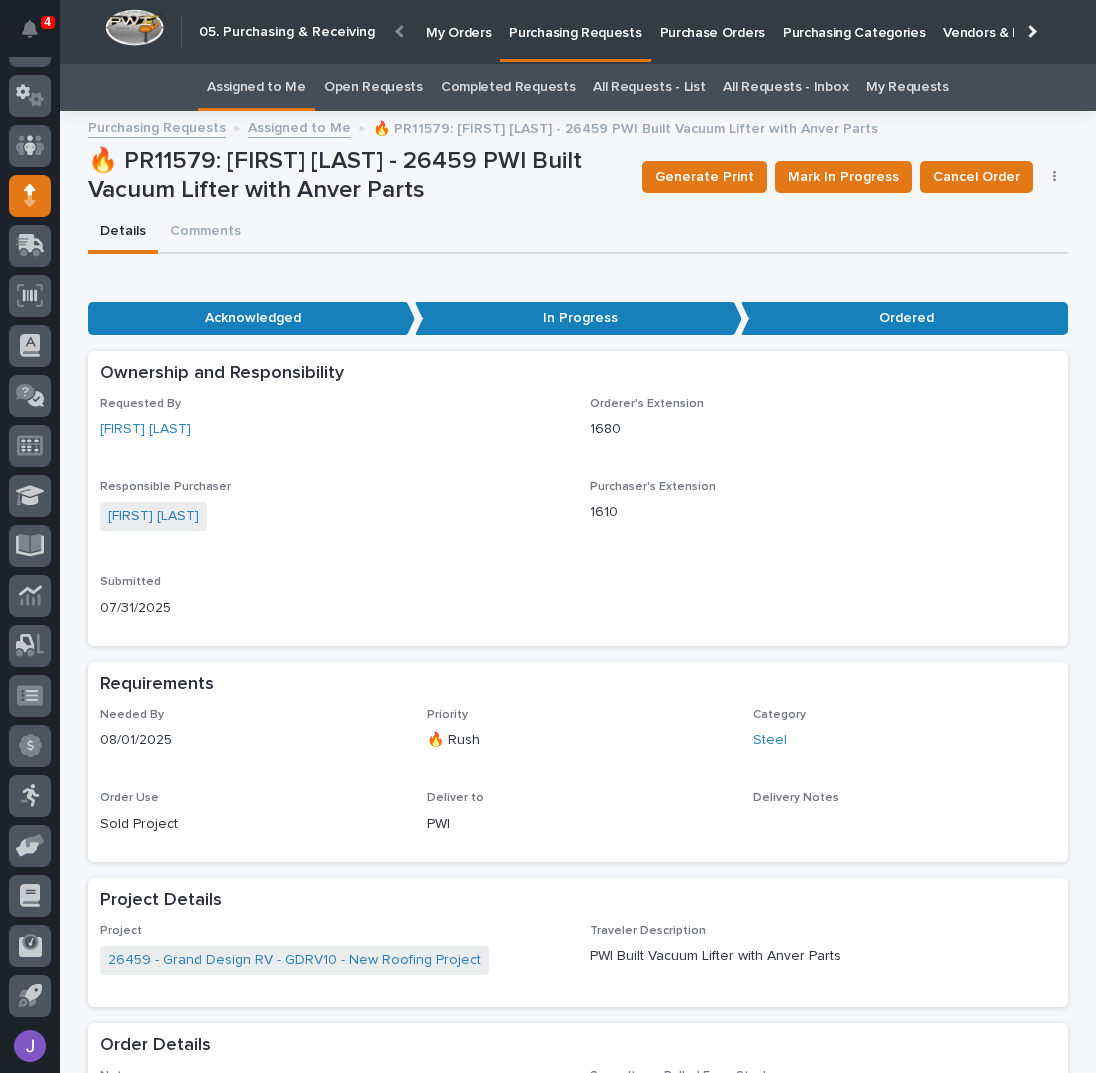 click on "Assigned to Me" at bounding box center (256, 87) 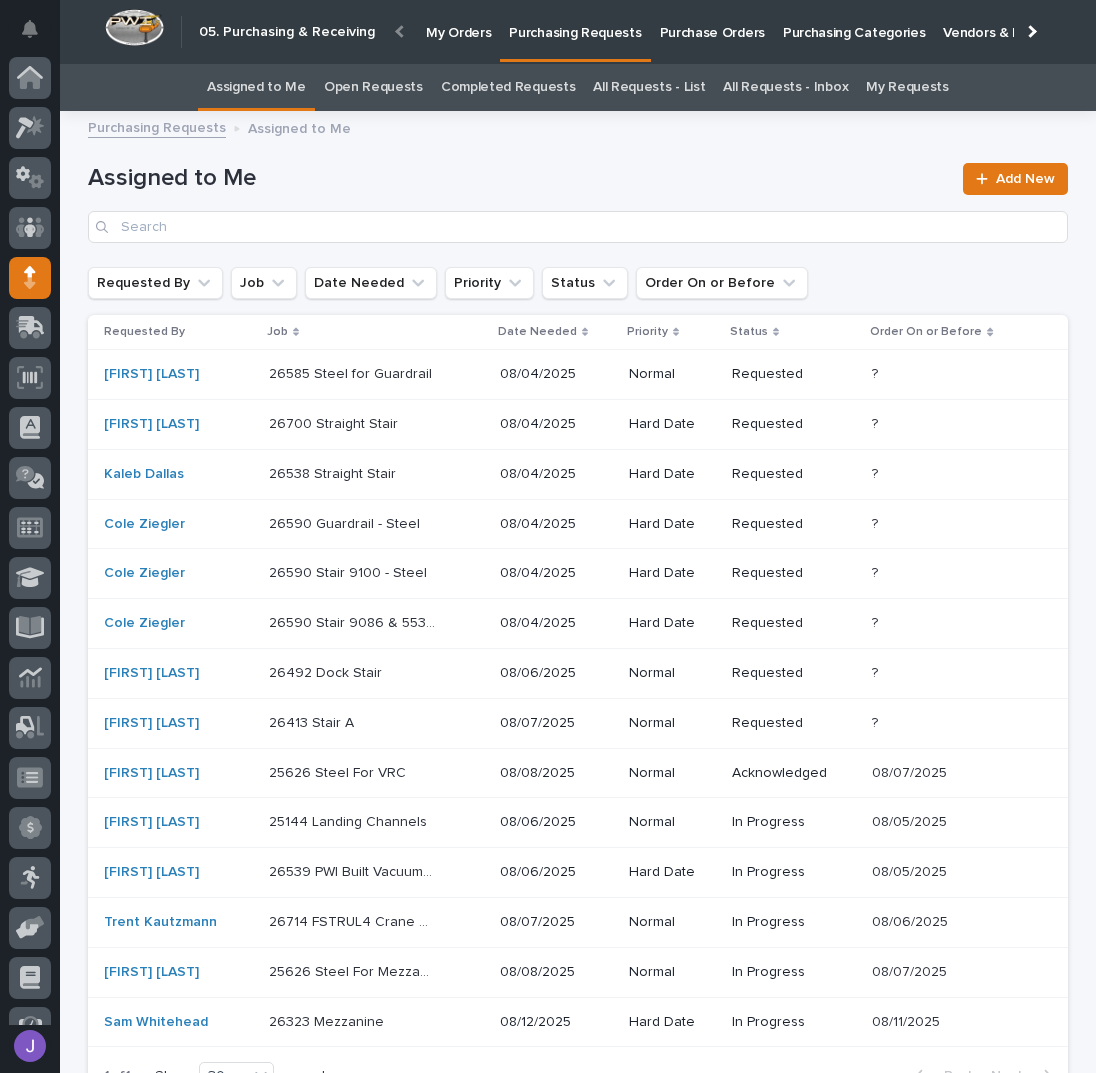 scroll, scrollTop: 82, scrollLeft: 0, axis: vertical 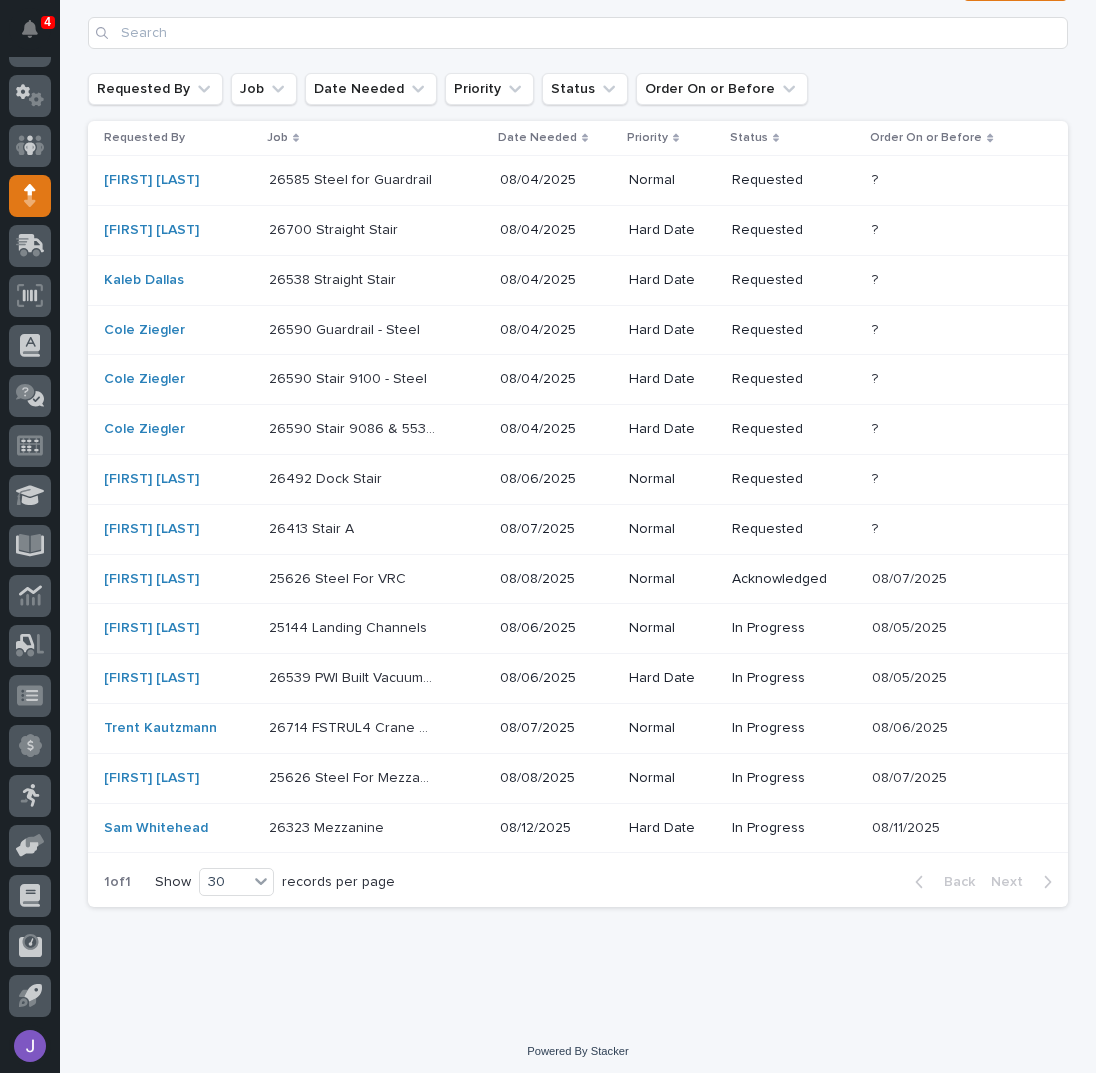 click on "25144 Landing Channels 25144 Landing Channels" at bounding box center [376, 628] 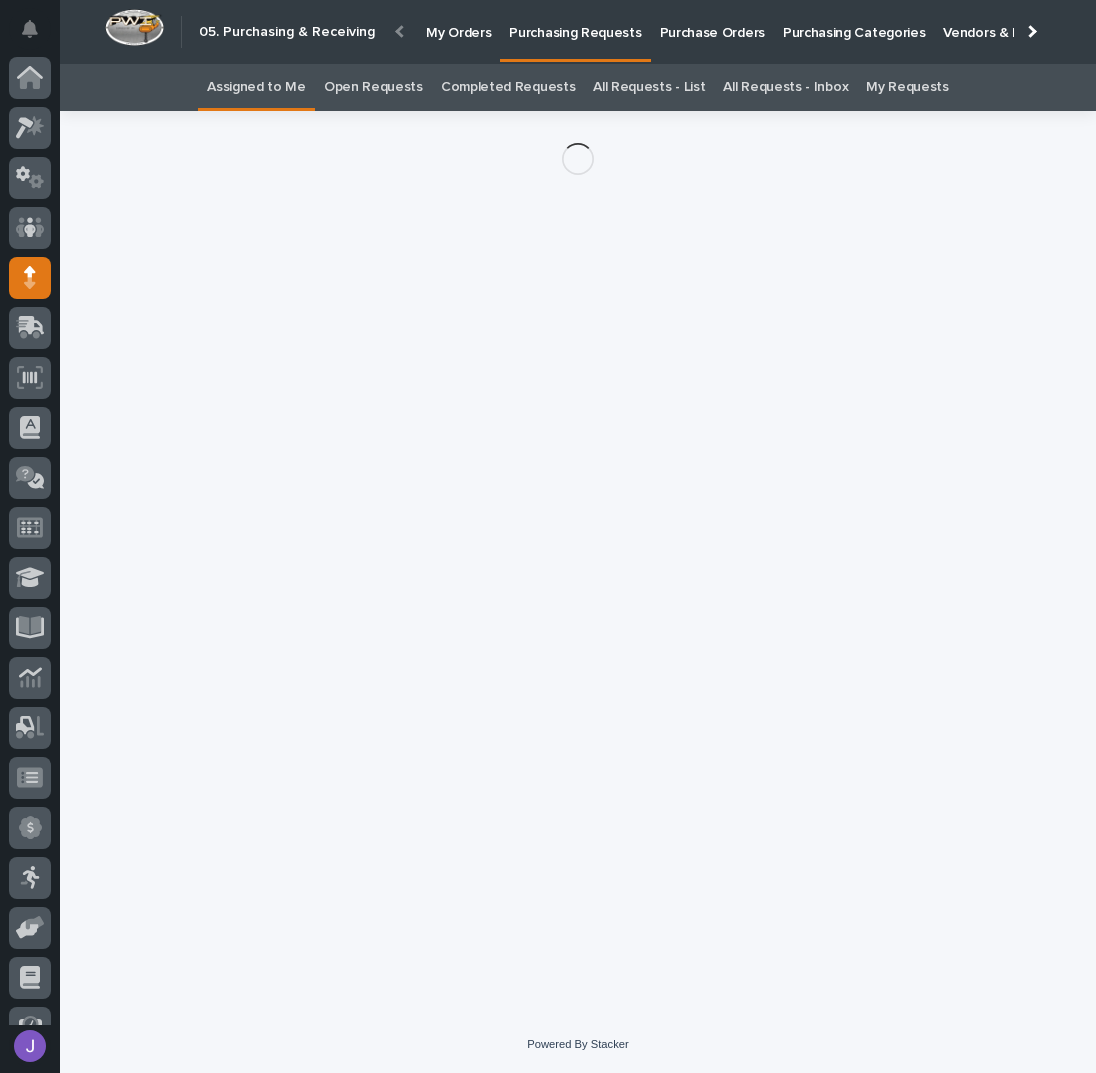 scroll, scrollTop: 82, scrollLeft: 0, axis: vertical 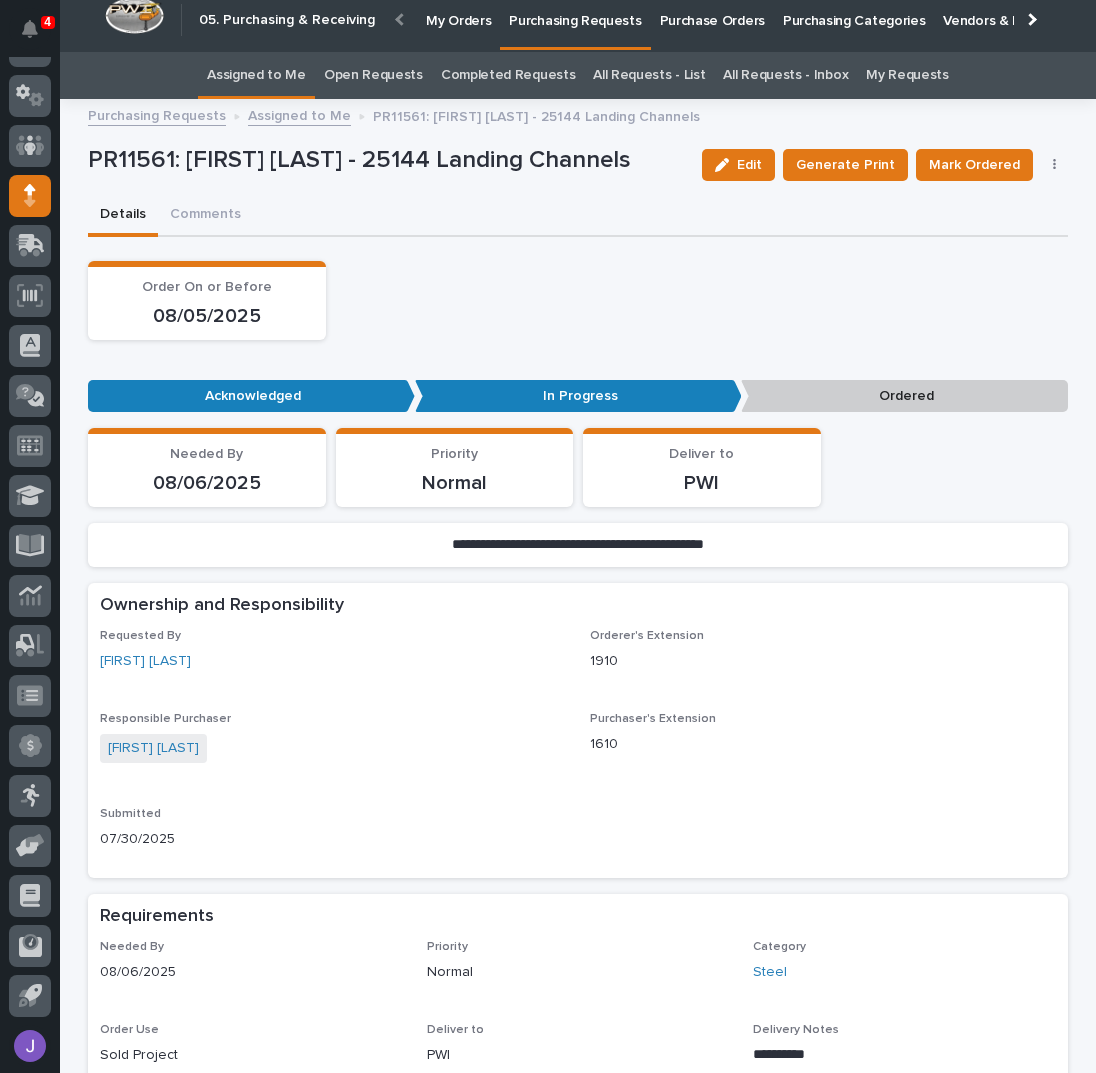 click at bounding box center (1055, 165) 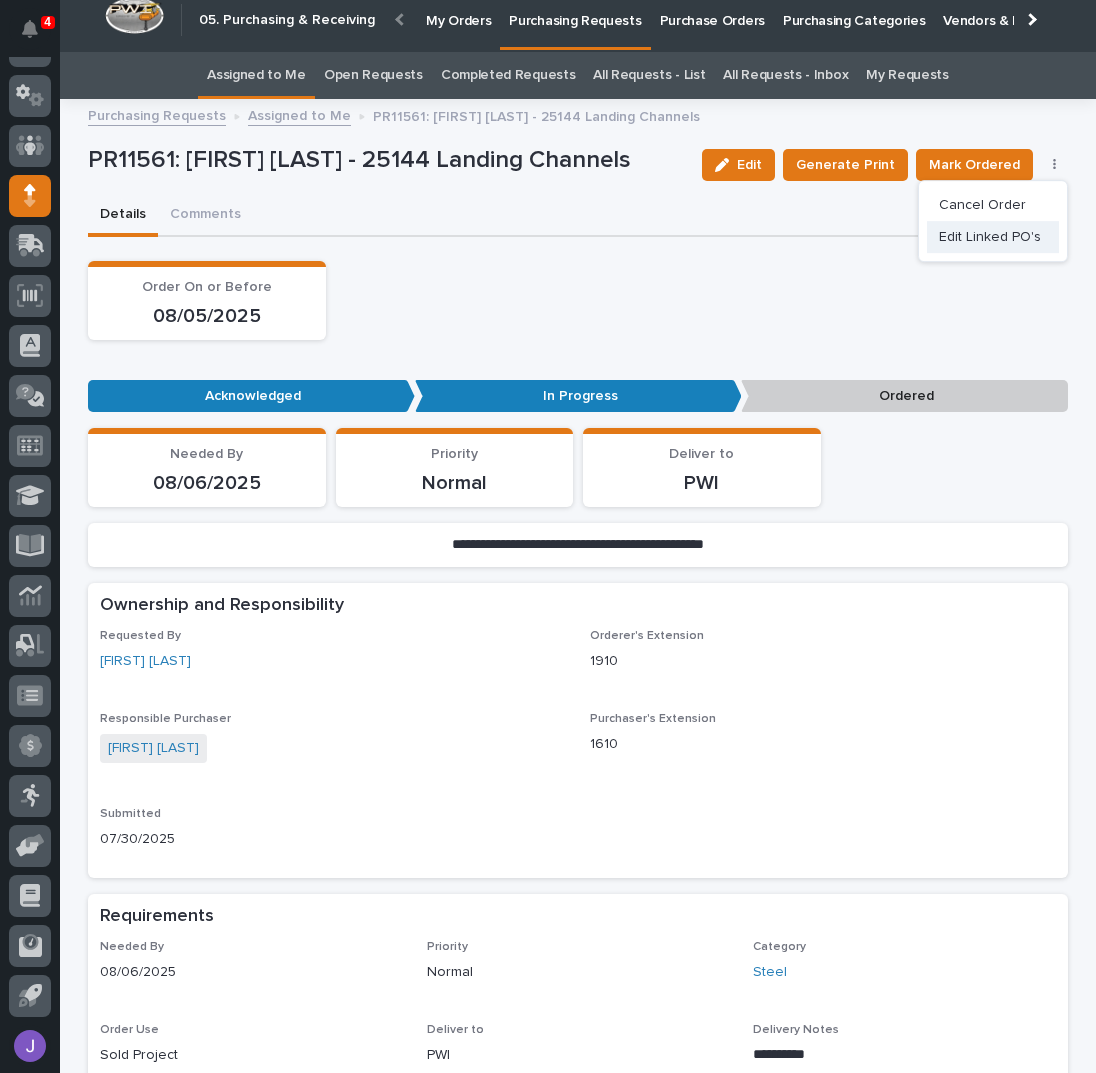 click on "Edit Linked PO's" at bounding box center (990, 237) 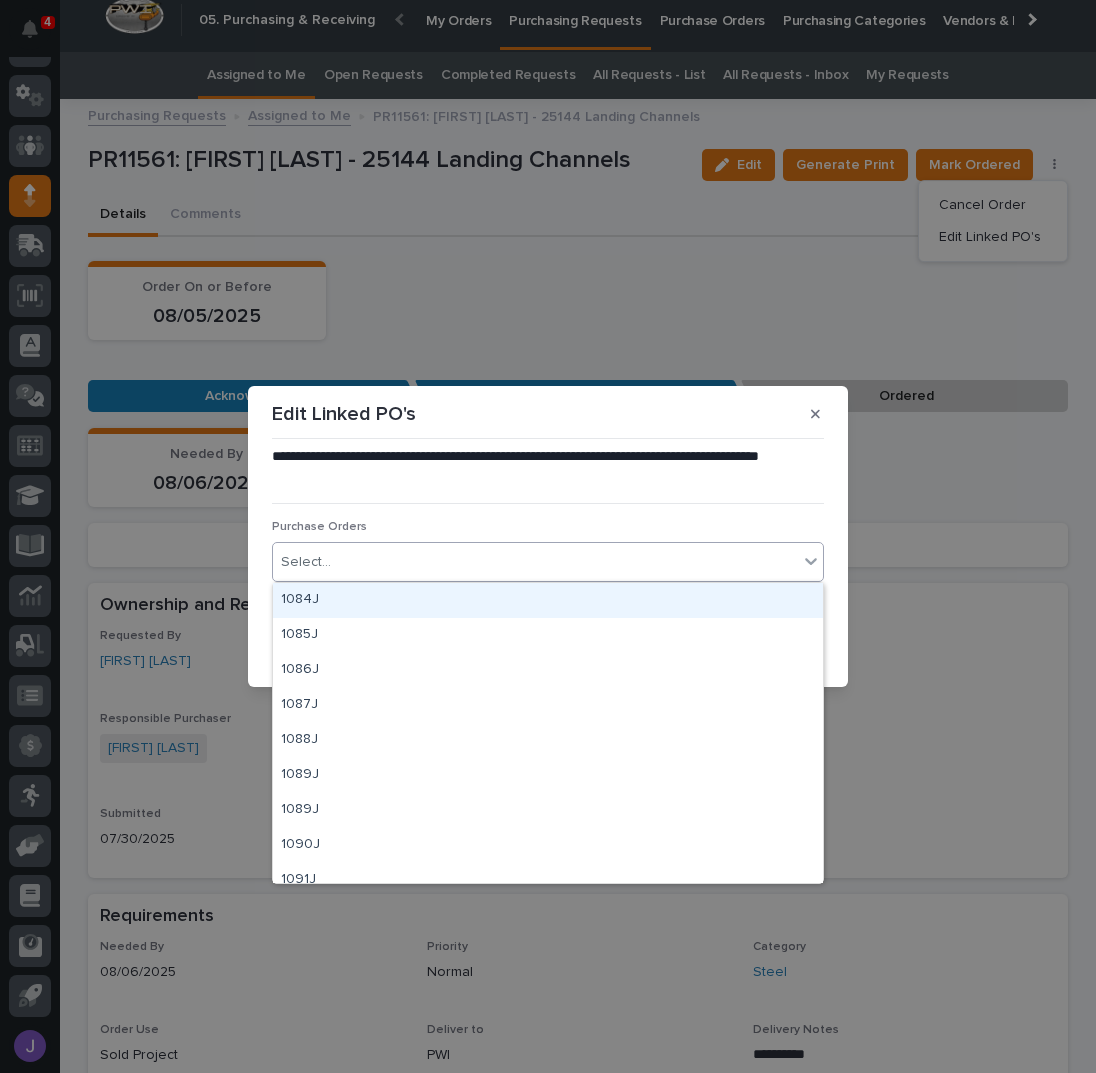 click on "Select..." at bounding box center (535, 562) 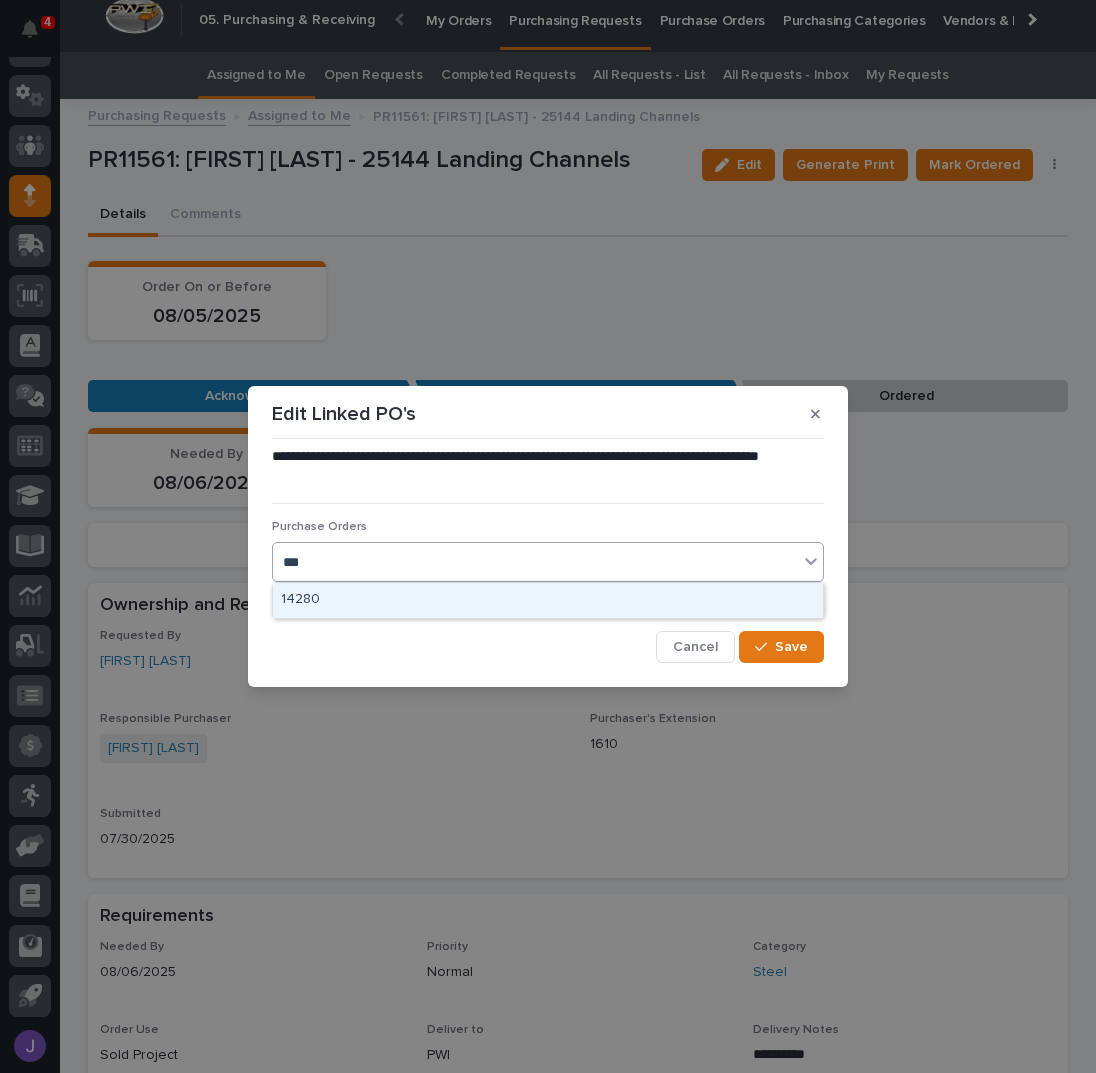 type on "****" 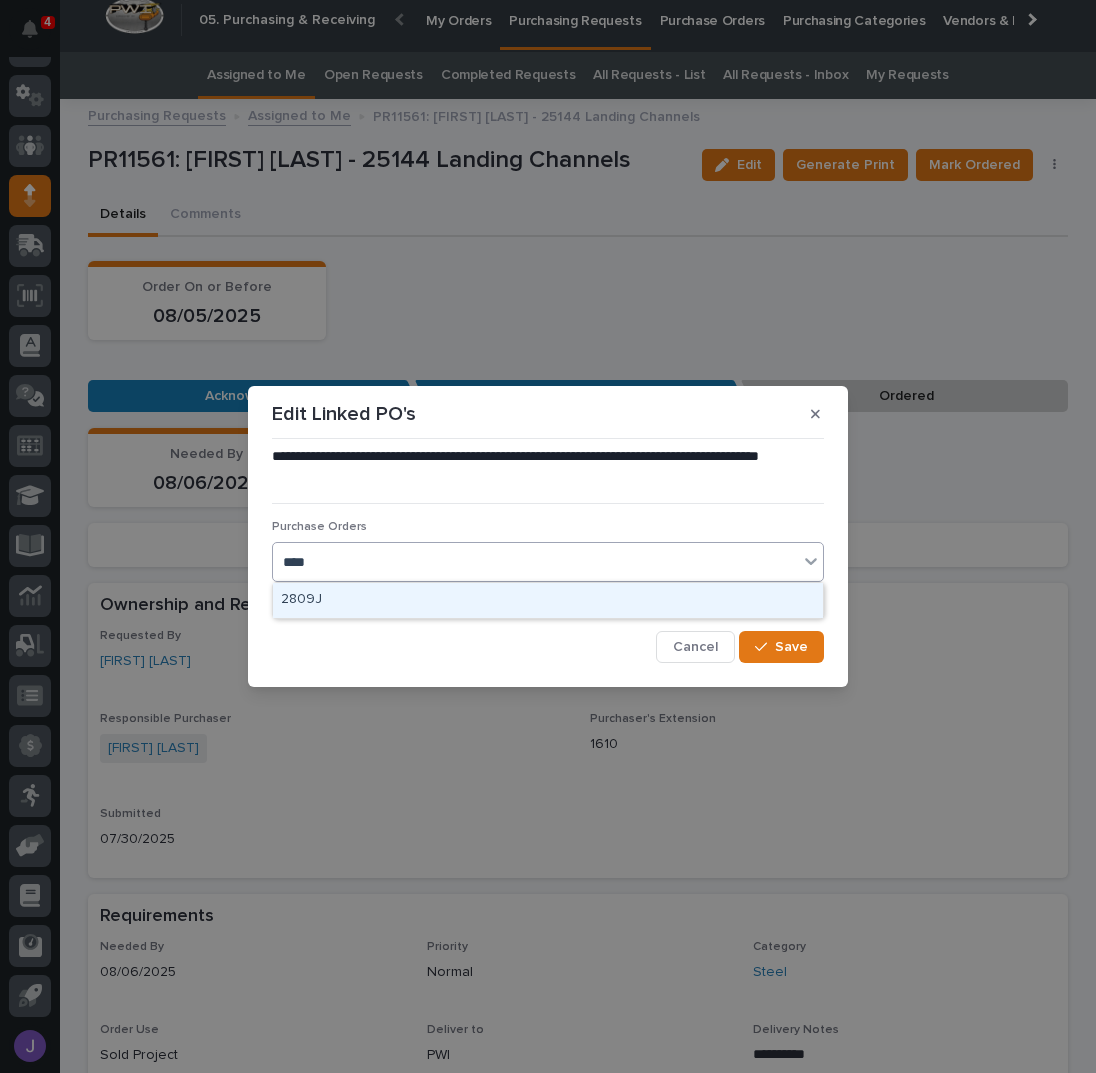 type 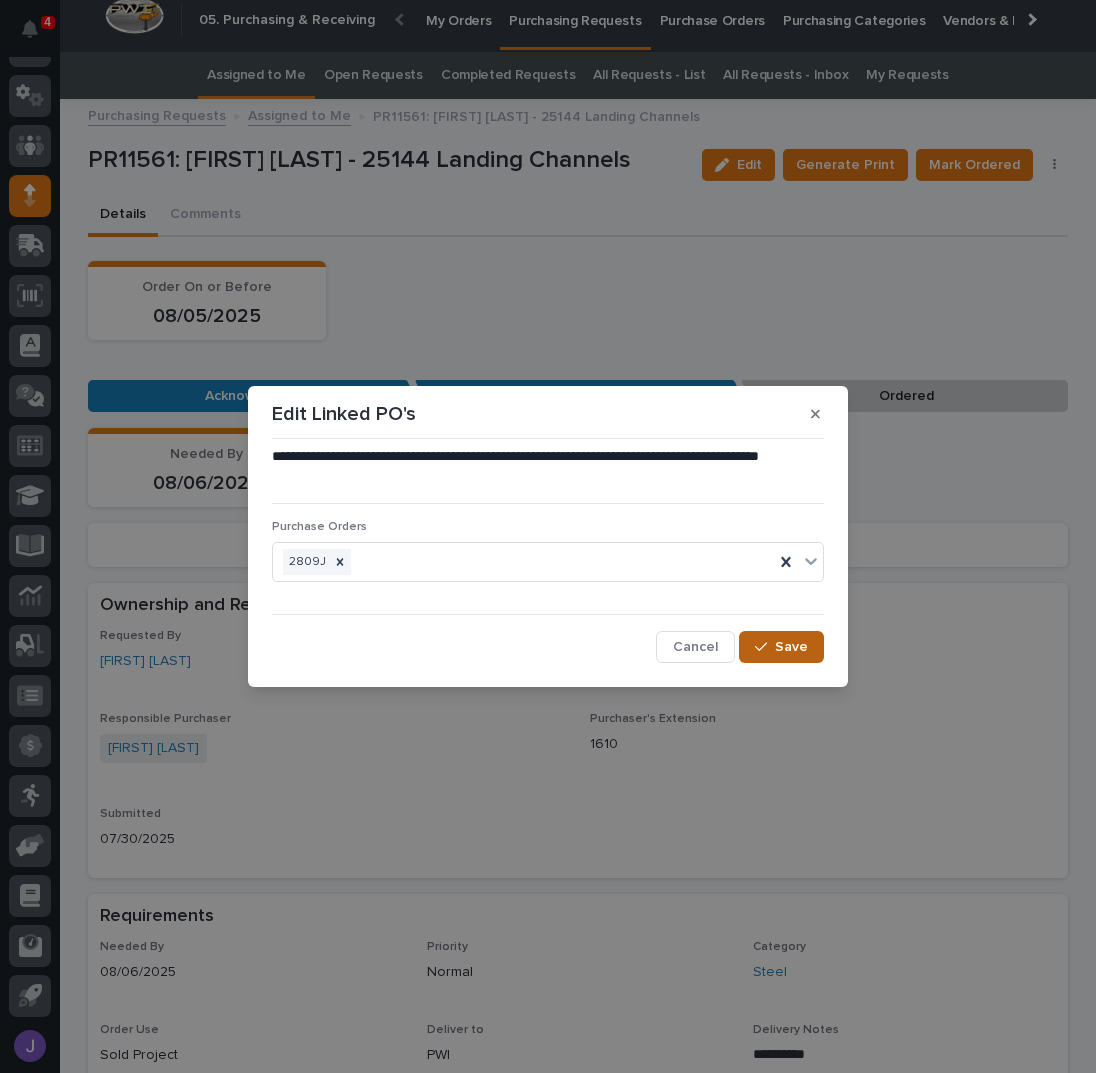 click on "Save" at bounding box center [781, 647] 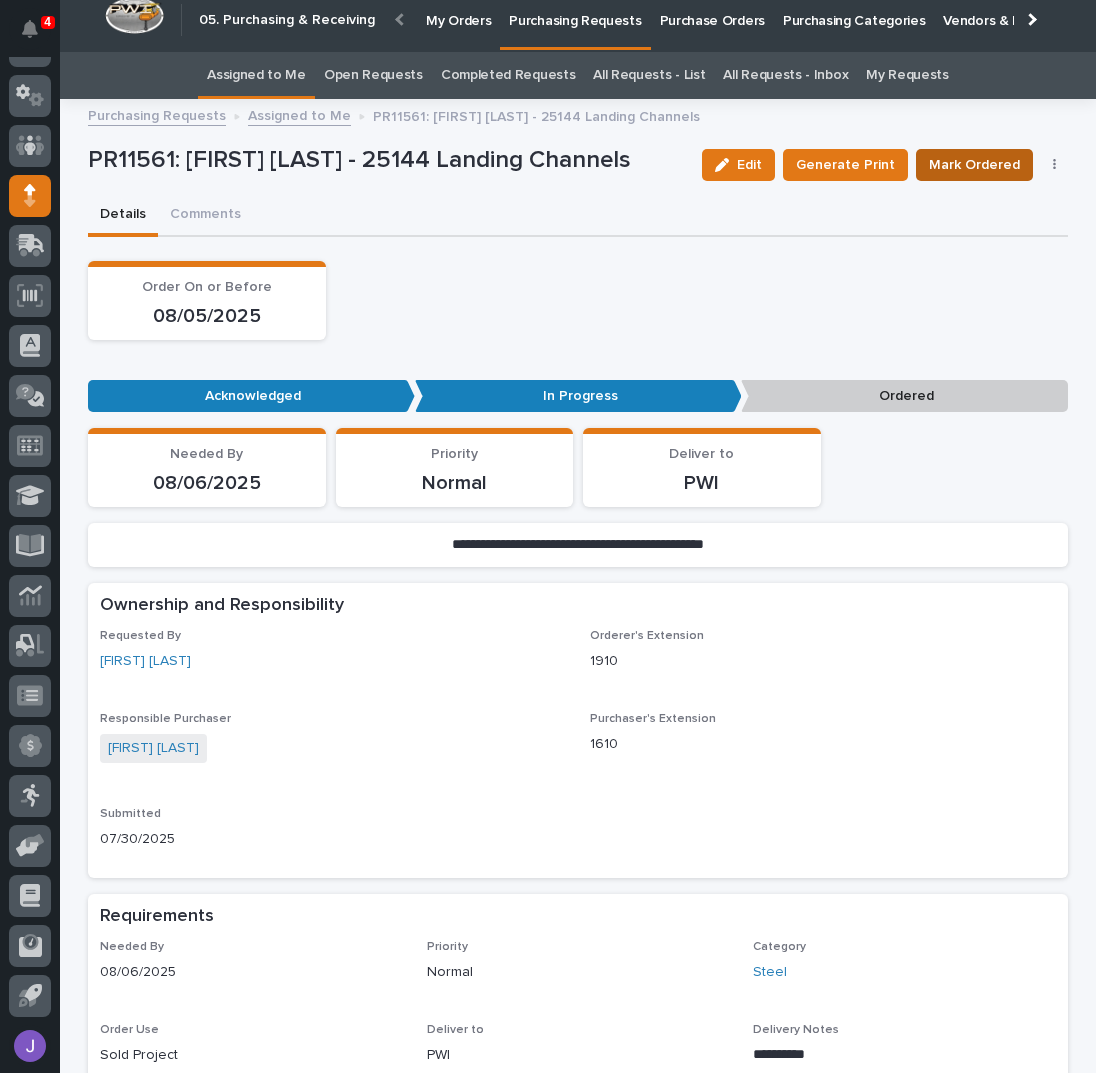 click on "Mark Ordered" at bounding box center (974, 165) 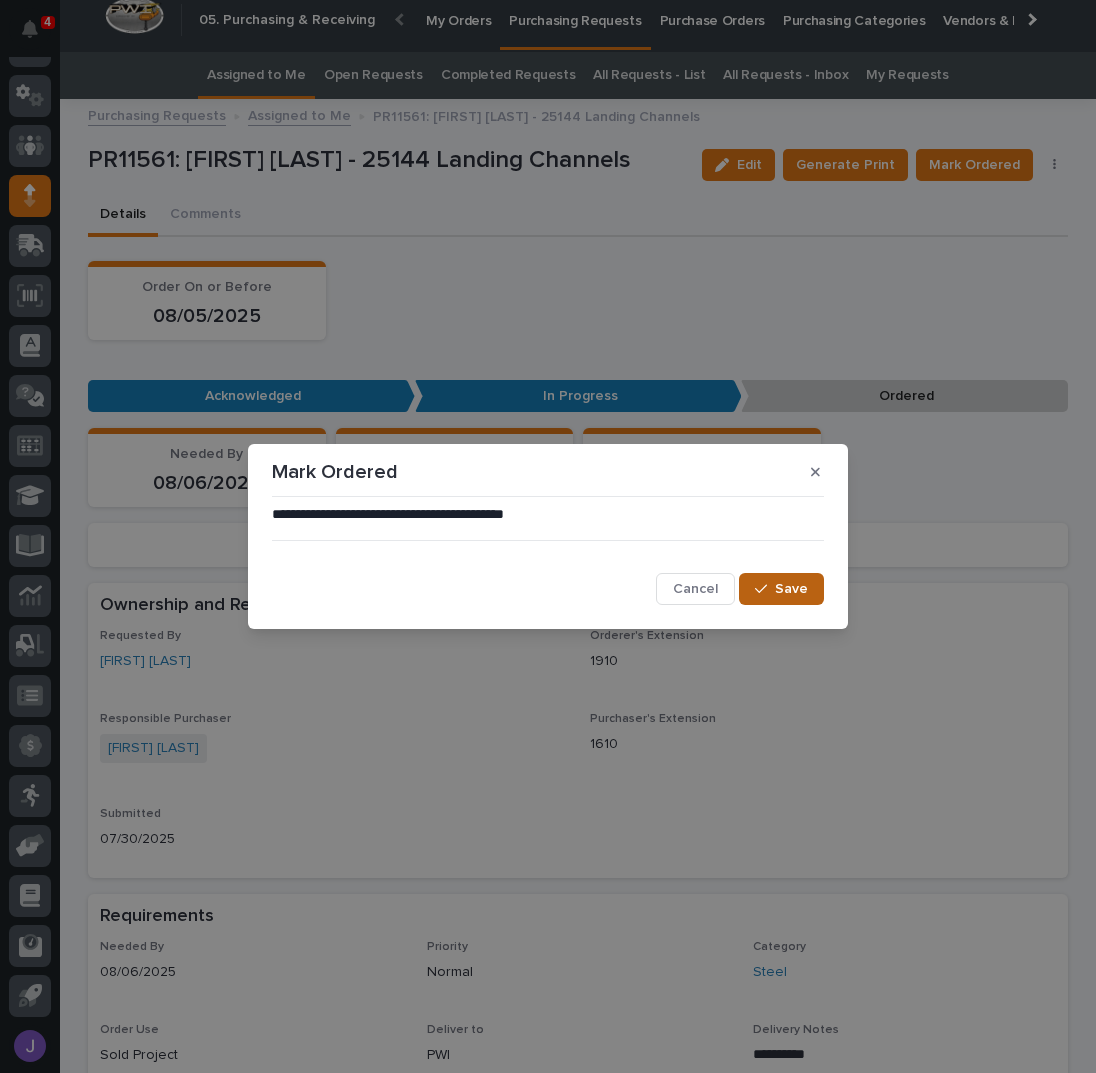 click on "Save" at bounding box center [791, 589] 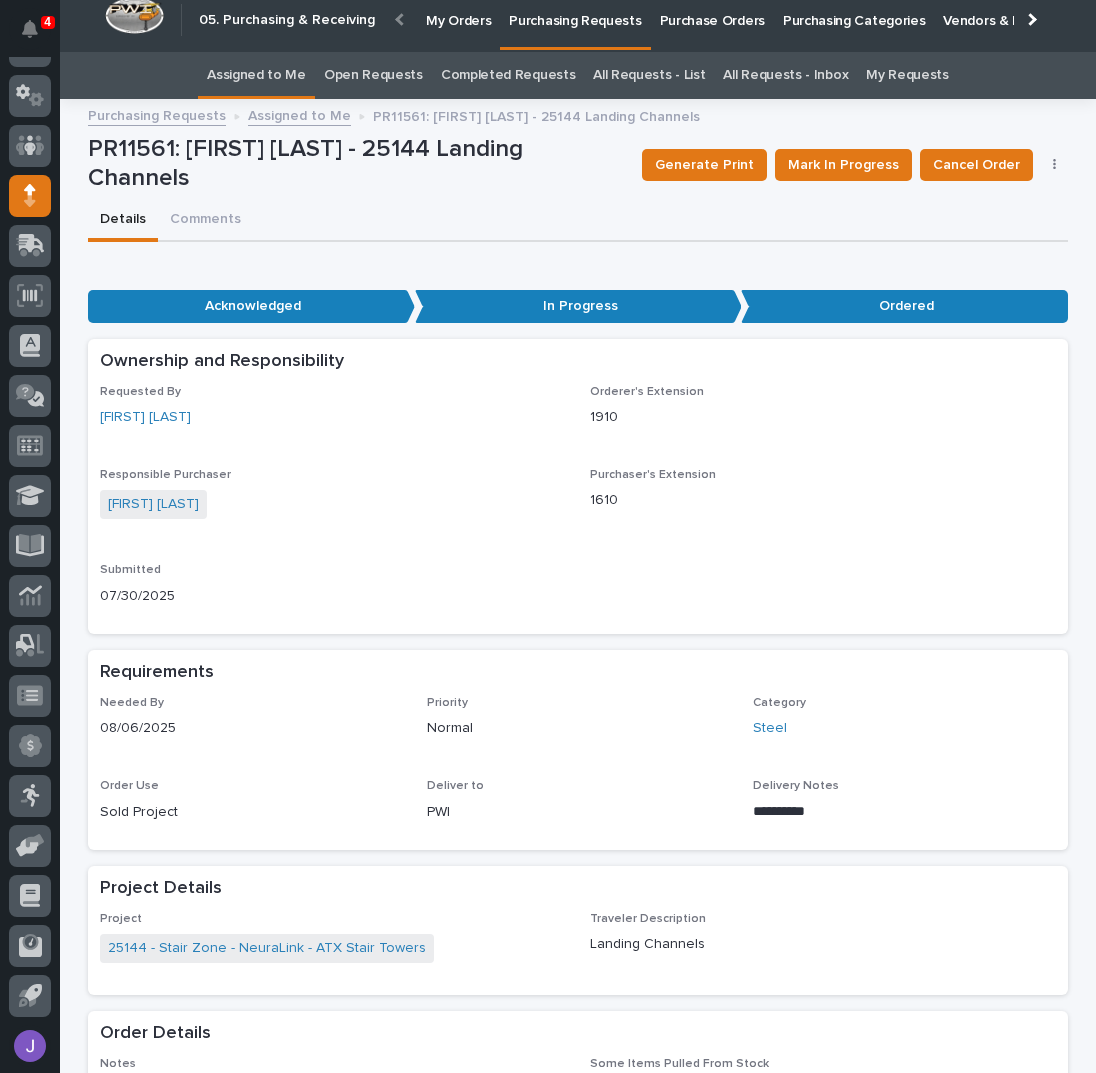 click on "Assigned to Me" at bounding box center (256, 75) 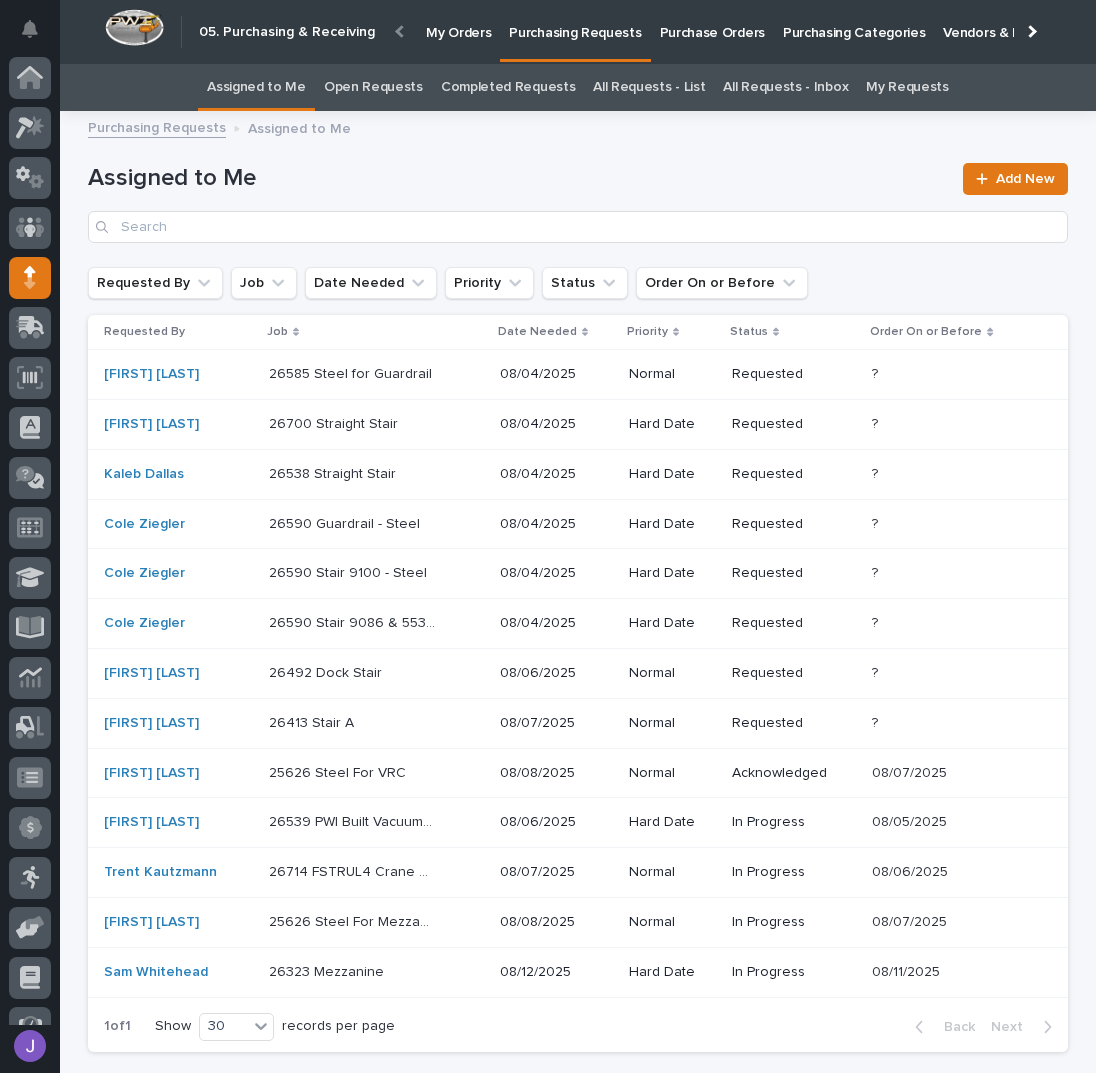 scroll, scrollTop: 82, scrollLeft: 0, axis: vertical 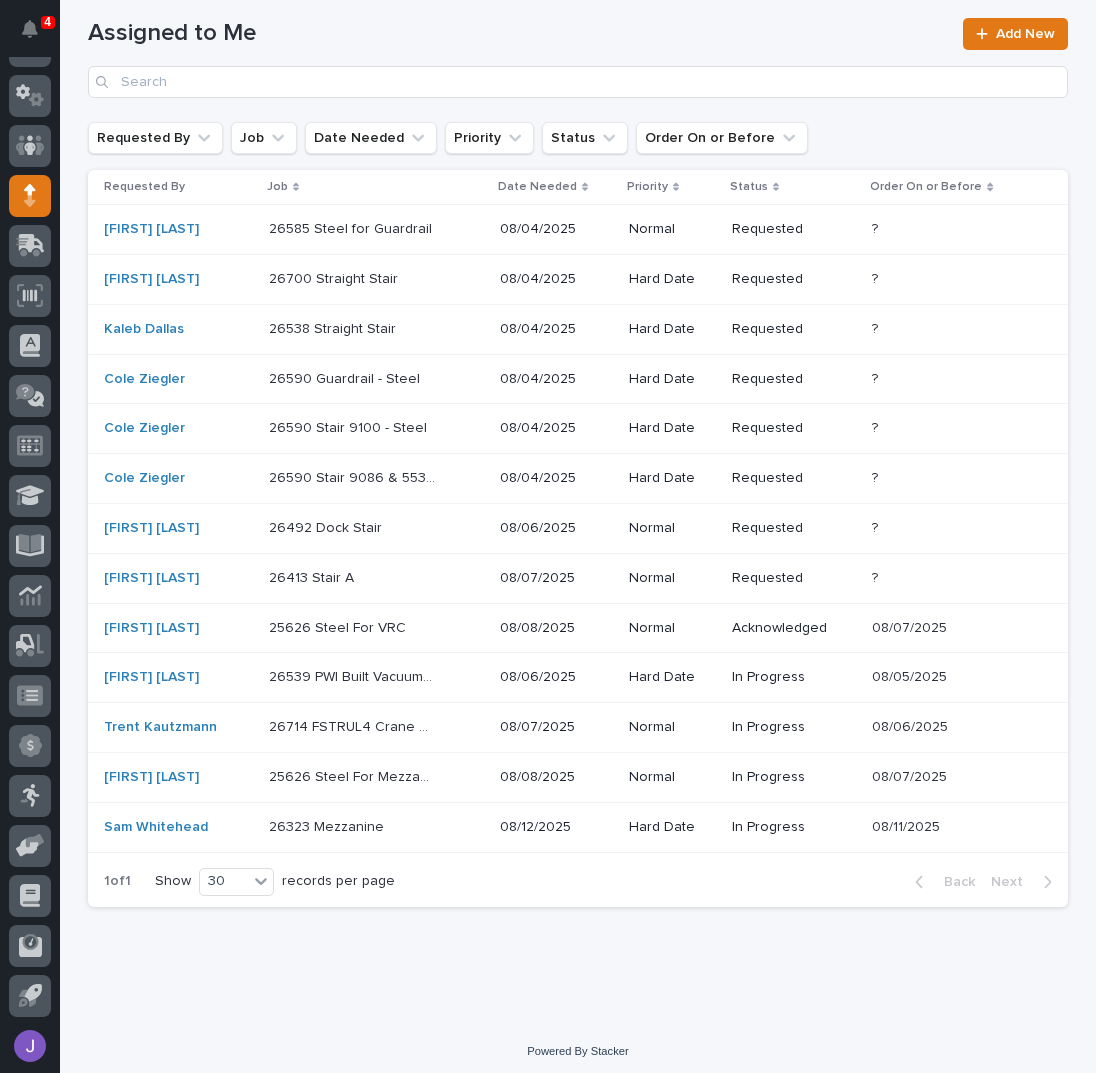 click on "26539 PWI Built Vacuum Lifter With Anver Parts 26539 PWI Built Vacuum Lifter With Anver Parts" at bounding box center (376, 677) 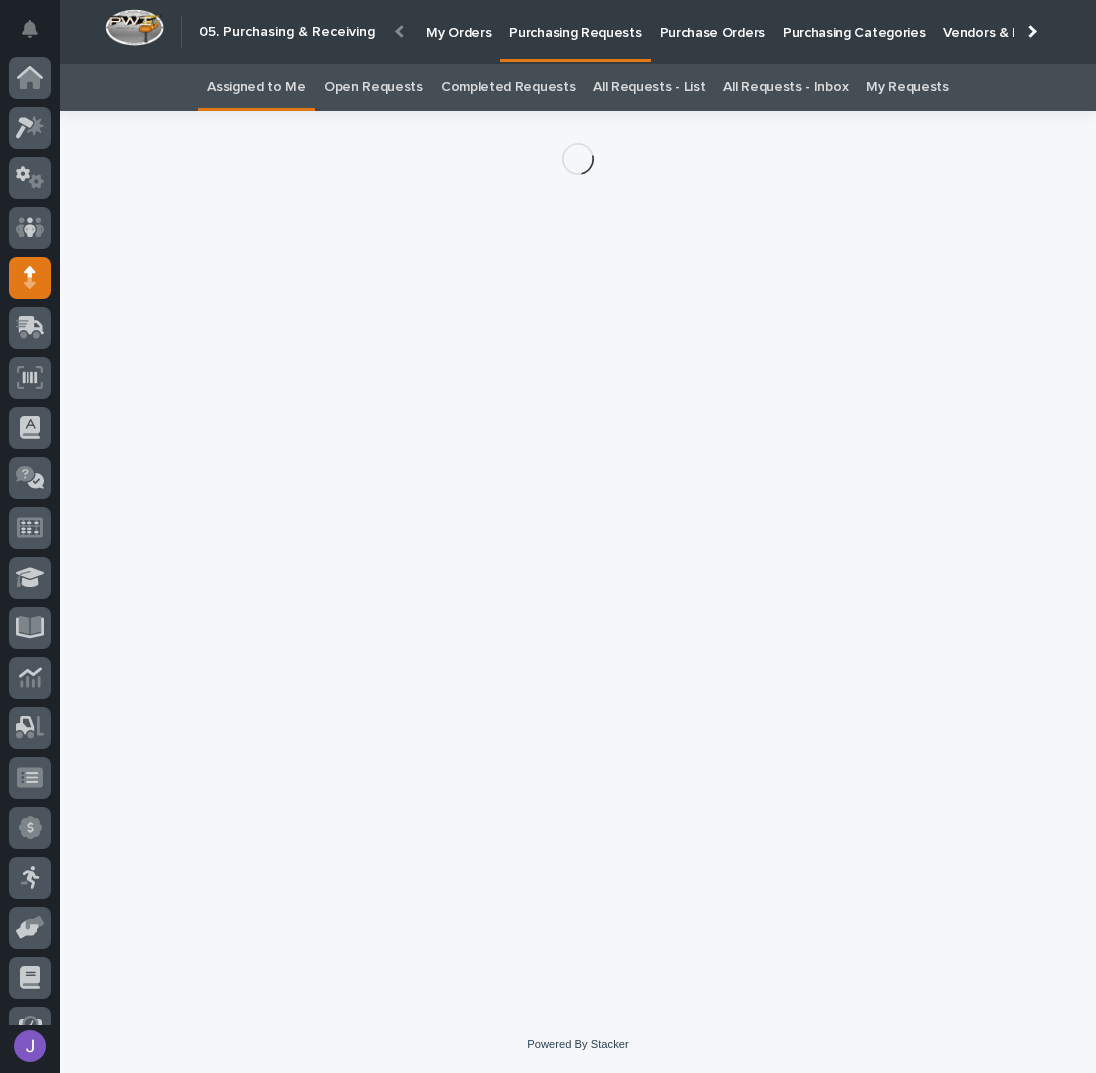 scroll, scrollTop: 82, scrollLeft: 0, axis: vertical 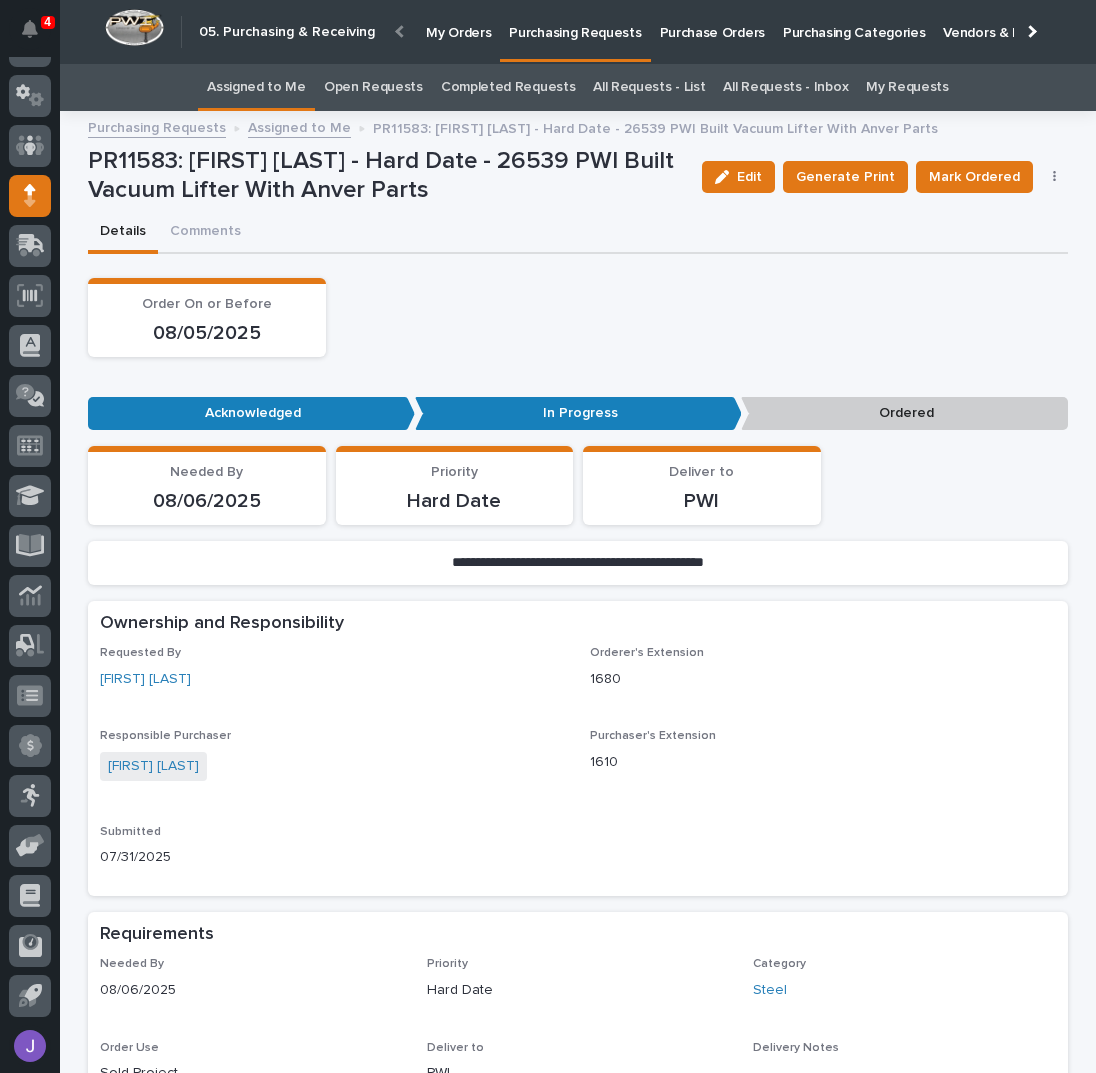 click 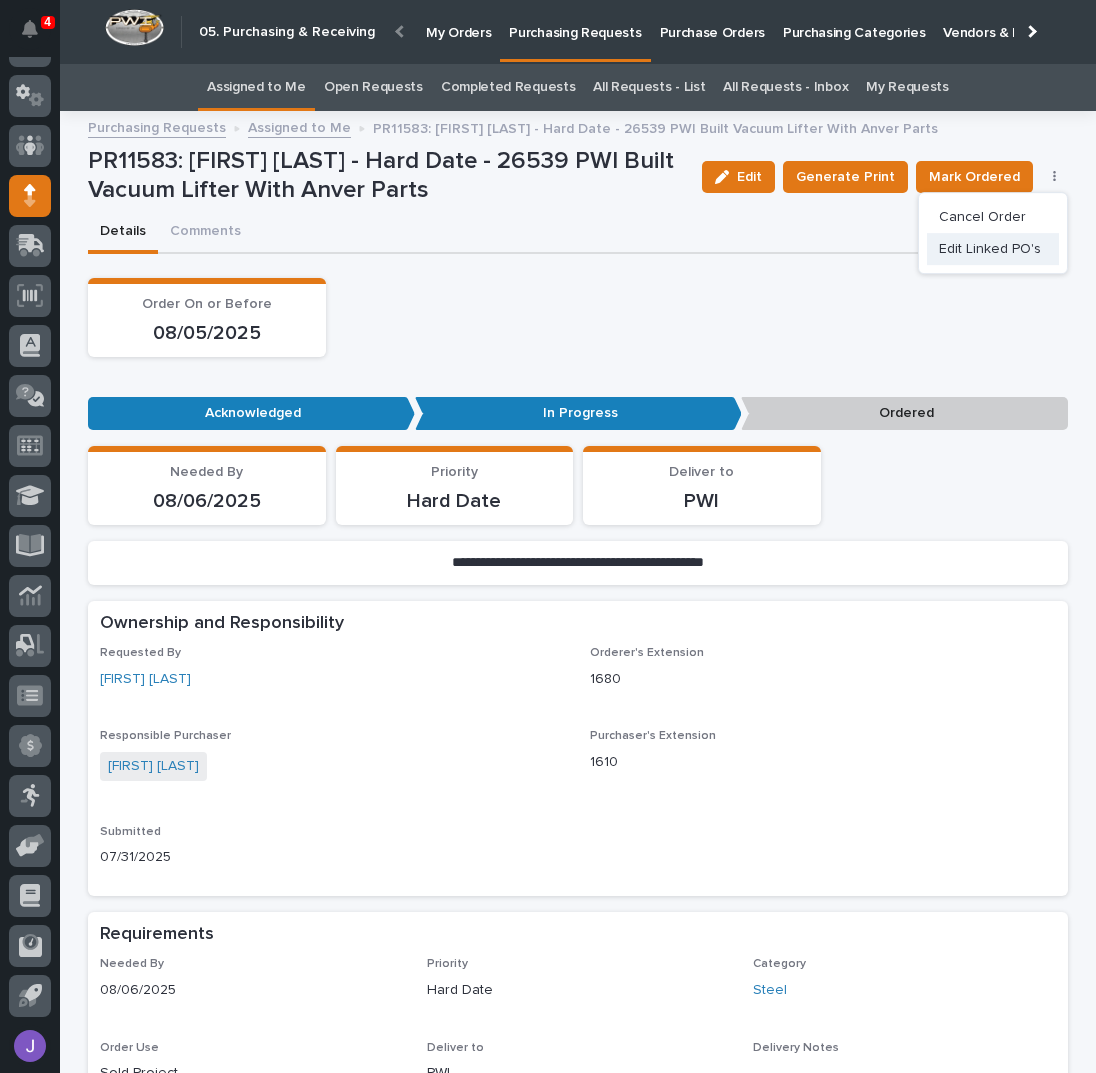 click on "Edit Linked PO's" at bounding box center (990, 249) 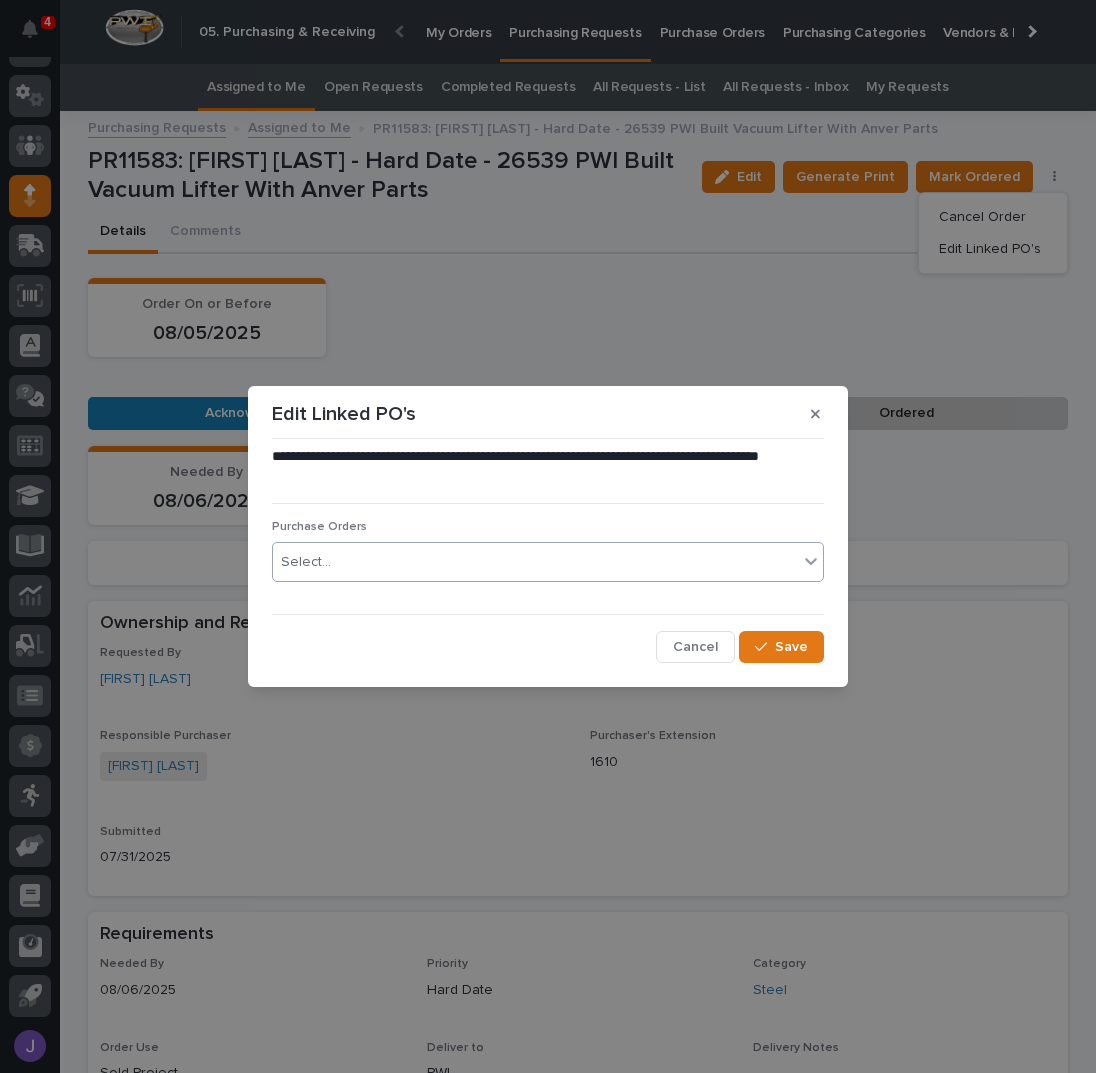 click on "Select..." at bounding box center (535, 562) 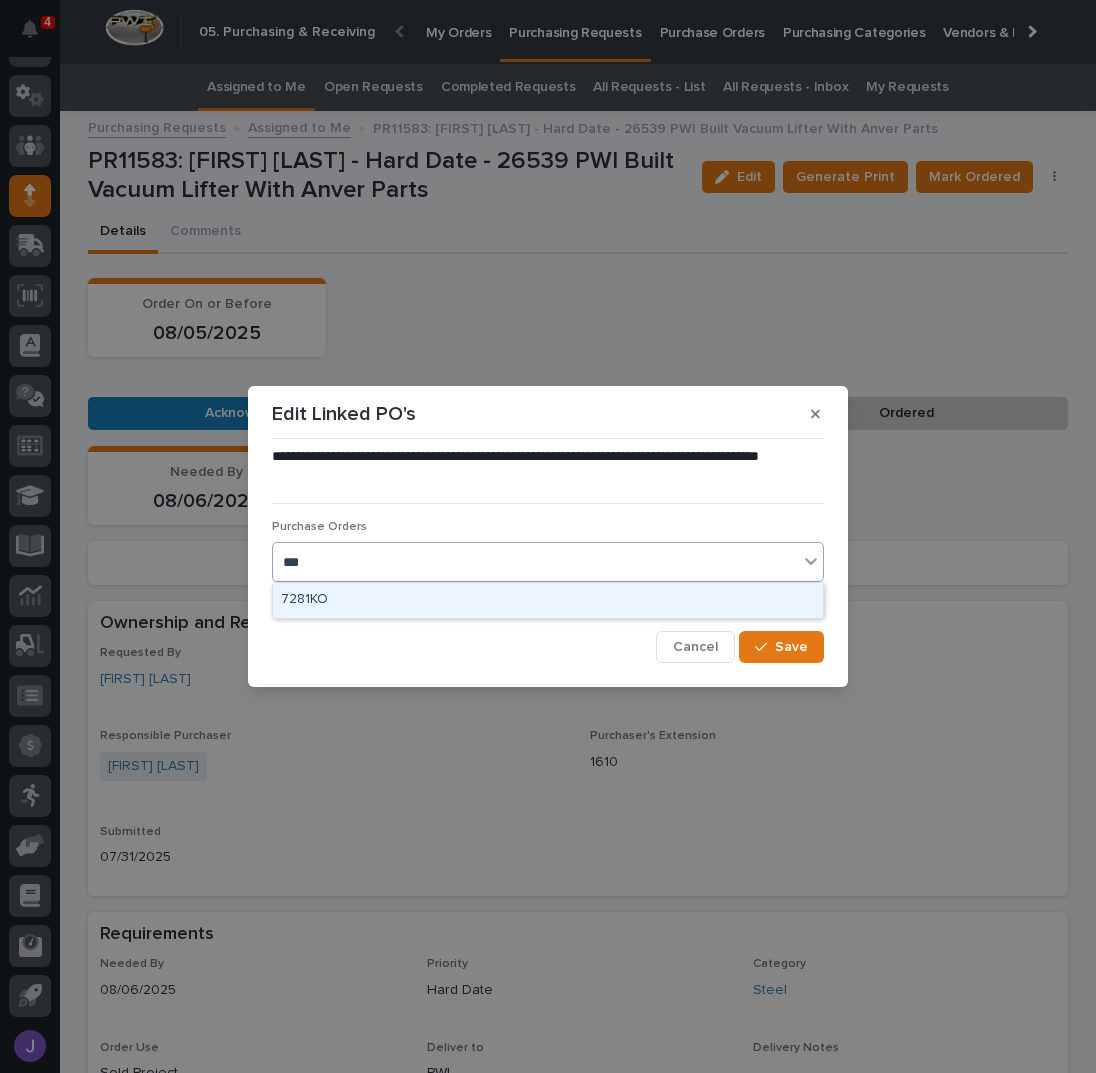 type on "****" 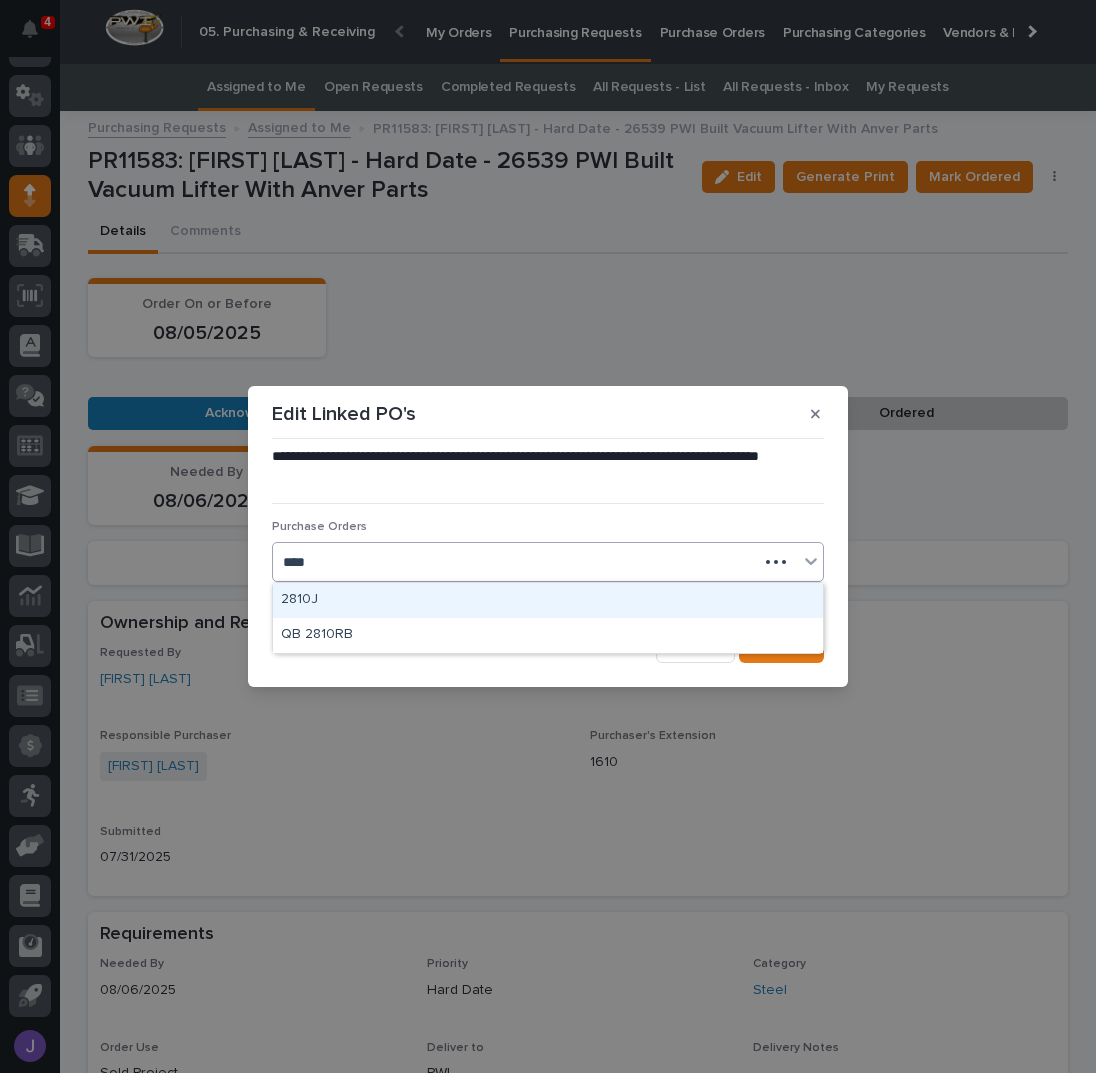 type 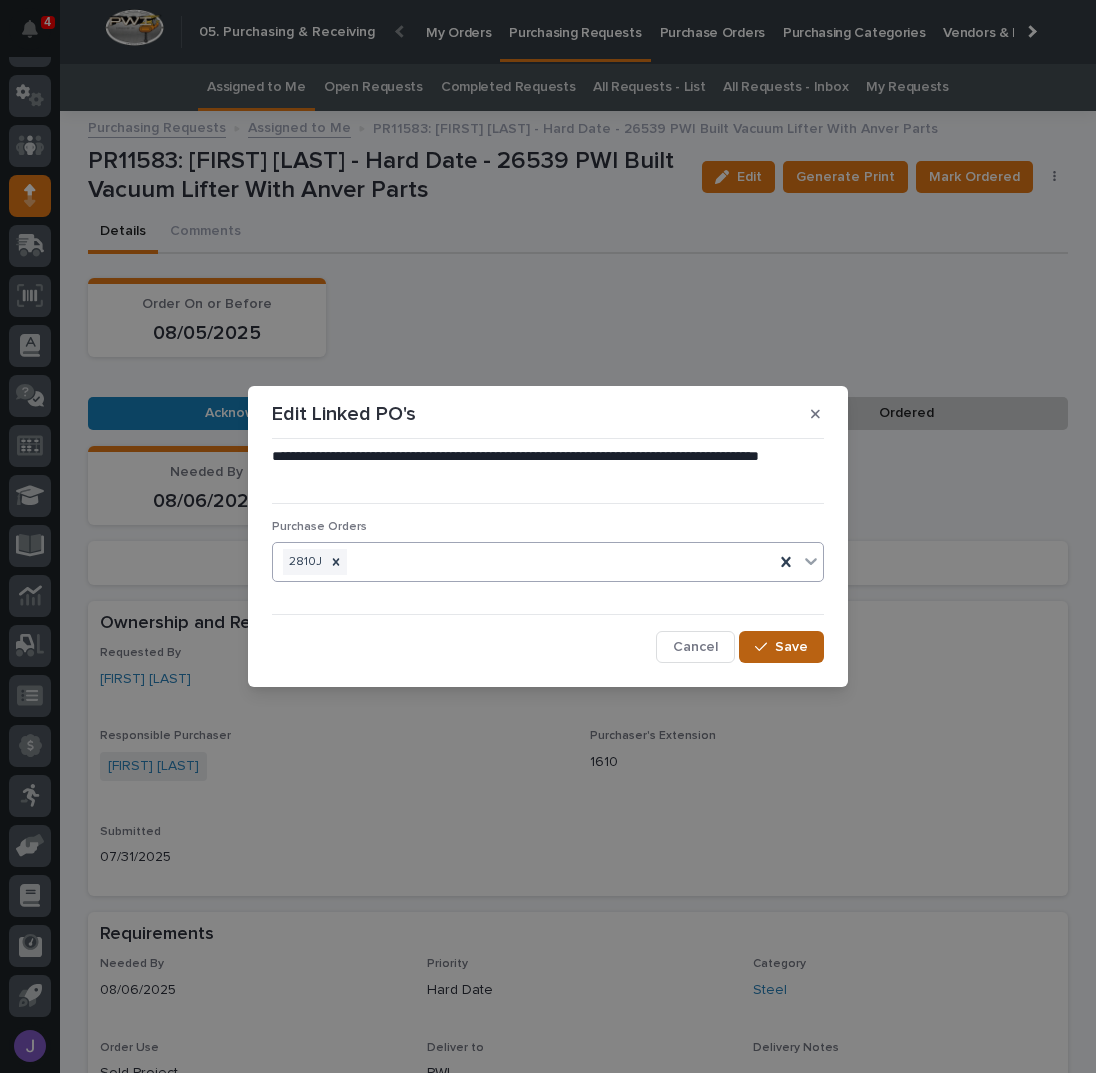 click on "Save" at bounding box center (781, 647) 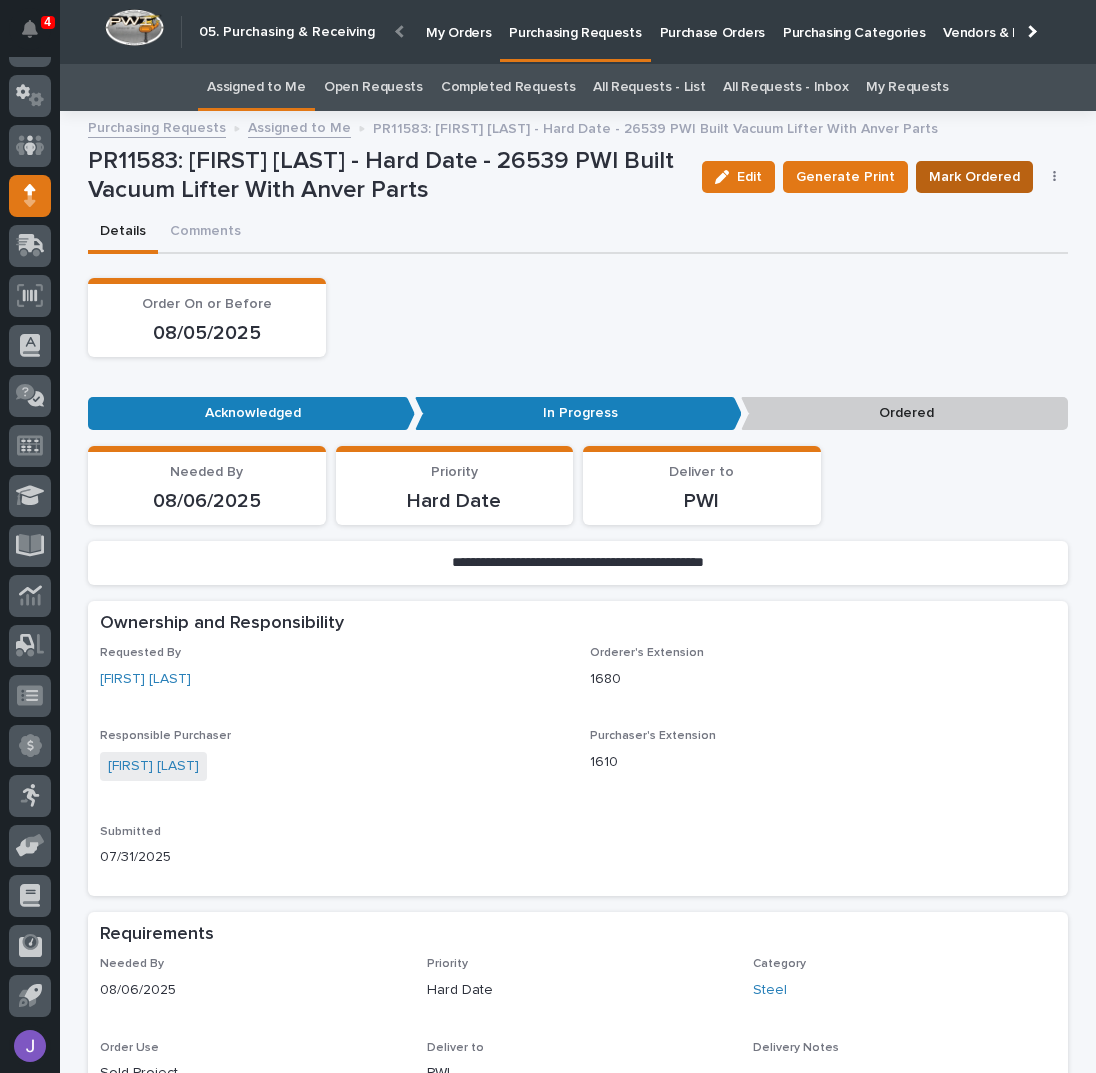click on "Mark Ordered" at bounding box center [974, 177] 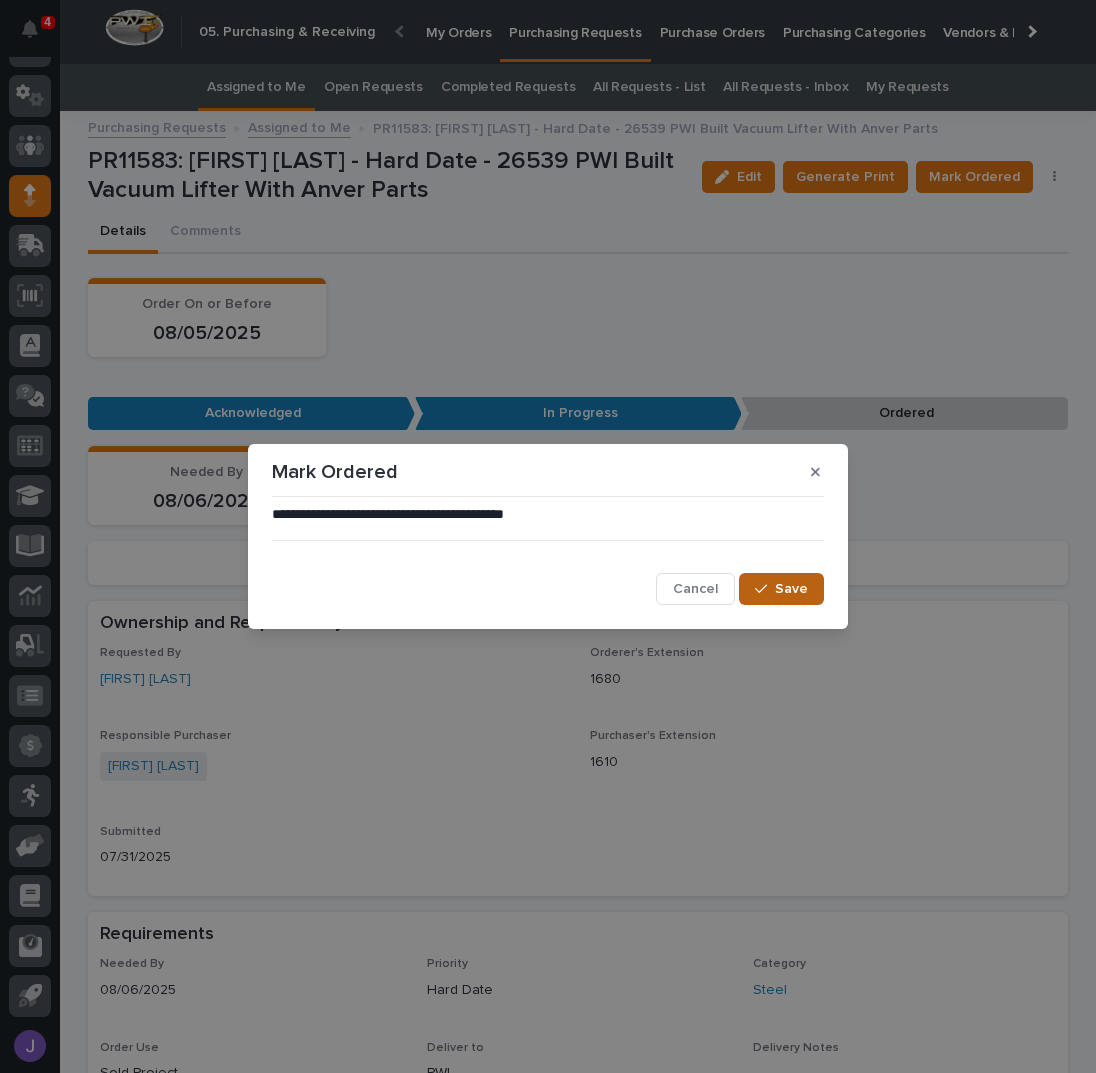 click on "Save" at bounding box center [791, 589] 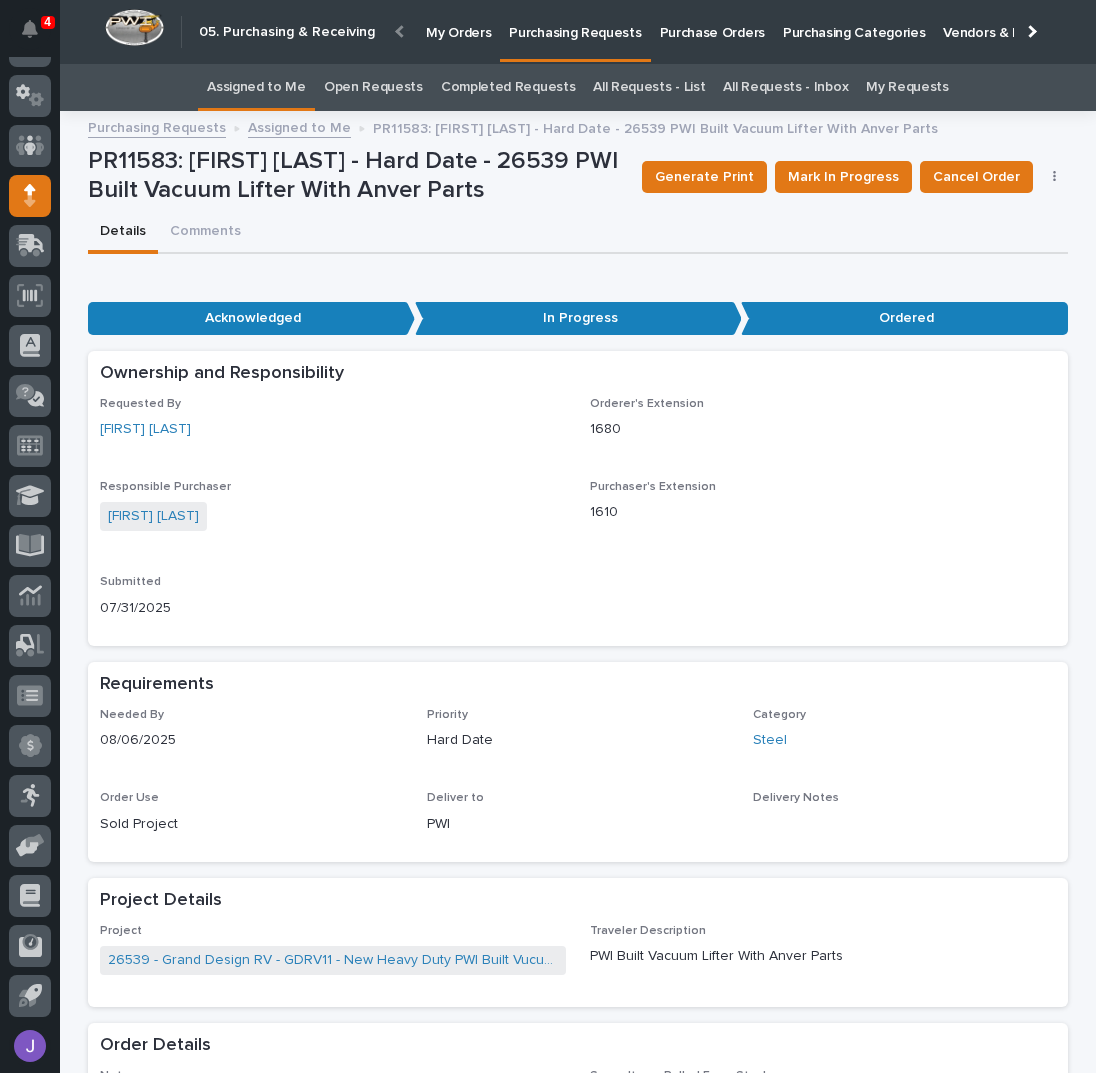 click on "Assigned to Me" at bounding box center (256, 87) 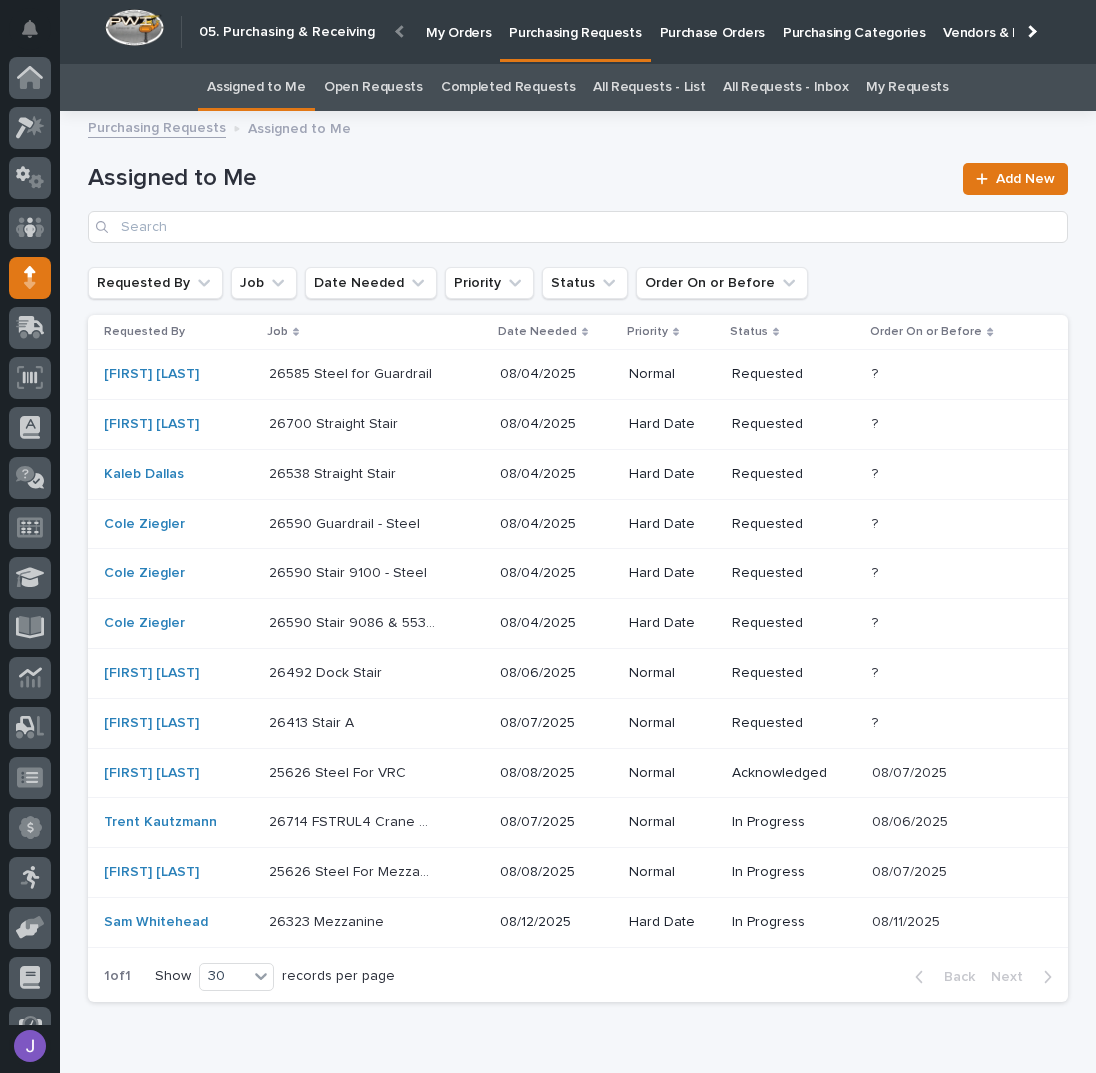 scroll, scrollTop: 82, scrollLeft: 0, axis: vertical 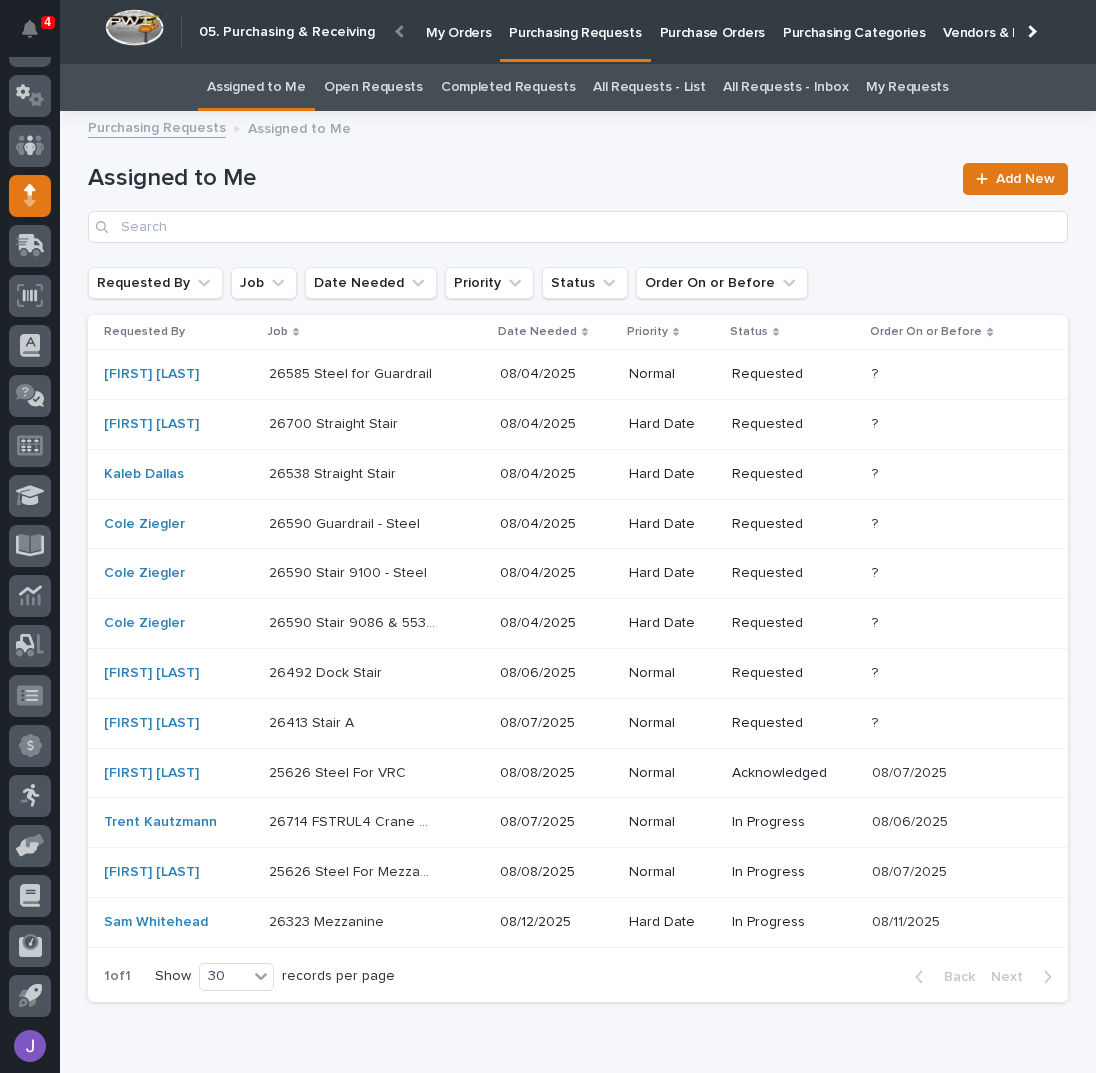 click on "26323 Mezzanine 26323 Mezzanine" at bounding box center [376, 922] 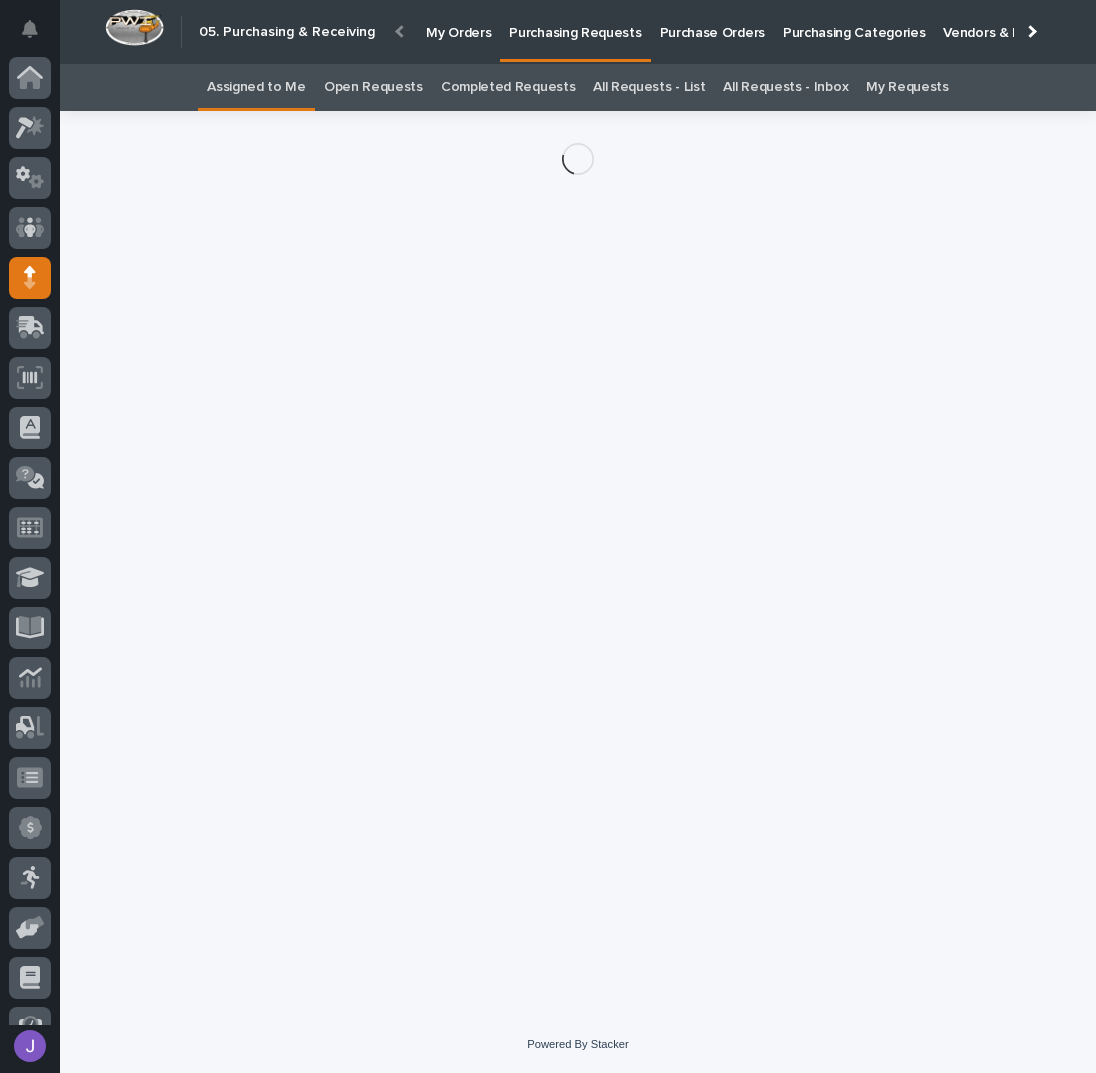 scroll, scrollTop: 82, scrollLeft: 0, axis: vertical 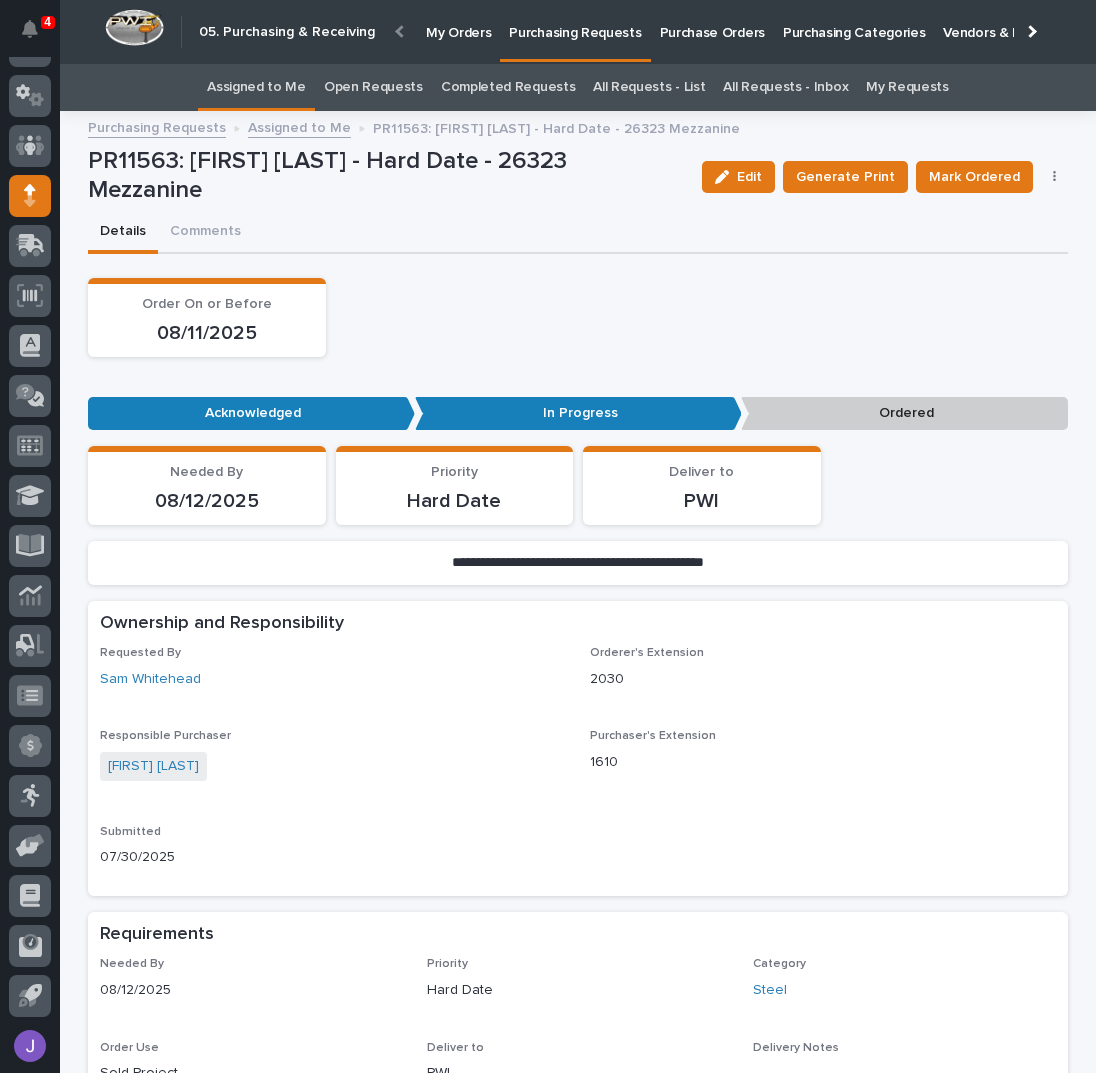 click at bounding box center [1055, 177] 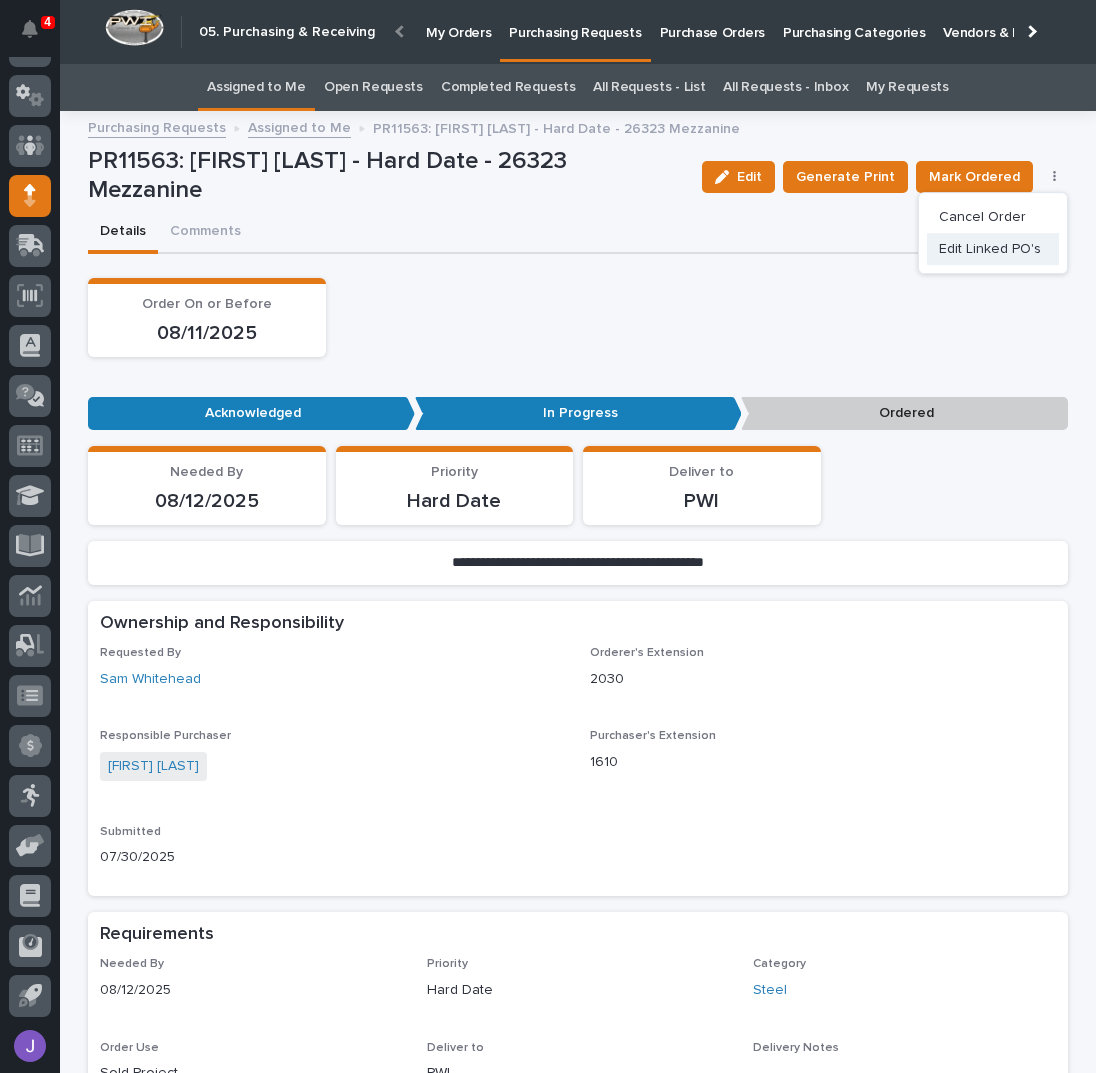 click on "Edit Linked PO's" at bounding box center (990, 249) 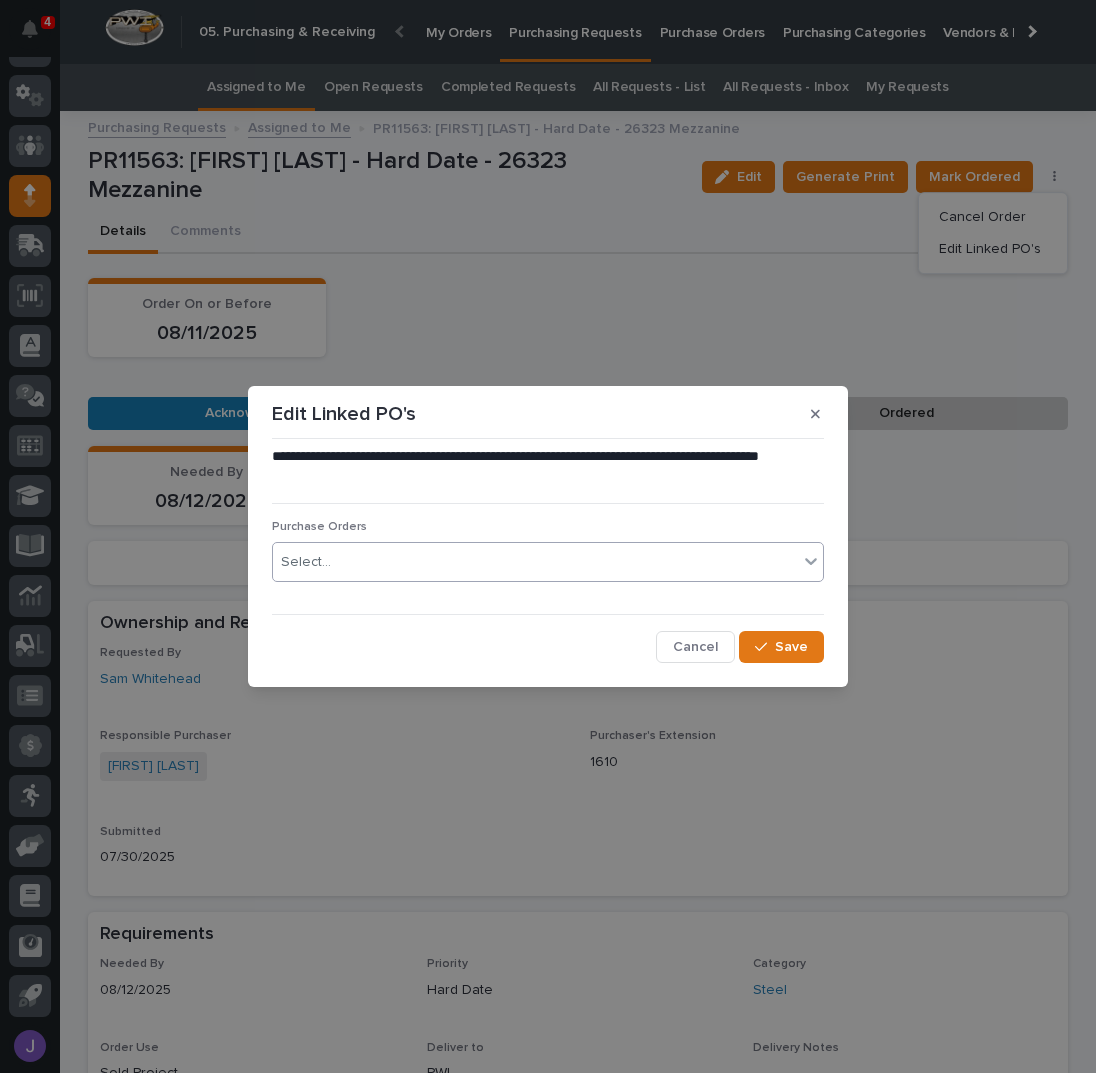click on "Select..." at bounding box center (535, 562) 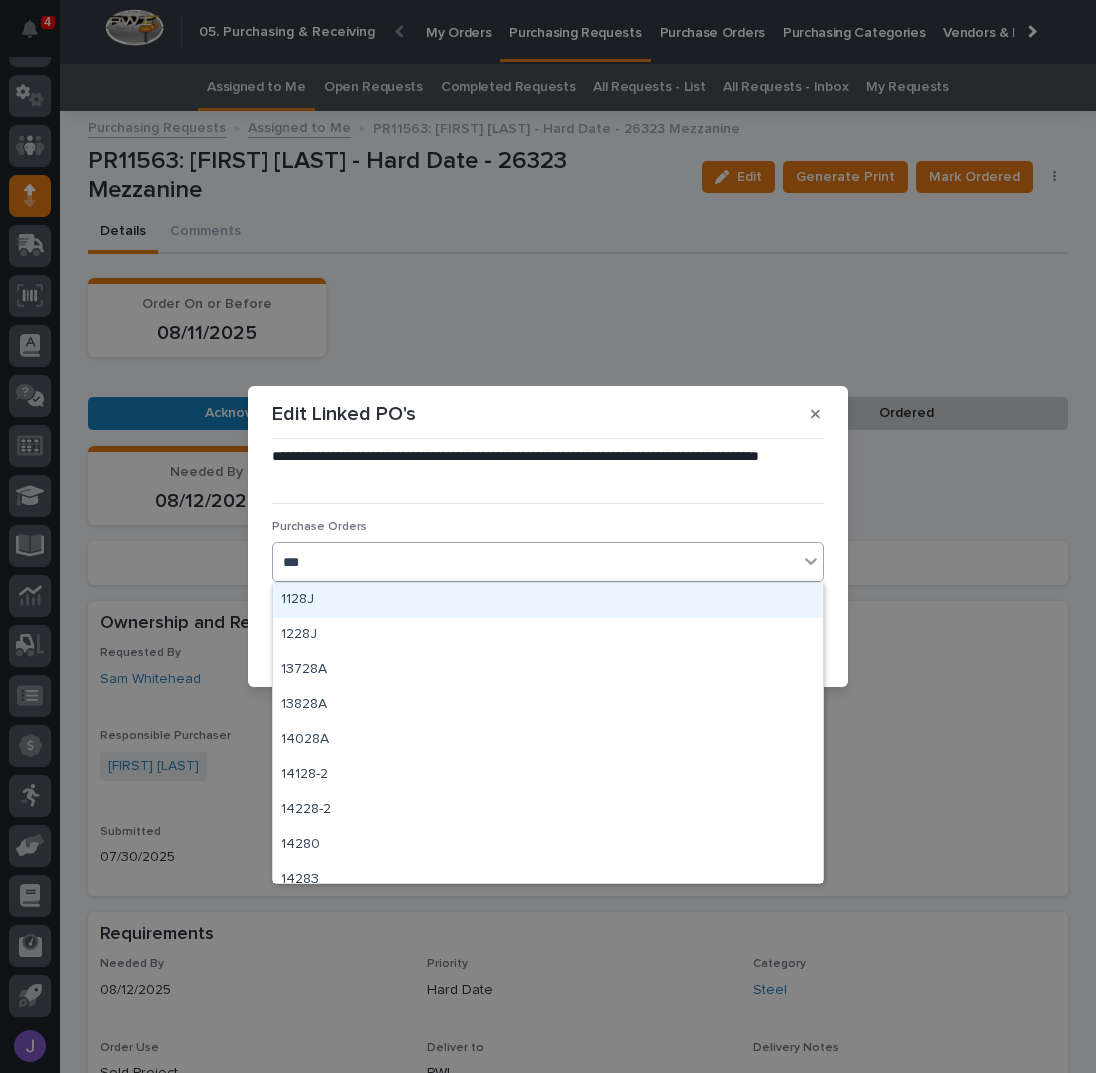 type on "****" 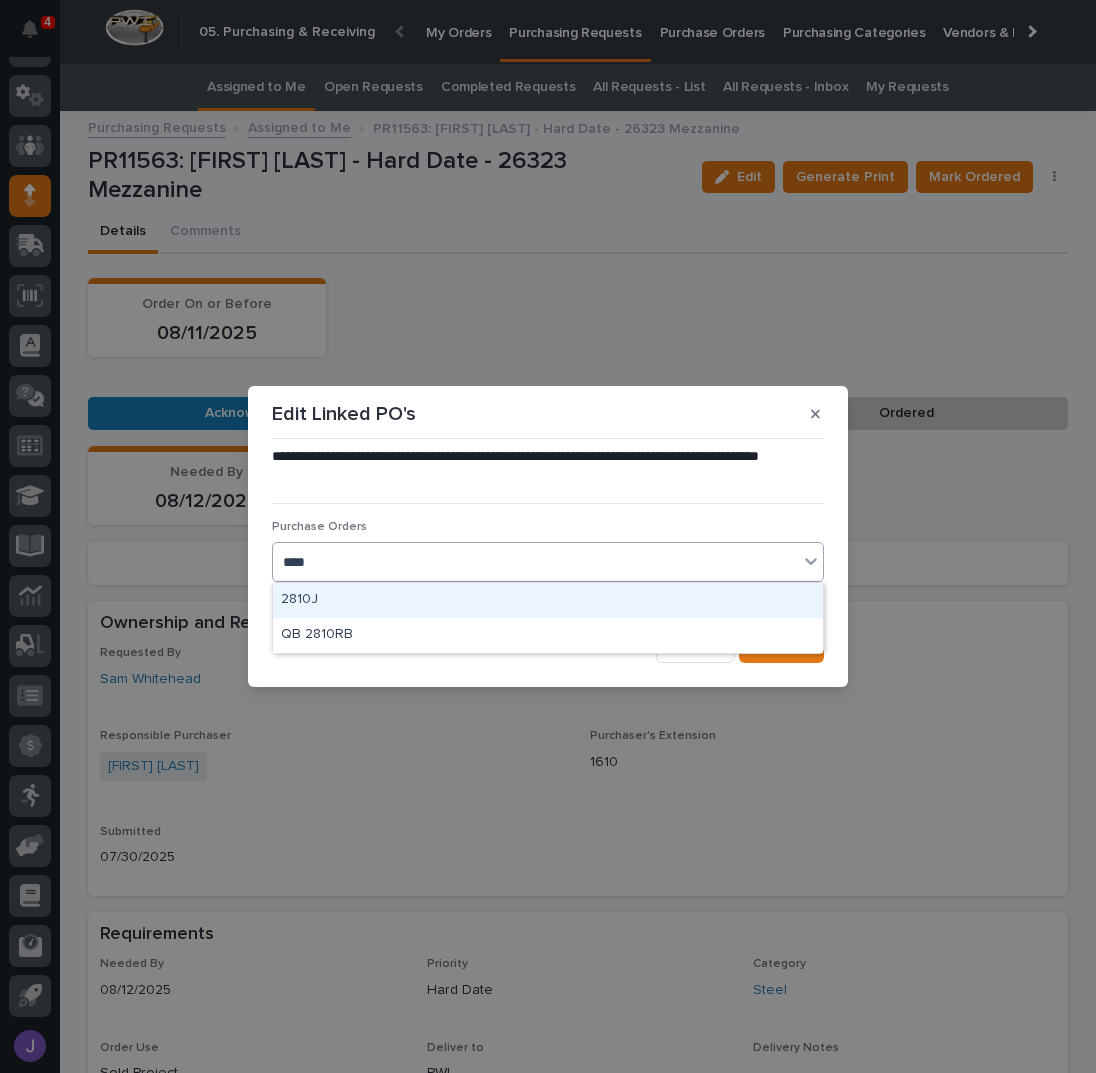 click on "2810J" at bounding box center [548, 600] 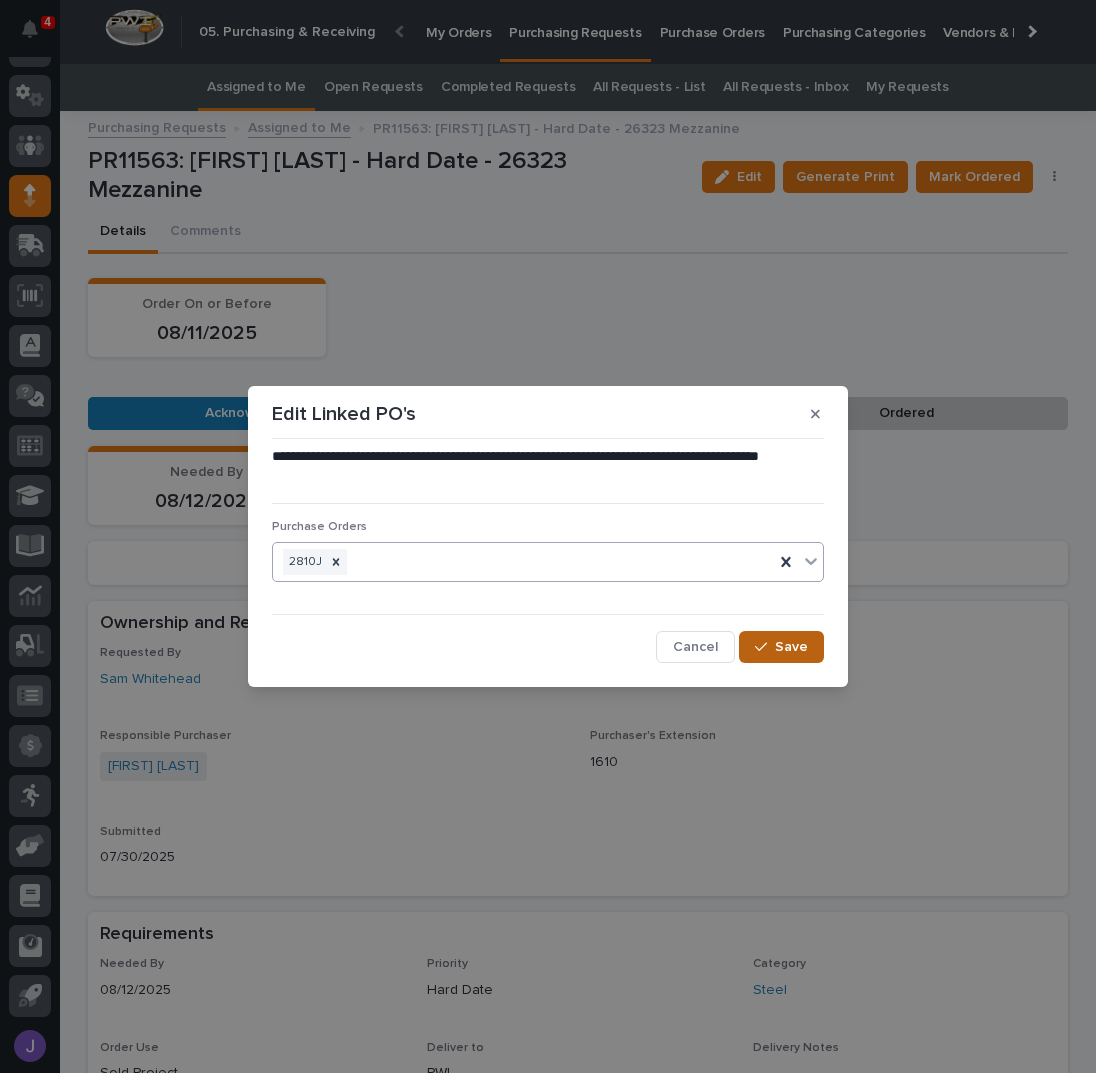 click 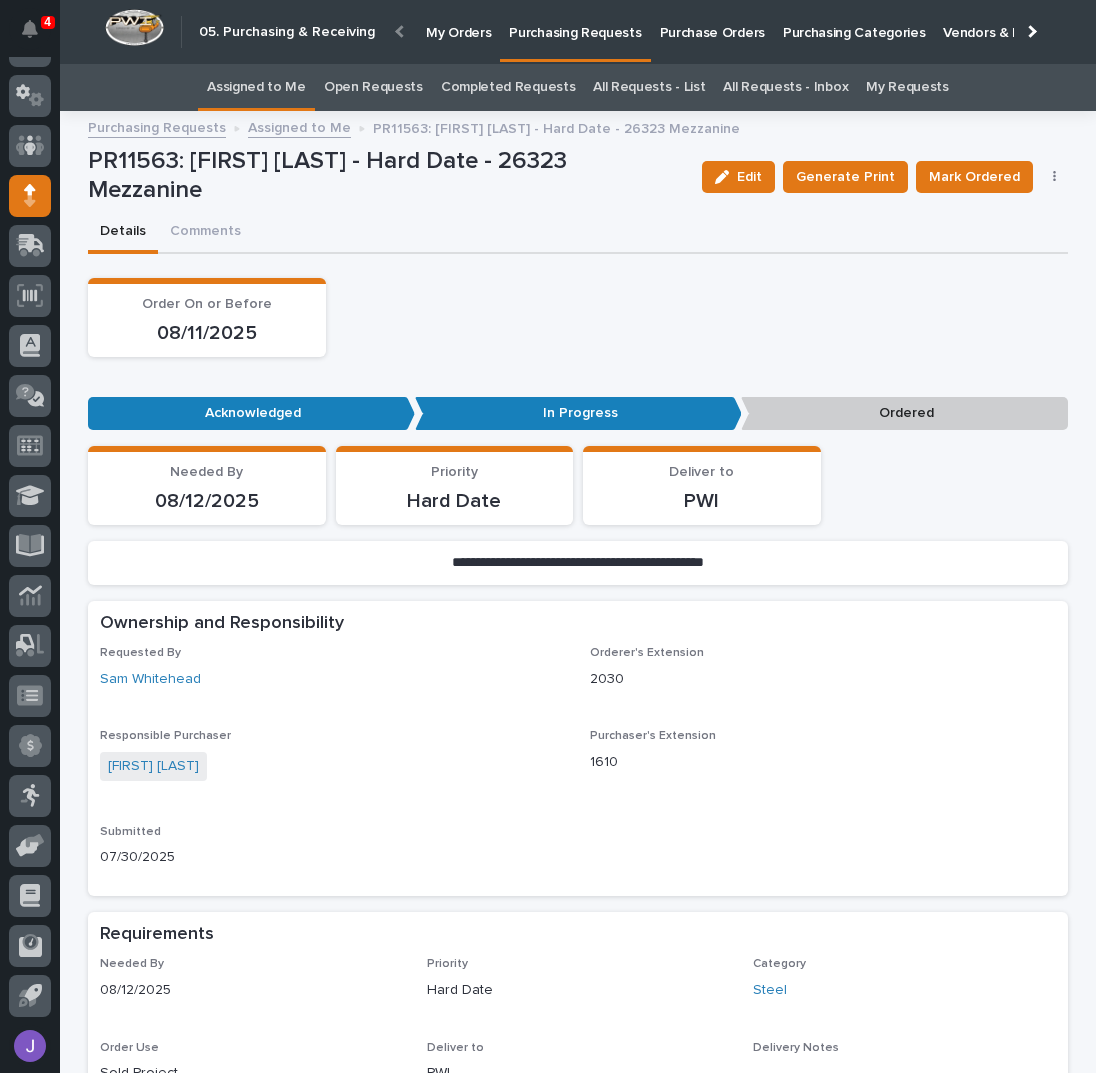click on "Assigned to Me" at bounding box center [256, 87] 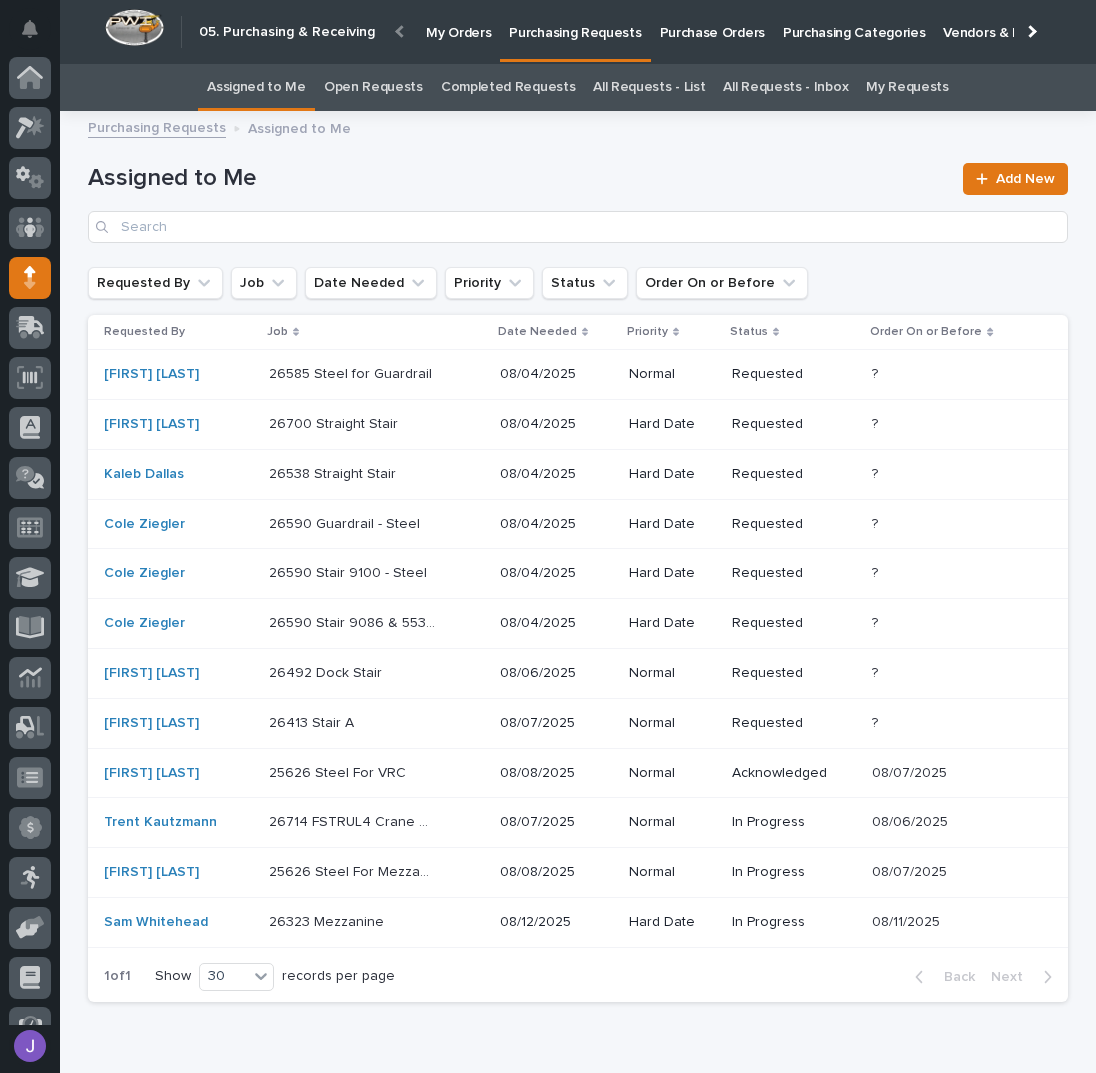 scroll, scrollTop: 82, scrollLeft: 0, axis: vertical 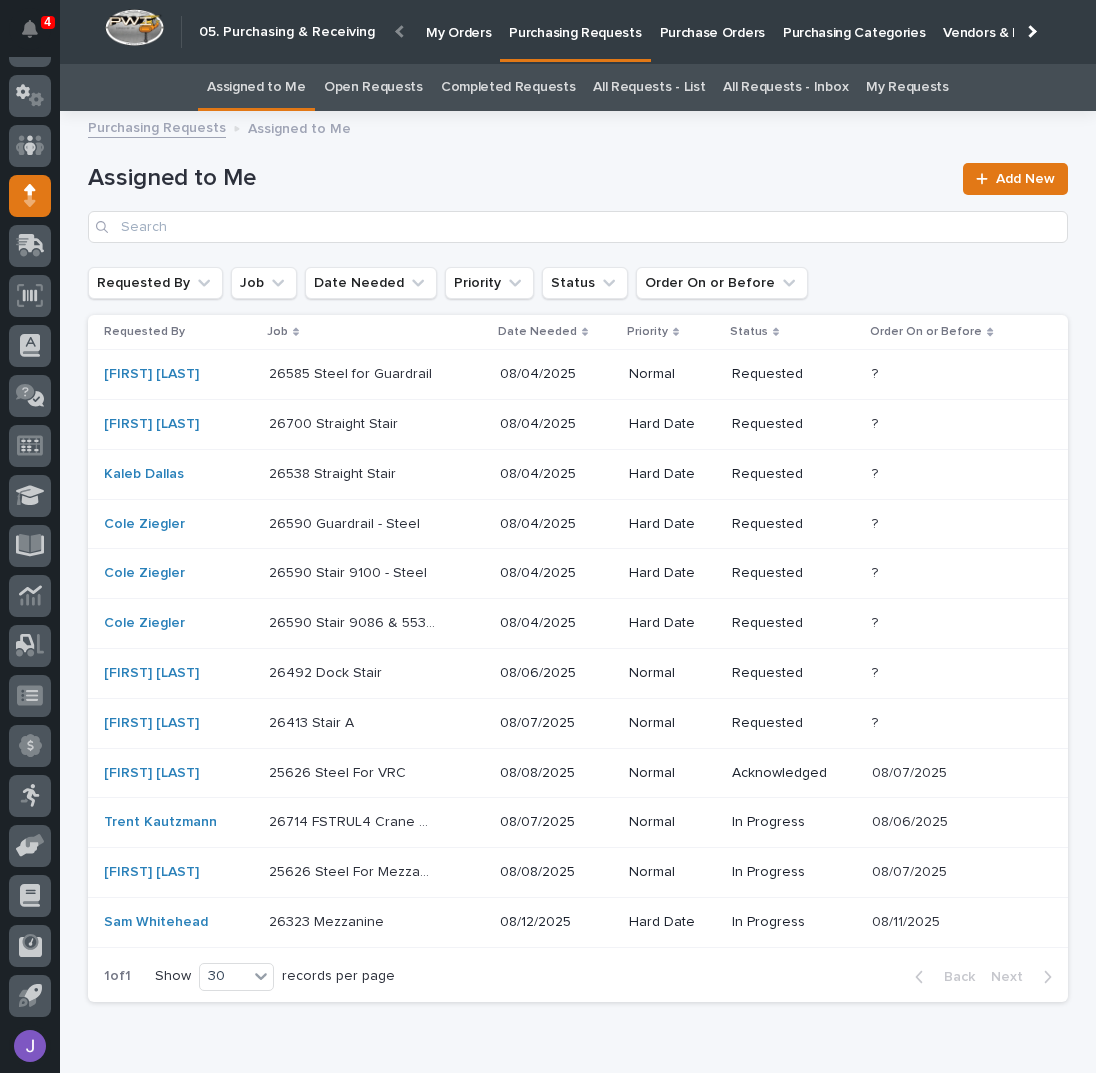click on "26714 FSTRUL4 Crane System 26714 FSTRUL4 Crane System" at bounding box center (376, 822) 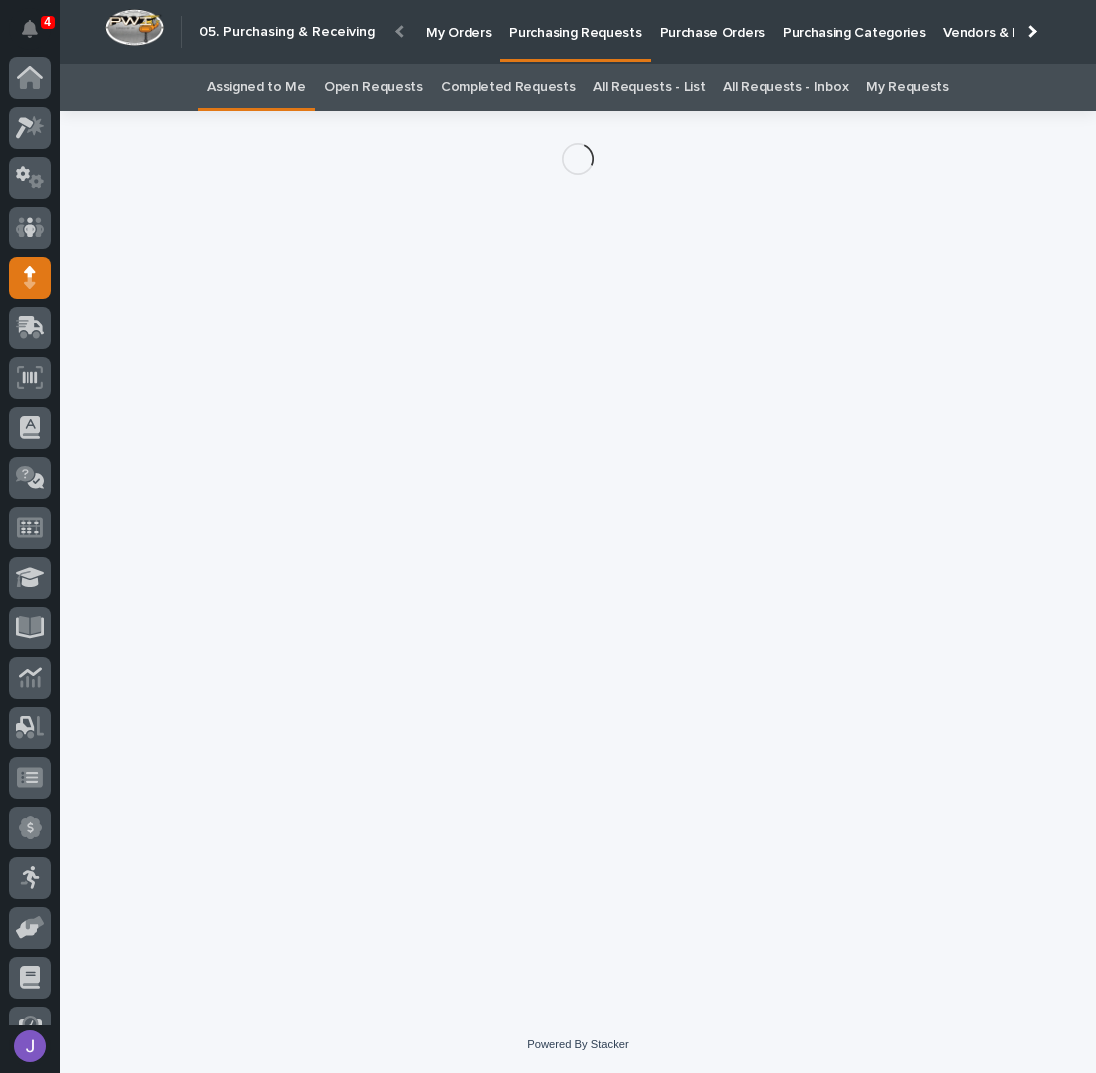 scroll, scrollTop: 82, scrollLeft: 0, axis: vertical 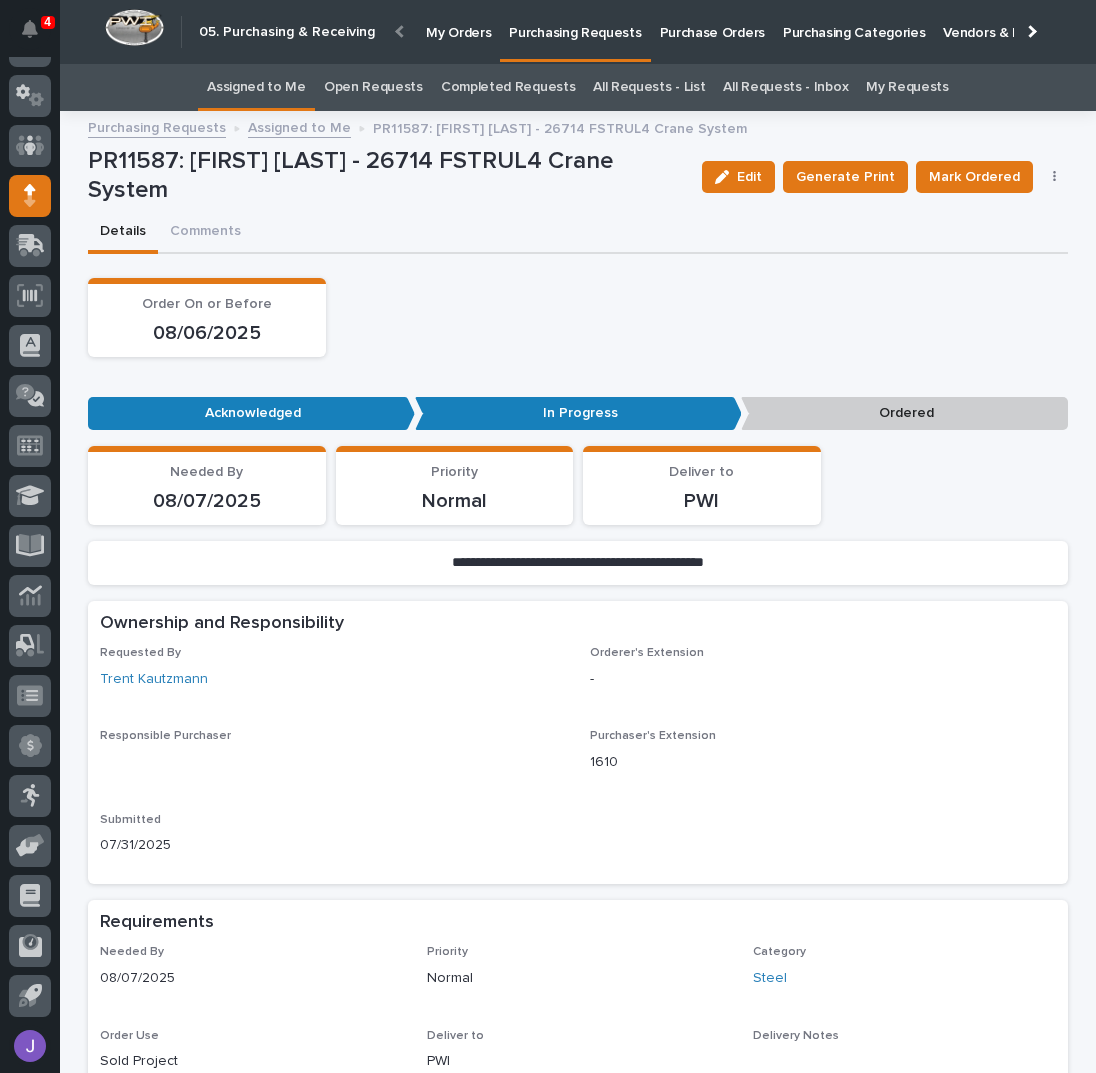 click at bounding box center (1055, 177) 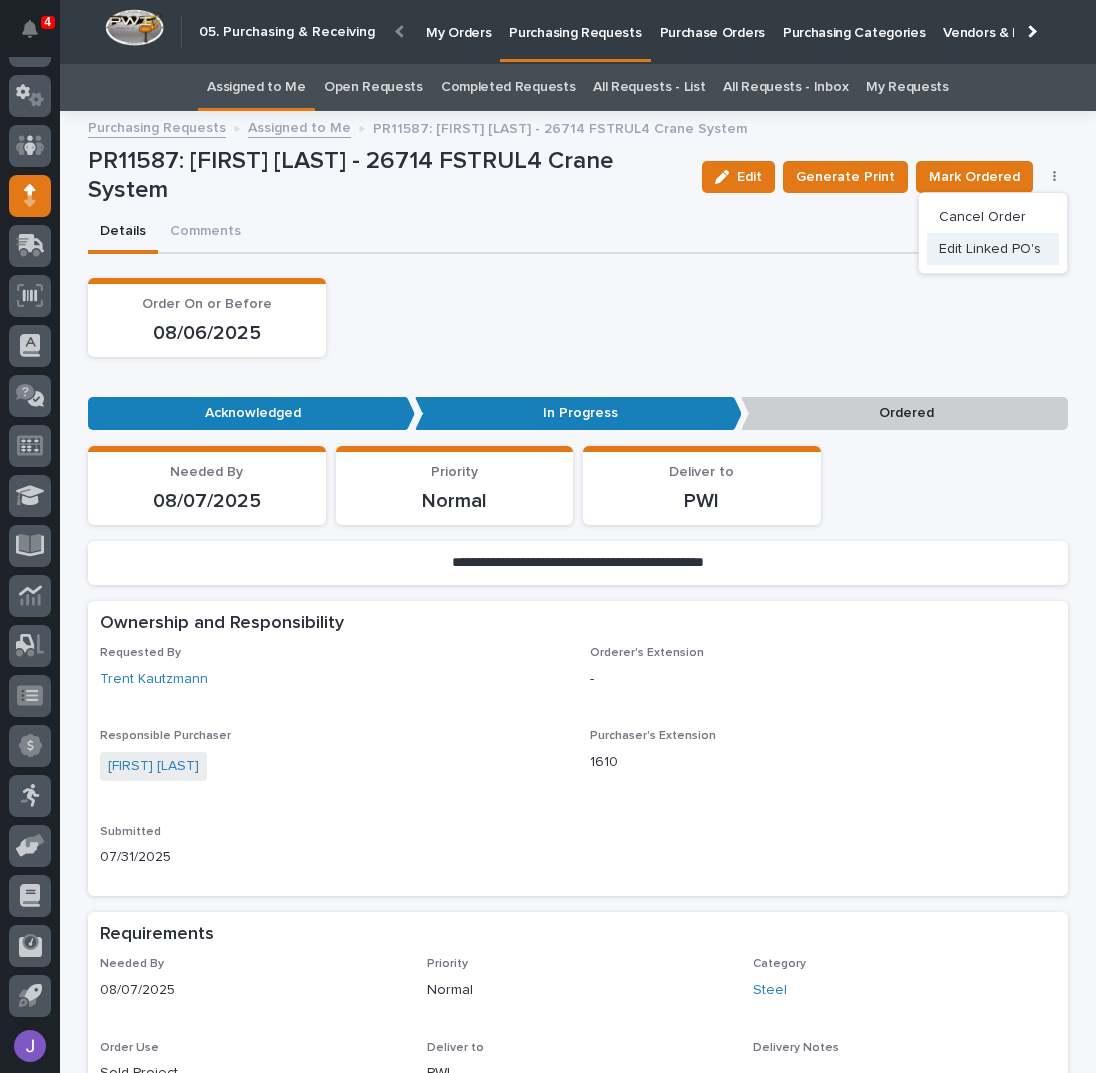 click on "Edit Linked PO's" at bounding box center [990, 249] 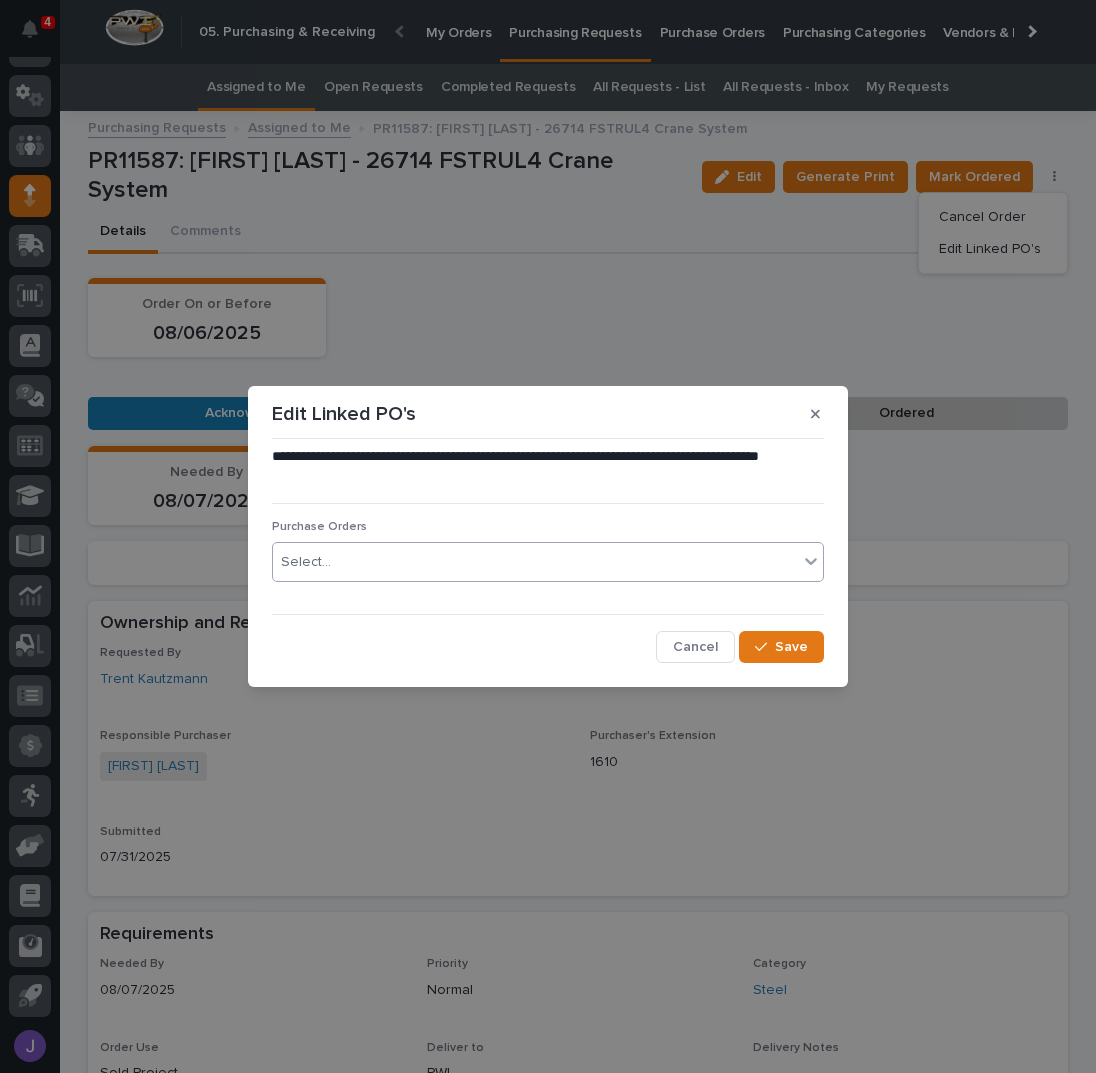 click on "Select..." at bounding box center (535, 562) 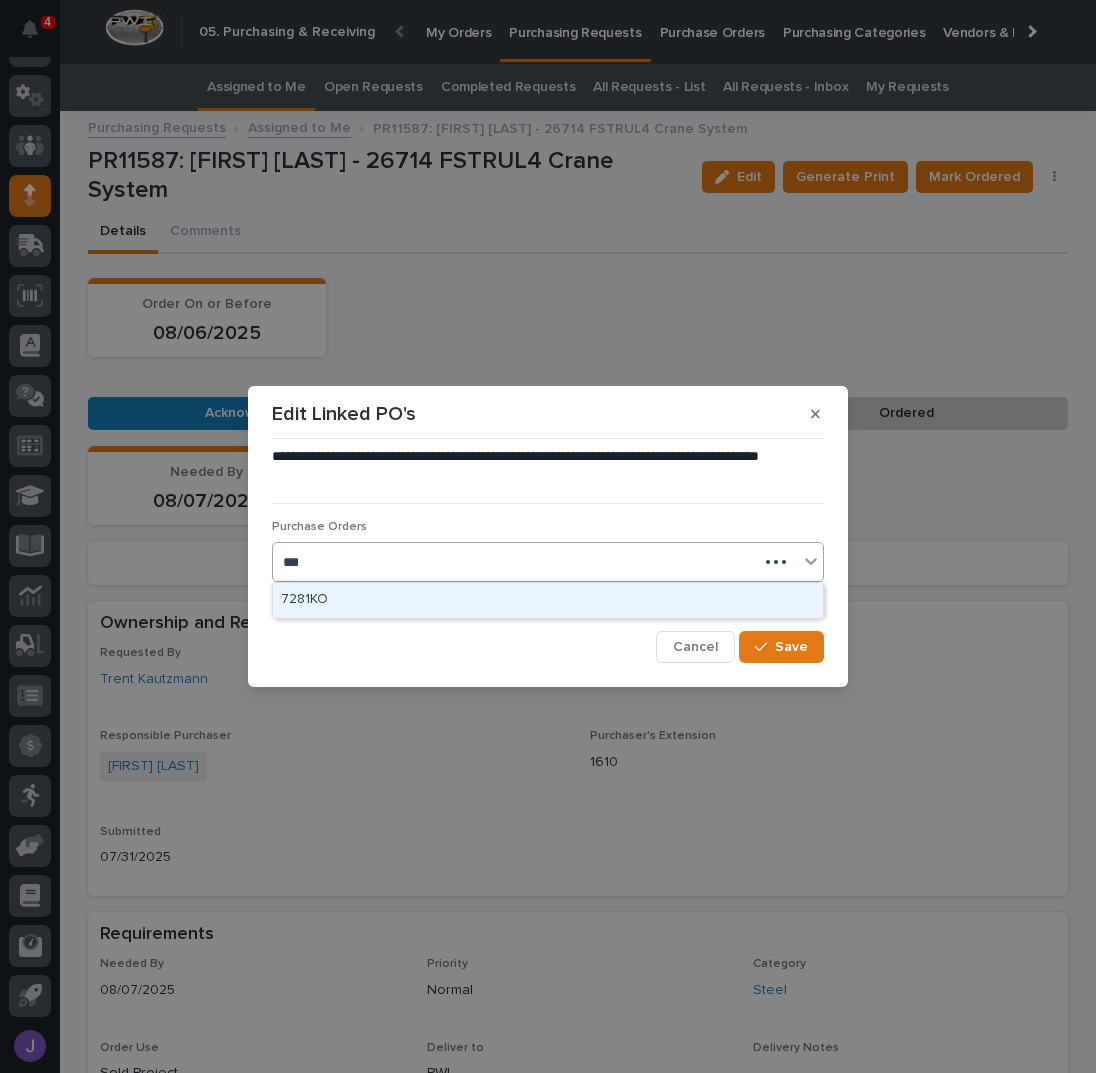 type on "****" 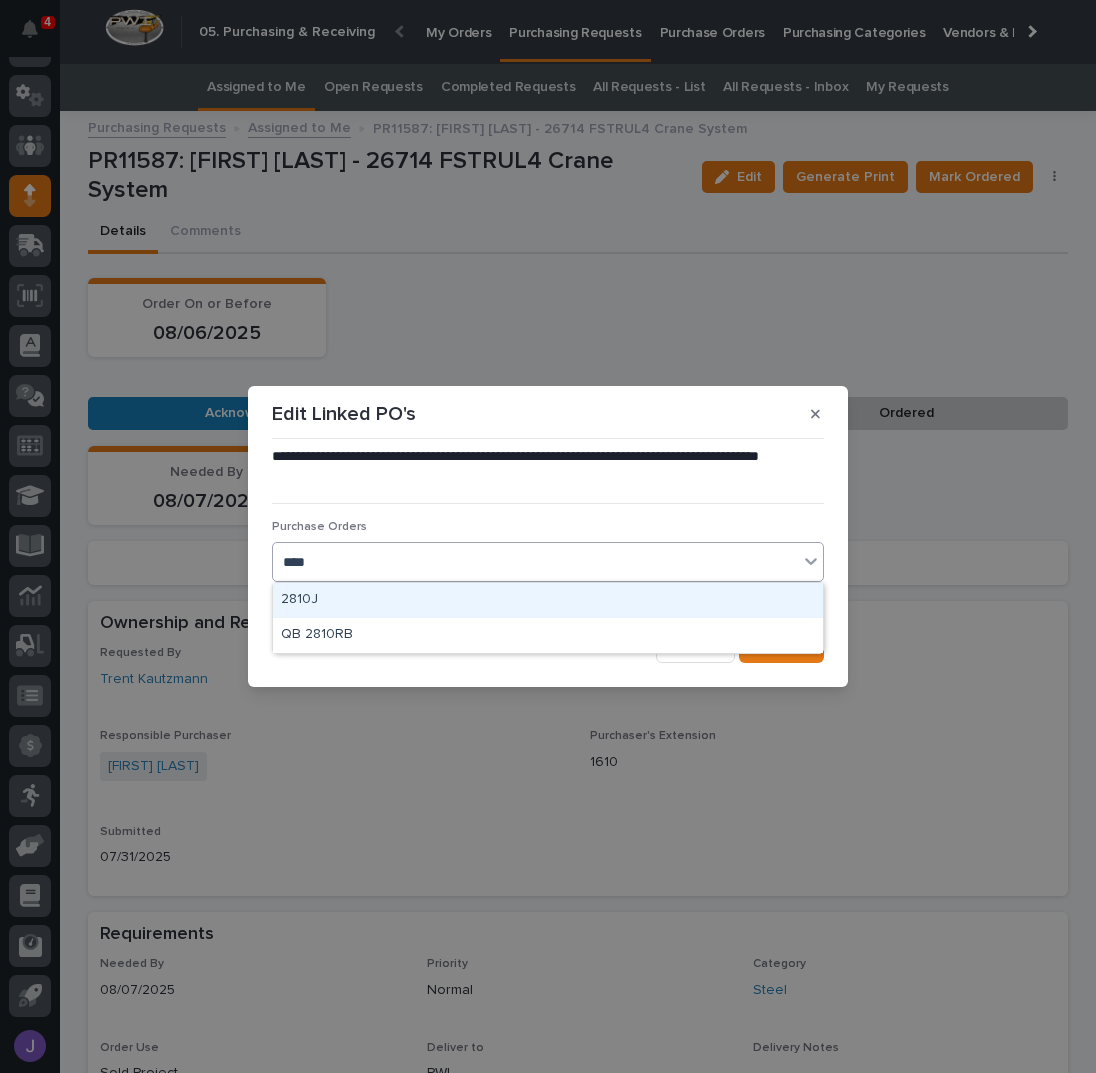 type 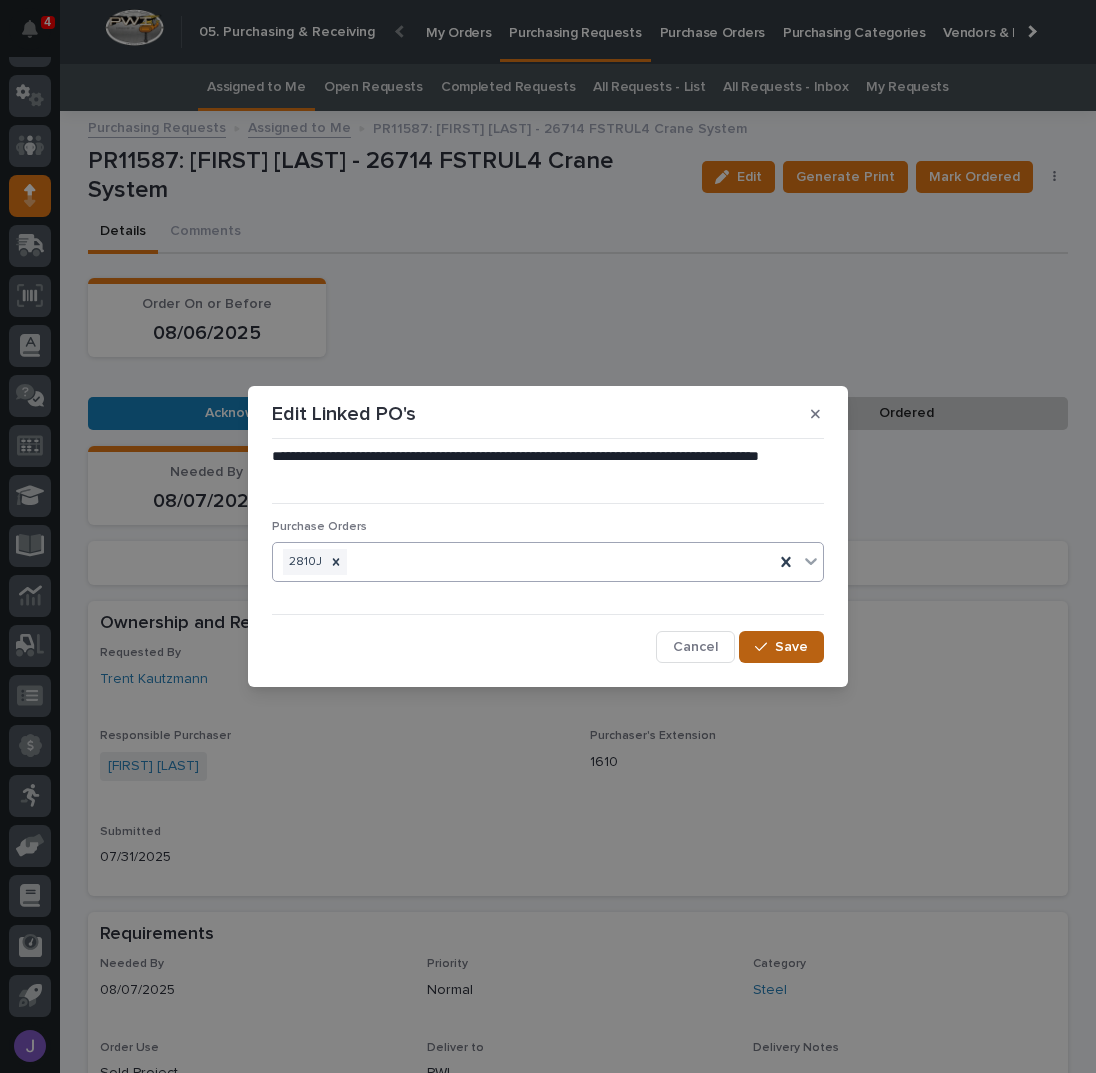 click on "Save" at bounding box center [791, 647] 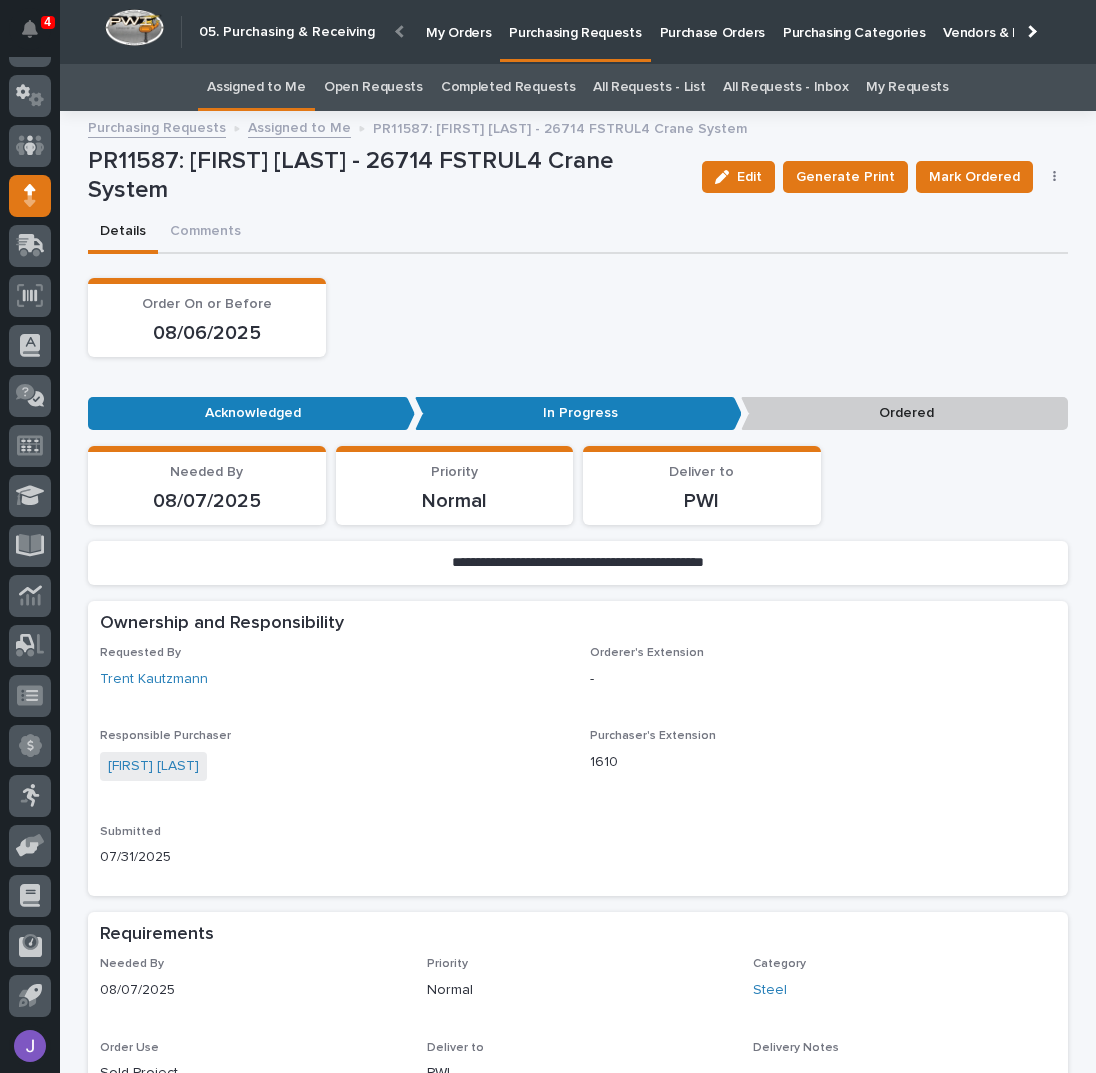 click on "Assigned to Me" at bounding box center [256, 87] 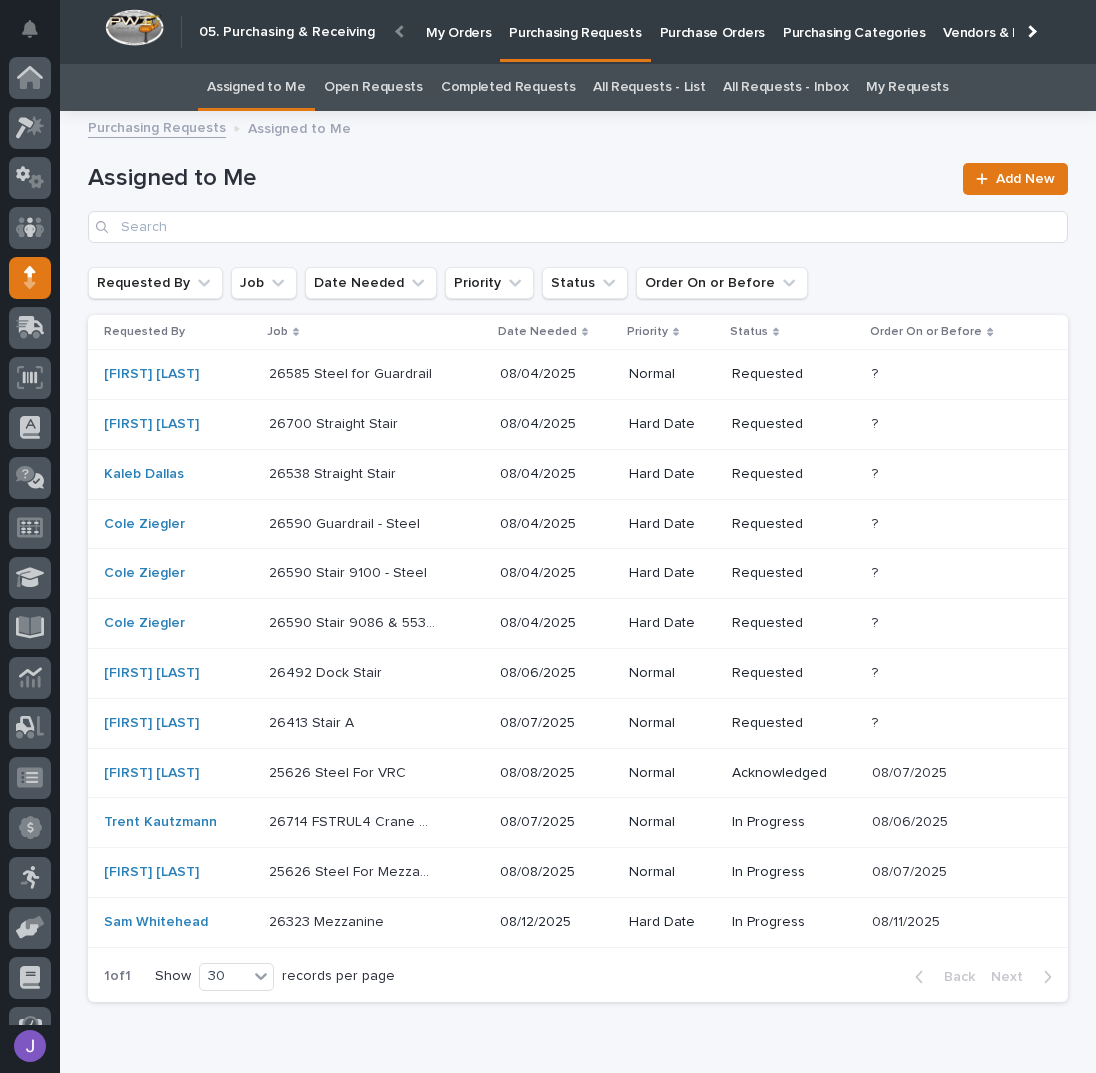 scroll, scrollTop: 82, scrollLeft: 0, axis: vertical 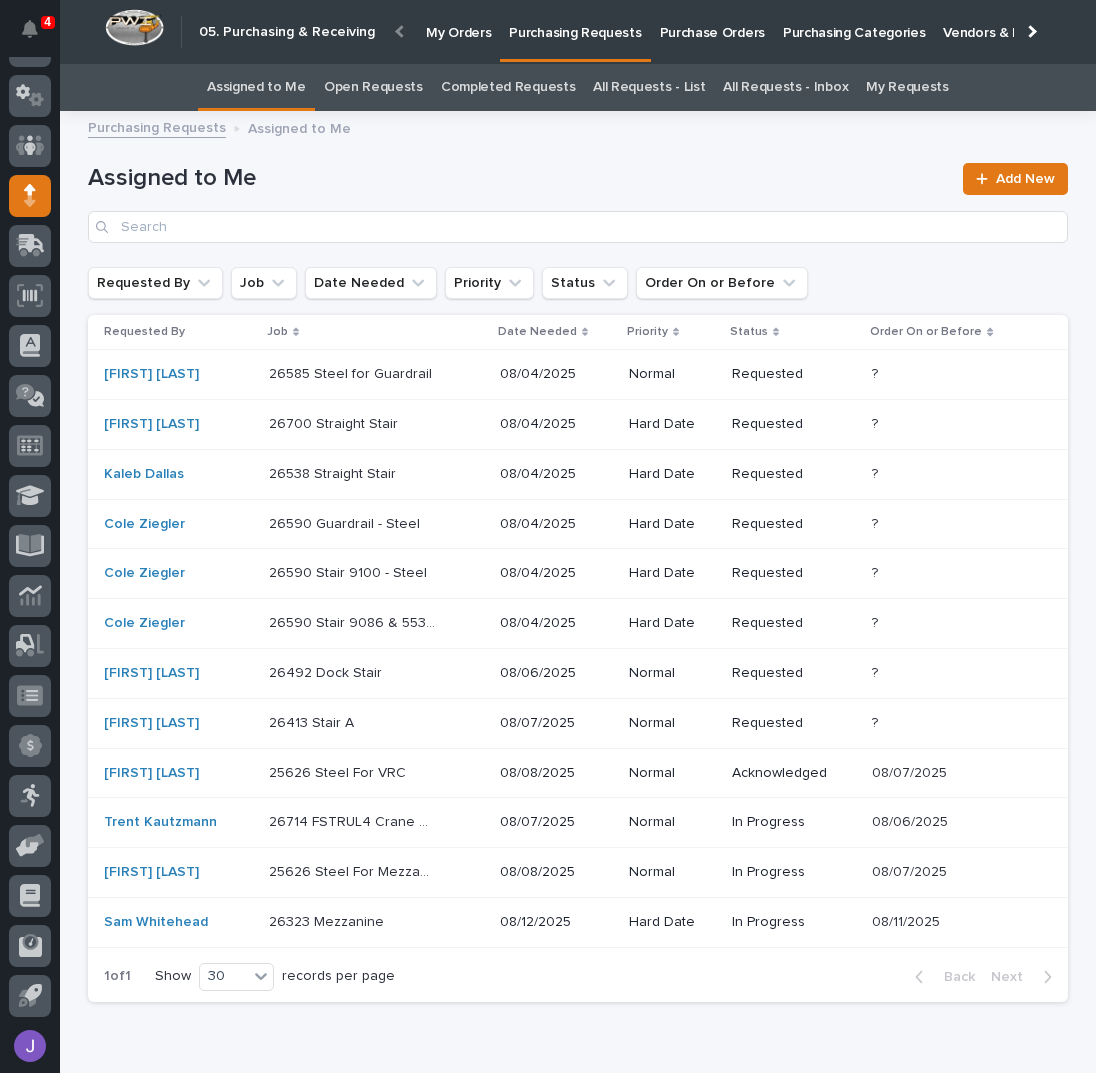 click on "25626 Steel For Mezzanine 25626 Steel For Mezzanine" at bounding box center [376, 872] 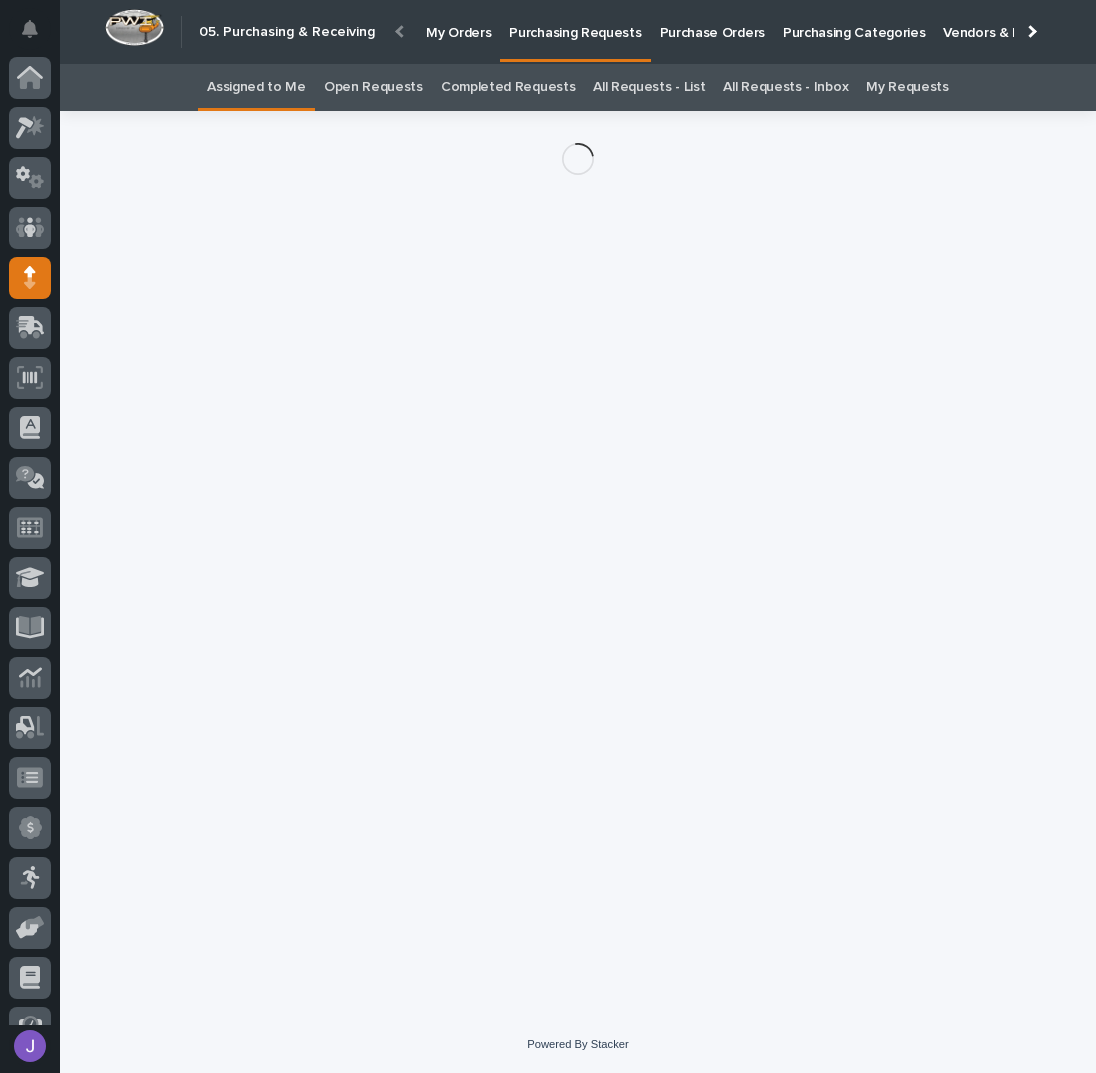 scroll, scrollTop: 82, scrollLeft: 0, axis: vertical 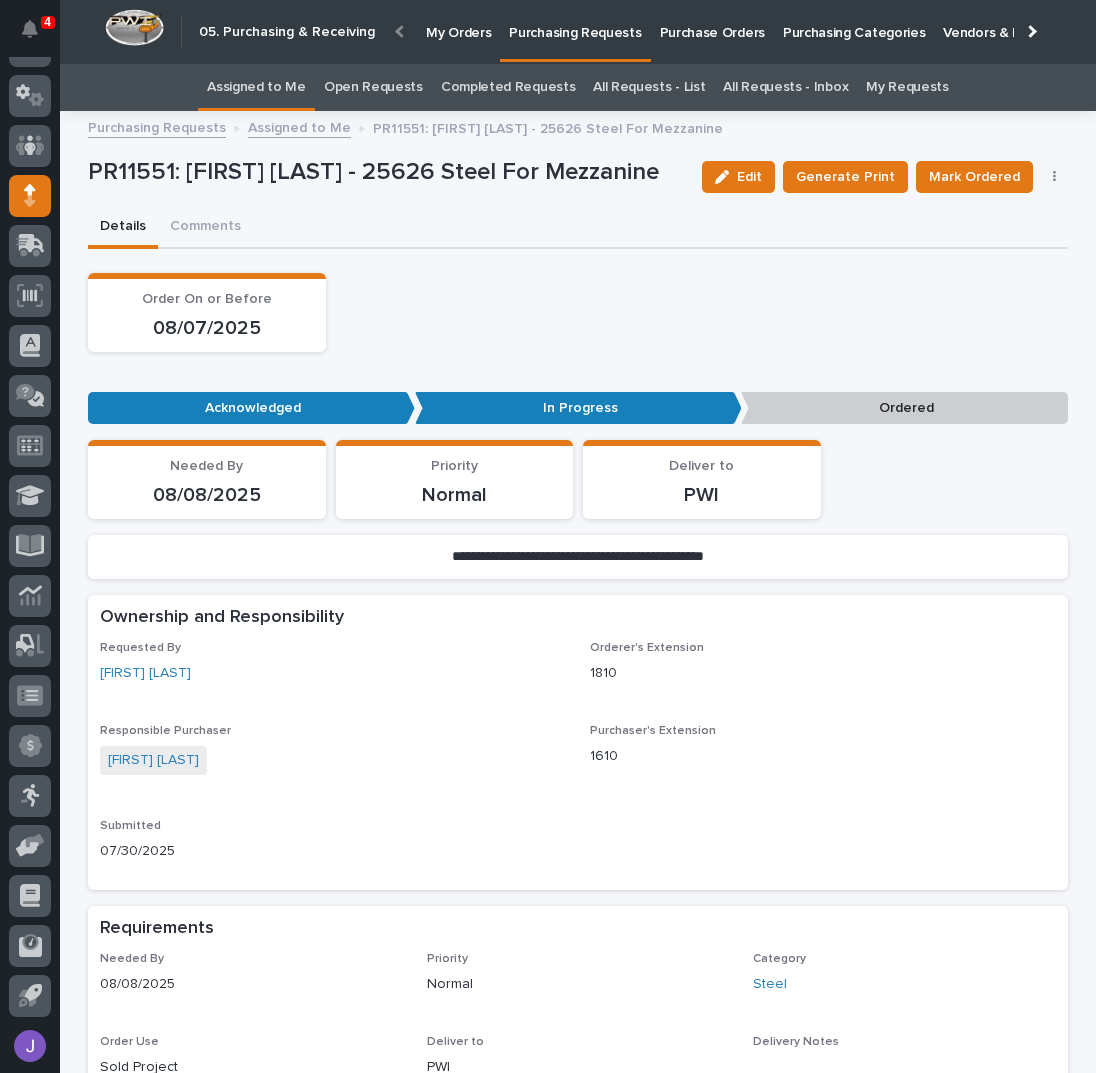 click 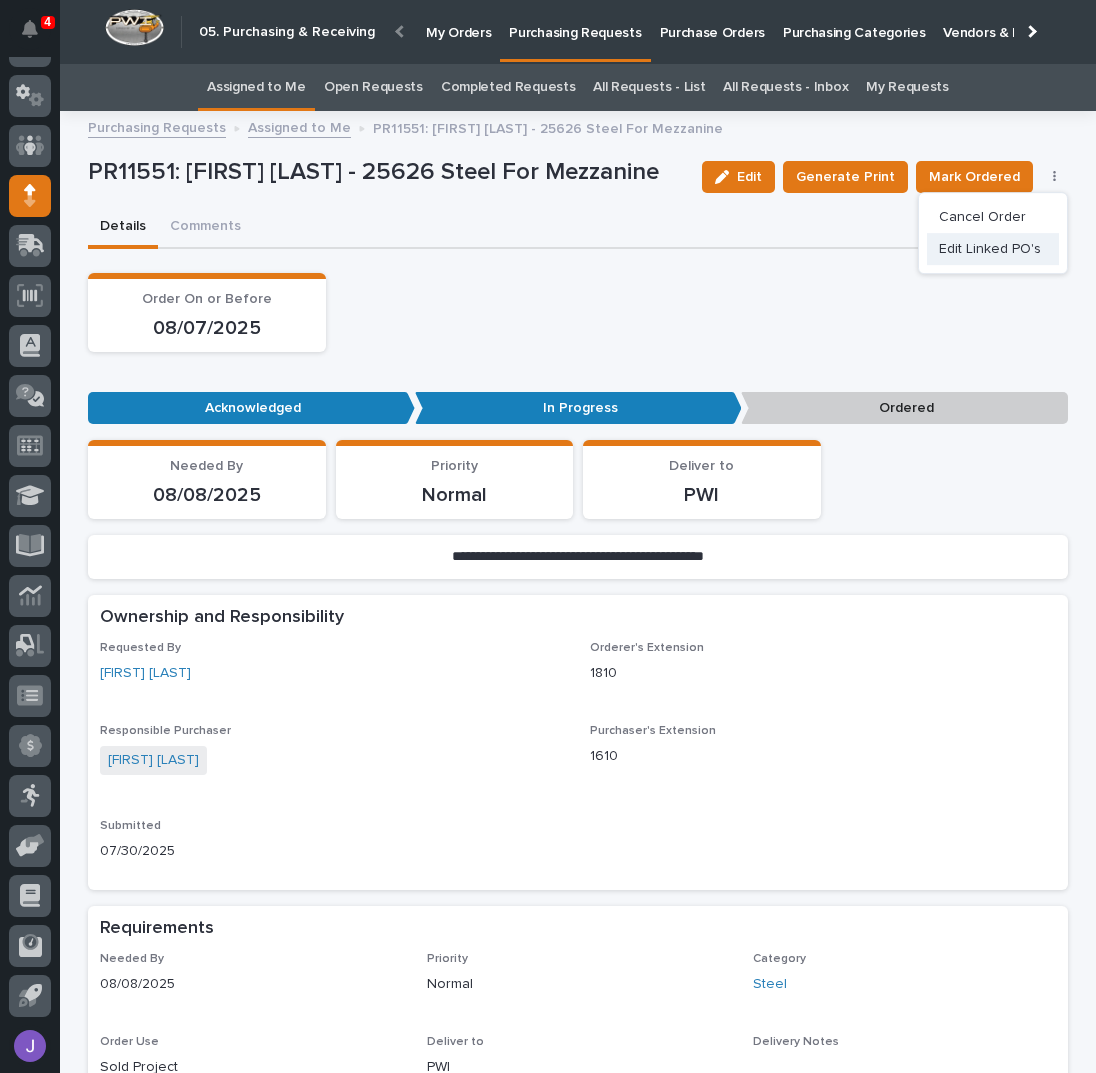 click on "Edit Linked PO's" at bounding box center (993, 249) 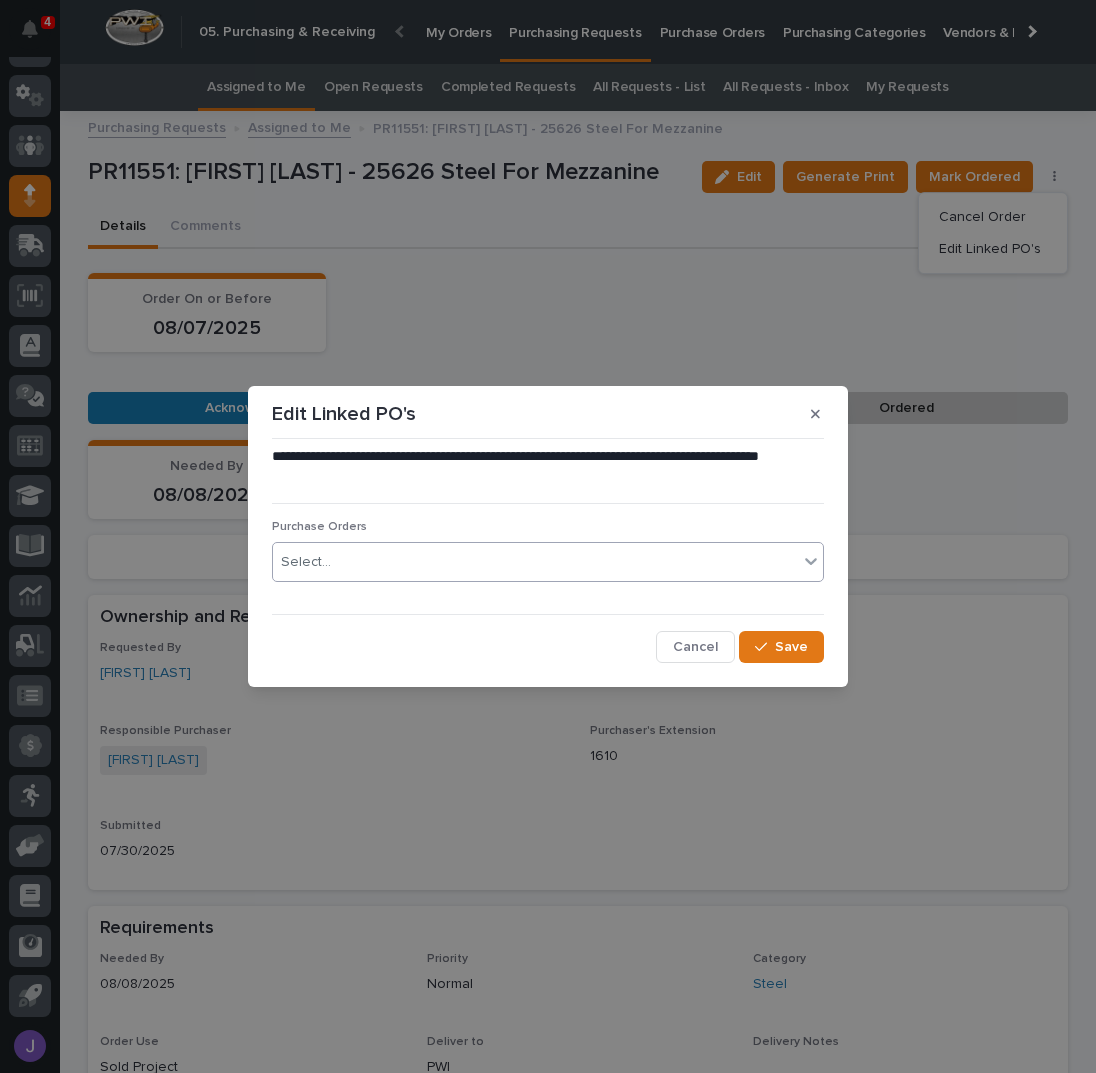 click on "Select..." at bounding box center [535, 562] 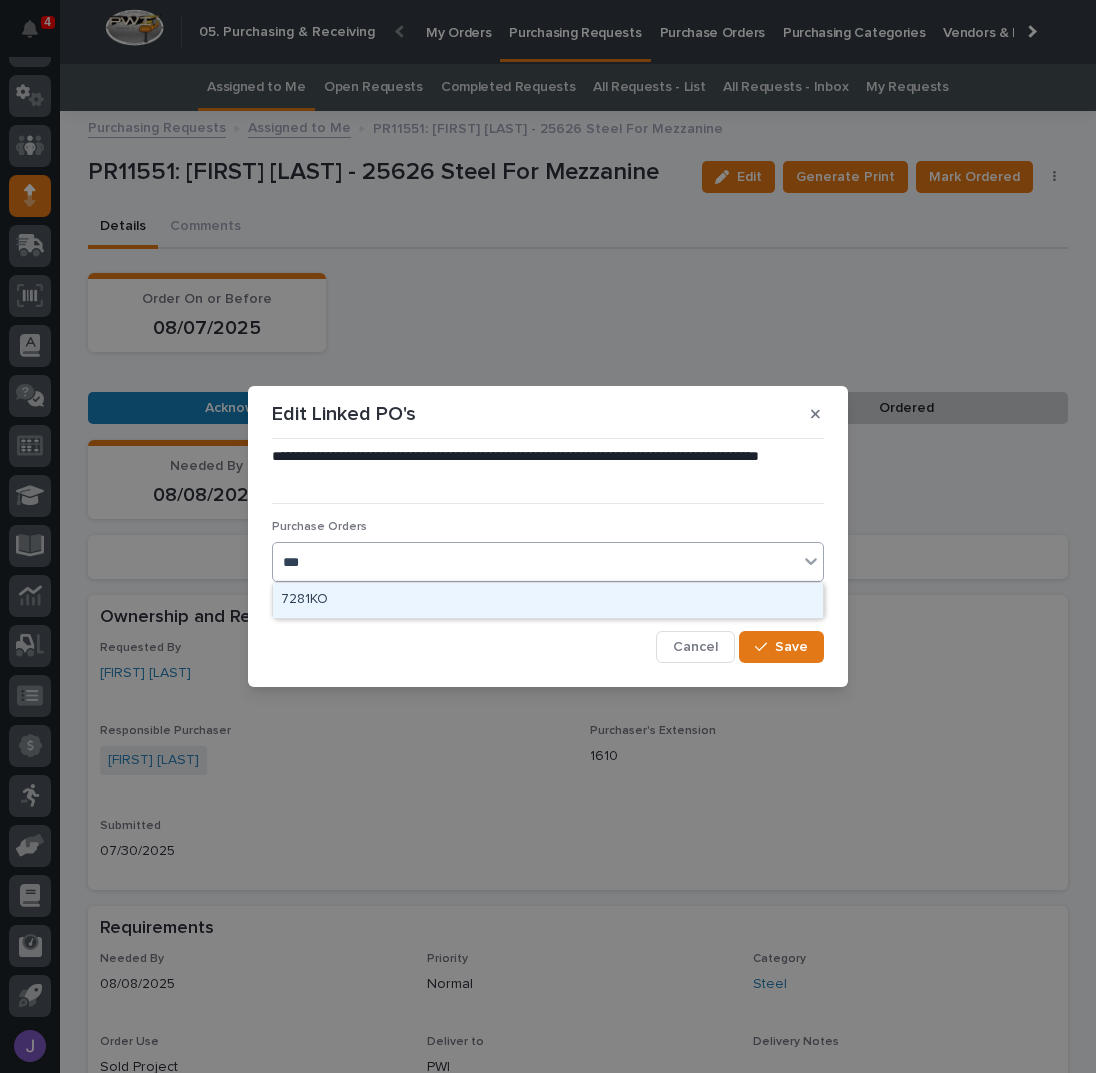 type on "****" 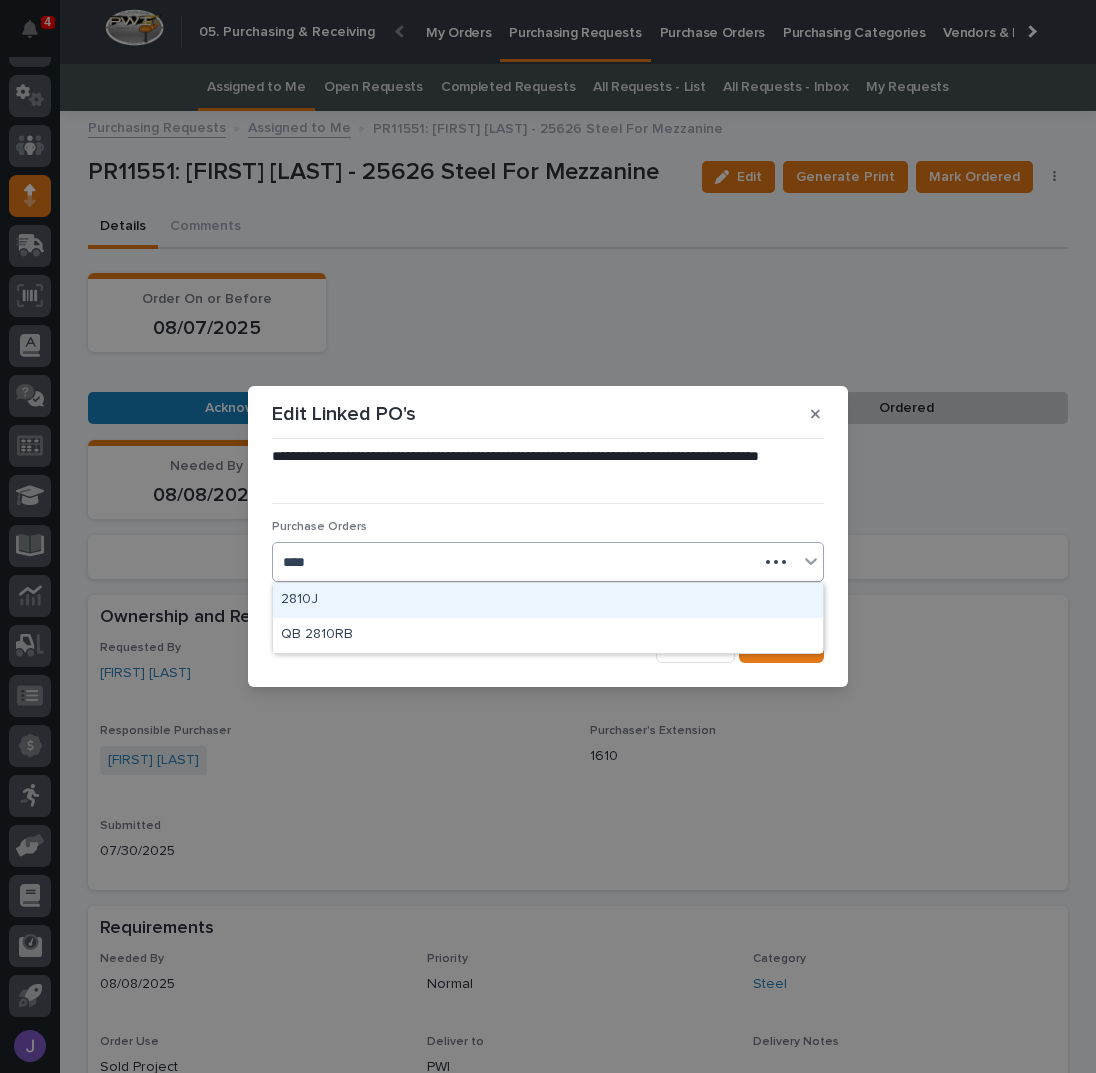 type 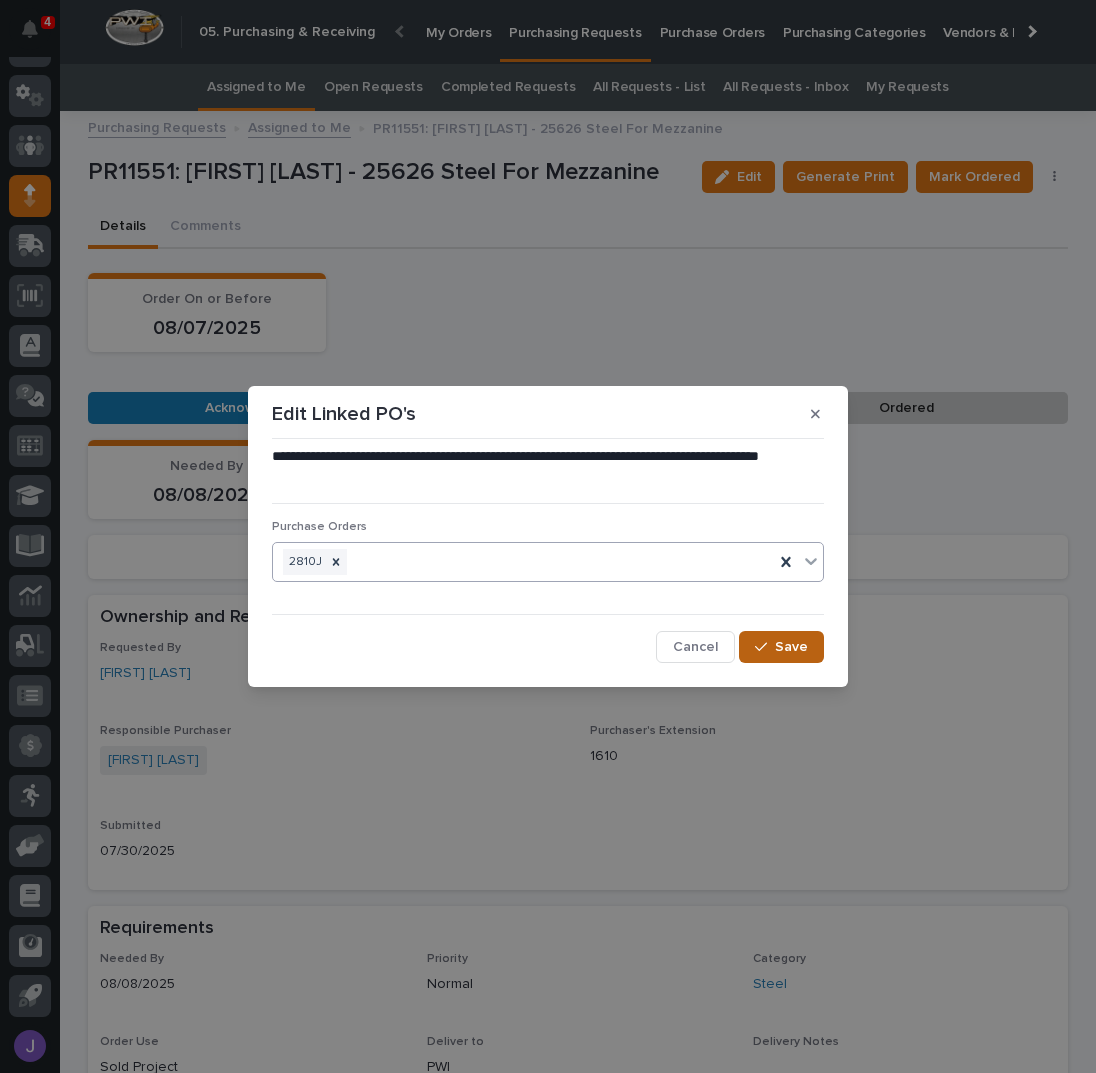 click on "Save" at bounding box center (791, 647) 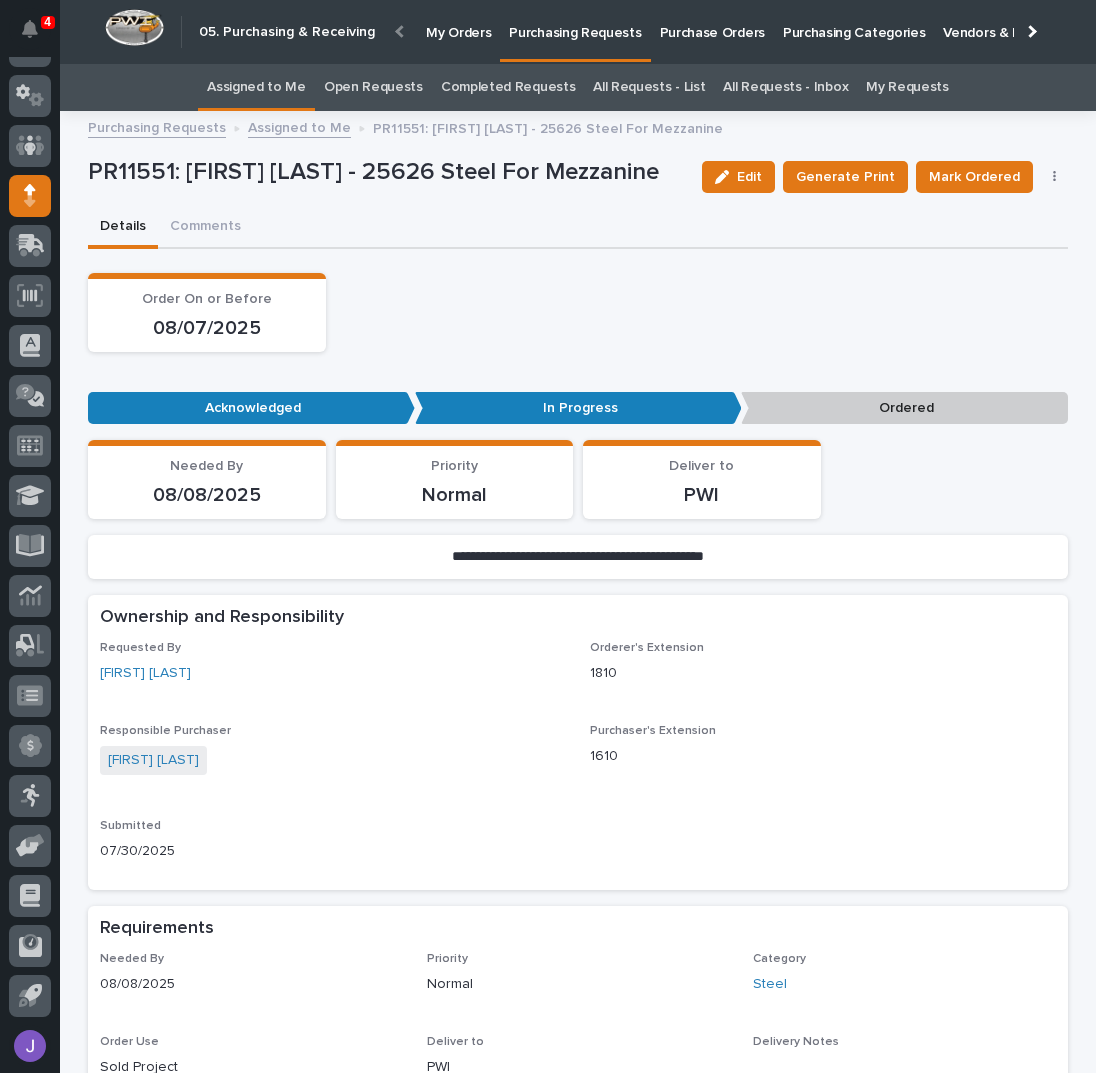 click on "Order On or Before [DATE]" at bounding box center [578, 312] 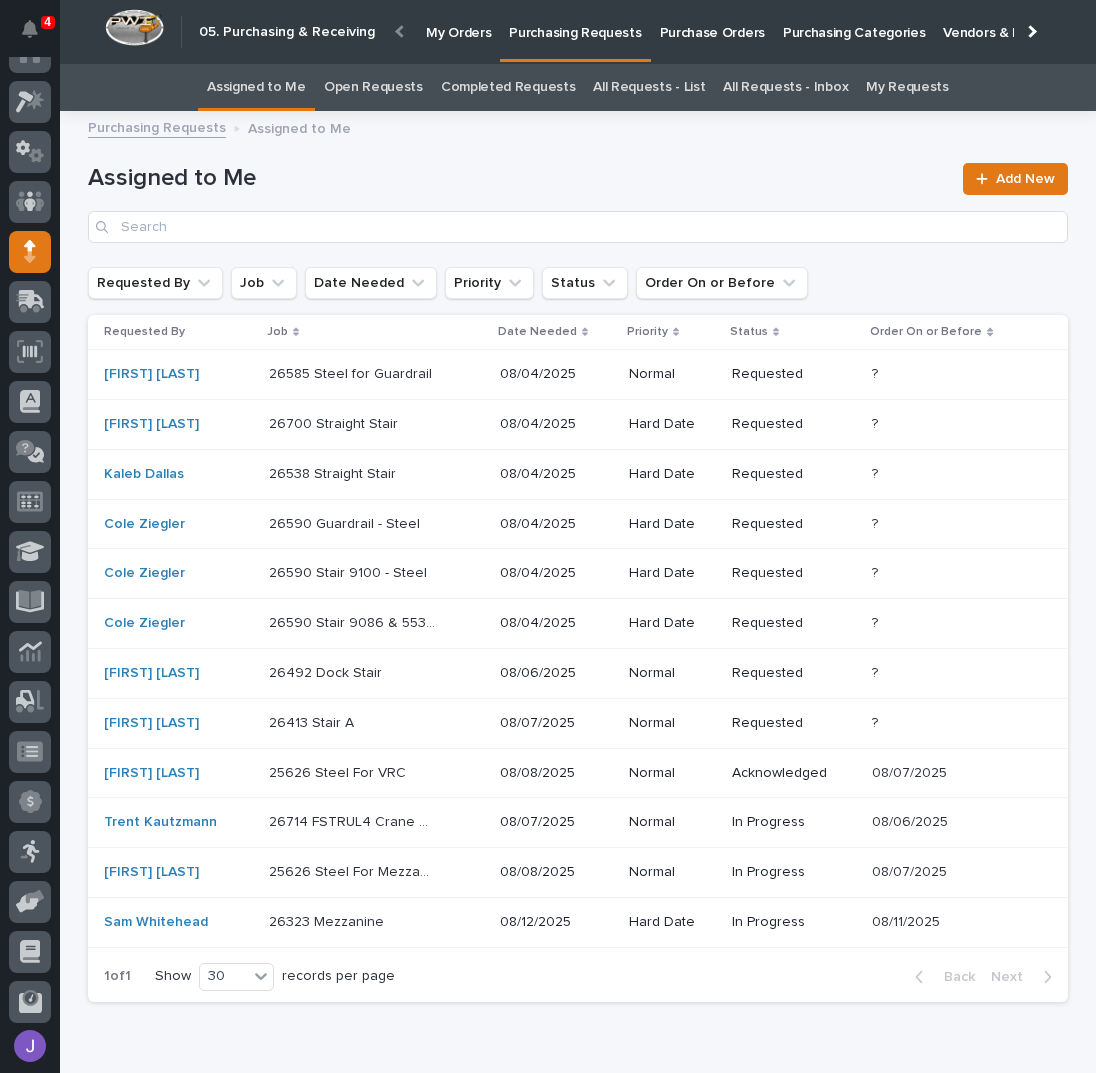 scroll, scrollTop: 0, scrollLeft: 0, axis: both 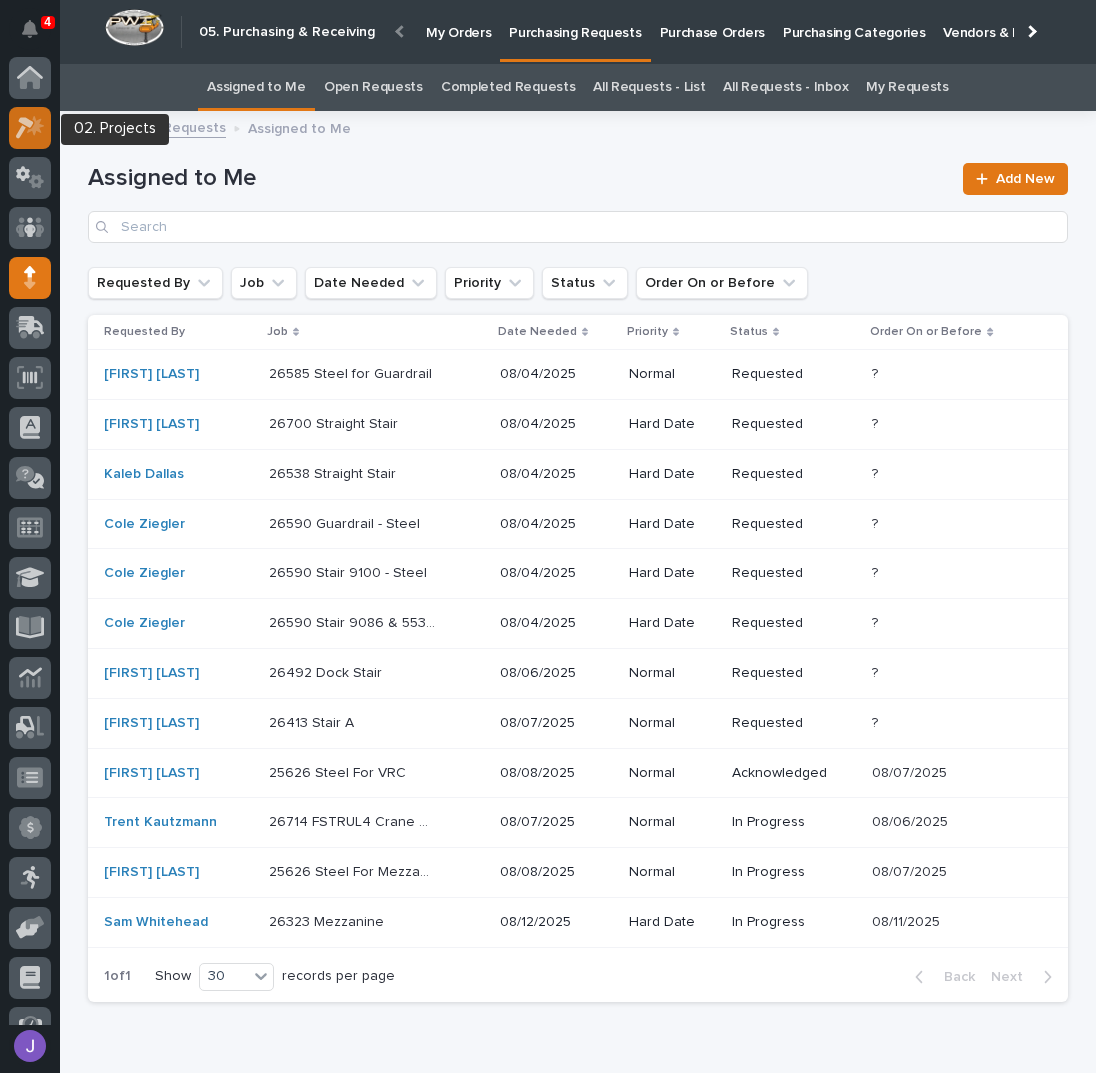 click at bounding box center (30, 128) 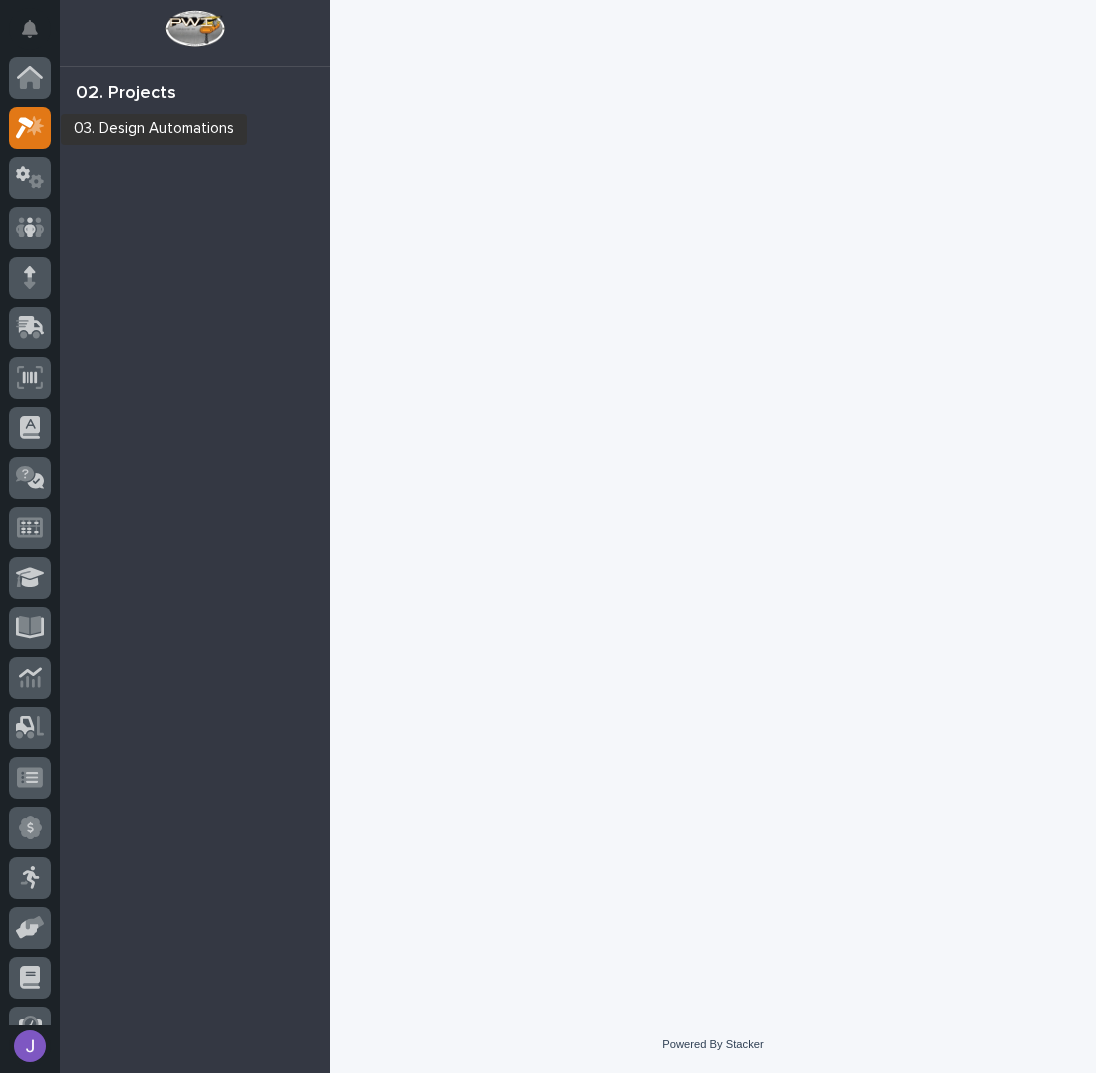 scroll, scrollTop: 50, scrollLeft: 0, axis: vertical 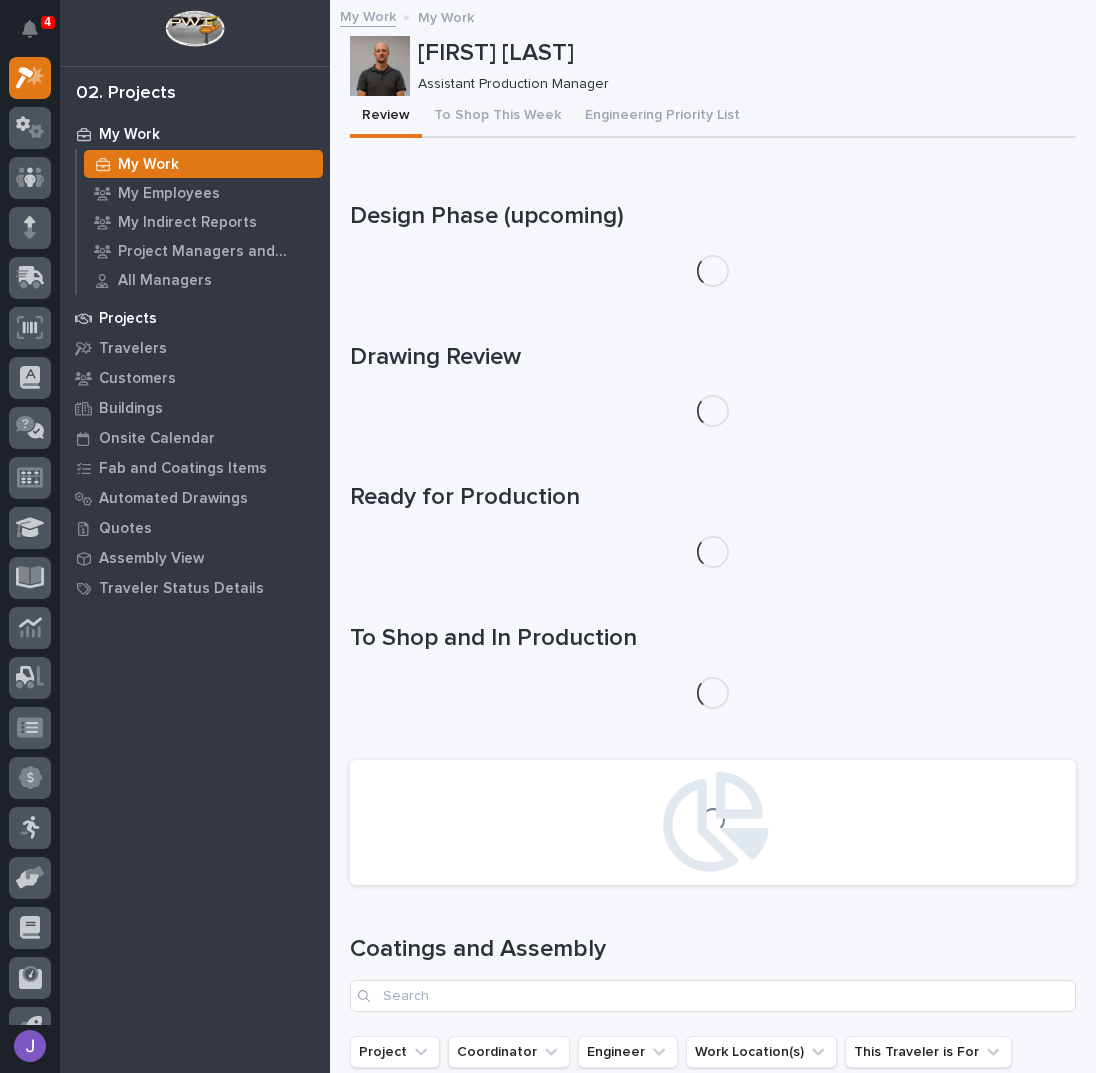 click on "Projects" at bounding box center [195, 318] 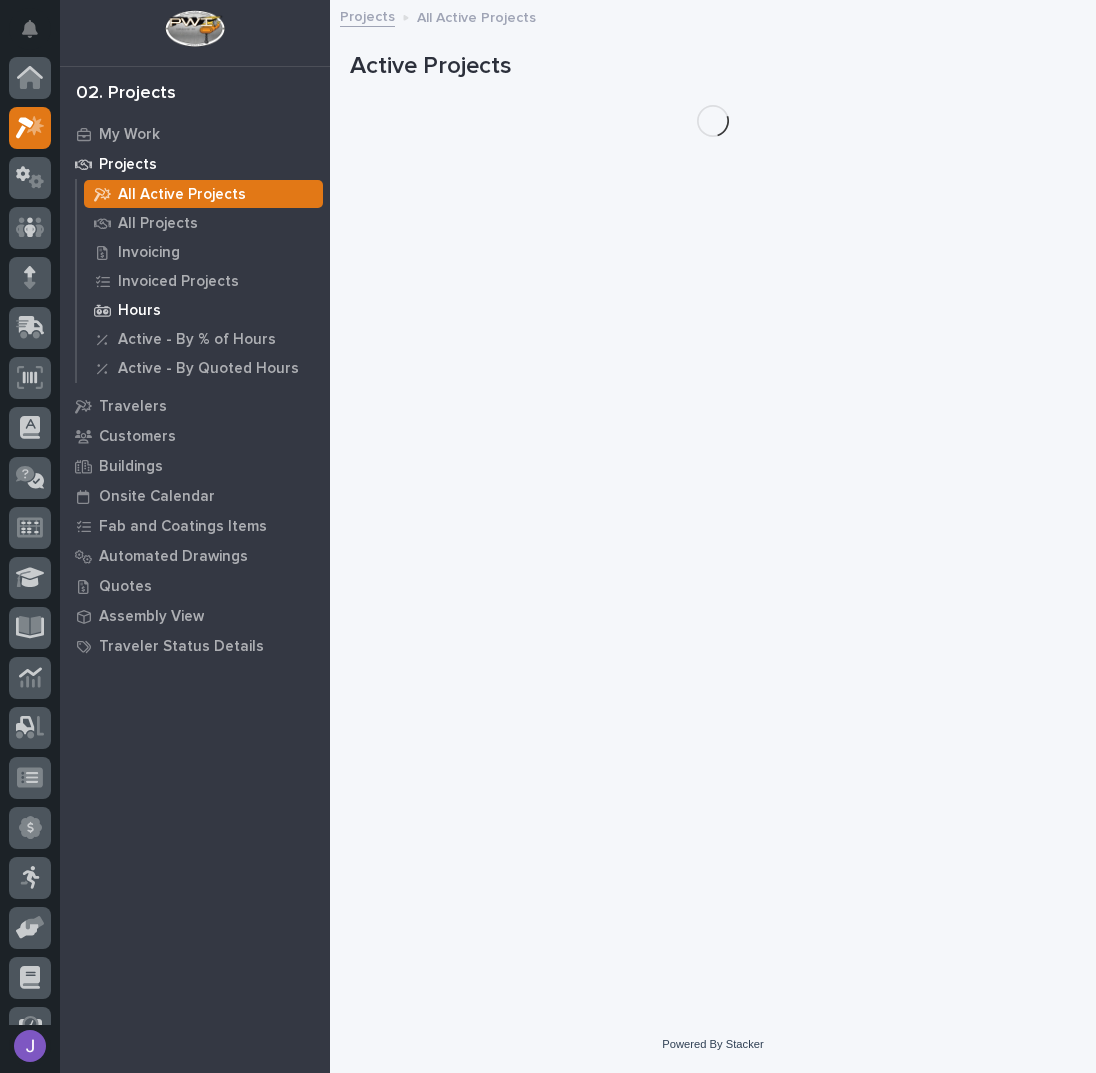 scroll, scrollTop: 50, scrollLeft: 0, axis: vertical 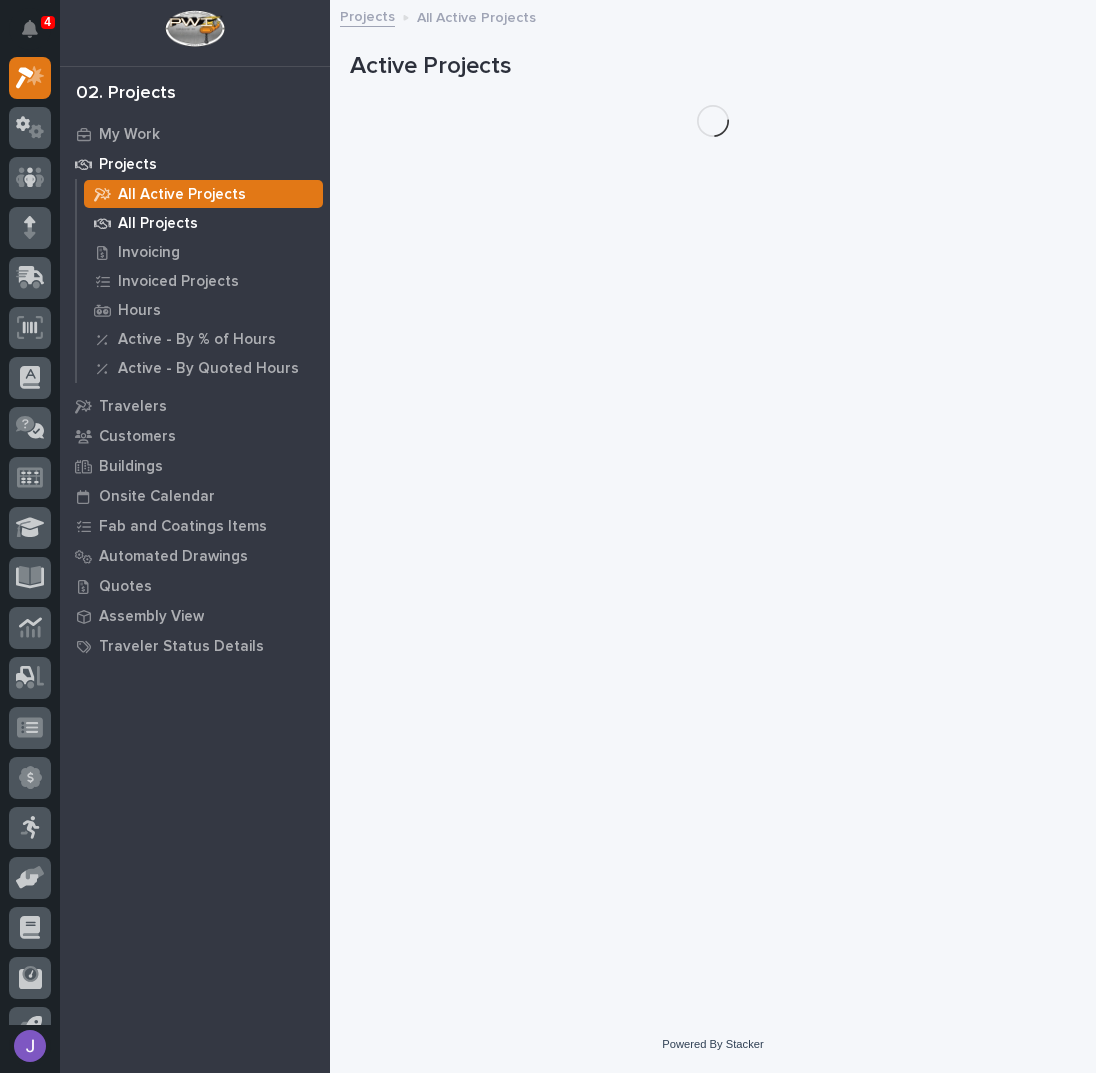 click on "All Projects" at bounding box center (158, 224) 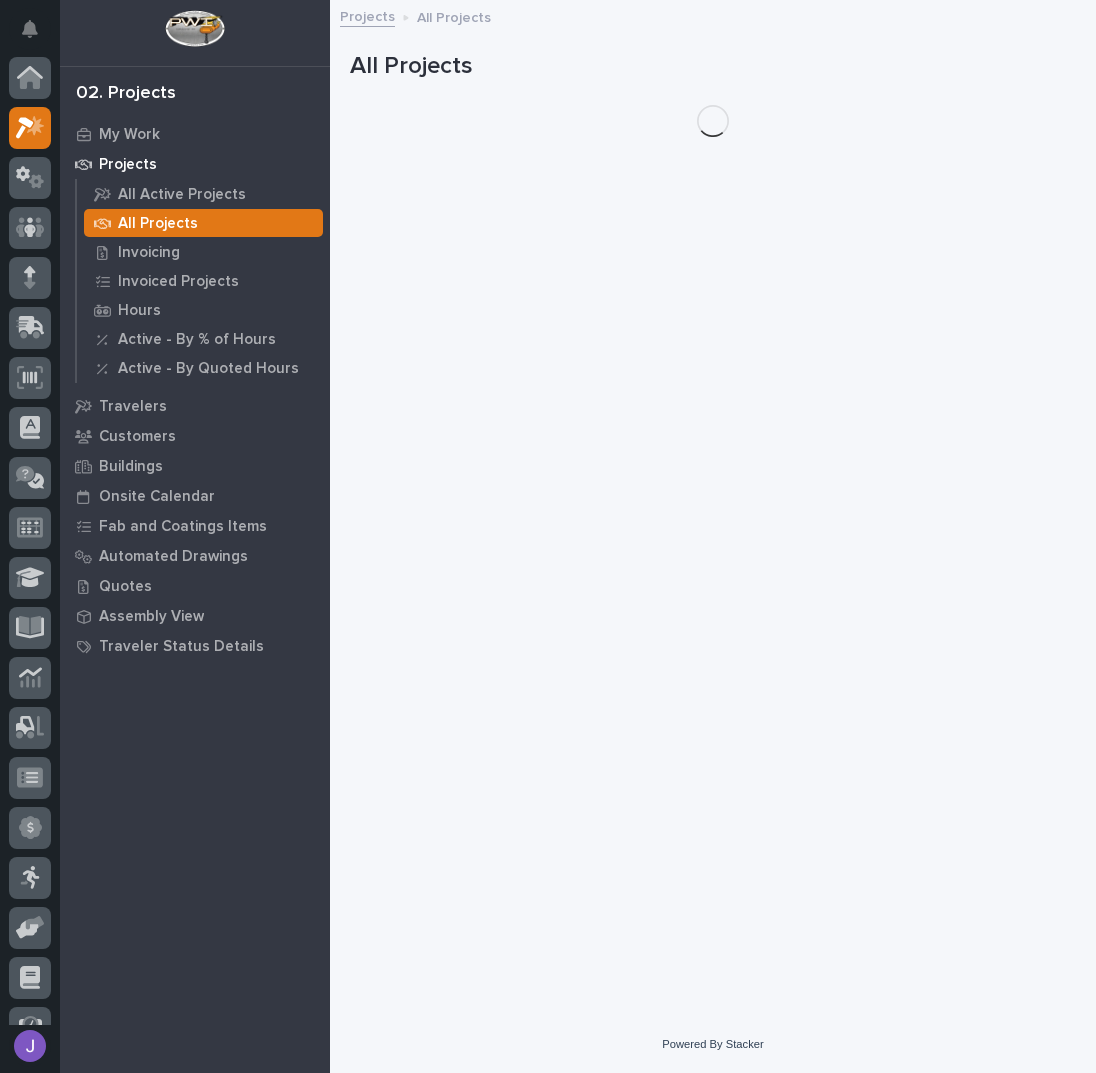 scroll, scrollTop: 50, scrollLeft: 0, axis: vertical 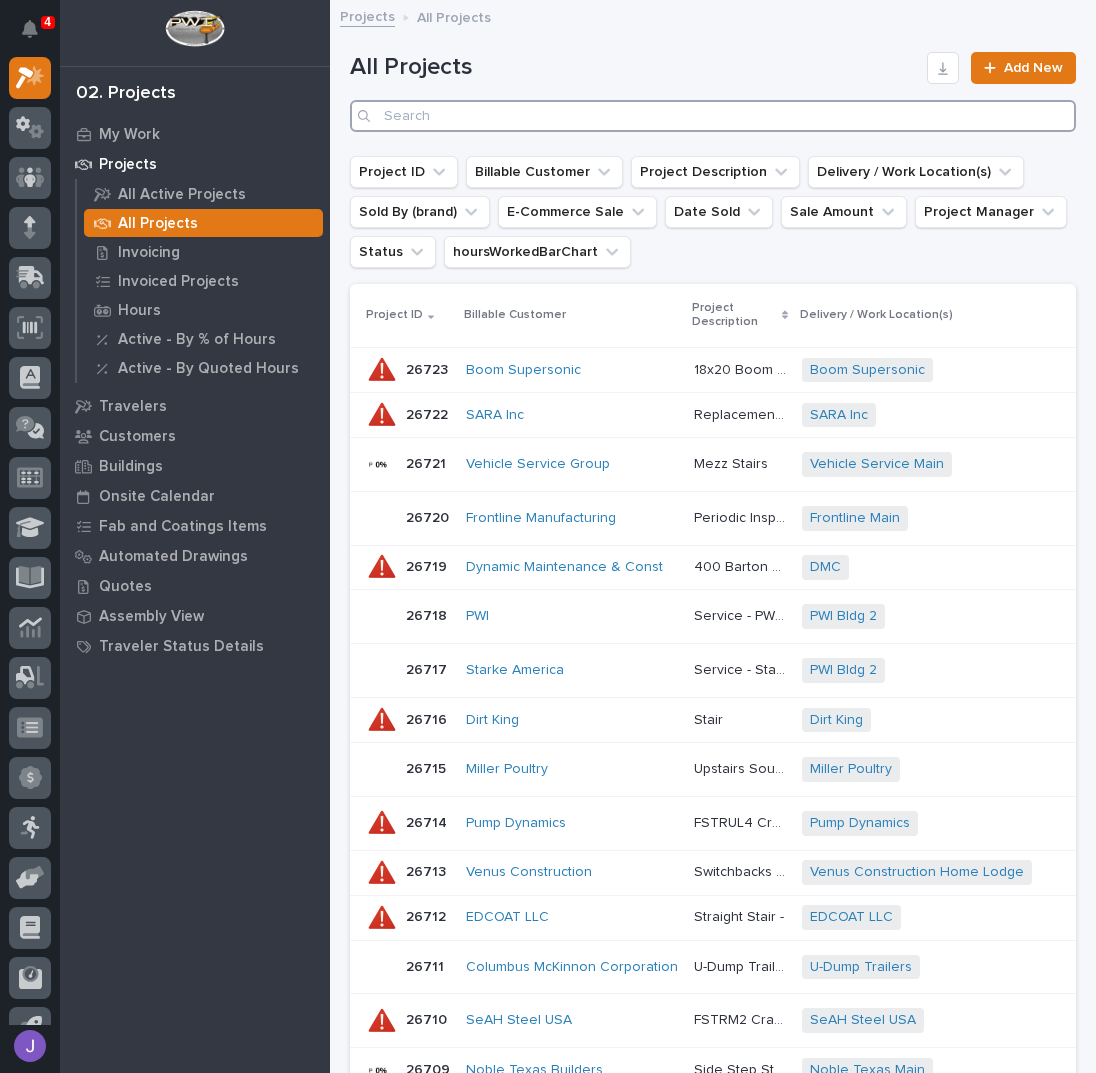 click at bounding box center (713, 116) 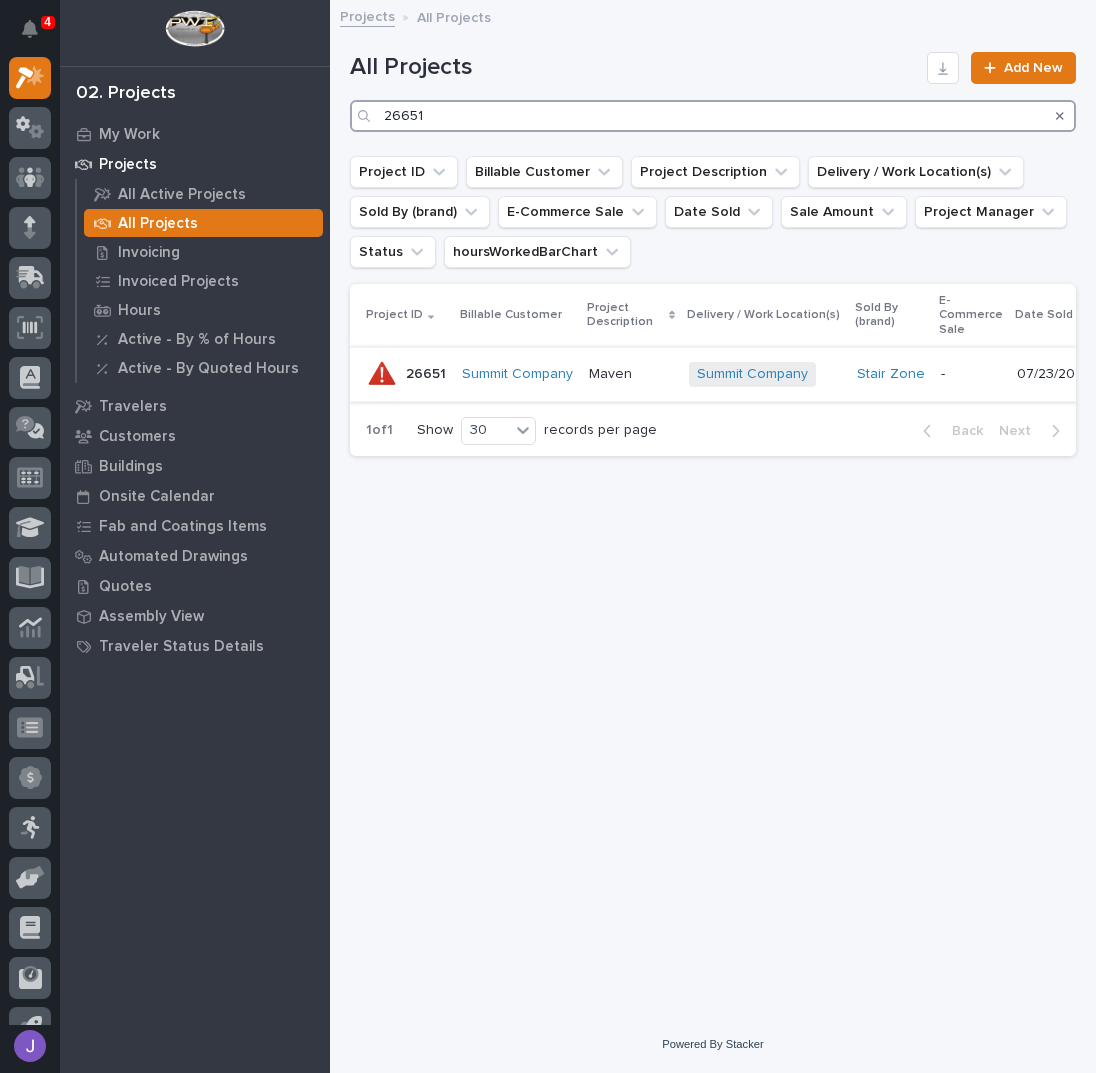 type on "26651" 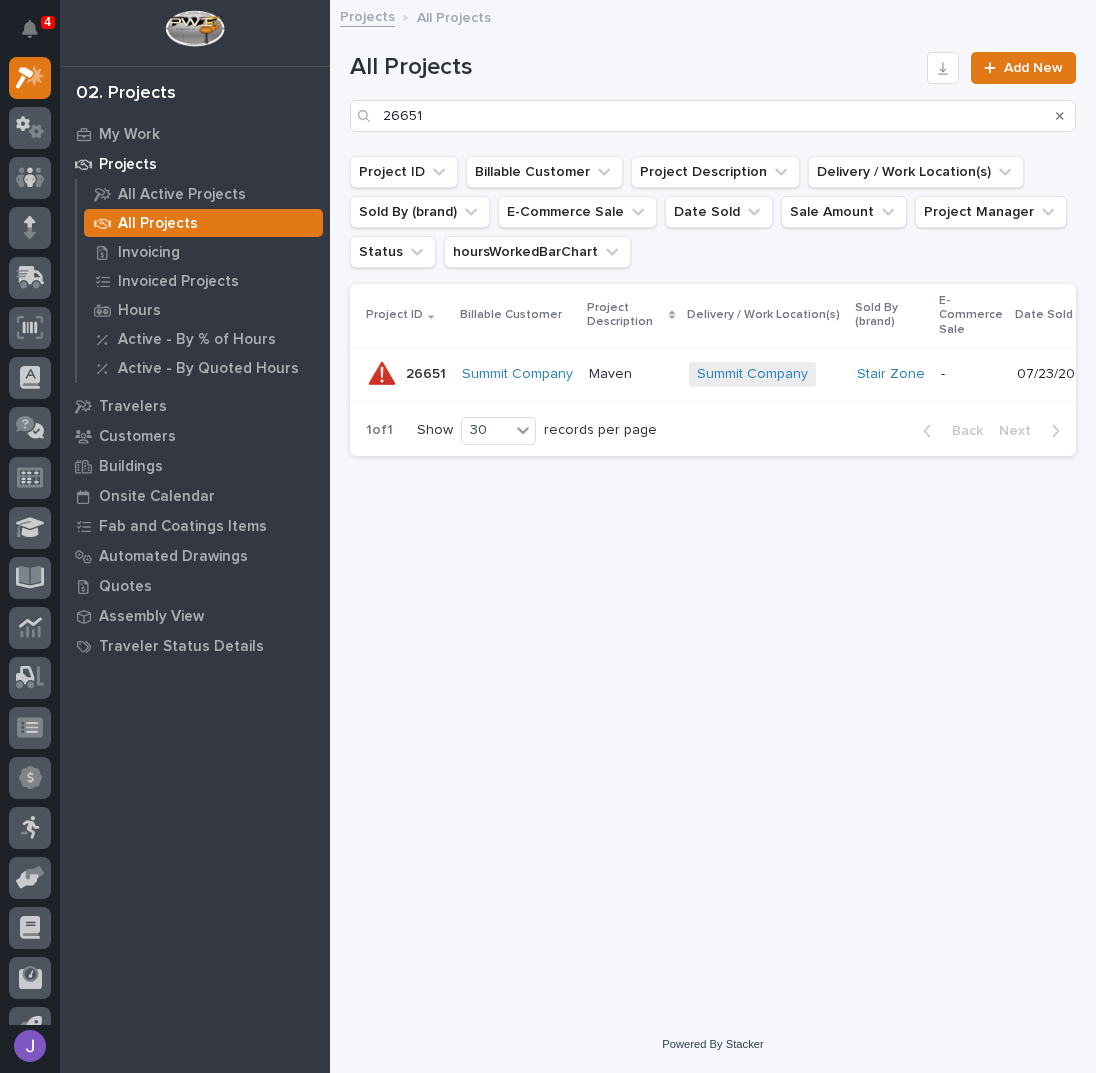 click on "Maven" at bounding box center [612, 372] 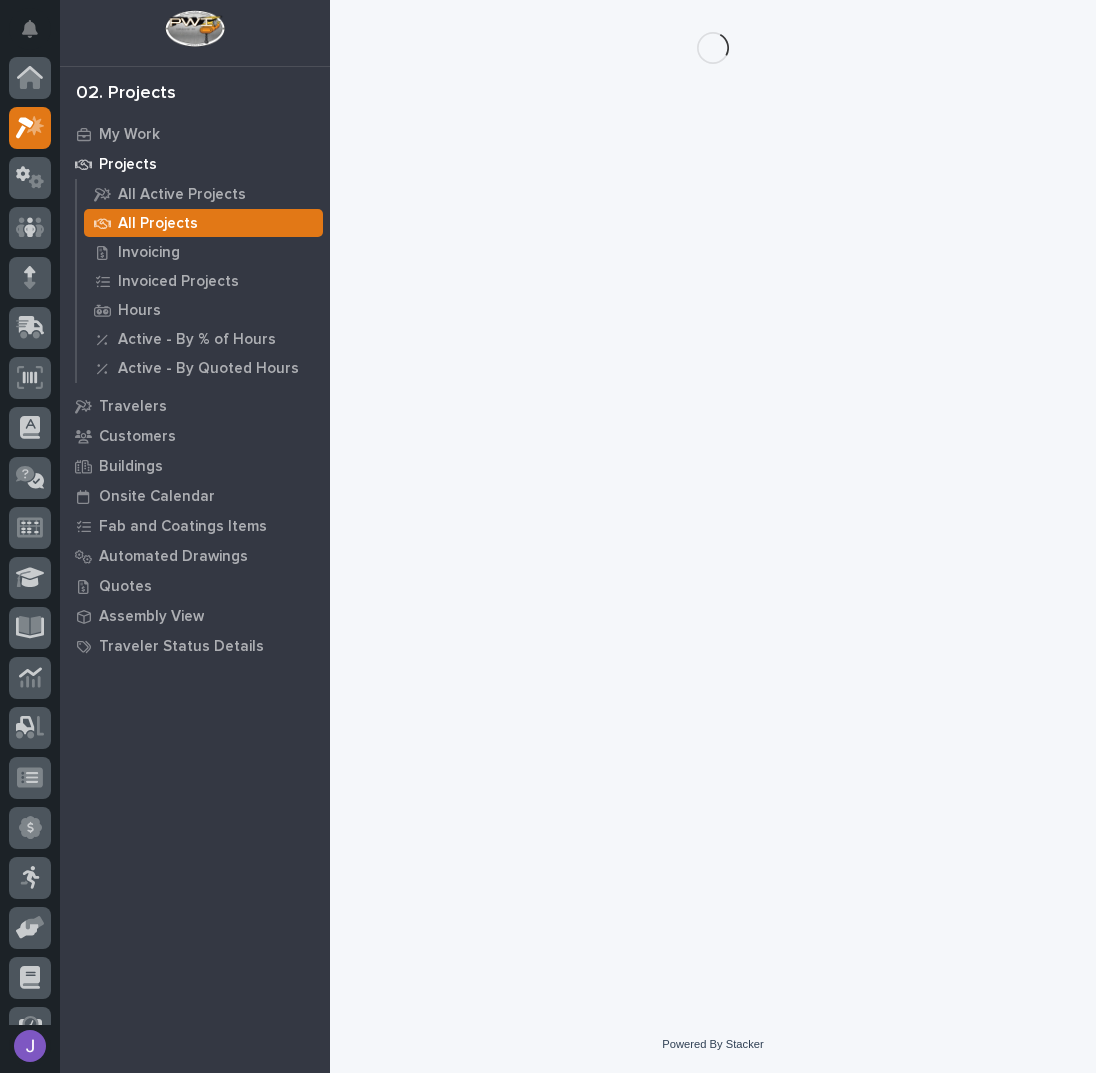scroll, scrollTop: 50, scrollLeft: 0, axis: vertical 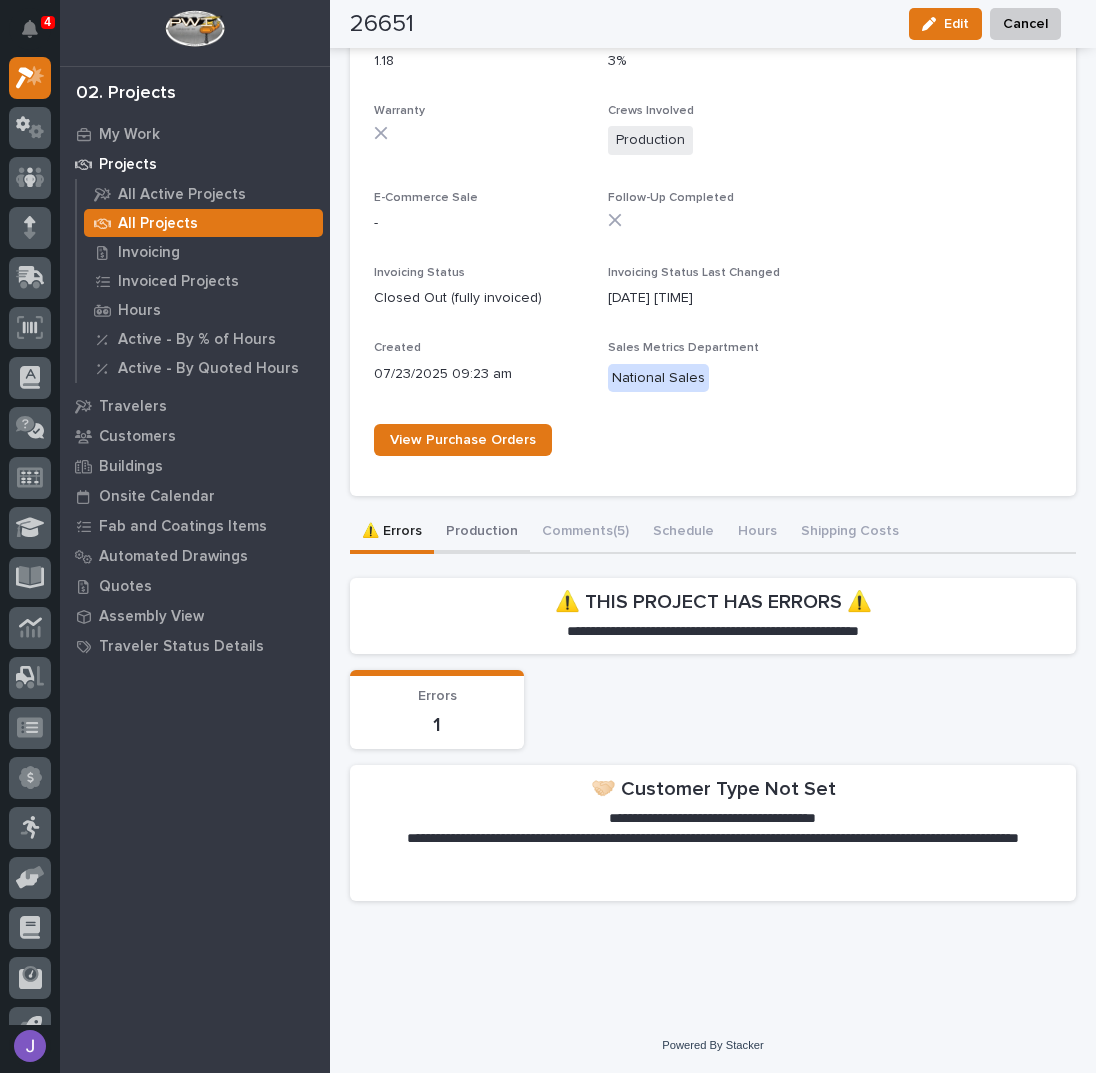 click on "Production" at bounding box center [482, 533] 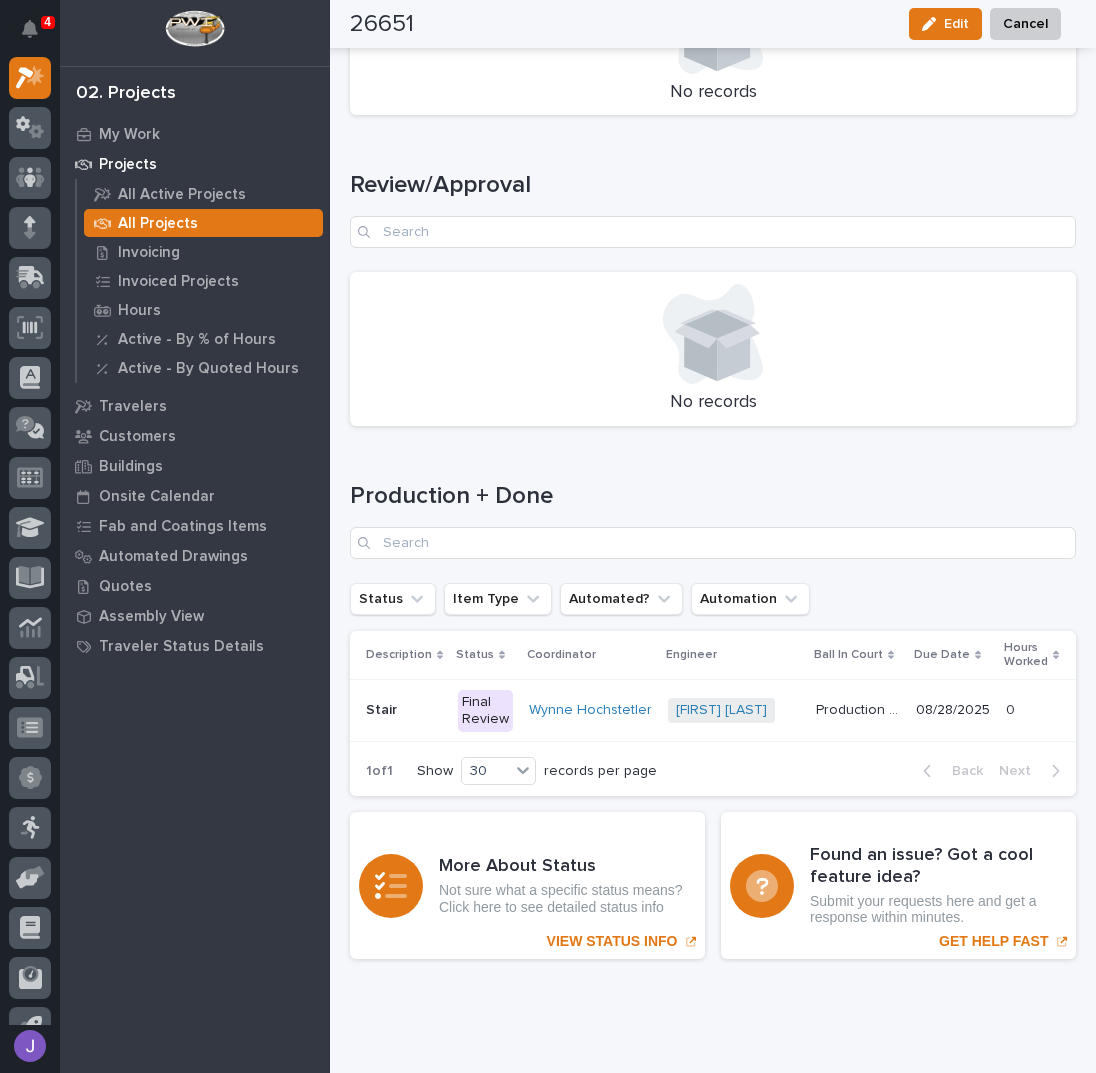 scroll, scrollTop: 2629, scrollLeft: 0, axis: vertical 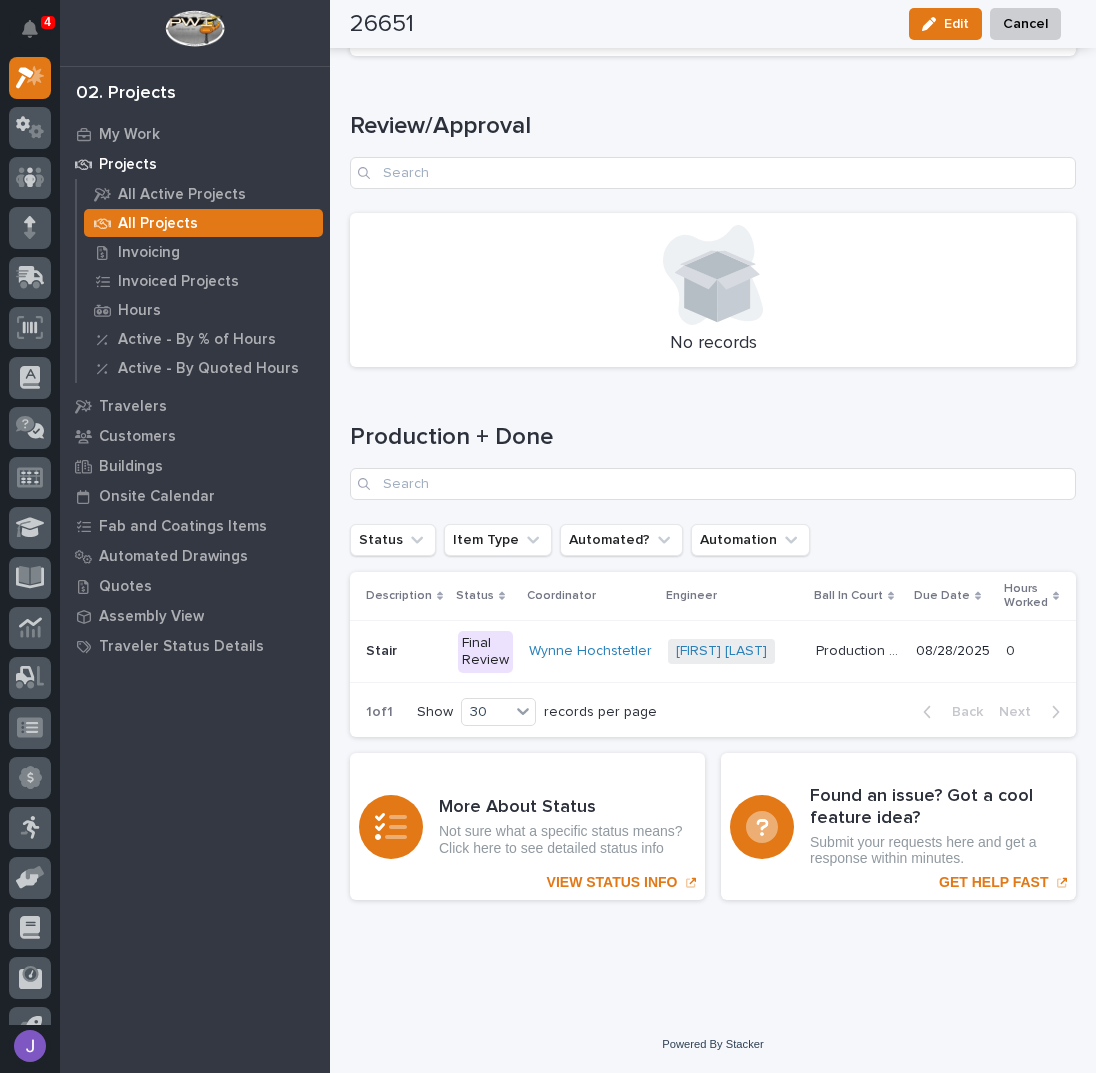 click on "Final Review" at bounding box center [485, 652] 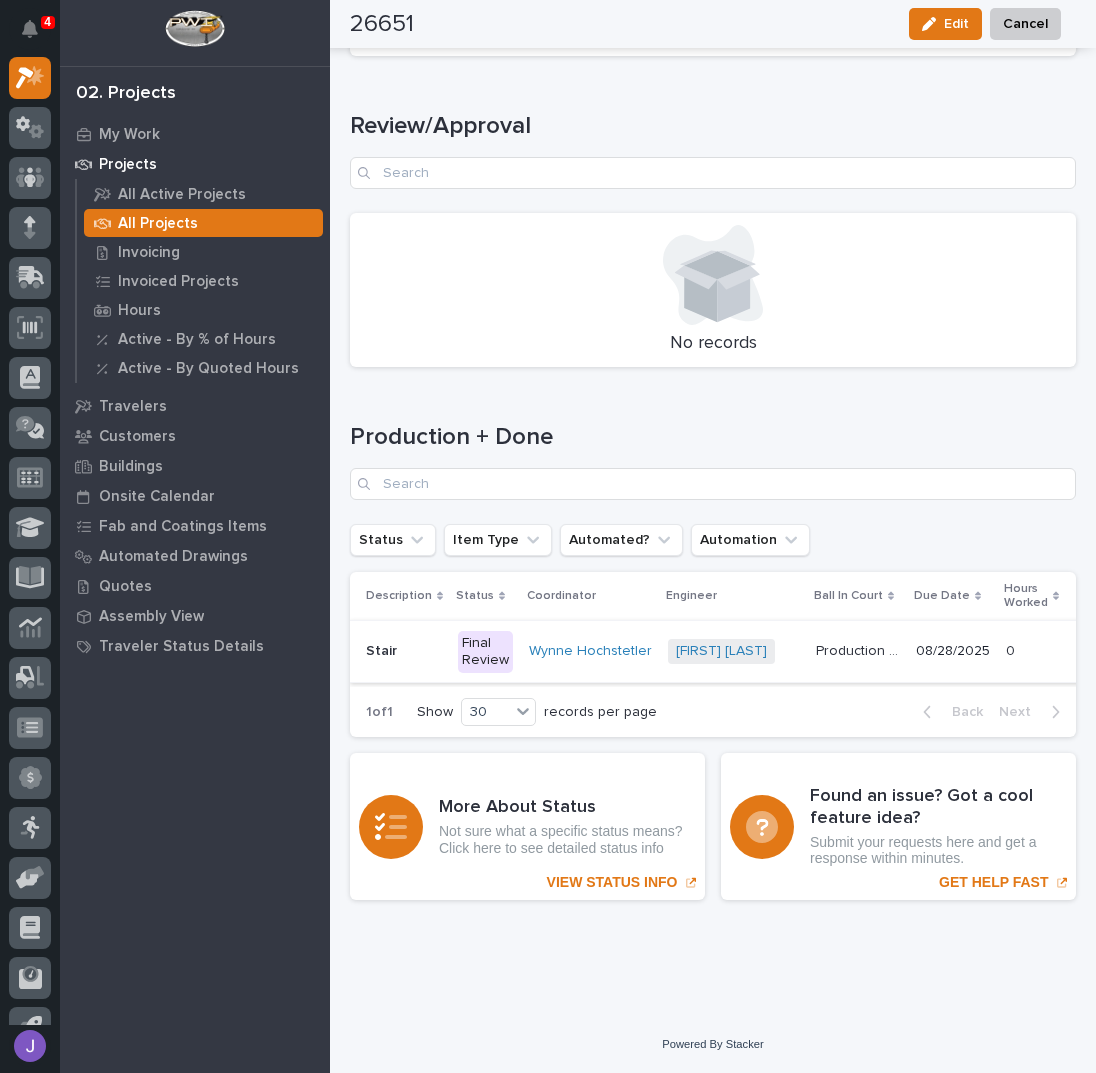 scroll, scrollTop: 0, scrollLeft: 0, axis: both 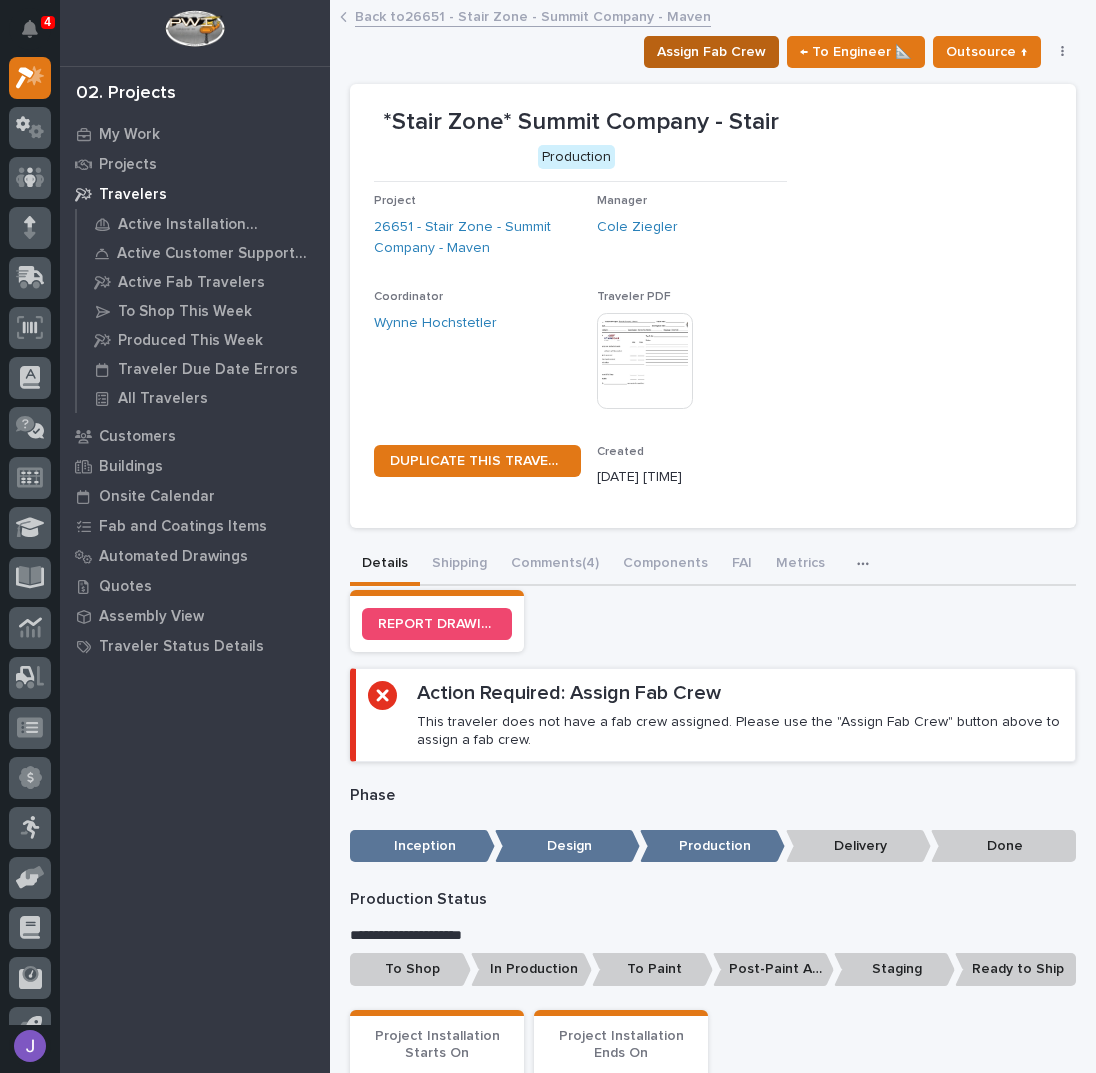 click on "Assign Fab Crew" at bounding box center [711, 52] 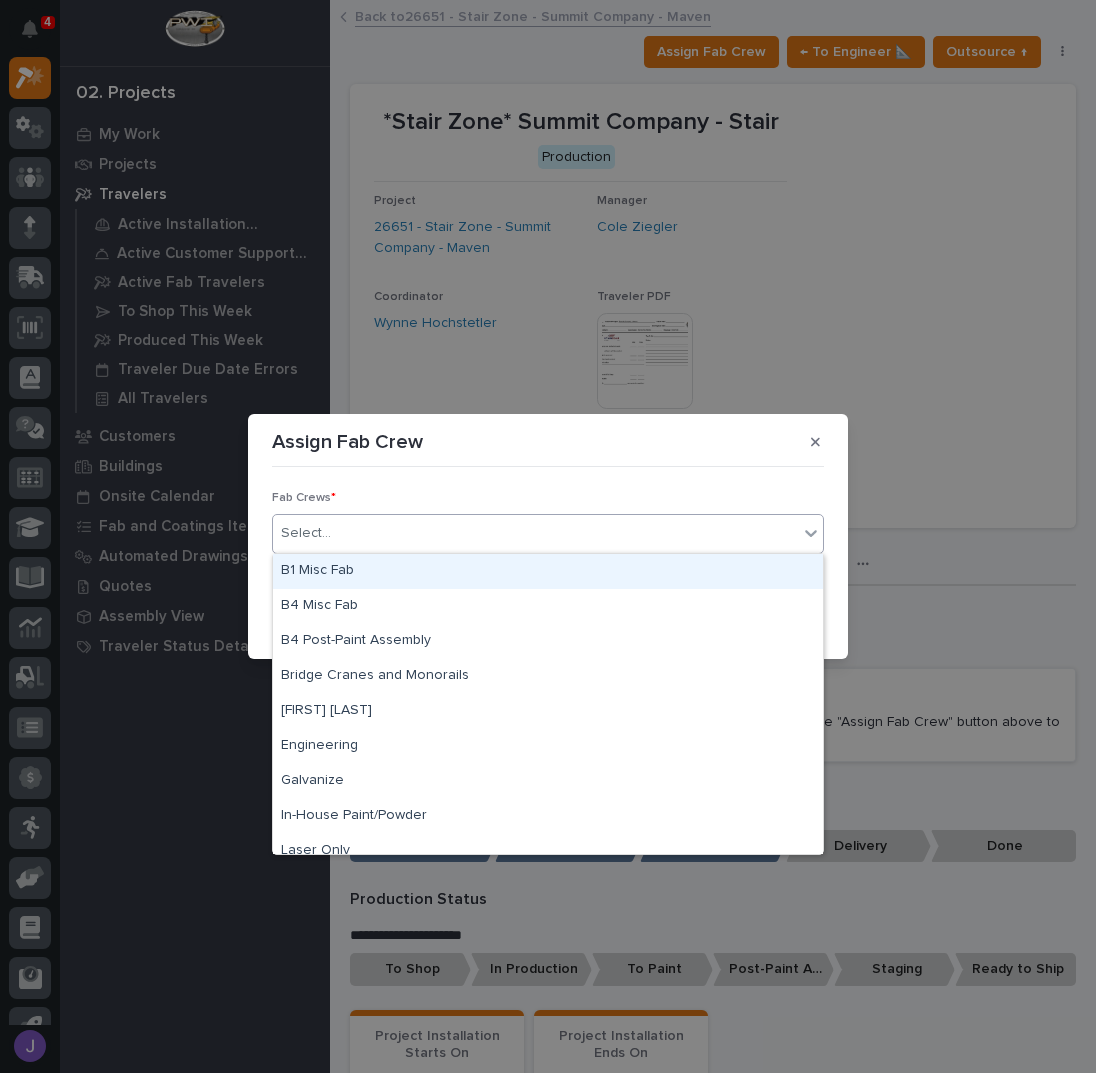 click on "Select..." at bounding box center (535, 533) 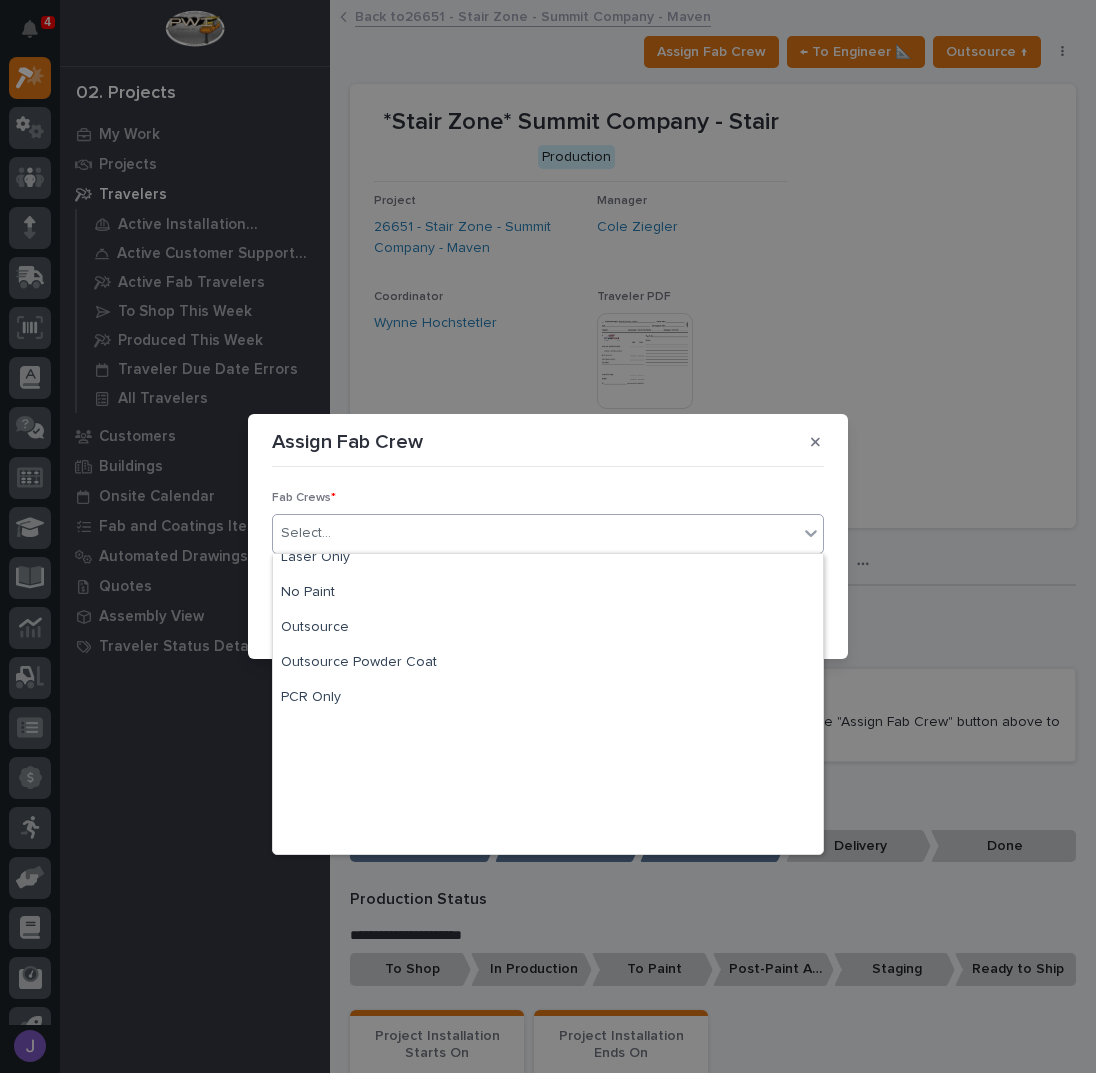 scroll, scrollTop: 470, scrollLeft: 0, axis: vertical 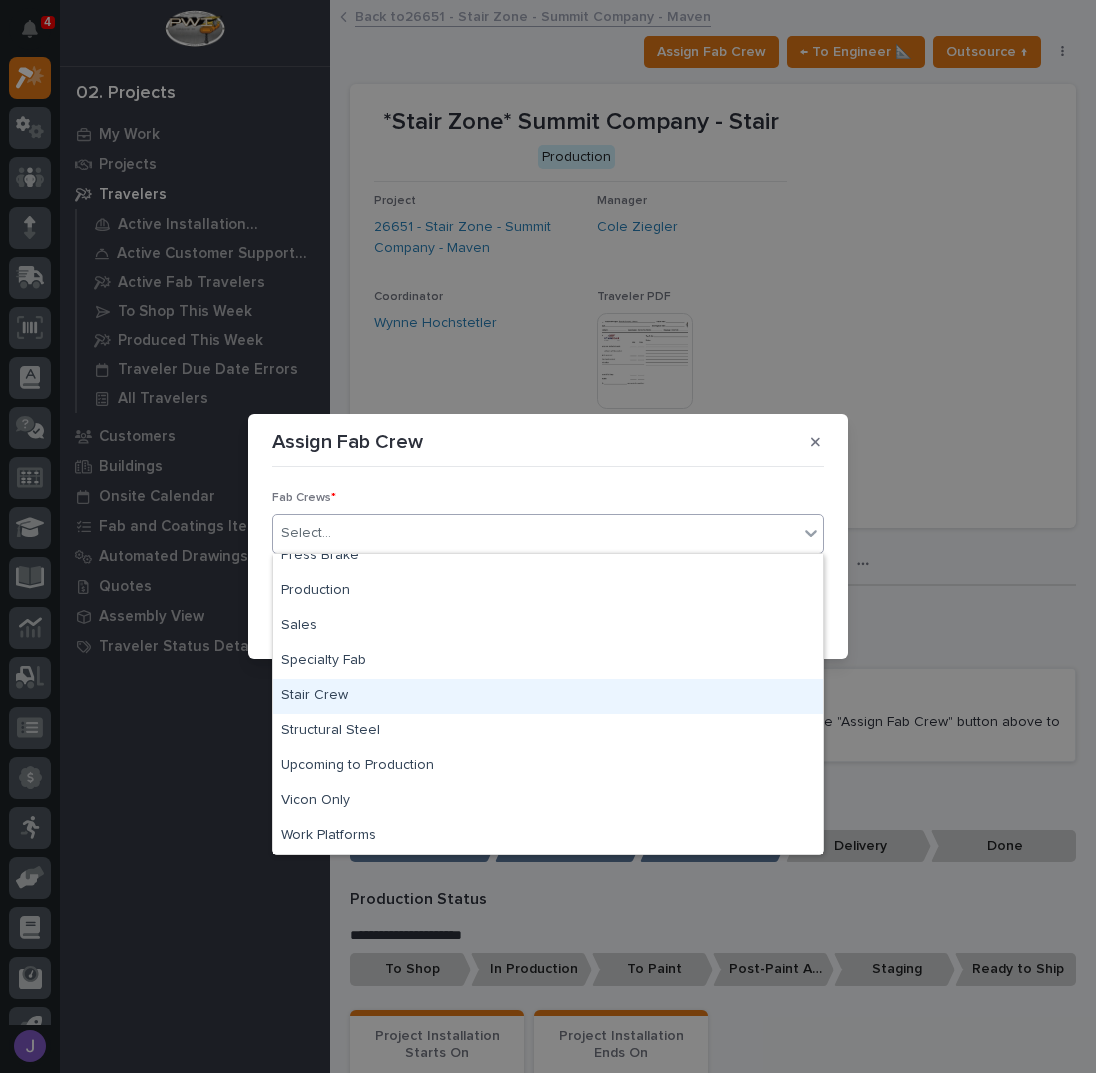 click on "Stair Crew" at bounding box center (548, 696) 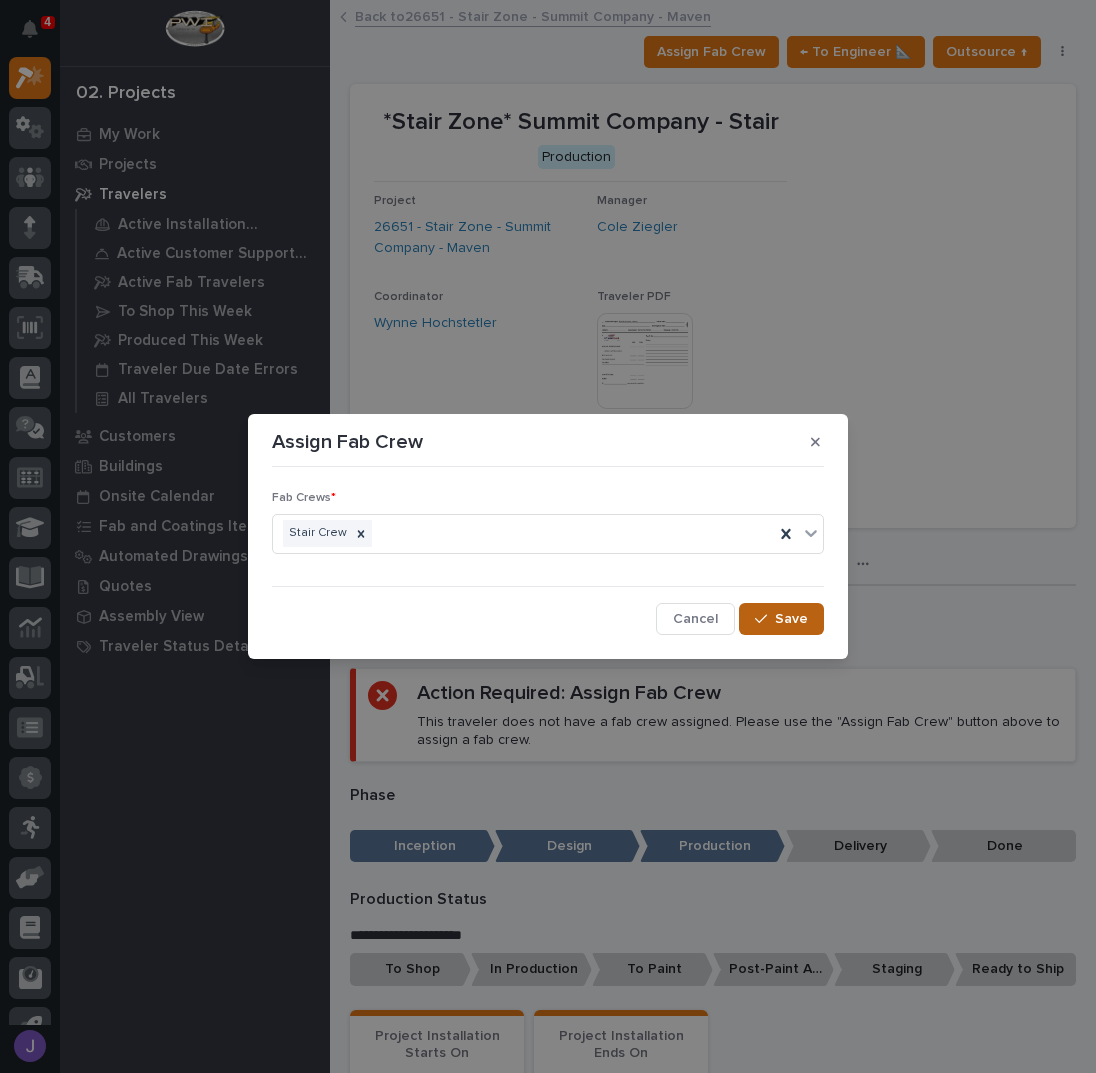 click on "Save" at bounding box center (791, 619) 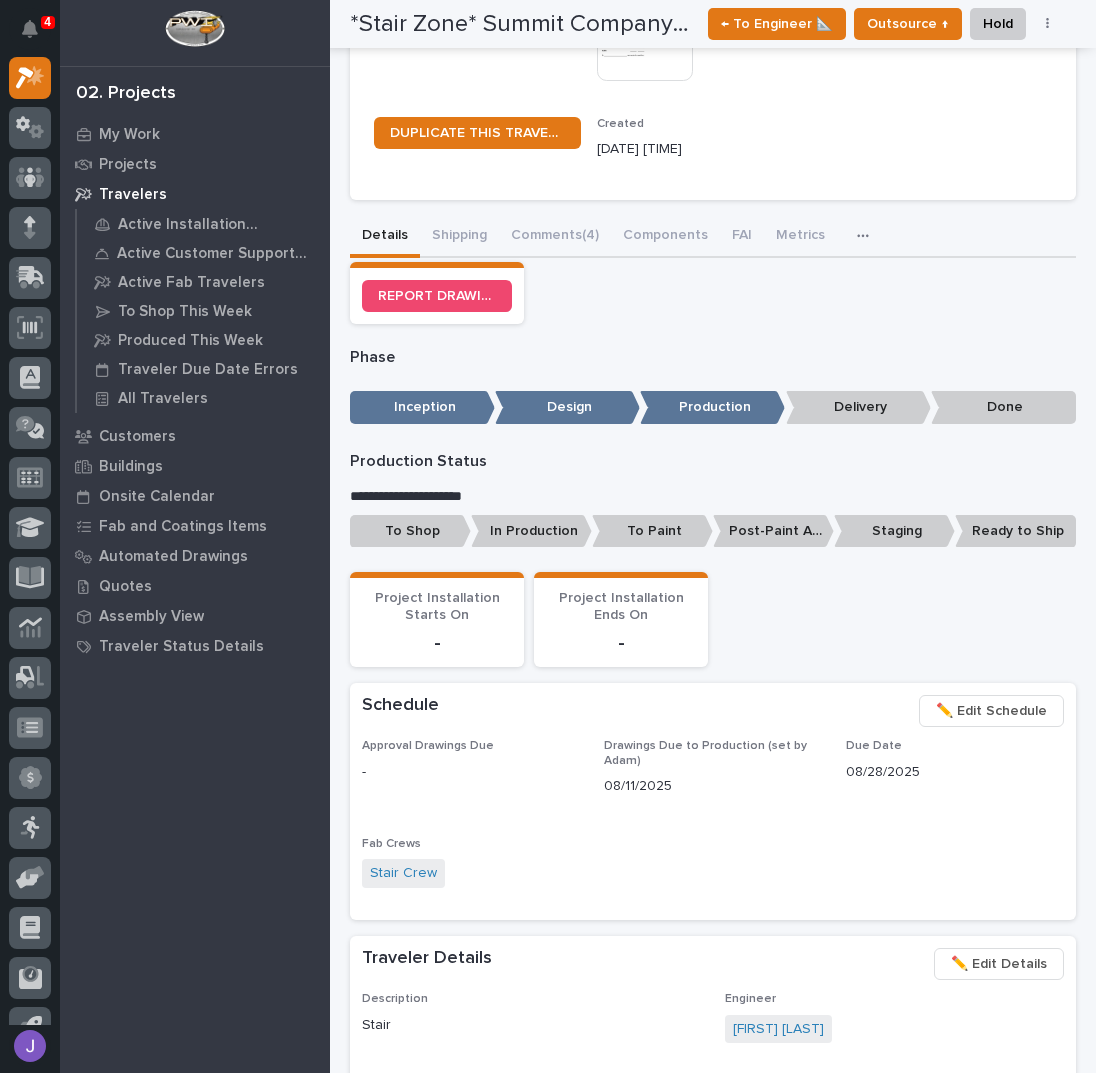 scroll, scrollTop: 266, scrollLeft: 0, axis: vertical 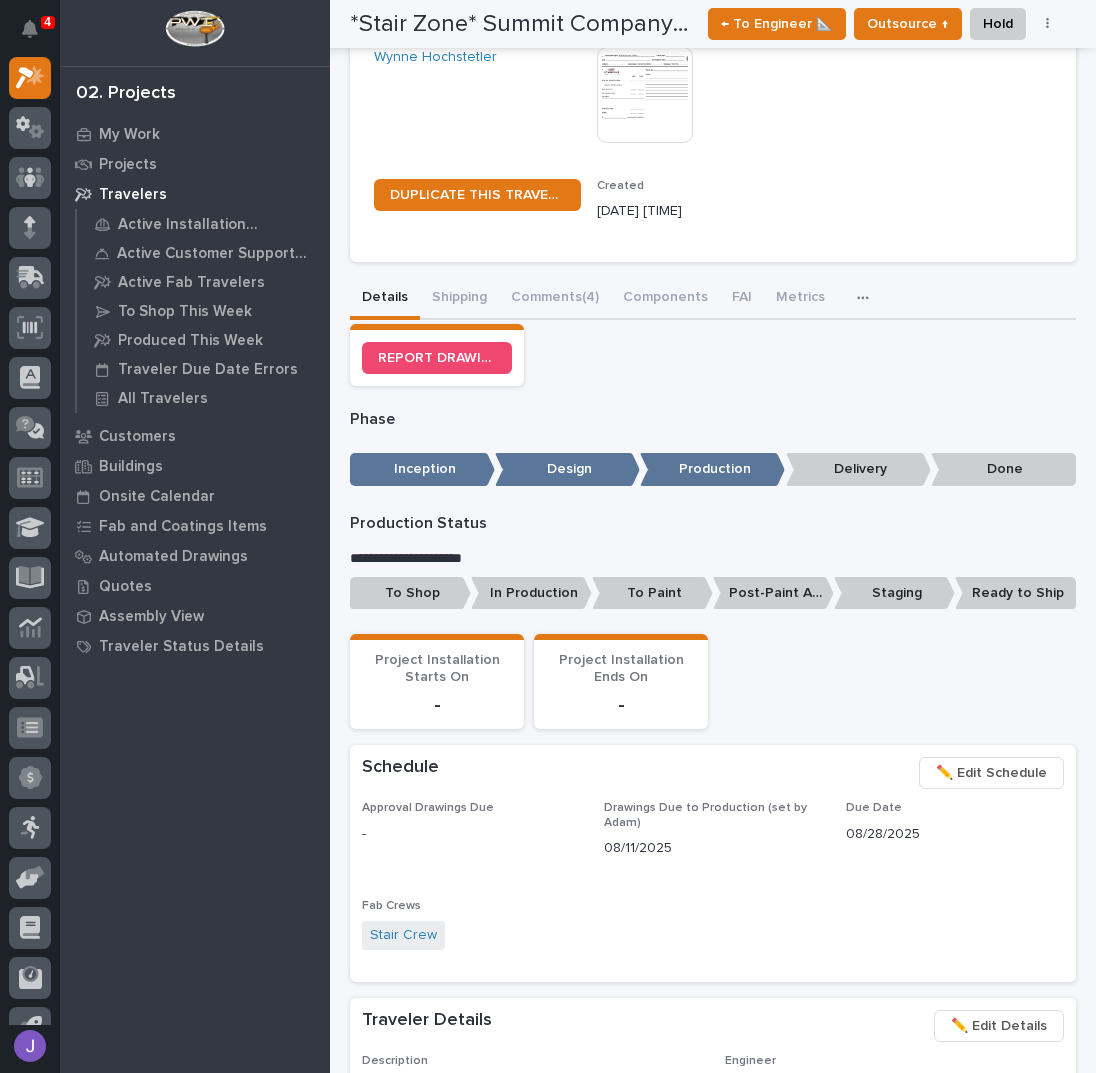click on "To Shop" at bounding box center (410, 593) 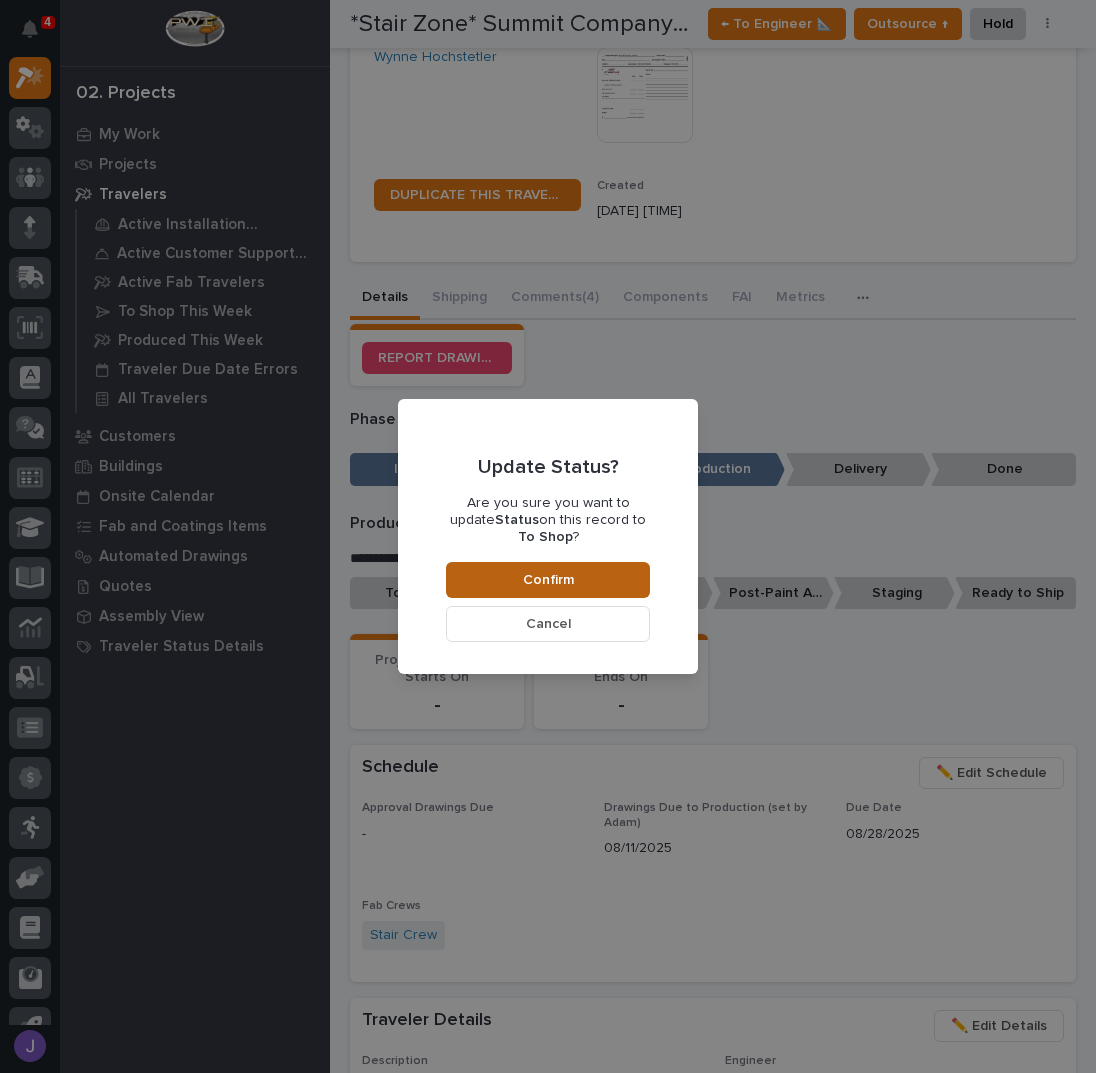 click on "Confirm" at bounding box center [548, 580] 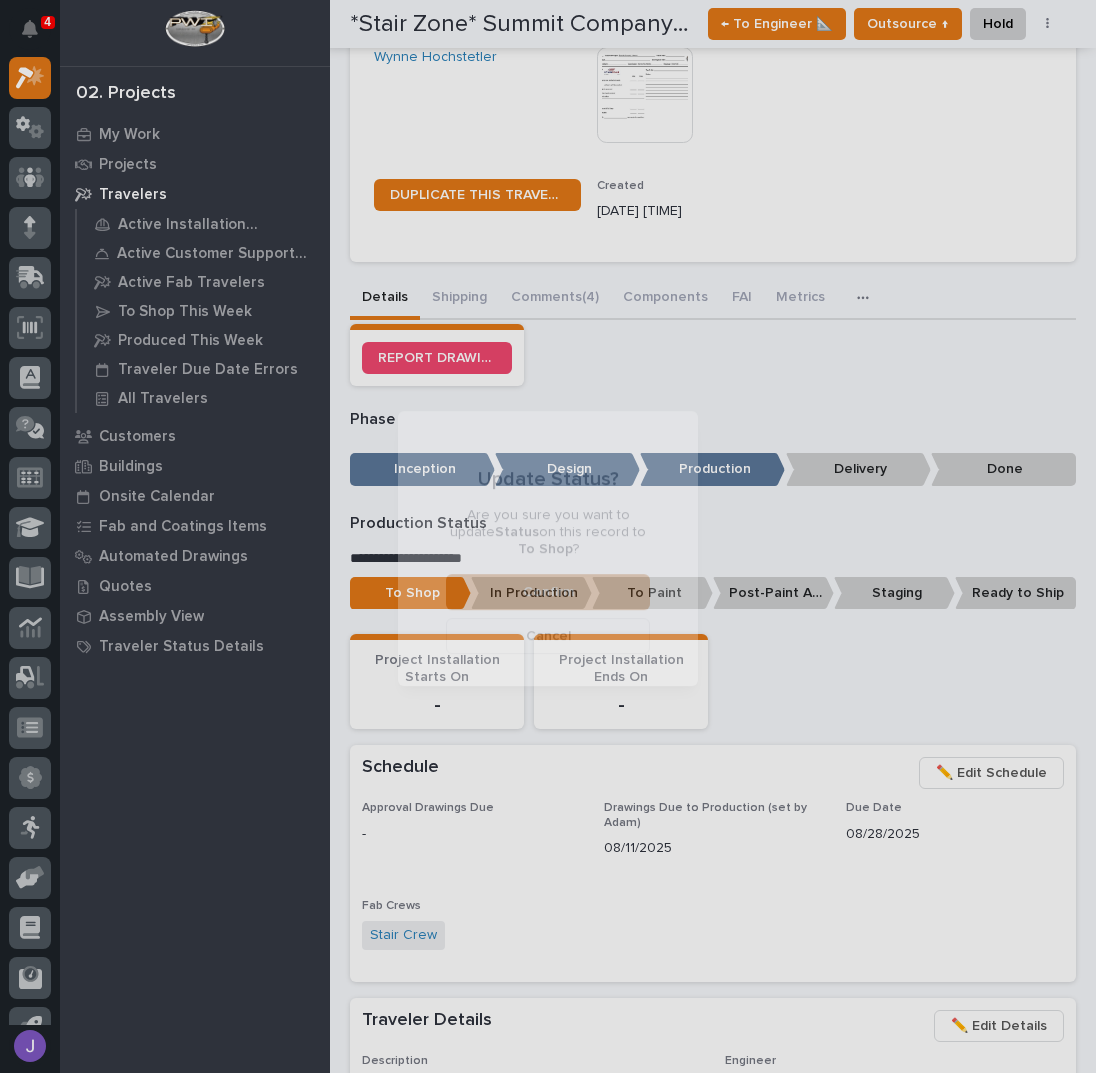 scroll, scrollTop: 589, scrollLeft: 0, axis: vertical 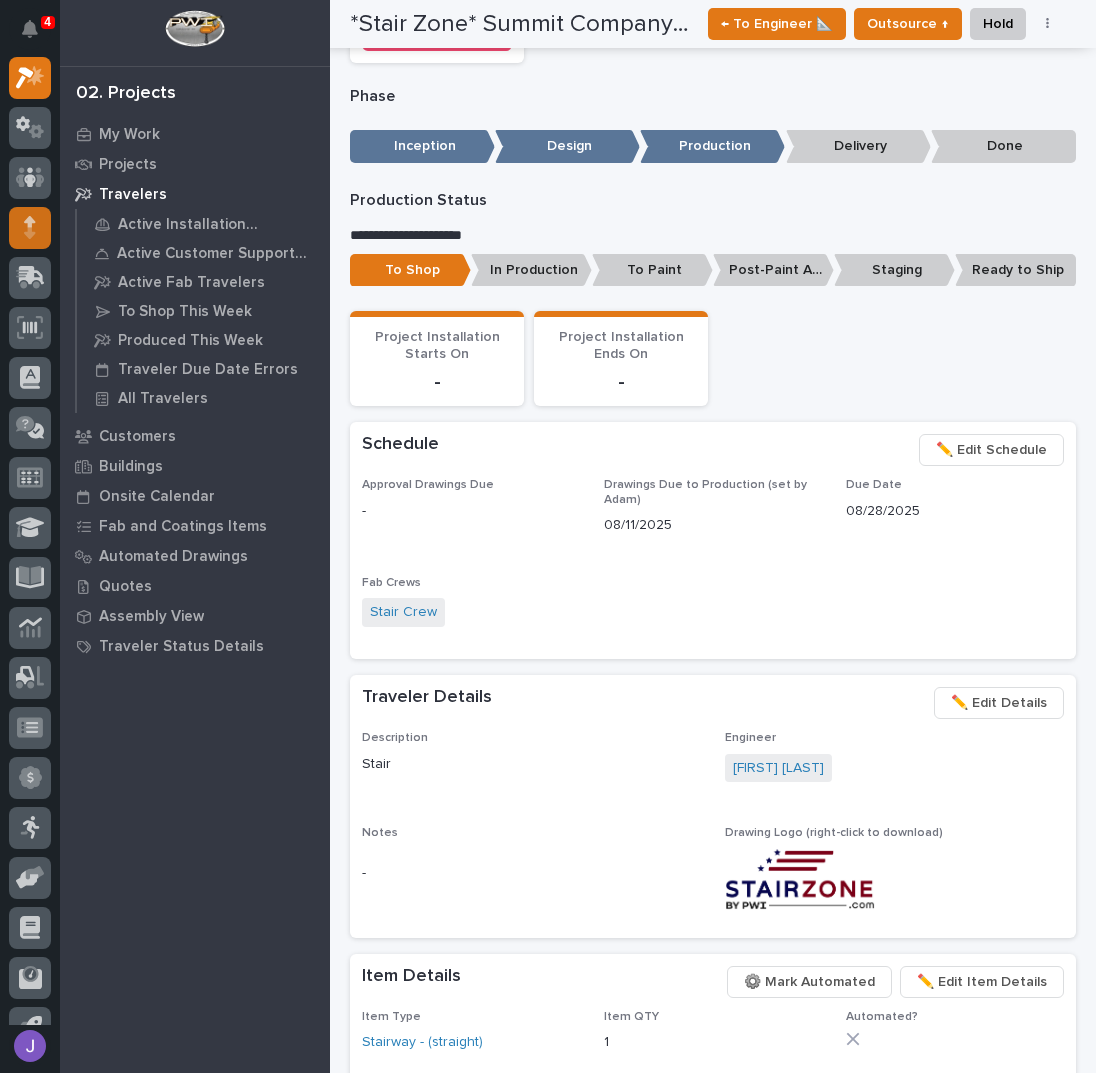 click 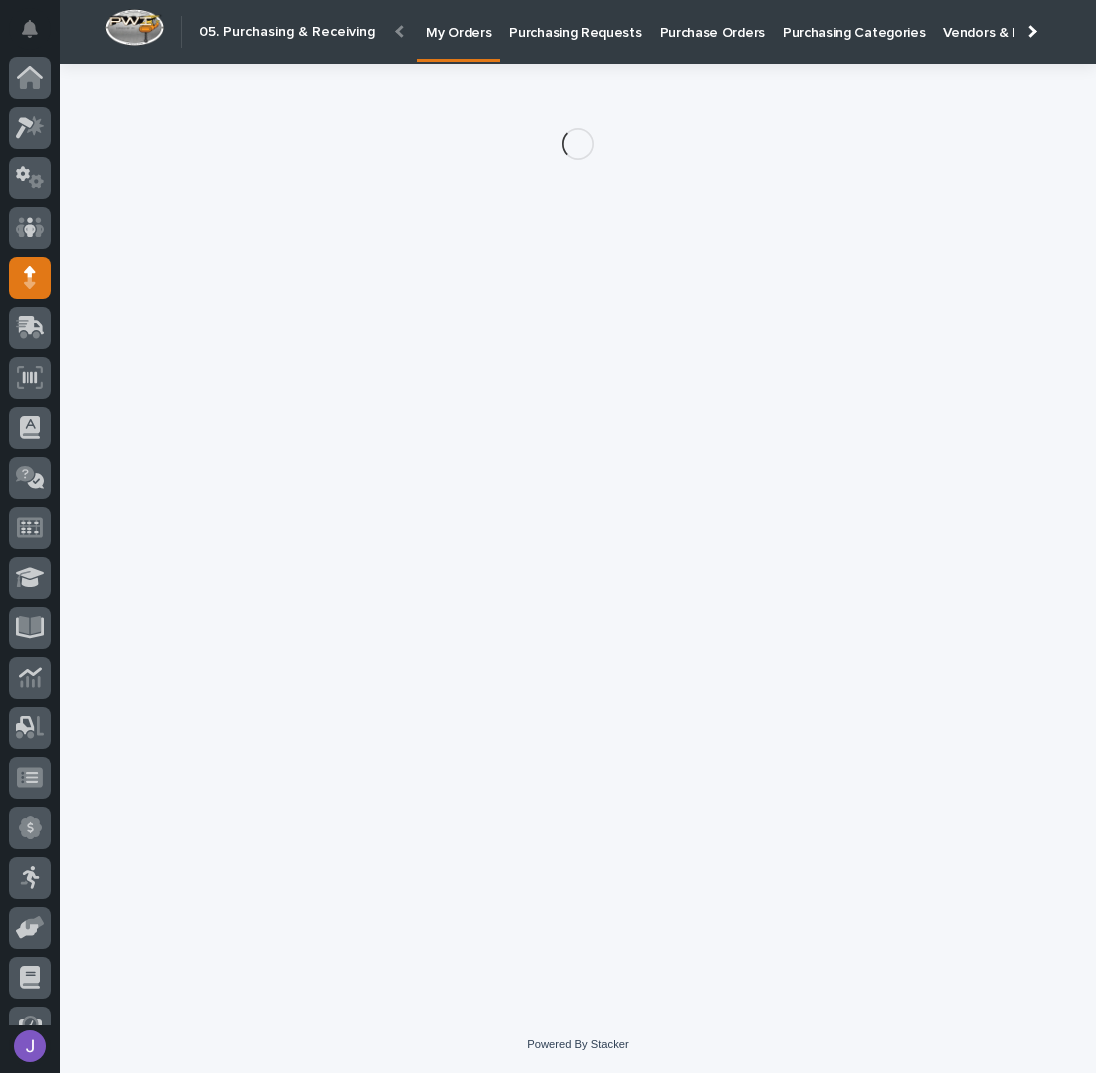 scroll, scrollTop: 0, scrollLeft: 0, axis: both 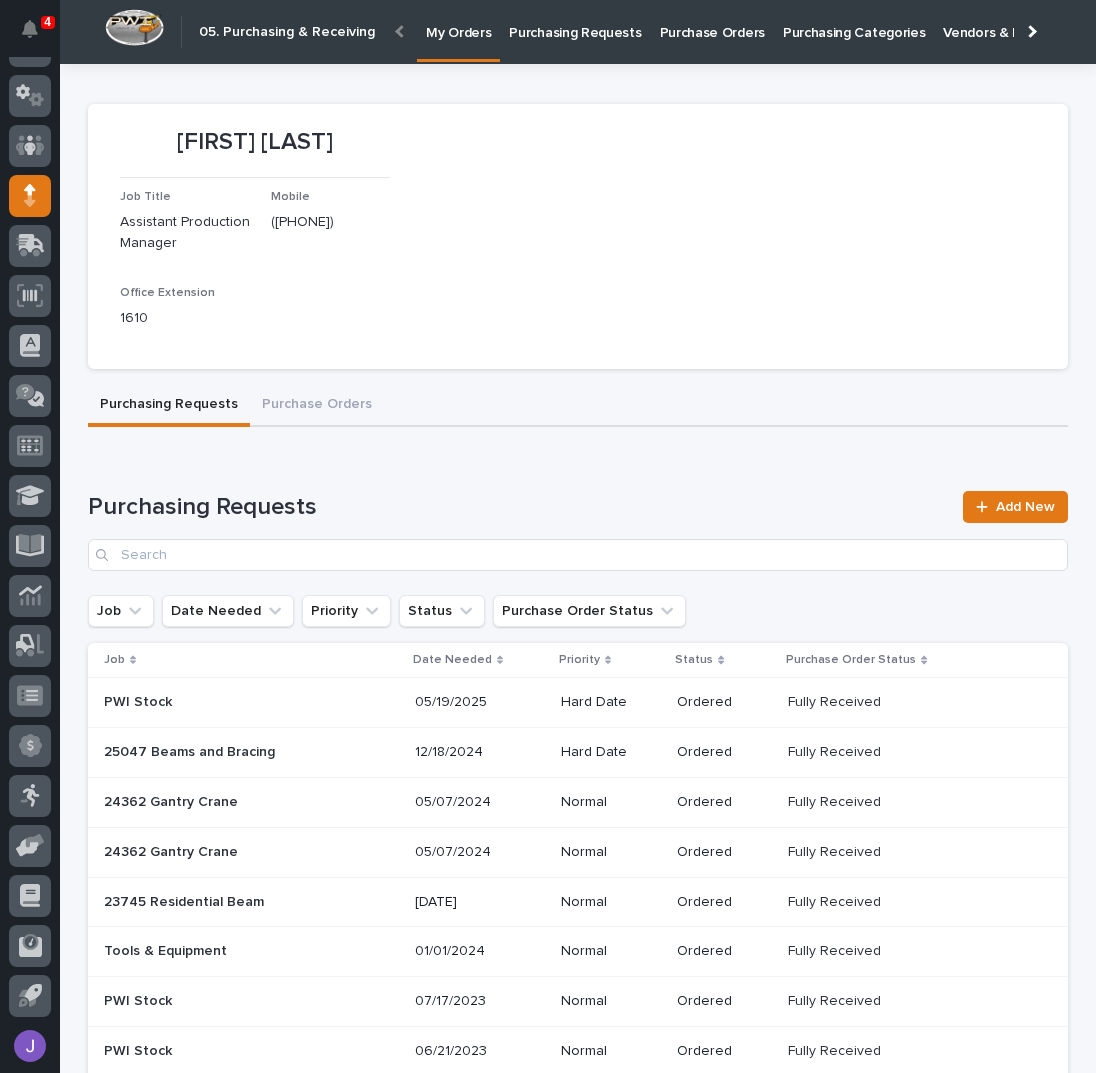 click on "Purchasing Requests" at bounding box center [575, 31] 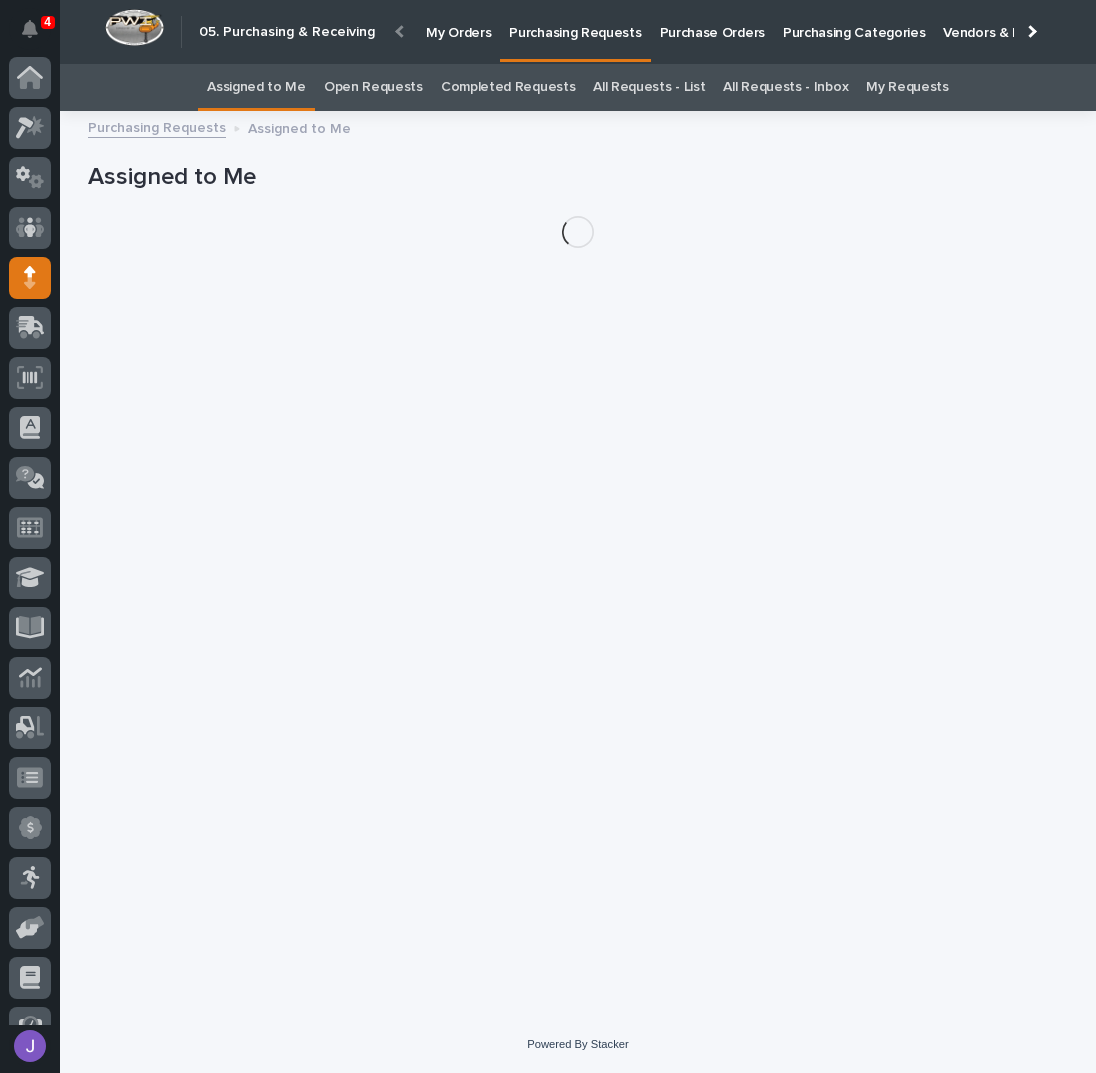 scroll, scrollTop: 82, scrollLeft: 0, axis: vertical 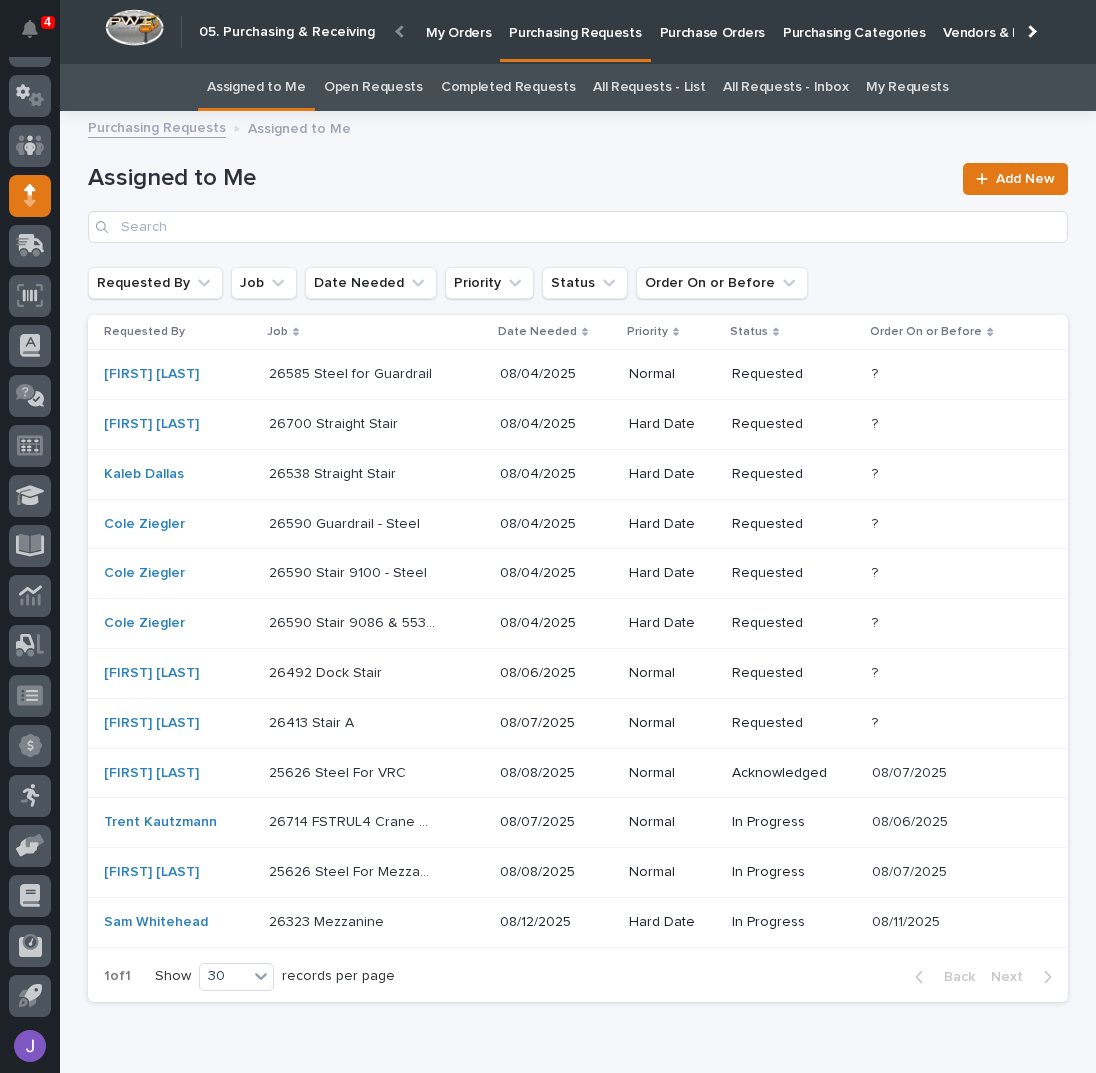 click on "26700 Straight Stair  26700 Straight Stair" at bounding box center [376, 424] 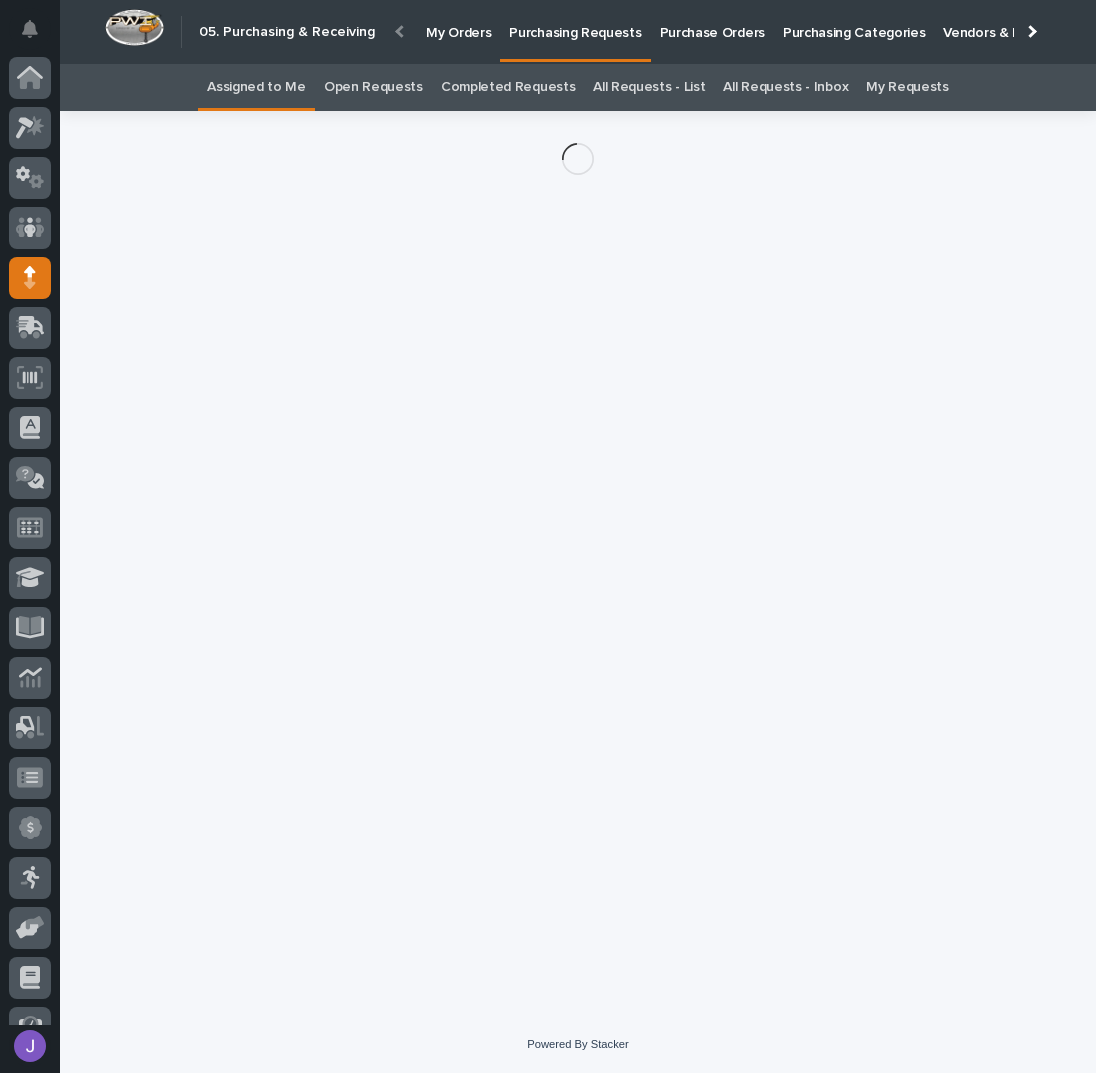 scroll, scrollTop: 82, scrollLeft: 0, axis: vertical 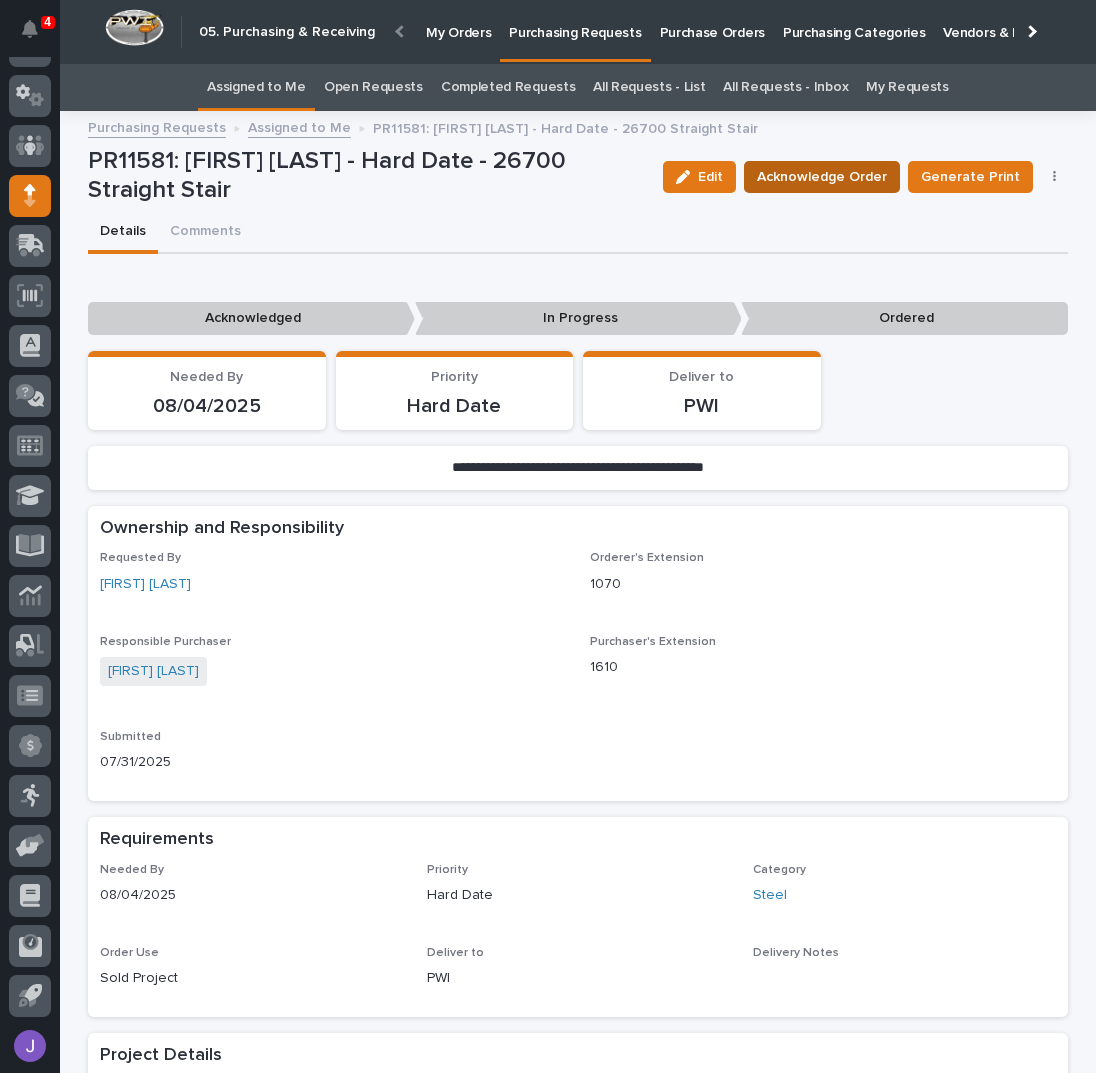 click on "Acknowledge Order" at bounding box center [822, 177] 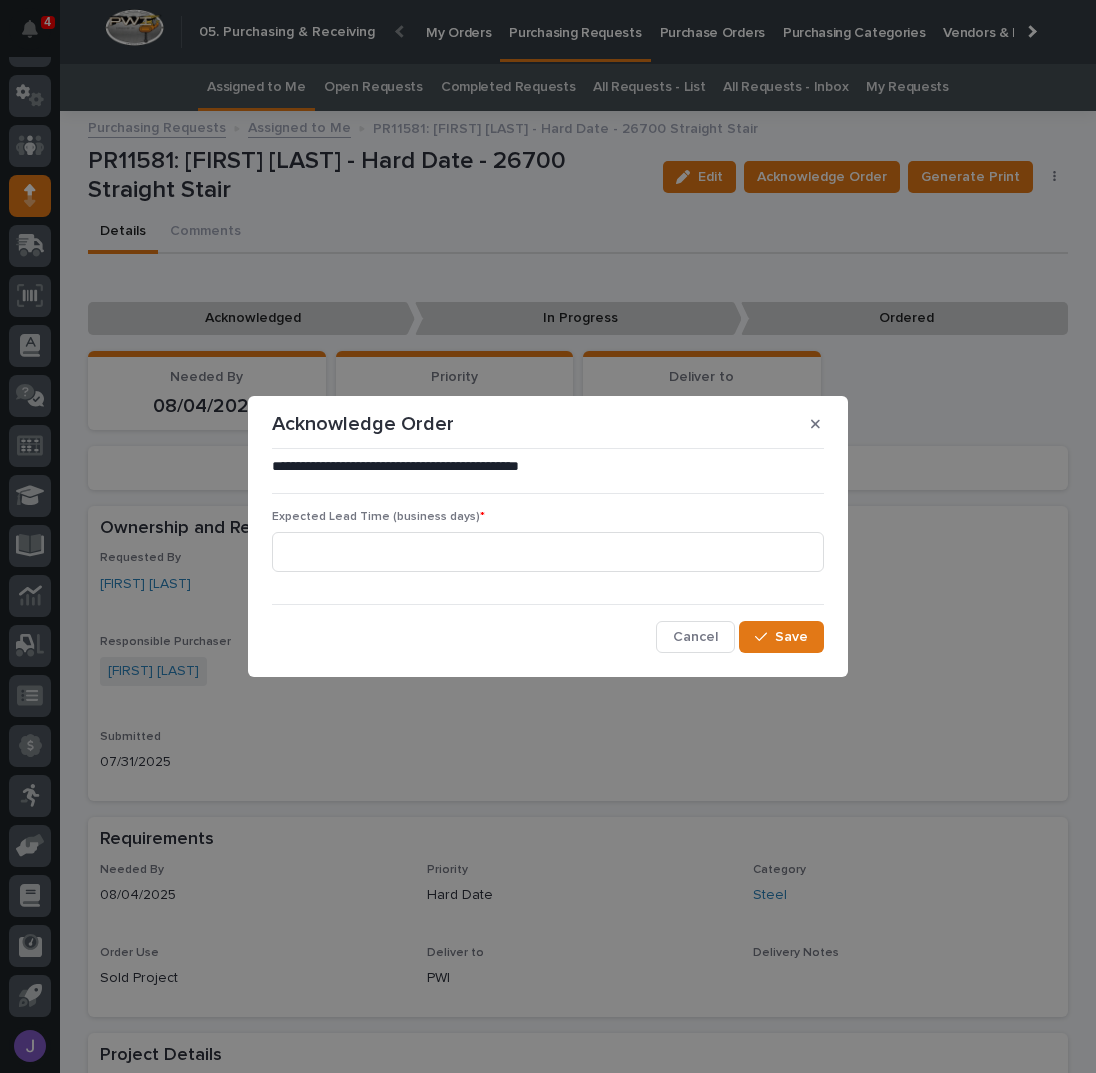 click on "Expected Lead Time (business days) *" at bounding box center [548, 549] 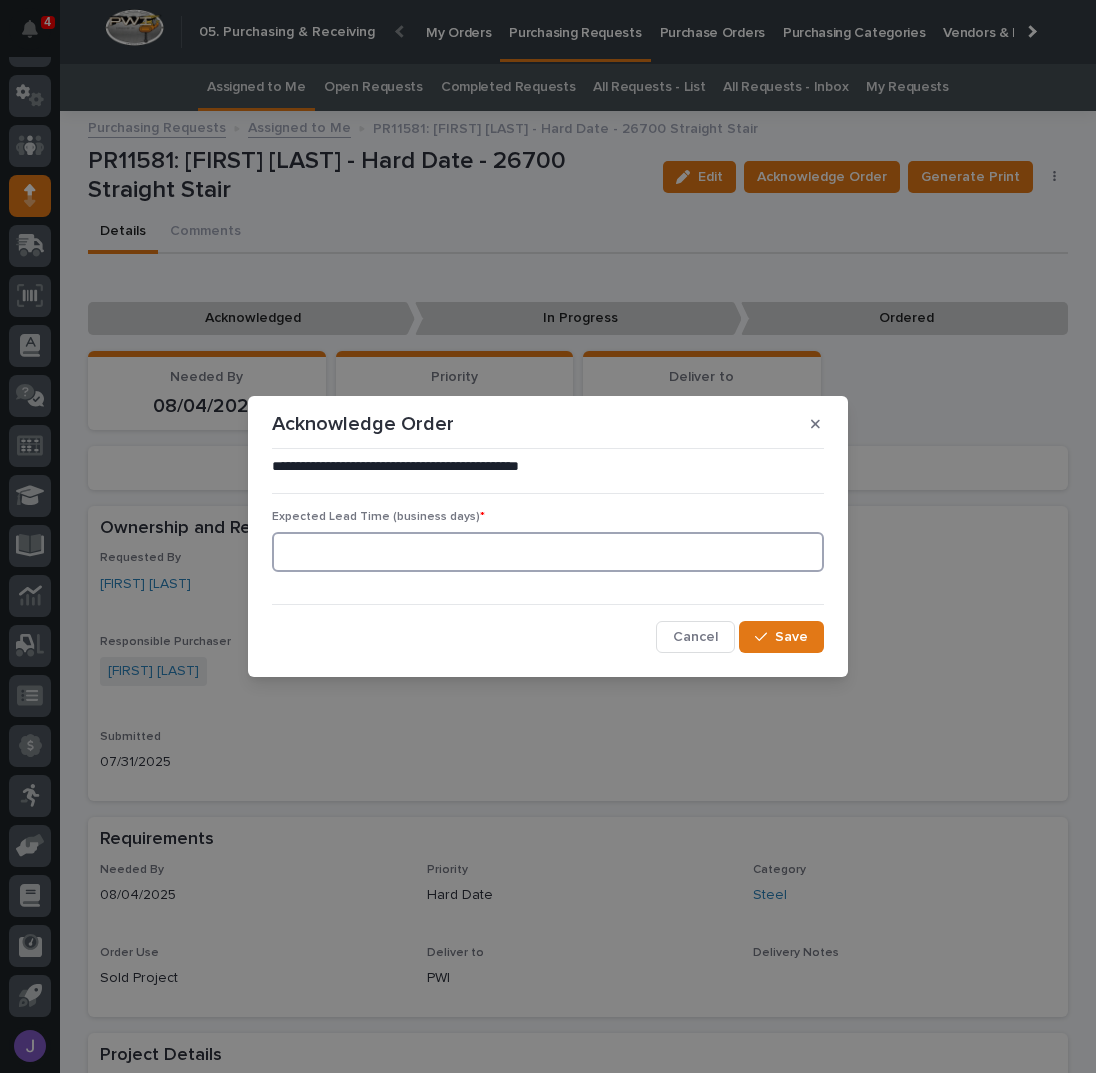 click at bounding box center (548, 552) 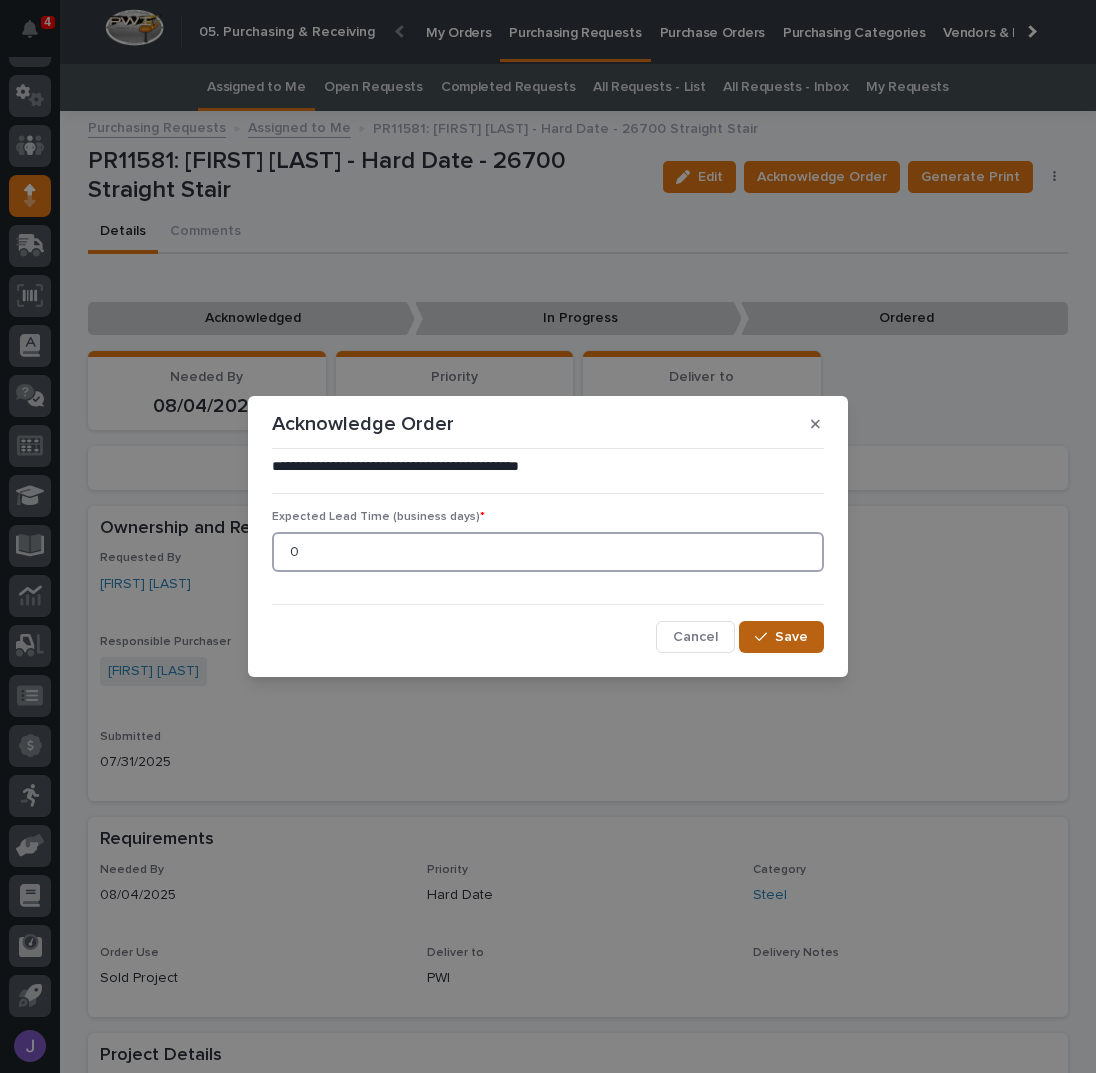 type on "0" 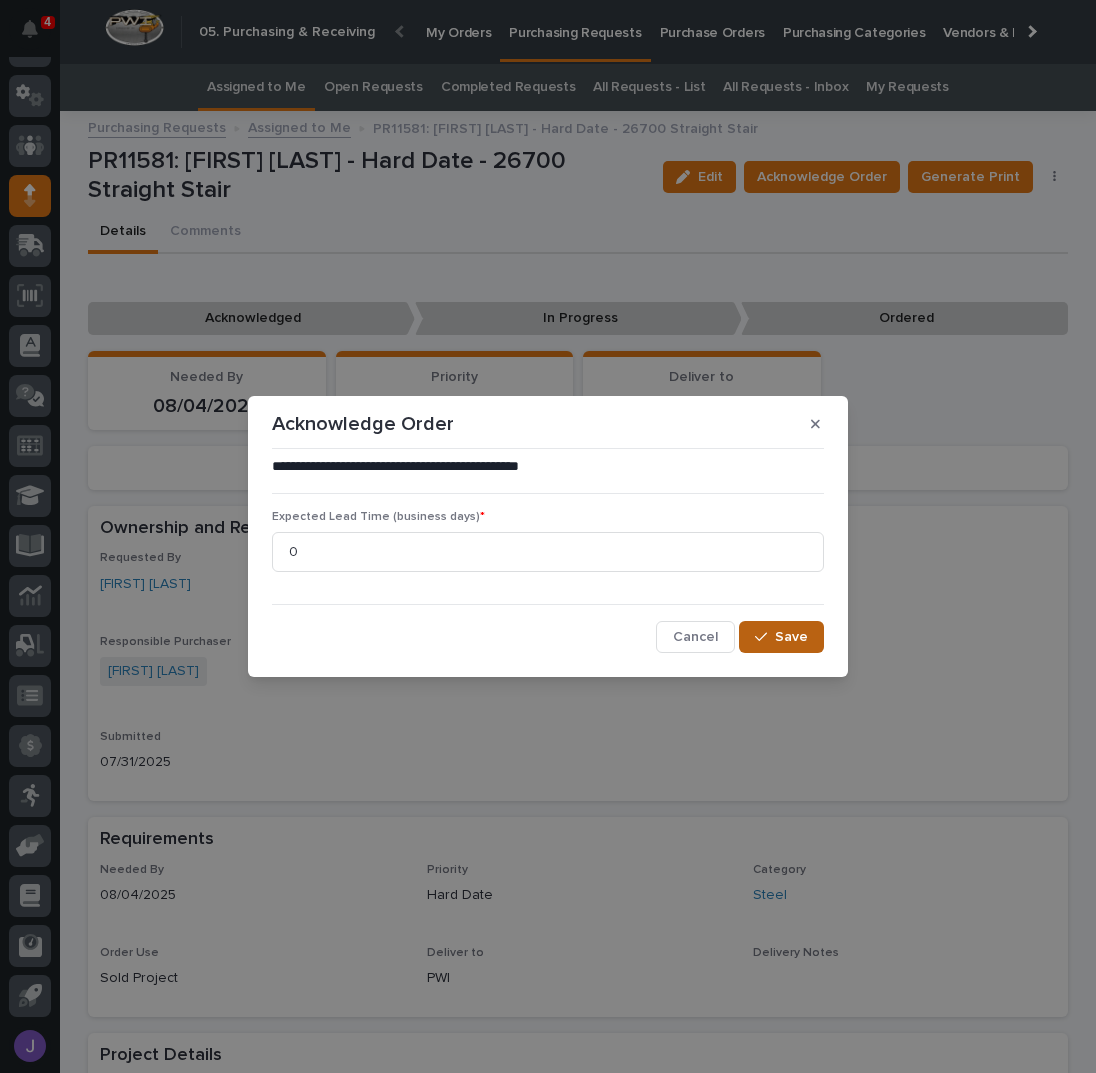 click on "Save" at bounding box center (781, 637) 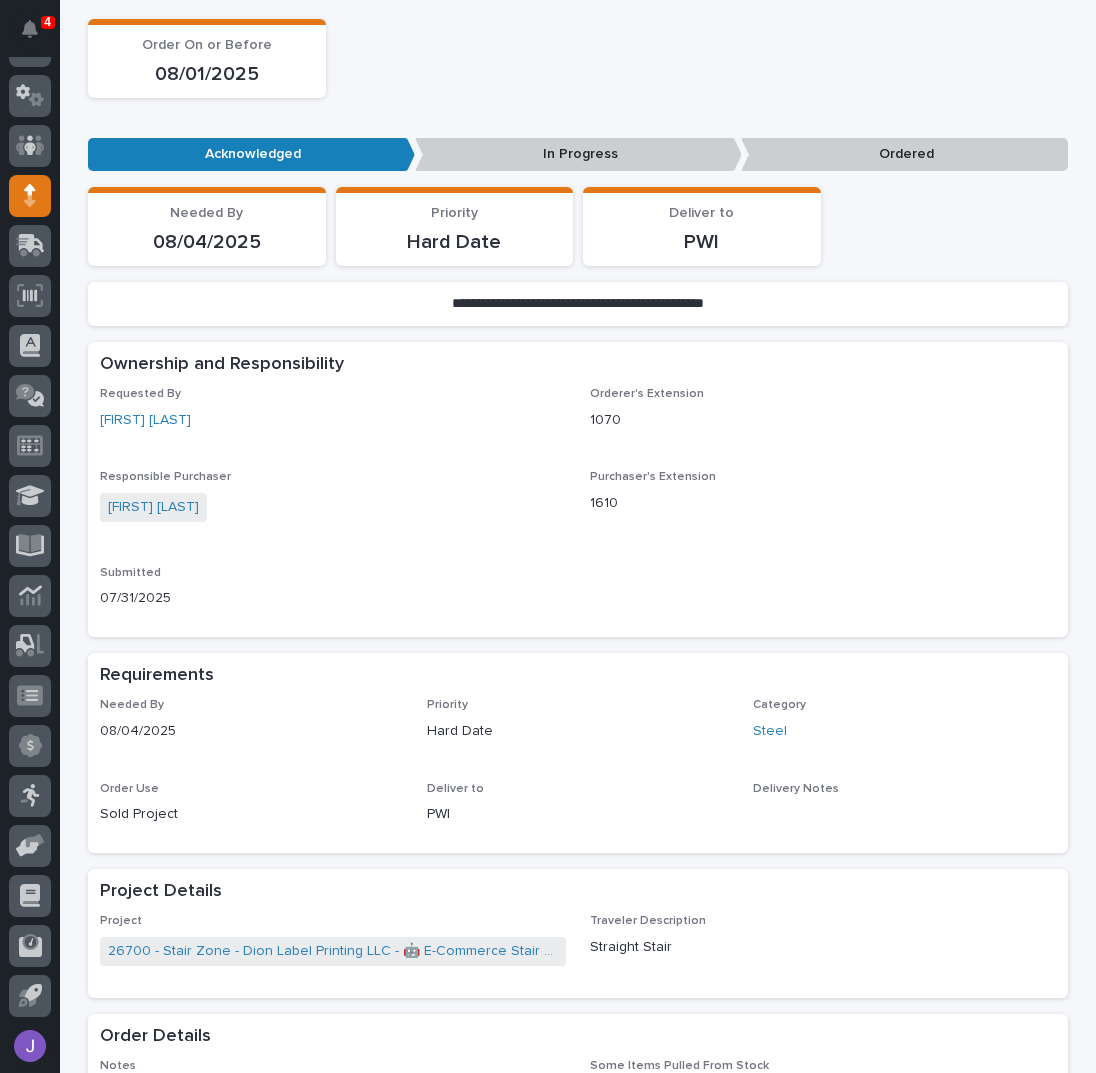 scroll, scrollTop: 668, scrollLeft: 0, axis: vertical 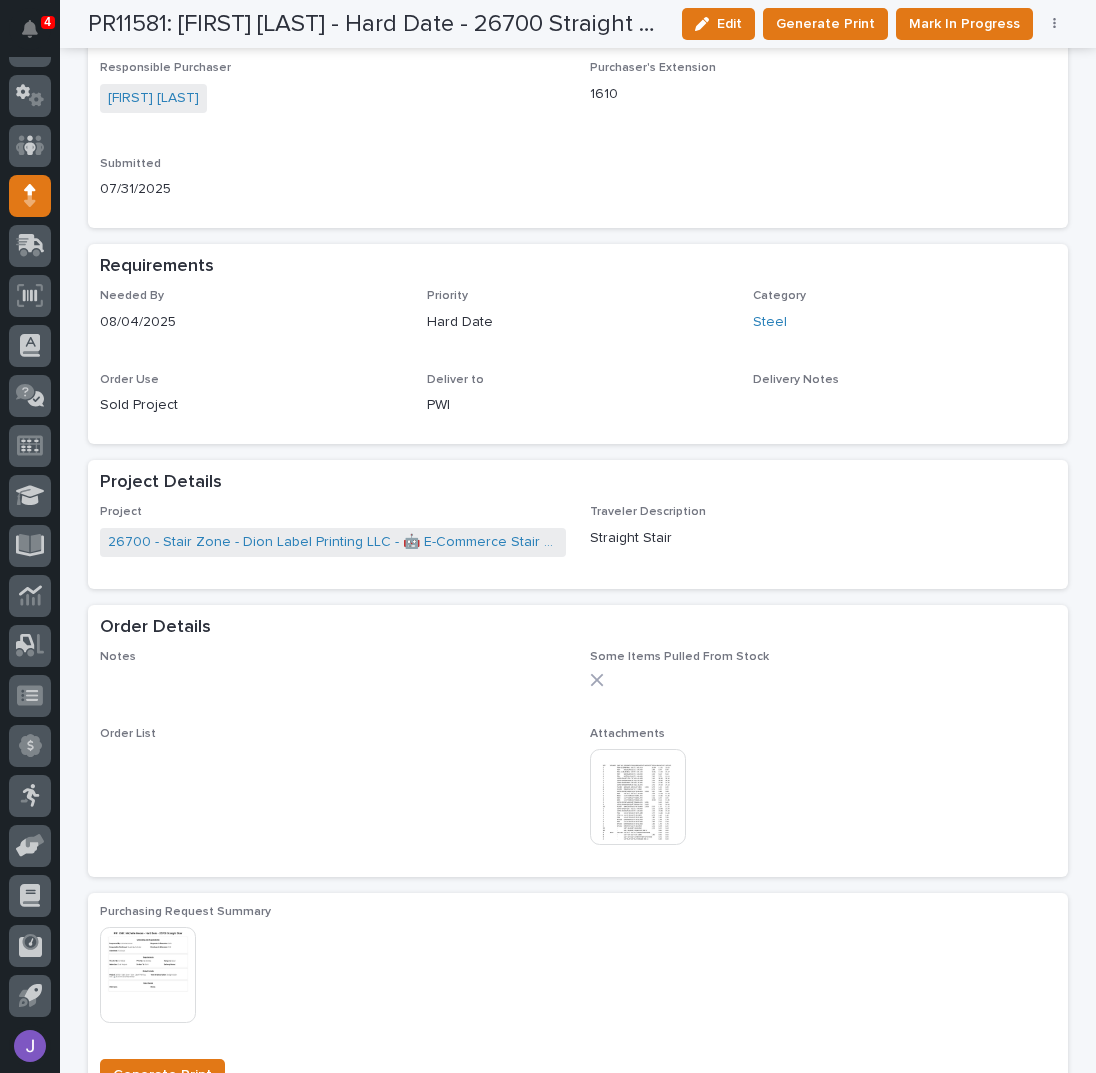 click at bounding box center [638, 797] 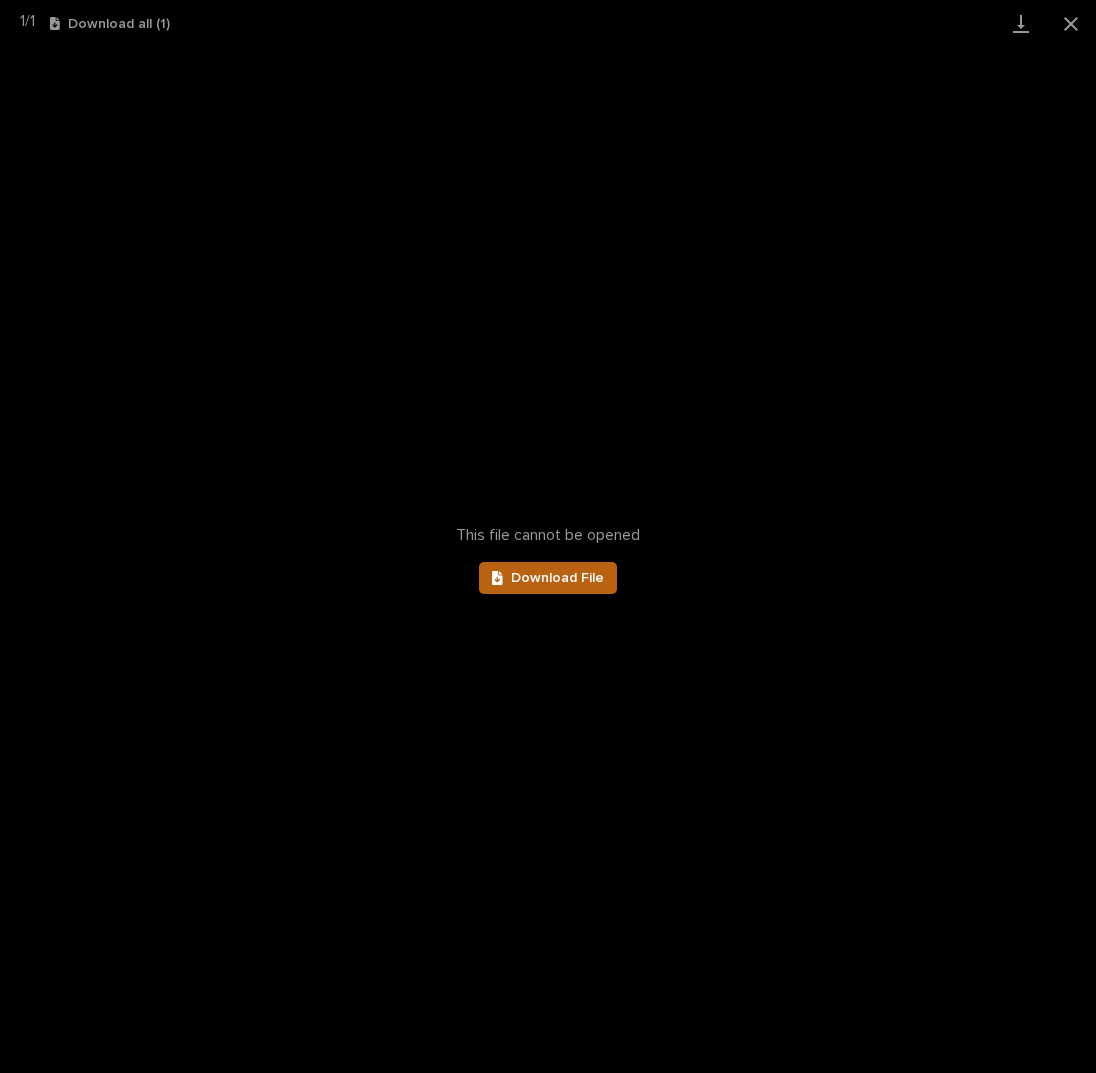 click on "Download File" at bounding box center (557, 578) 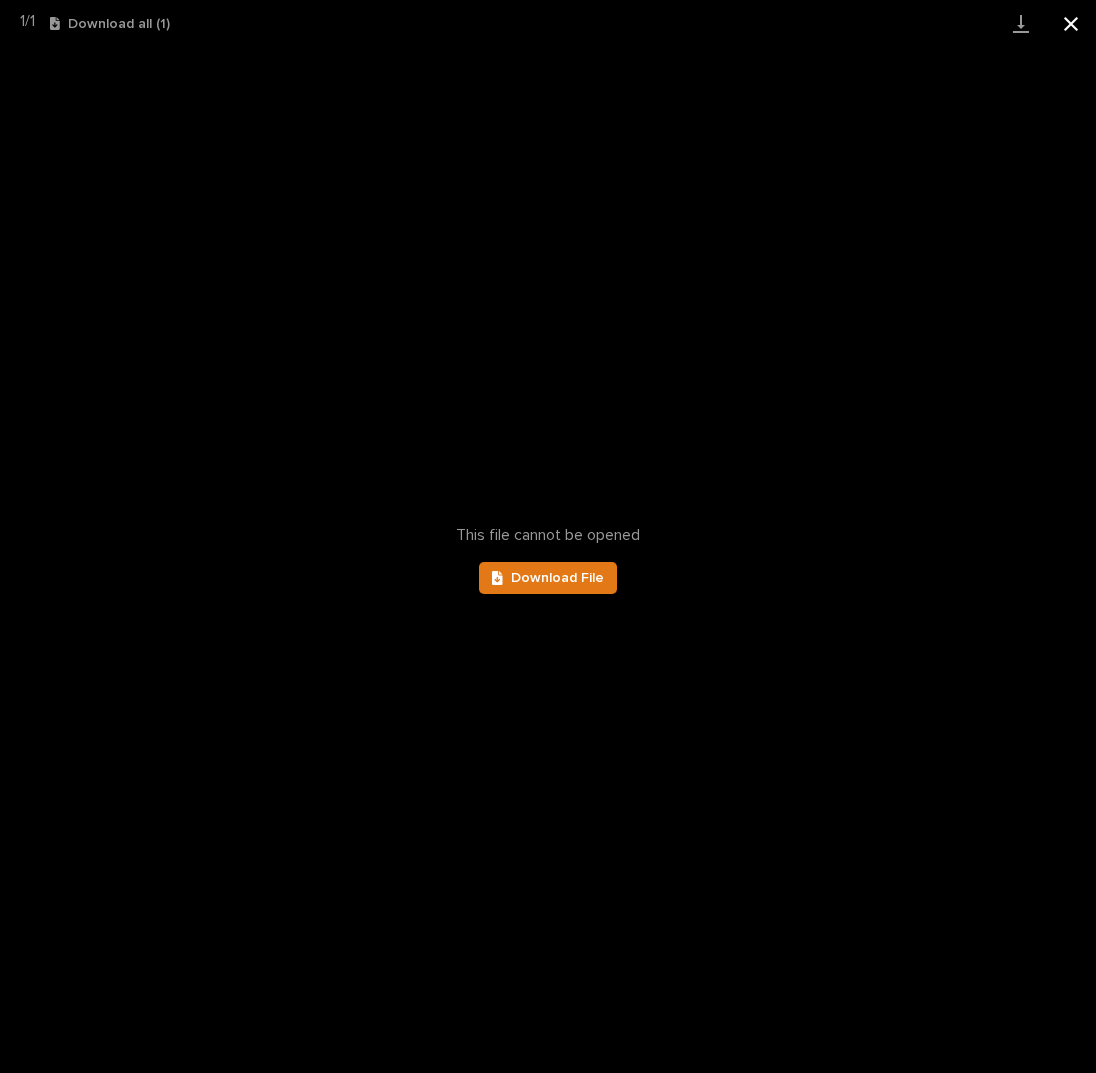 click at bounding box center [1071, 23] 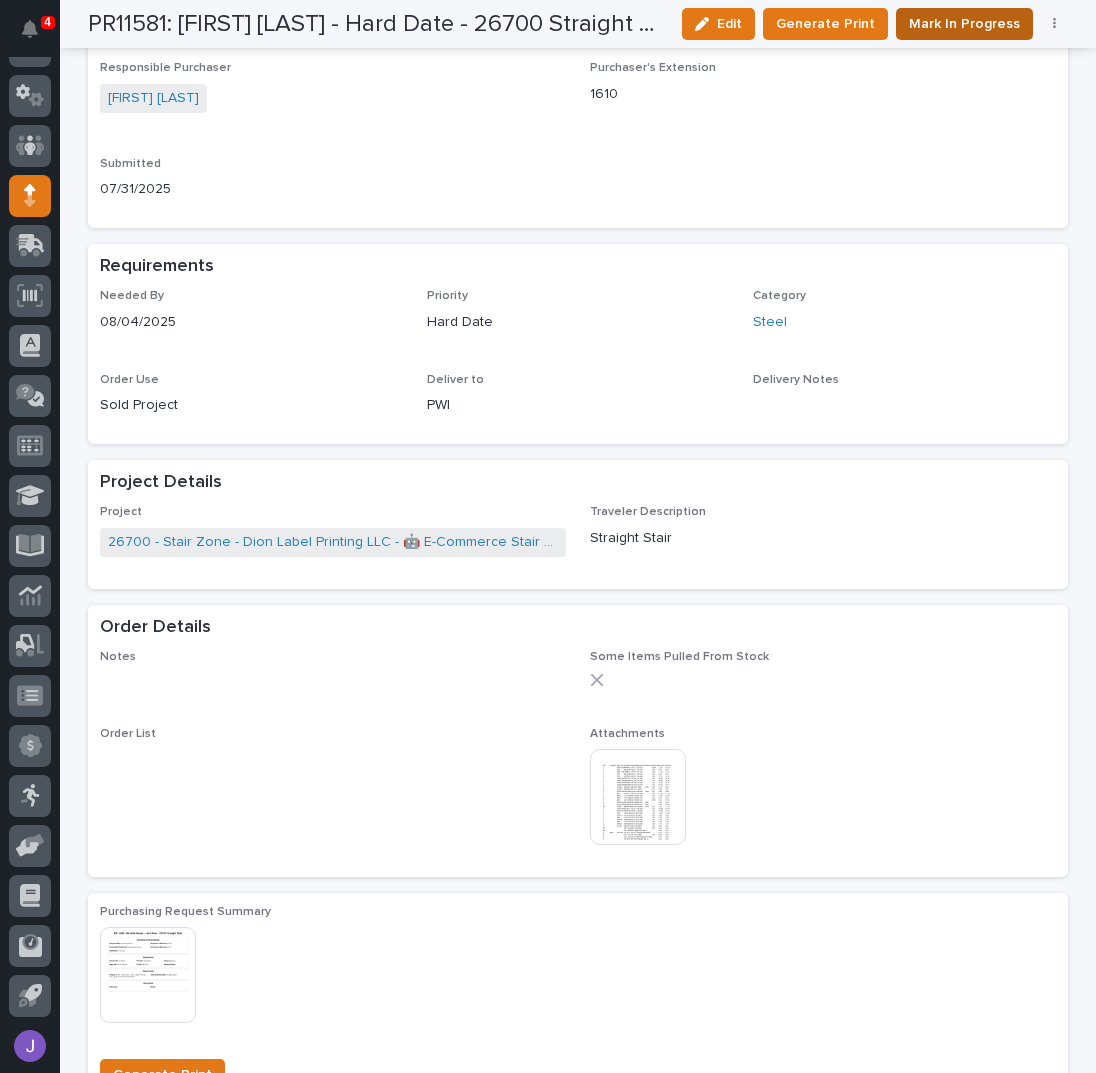 click on "Mark In Progress" at bounding box center [964, 24] 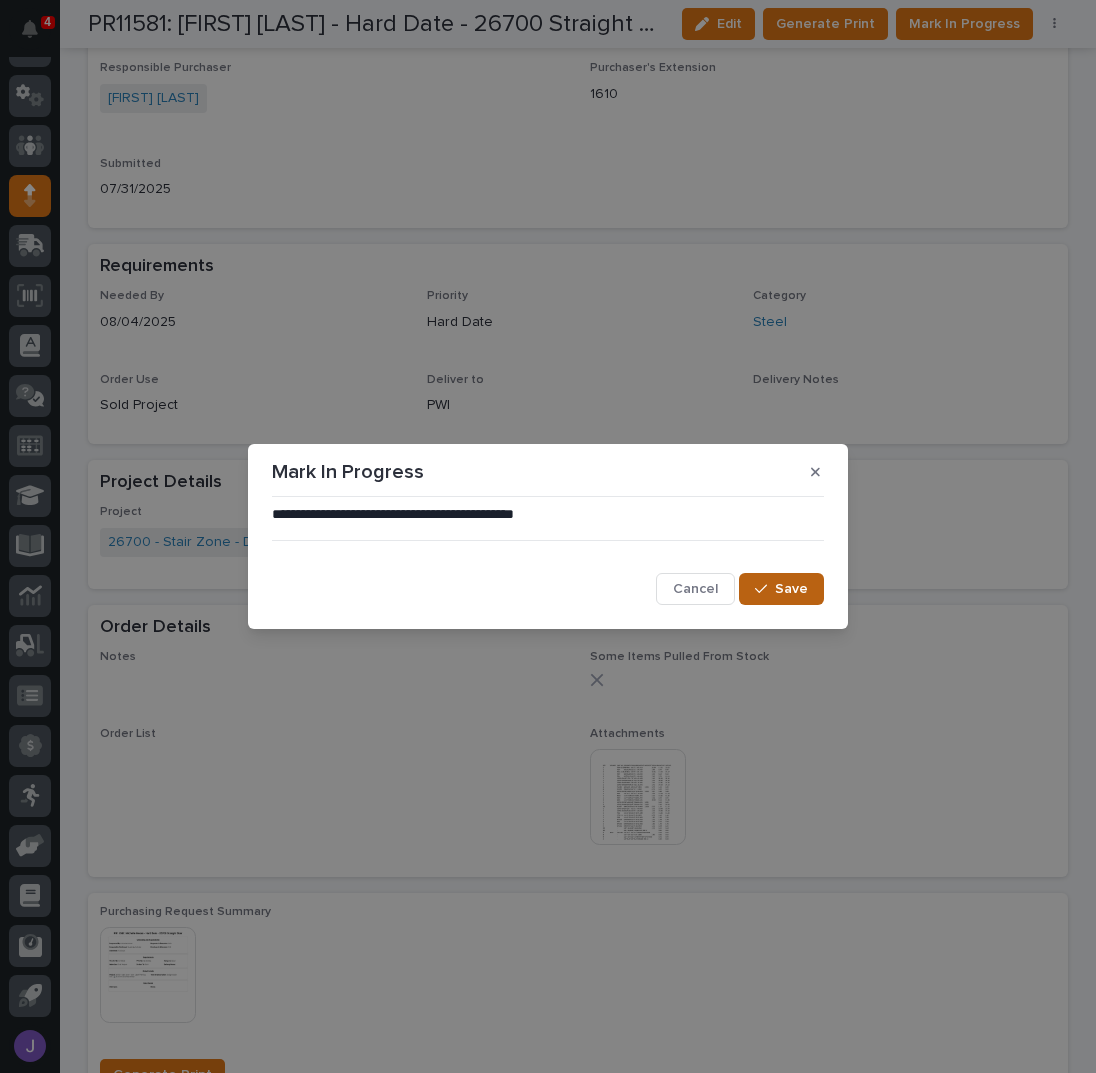 click on "Save" at bounding box center (791, 589) 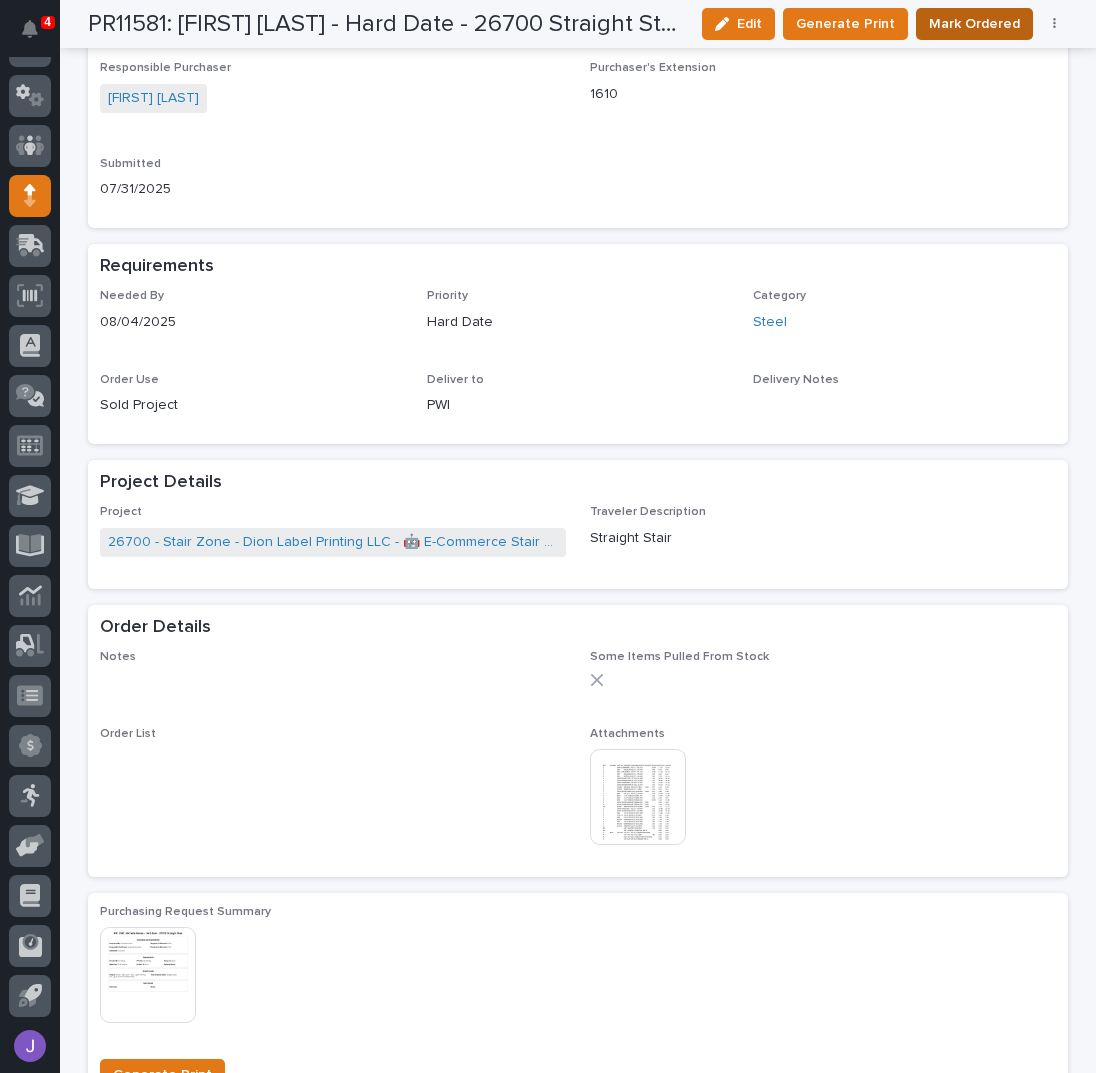 click on "Mark Ordered" at bounding box center (974, 24) 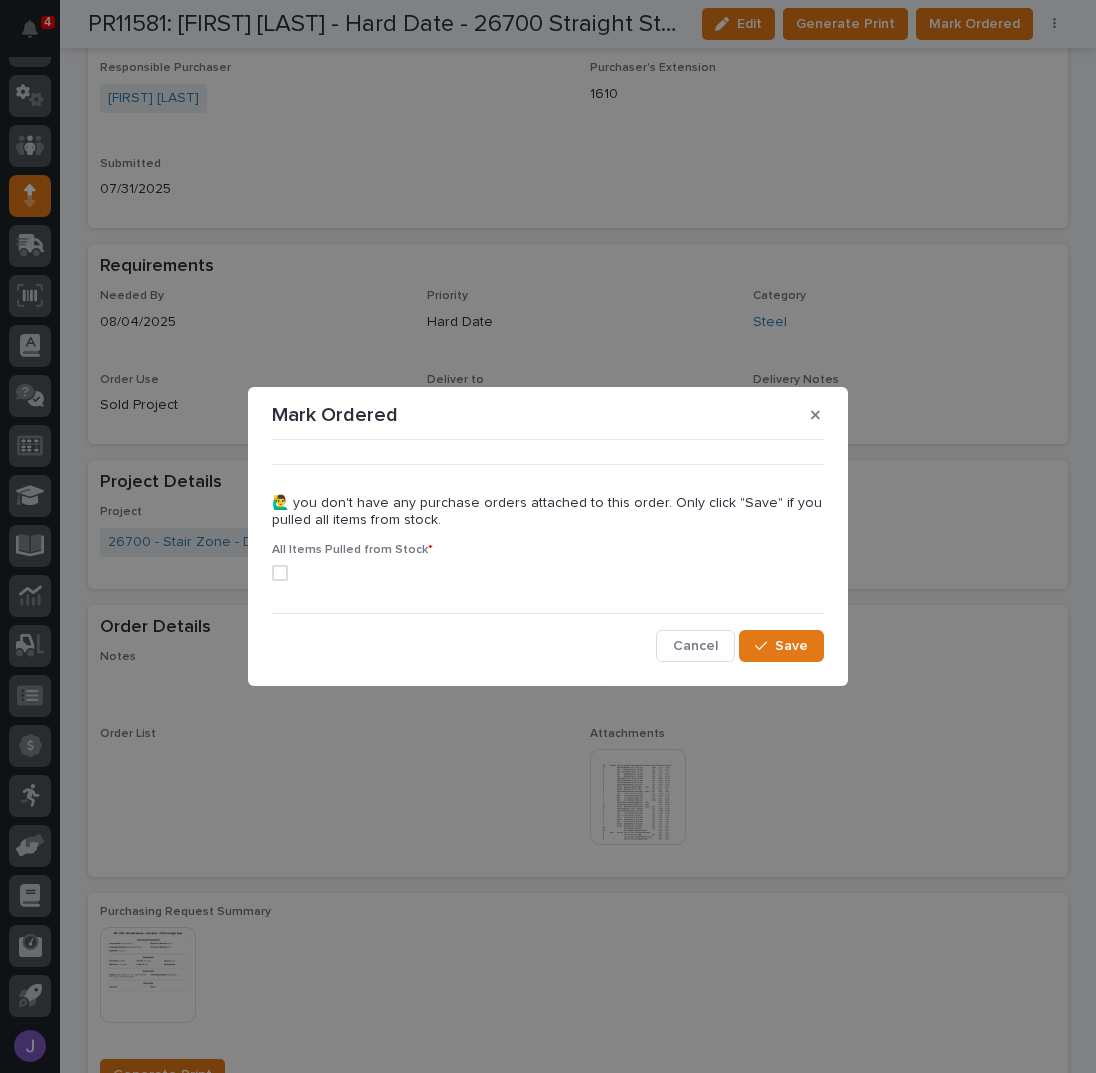 click on "All Items Pulled from Stock *" at bounding box center (548, 570) 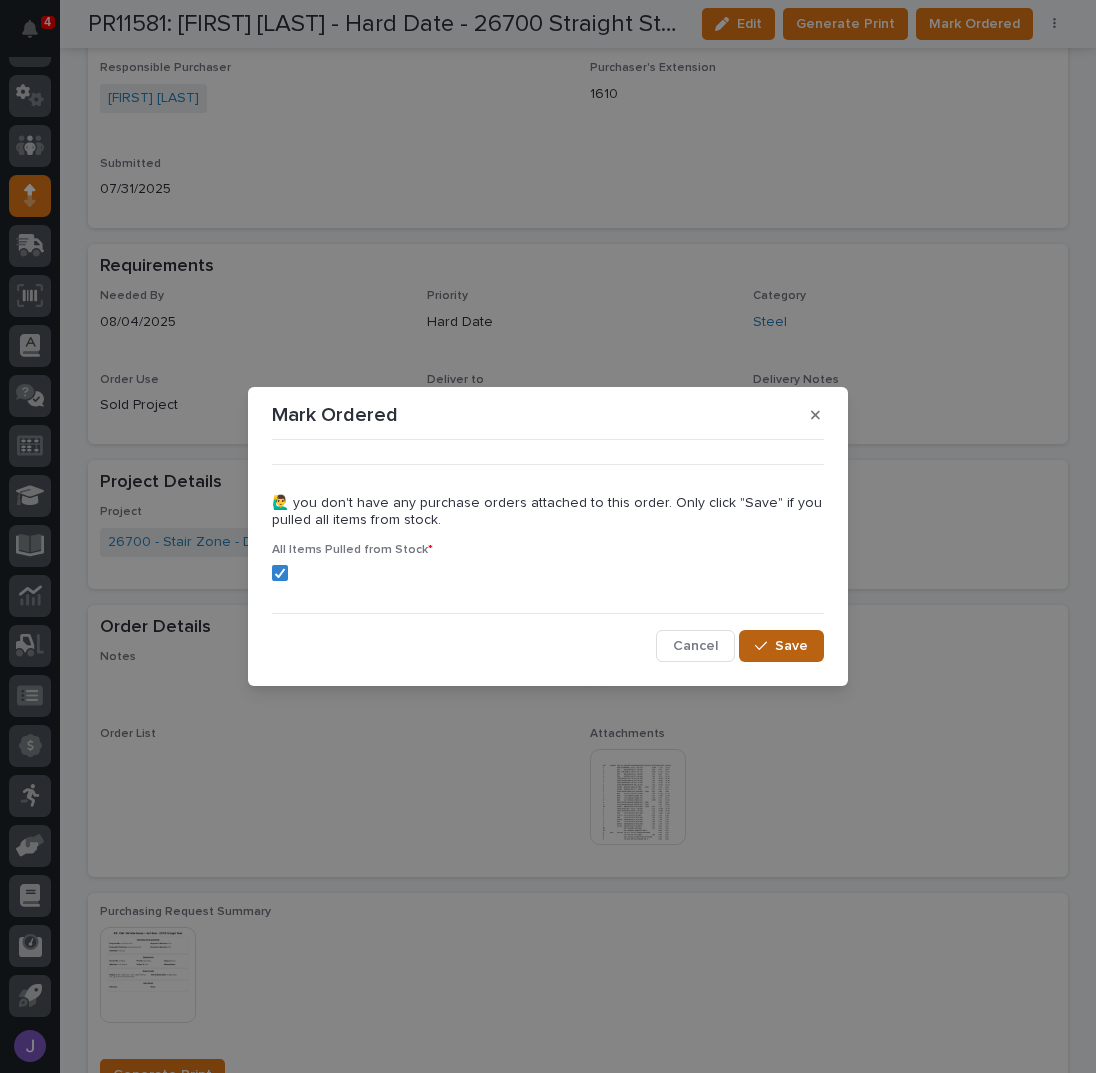 click 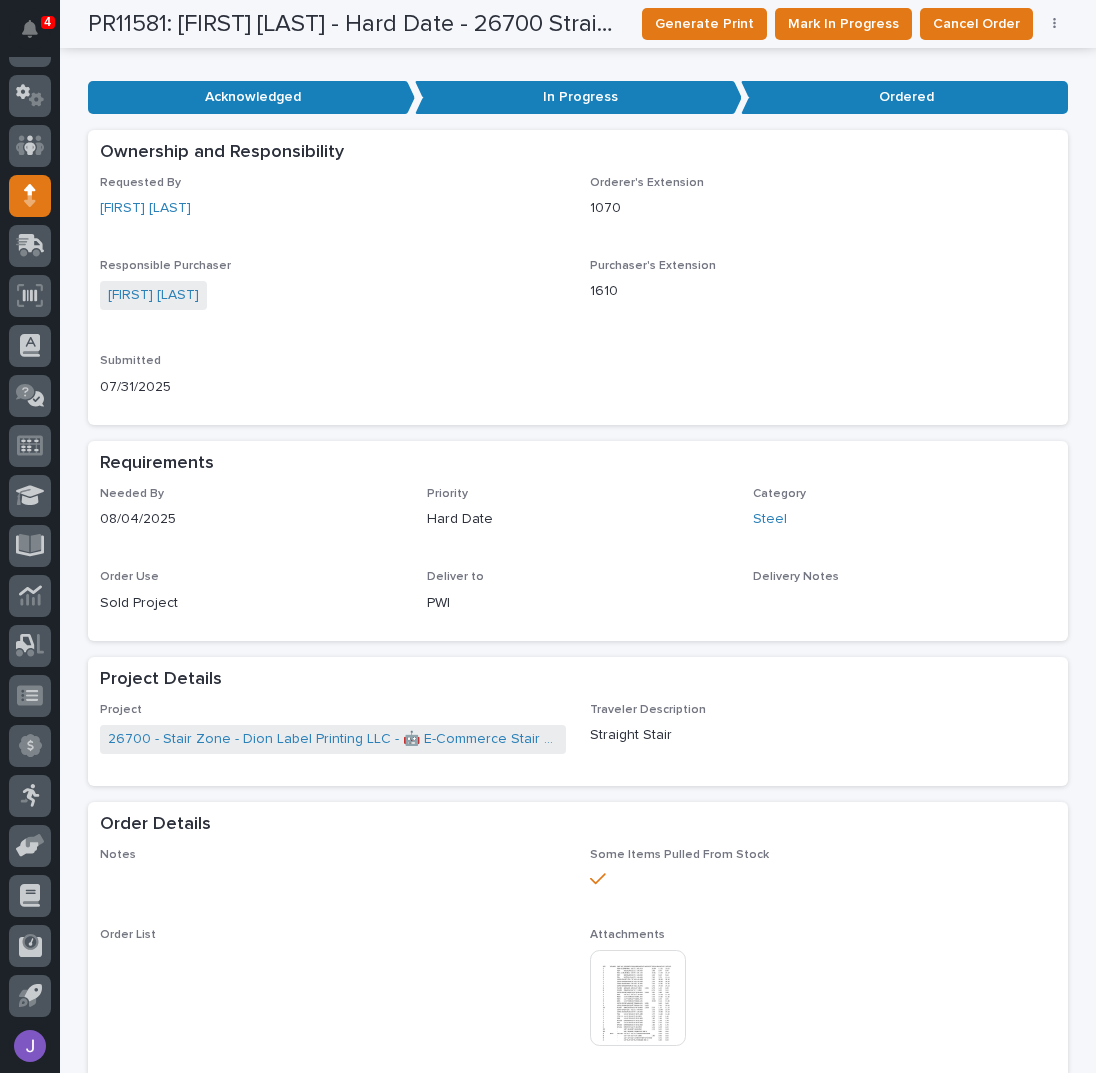 scroll, scrollTop: 0, scrollLeft: 0, axis: both 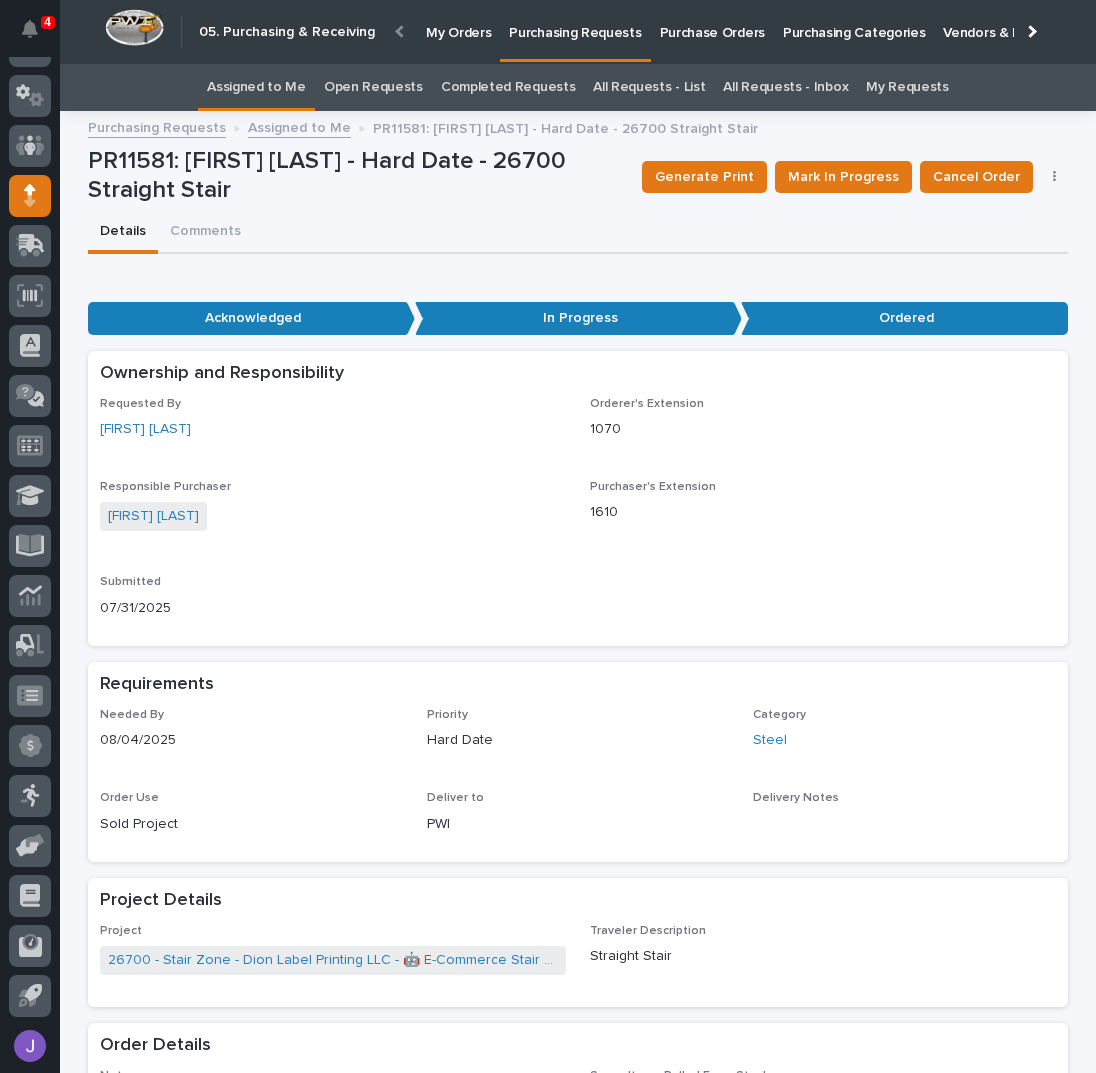 click on "Details Comments" at bounding box center (578, 233) 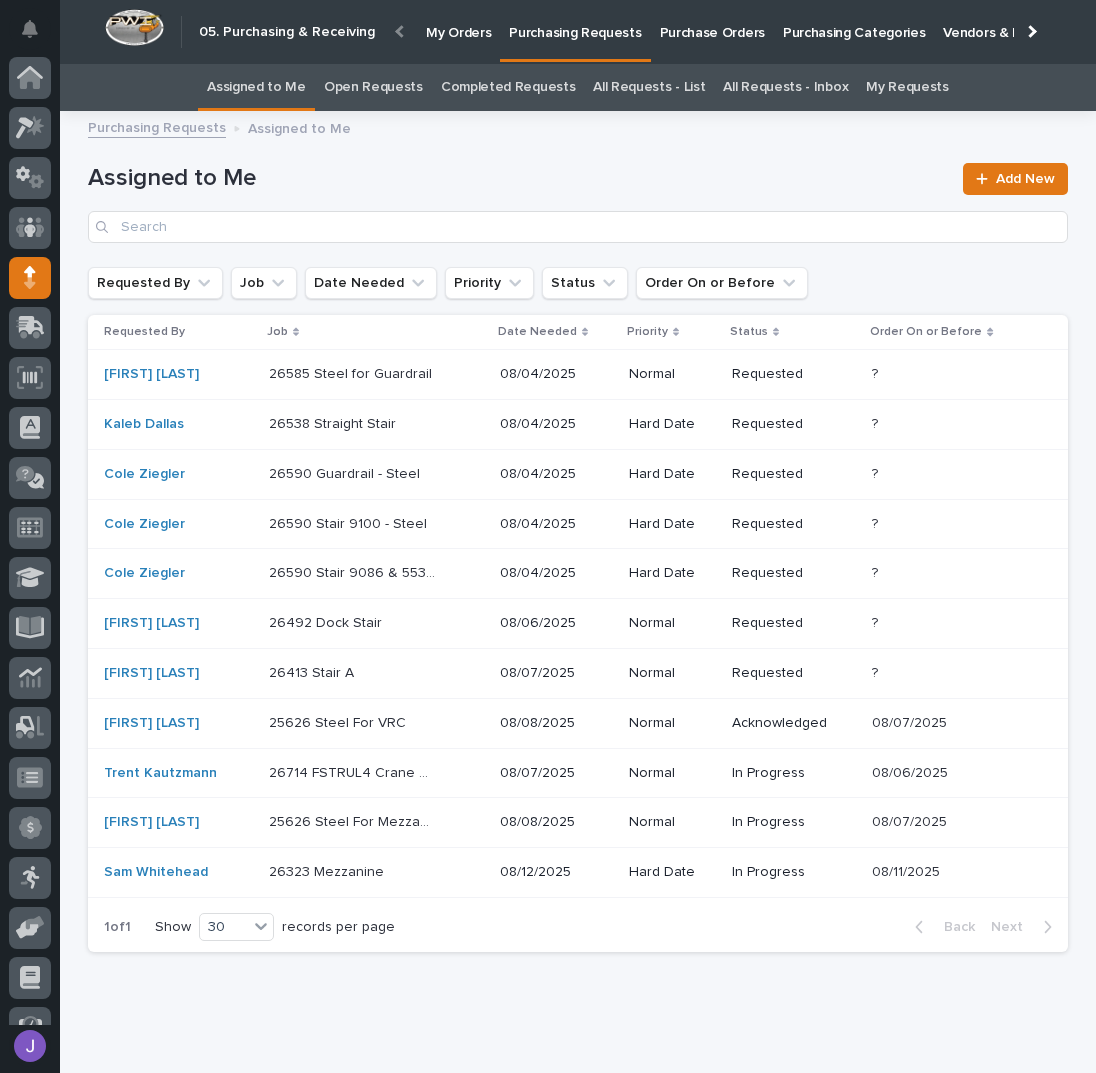 scroll, scrollTop: 82, scrollLeft: 0, axis: vertical 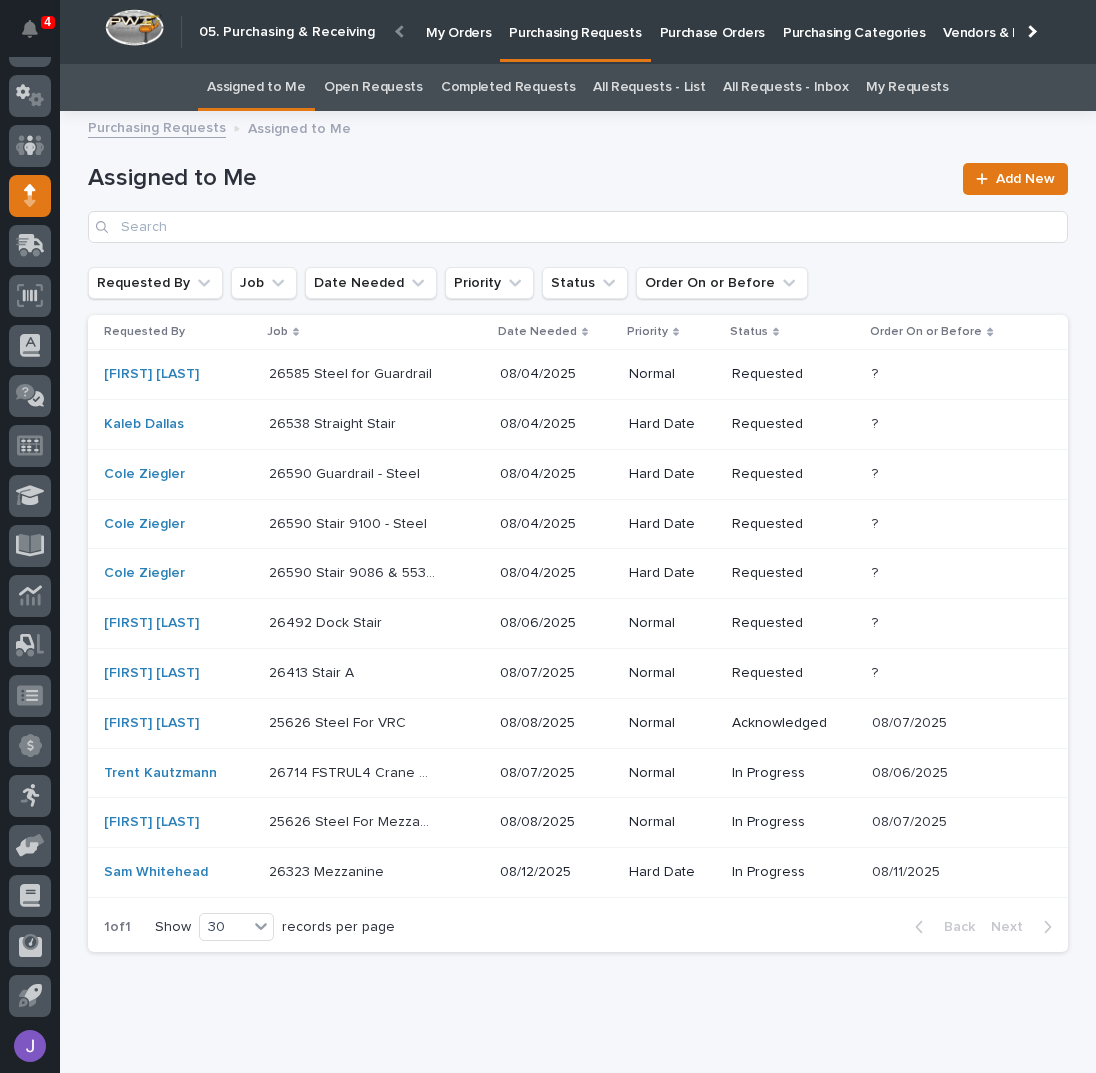 click on "Kaleb Dallas" at bounding box center [178, 424] 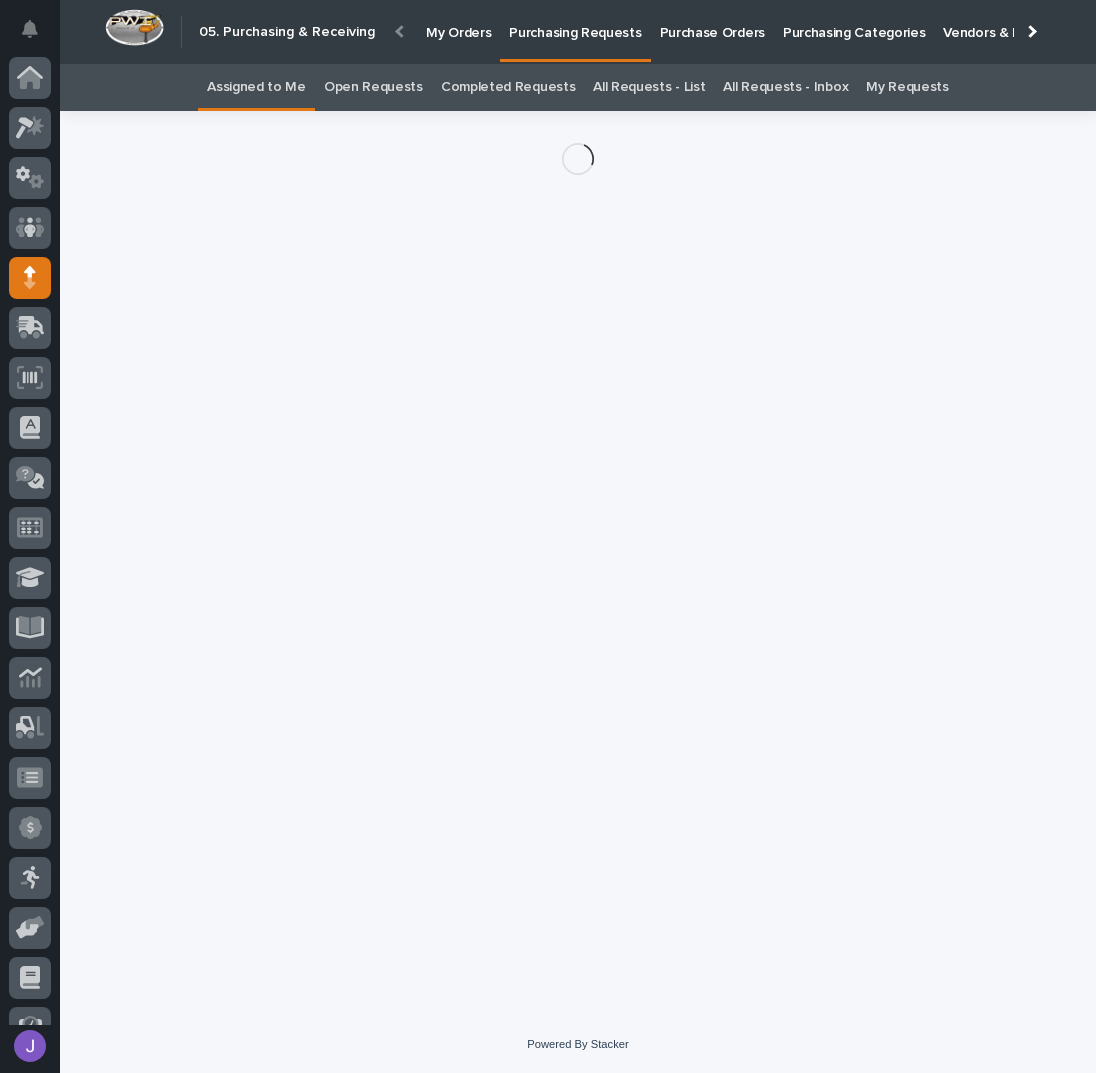 scroll, scrollTop: 82, scrollLeft: 0, axis: vertical 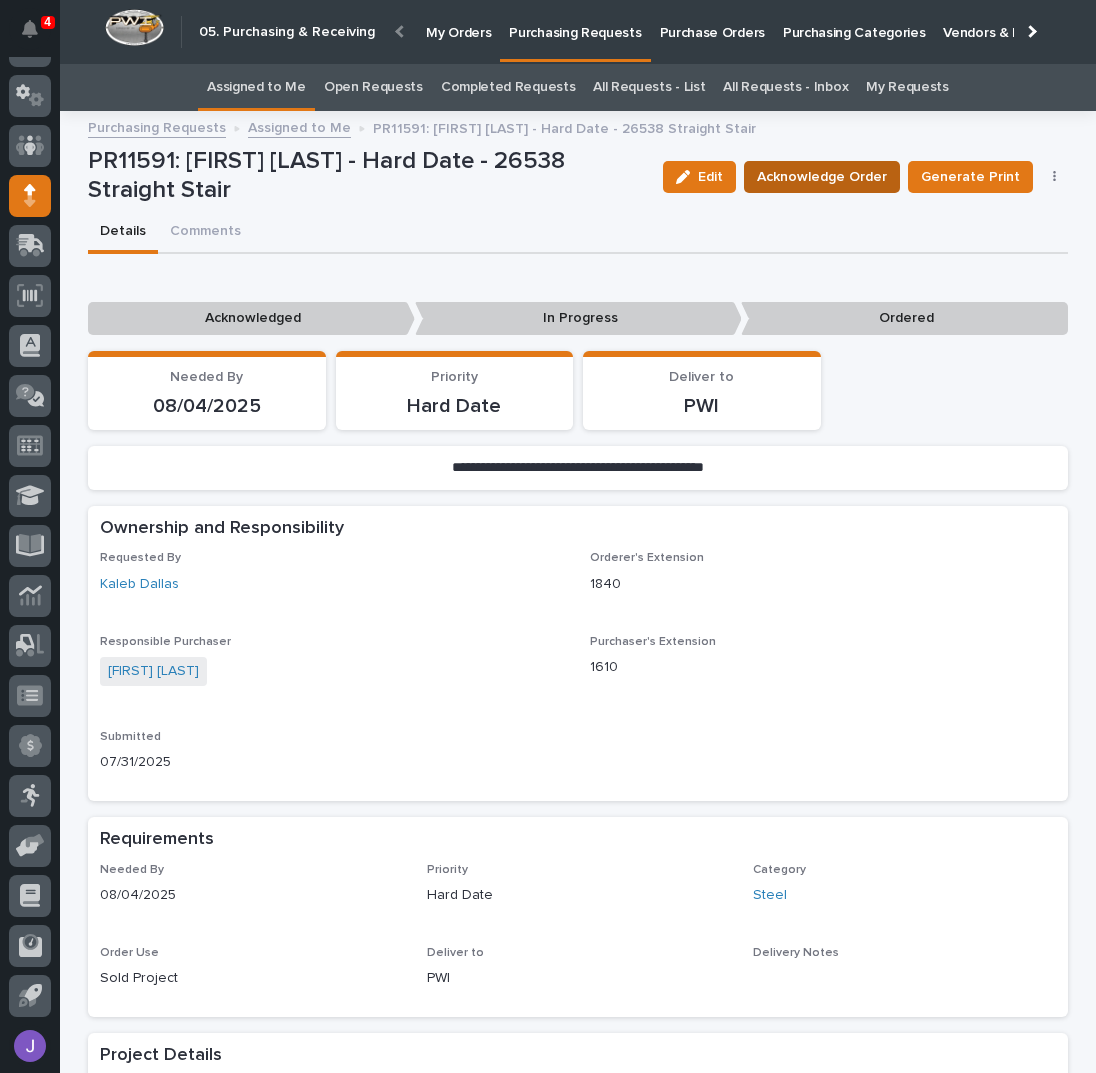 click on "Acknowledge Order" at bounding box center (822, 177) 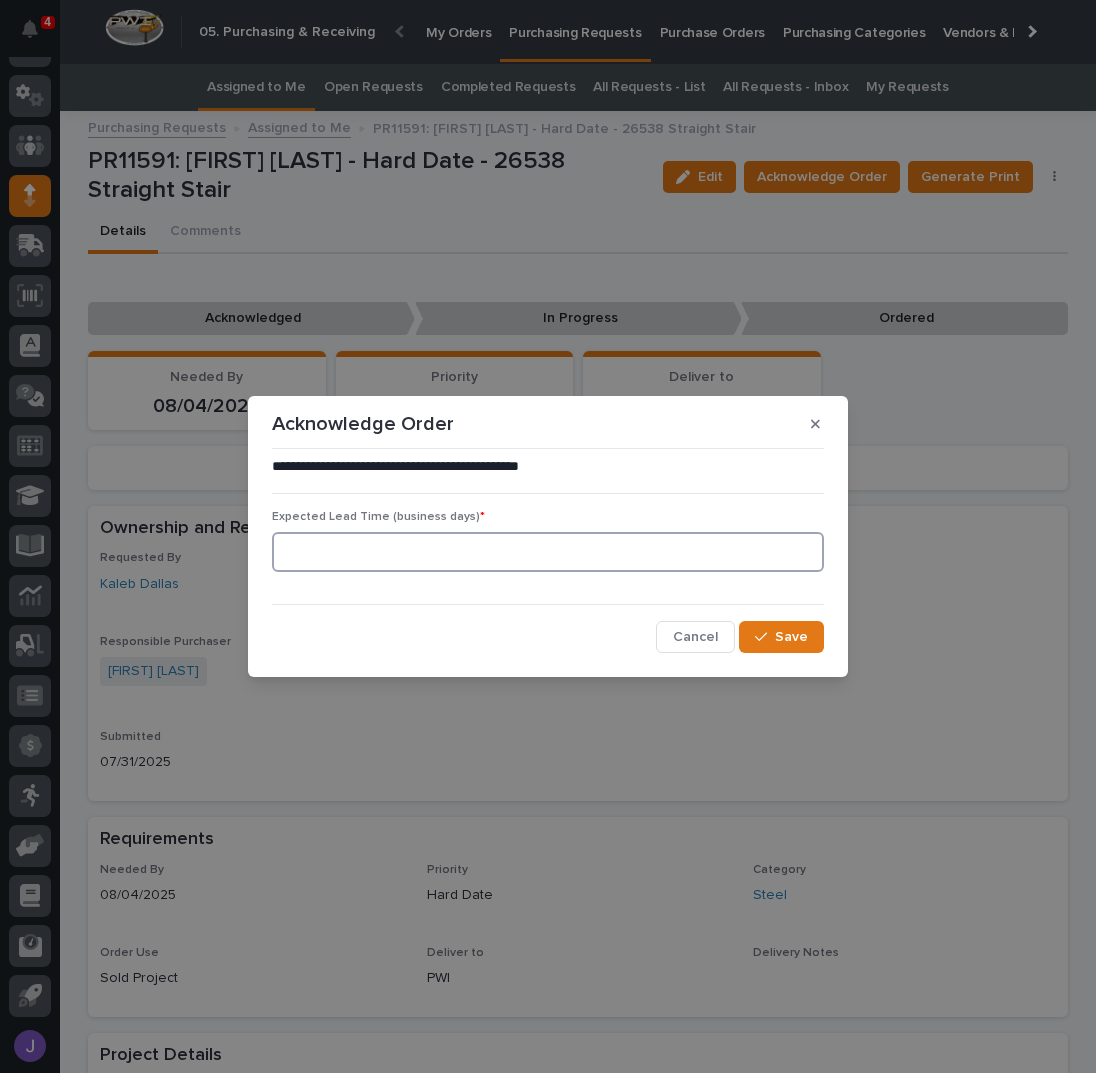 click at bounding box center (548, 552) 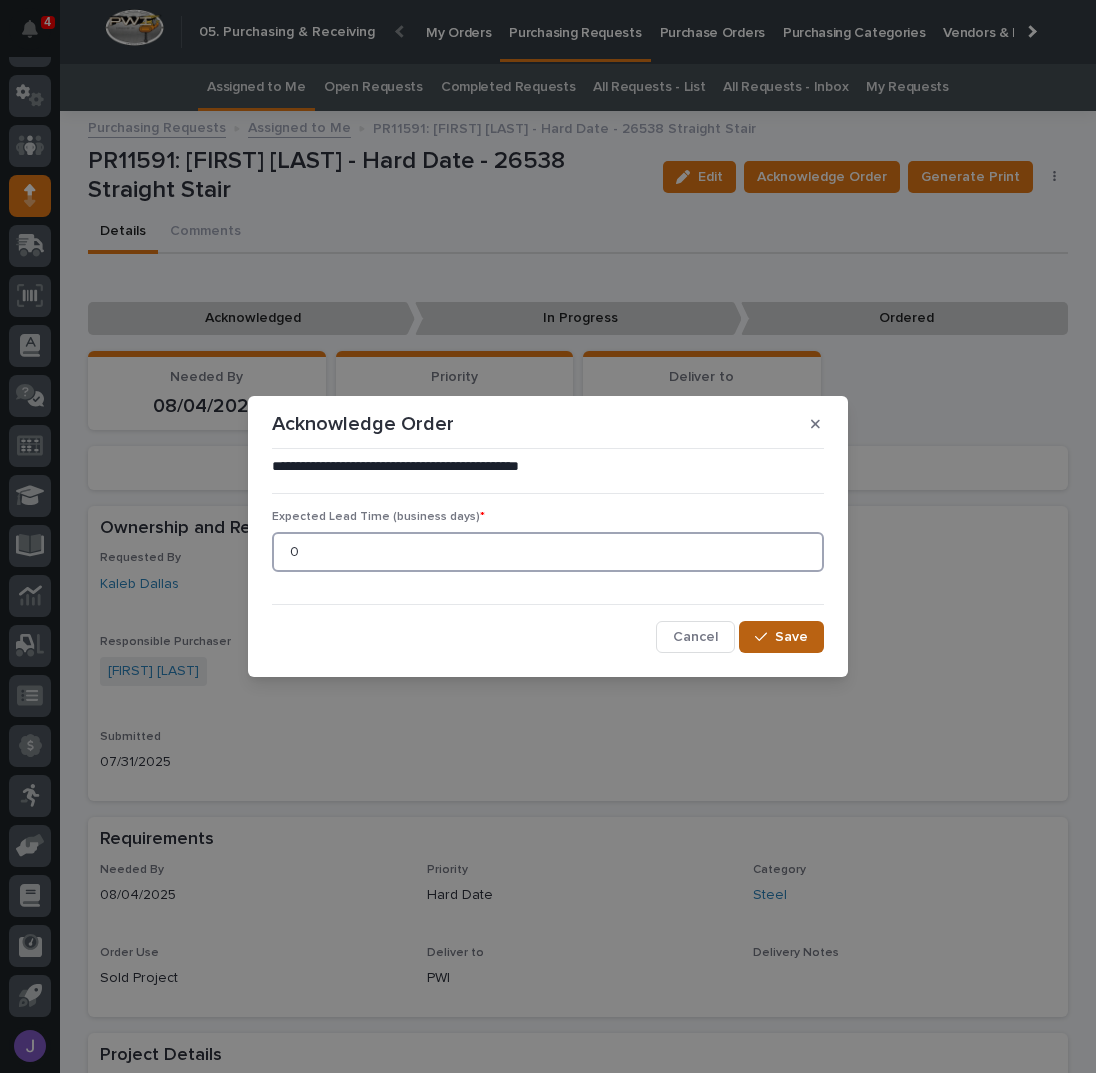 type on "0" 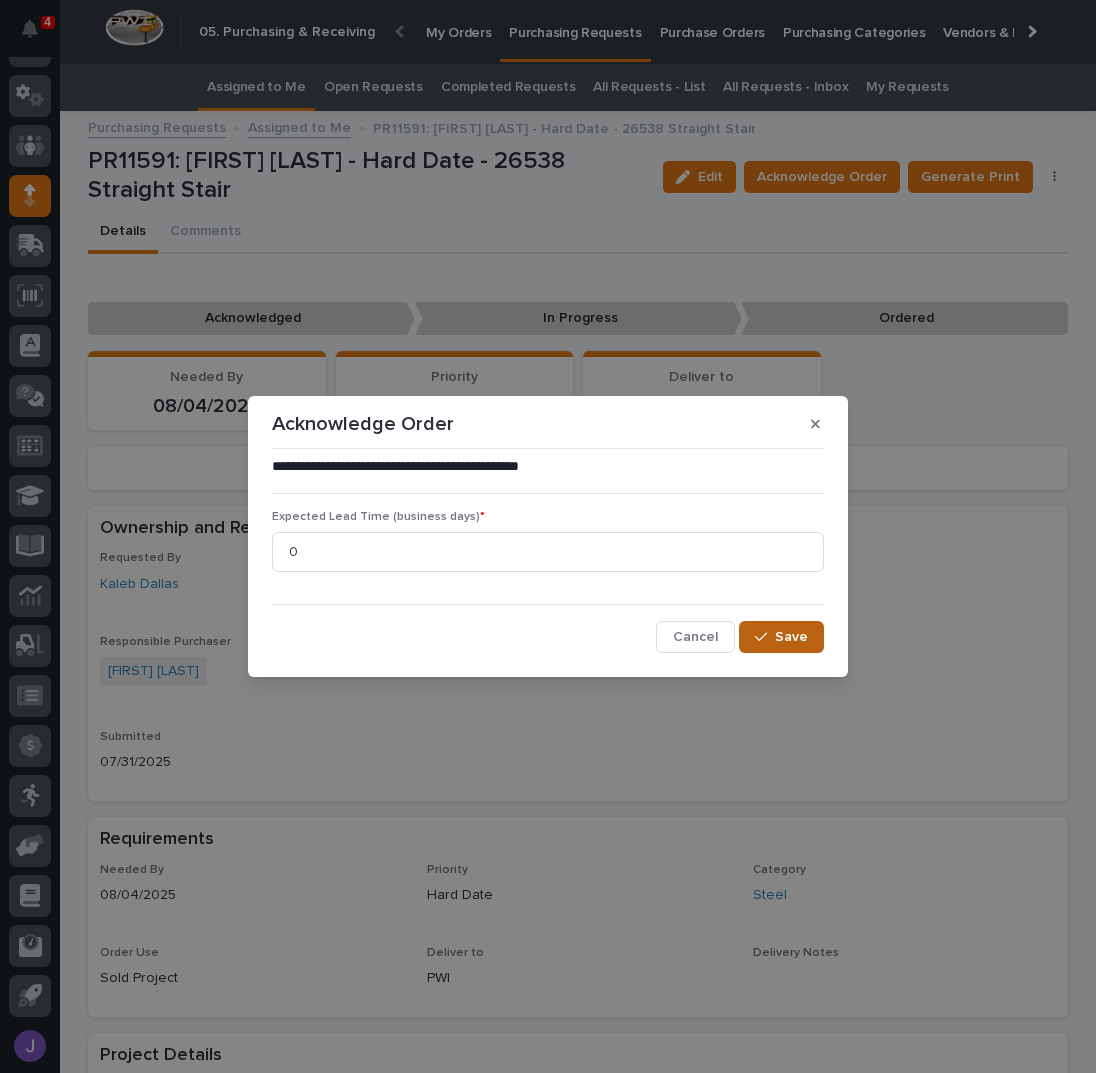 click on "Save" at bounding box center [781, 637] 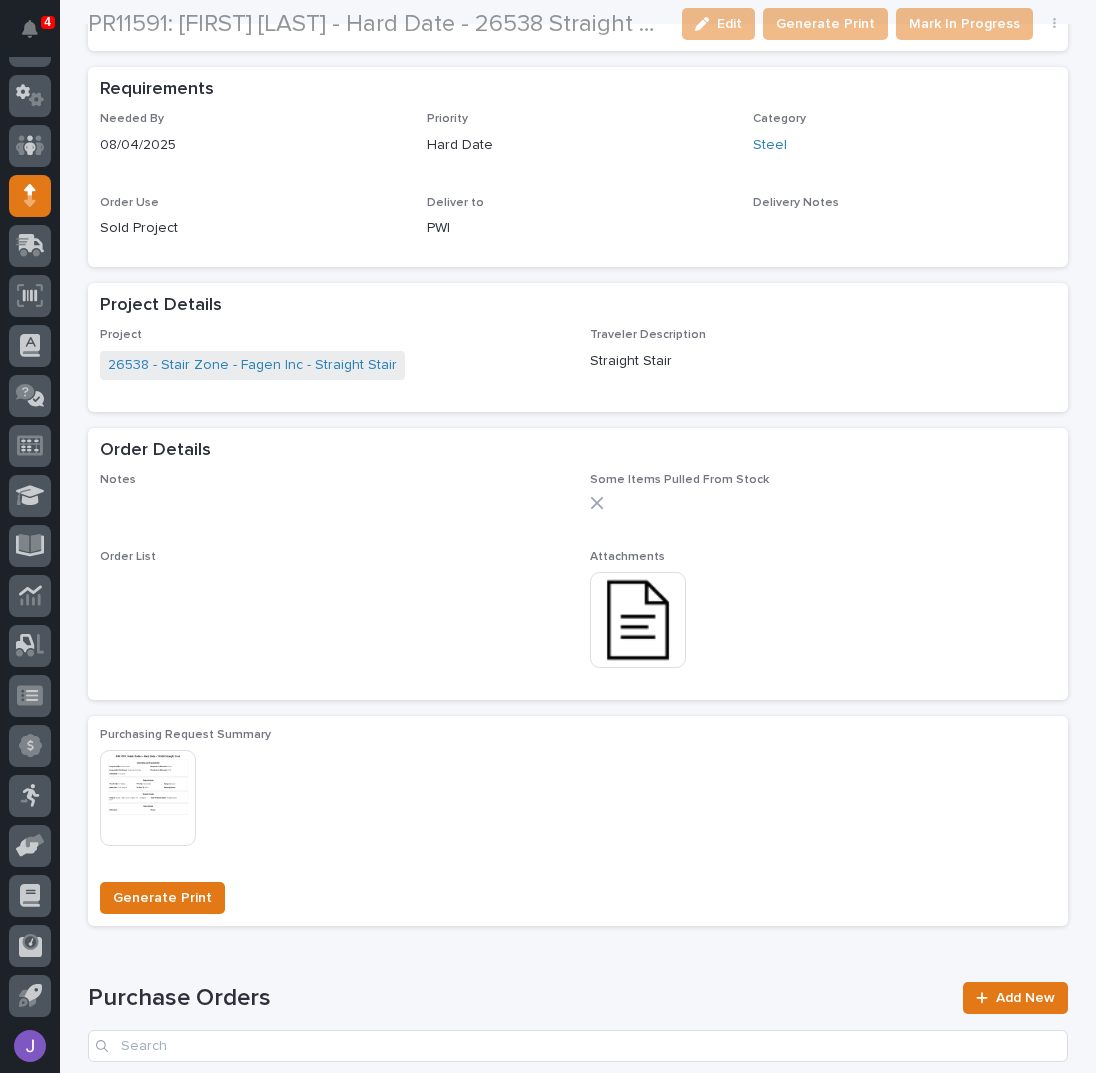 scroll, scrollTop: 933, scrollLeft: 0, axis: vertical 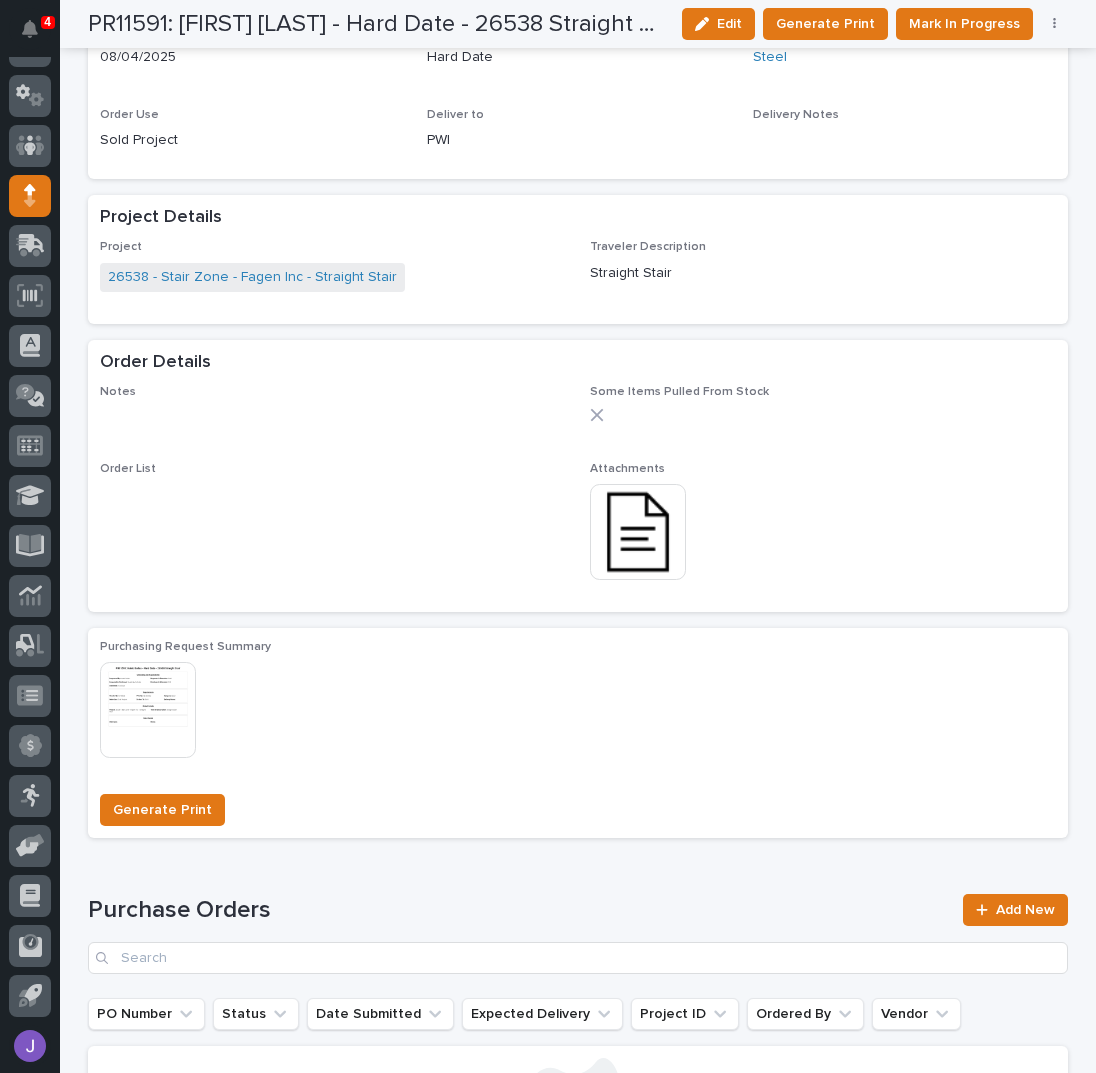 click at bounding box center [638, 532] 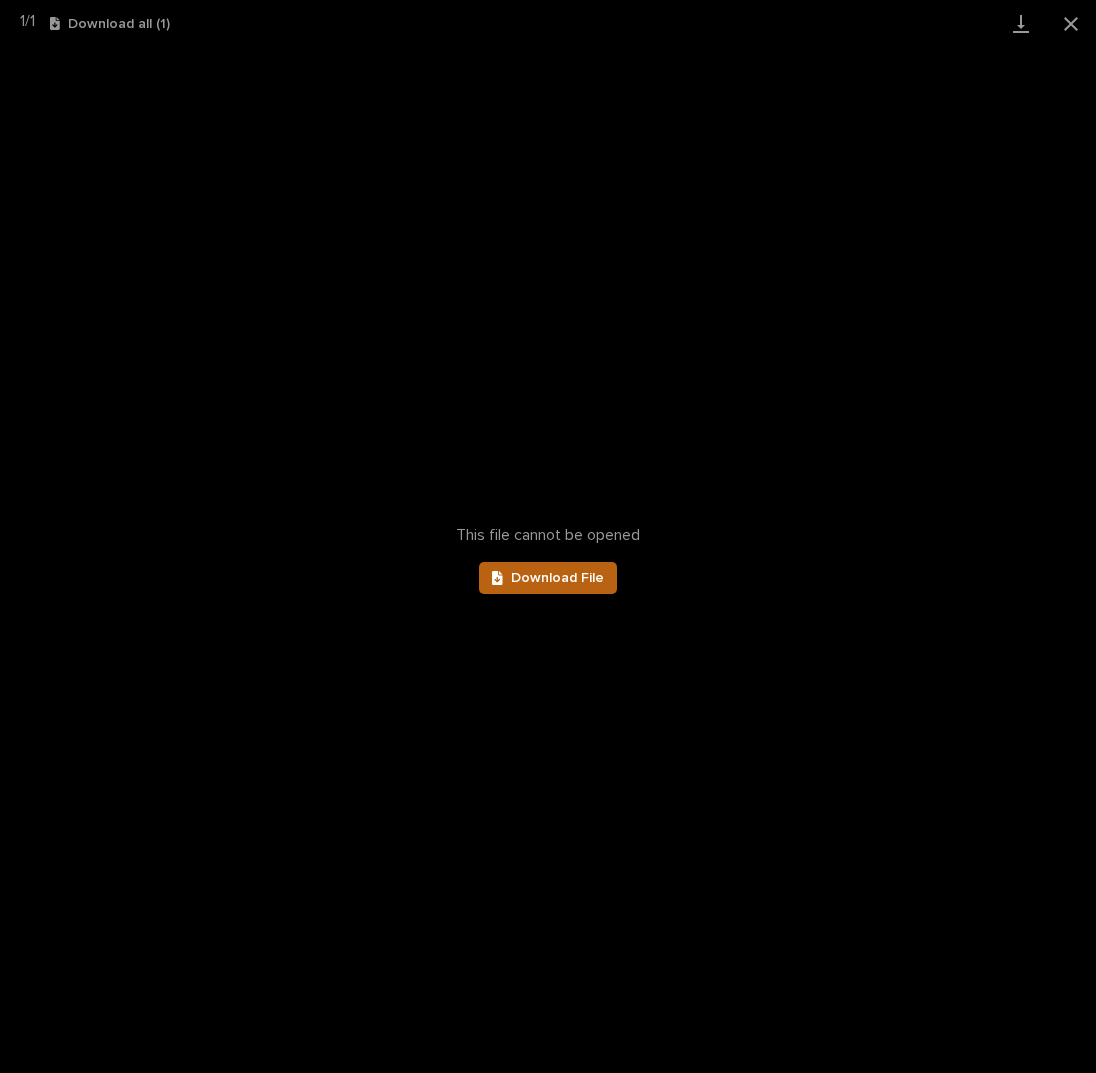 click on "Download File" at bounding box center (557, 578) 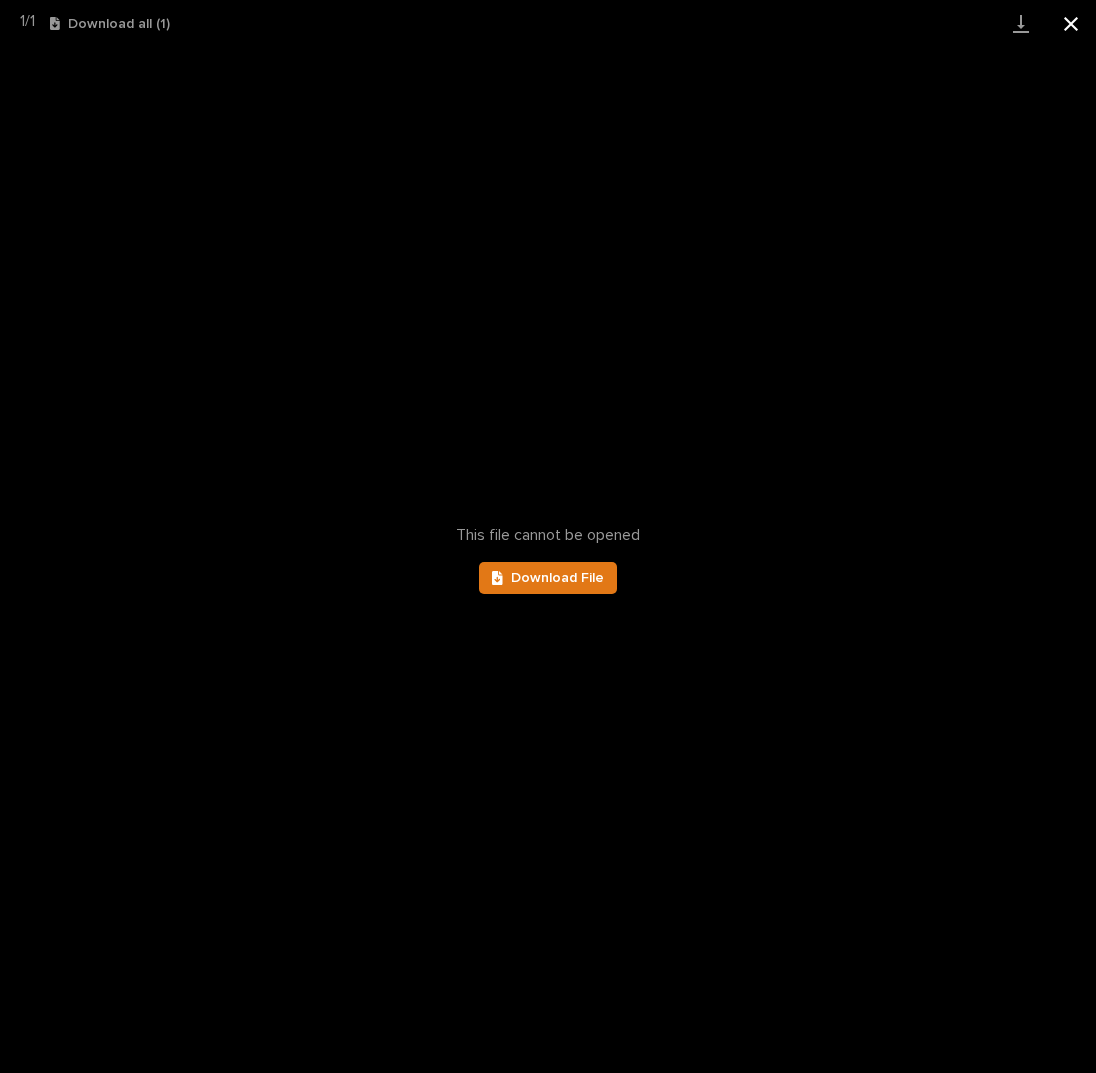 click at bounding box center (1071, 23) 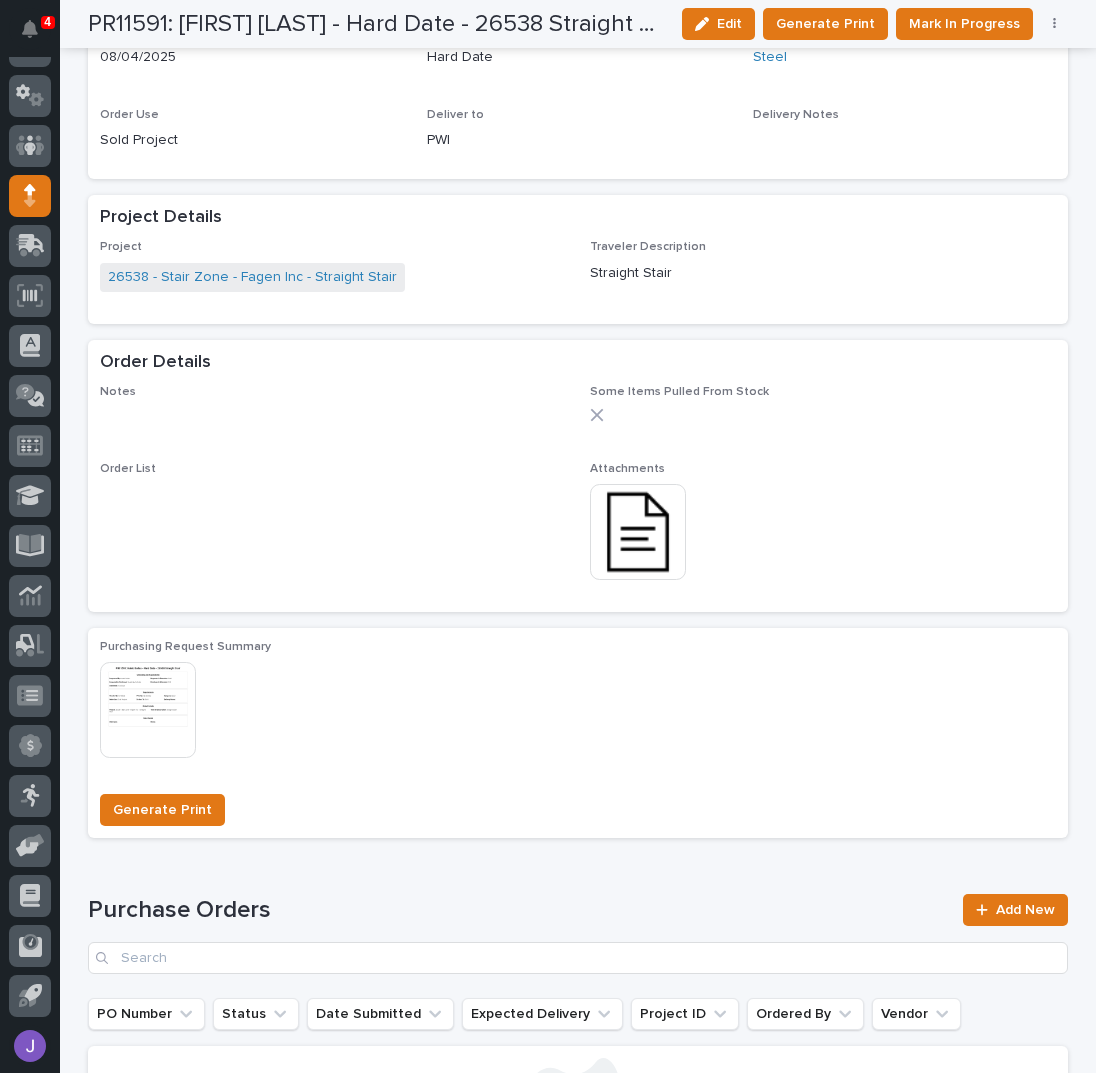 click at bounding box center (638, 532) 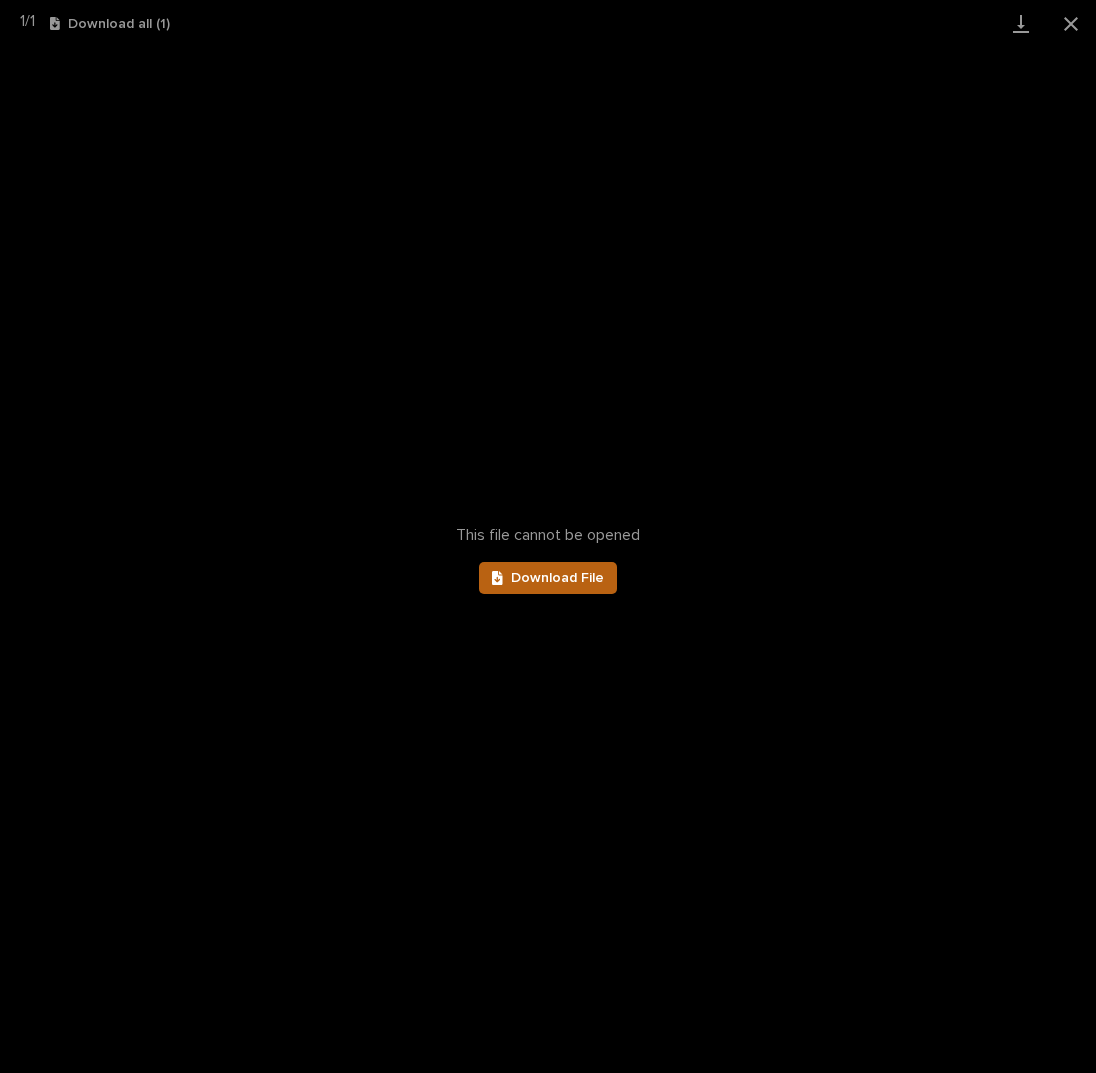 click on "Download File" at bounding box center (548, 578) 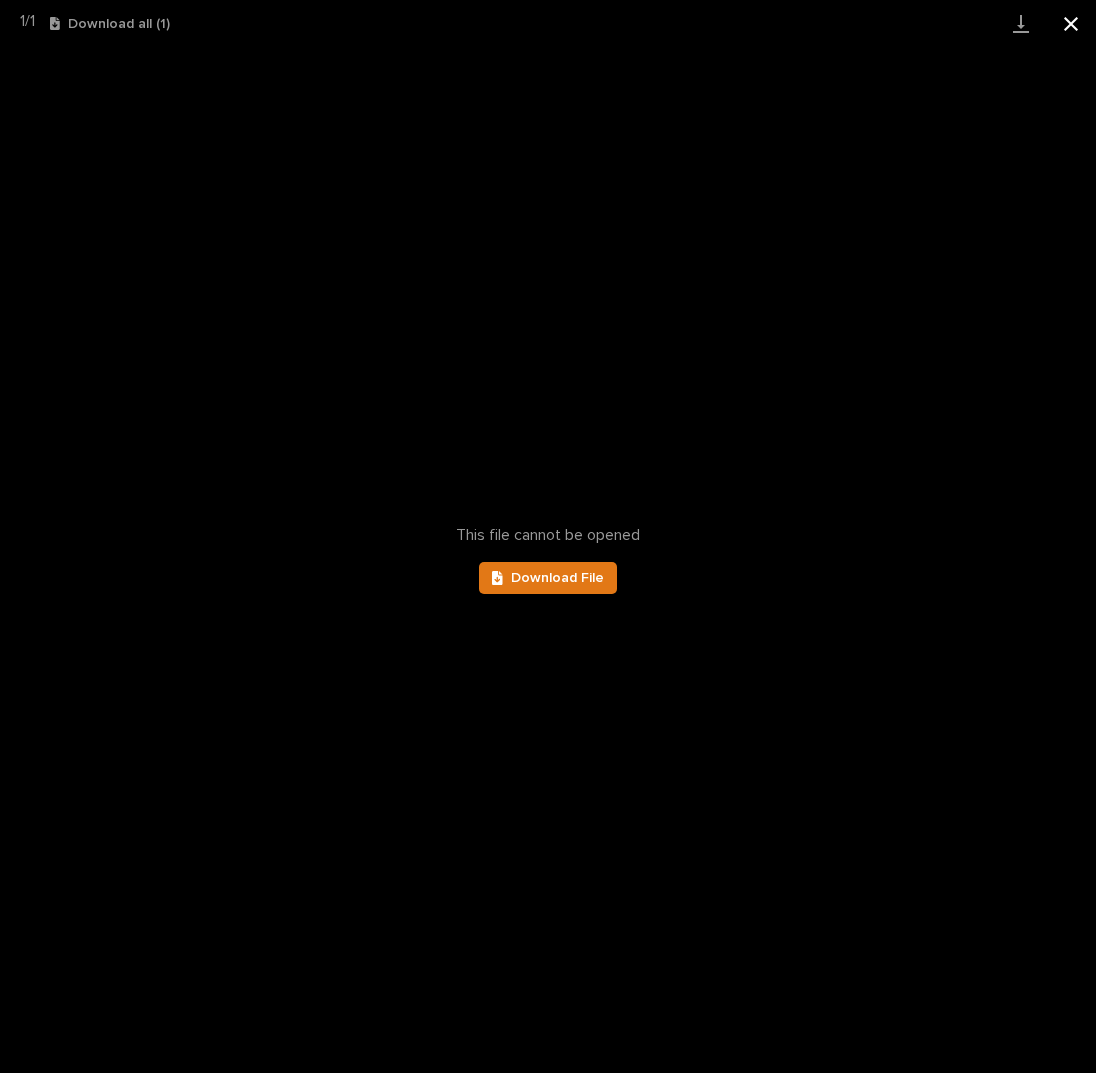 click at bounding box center (1071, 23) 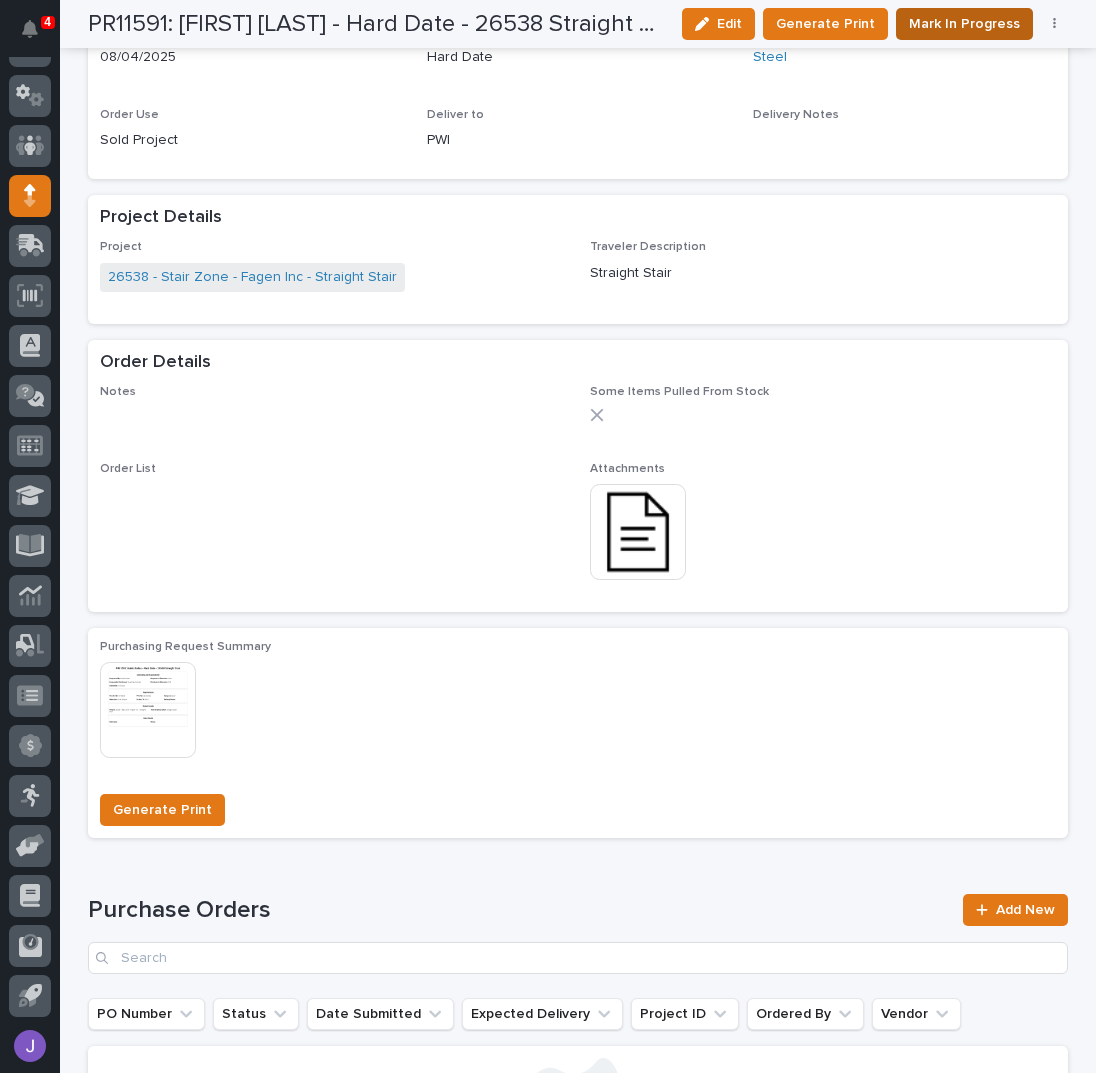 click on "Mark In Progress" at bounding box center [964, 24] 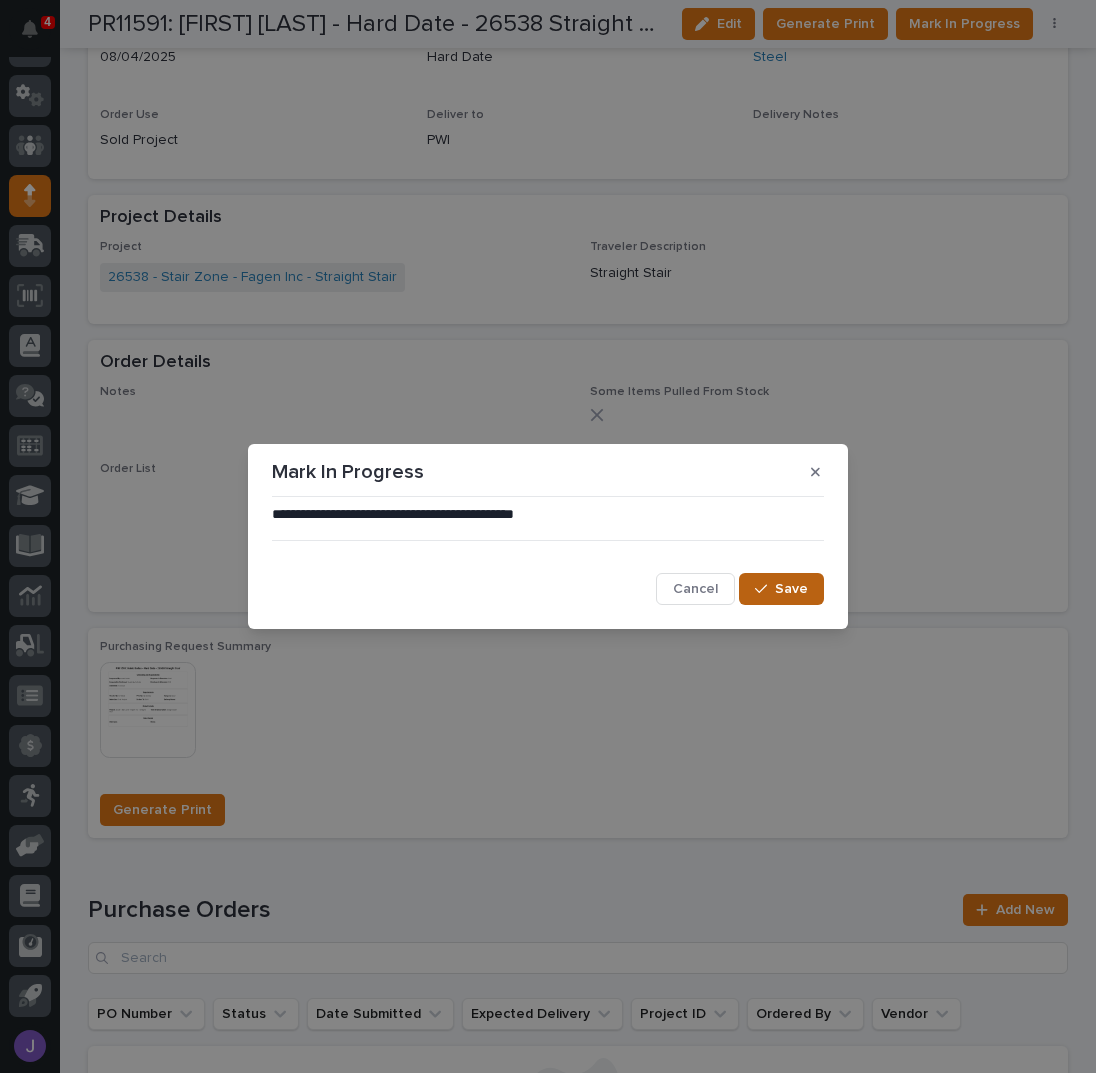 click on "Save" at bounding box center (781, 589) 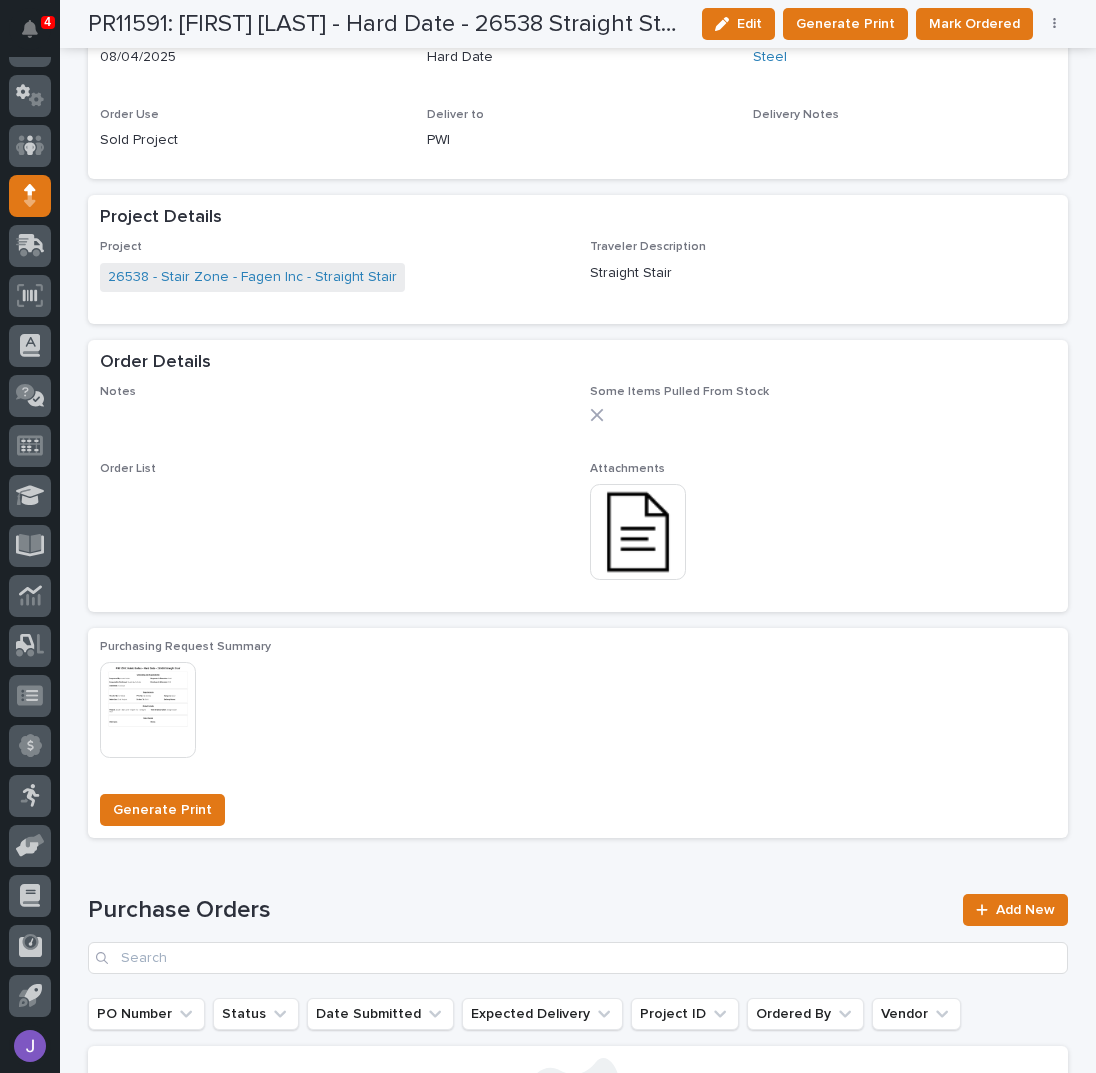 scroll, scrollTop: 930, scrollLeft: 0, axis: vertical 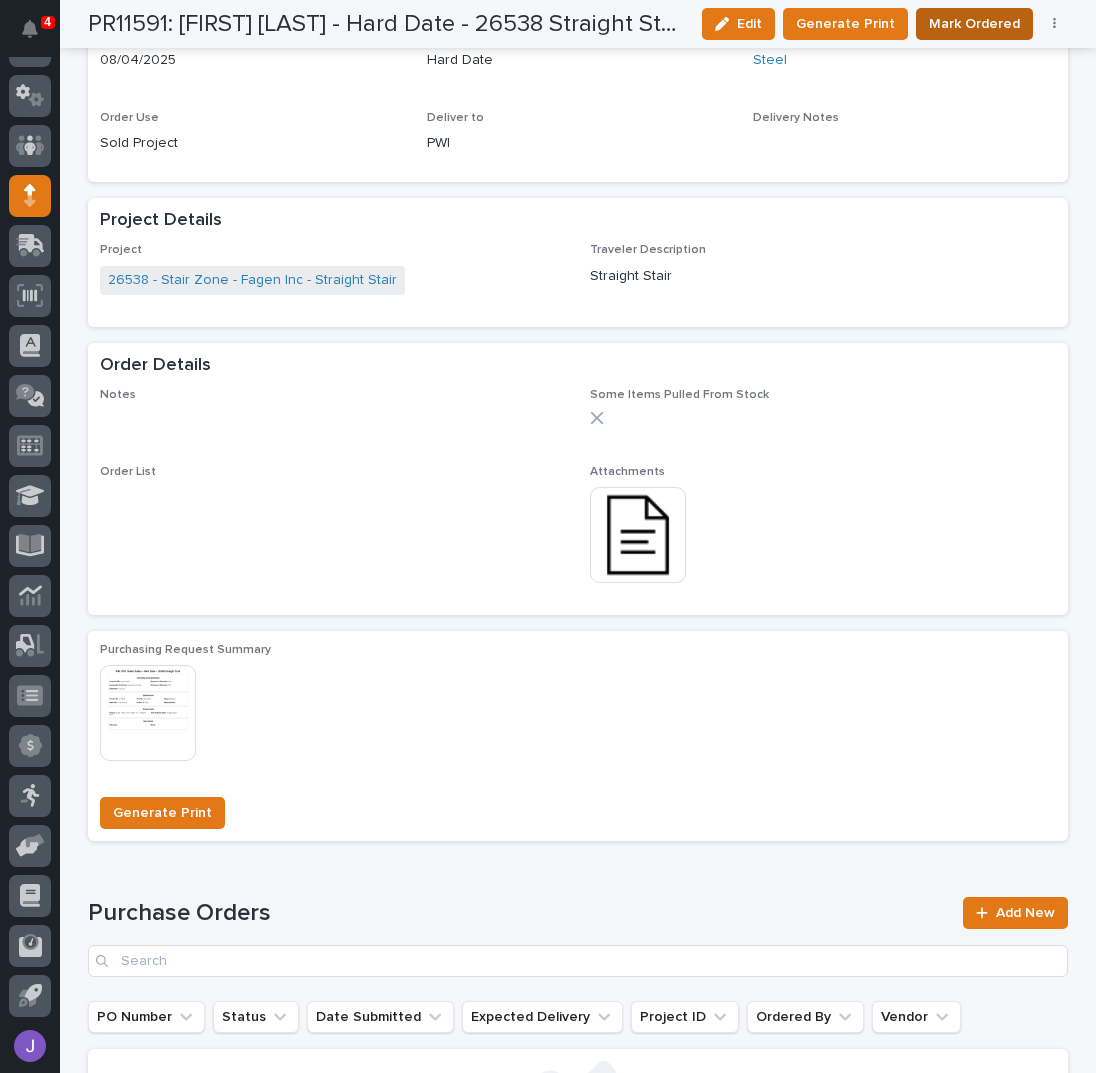 click on "Mark Ordered" at bounding box center [974, 24] 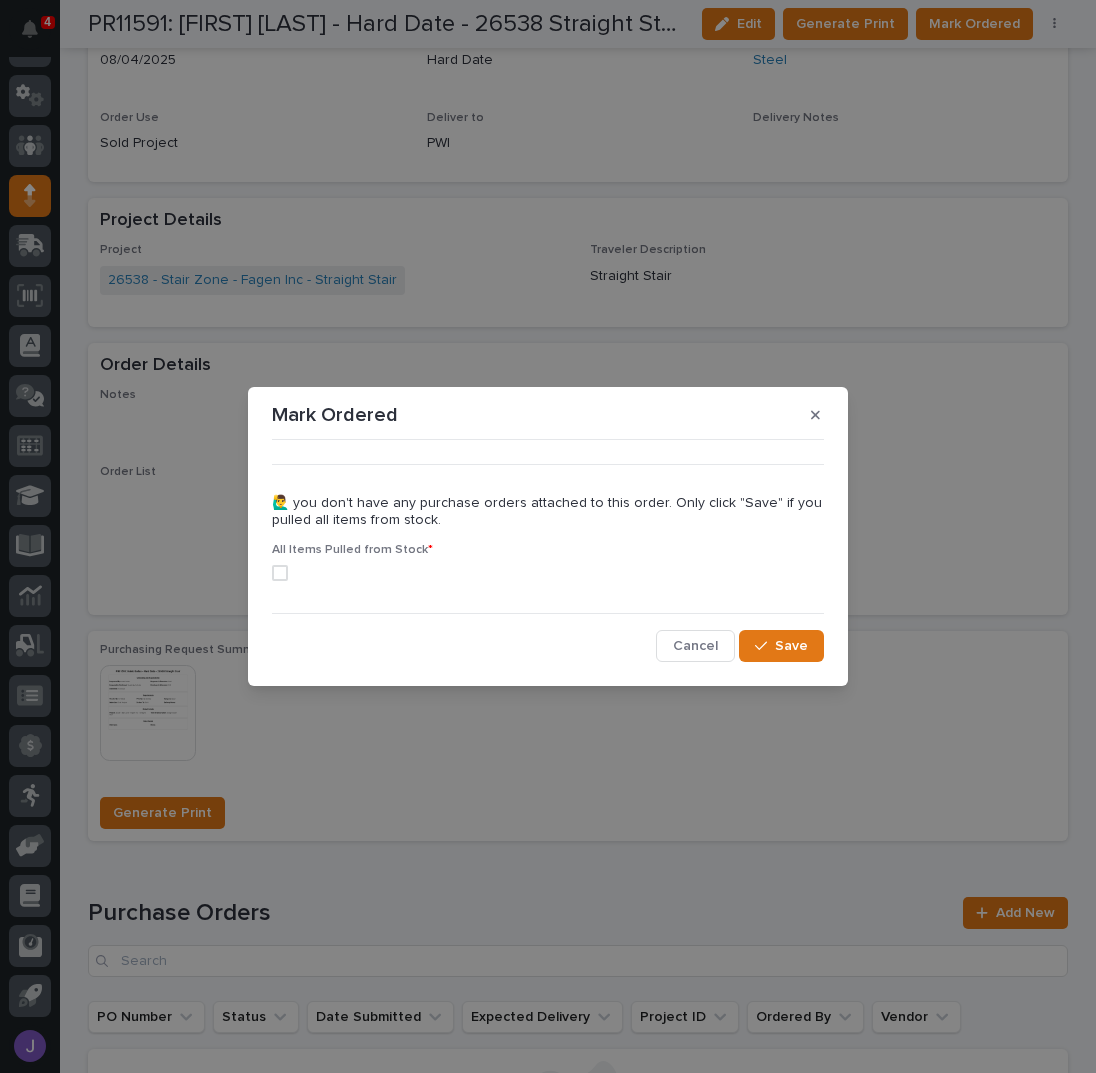 click at bounding box center (280, 573) 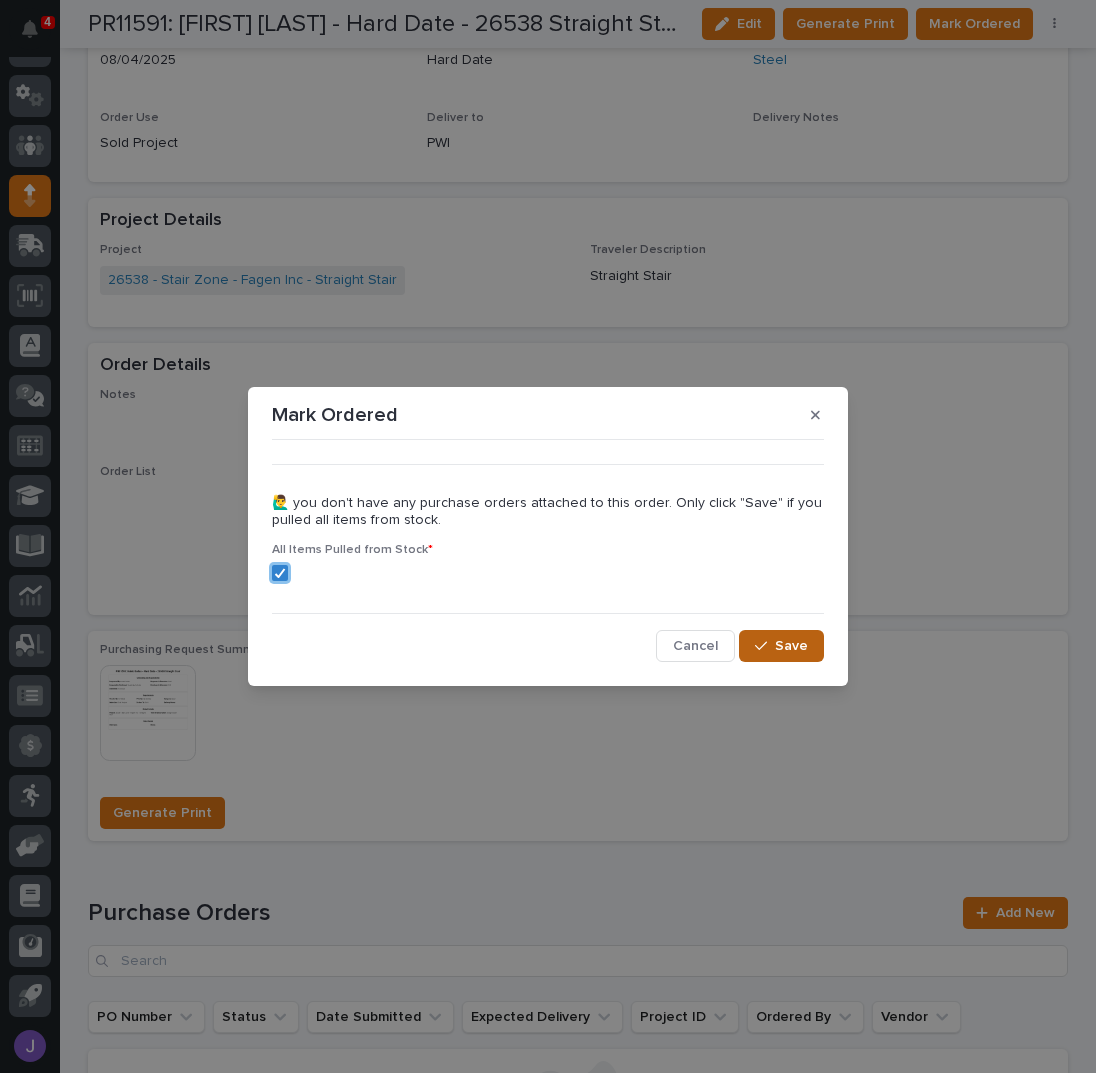 click on "Save" at bounding box center [781, 646] 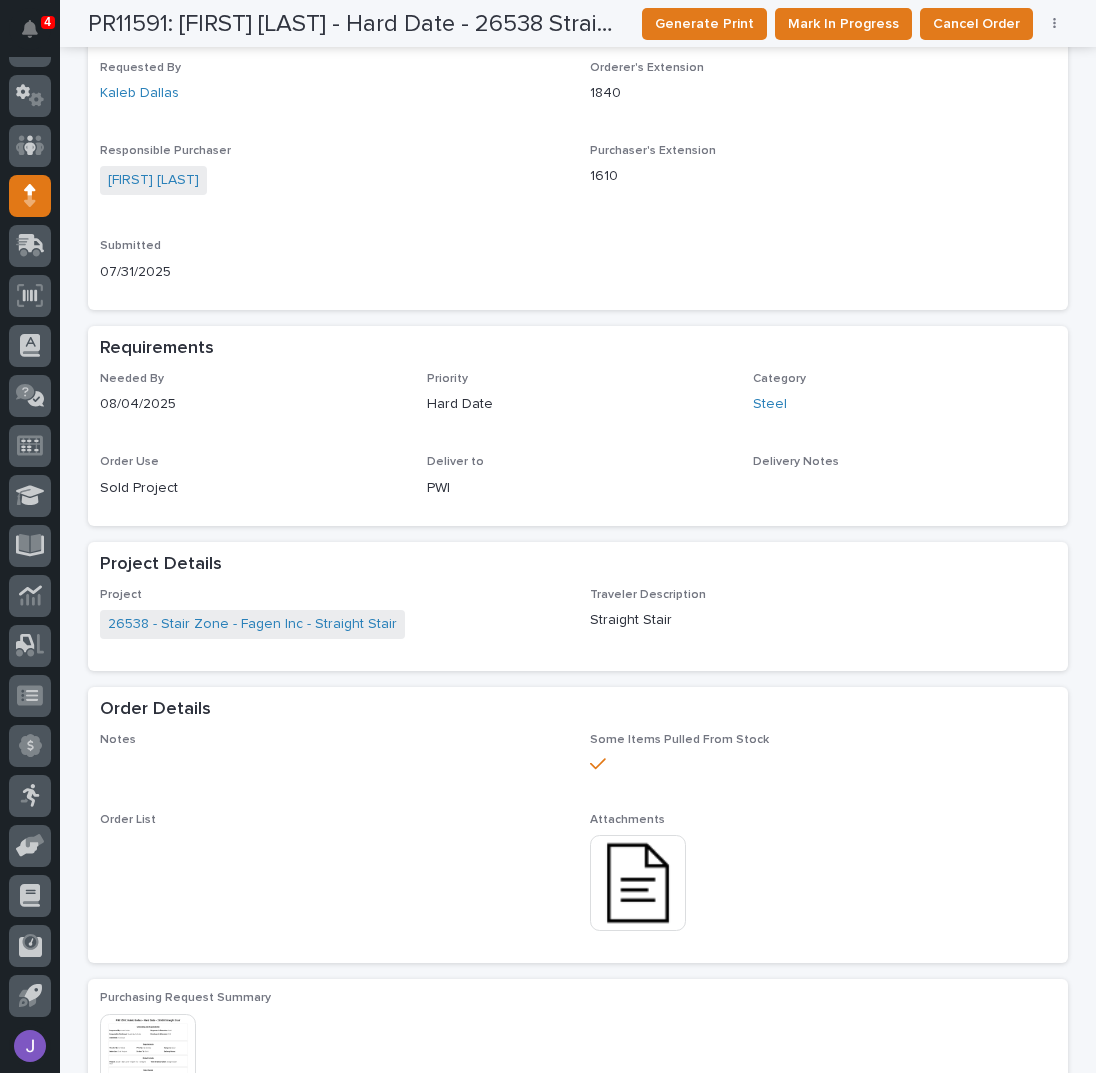 scroll, scrollTop: 0, scrollLeft: 0, axis: both 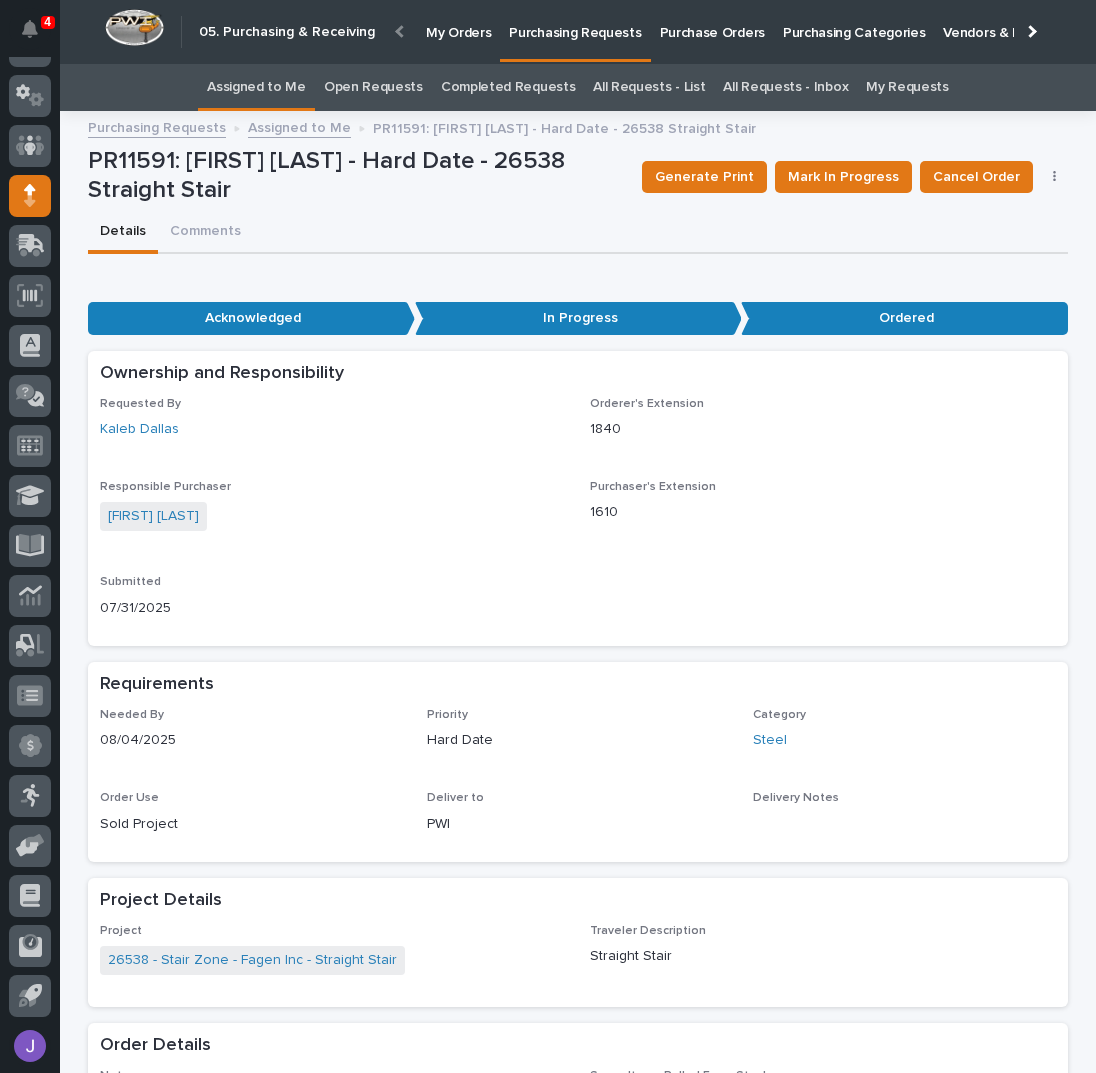 click on "Assigned to Me" at bounding box center (256, 87) 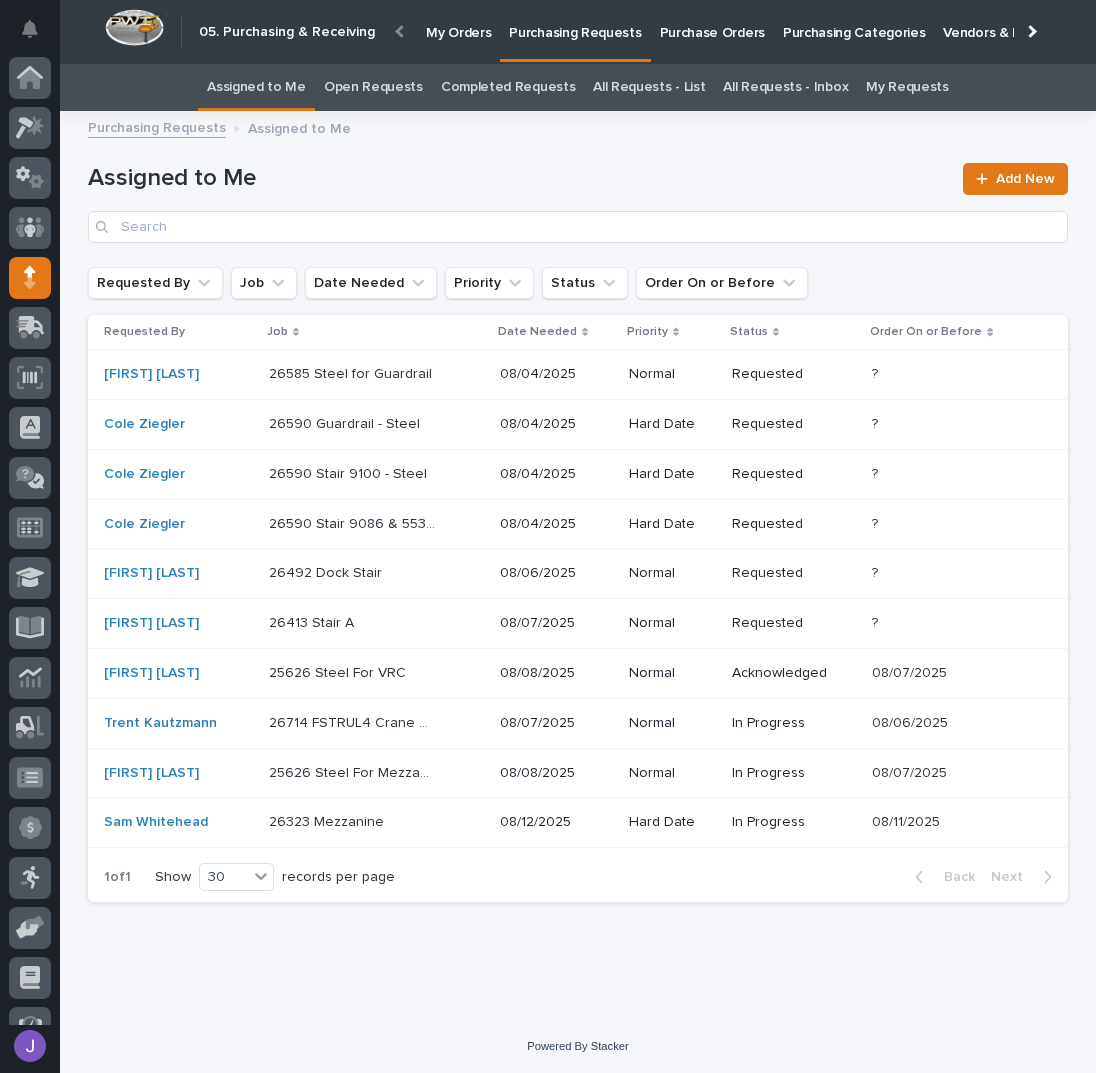 scroll, scrollTop: 82, scrollLeft: 0, axis: vertical 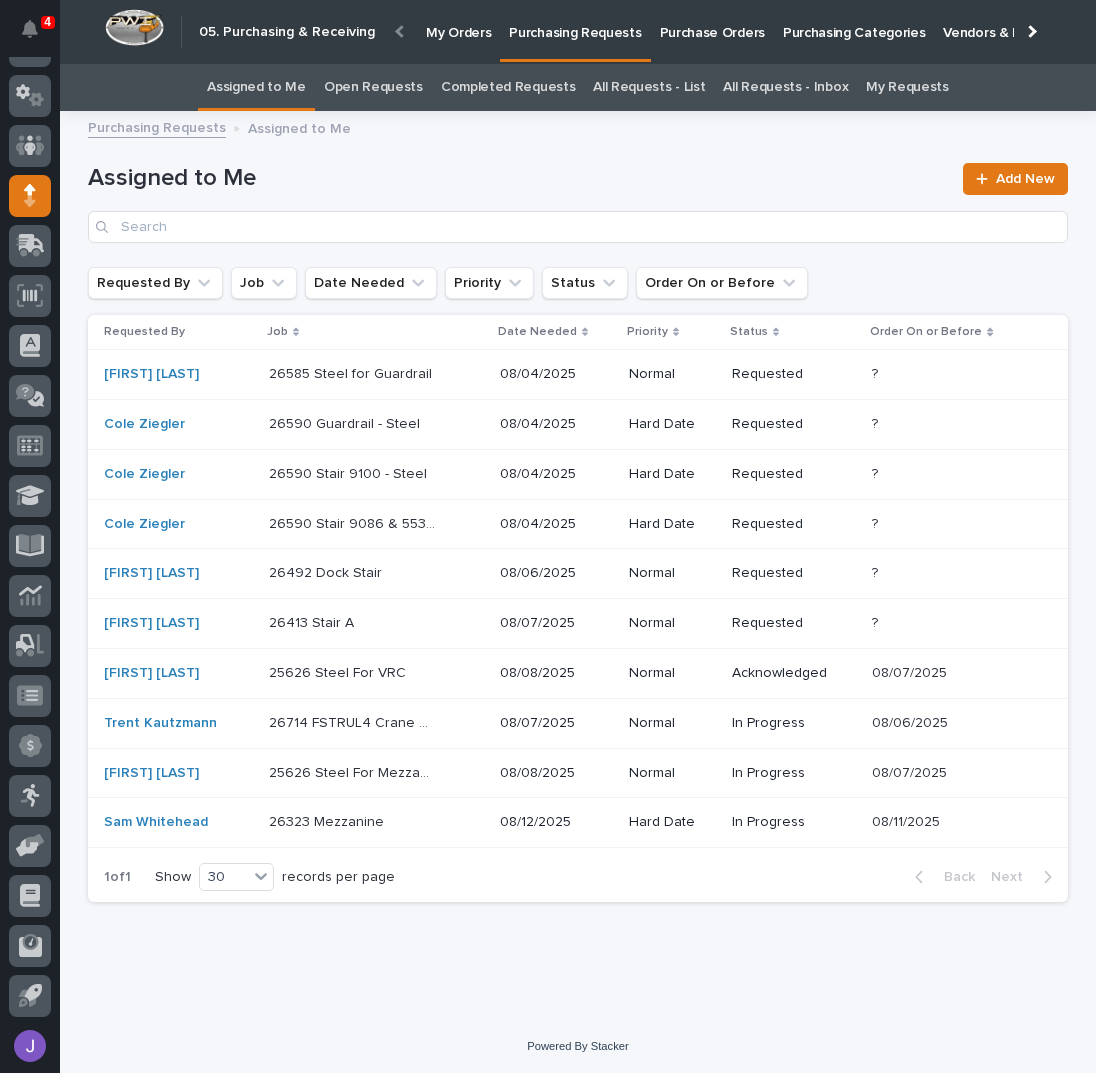 click at bounding box center [352, 573] 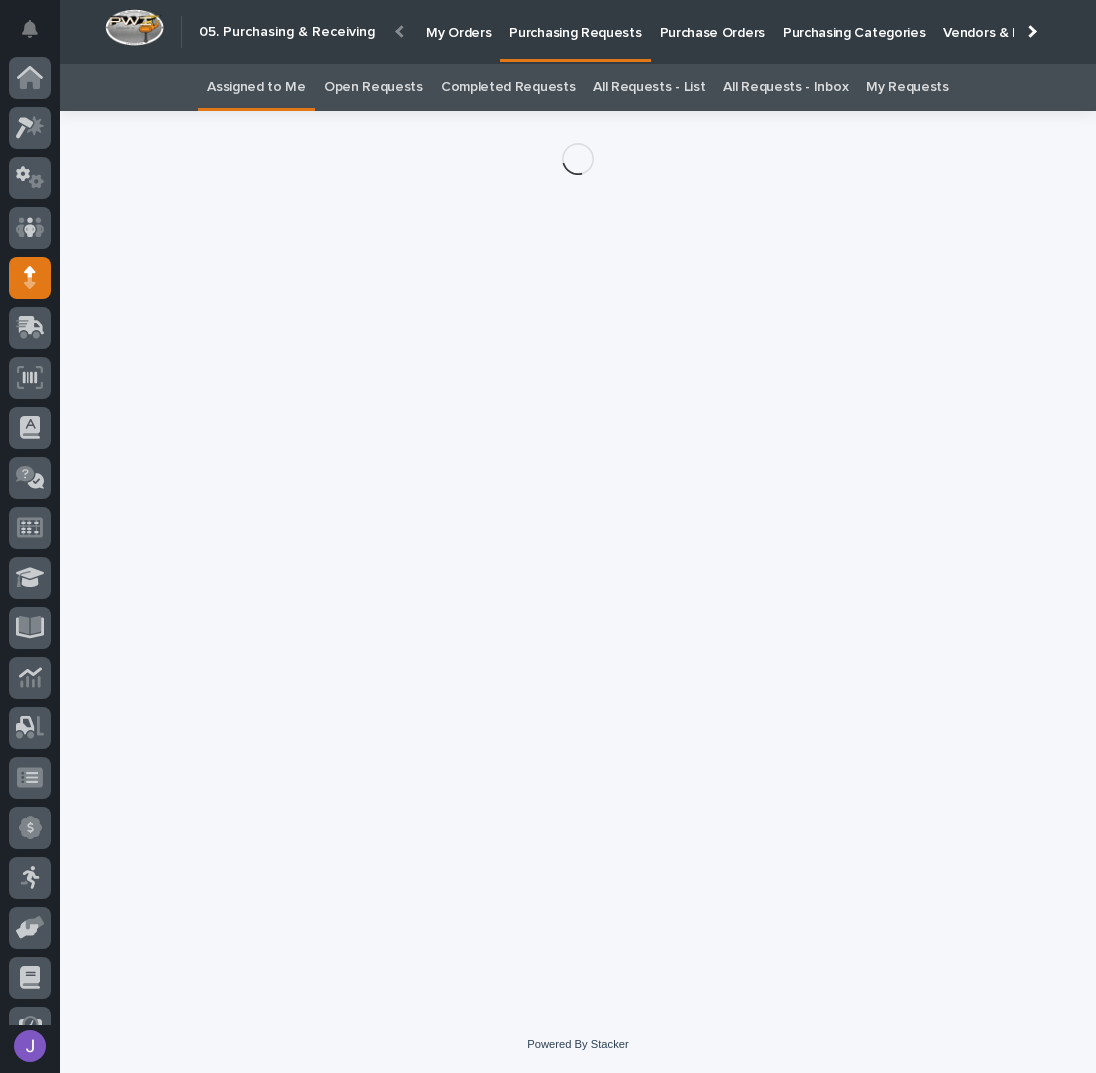 scroll, scrollTop: 82, scrollLeft: 0, axis: vertical 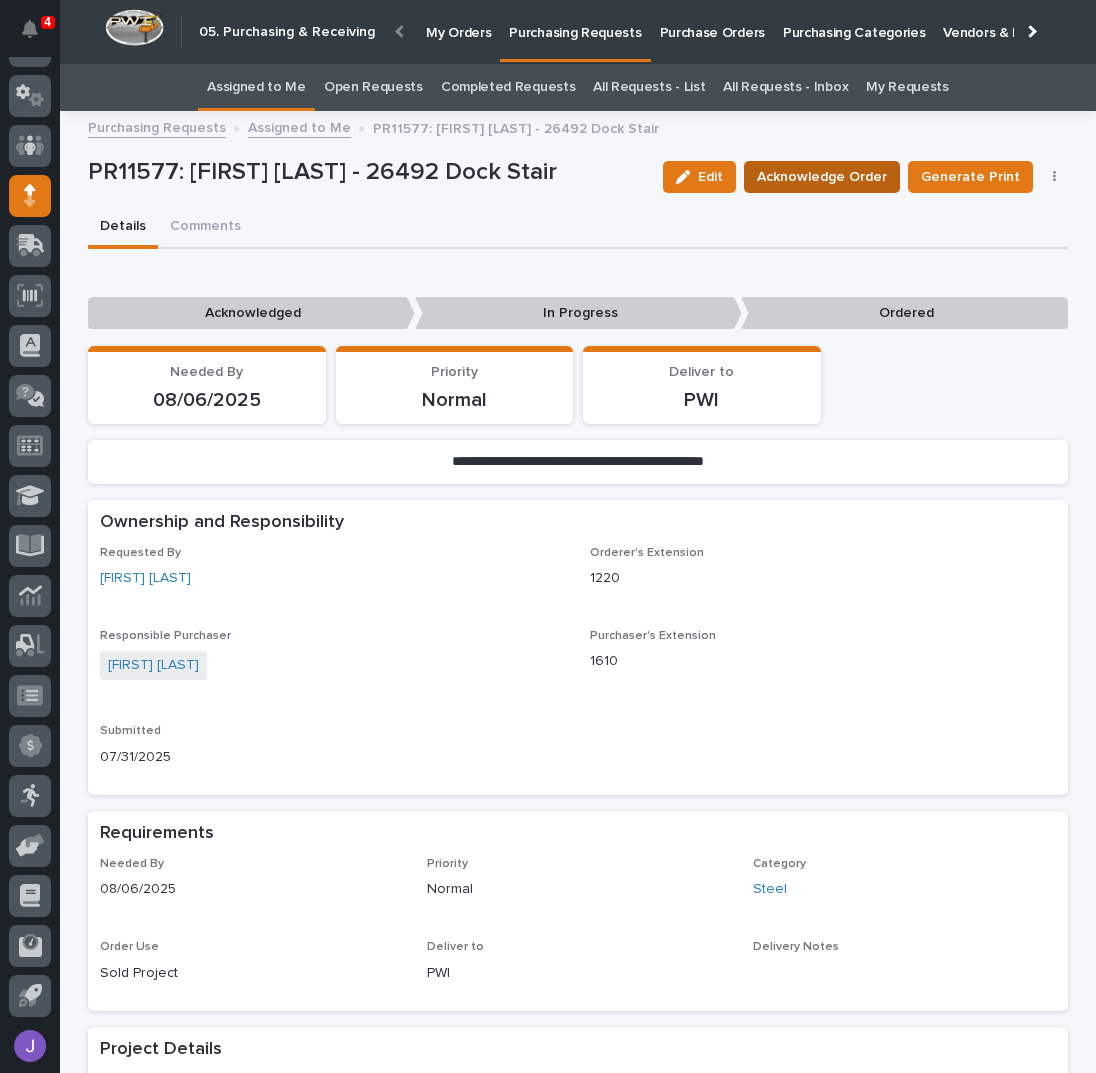 click on "Acknowledge Order" at bounding box center [822, 177] 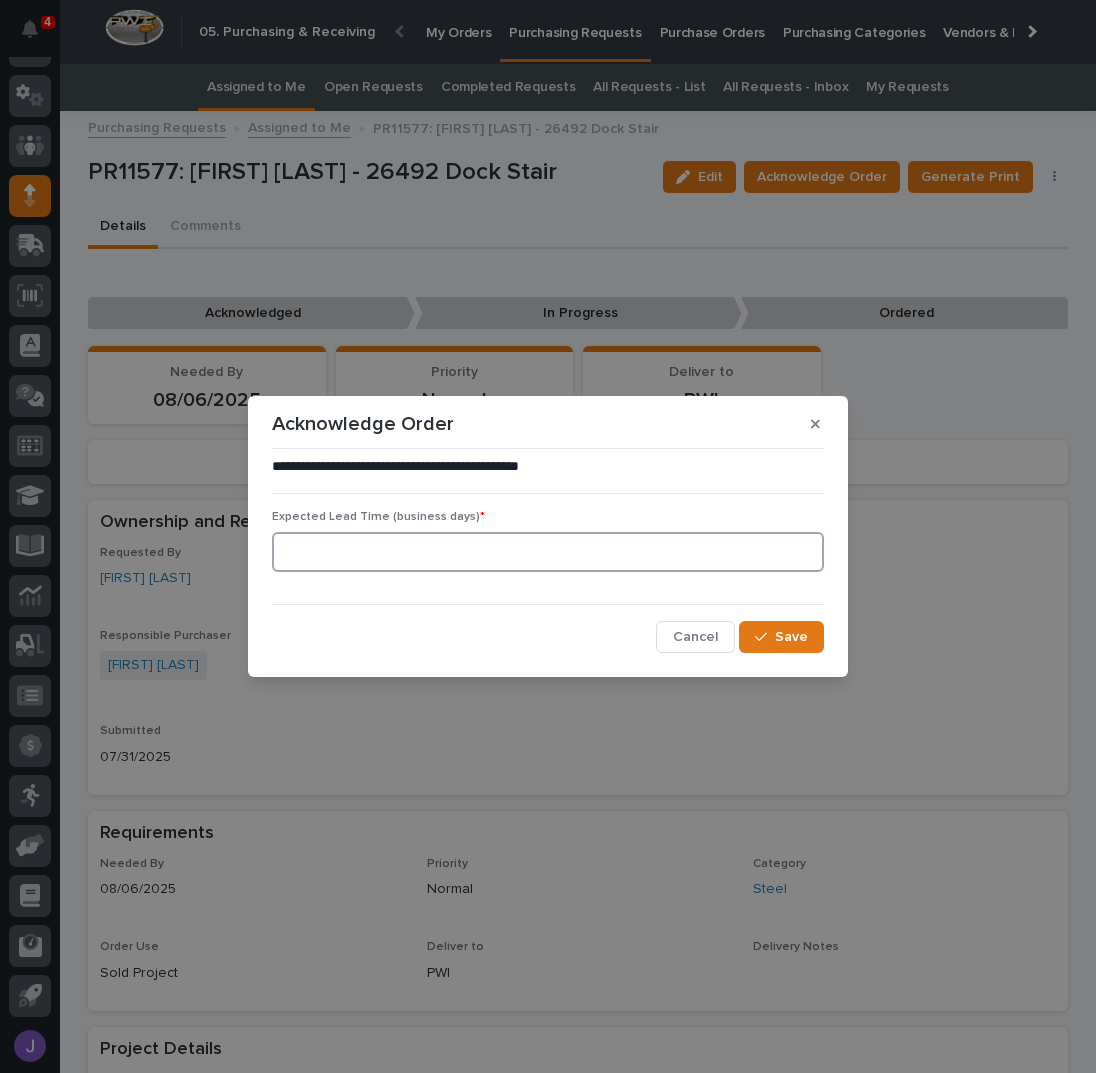 click at bounding box center [548, 552] 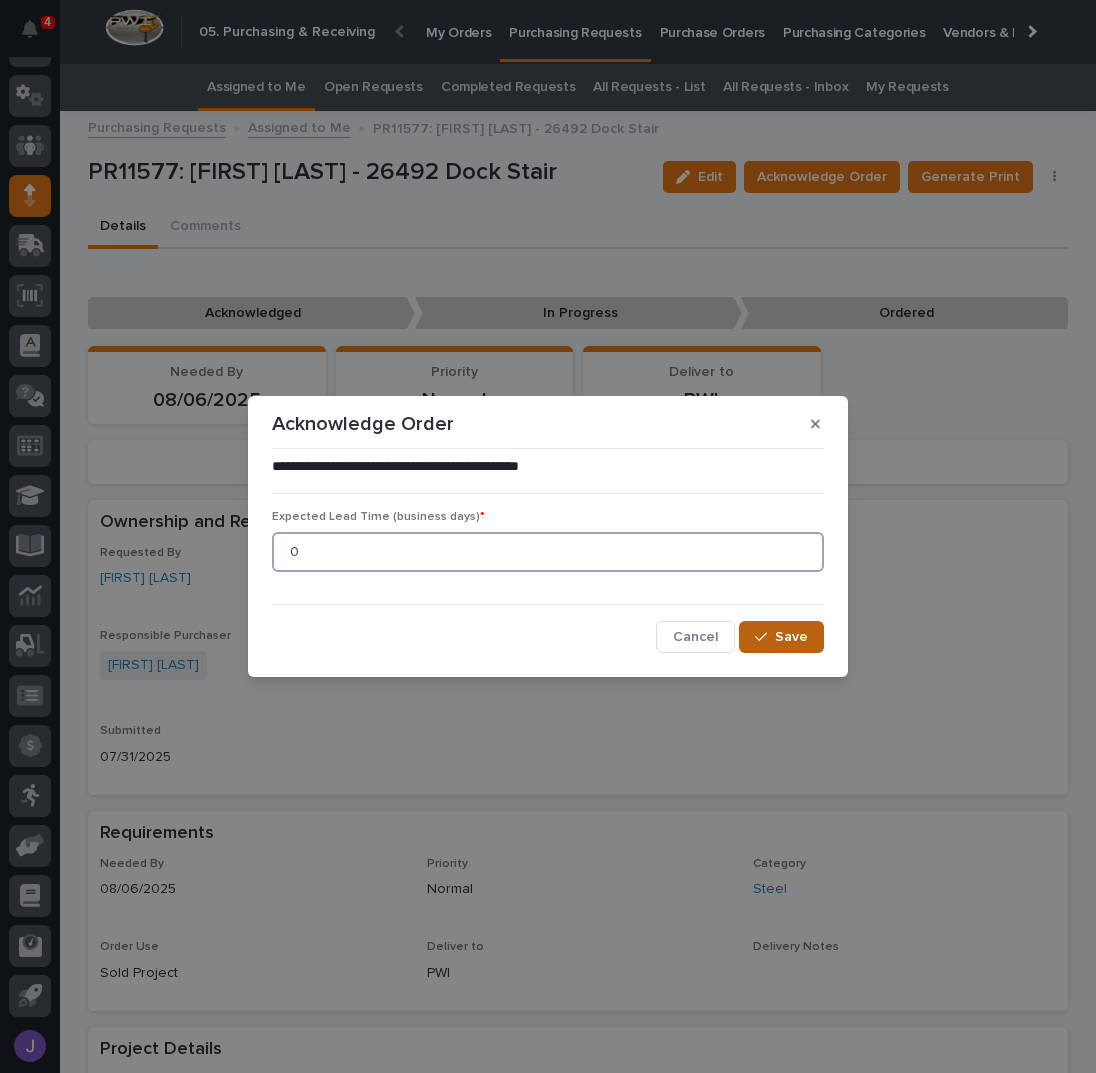 type on "0" 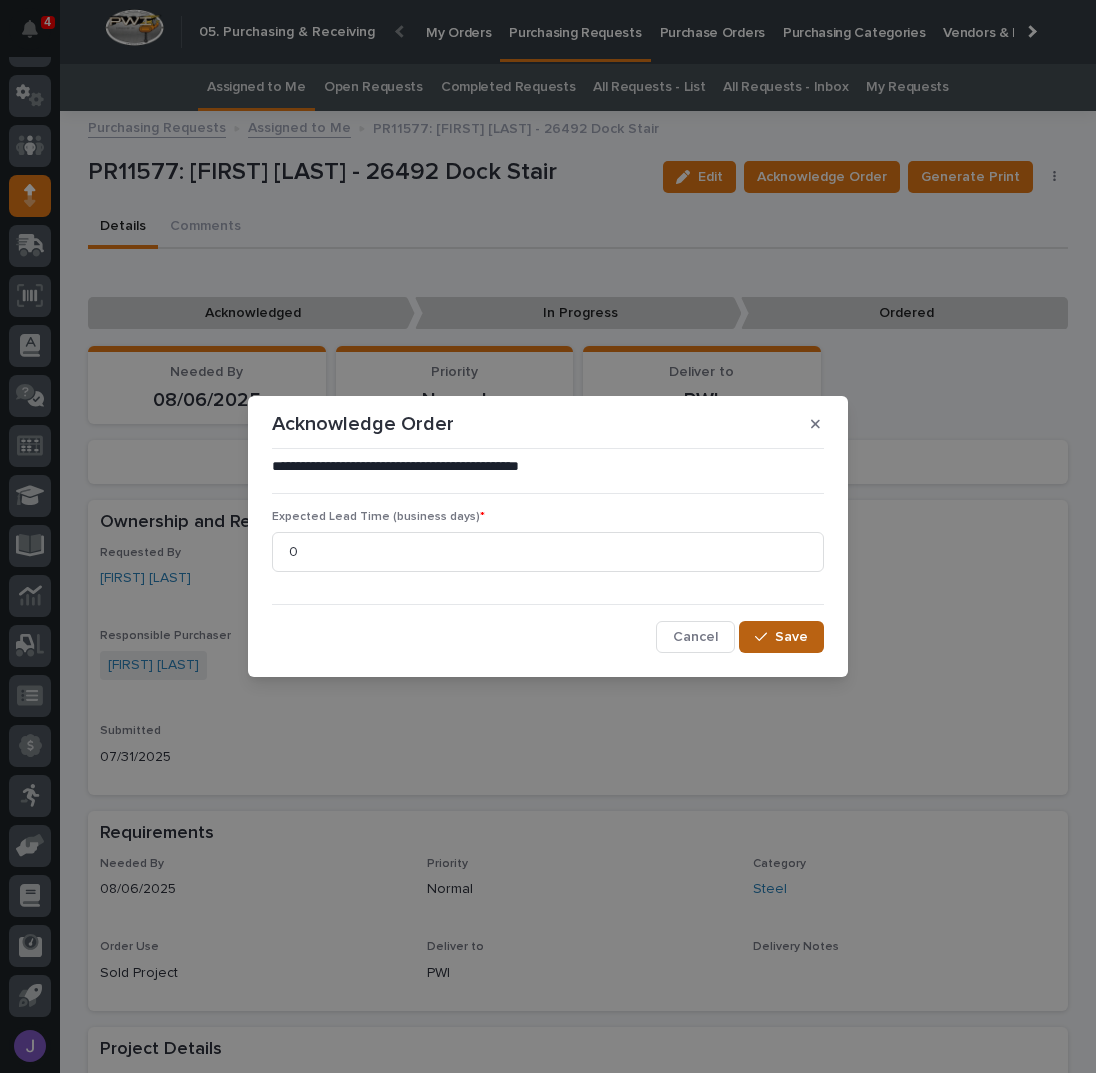 click on "Save" at bounding box center (791, 637) 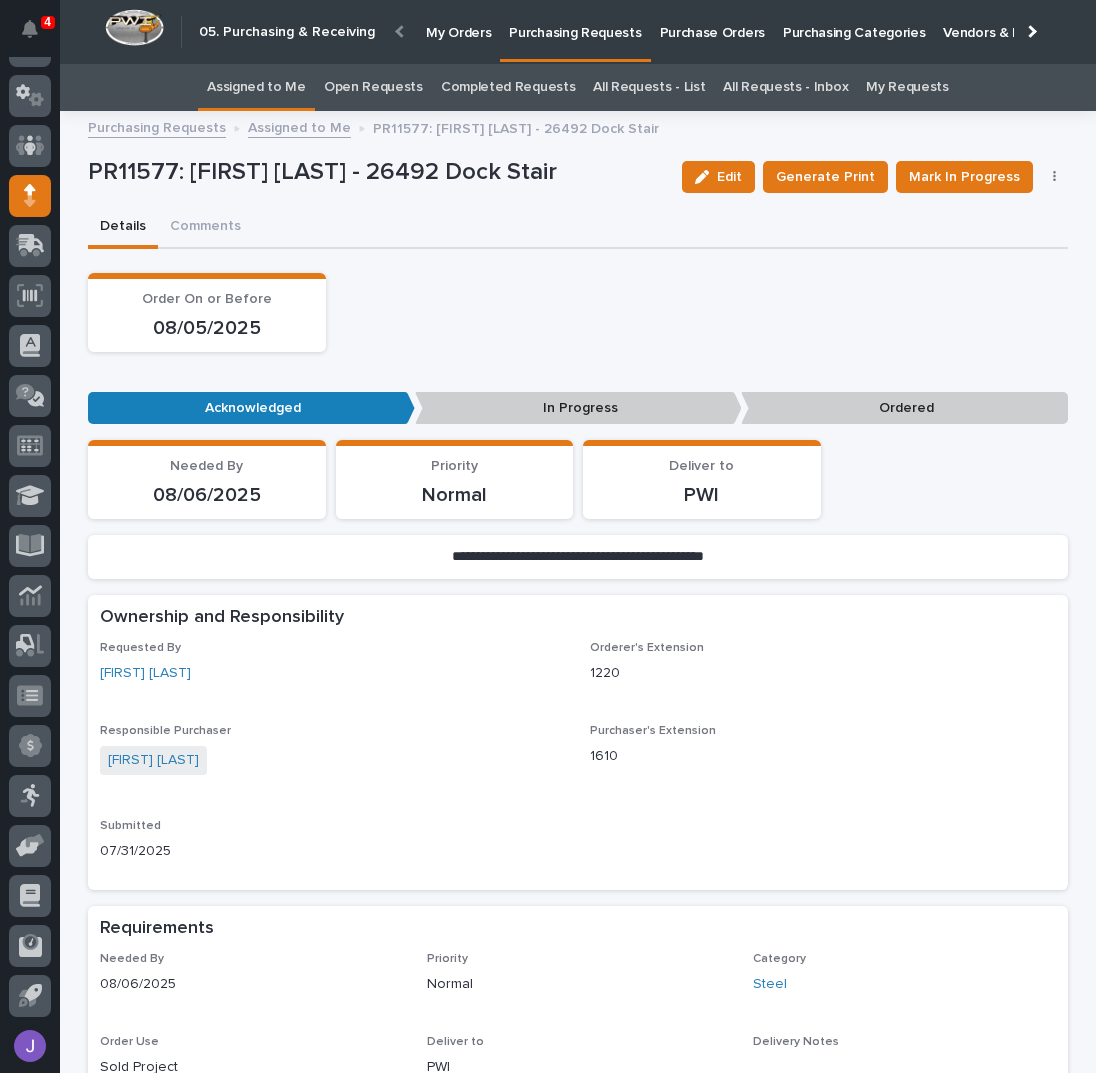 click on "Edit Generate Print Mark In Progress Cancel Order Edit Linked PO's" at bounding box center [871, 177] 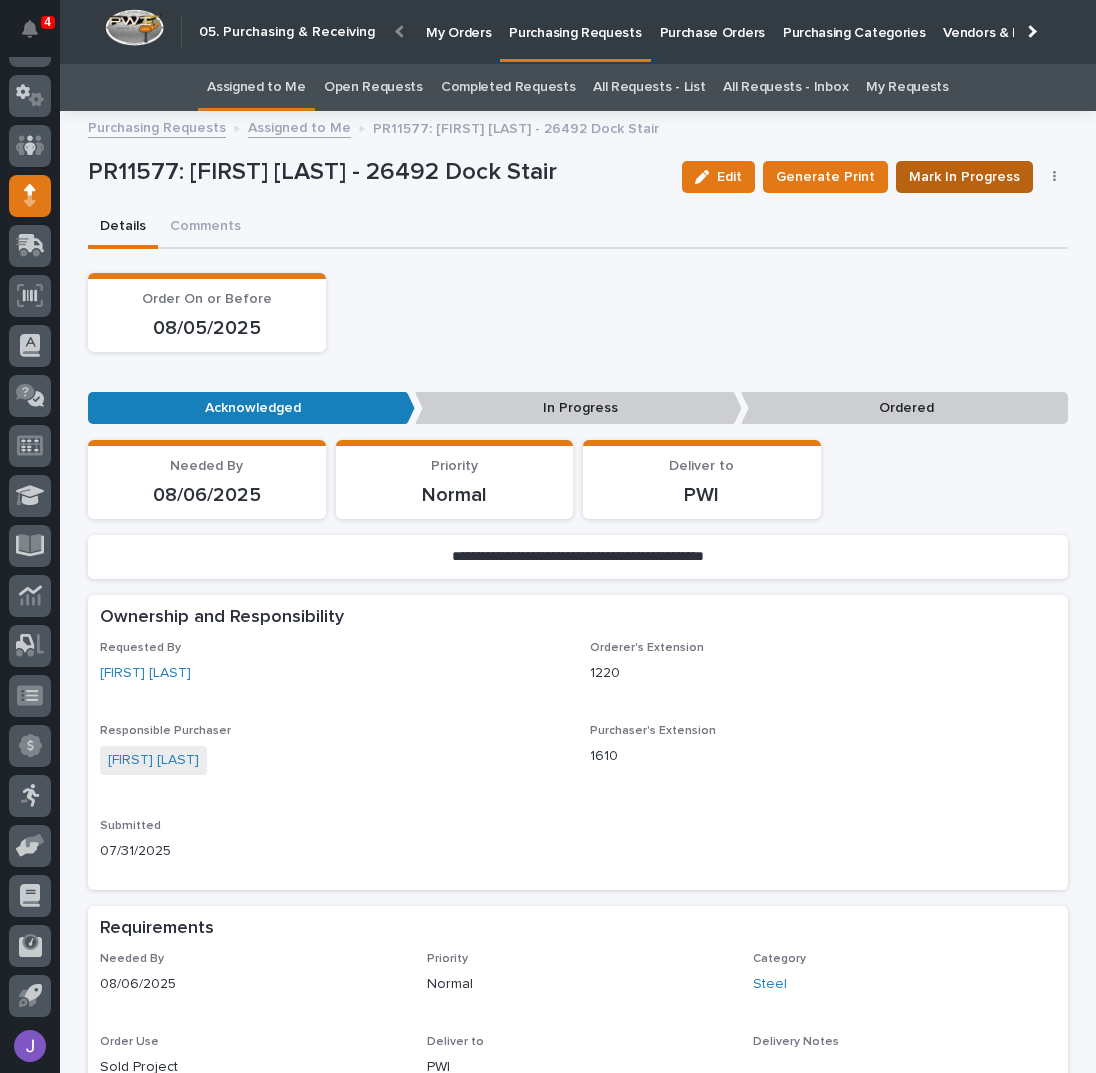 click on "Mark In Progress" at bounding box center (964, 177) 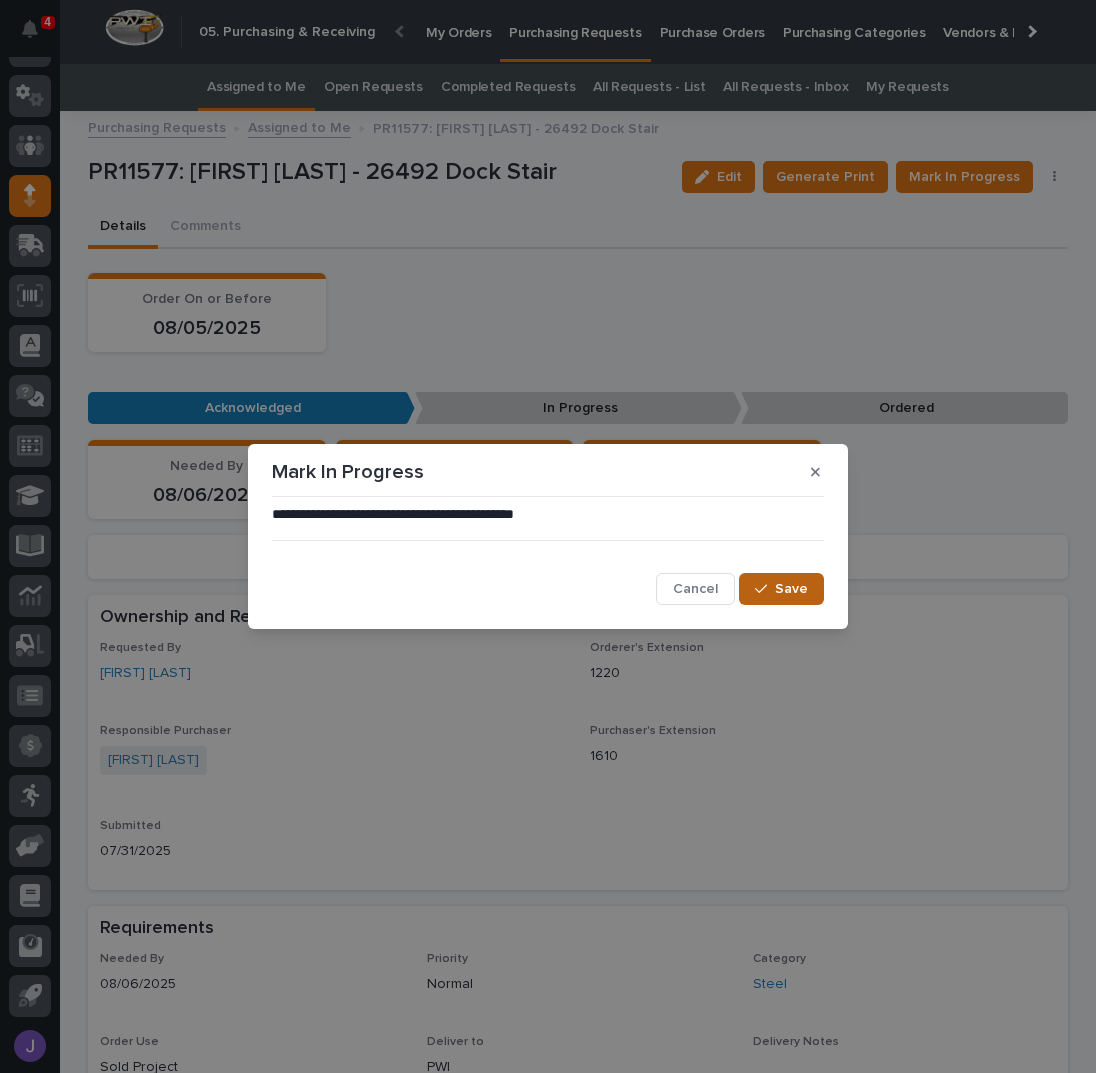 click on "Save" at bounding box center [781, 589] 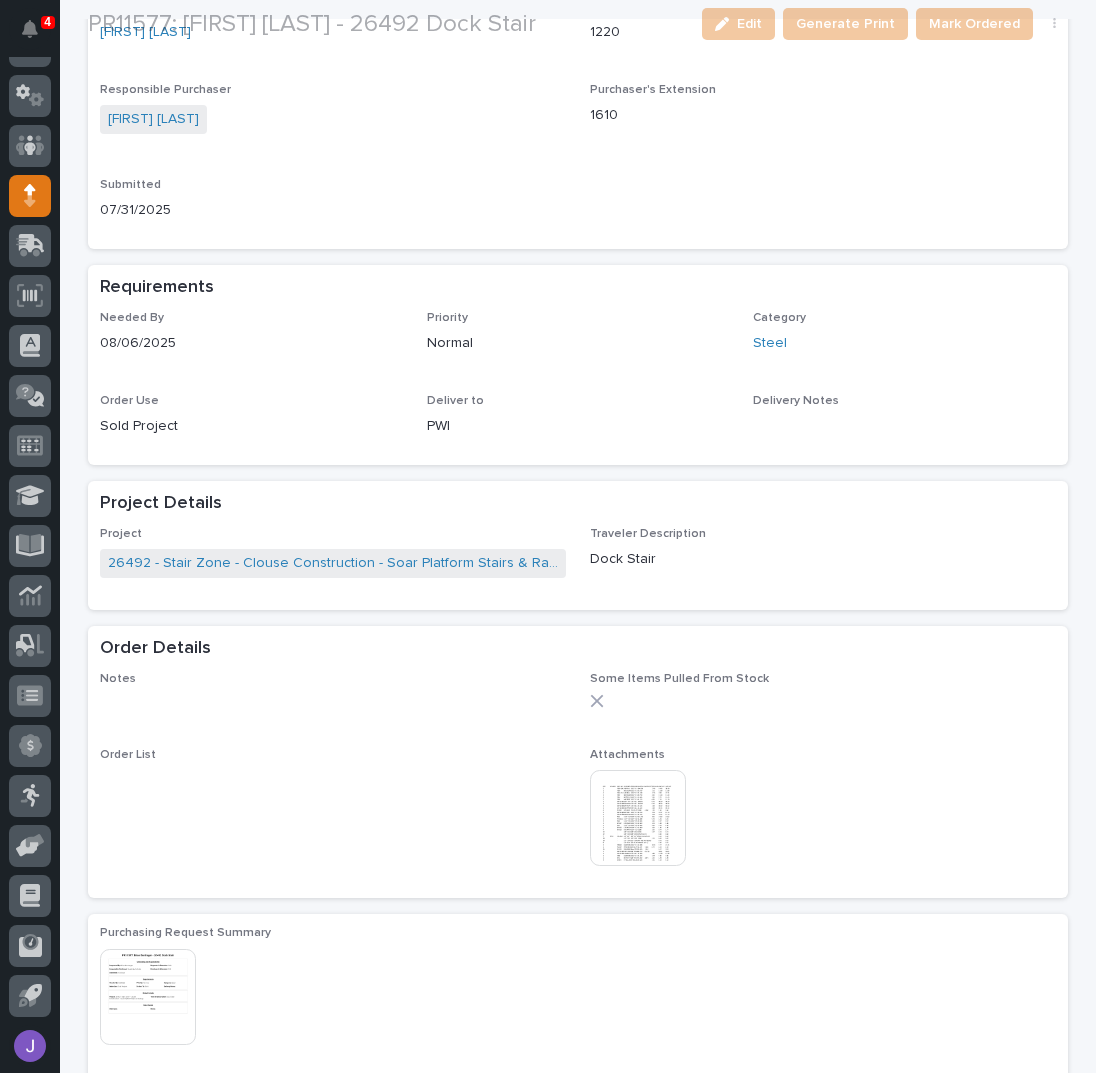 scroll, scrollTop: 666, scrollLeft: 0, axis: vertical 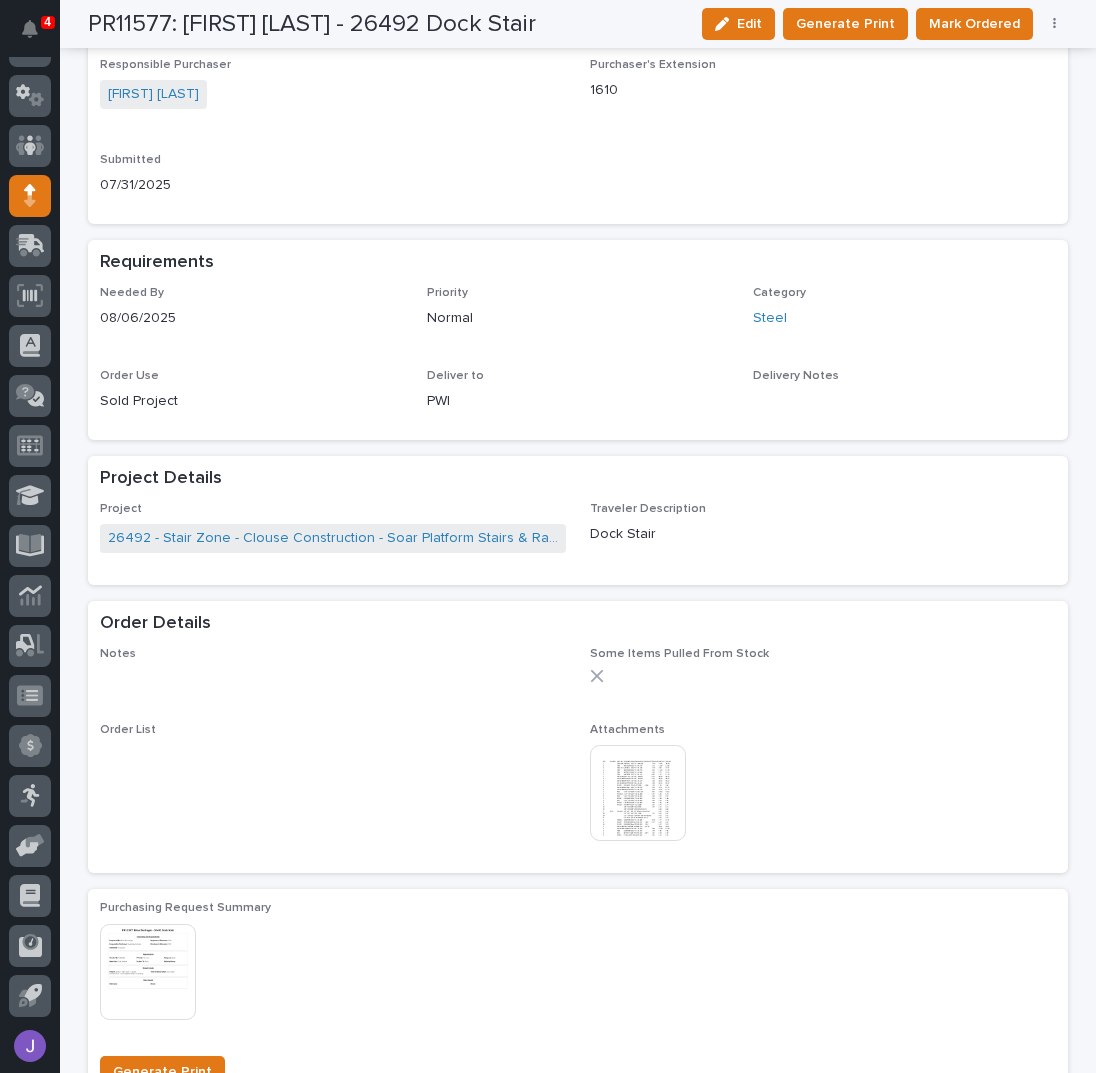 click at bounding box center [638, 793] 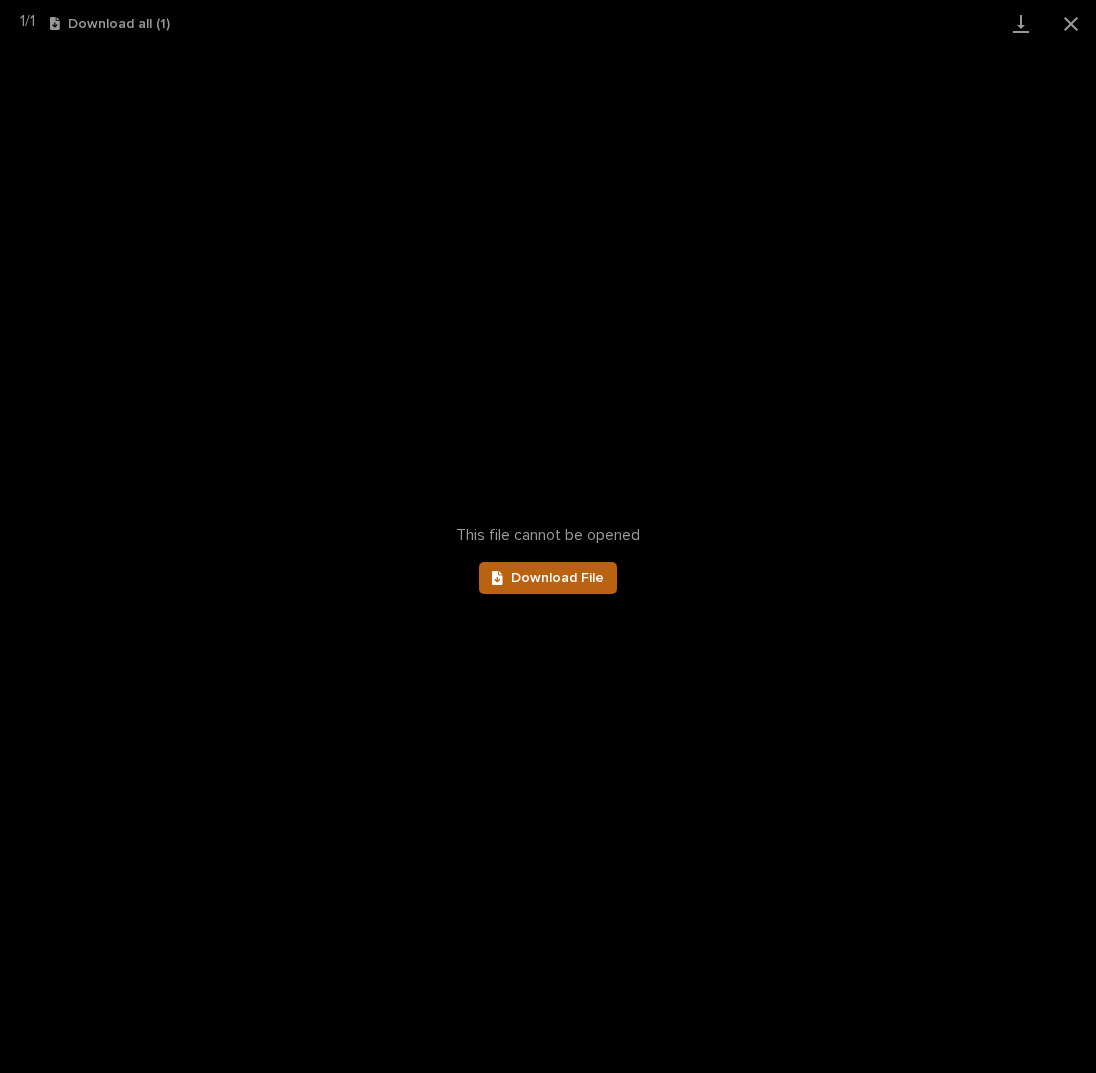 click on "Download File" at bounding box center (548, 578) 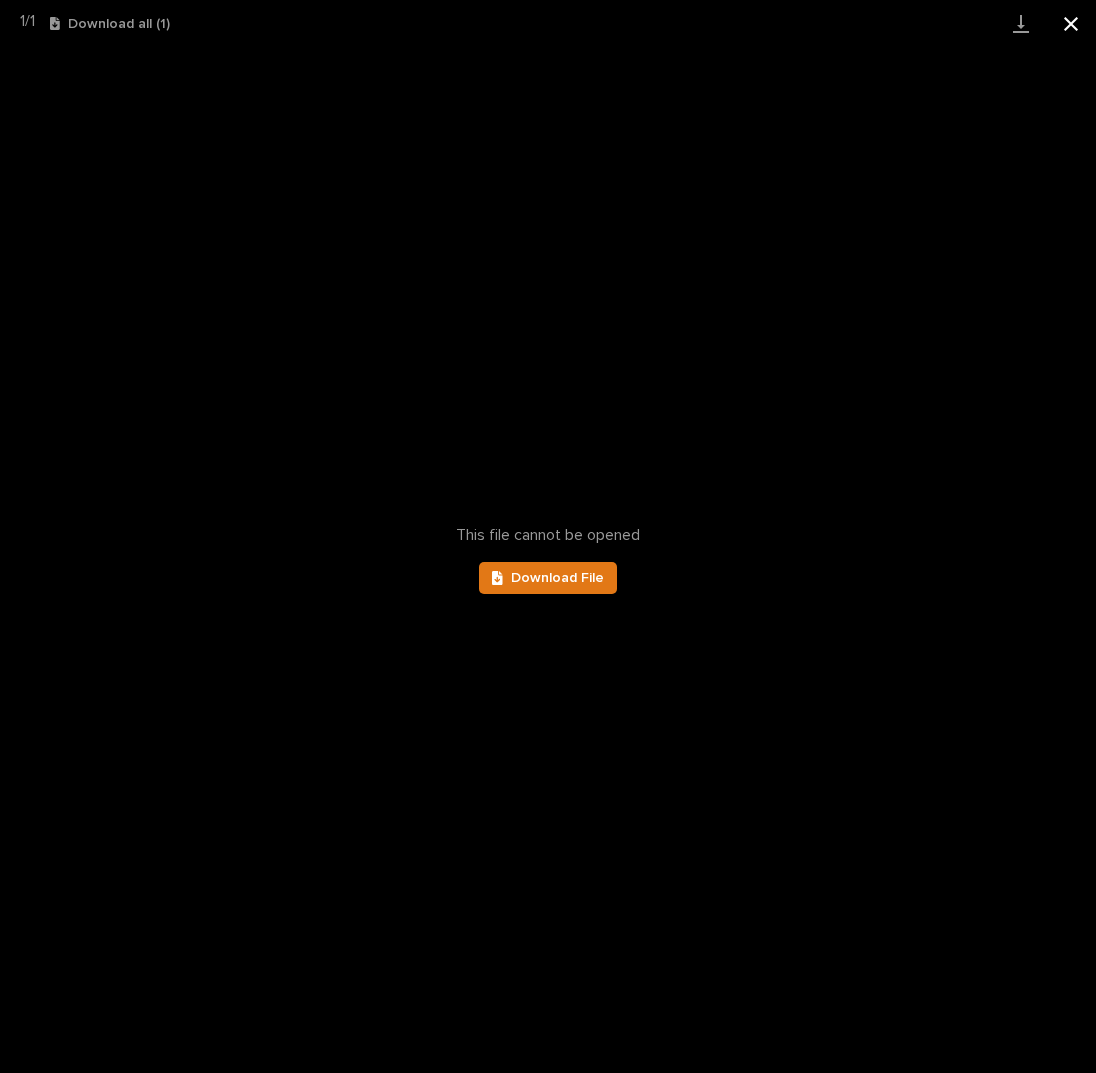 click at bounding box center (1071, 23) 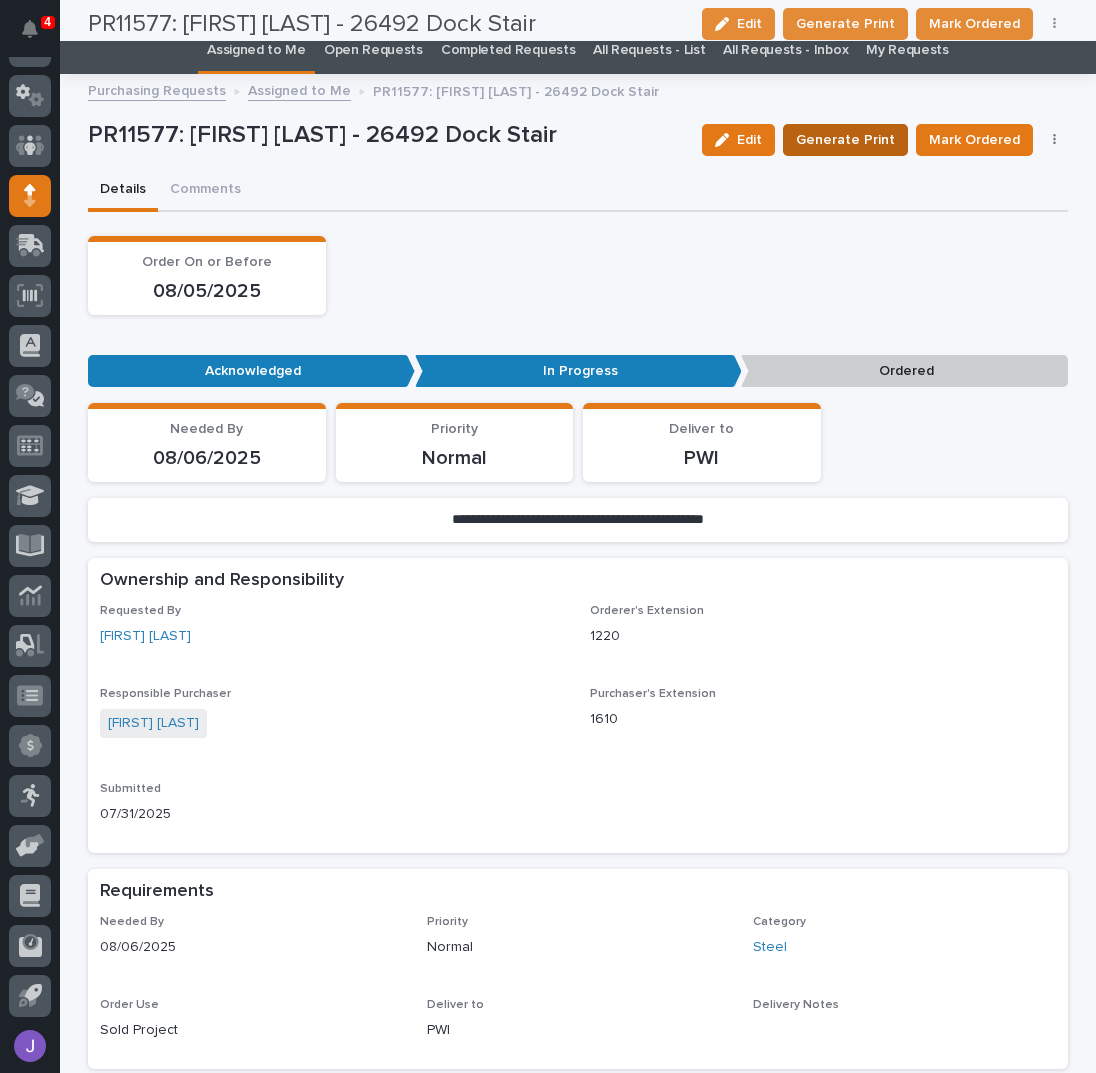 scroll, scrollTop: 0, scrollLeft: 0, axis: both 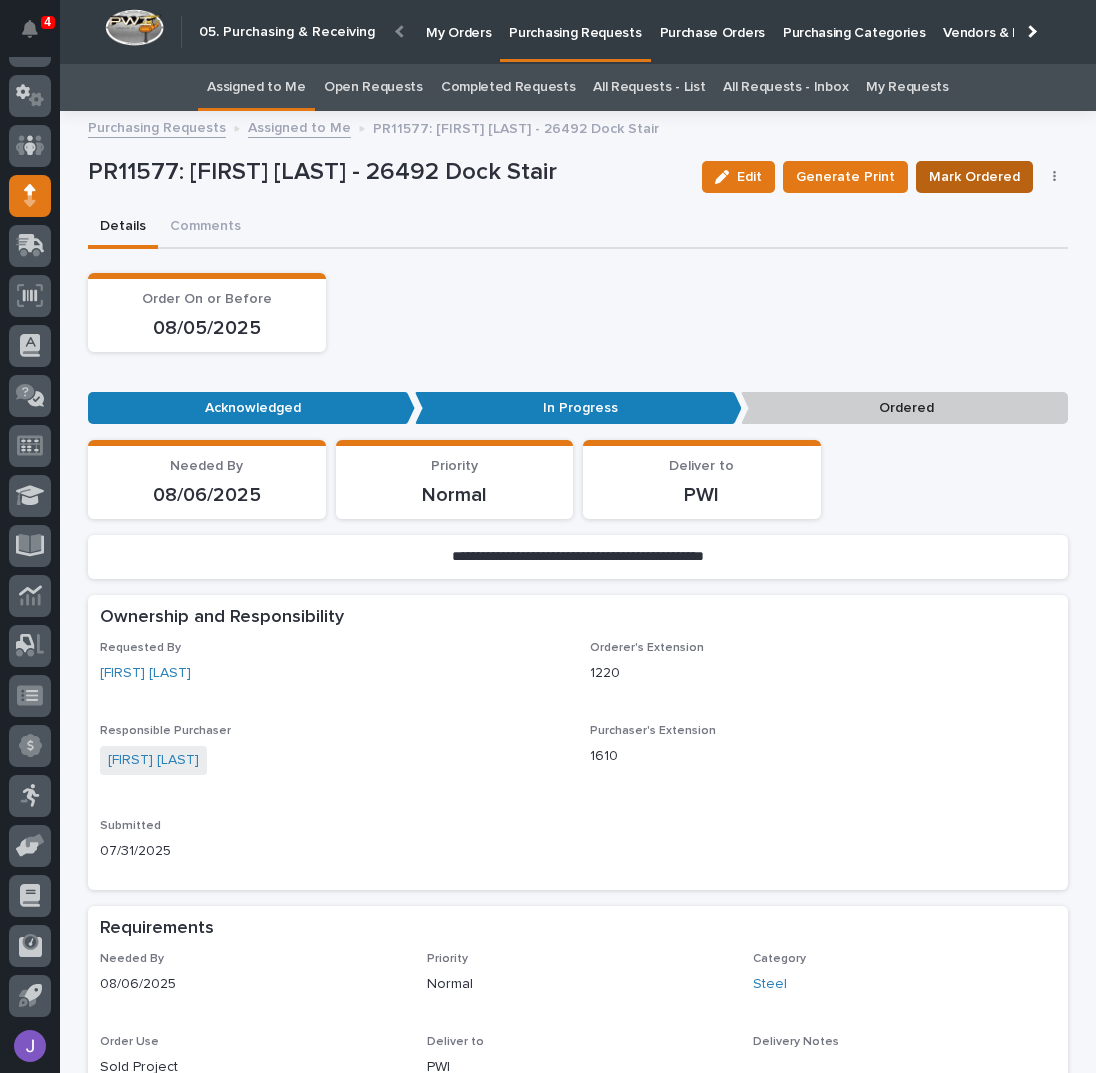 click on "Mark Ordered" at bounding box center (974, 177) 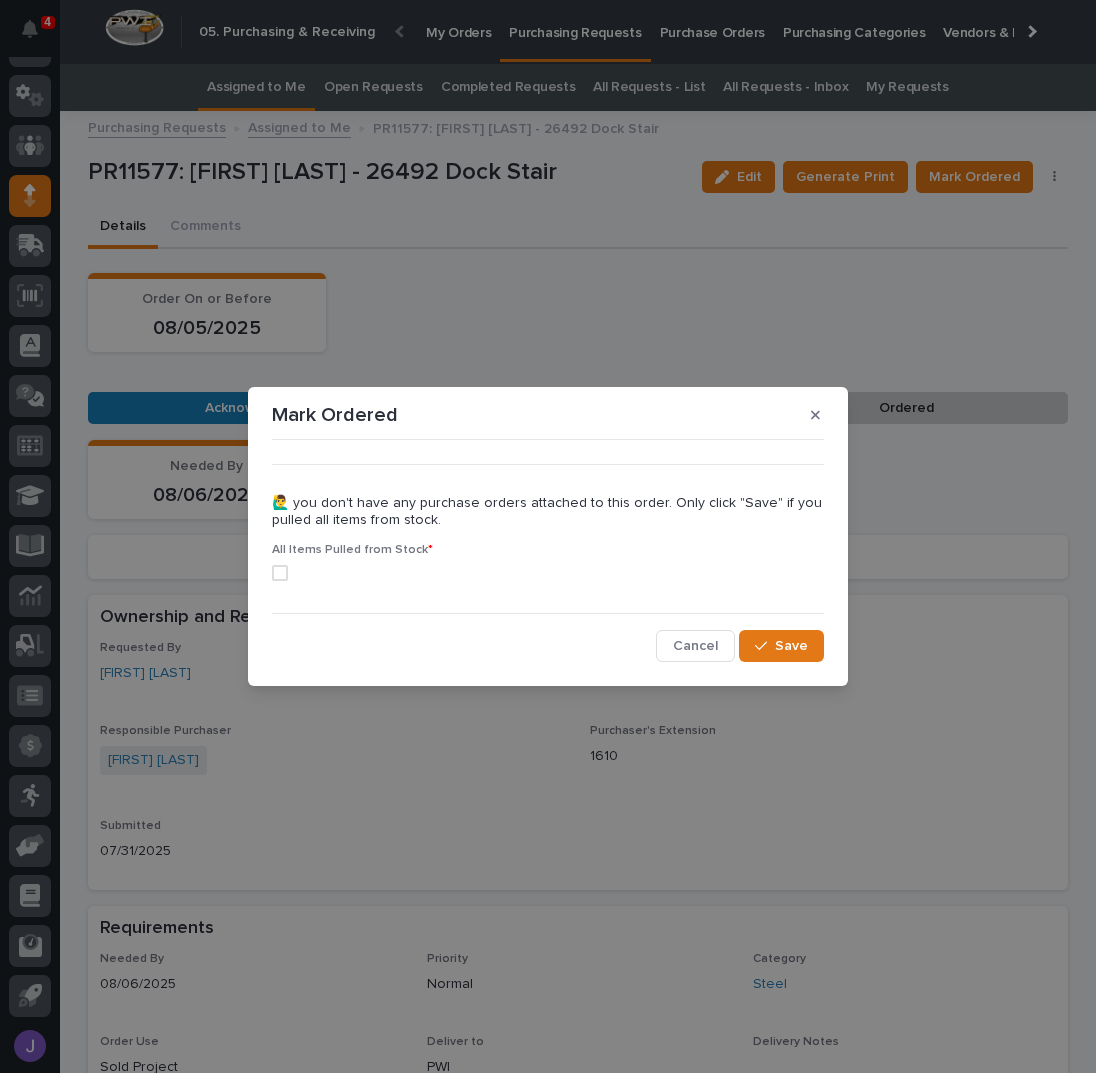 click at bounding box center [280, 573] 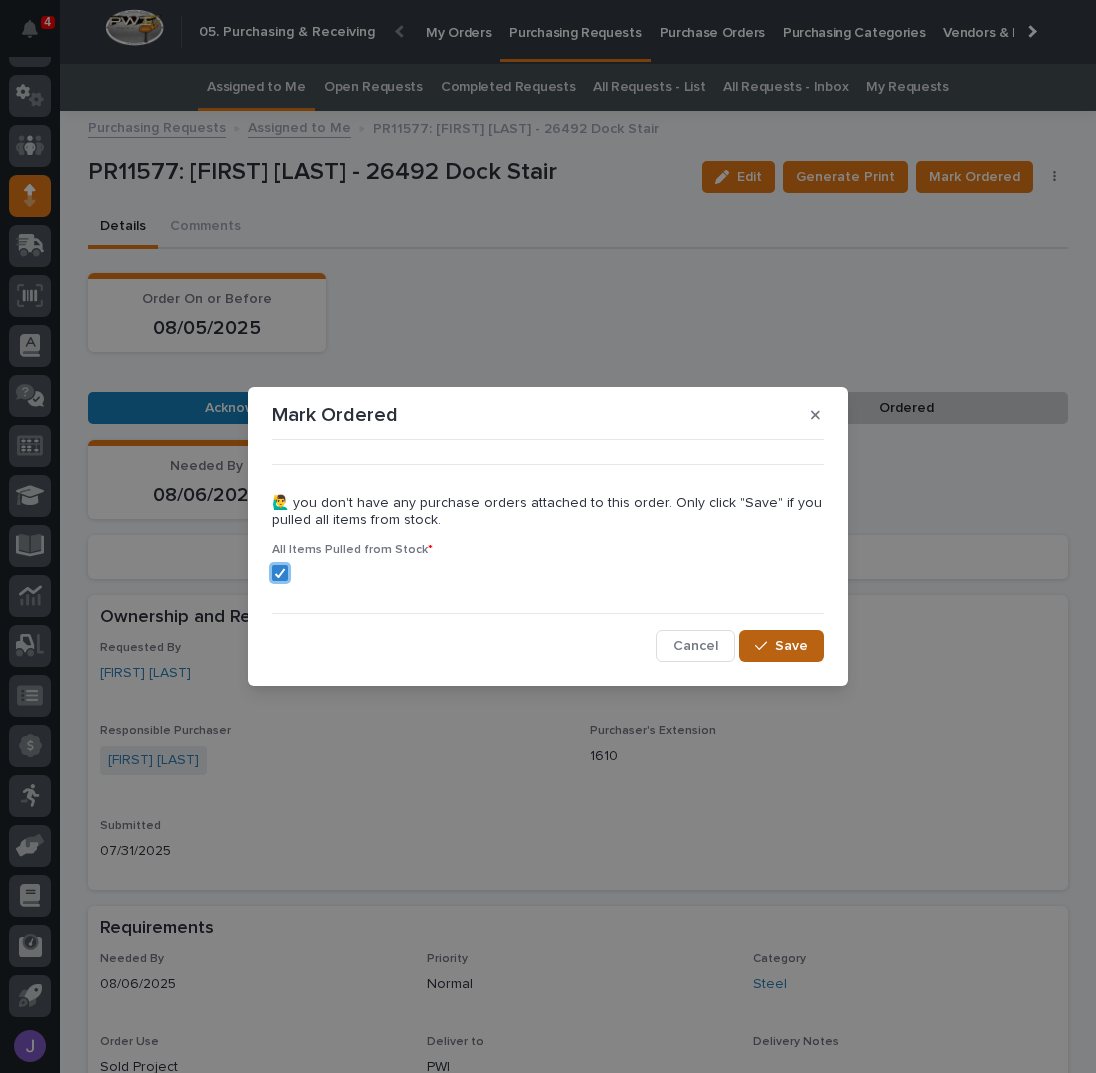 click on "Save" at bounding box center (791, 646) 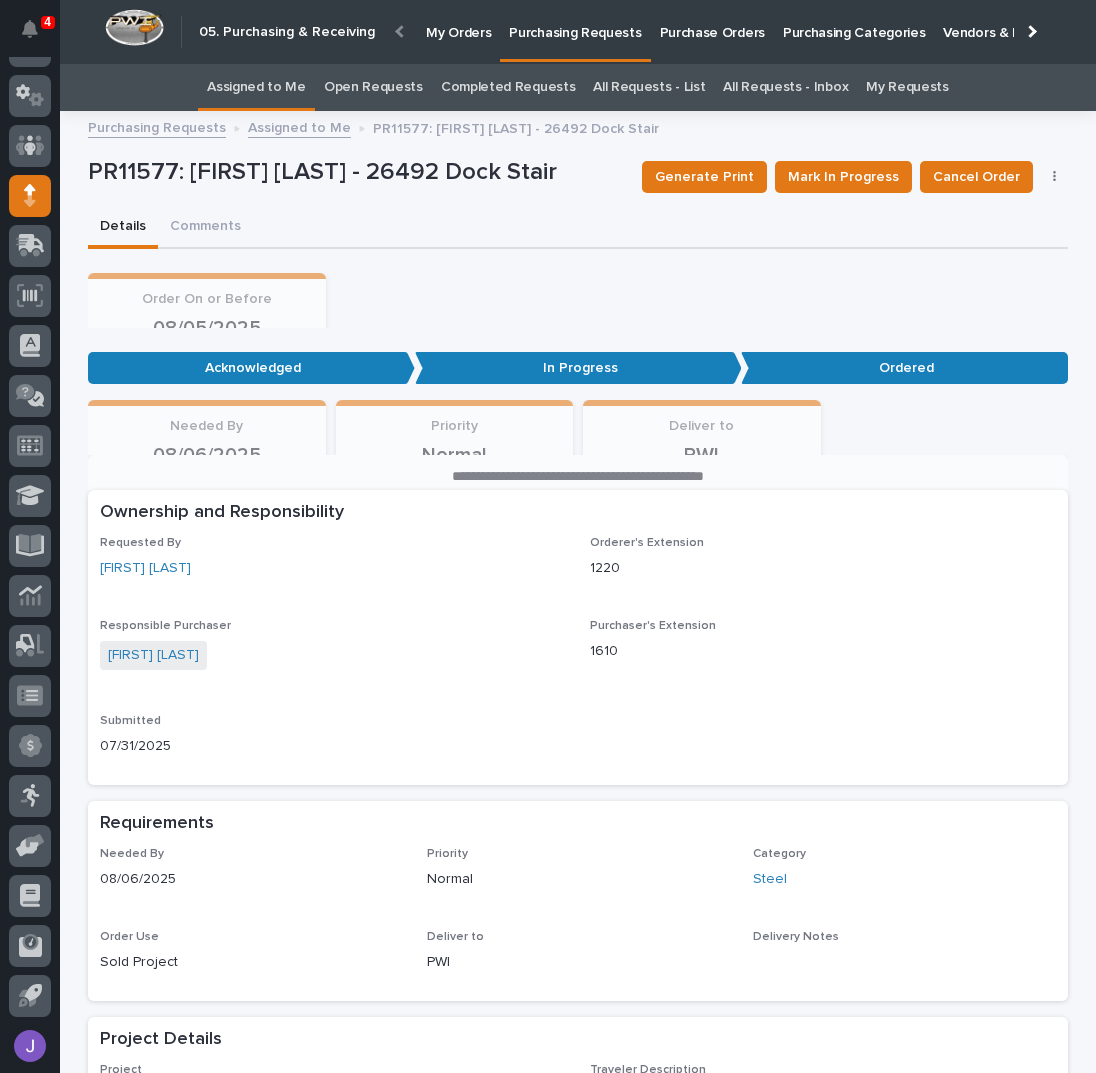 click on "Assigned to Me" at bounding box center (256, 87) 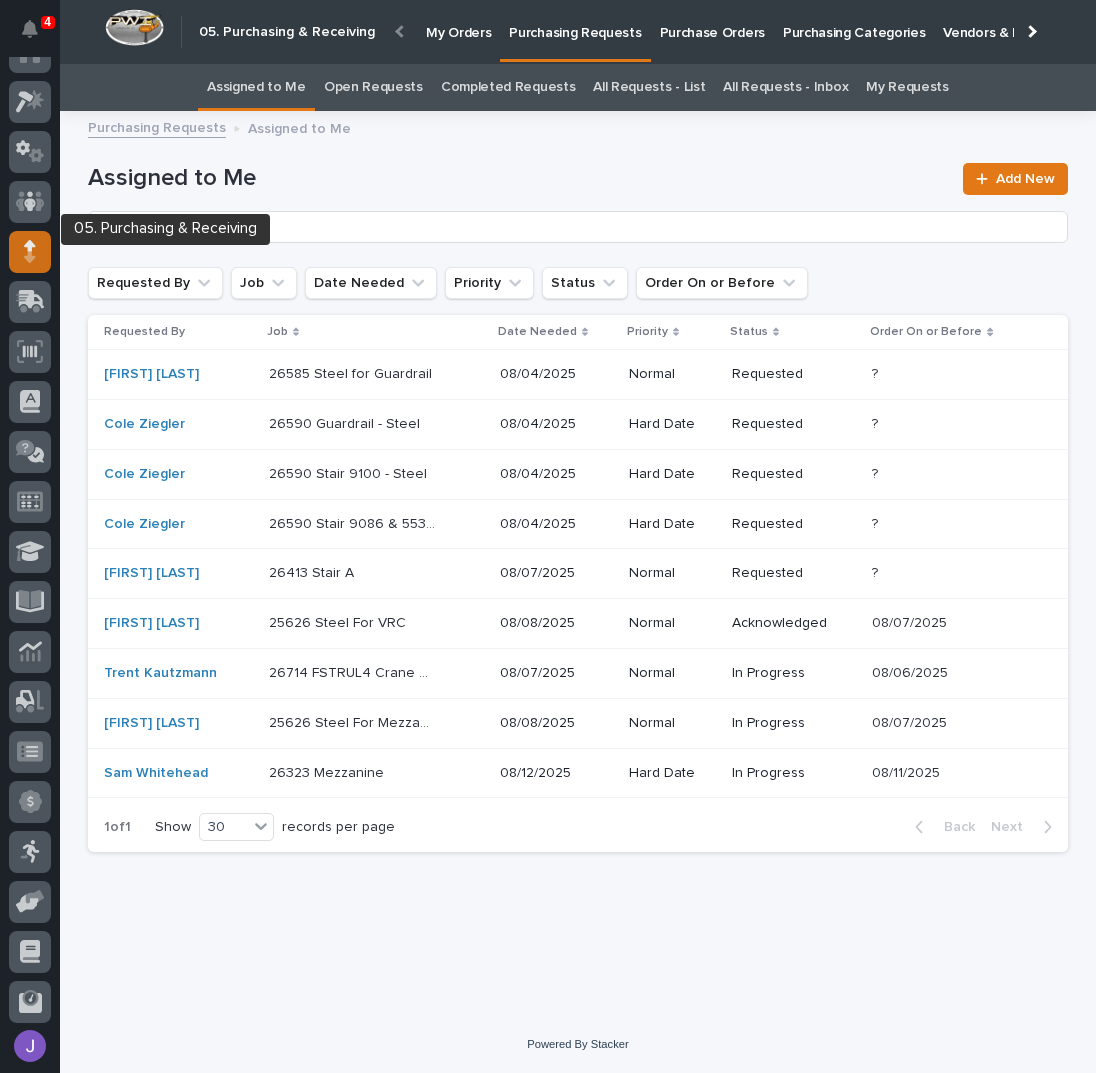 scroll, scrollTop: 0, scrollLeft: 0, axis: both 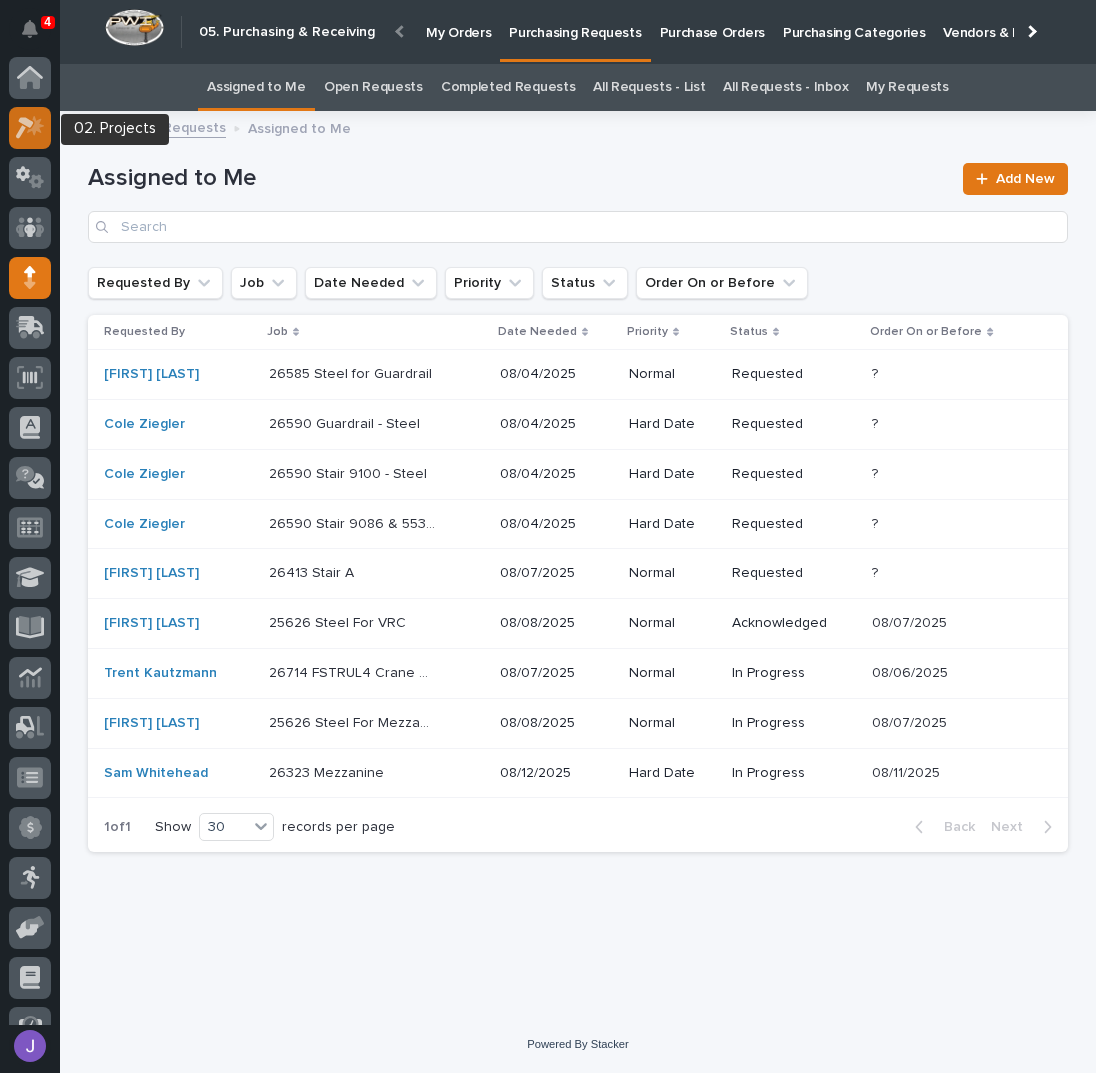 click at bounding box center [30, 128] 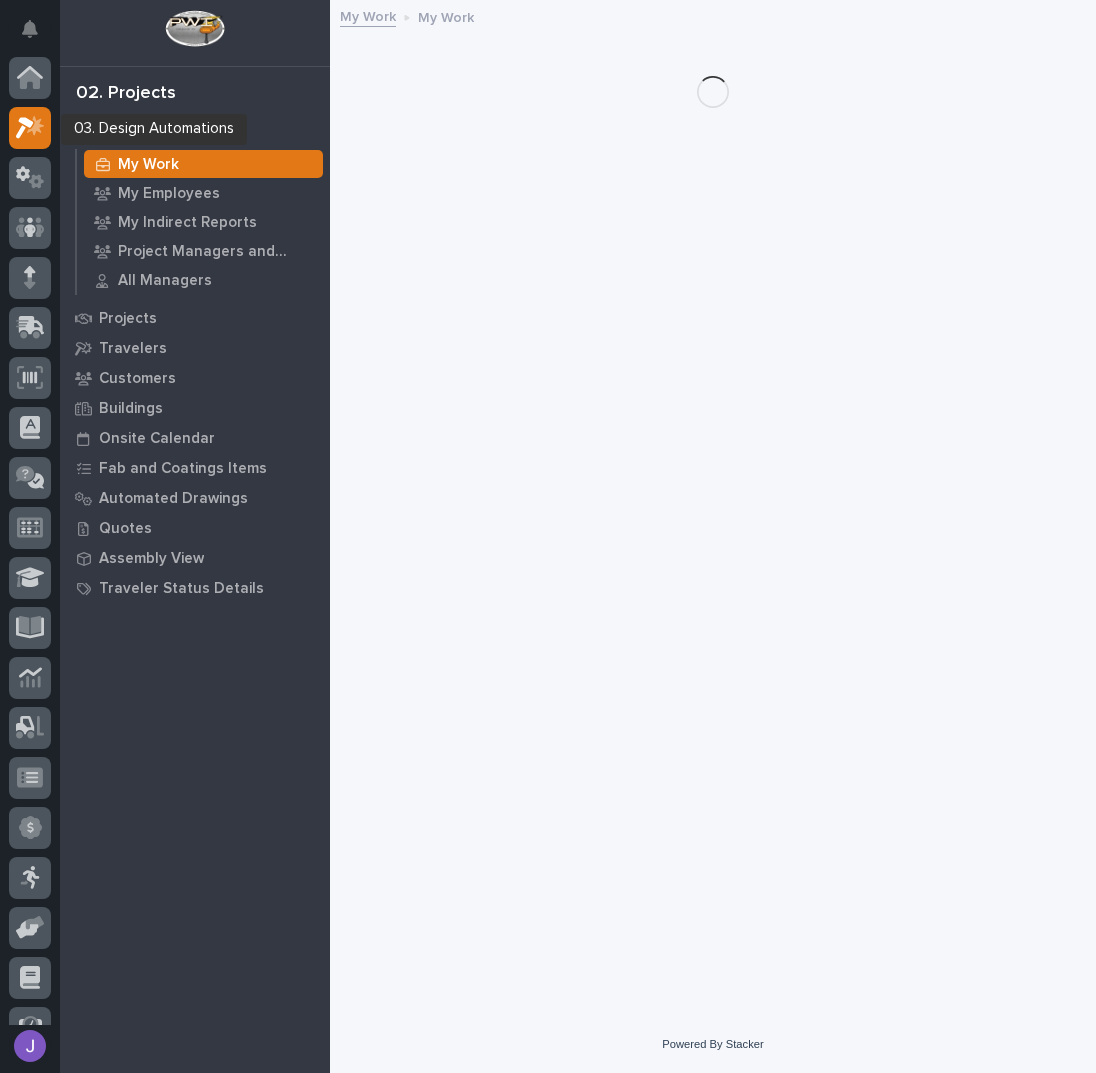 scroll, scrollTop: 50, scrollLeft: 0, axis: vertical 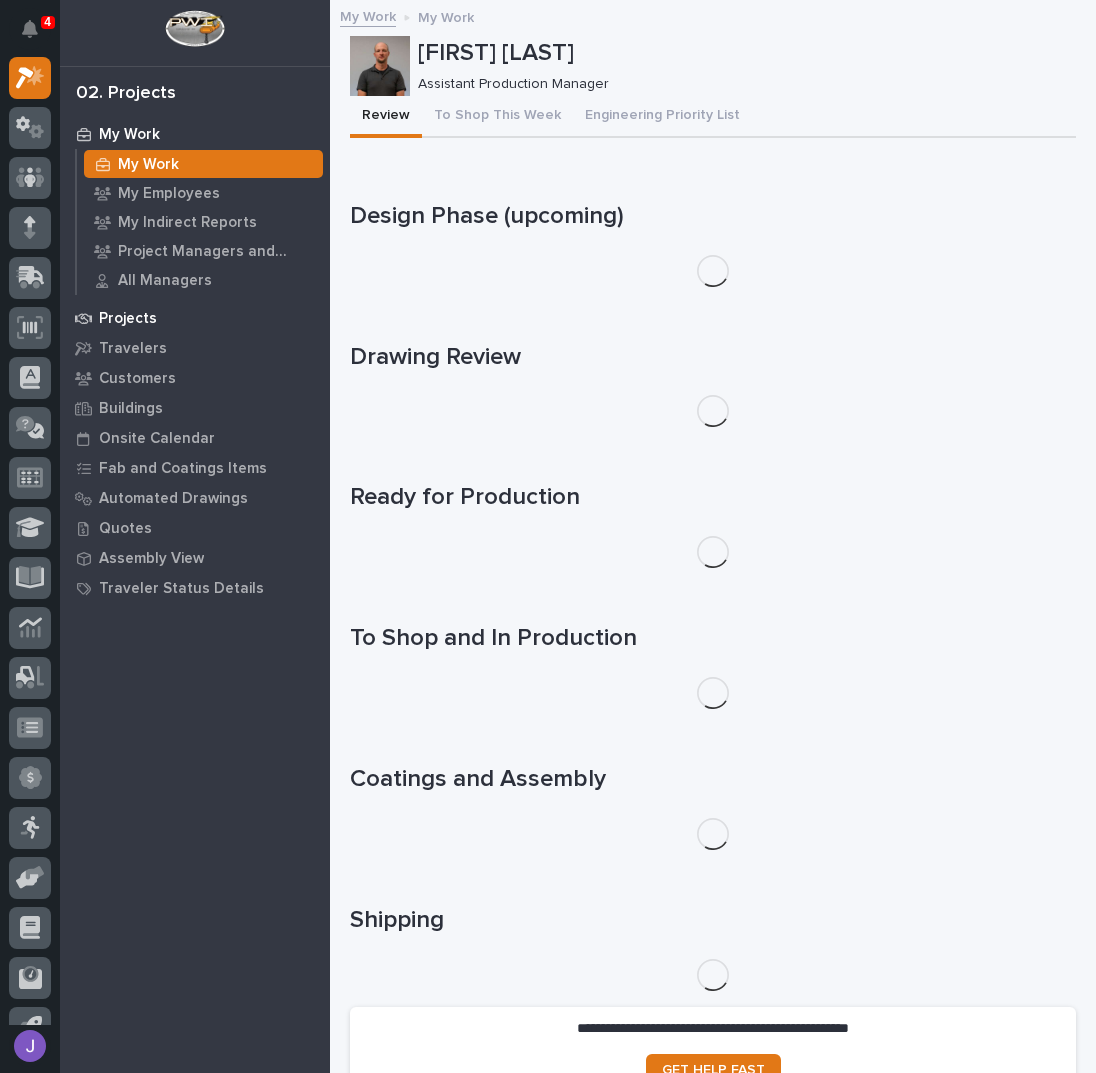 click on "Projects" at bounding box center [128, 319] 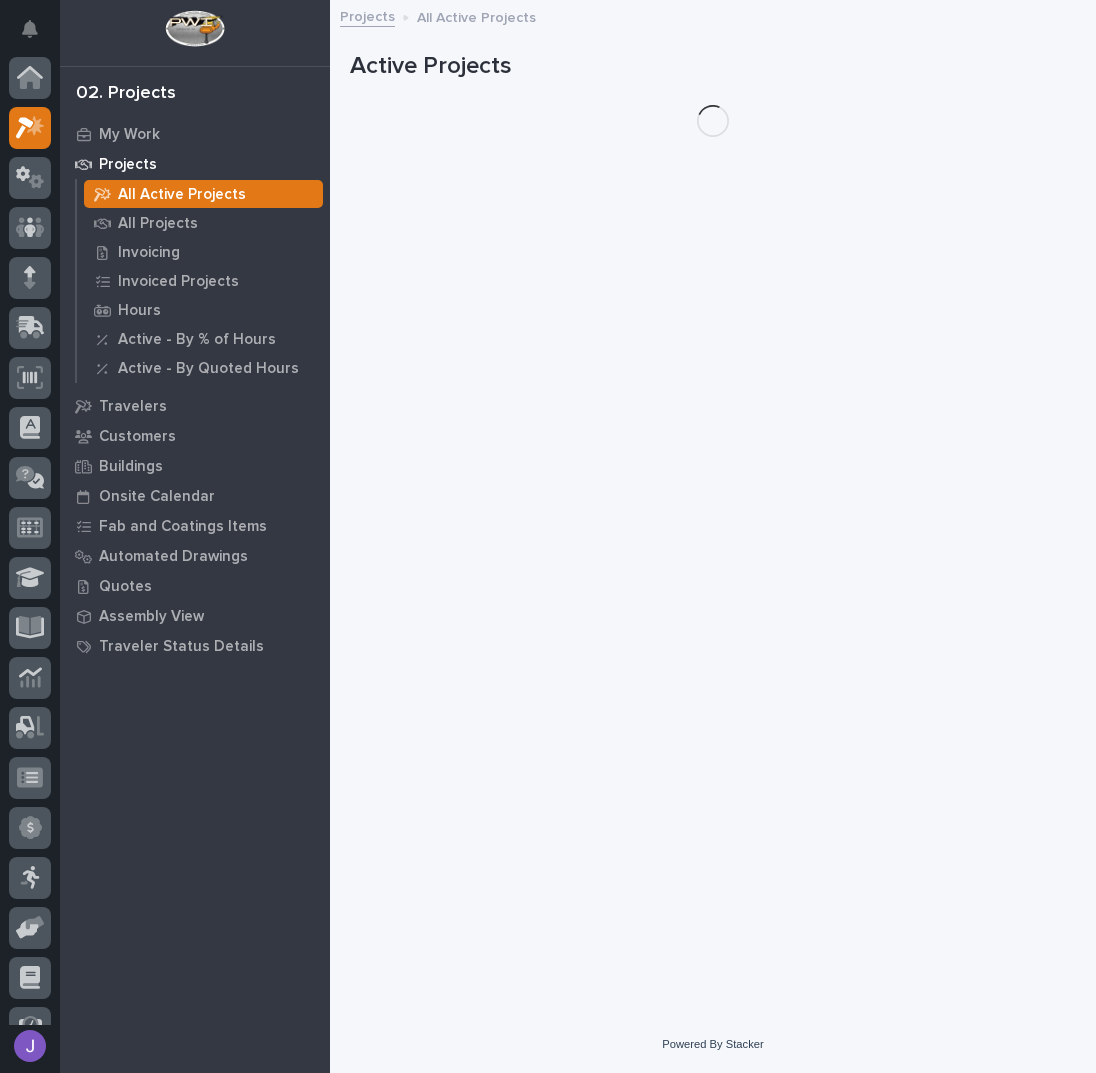 scroll, scrollTop: 50, scrollLeft: 0, axis: vertical 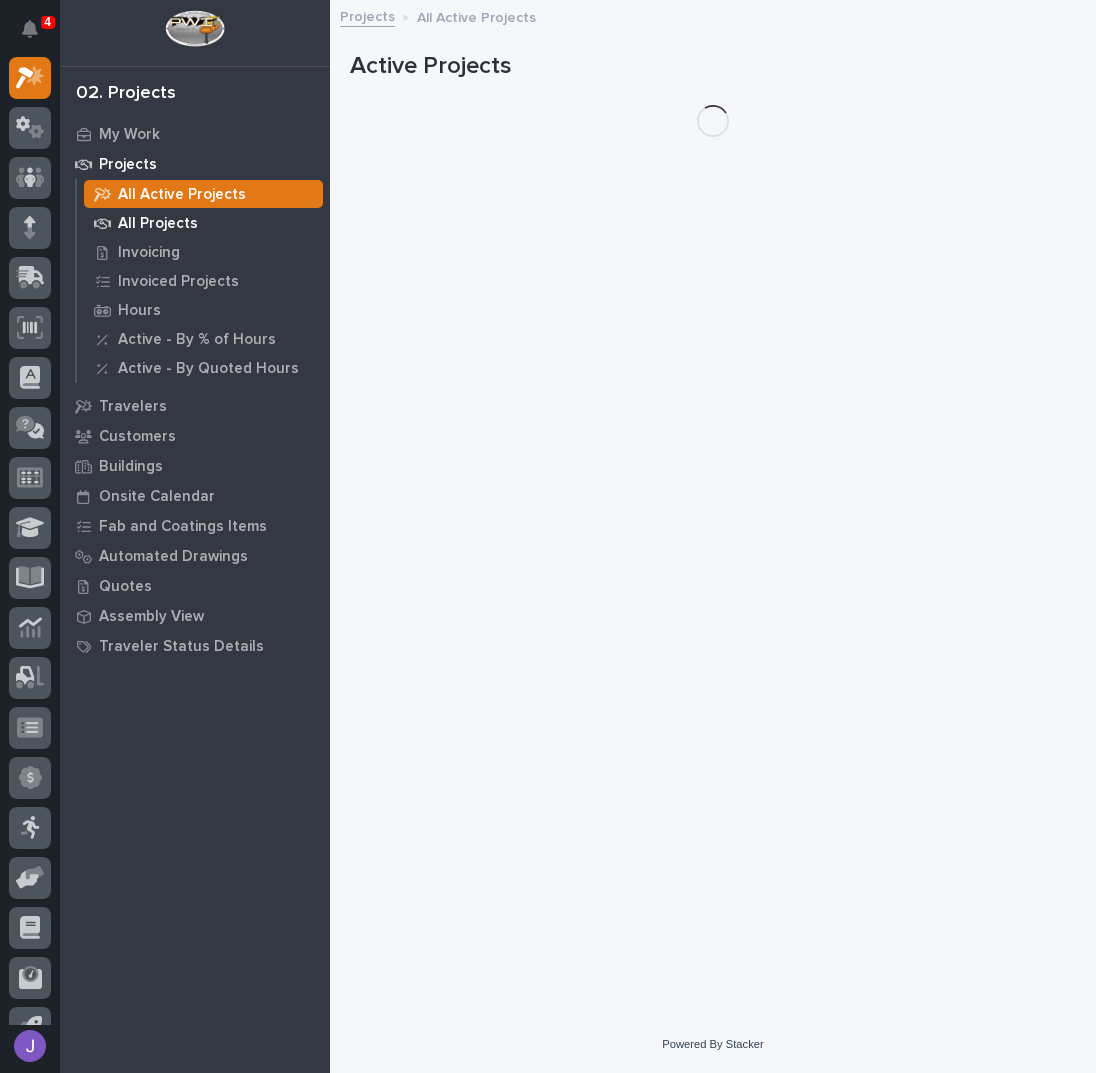 click on "All Projects" at bounding box center [158, 224] 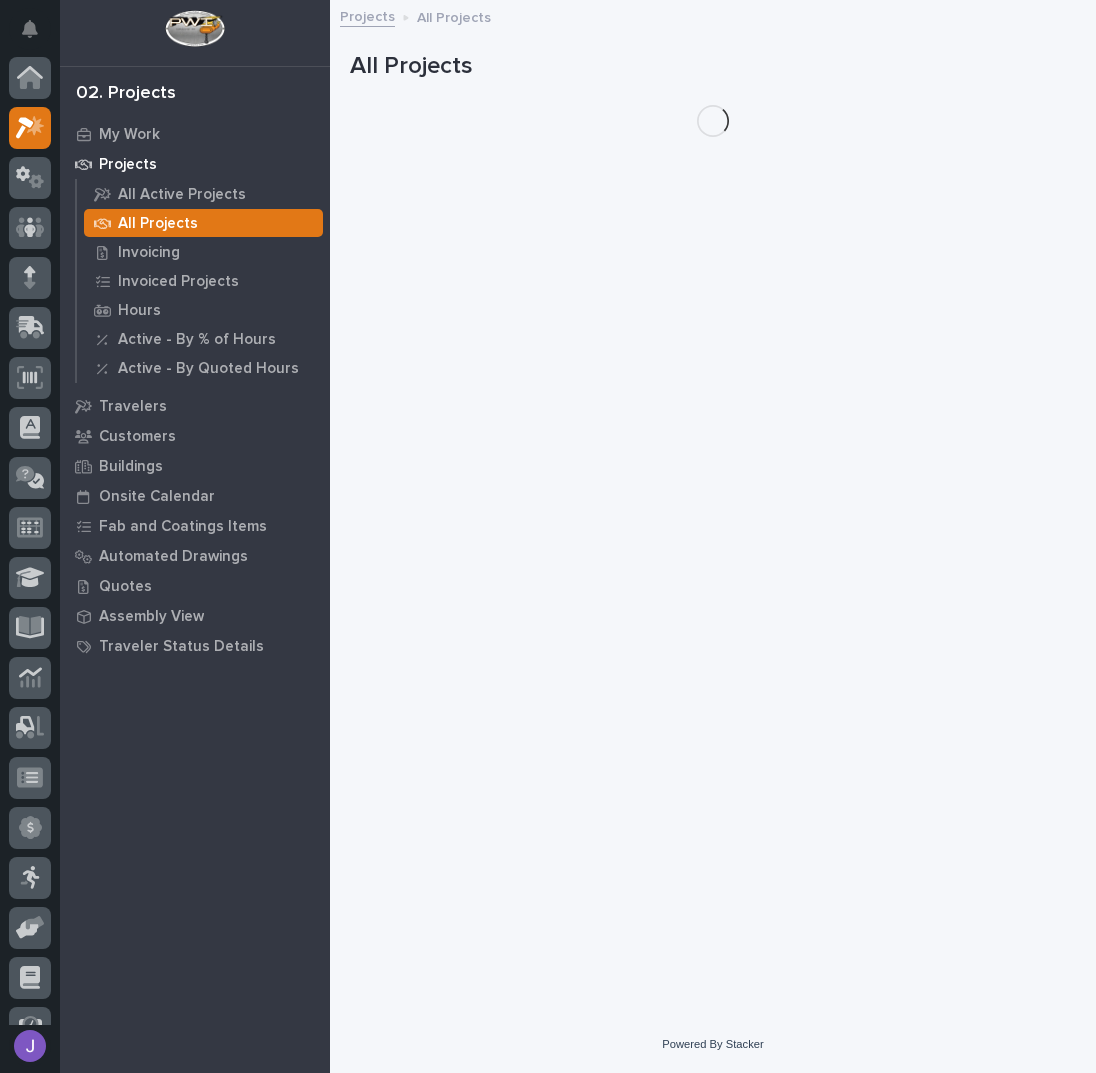 scroll, scrollTop: 50, scrollLeft: 0, axis: vertical 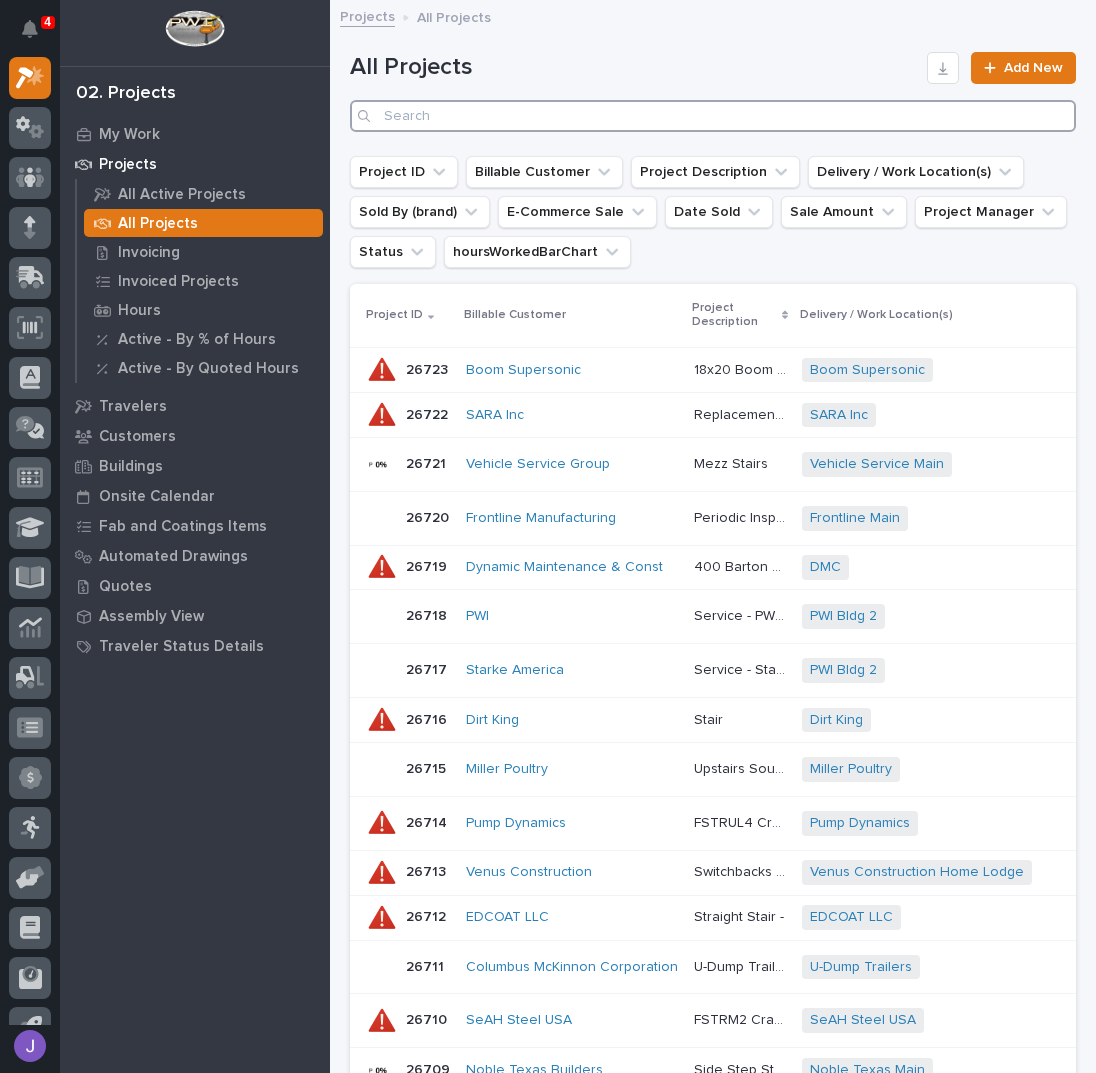 click at bounding box center (713, 116) 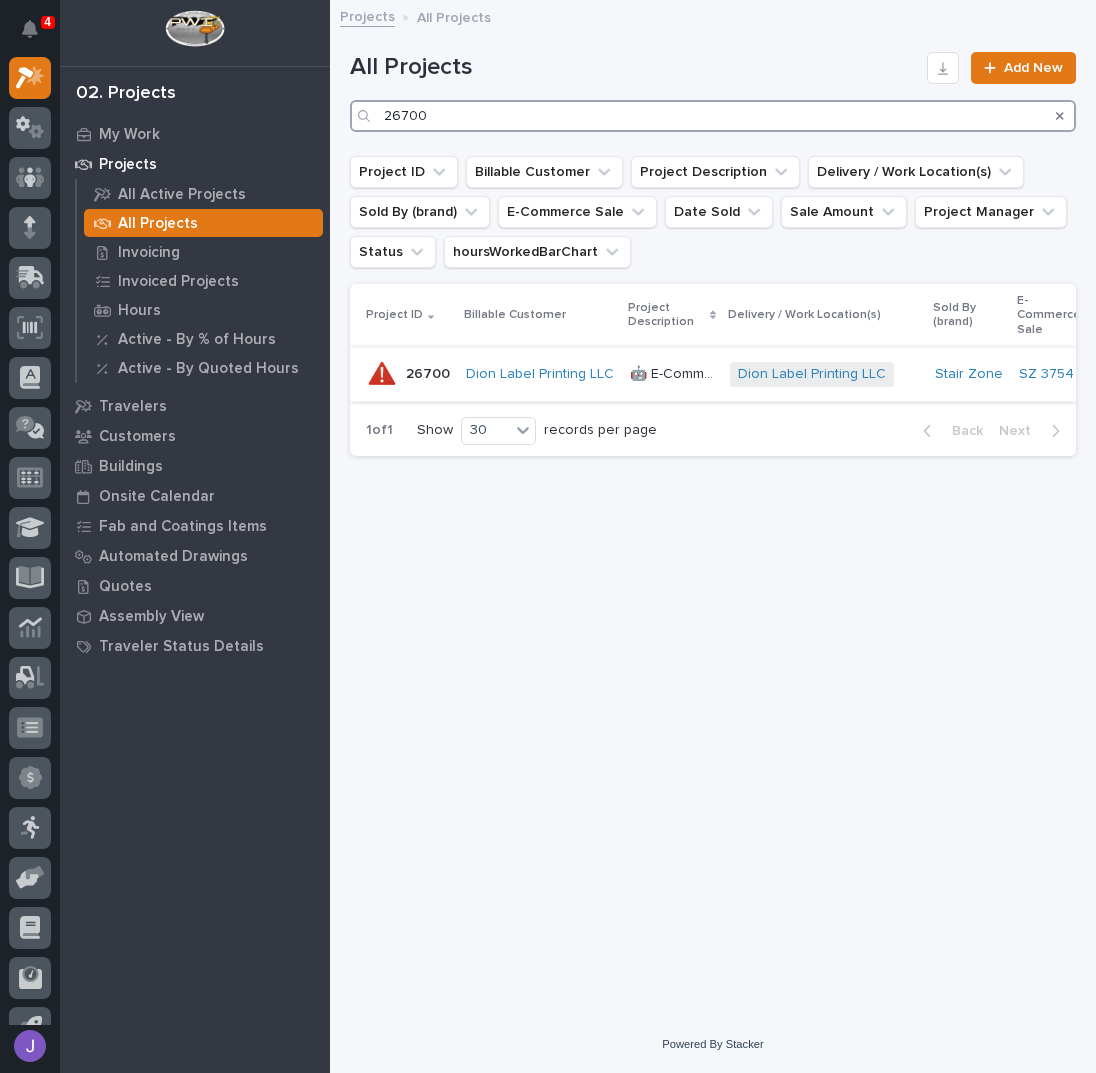 type on "26700" 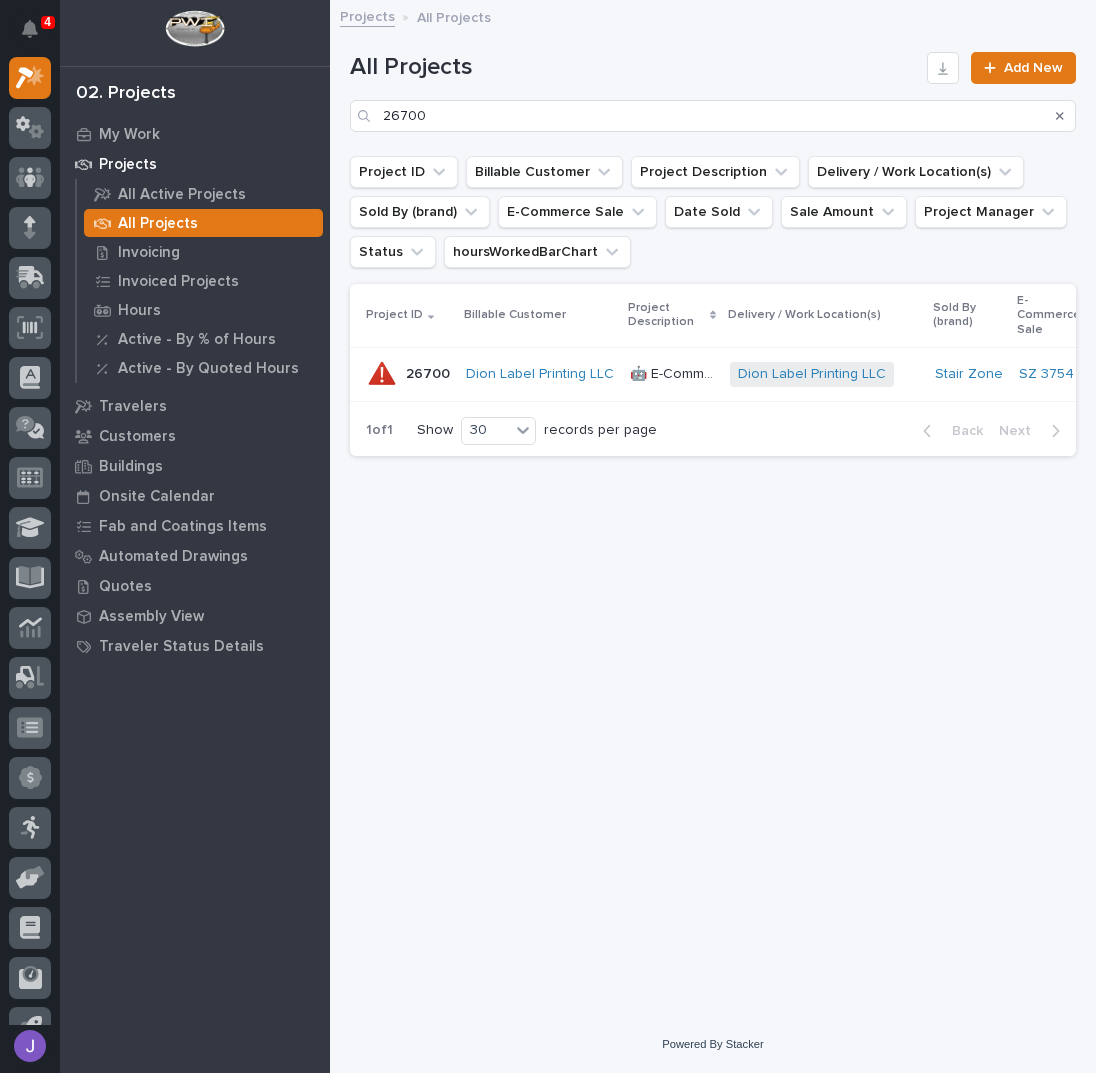 click on "🤖 E-Commerce Stair Order" at bounding box center (674, 372) 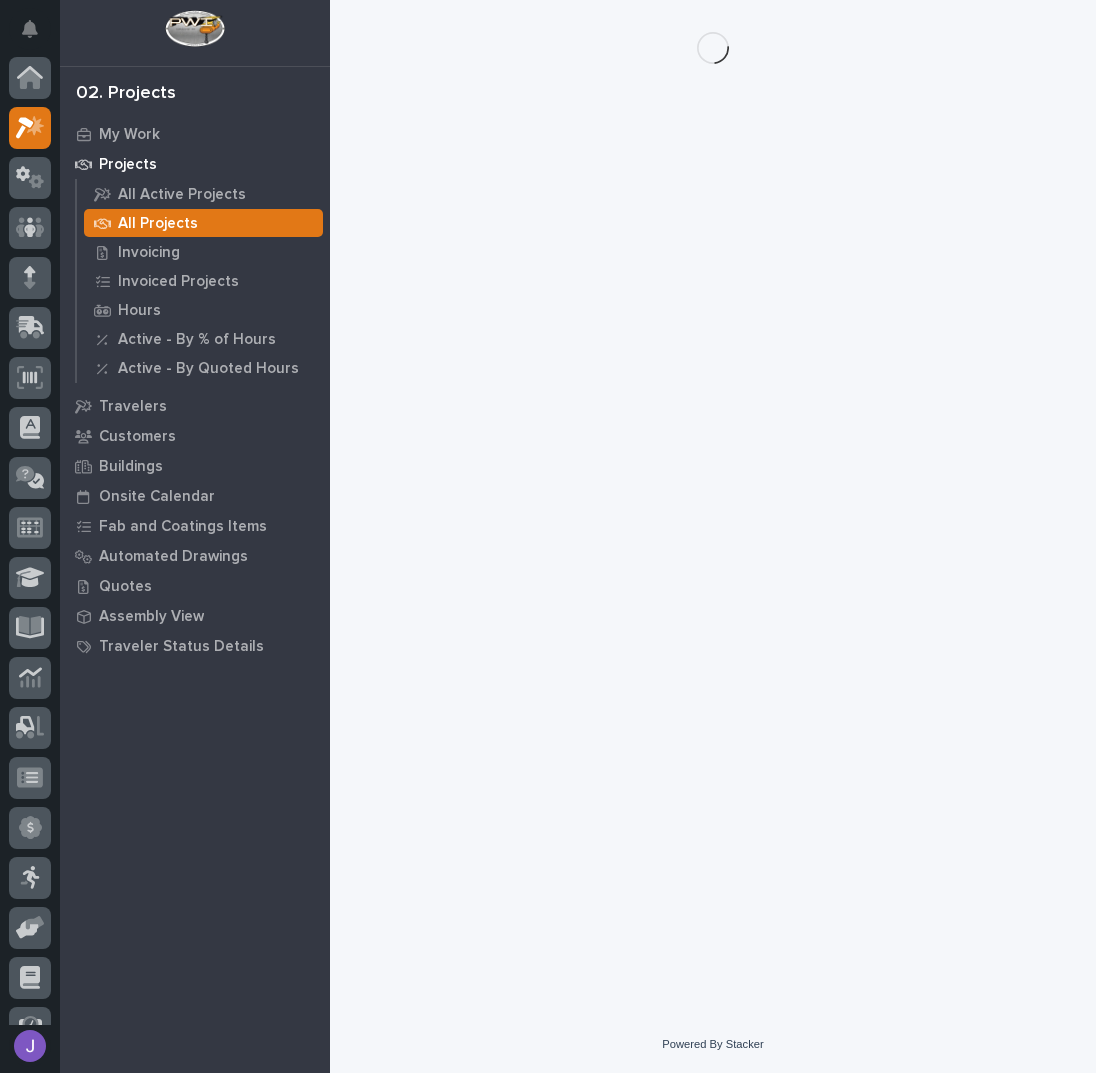 scroll, scrollTop: 50, scrollLeft: 0, axis: vertical 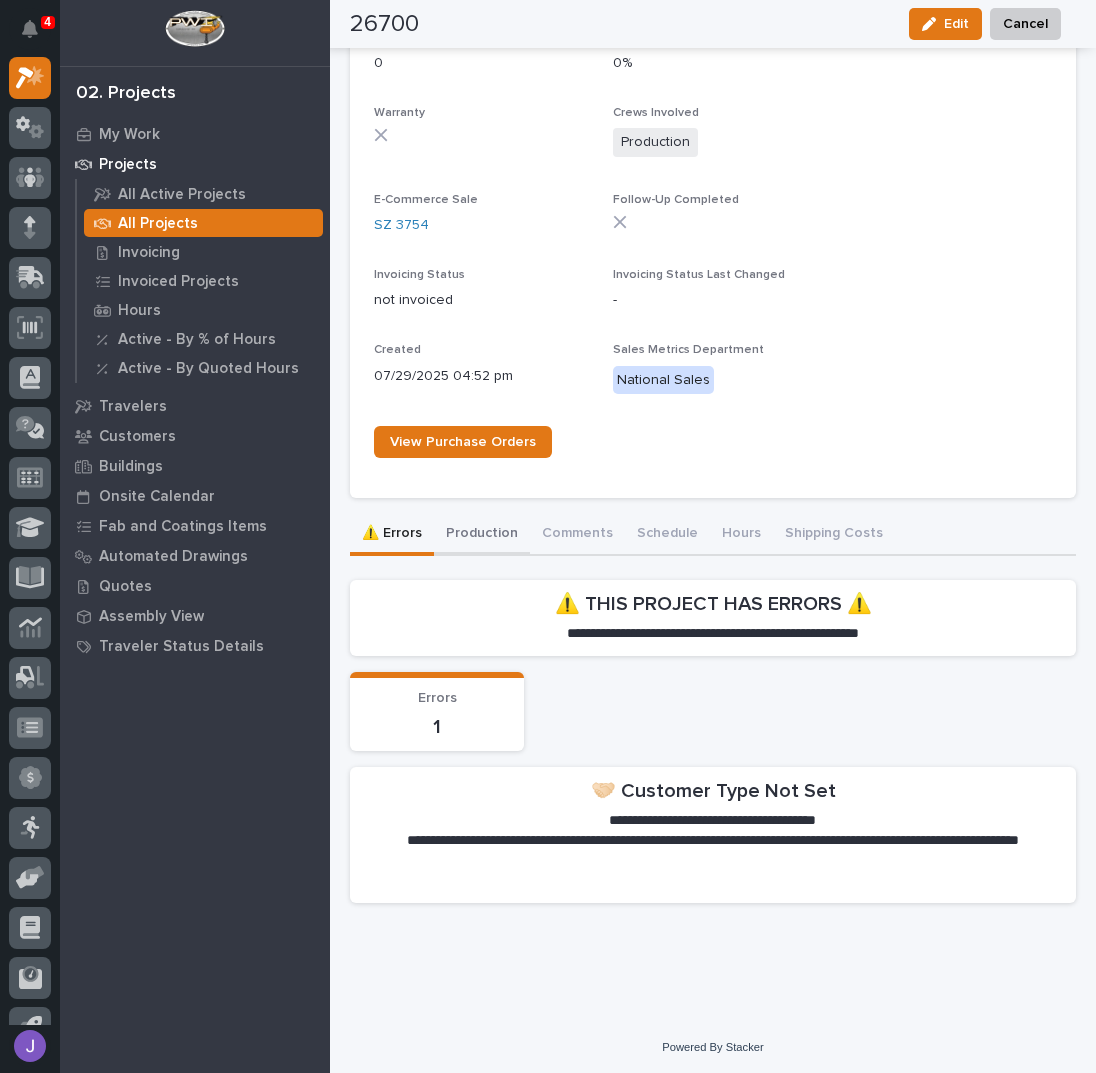 click on "Production" at bounding box center [482, 535] 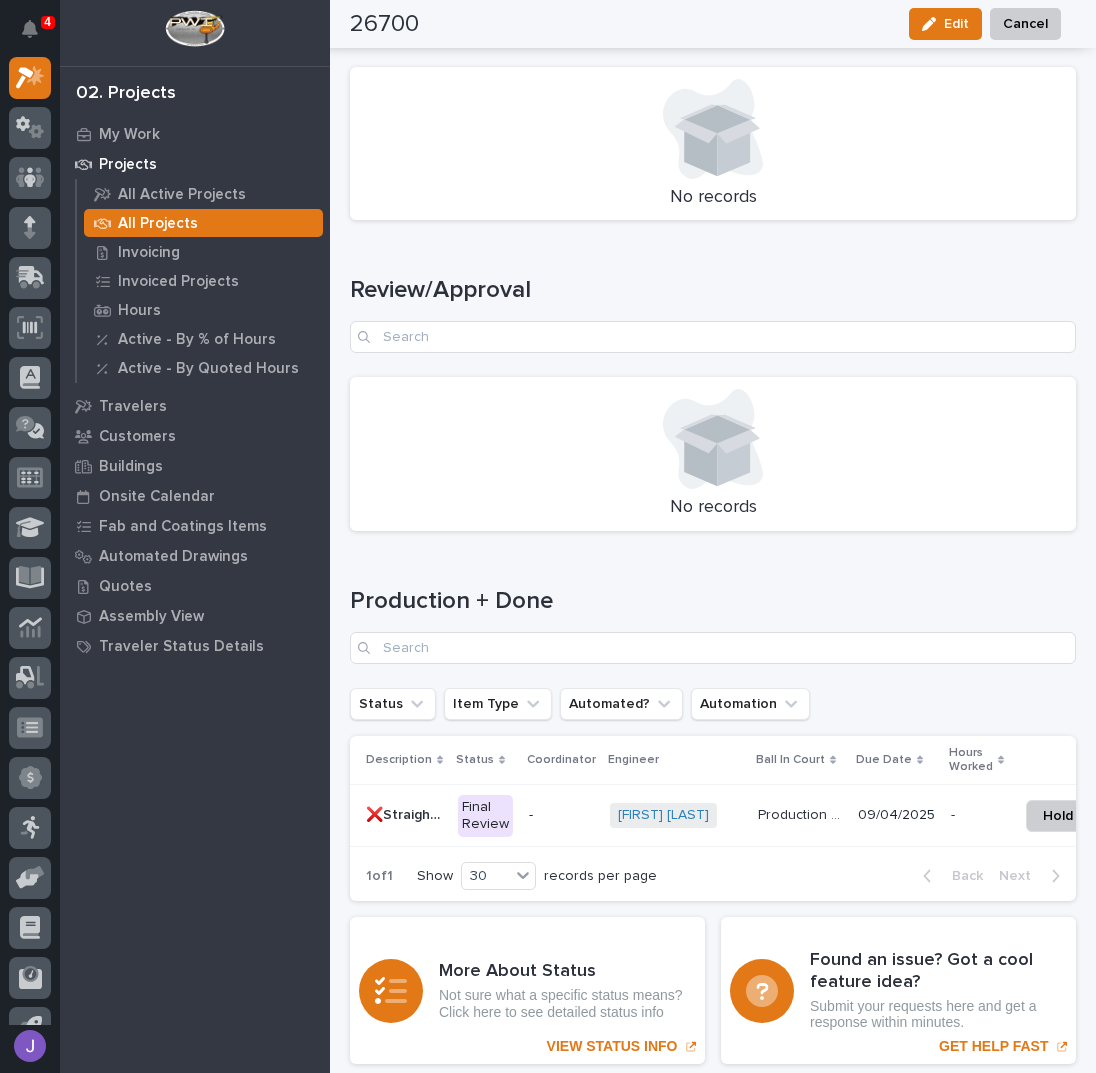 scroll, scrollTop: 2506, scrollLeft: 0, axis: vertical 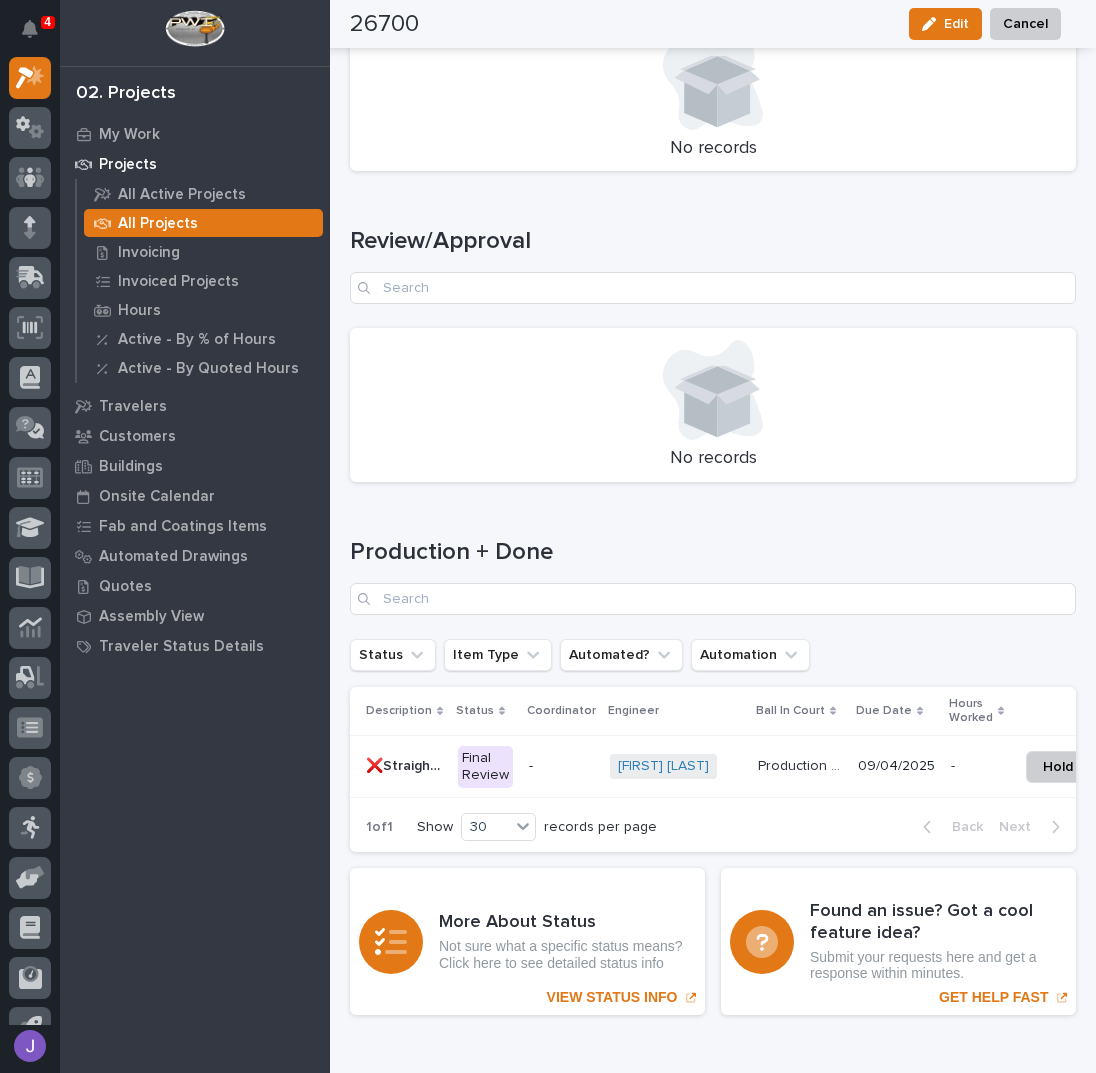 click on "Final Review" at bounding box center (485, 767) 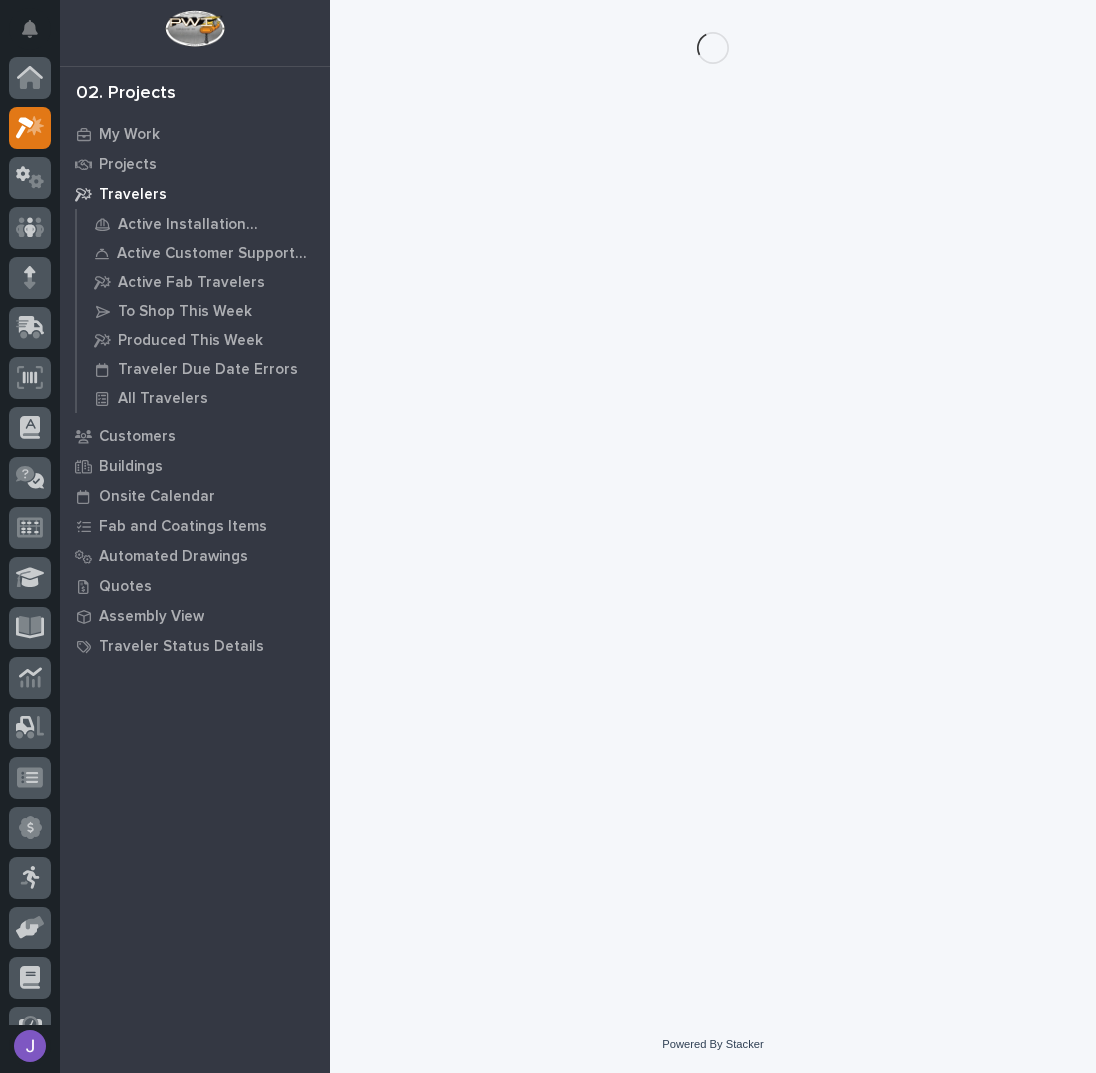 scroll, scrollTop: 0, scrollLeft: 0, axis: both 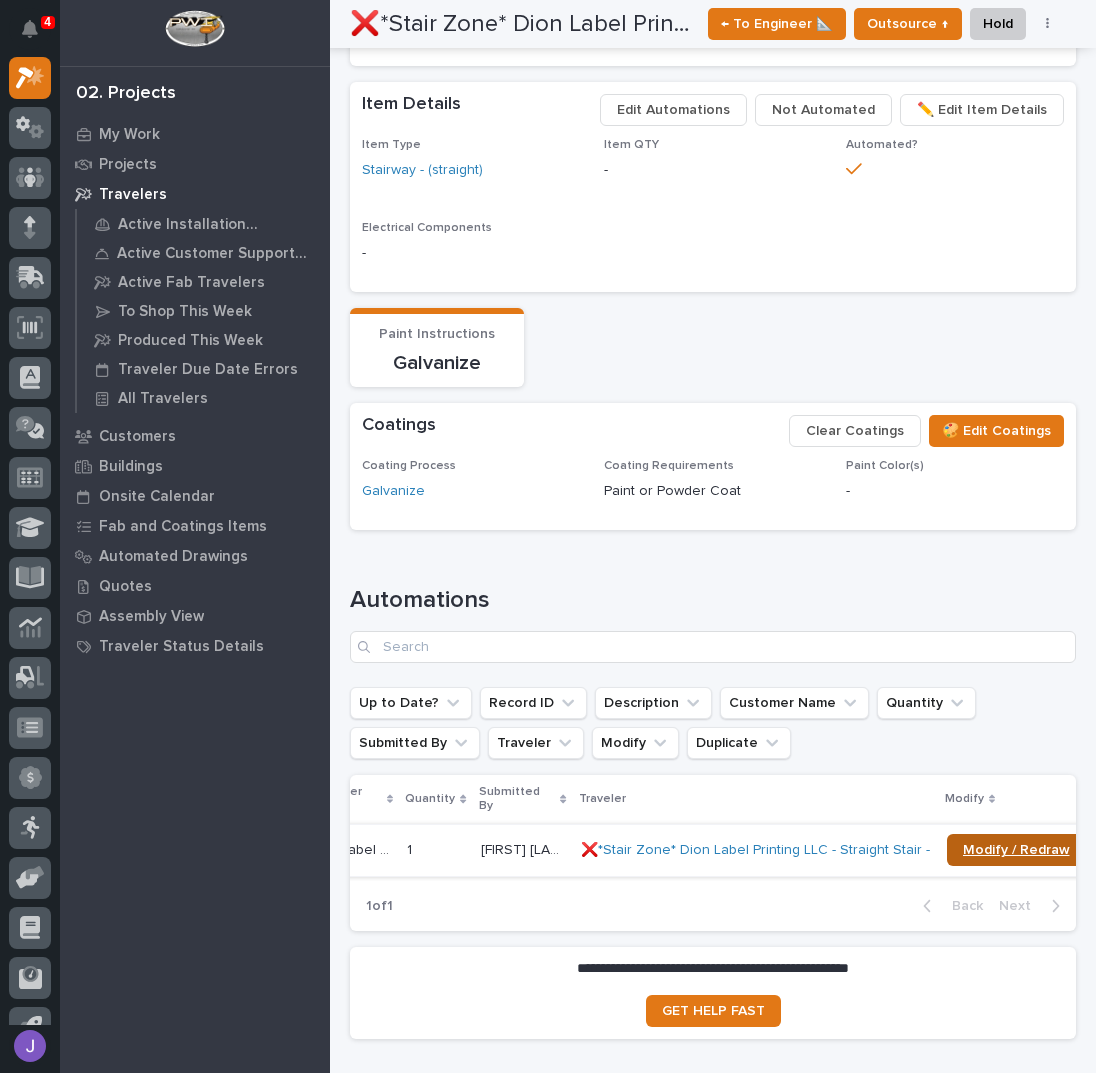 click on "Modify / Redraw" at bounding box center (1016, 850) 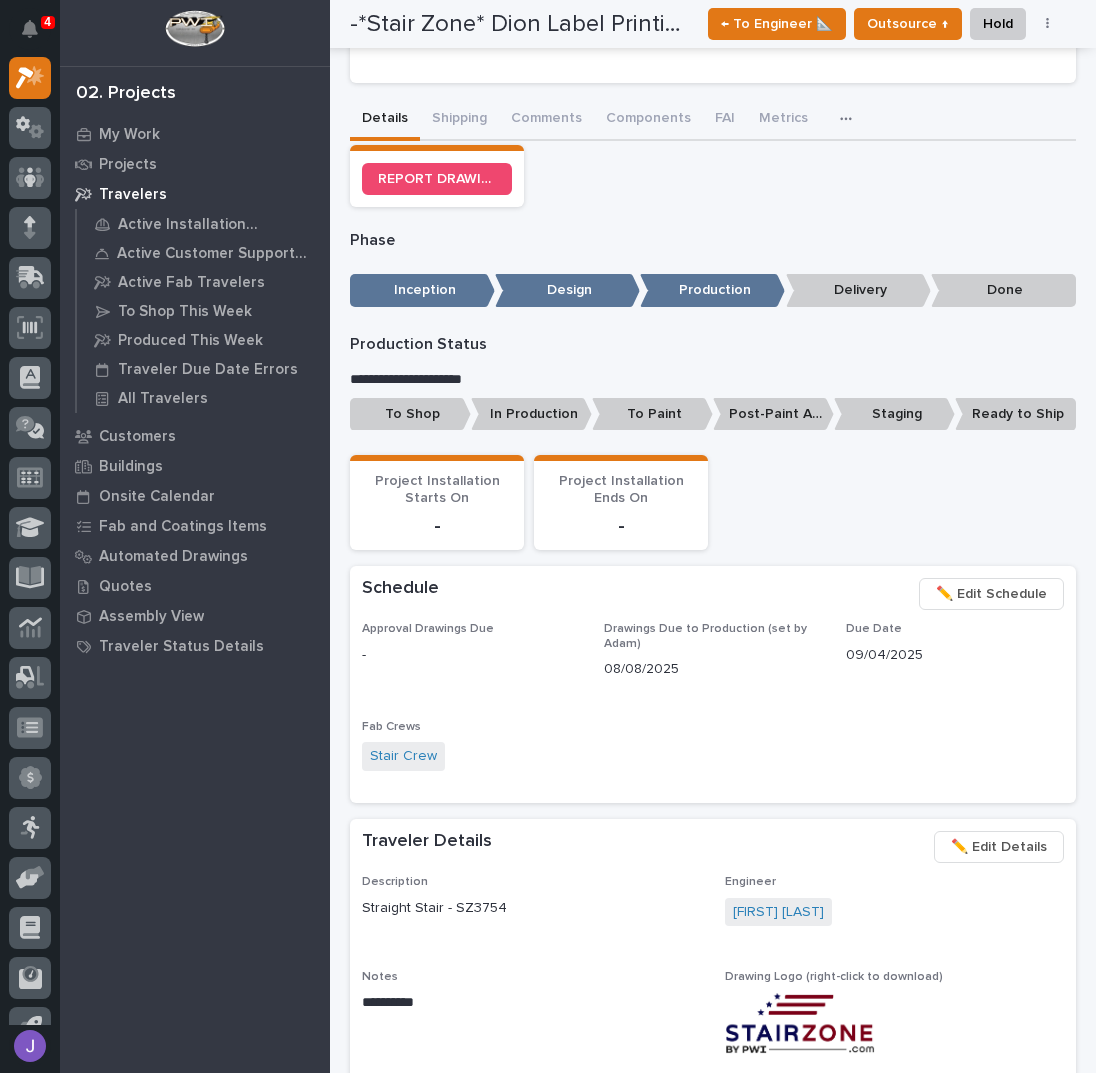 scroll, scrollTop: 0, scrollLeft: 0, axis: both 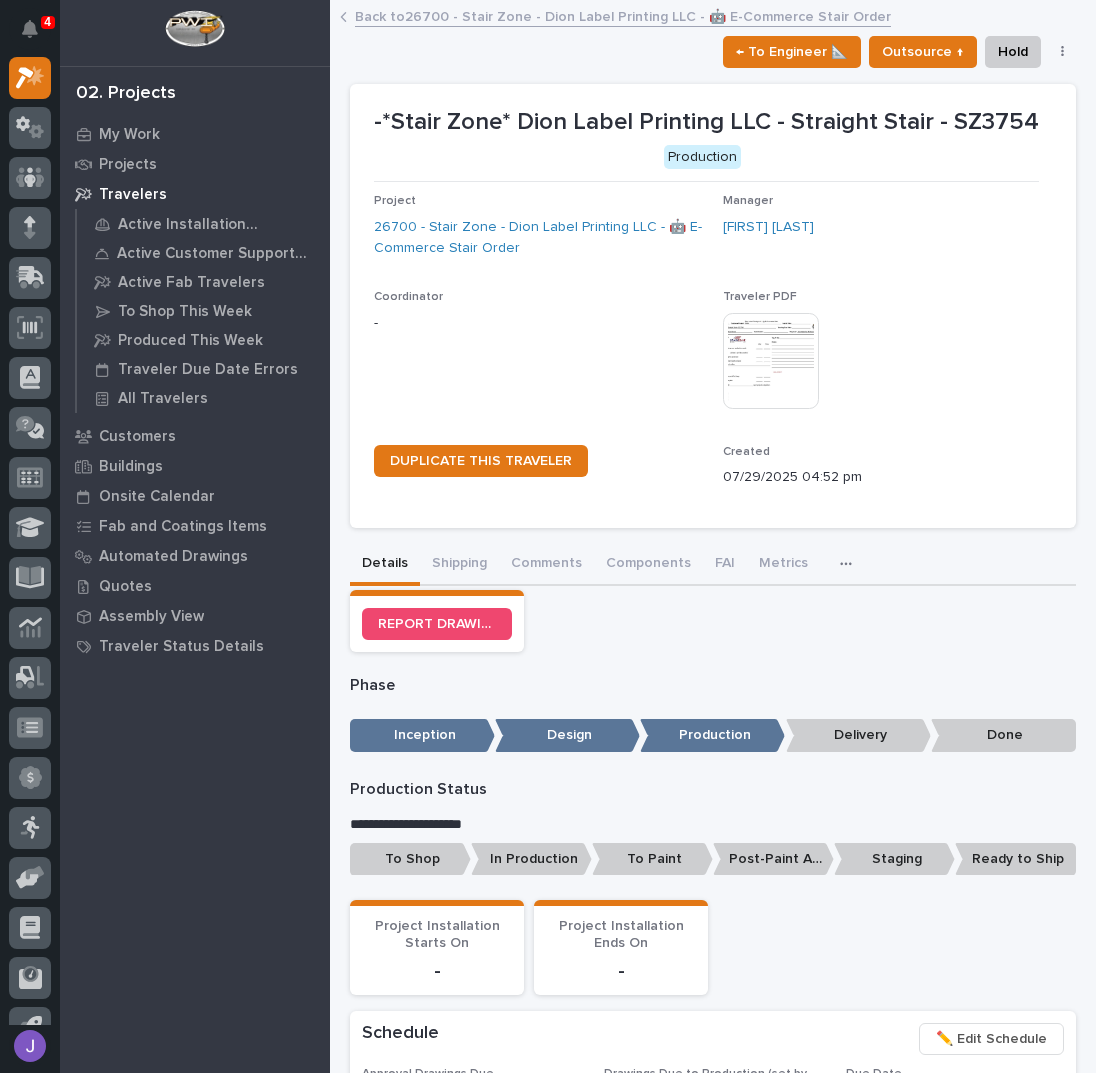 click on "Back to  26700 - Stair Zone - Dion Label Printing LLC - 🤖 E-Commerce Stair Order" at bounding box center [623, 15] 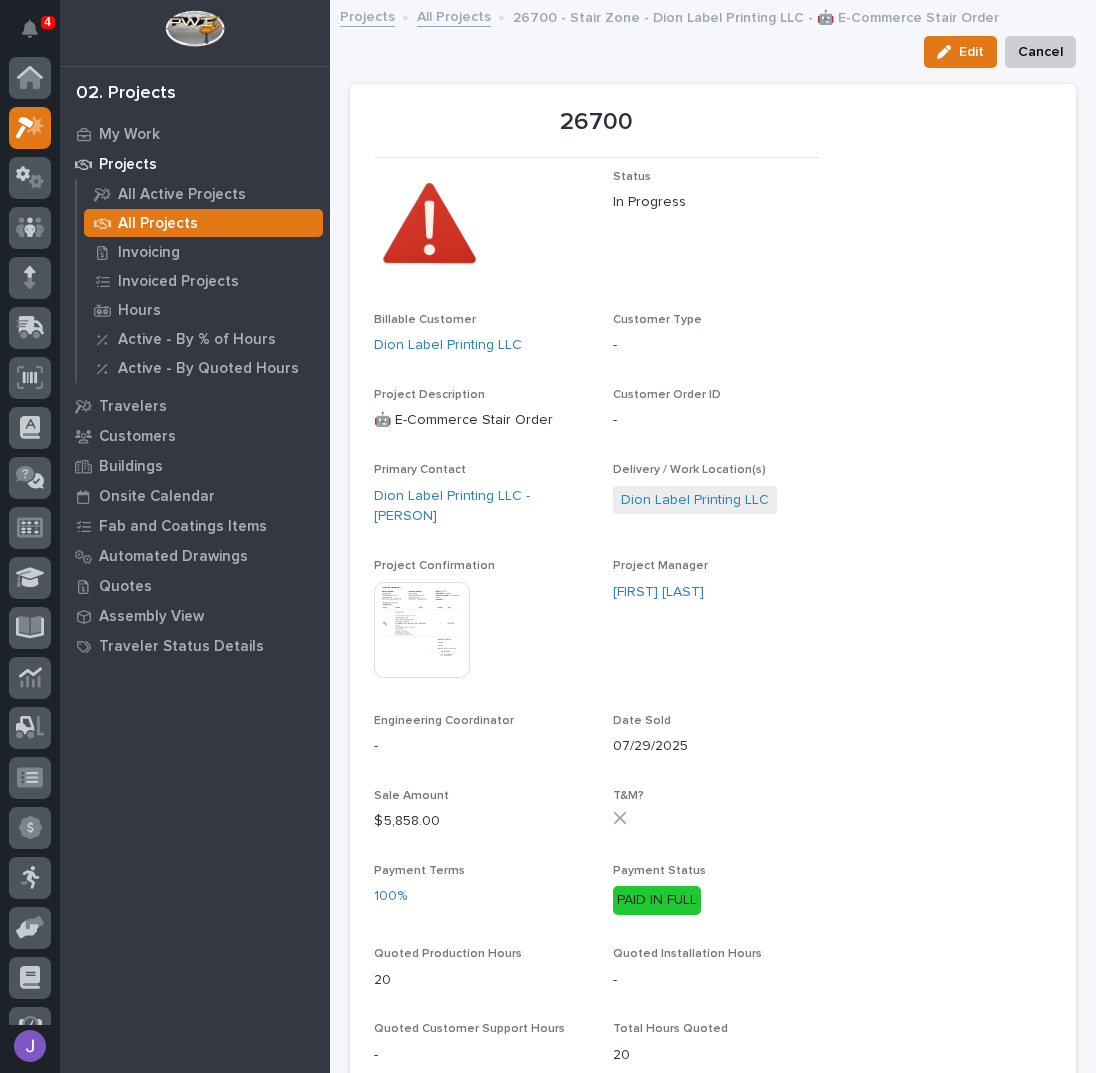 scroll, scrollTop: 50, scrollLeft: 0, axis: vertical 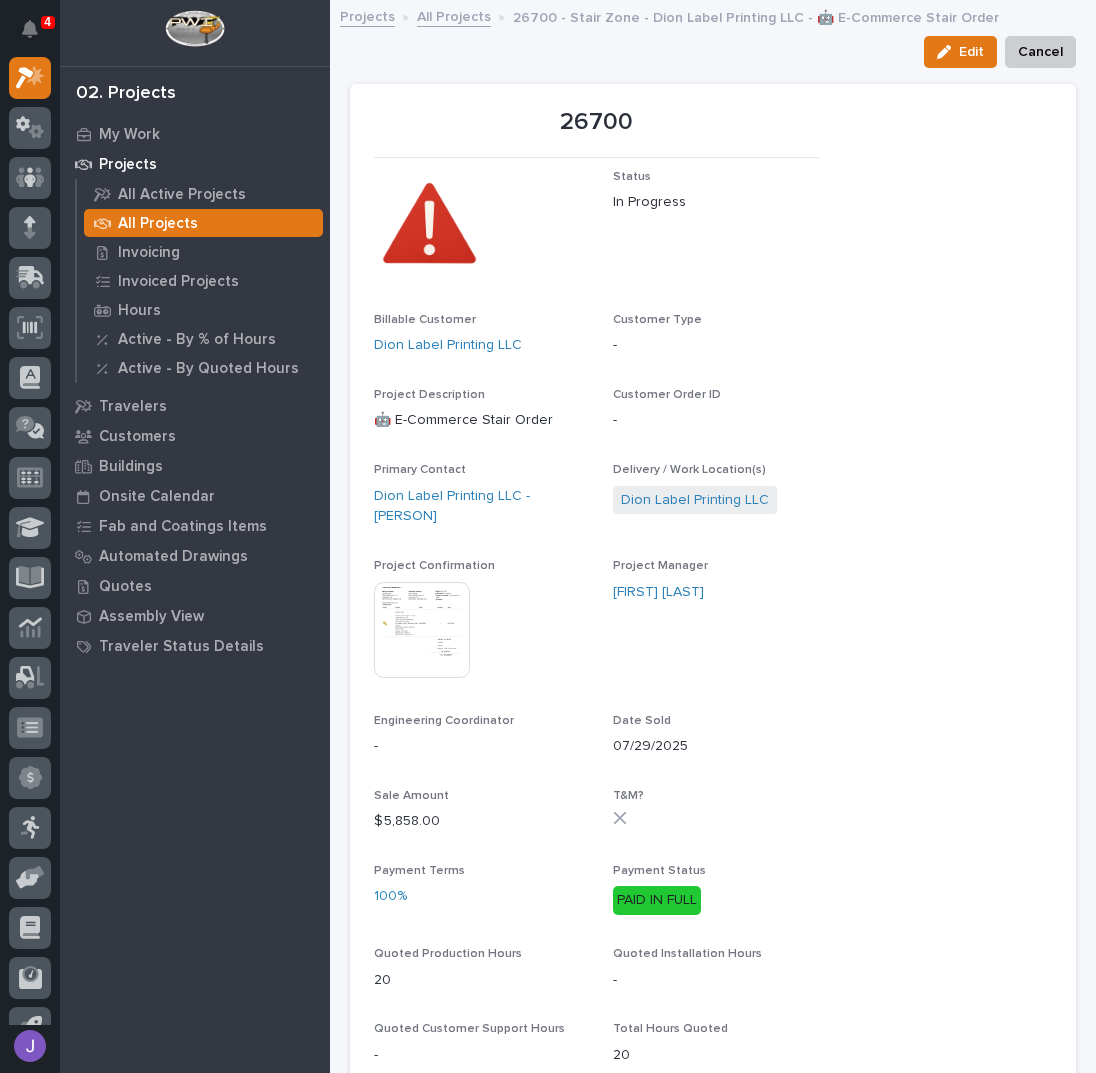click on "All Projects" at bounding box center [454, 15] 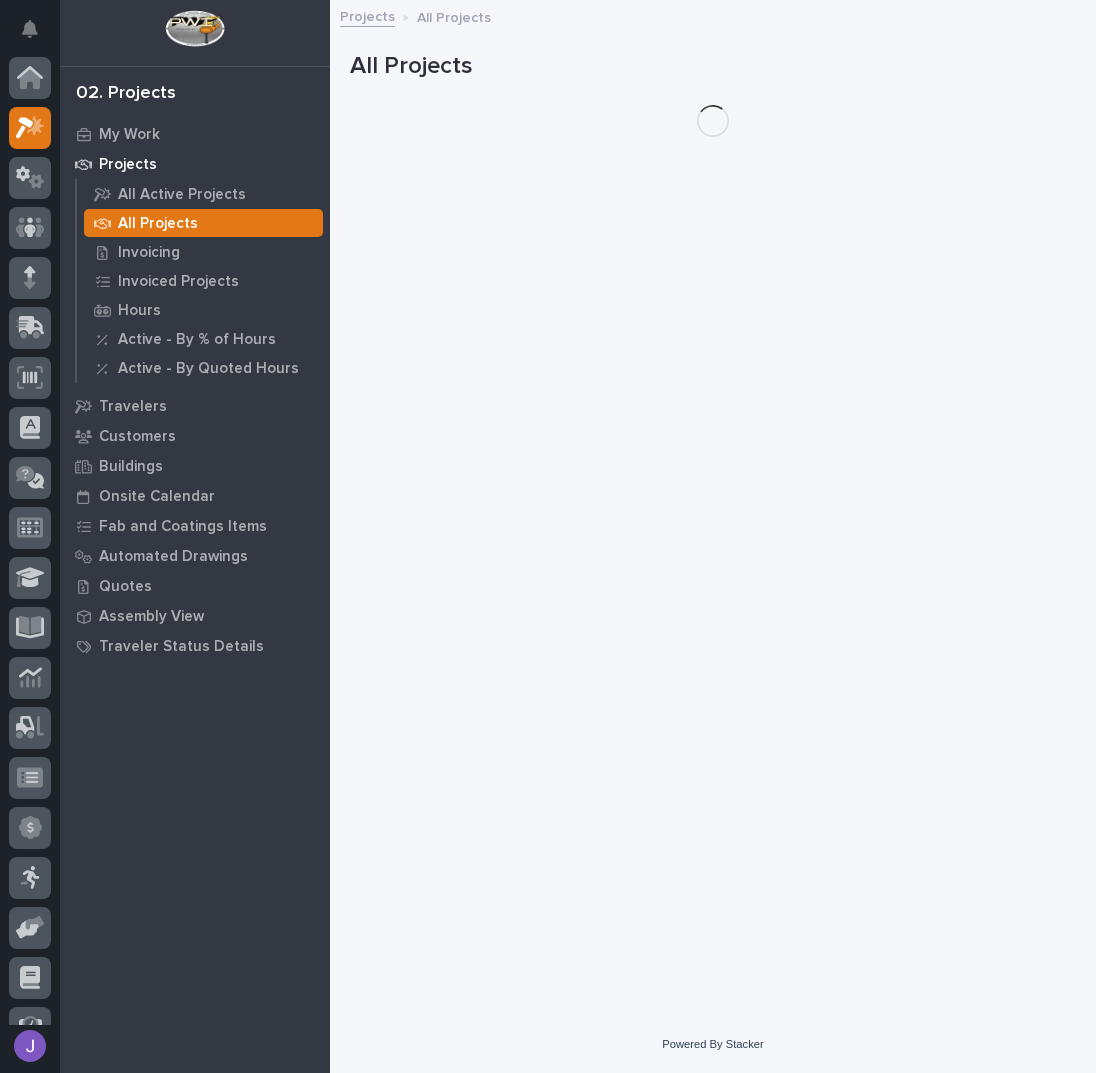 scroll, scrollTop: 50, scrollLeft: 0, axis: vertical 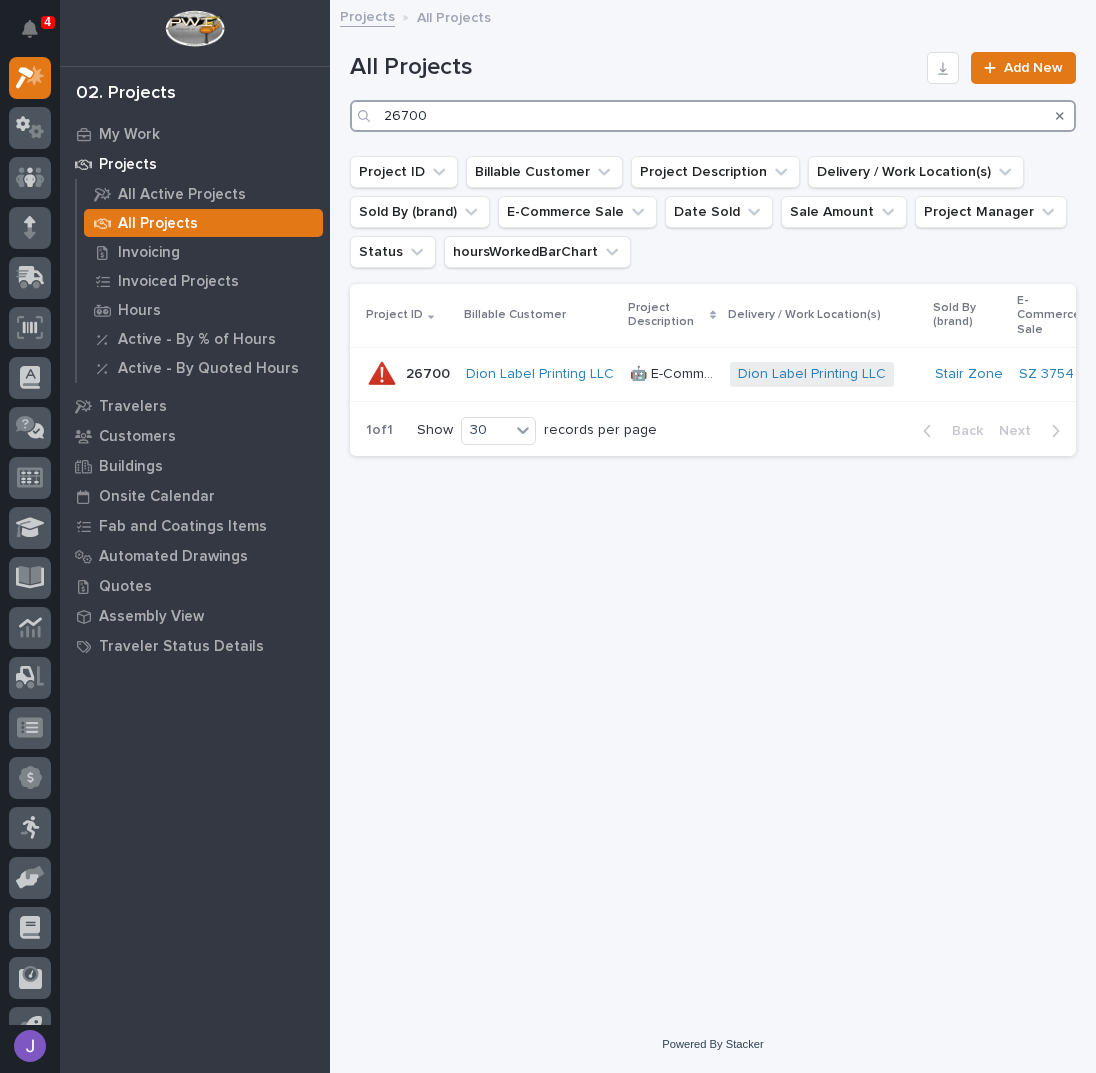 click on "26700" at bounding box center (713, 116) 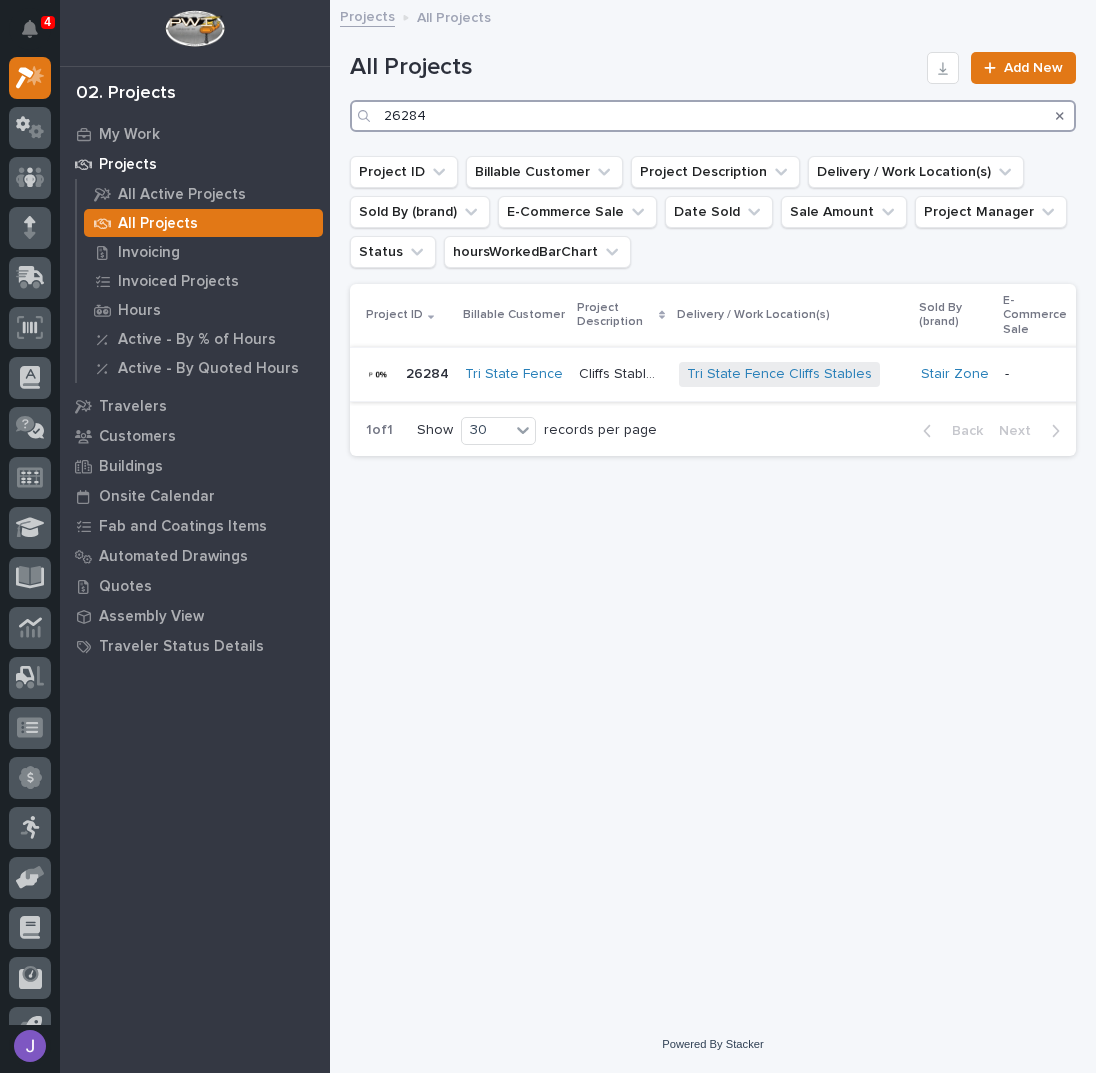 type on "26284" 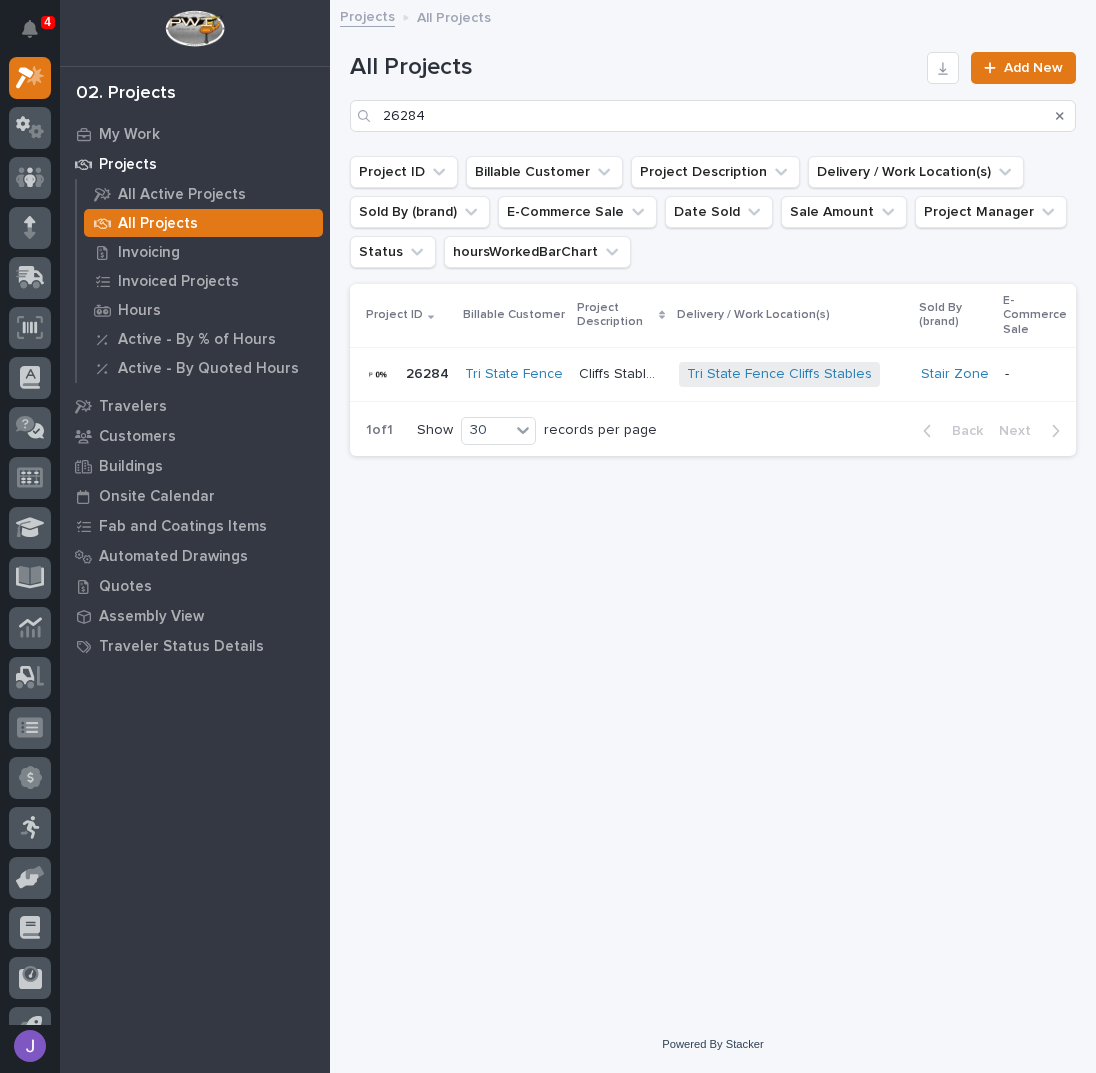 click on "Cliffs Stables Stairs" at bounding box center (623, 372) 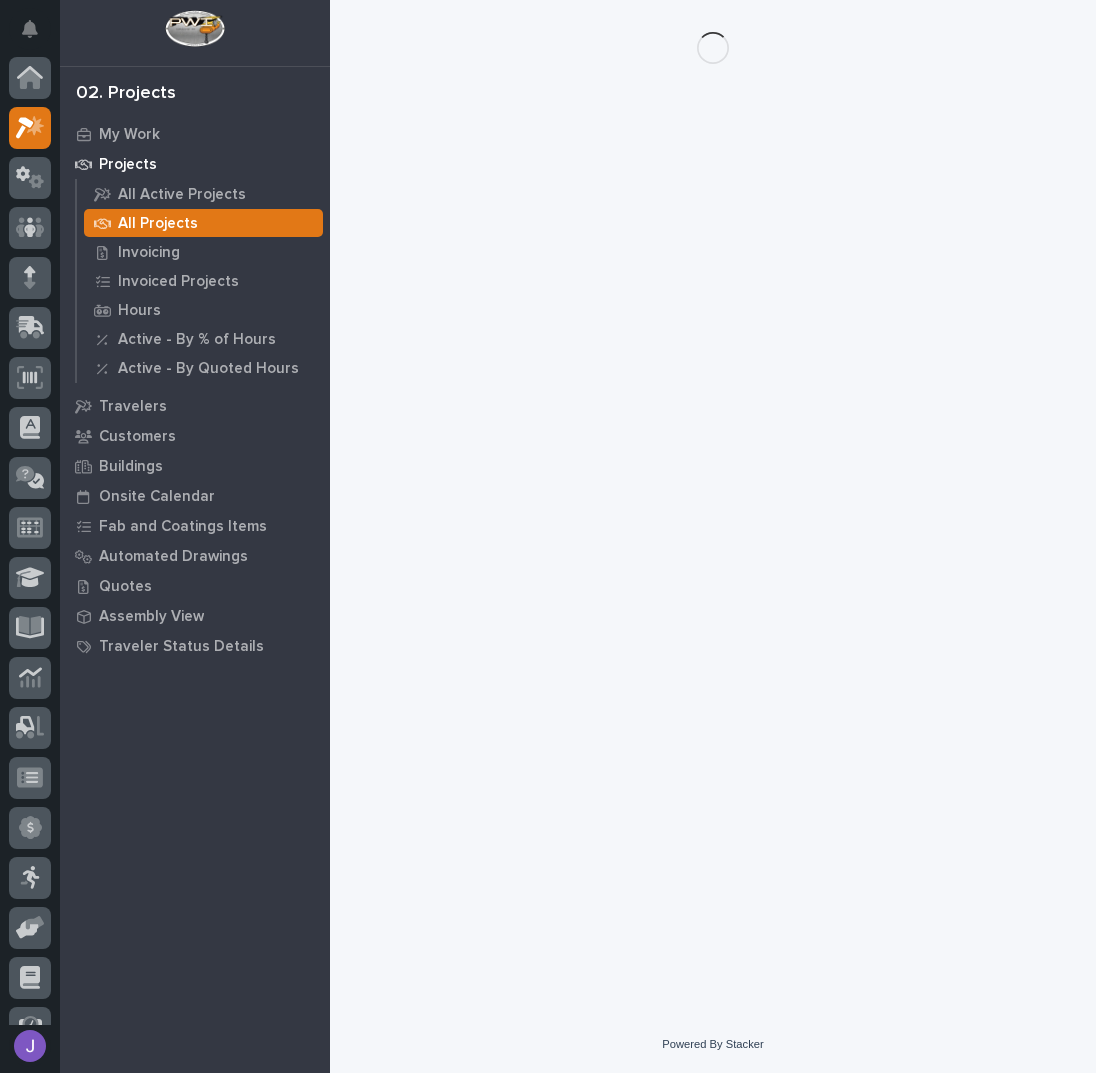 scroll, scrollTop: 50, scrollLeft: 0, axis: vertical 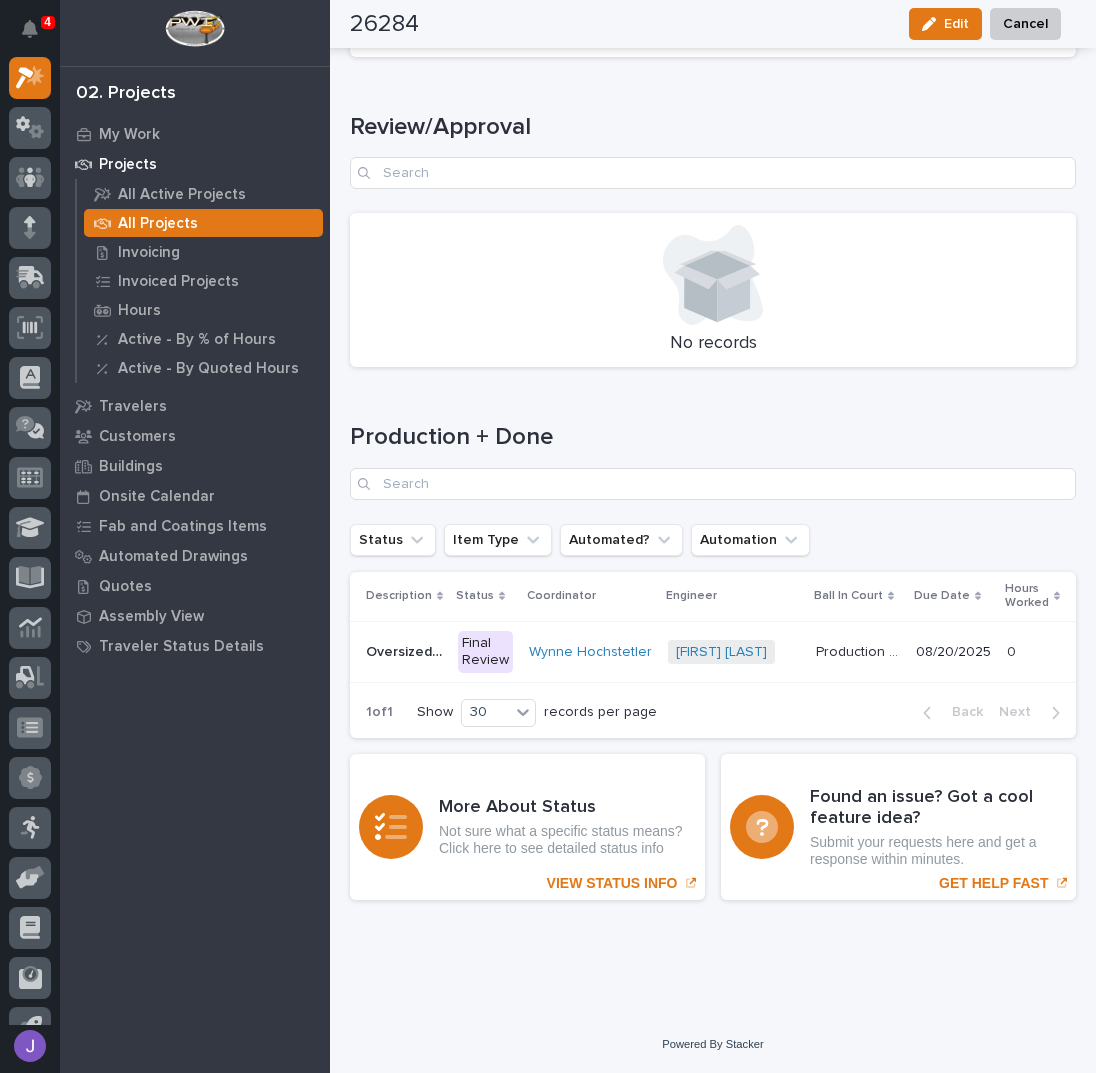 click on "Final Review" at bounding box center [485, 652] 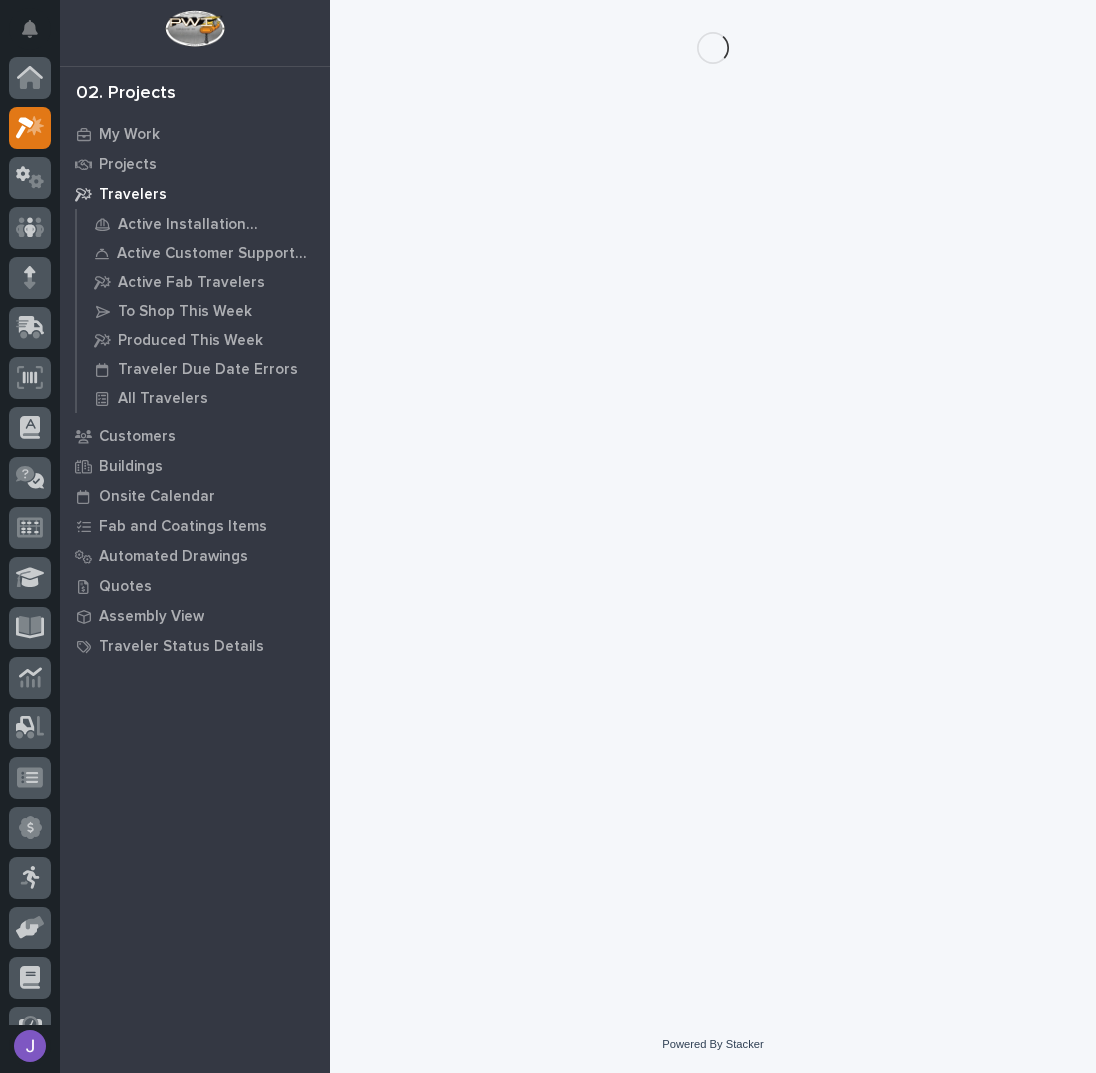scroll, scrollTop: 0, scrollLeft: 0, axis: both 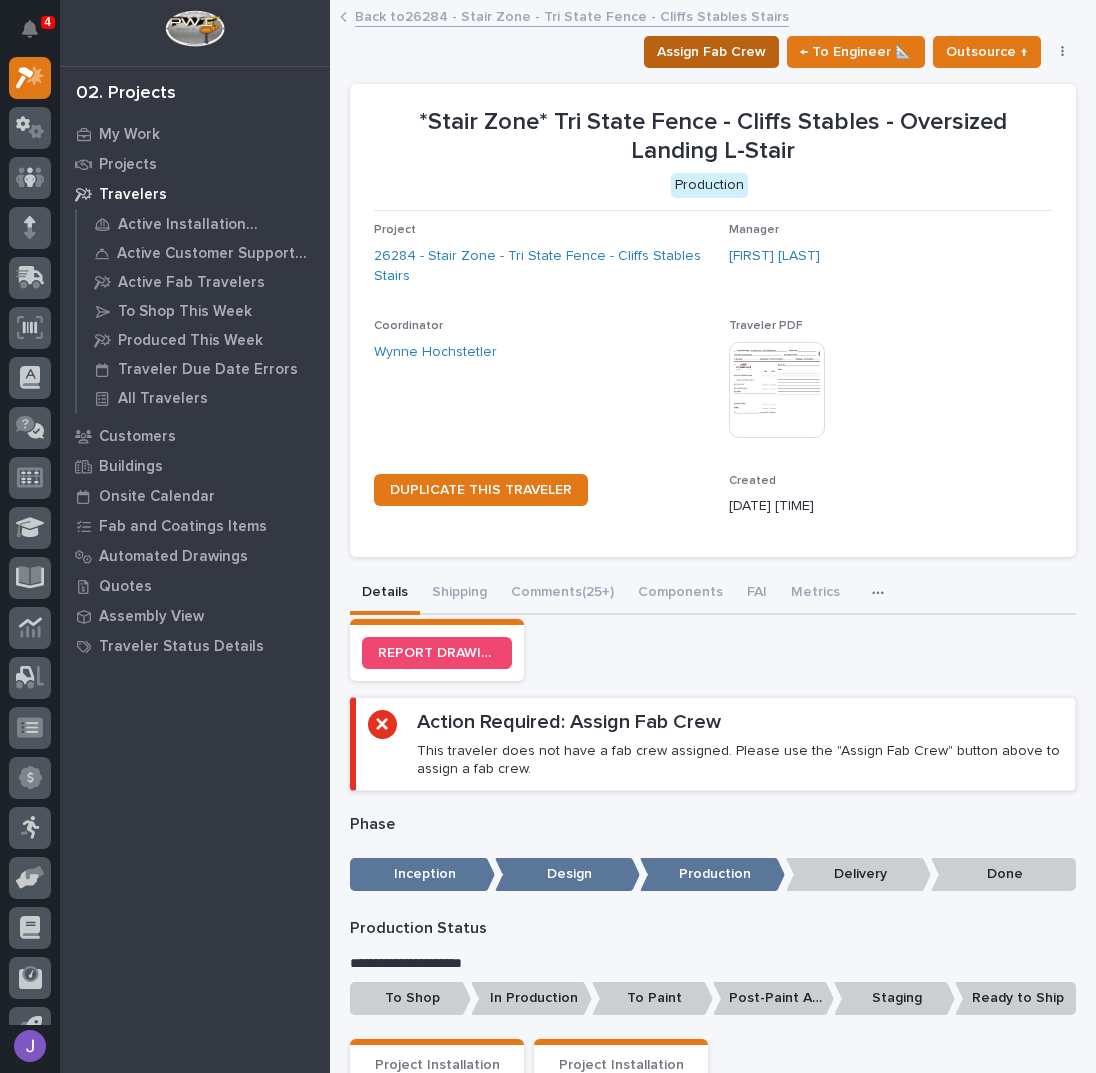 click on "Assign Fab Crew" at bounding box center [711, 52] 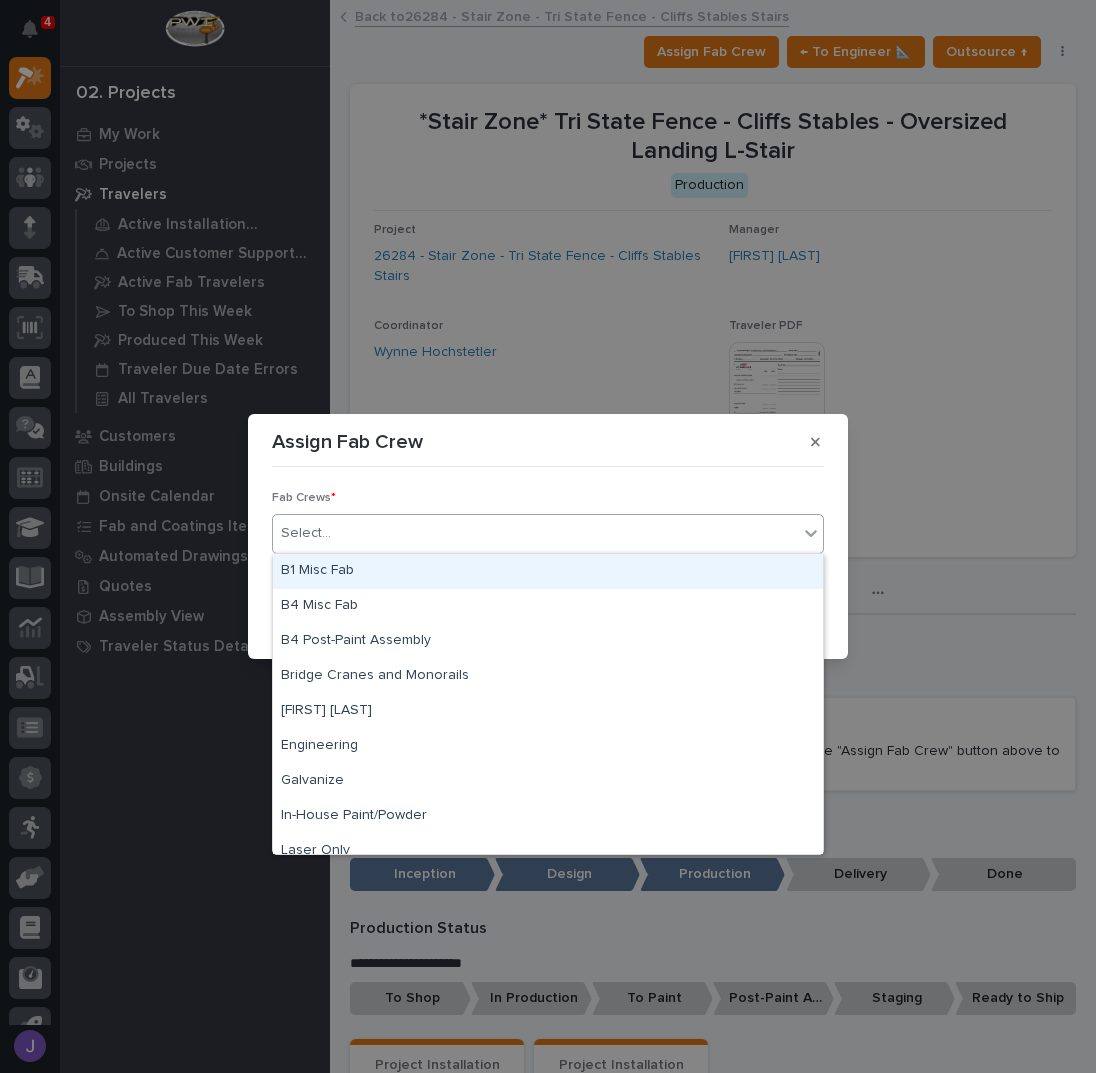 click on "Select..." at bounding box center [535, 533] 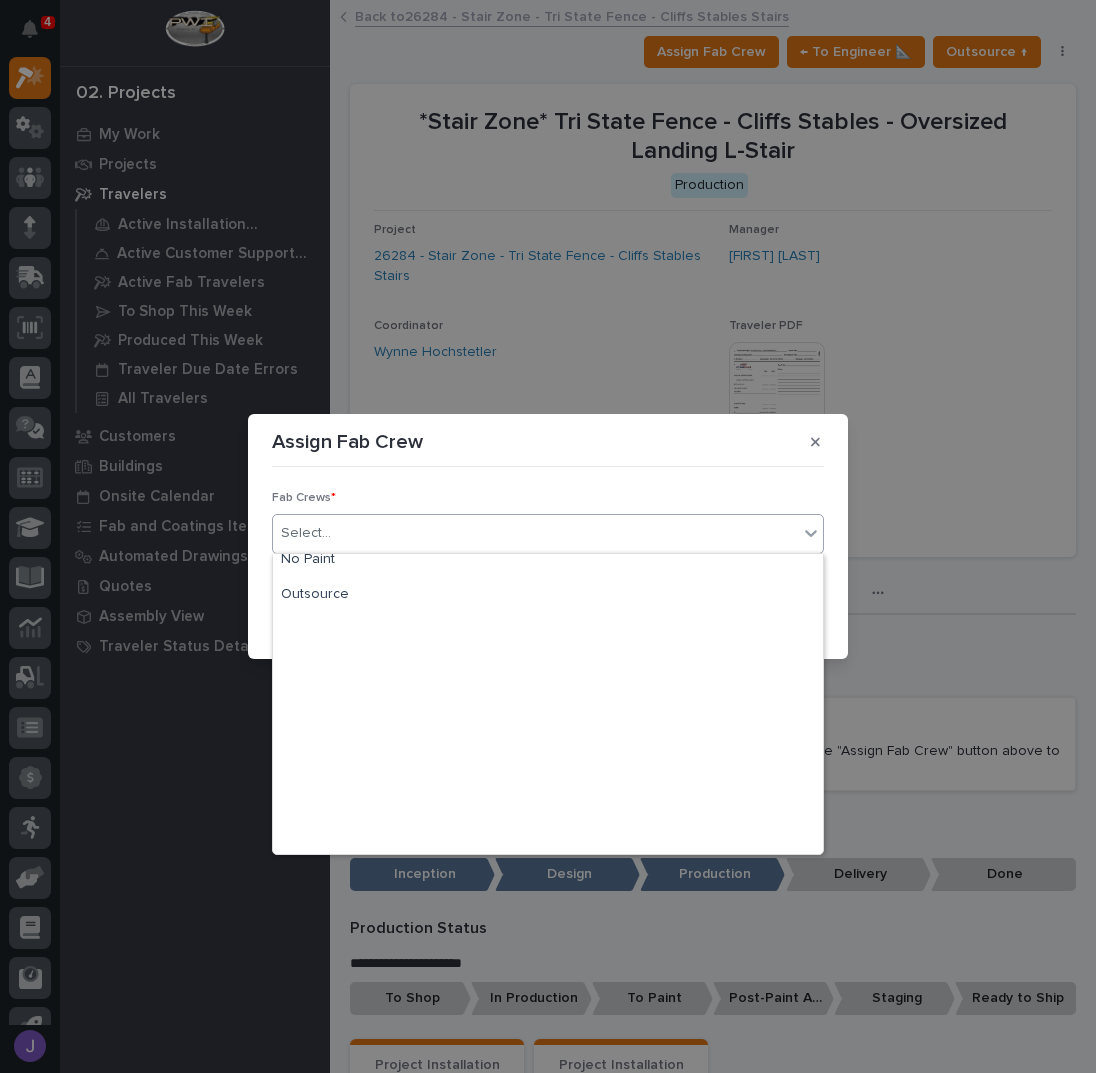 scroll, scrollTop: 470, scrollLeft: 0, axis: vertical 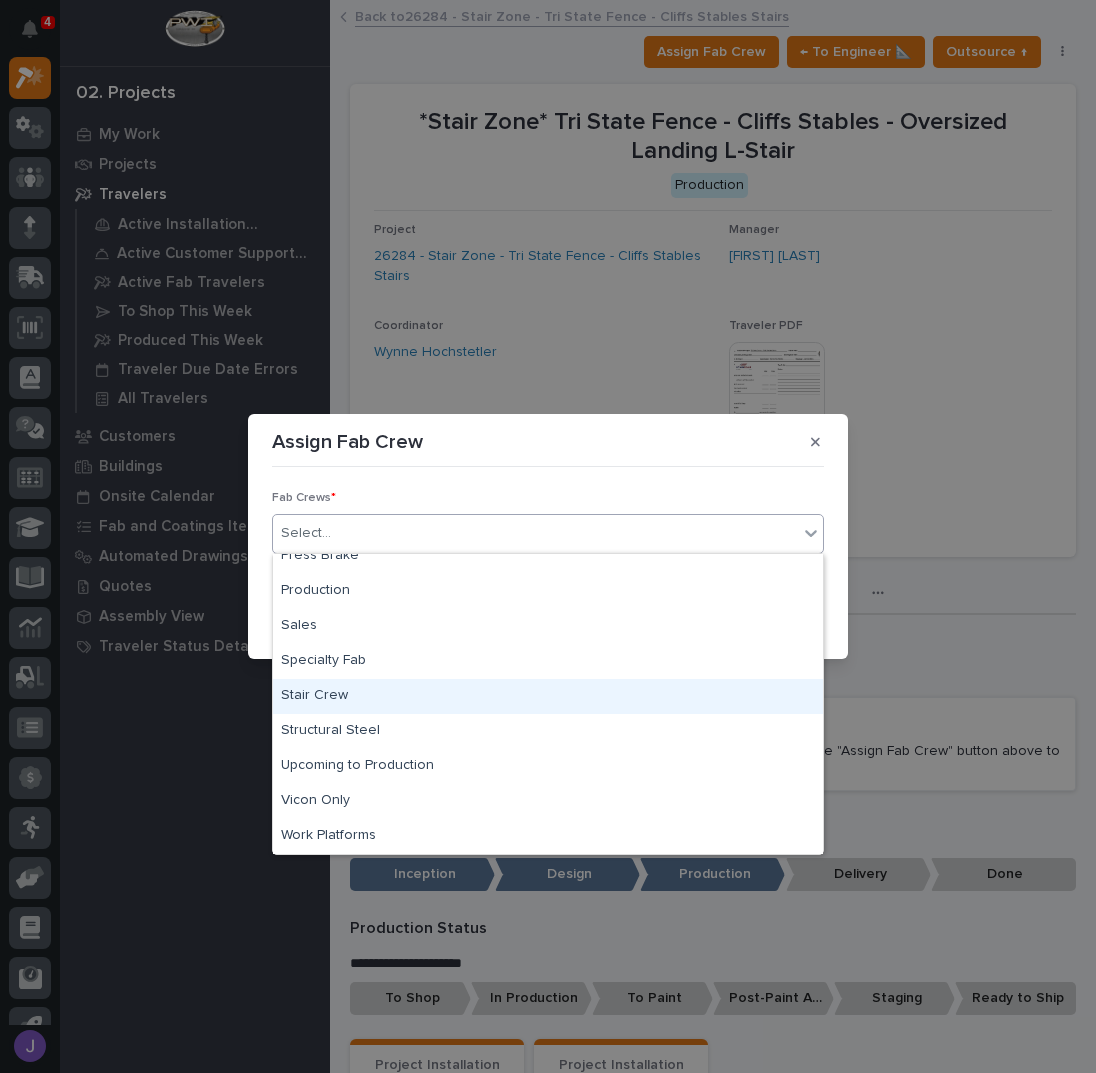 click on "Stair Crew" at bounding box center (548, 696) 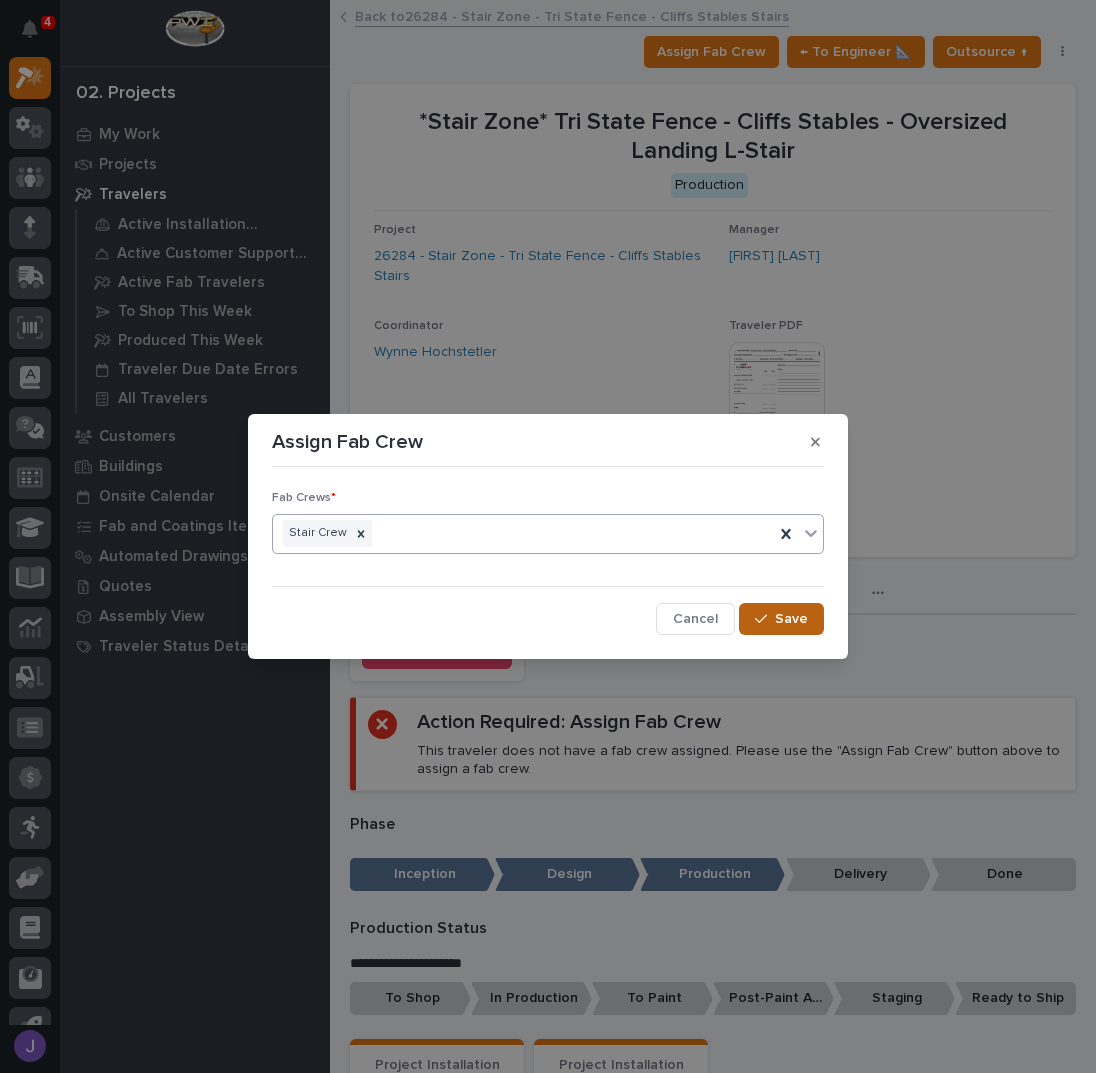 click on "Save" at bounding box center [781, 619] 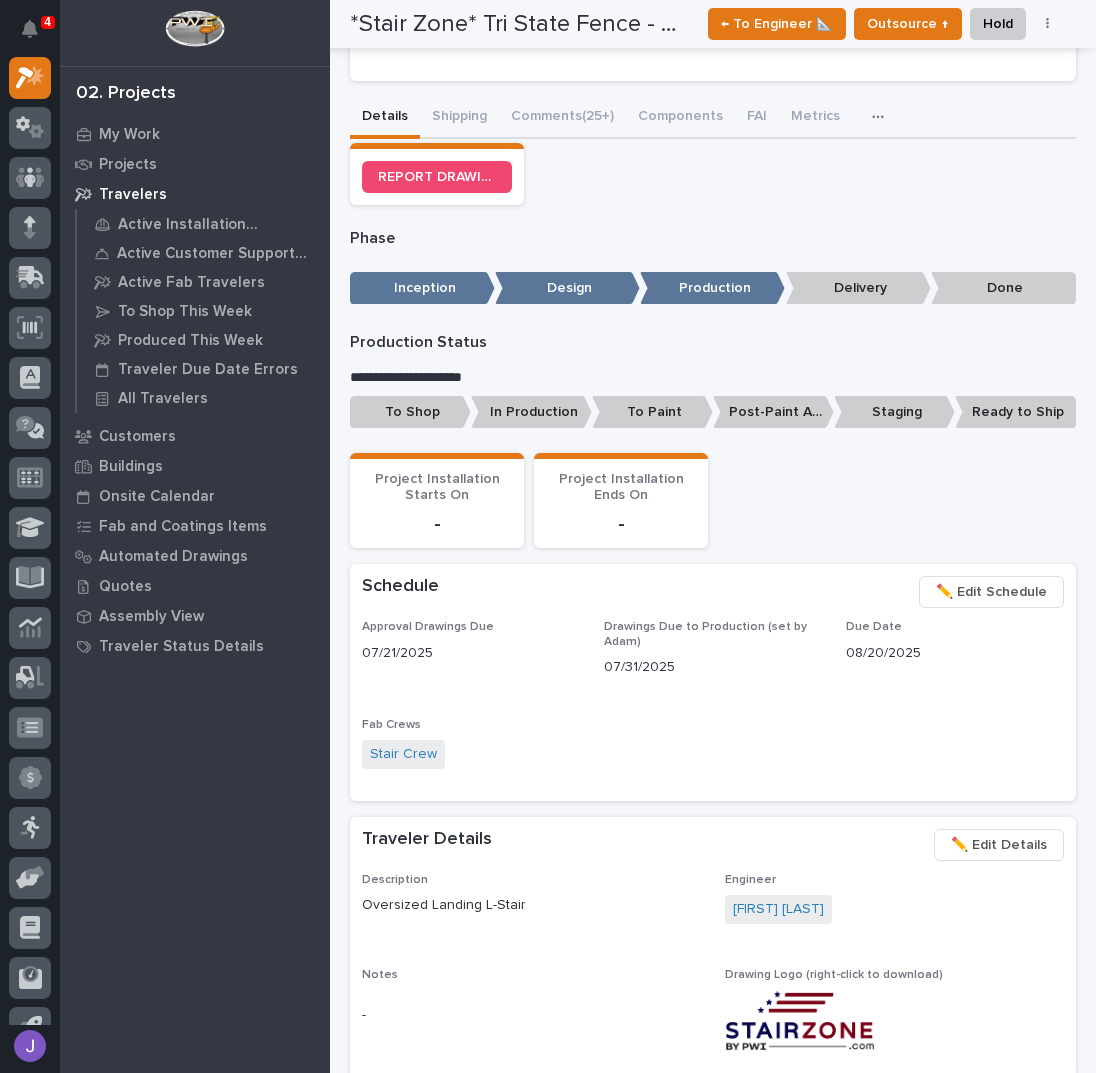 scroll, scrollTop: 343, scrollLeft: 0, axis: vertical 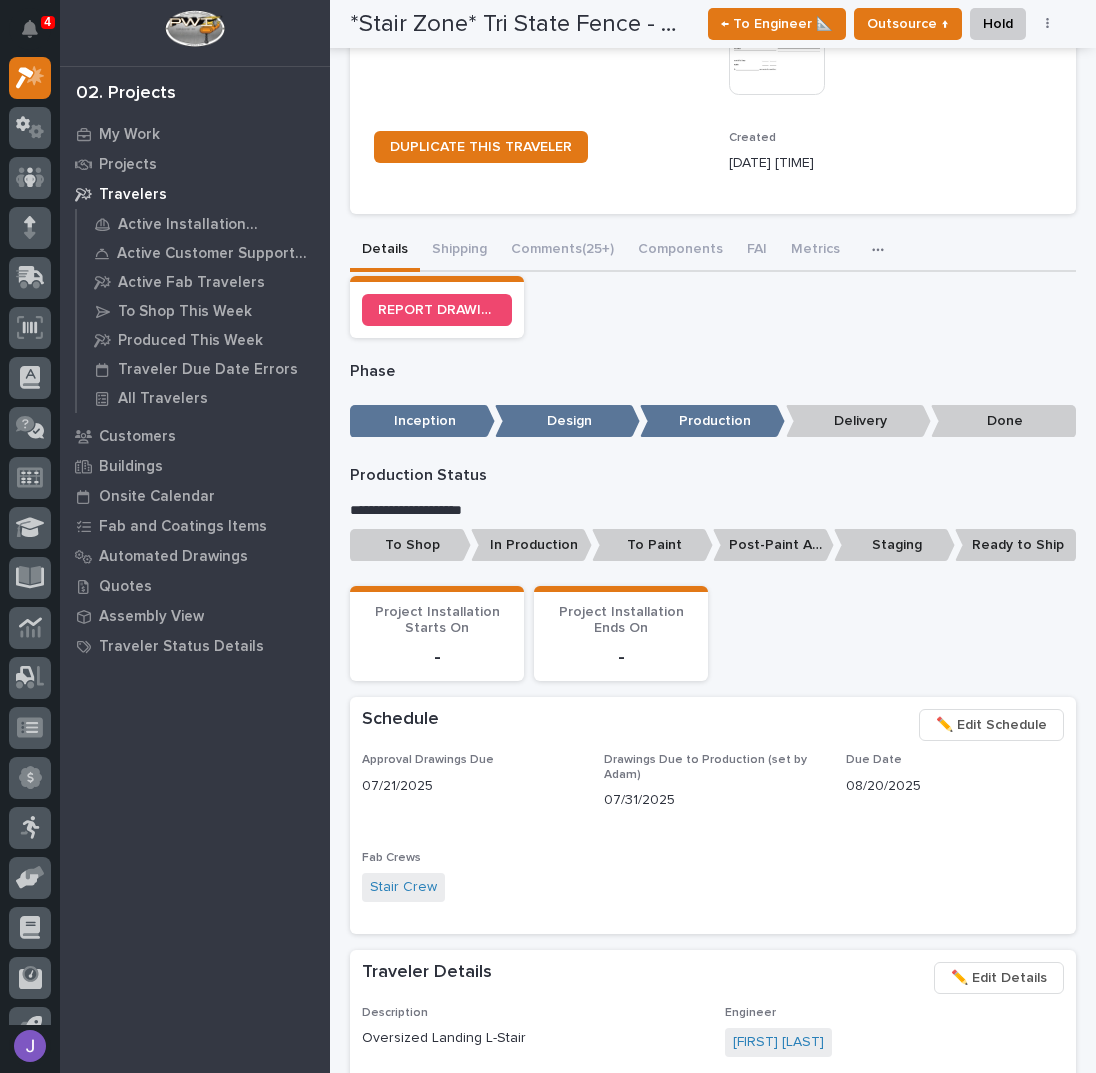 click on "To Shop" at bounding box center [410, 545] 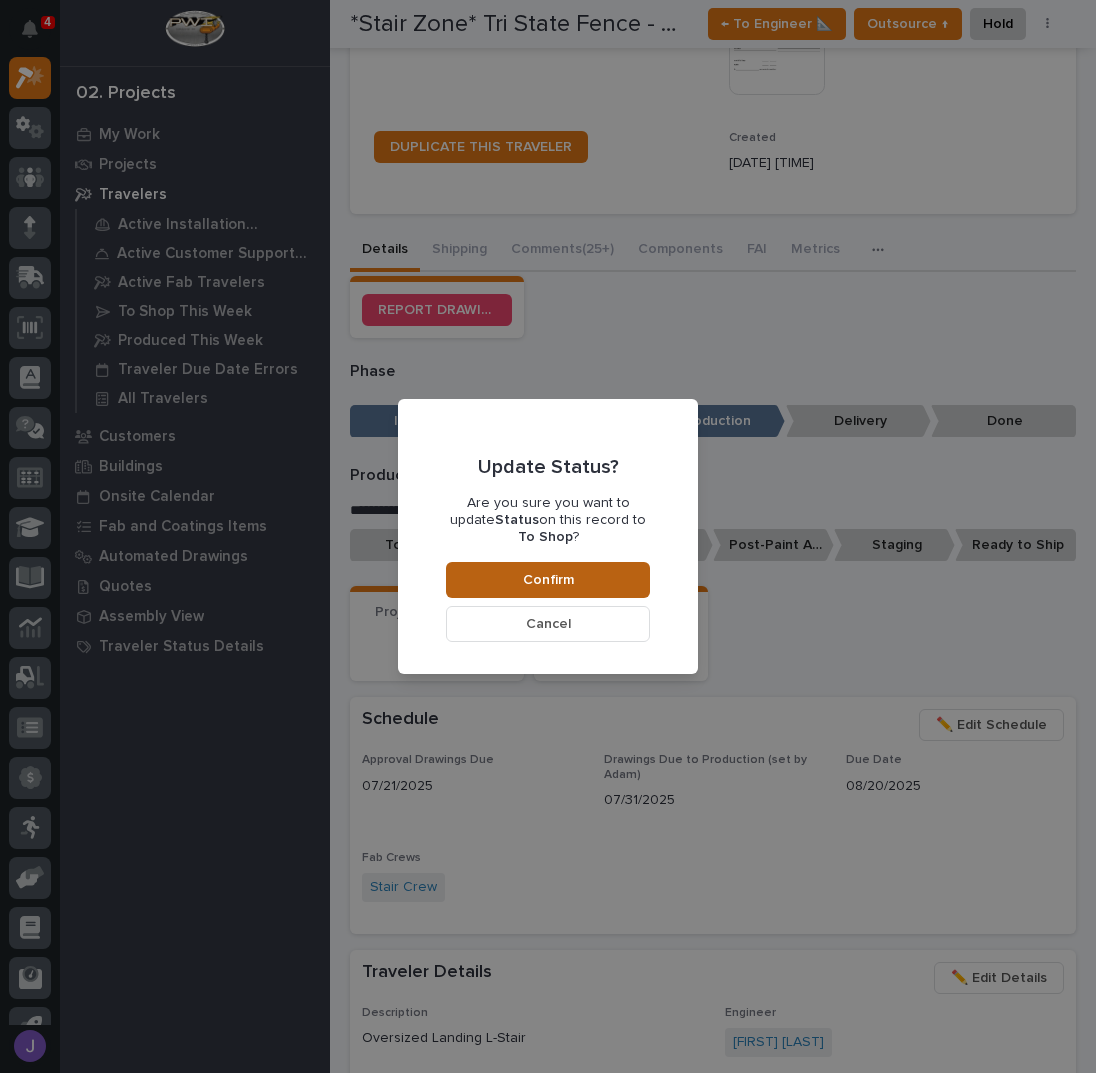 click on "Confirm" at bounding box center [548, 580] 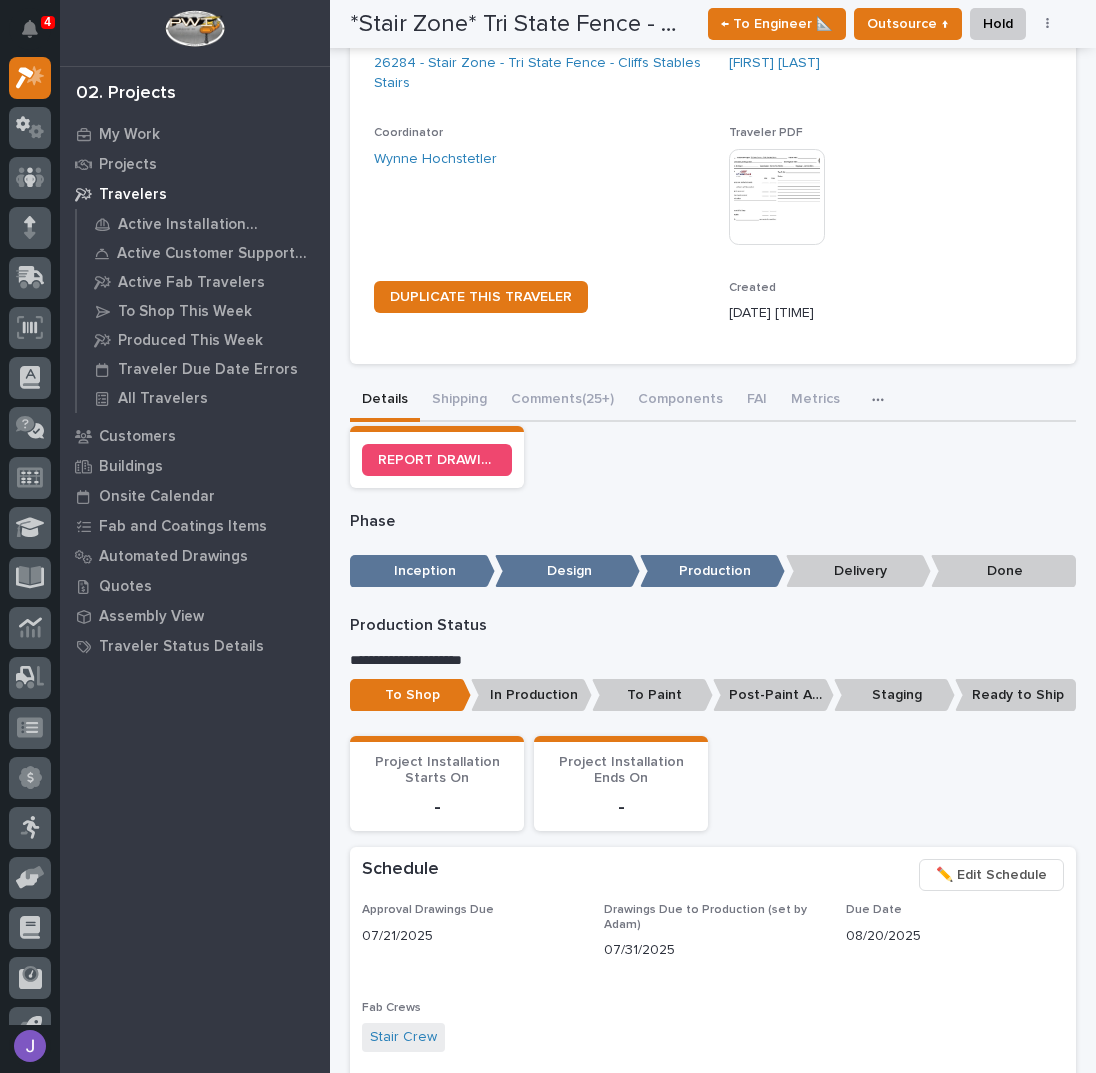 scroll, scrollTop: 0, scrollLeft: 0, axis: both 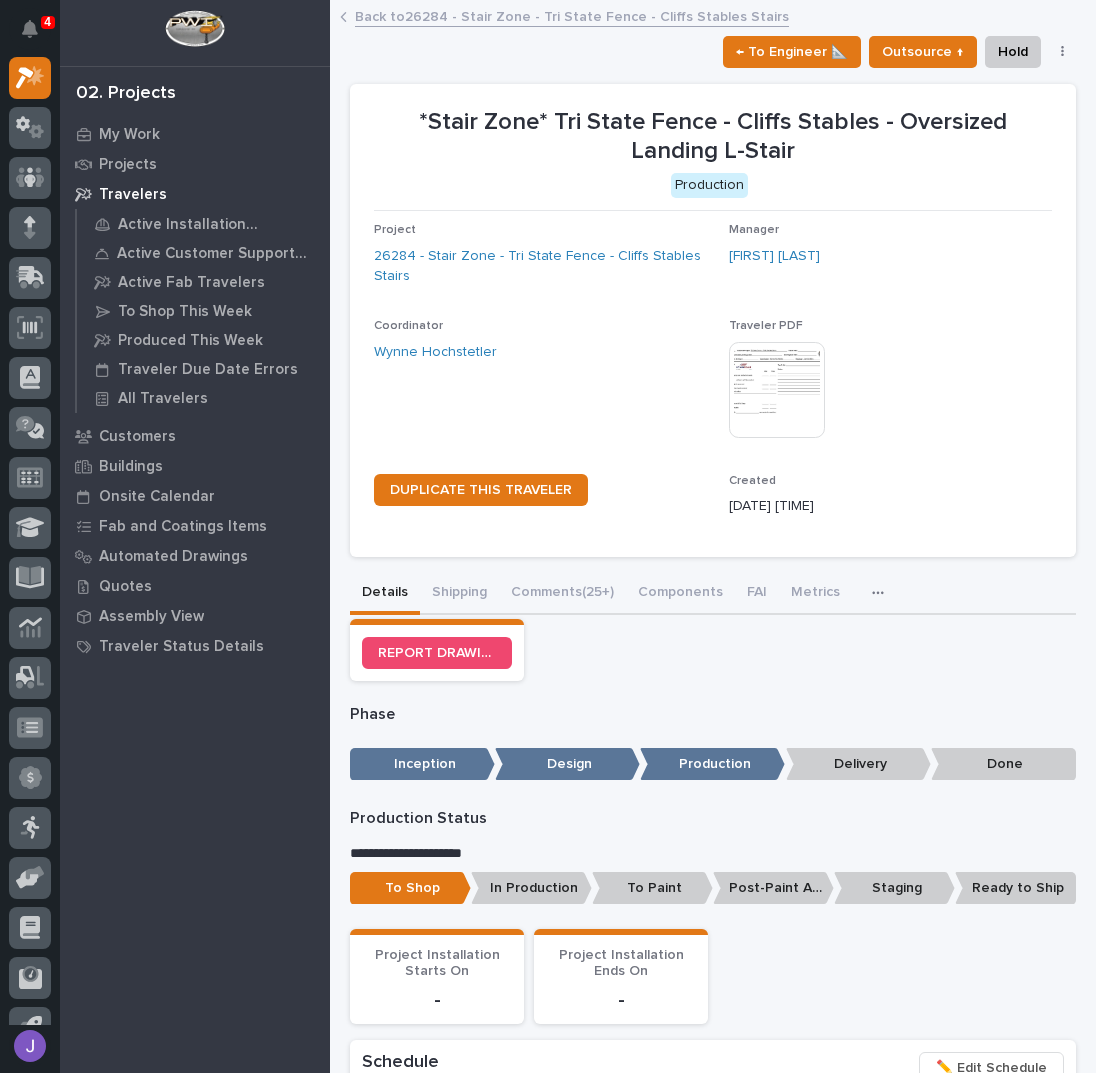 click on "Back to  26284 - Stair Zone - Tri State Fence - Cliffs Stables Stairs" at bounding box center [572, 15] 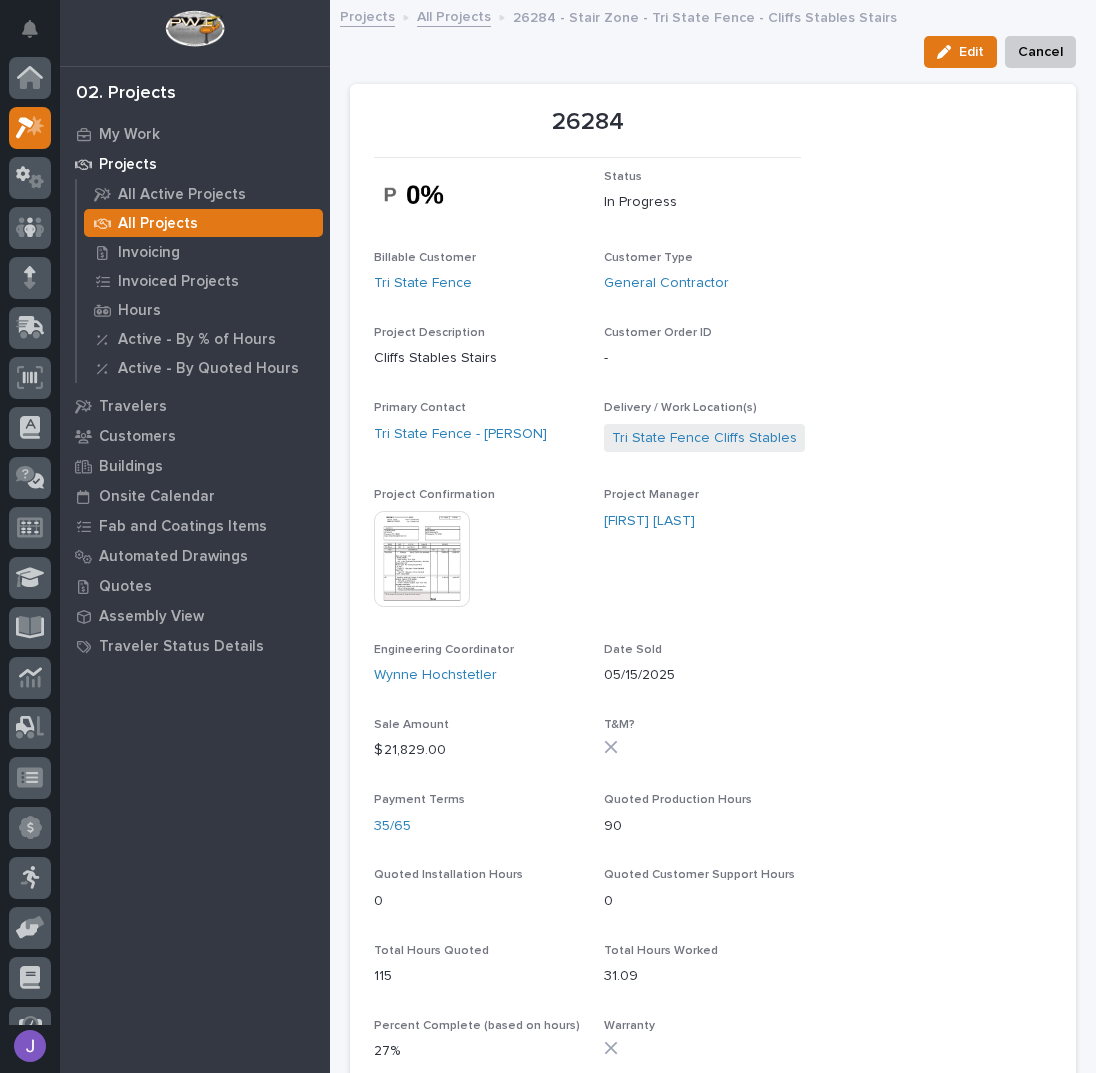 scroll, scrollTop: 50, scrollLeft: 0, axis: vertical 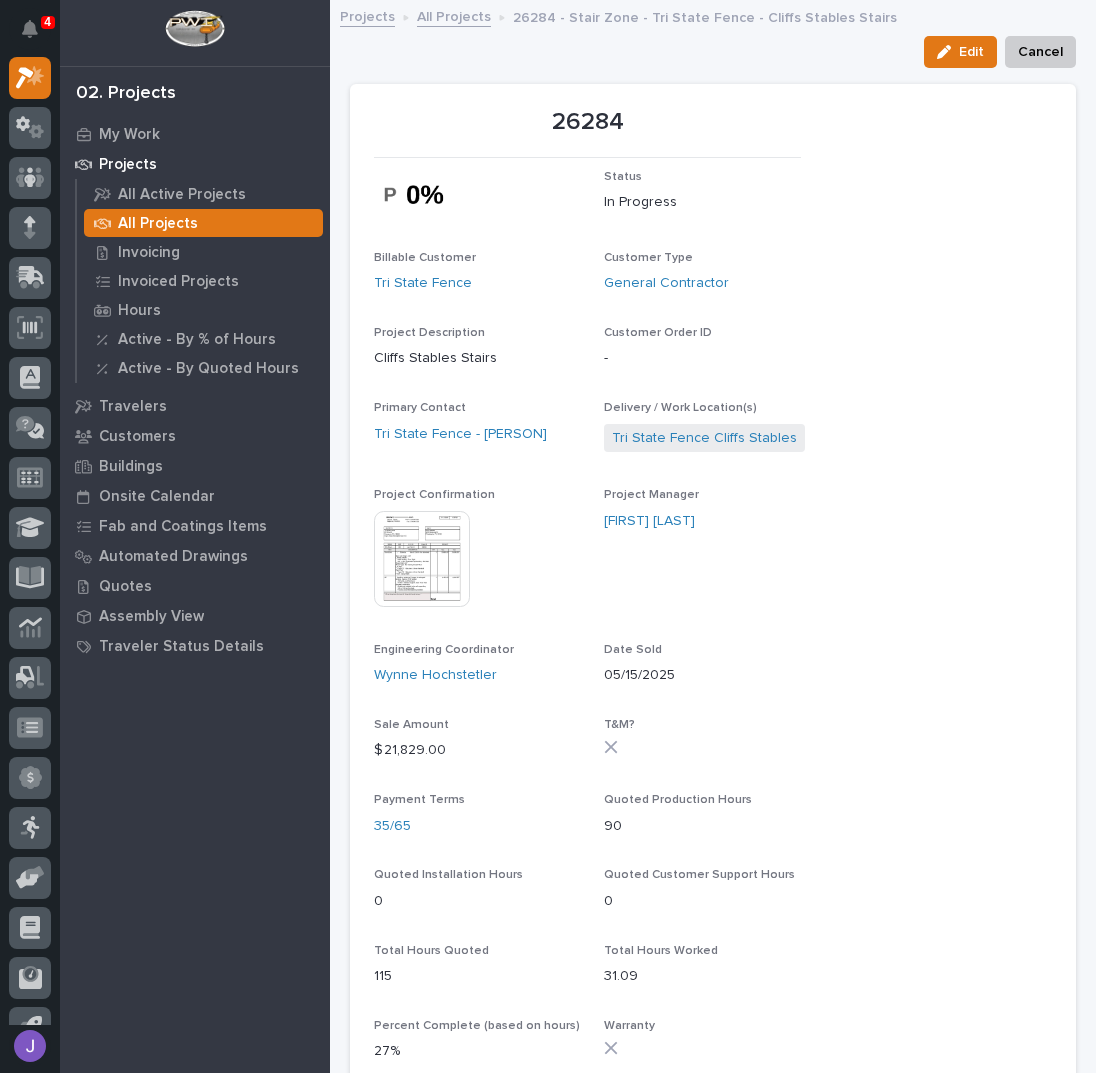 click on "All Projects" at bounding box center [454, 15] 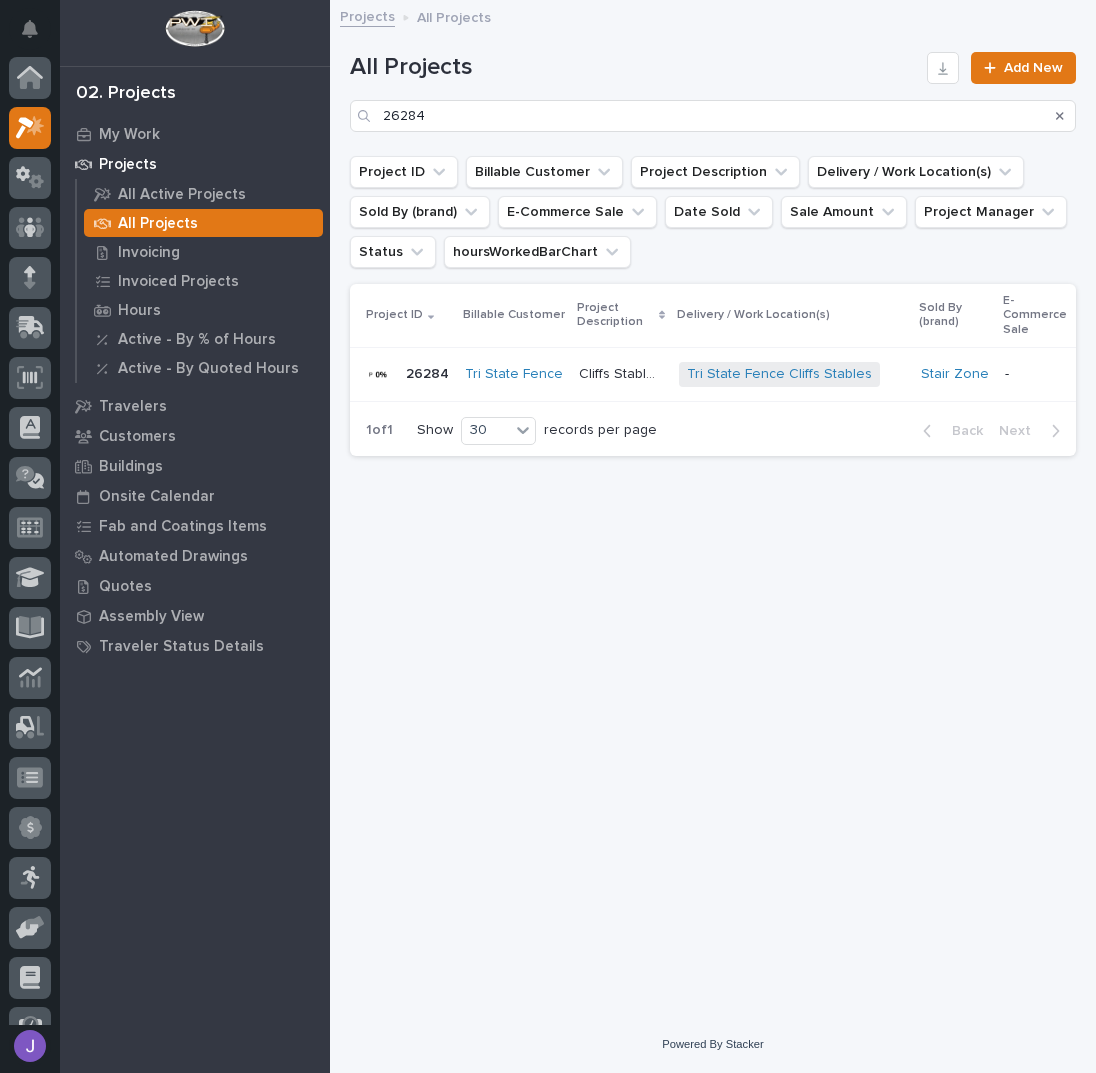 scroll, scrollTop: 50, scrollLeft: 0, axis: vertical 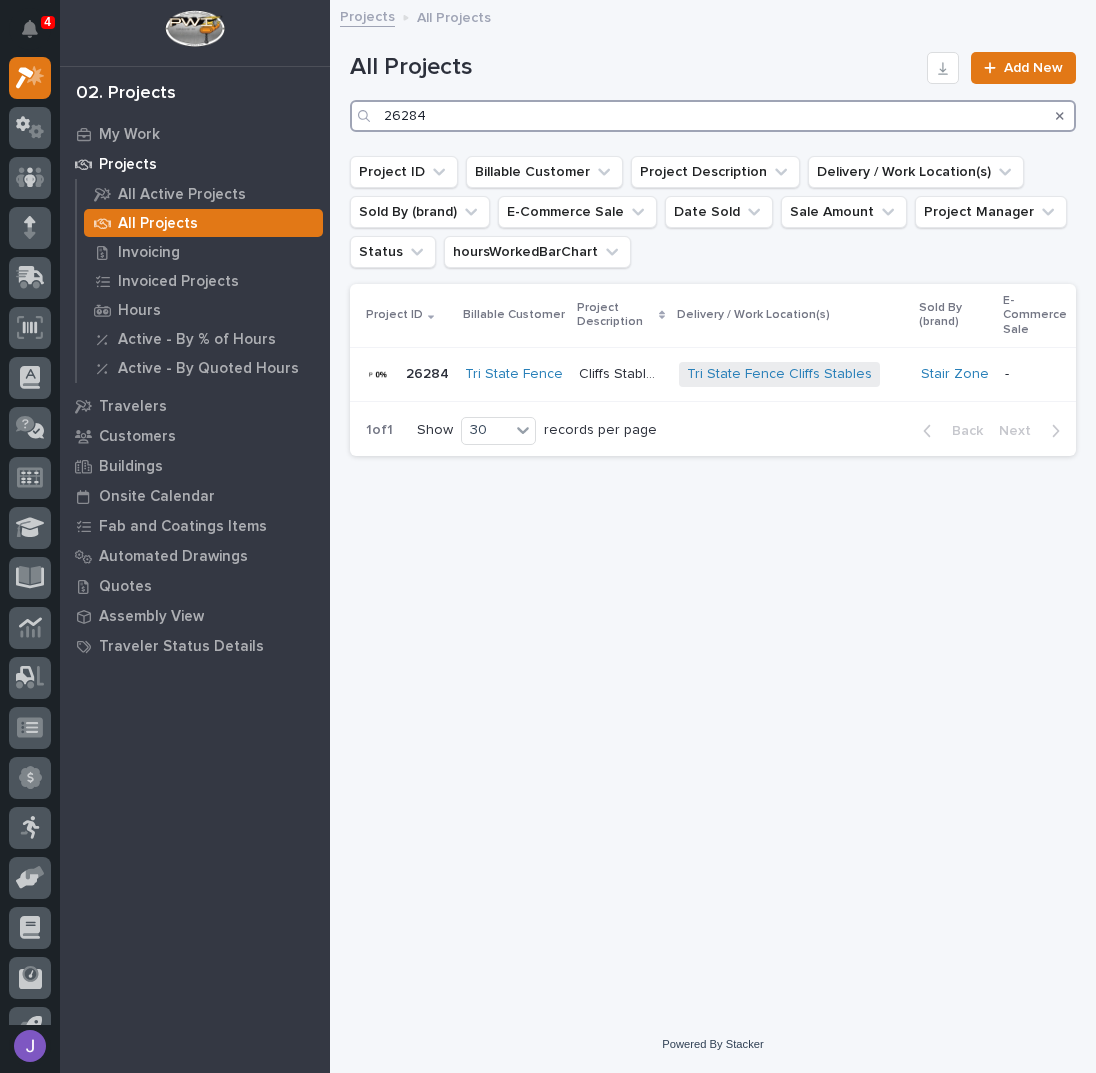click on "26284" at bounding box center [713, 116] 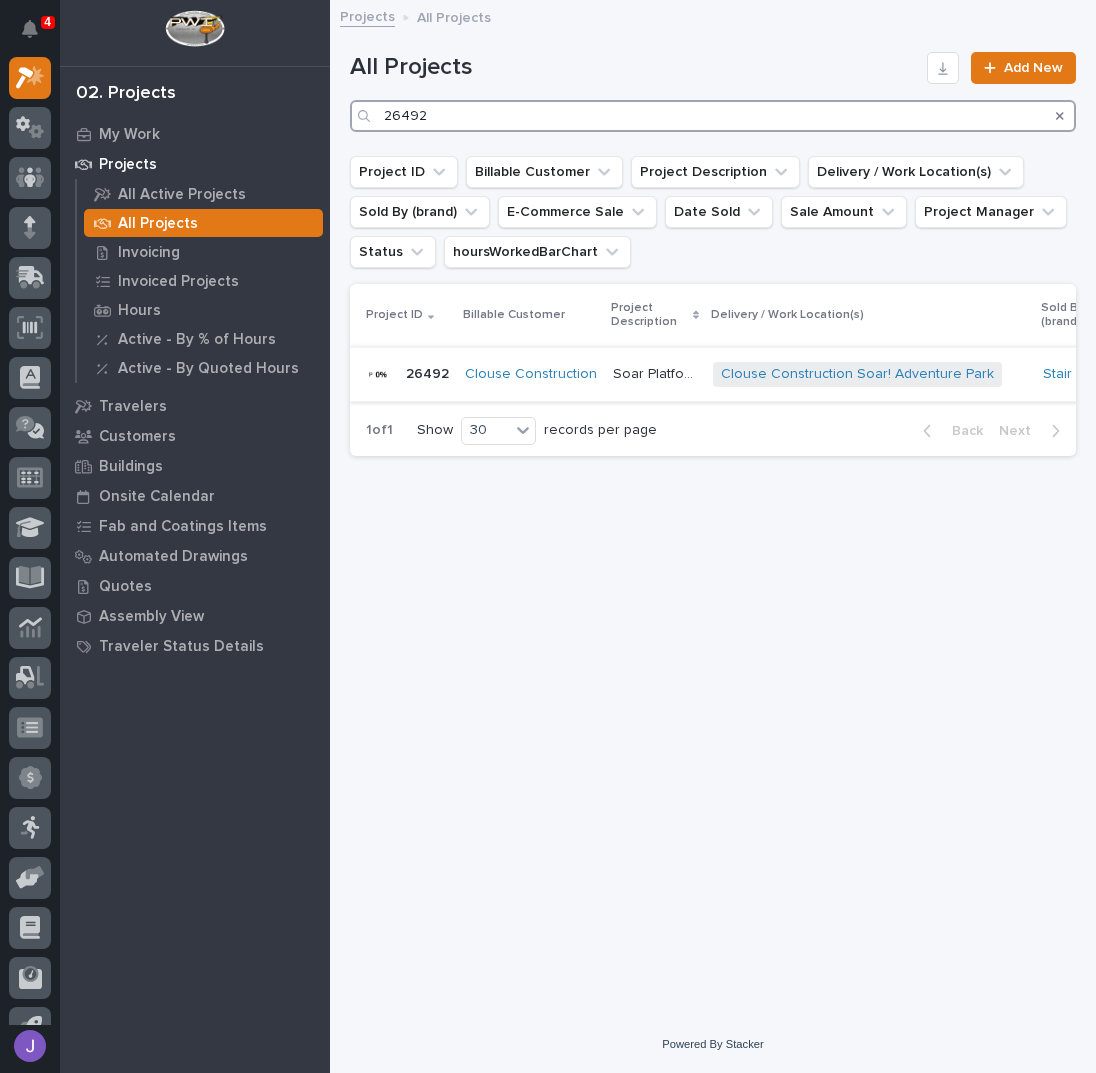 type on "26492" 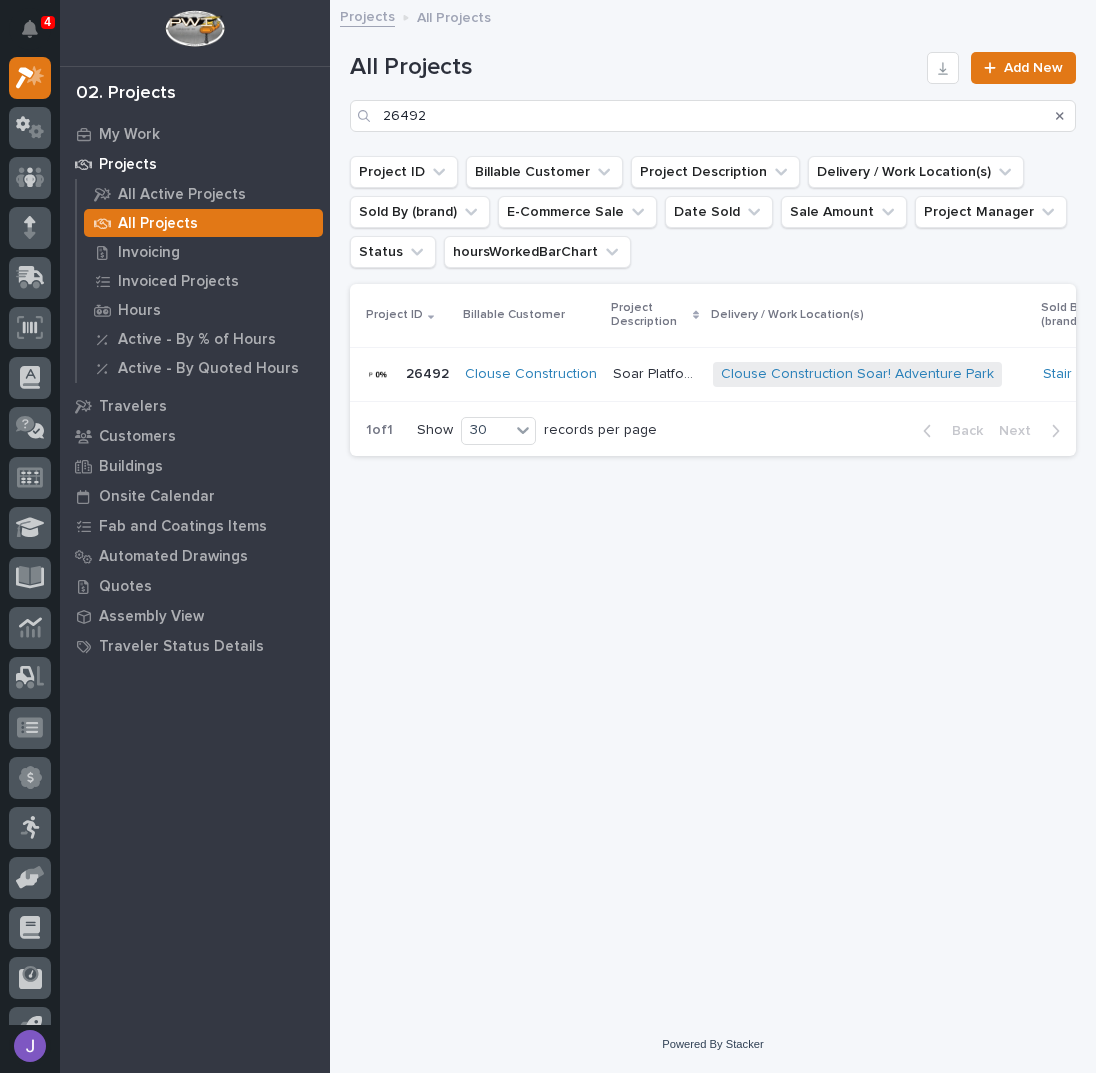 click on "Soar Platform Stairs & Railings" at bounding box center (657, 372) 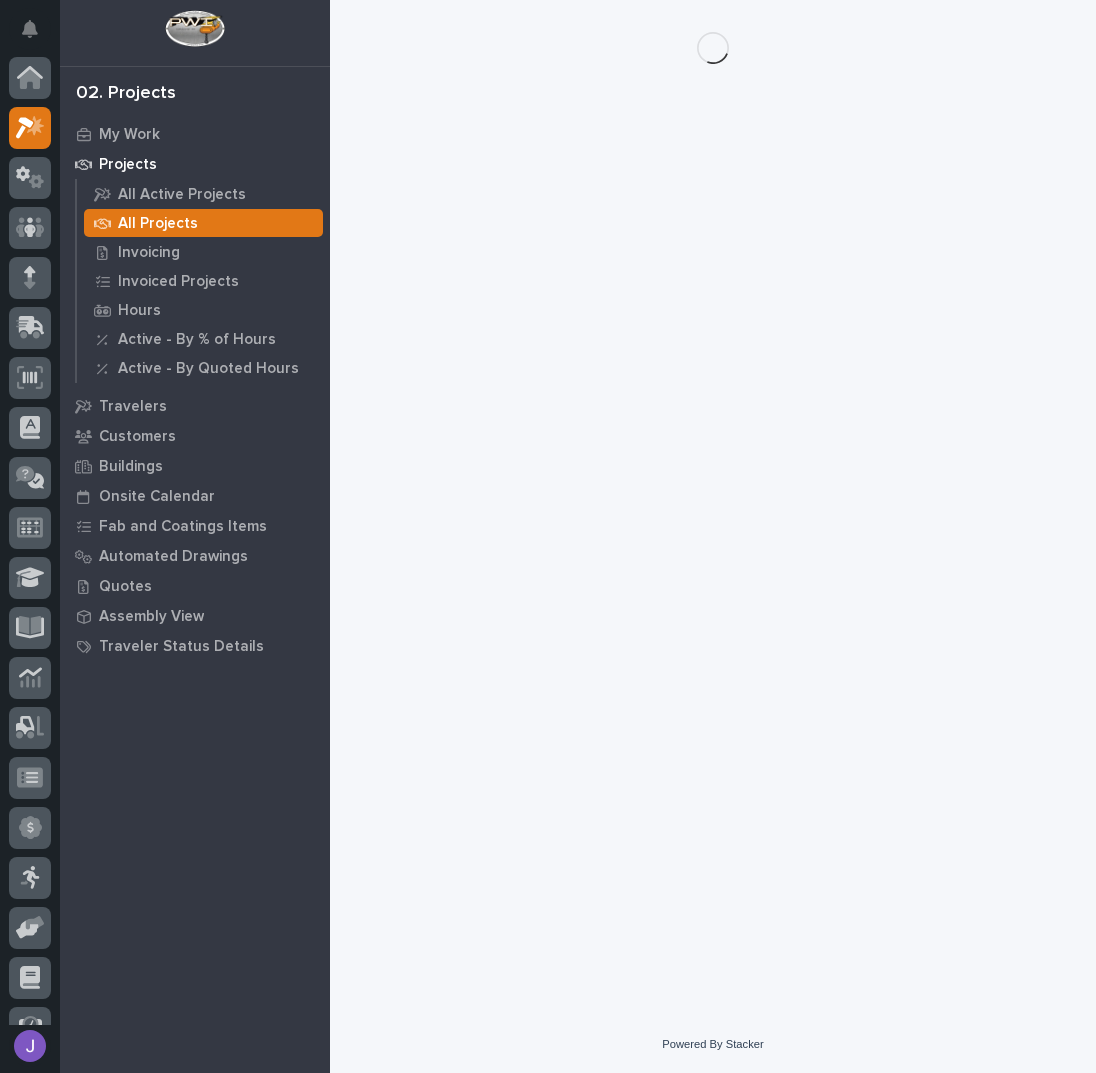 scroll, scrollTop: 50, scrollLeft: 0, axis: vertical 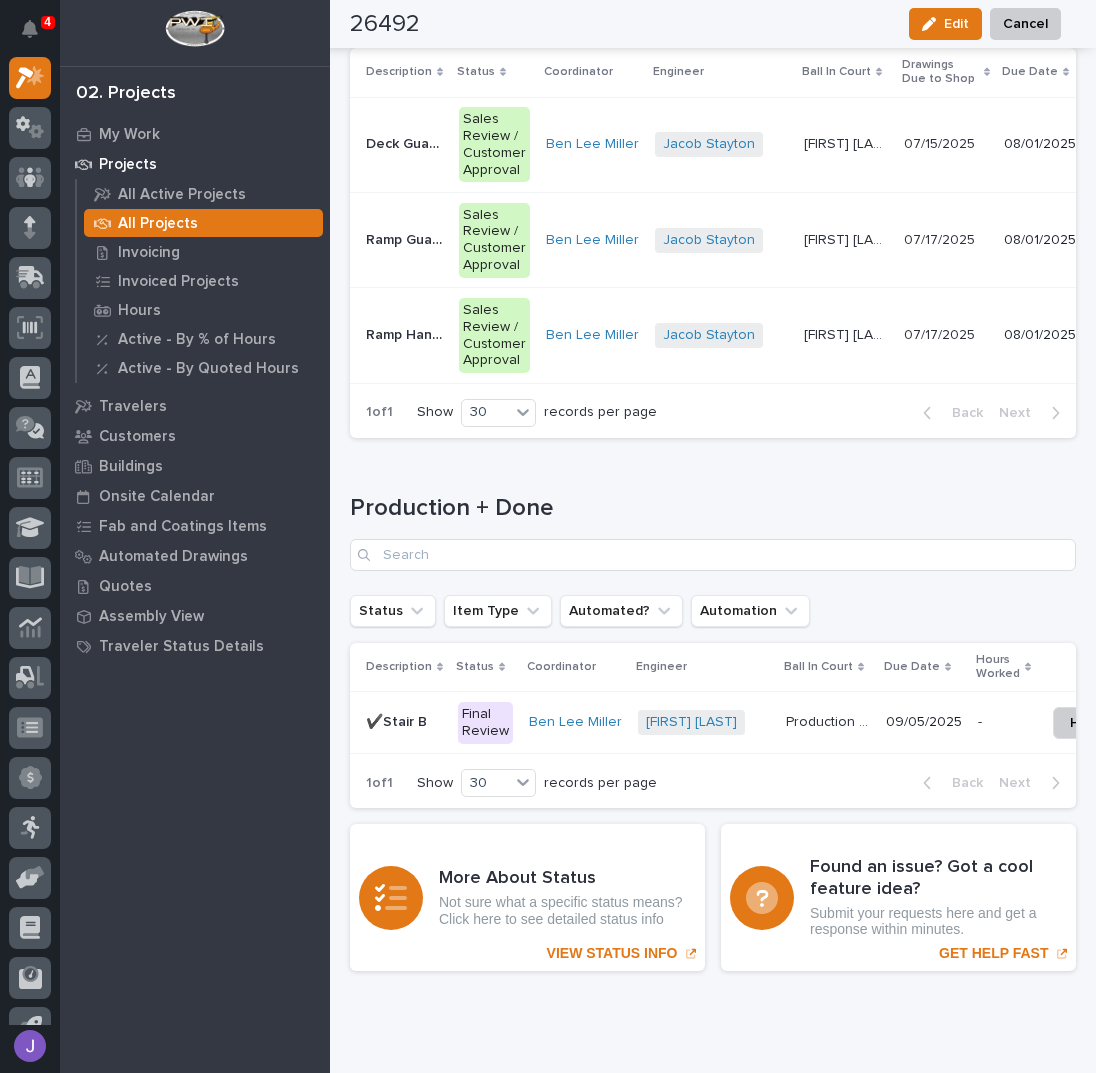 click on "Final Review" at bounding box center [485, 723] 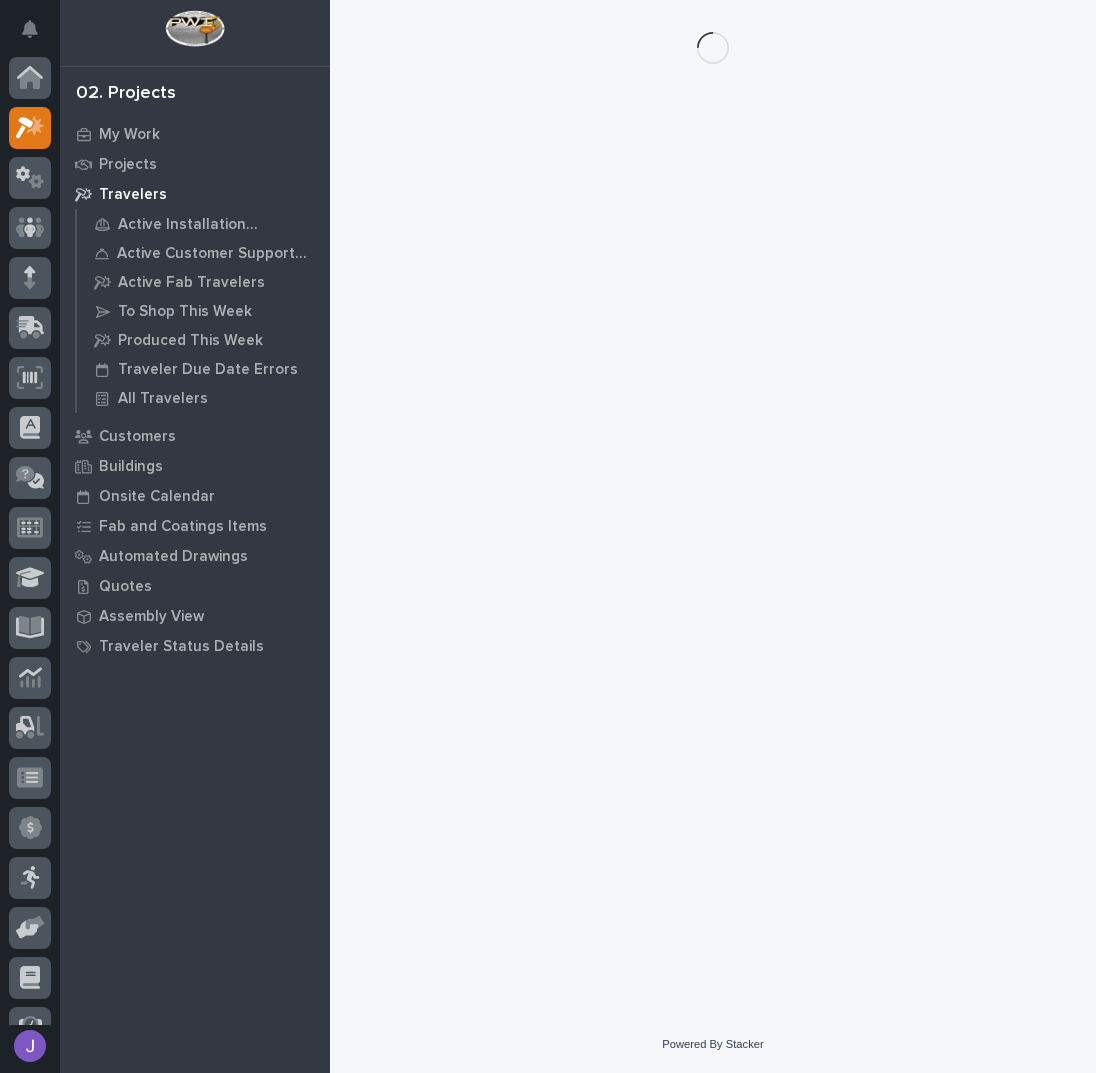 scroll, scrollTop: 0, scrollLeft: 0, axis: both 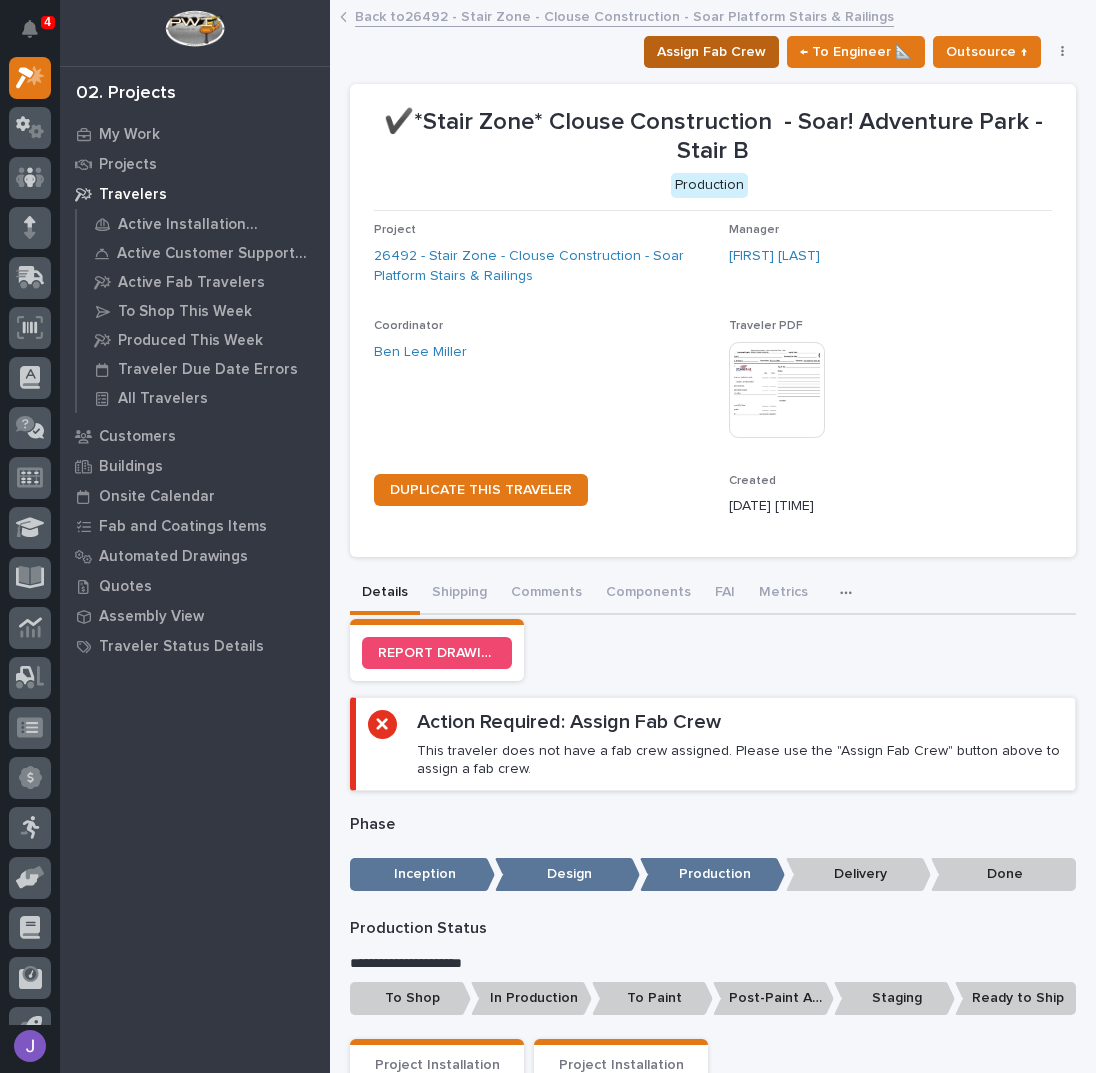 click on "Assign Fab Crew" at bounding box center (711, 52) 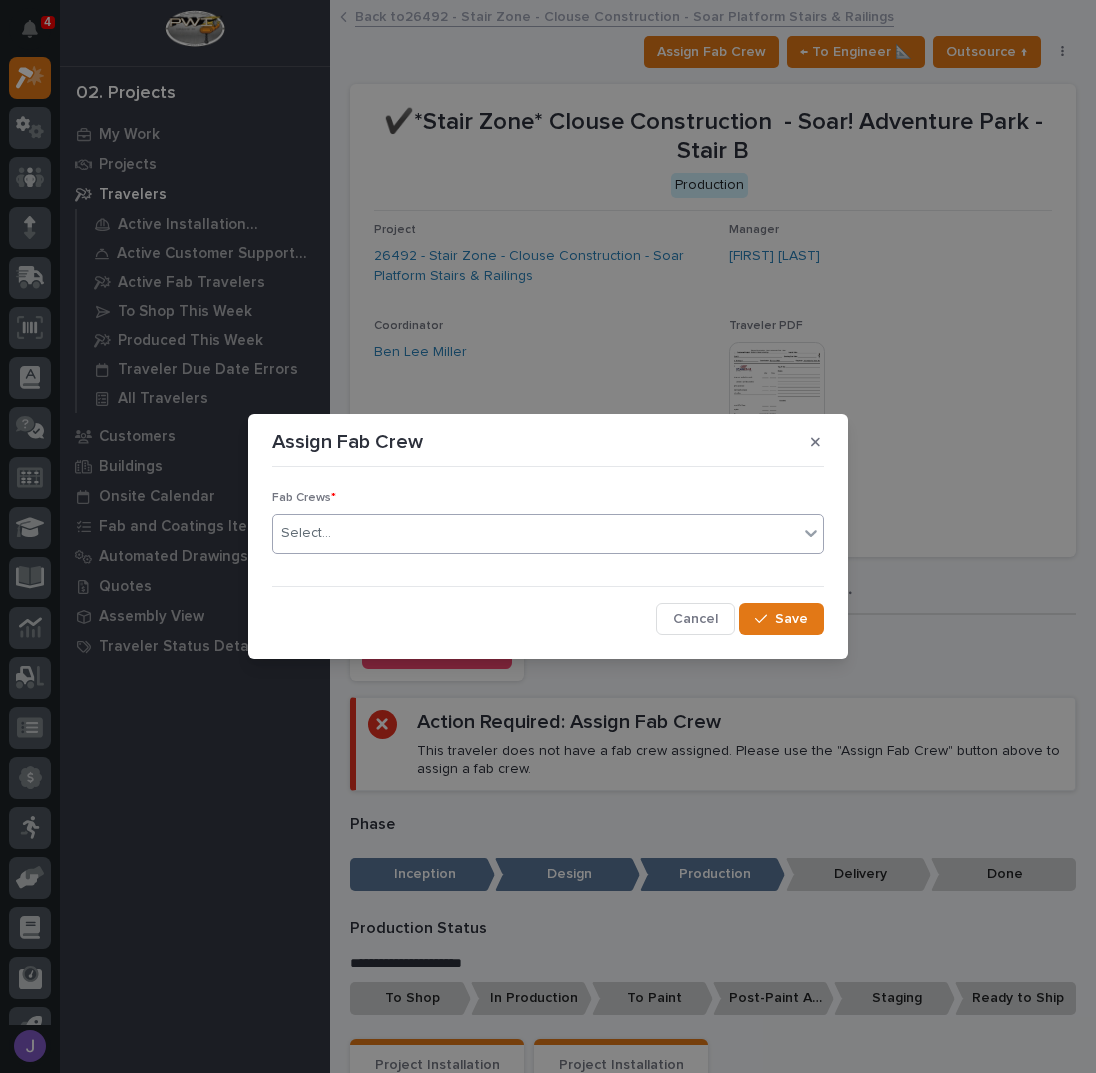 click on "Select..." at bounding box center (535, 533) 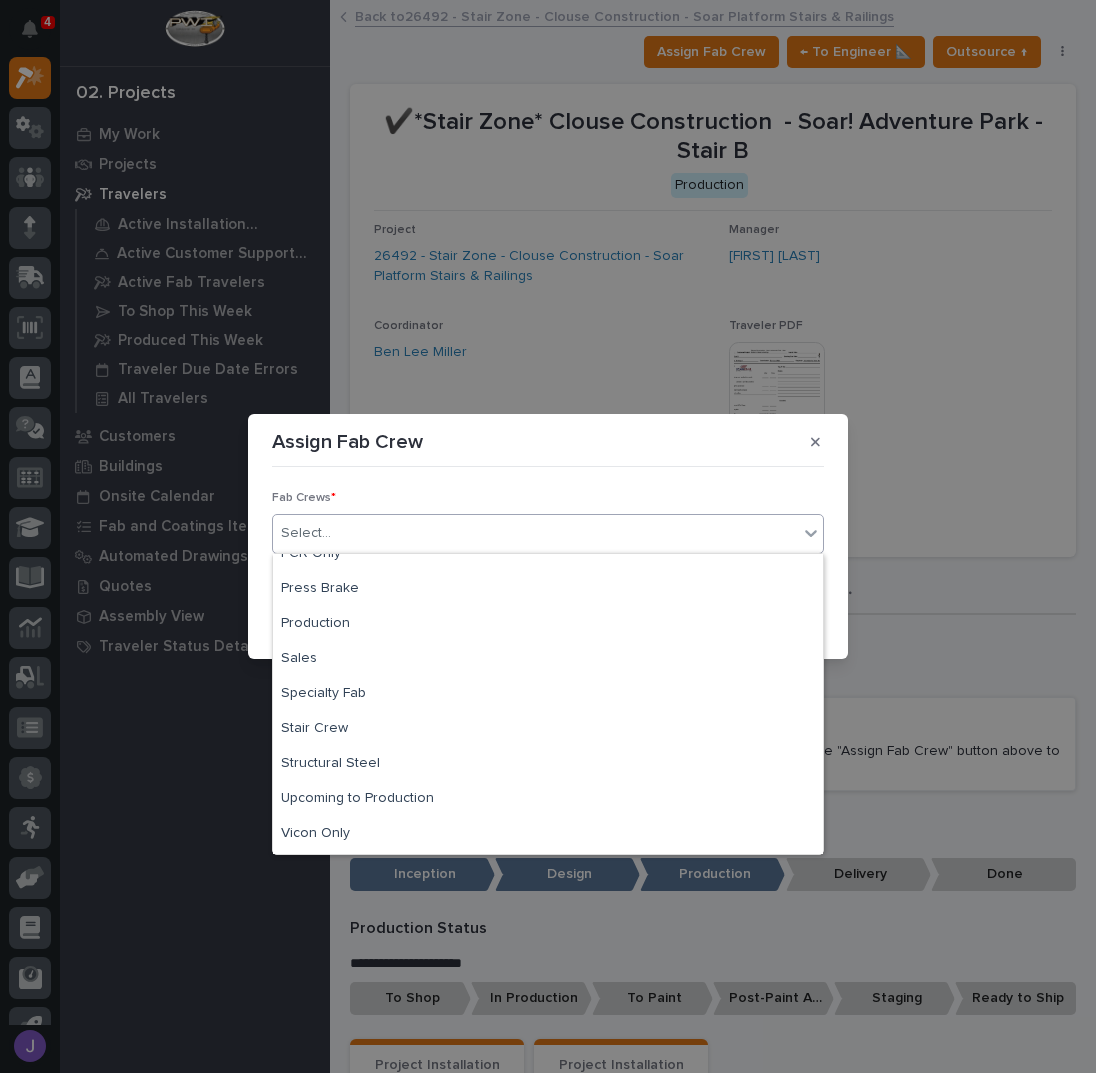scroll, scrollTop: 470, scrollLeft: 0, axis: vertical 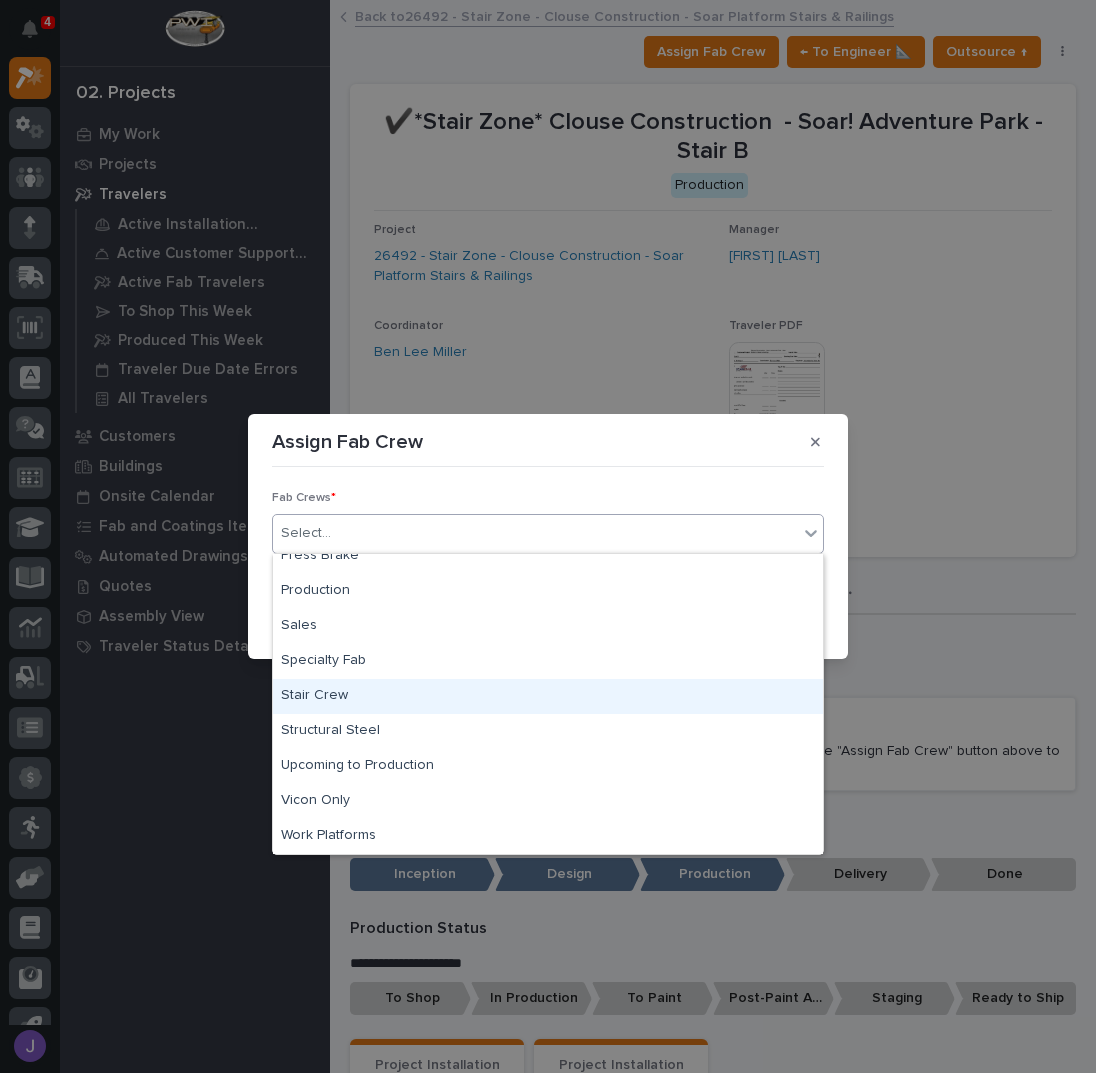 click on "Stair Crew" at bounding box center [548, 696] 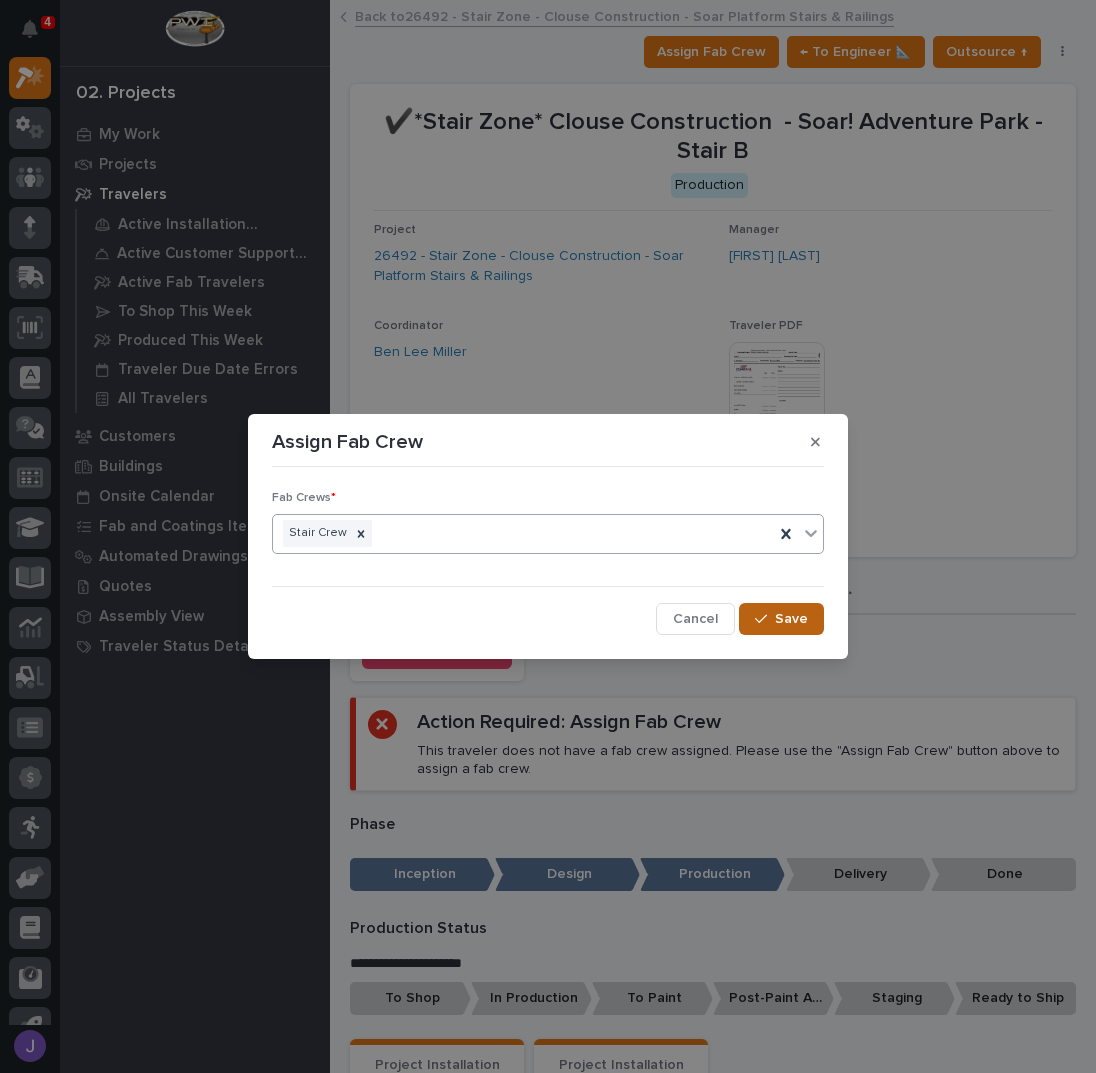 click on "Save" at bounding box center [791, 619] 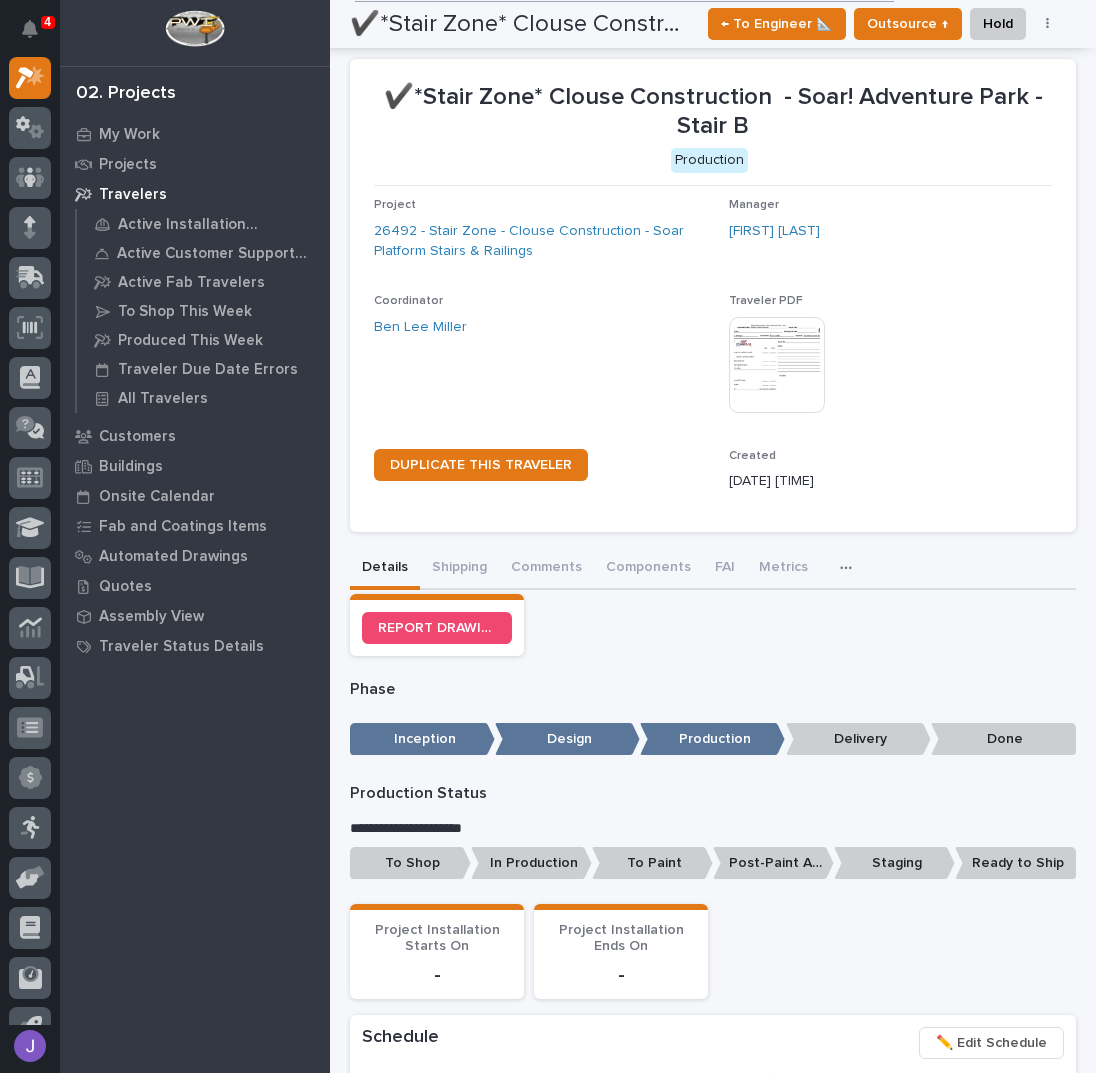 scroll, scrollTop: 0, scrollLeft: 0, axis: both 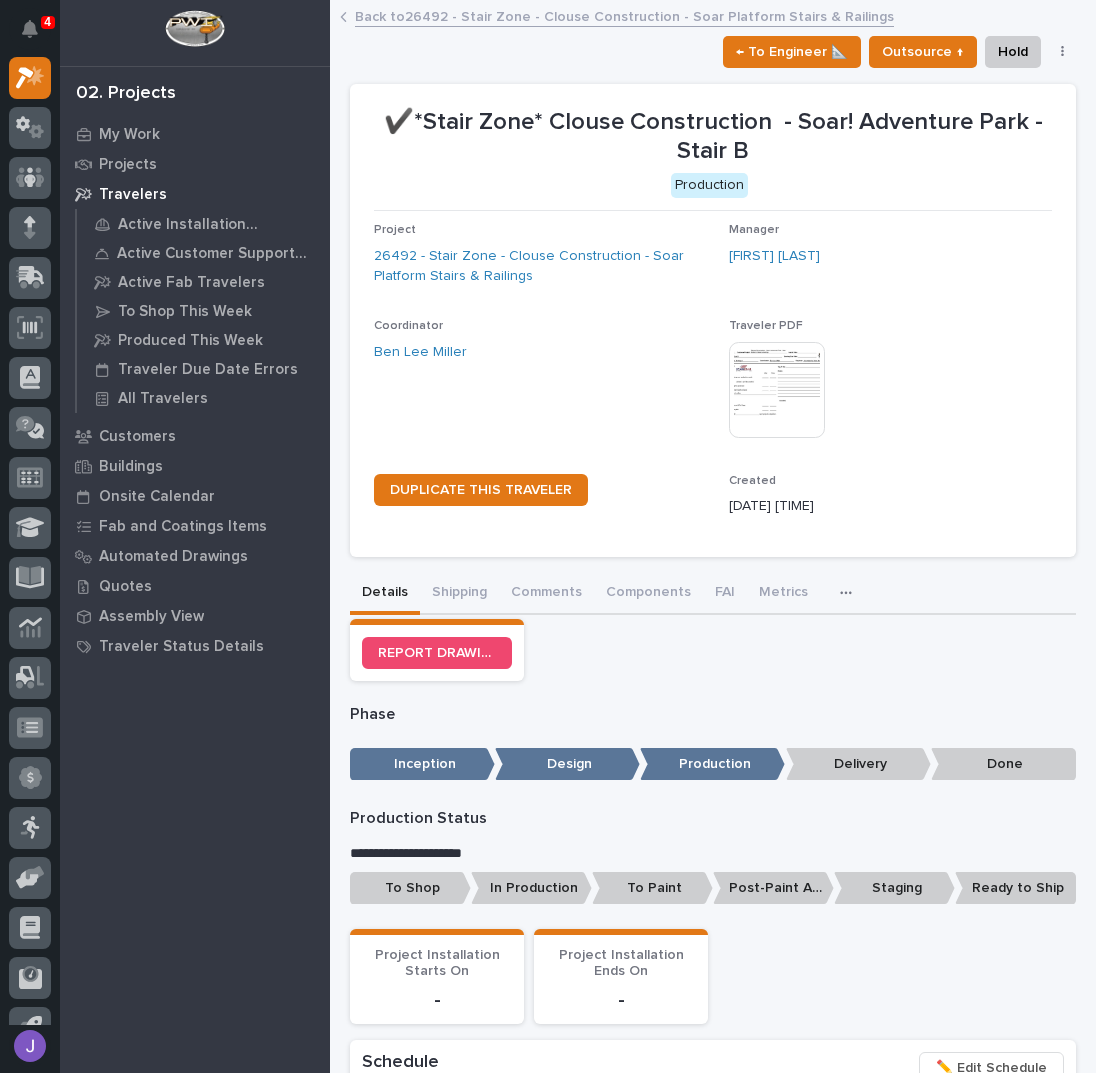 click on "To Shop" at bounding box center [410, 888] 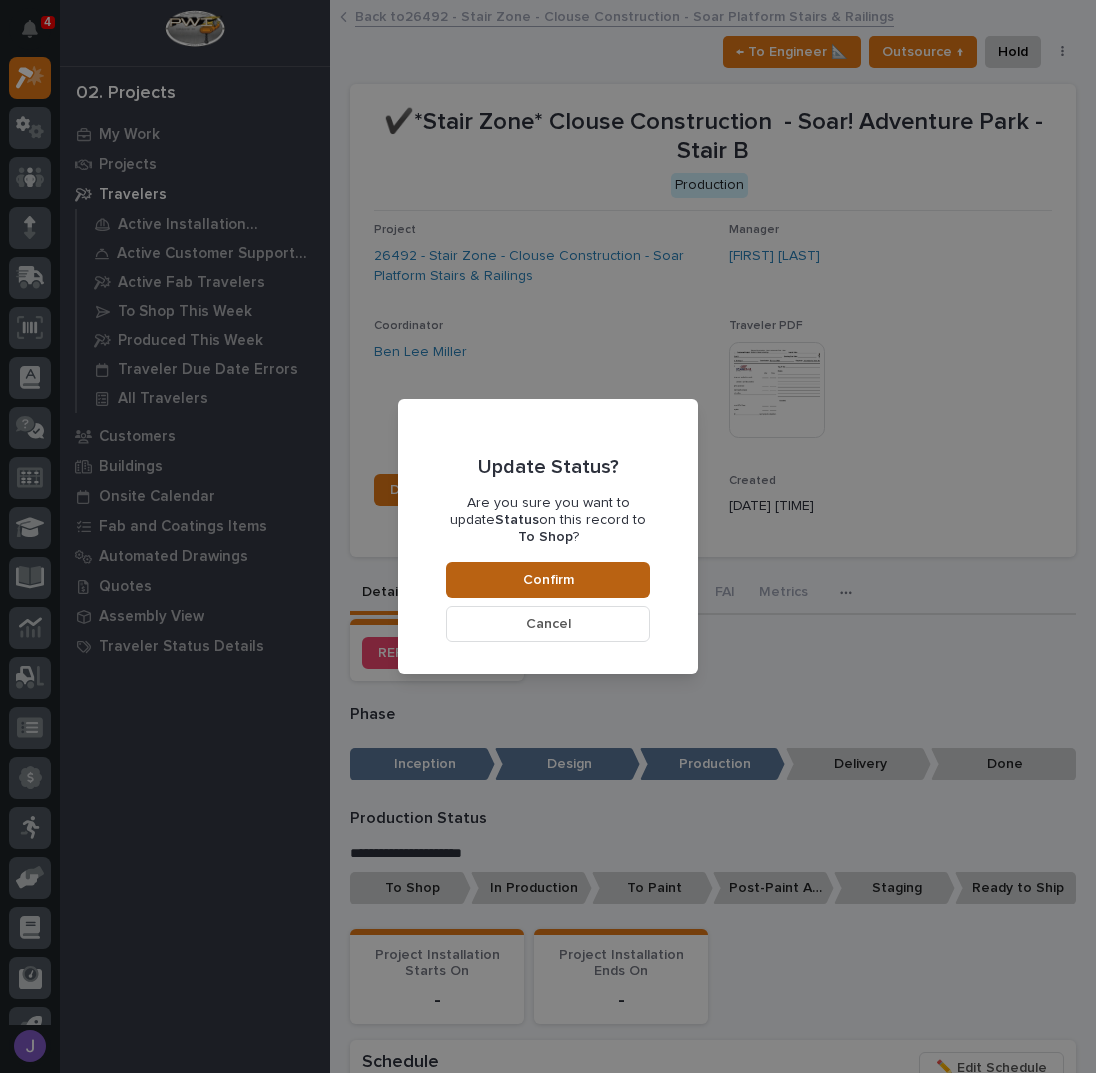 click on "Confirm" at bounding box center (548, 580) 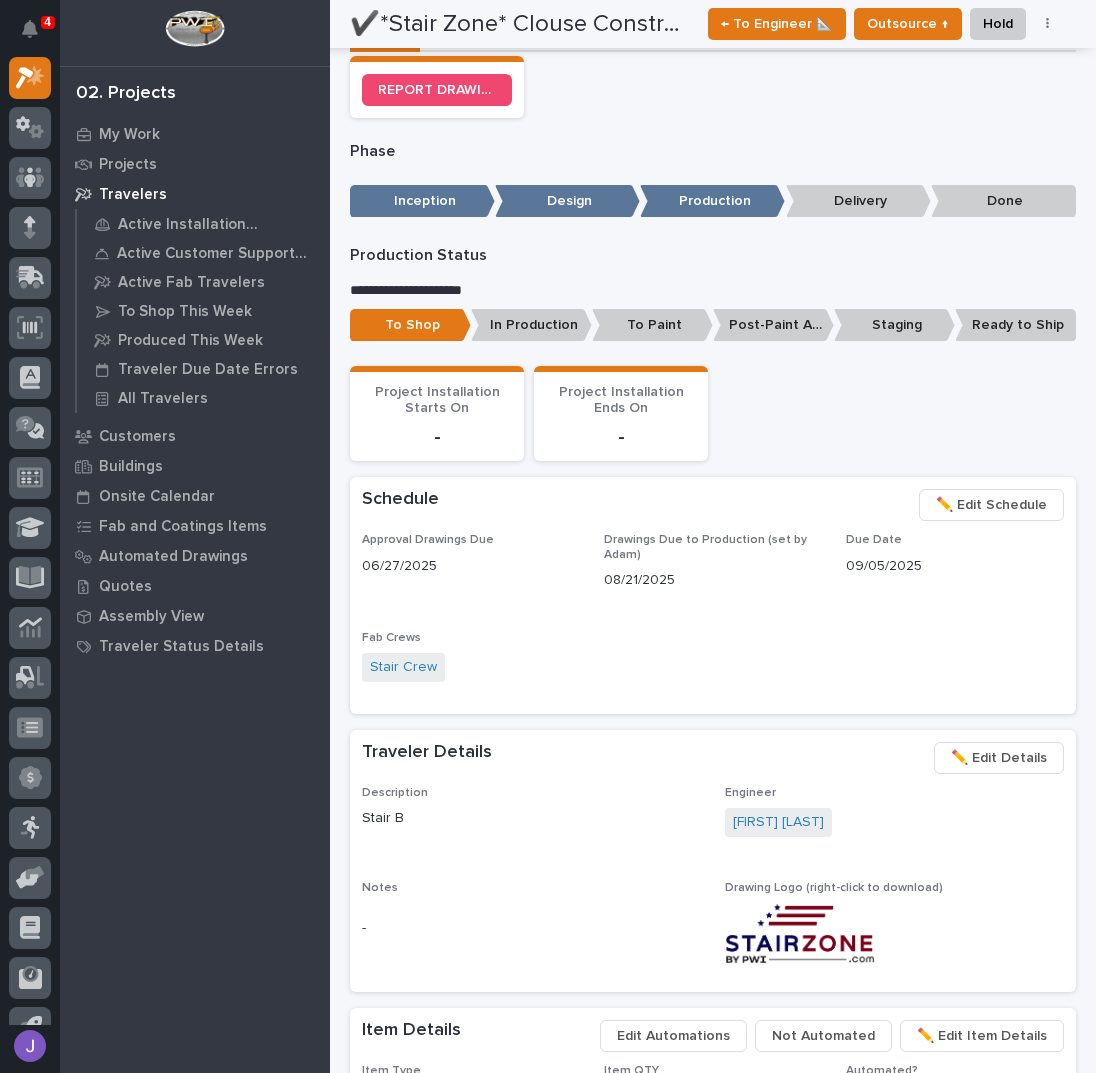 scroll, scrollTop: 0, scrollLeft: 0, axis: both 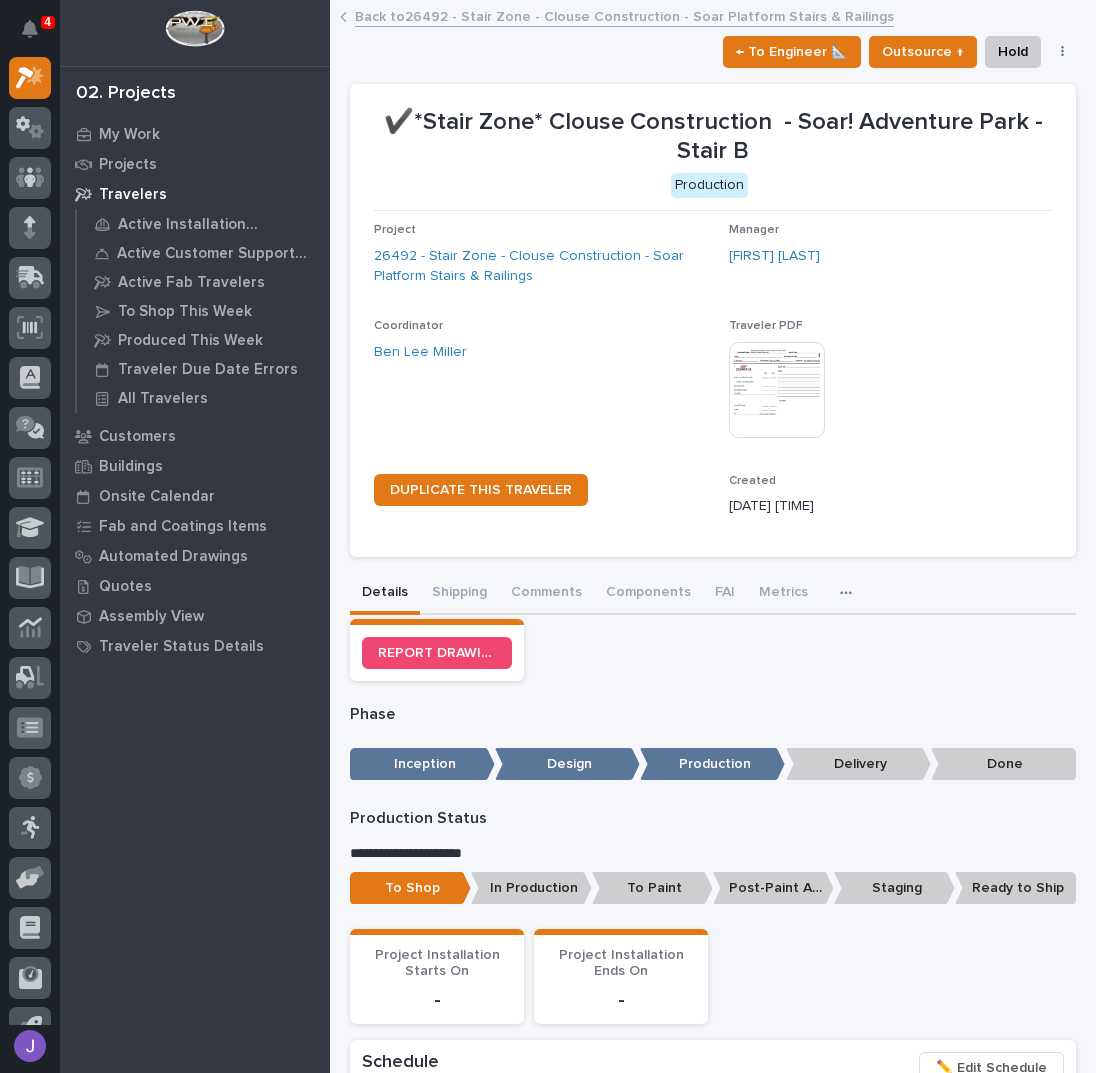 click on "Back to  26492 - Stair Zone - Clouse Construction - Soar Platform Stairs & Railings" at bounding box center [624, 15] 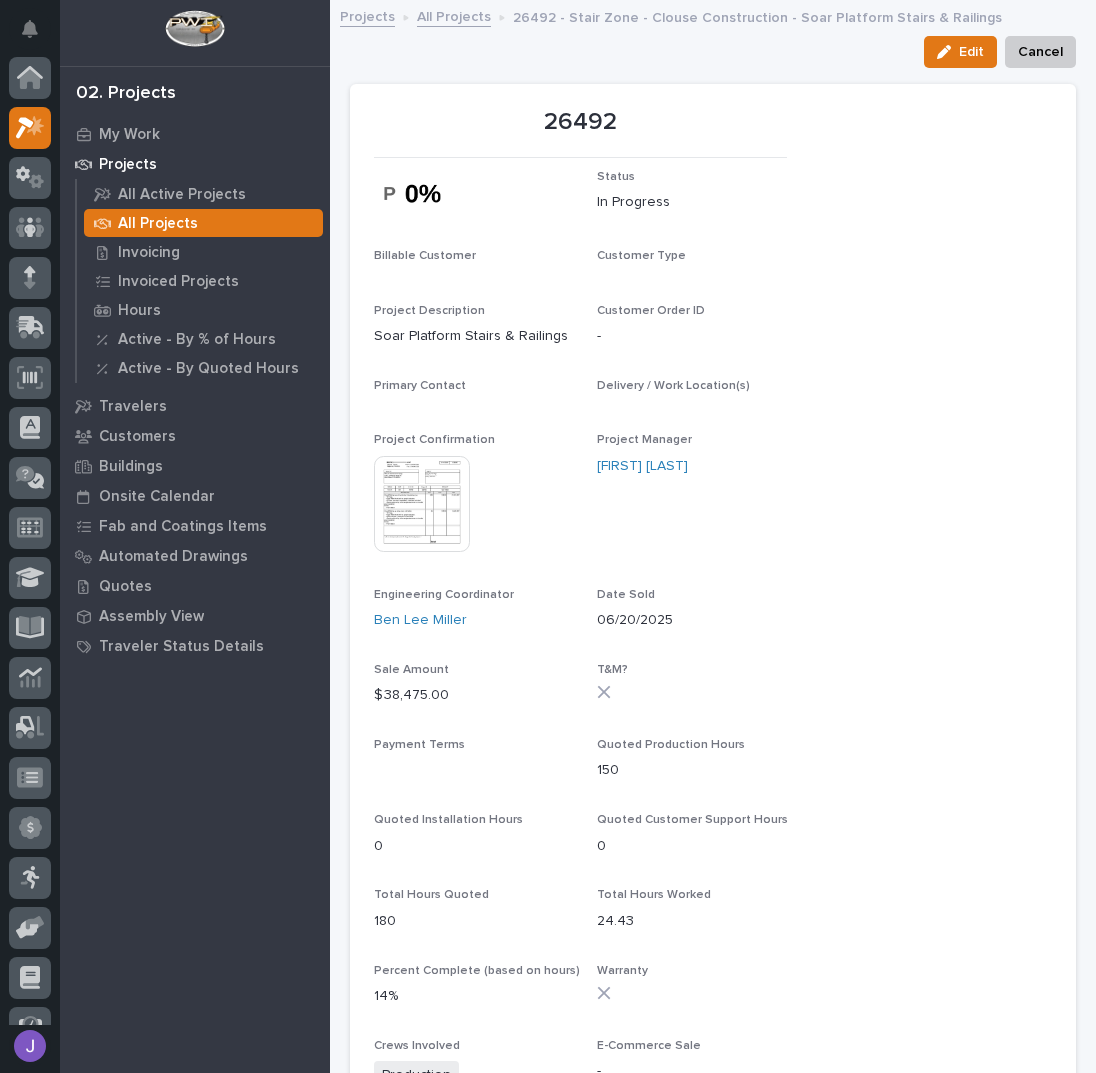 scroll, scrollTop: 50, scrollLeft: 0, axis: vertical 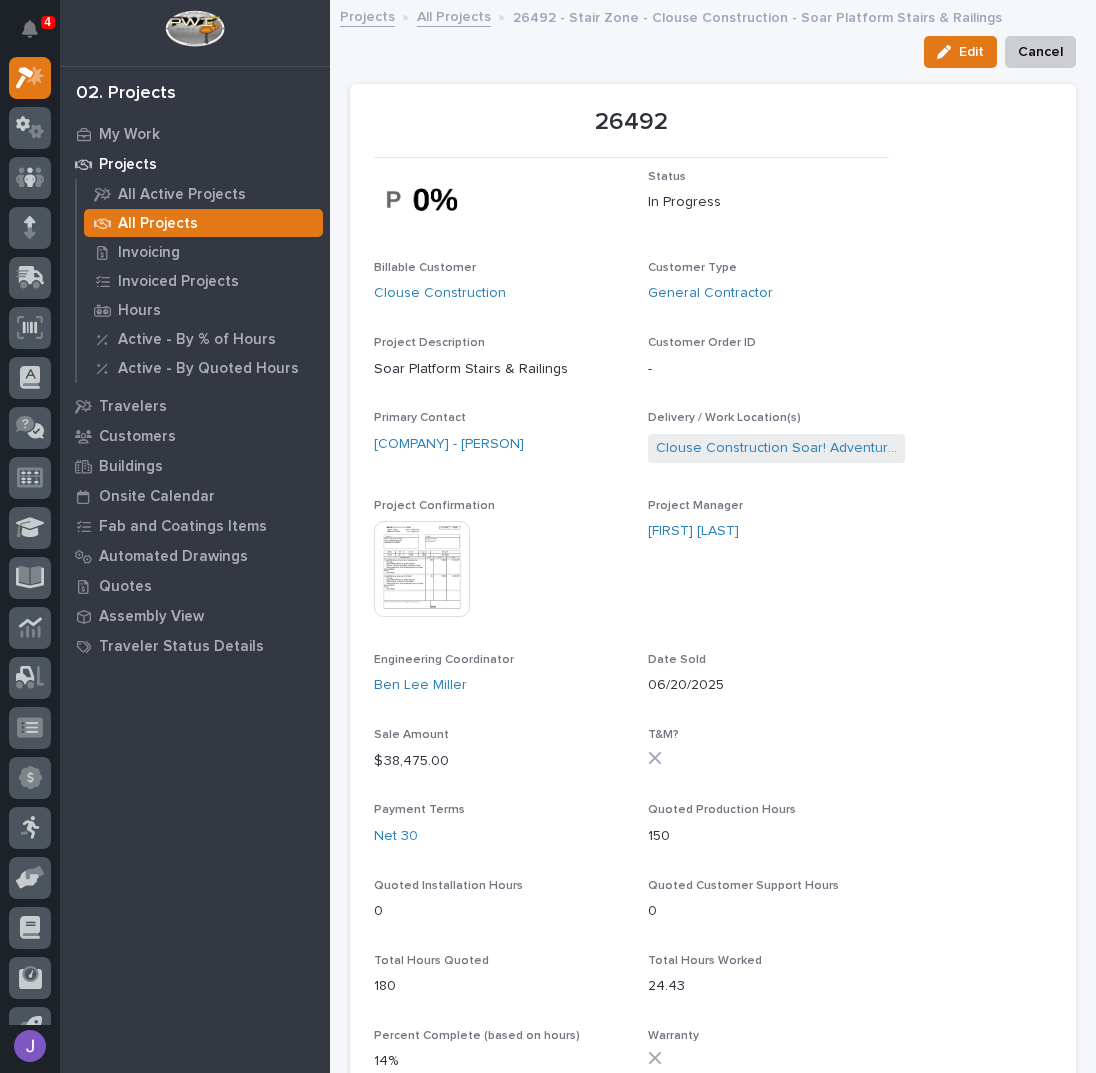 click on "All Projects" at bounding box center [454, 15] 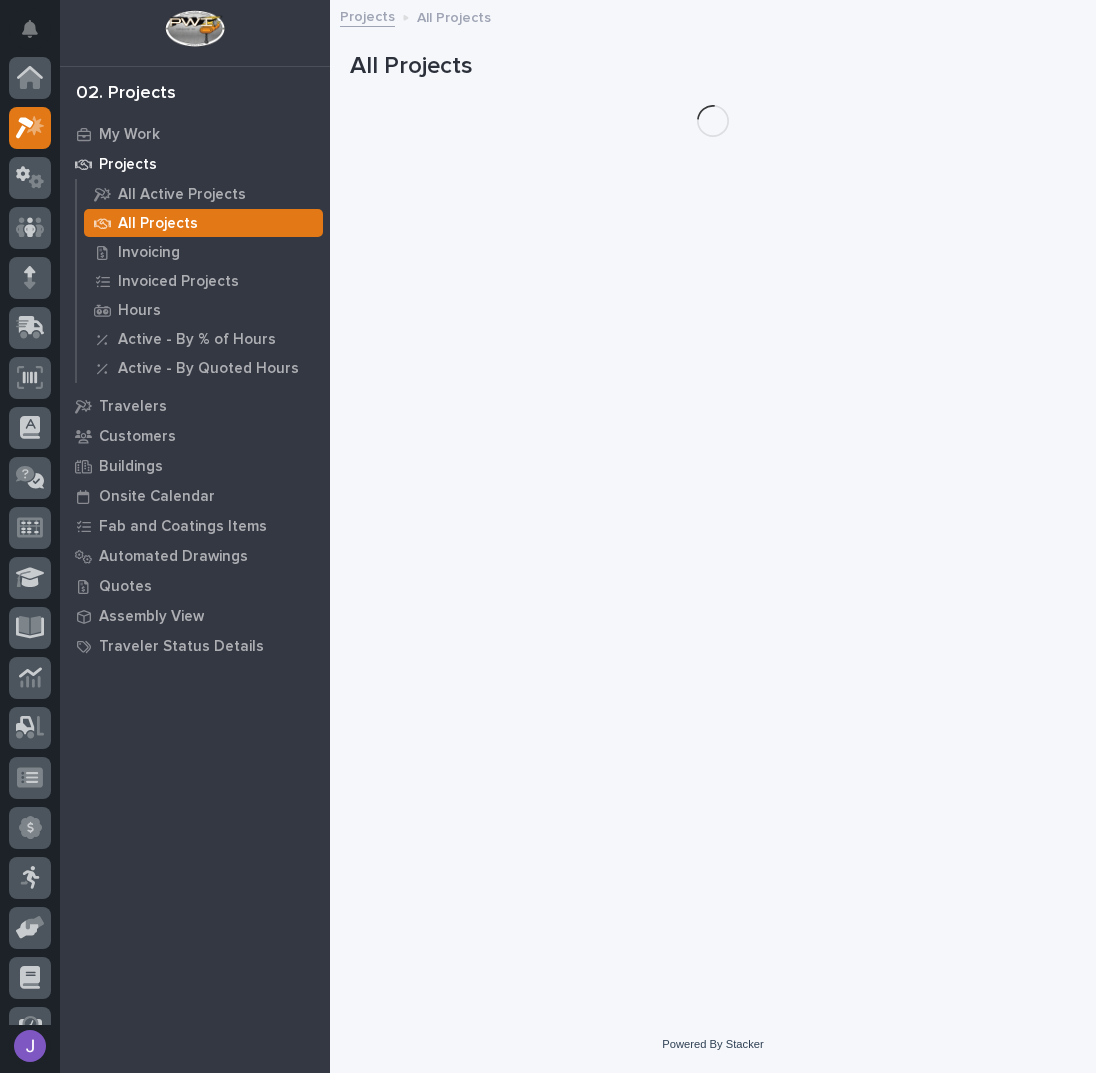 scroll, scrollTop: 50, scrollLeft: 0, axis: vertical 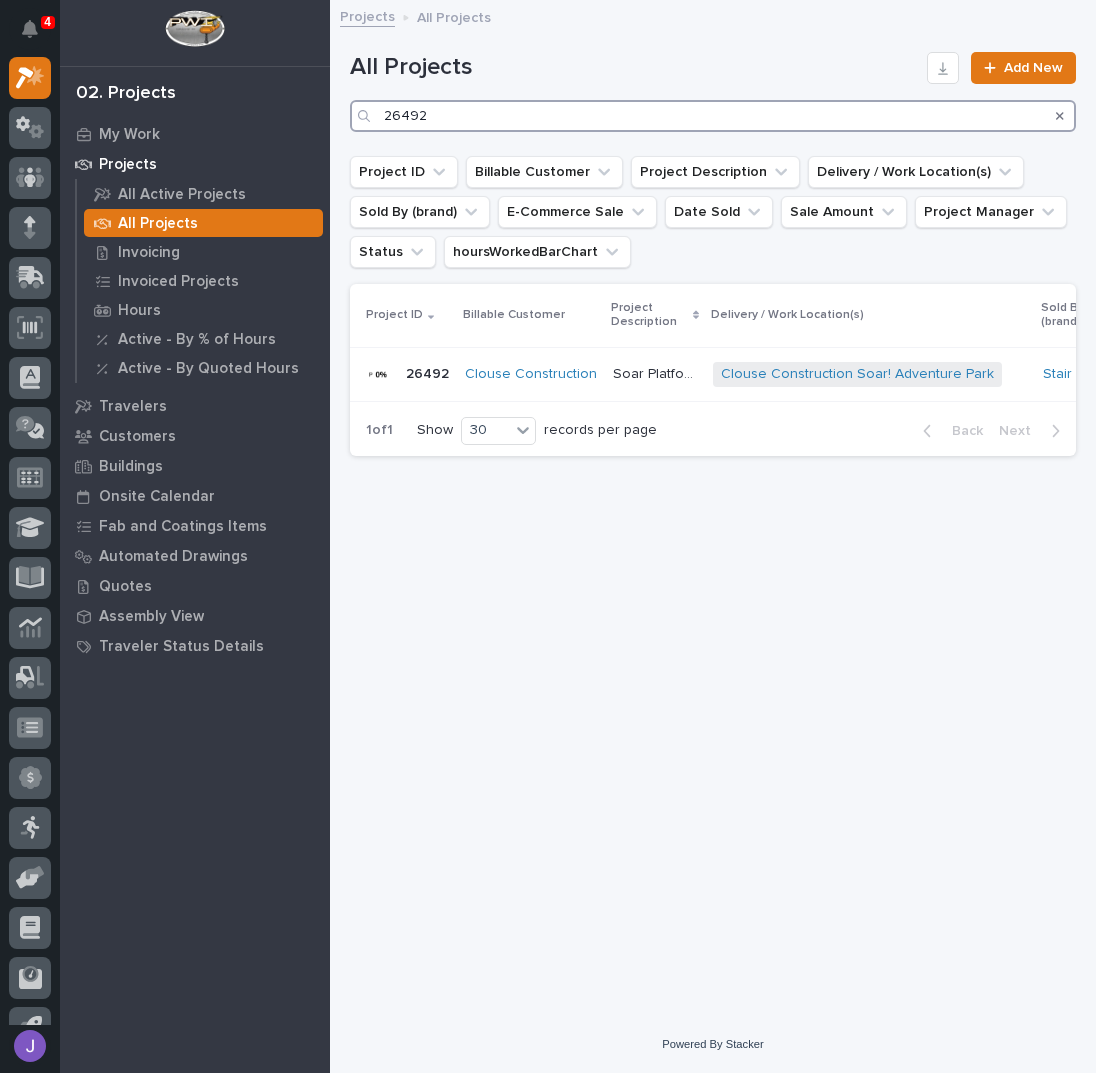 click on "26492" at bounding box center (713, 116) 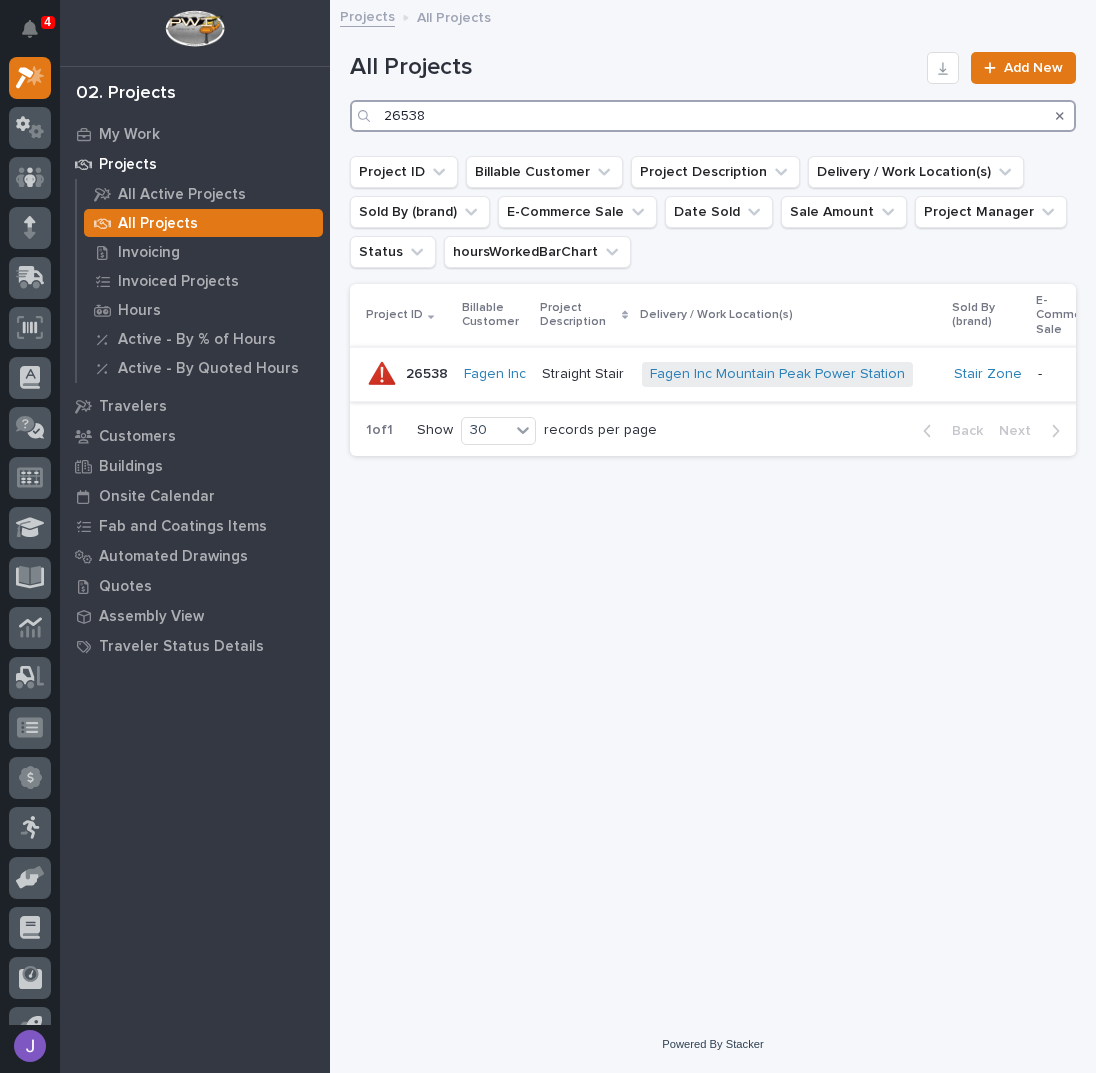 type on "26538" 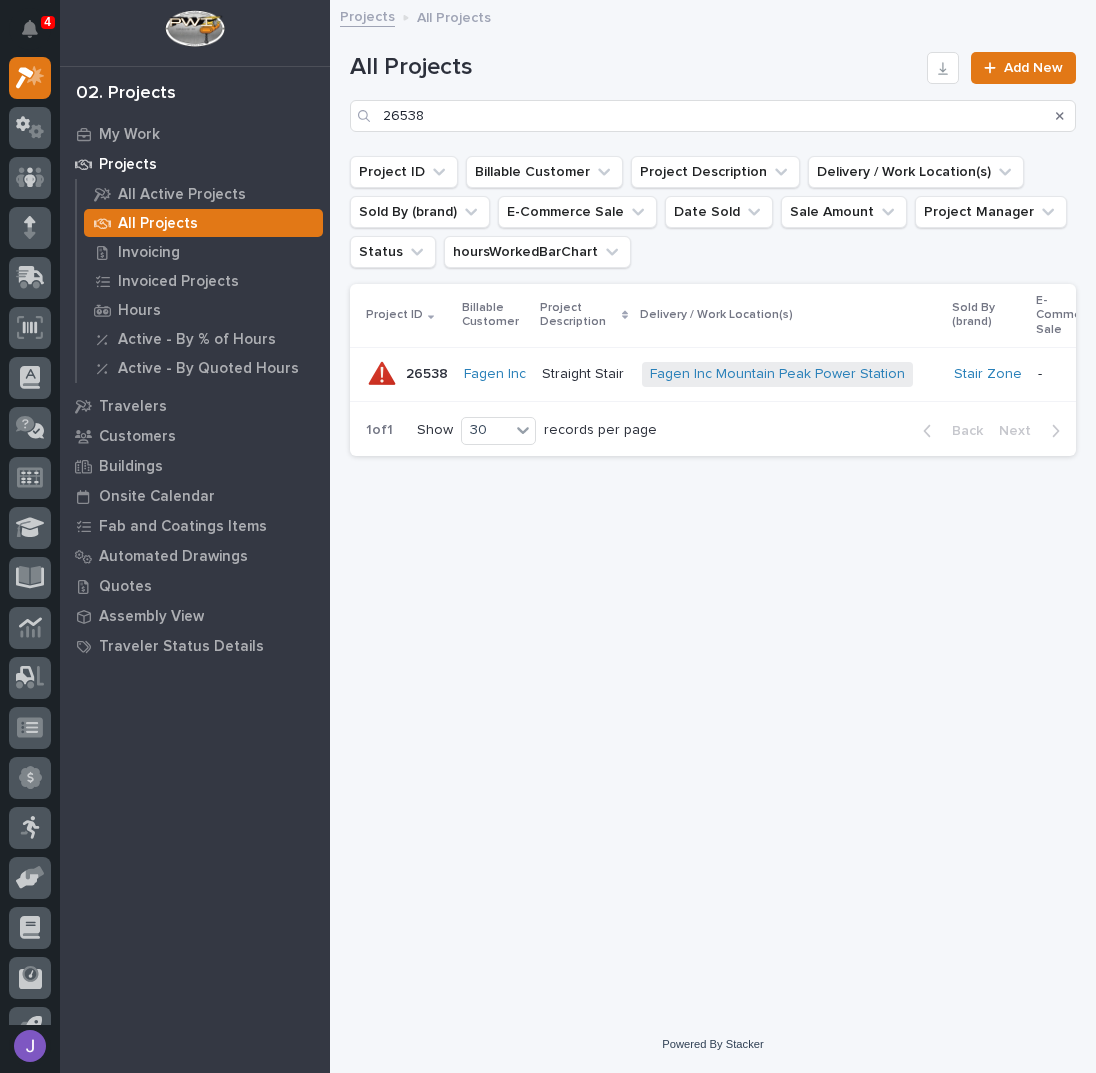 click on "Straight Stair" at bounding box center [585, 372] 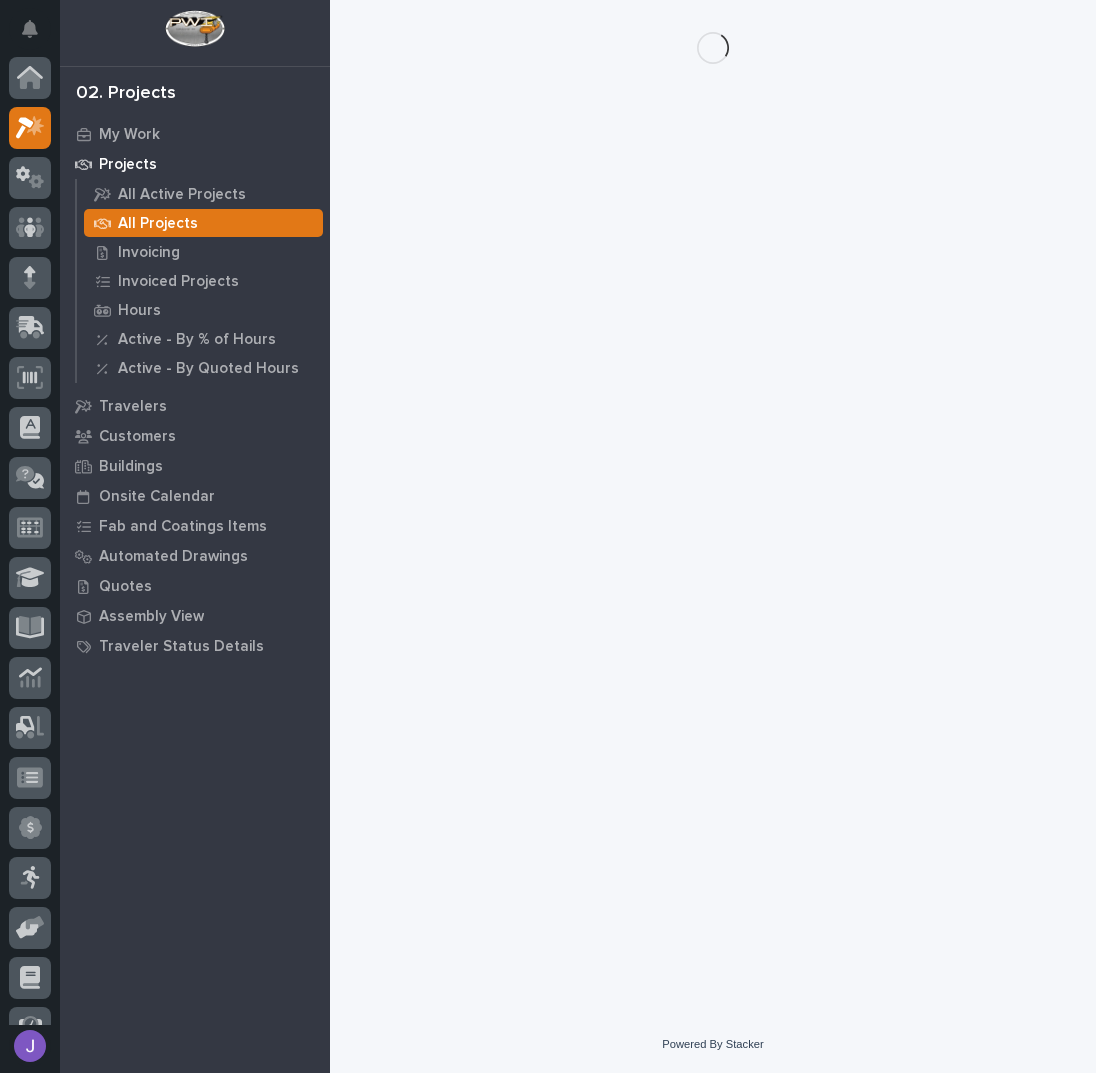 scroll, scrollTop: 50, scrollLeft: 0, axis: vertical 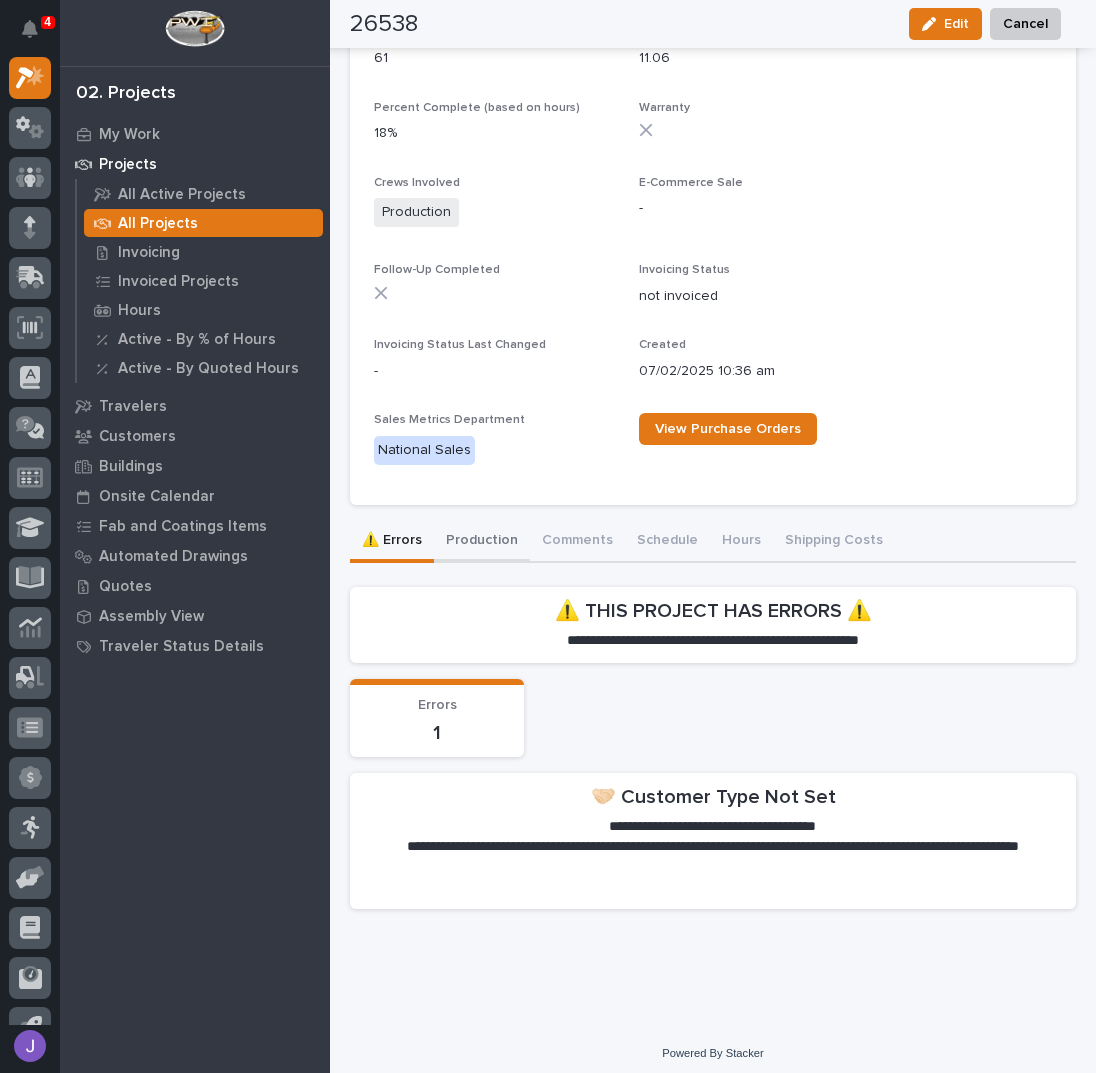 click on "**********" at bounding box center (713, 723) 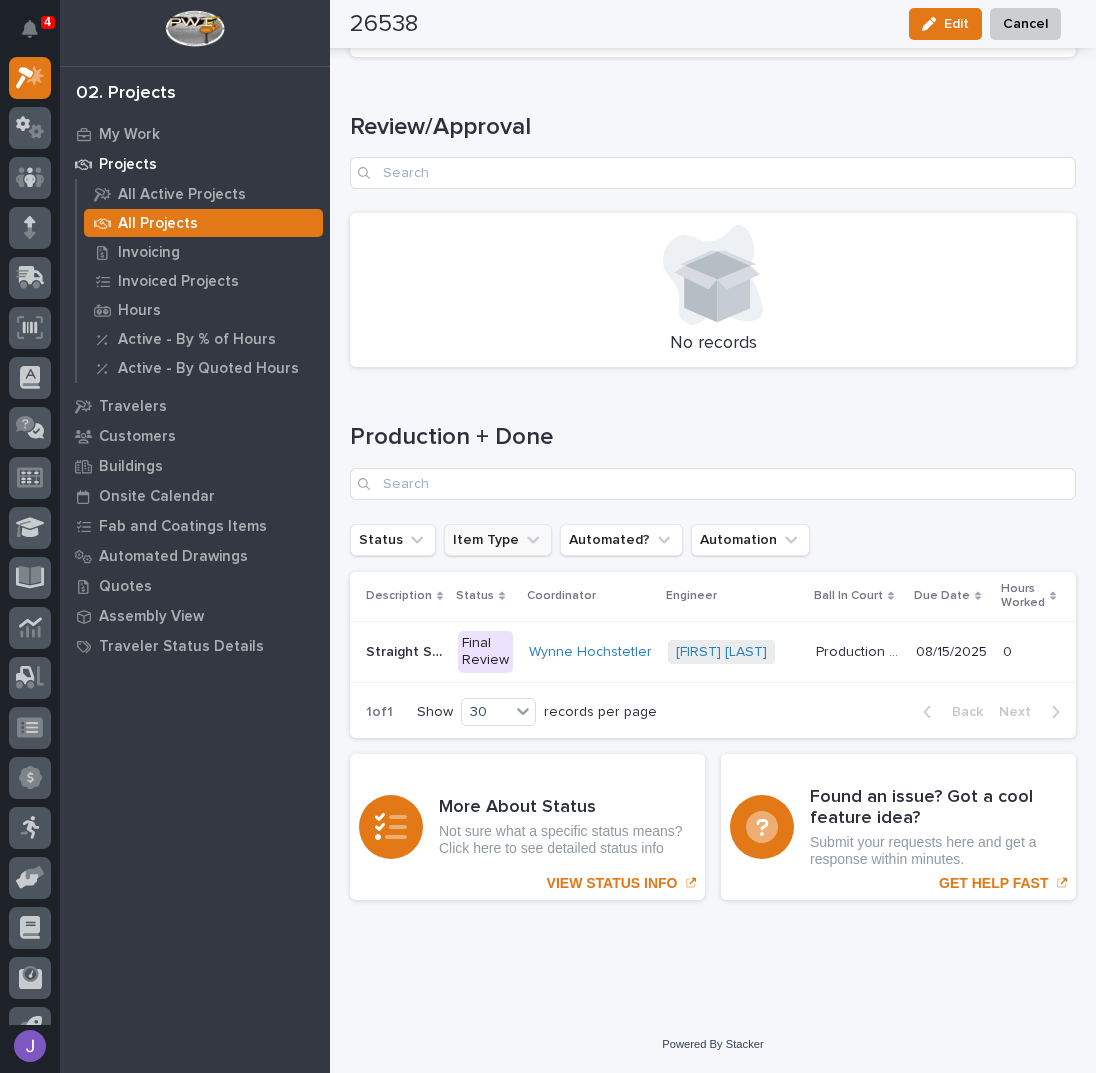scroll, scrollTop: 2558, scrollLeft: 0, axis: vertical 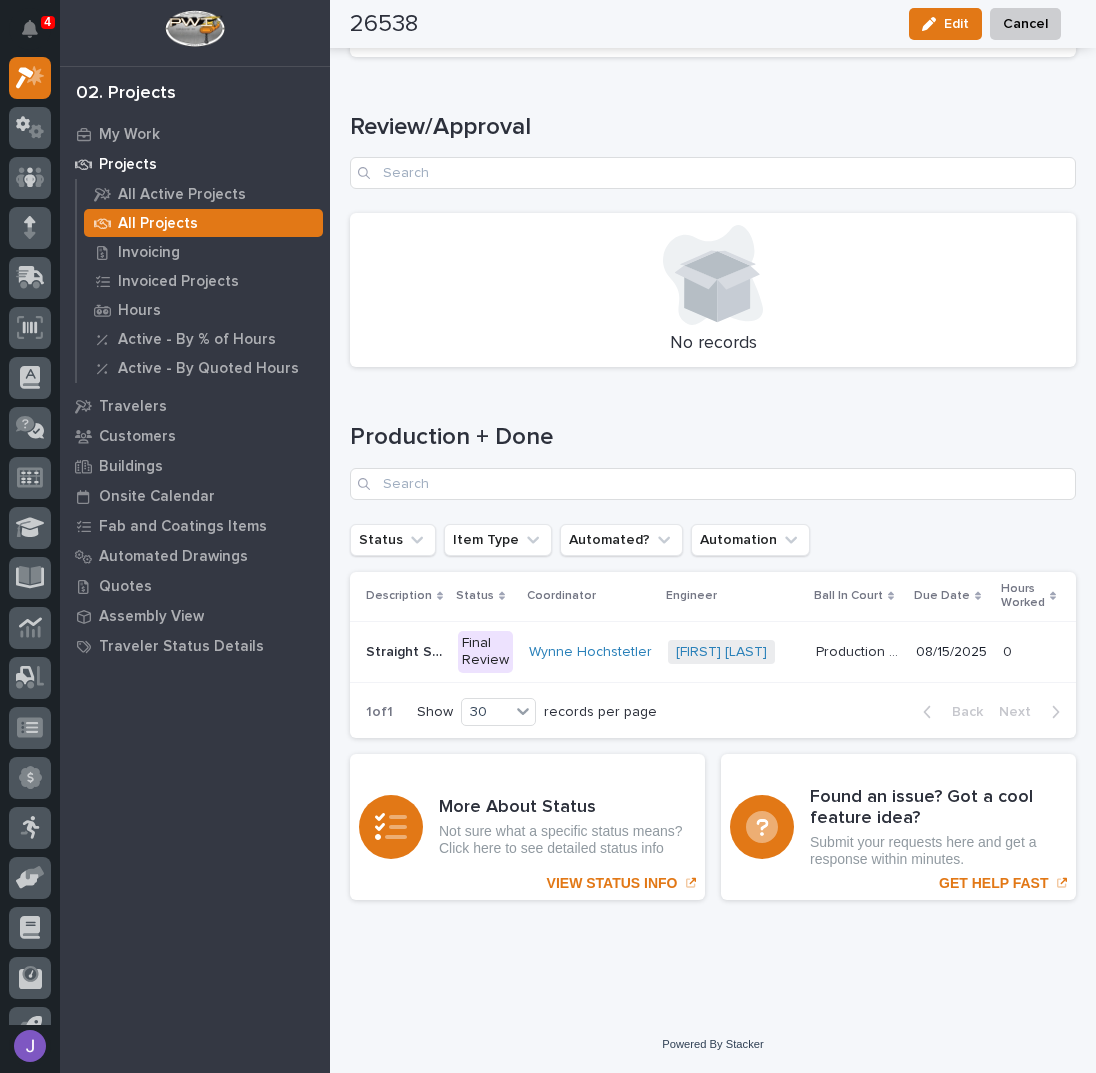 click on "Final Review" at bounding box center (485, 652) 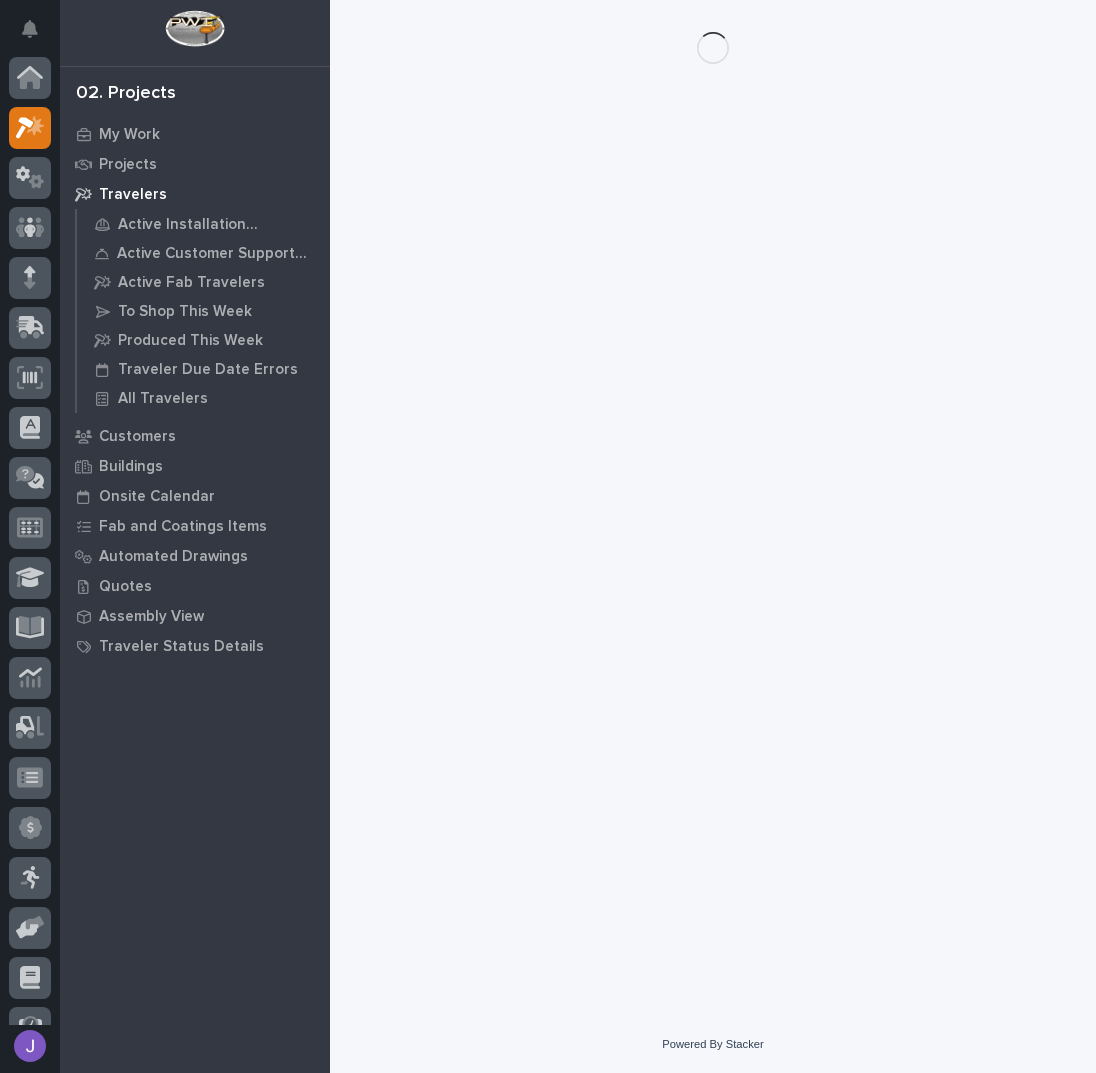 scroll, scrollTop: 0, scrollLeft: 0, axis: both 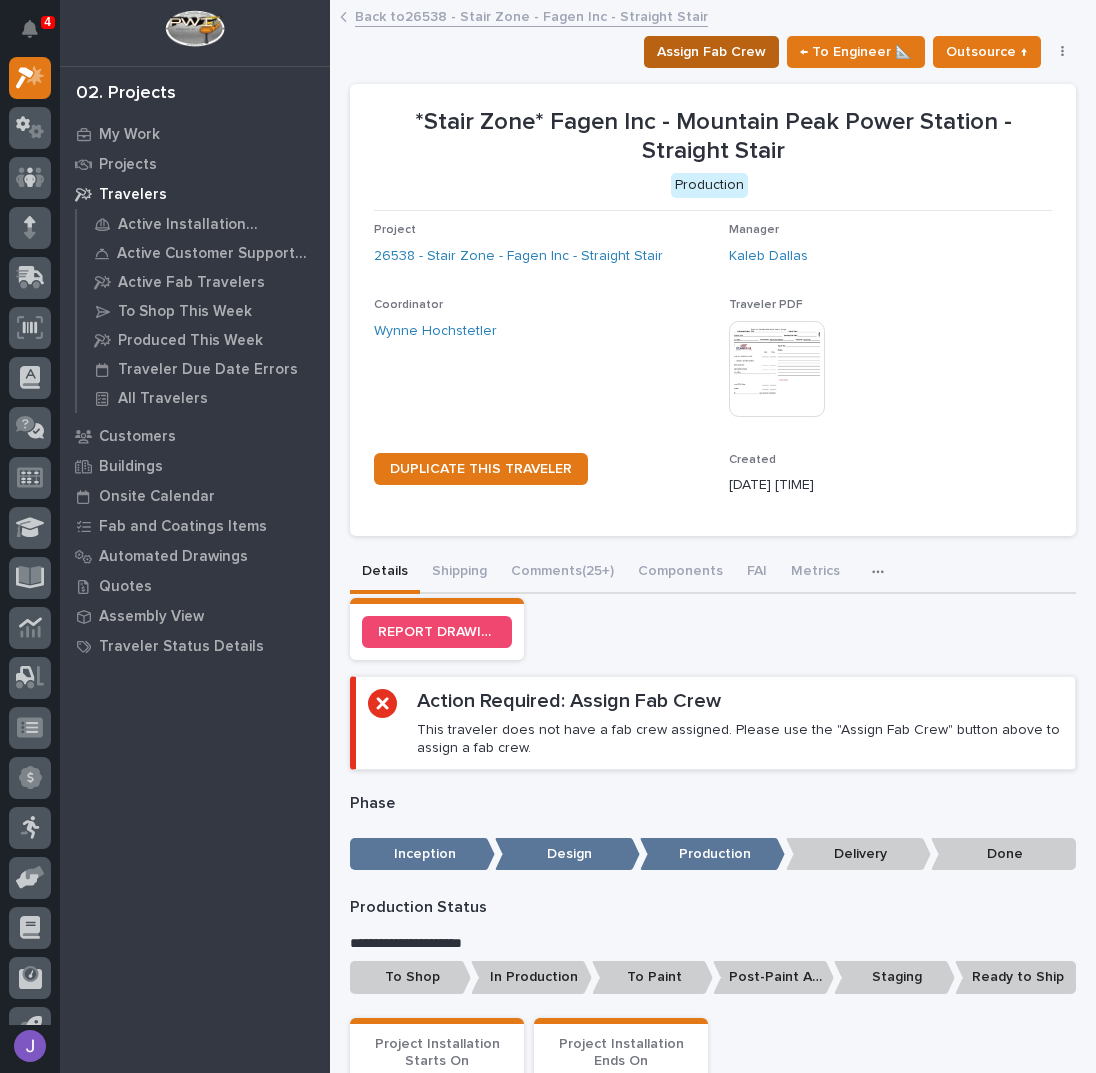 click on "Assign Fab Crew" at bounding box center [711, 52] 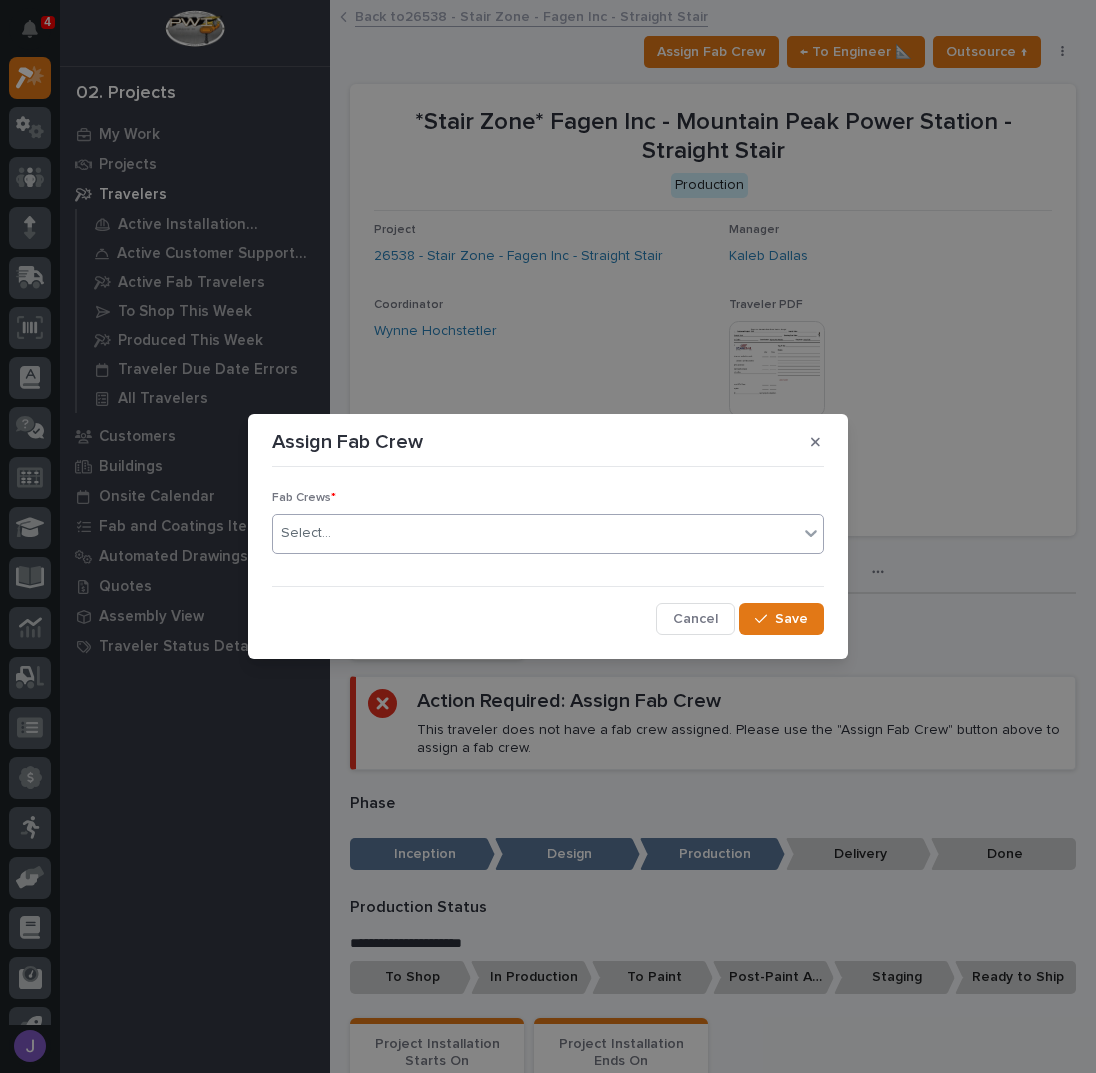 click on "Select..." at bounding box center (535, 533) 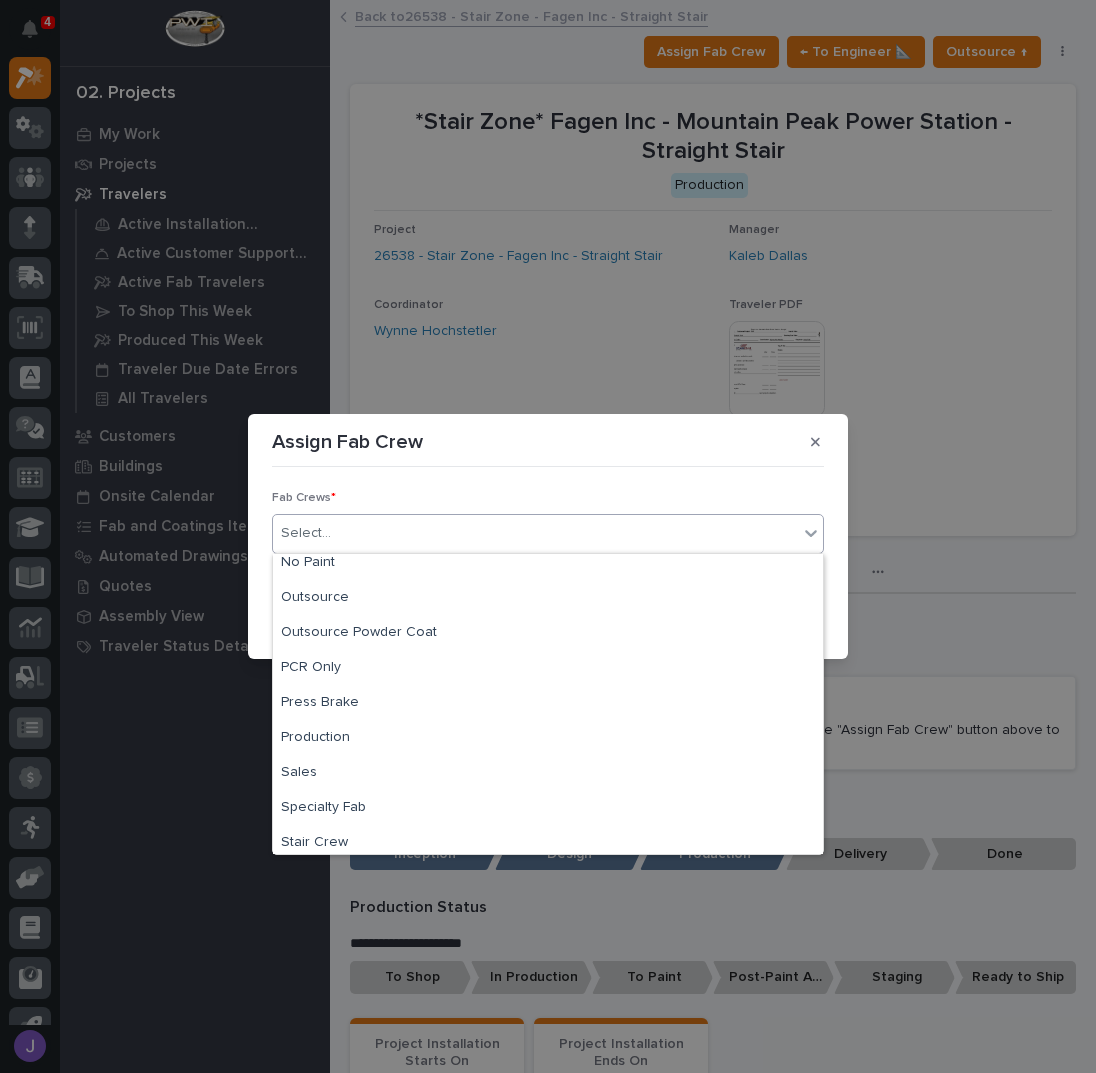scroll, scrollTop: 470, scrollLeft: 0, axis: vertical 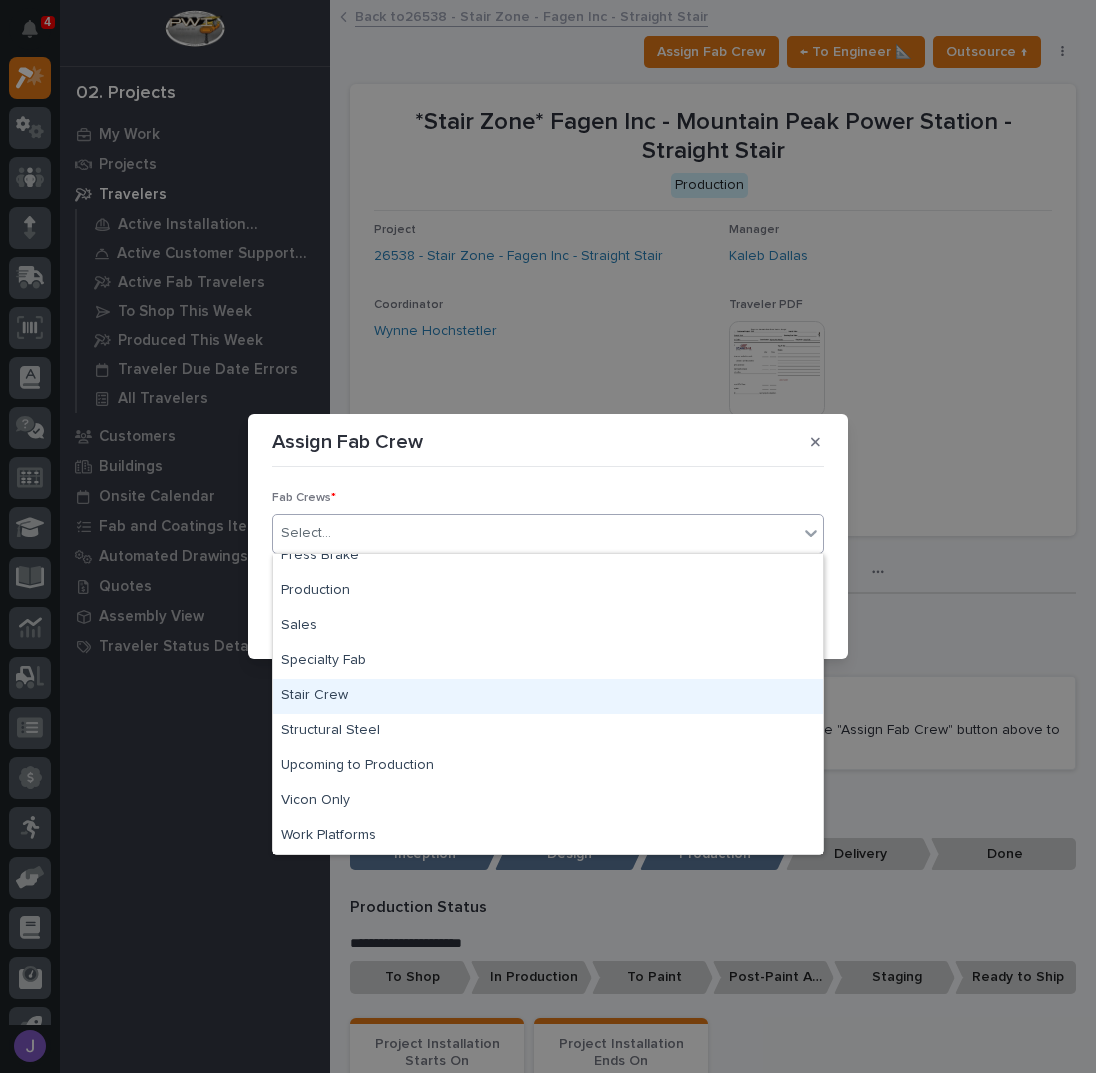click on "Stair Crew" at bounding box center (548, 696) 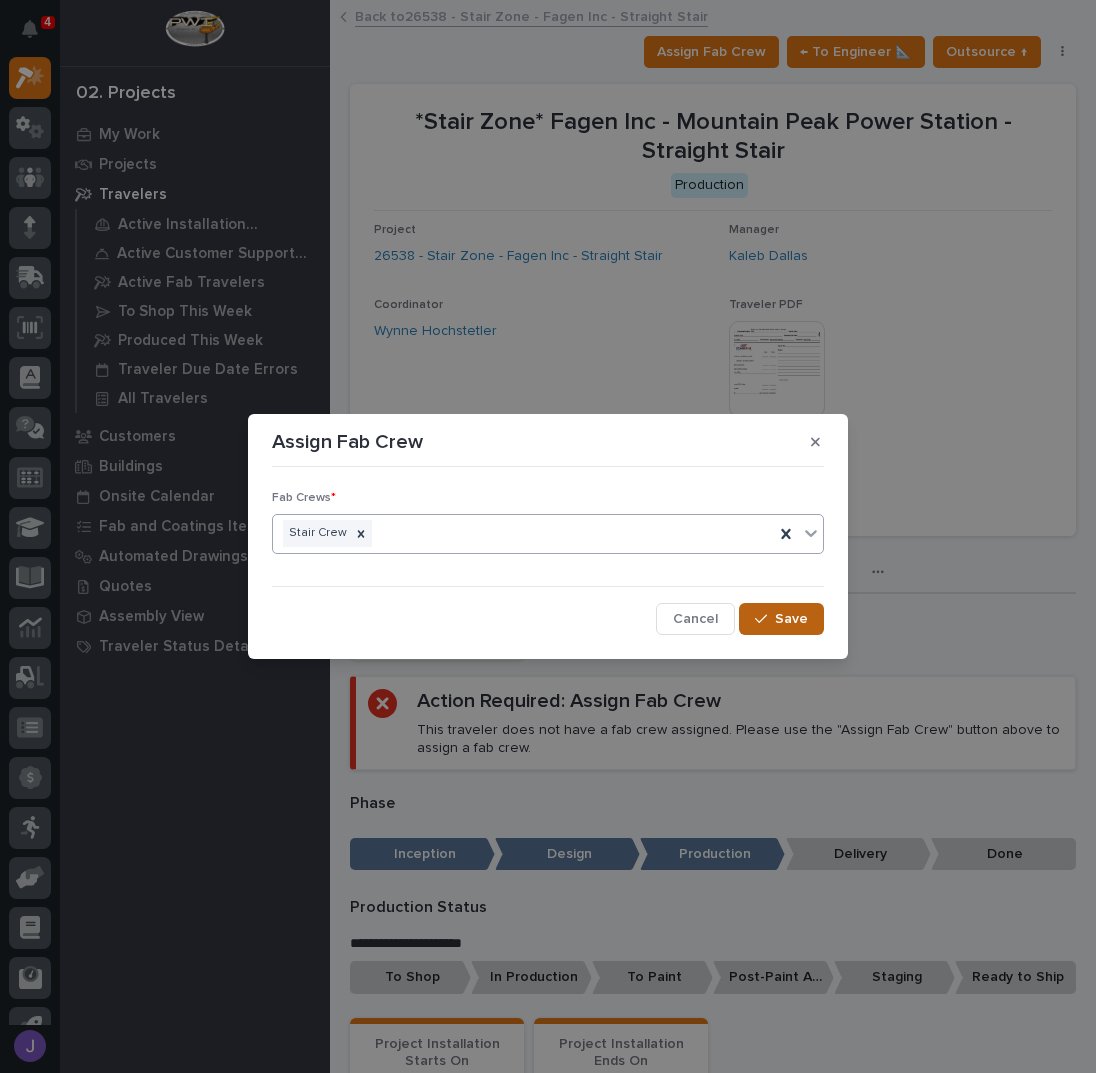 click on "Save" at bounding box center (781, 619) 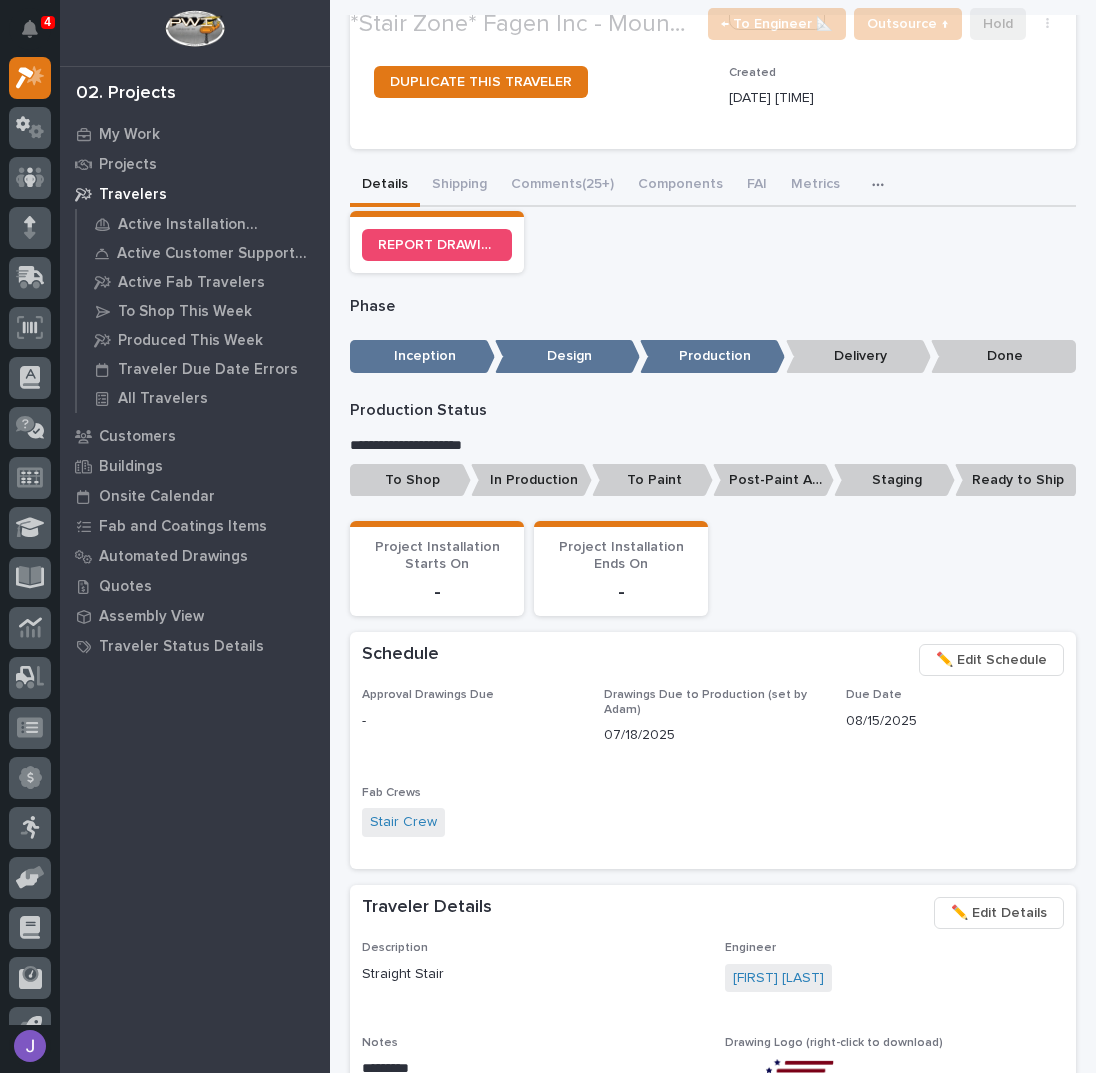 scroll, scrollTop: 400, scrollLeft: 0, axis: vertical 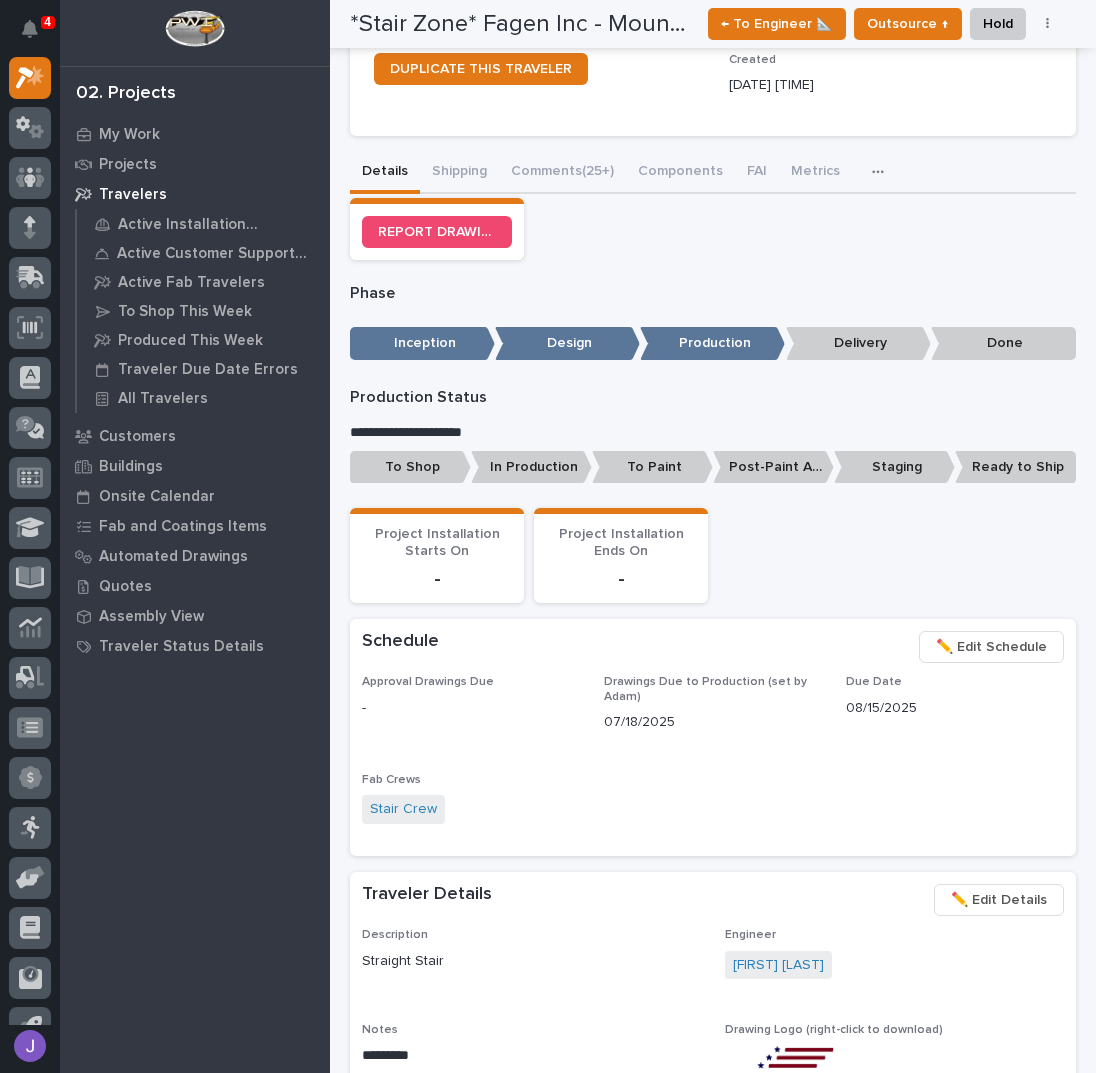 click on "To Shop" at bounding box center [410, 467] 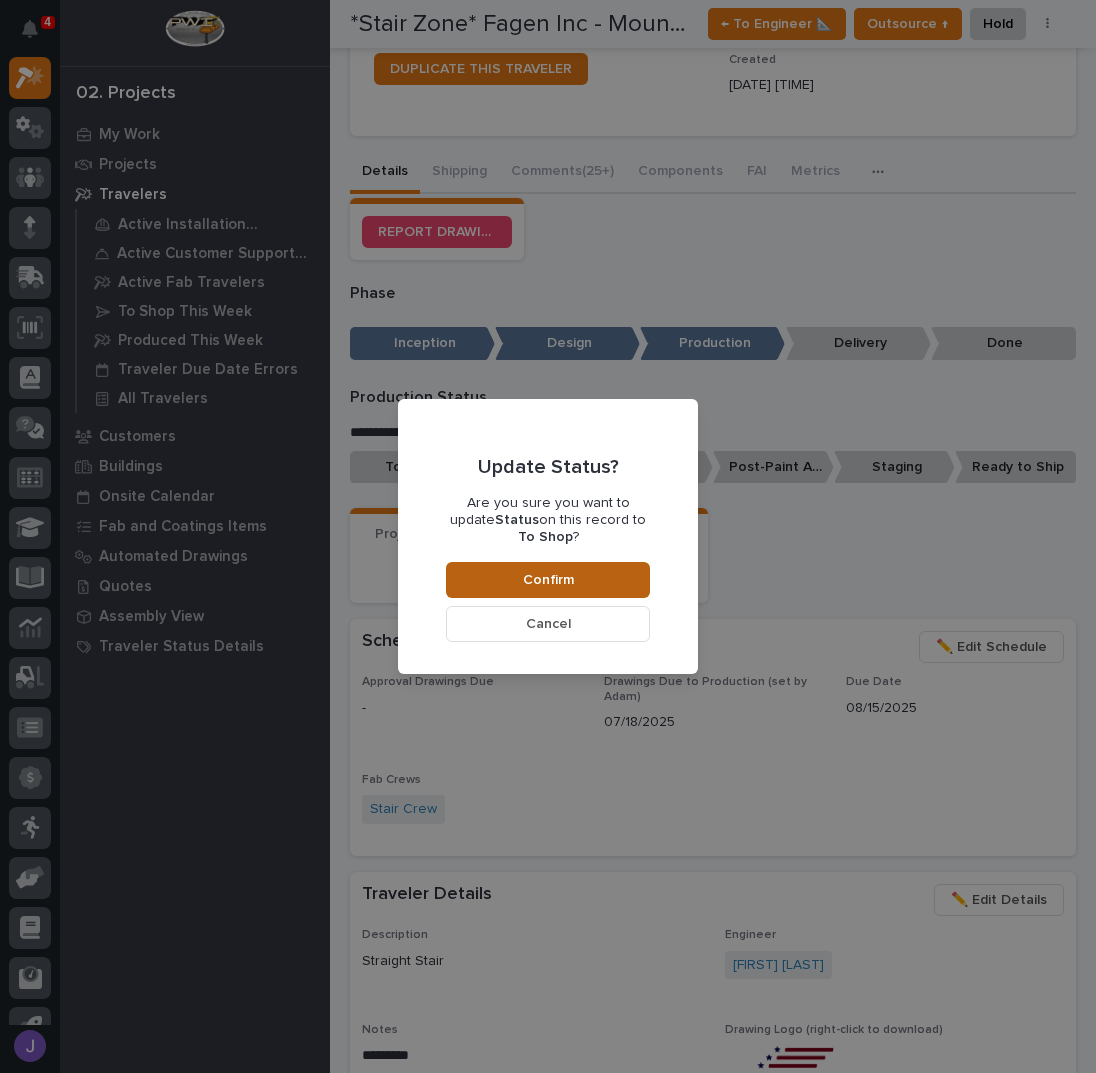 click on "Confirm" at bounding box center [548, 580] 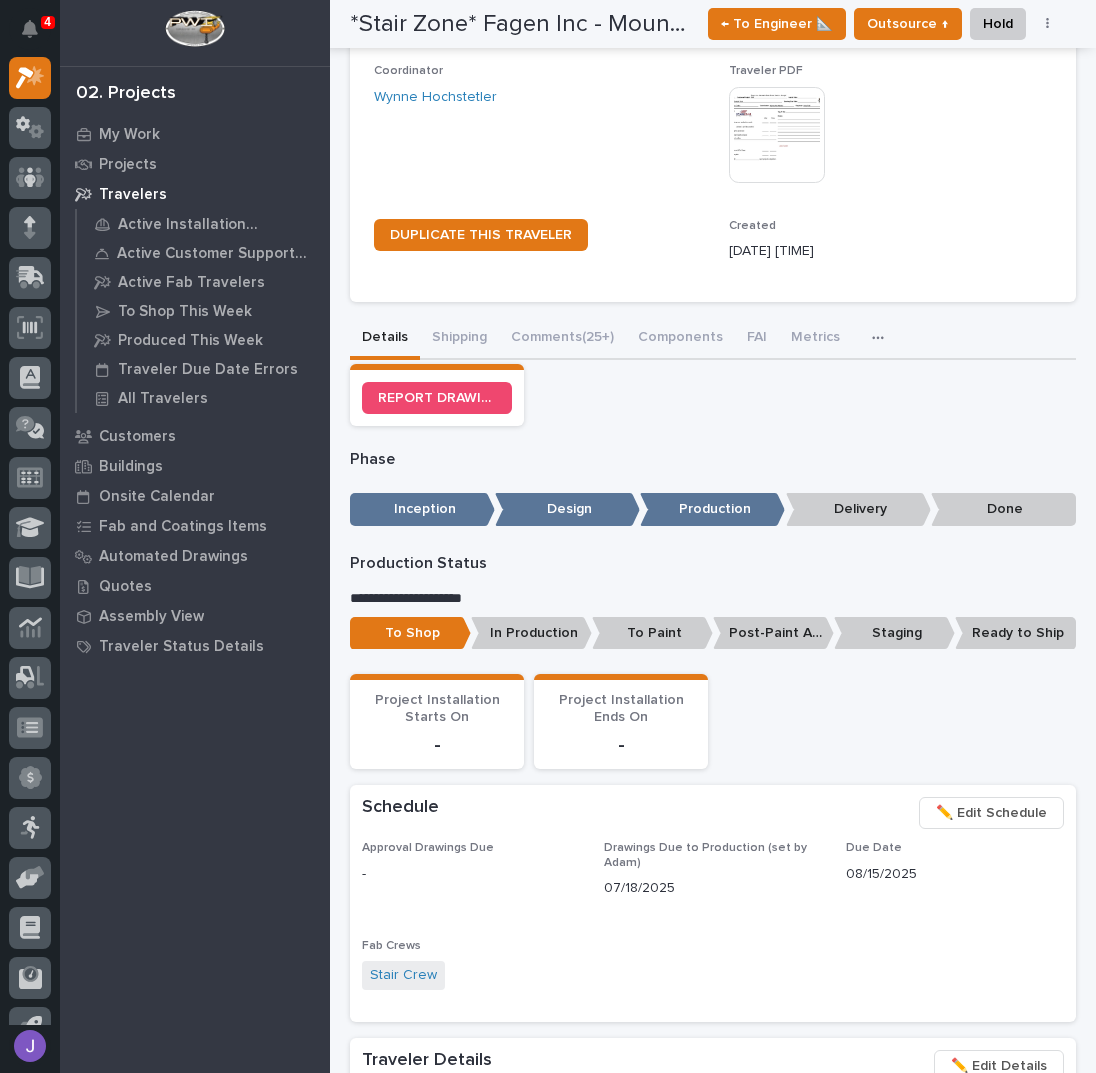 scroll, scrollTop: 0, scrollLeft: 0, axis: both 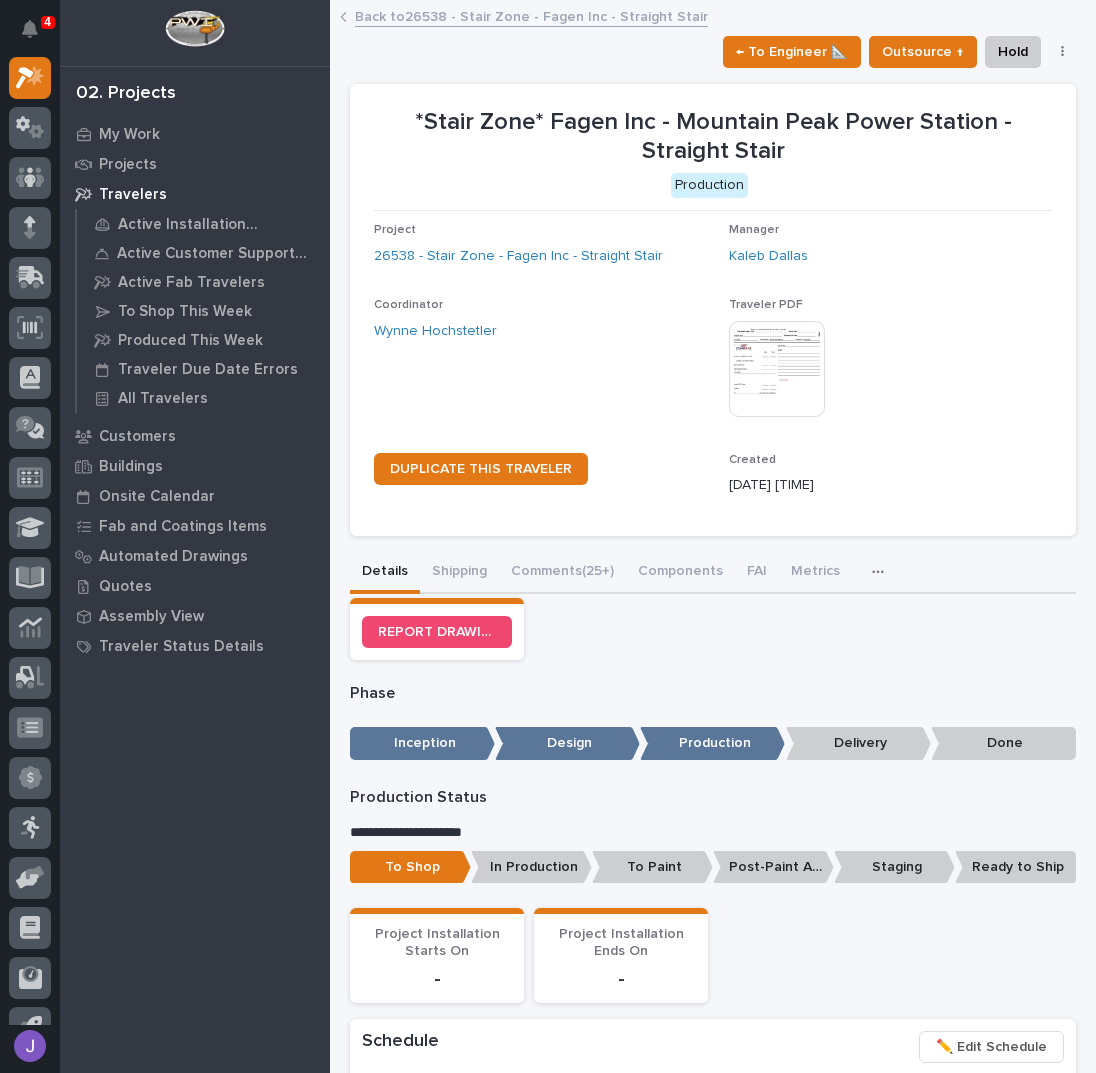 click on "Back to  26538 - Stair Zone - Fagen Inc - Straight Stair" at bounding box center (531, 15) 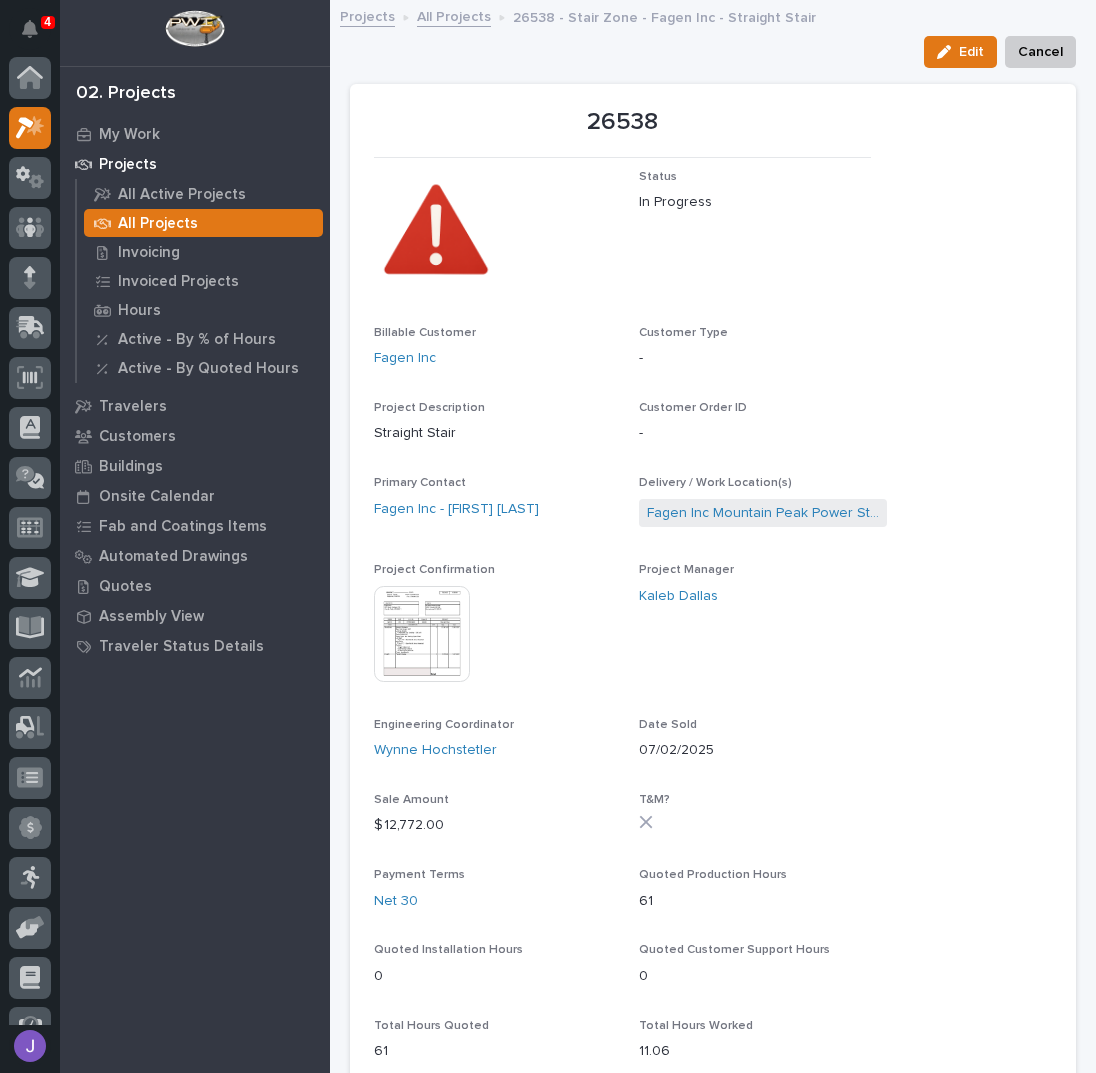 scroll, scrollTop: 50, scrollLeft: 0, axis: vertical 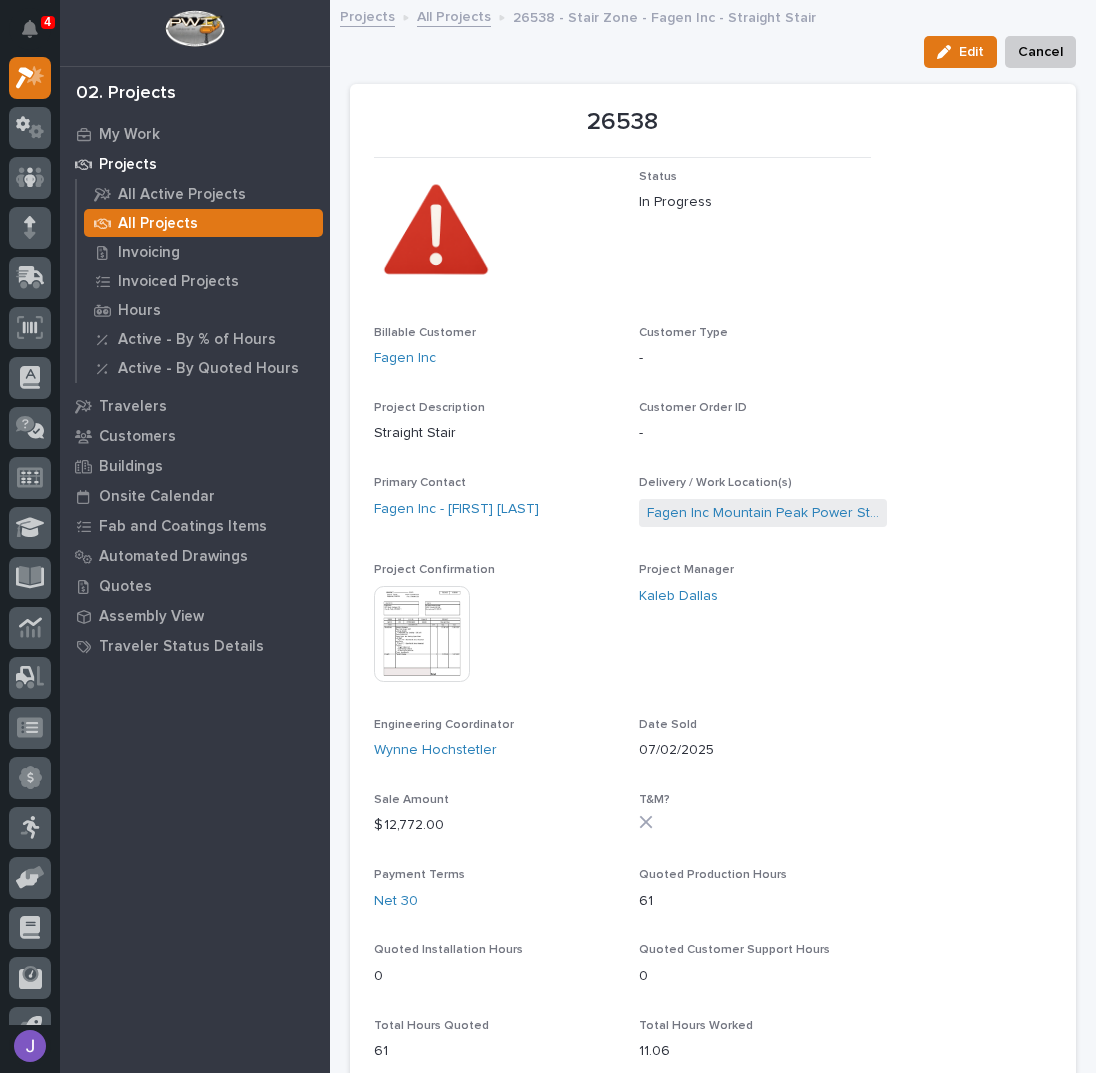 click at bounding box center [422, 634] 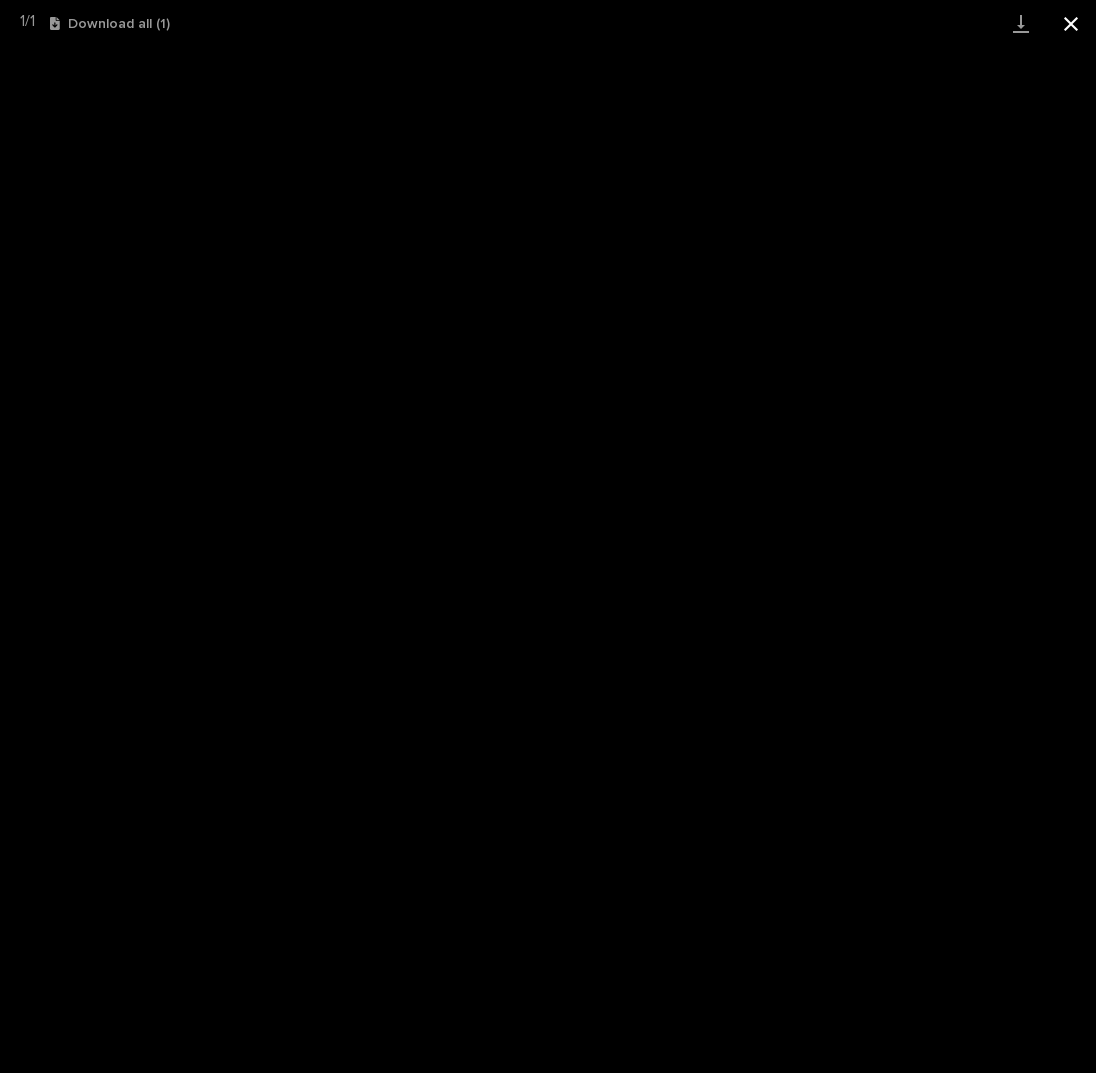 click at bounding box center (1071, 23) 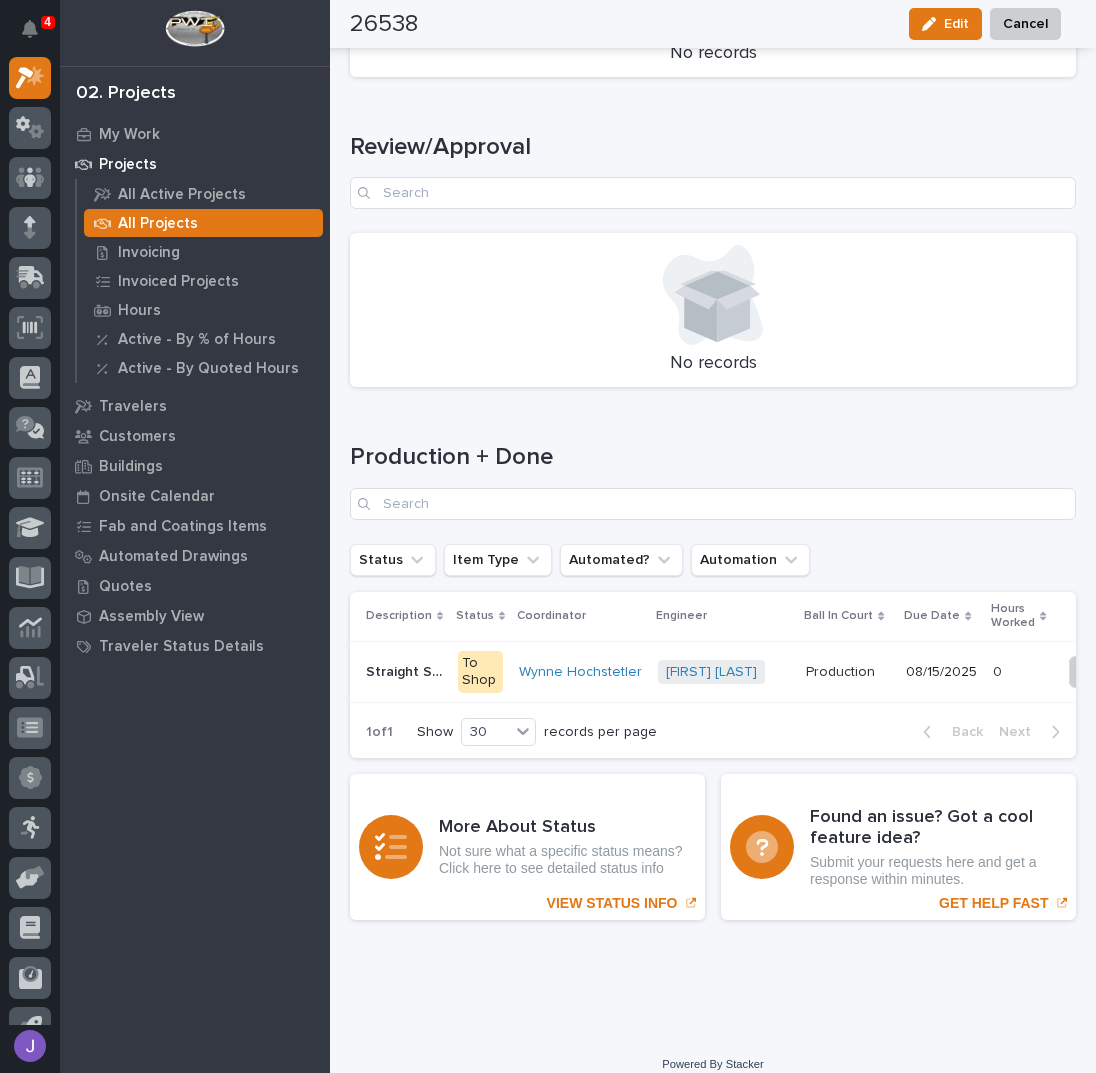 scroll, scrollTop: 2558, scrollLeft: 0, axis: vertical 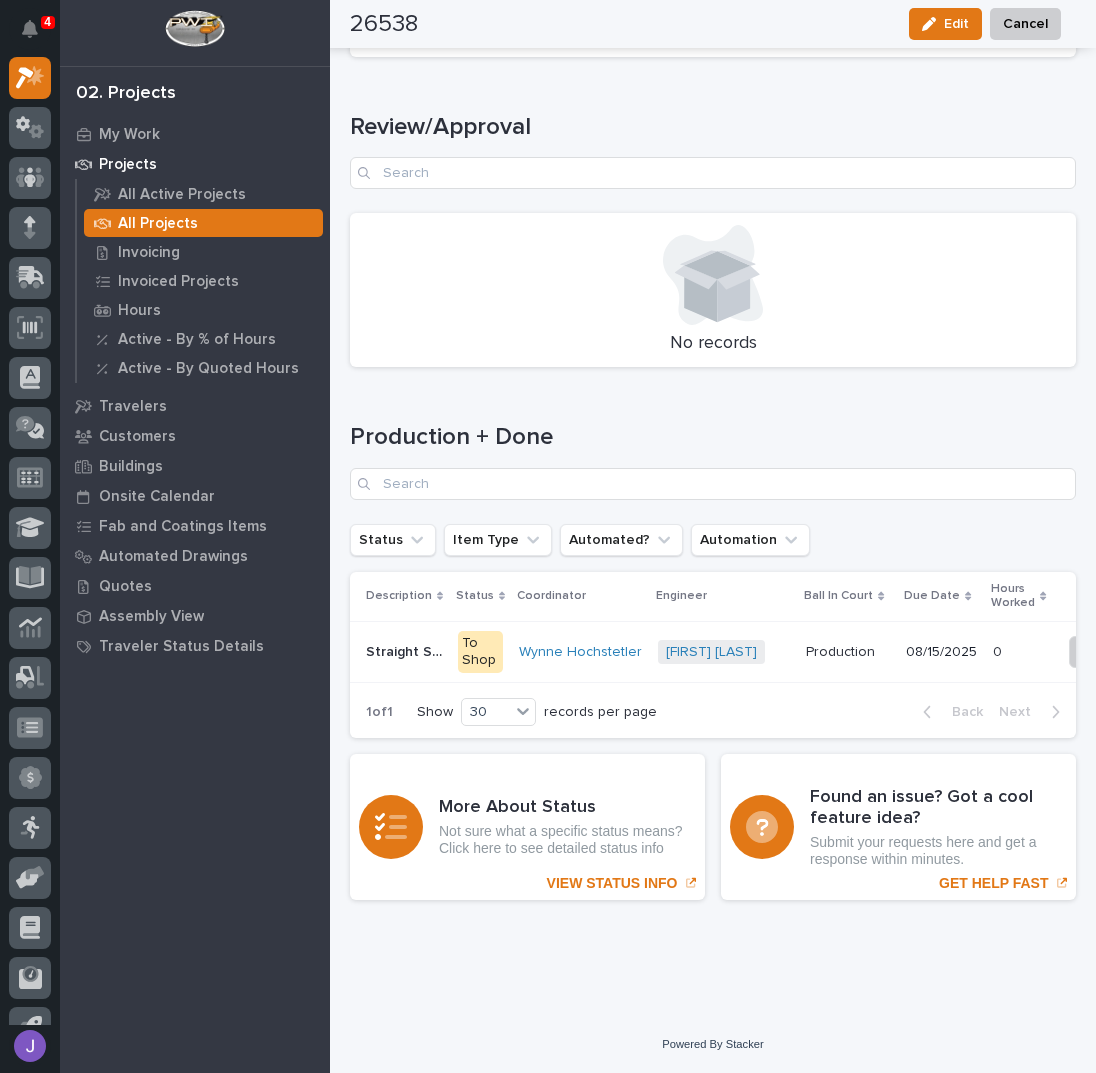 click on "To Shop" at bounding box center (480, 652) 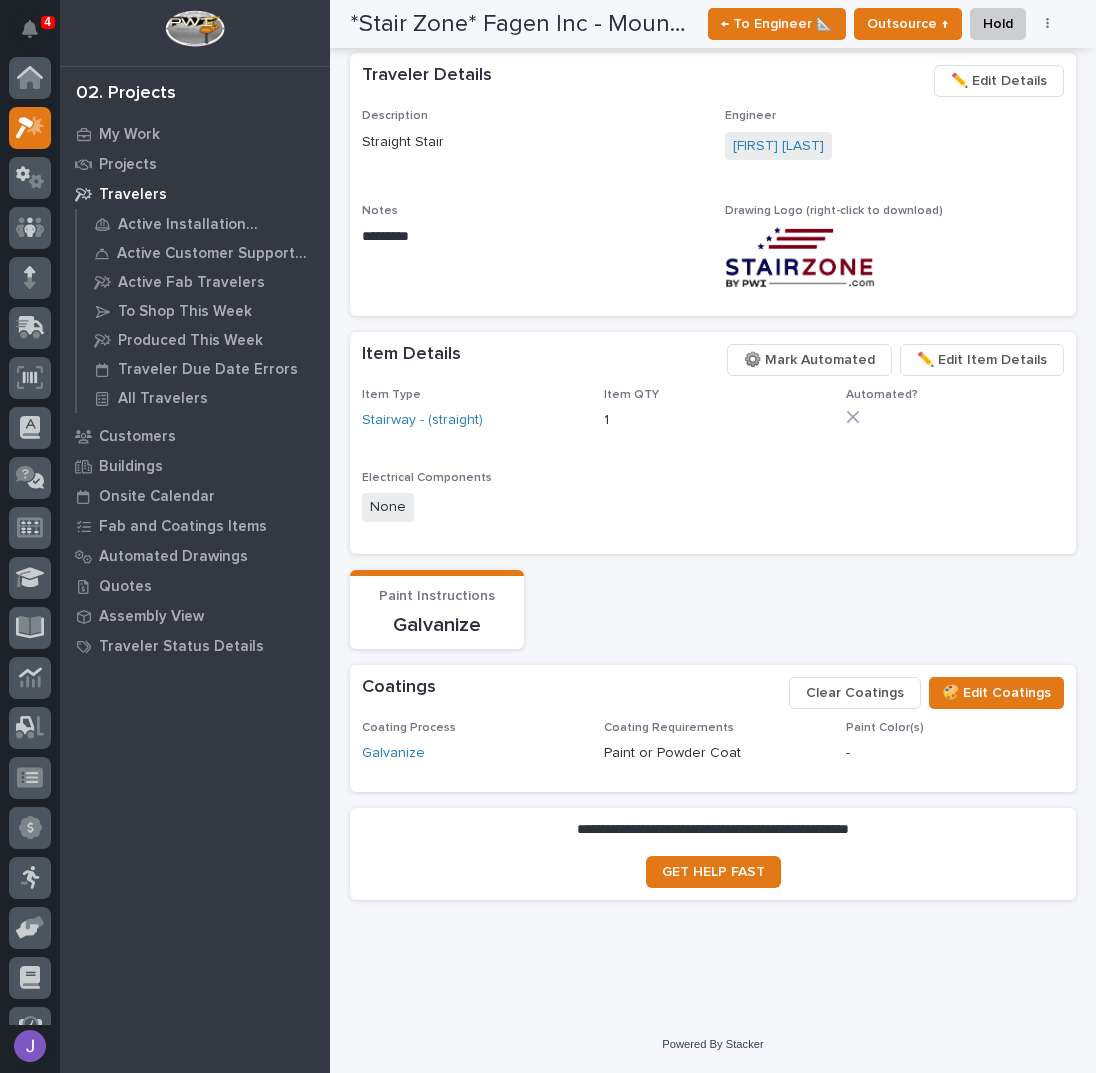 scroll, scrollTop: 1217, scrollLeft: 0, axis: vertical 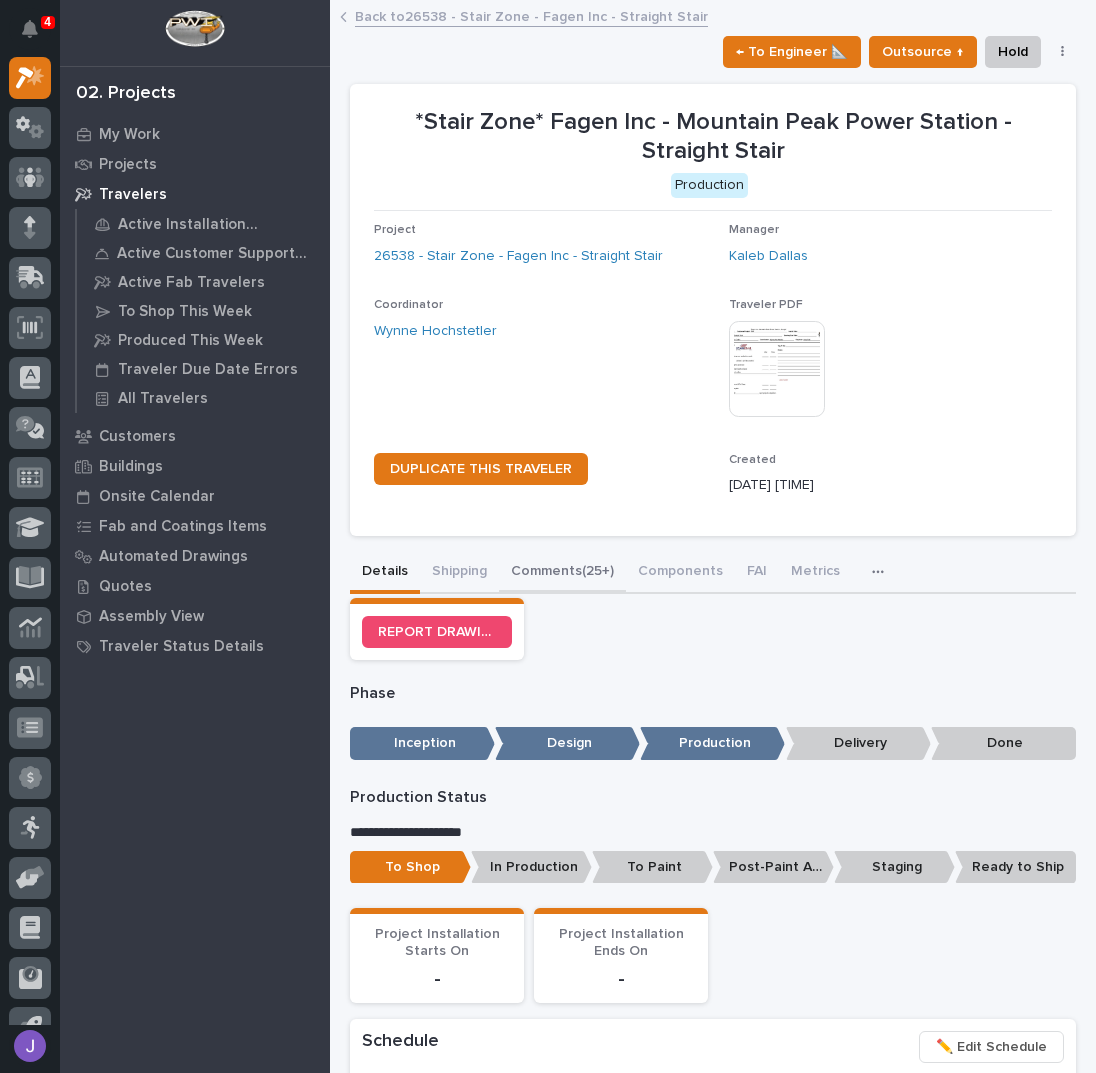 click on "Comments  (25+)" at bounding box center (562, 573) 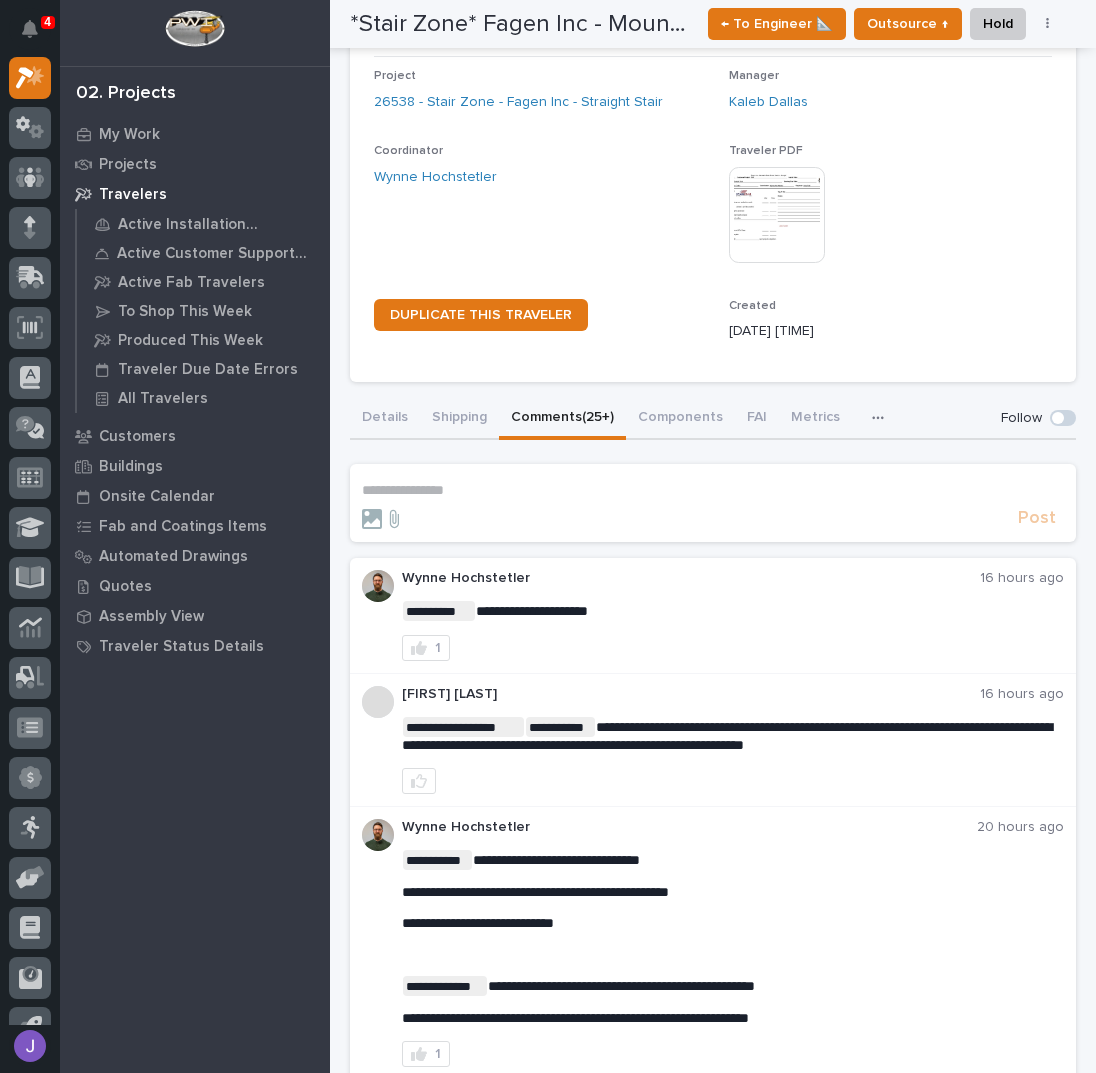 scroll, scrollTop: 0, scrollLeft: 0, axis: both 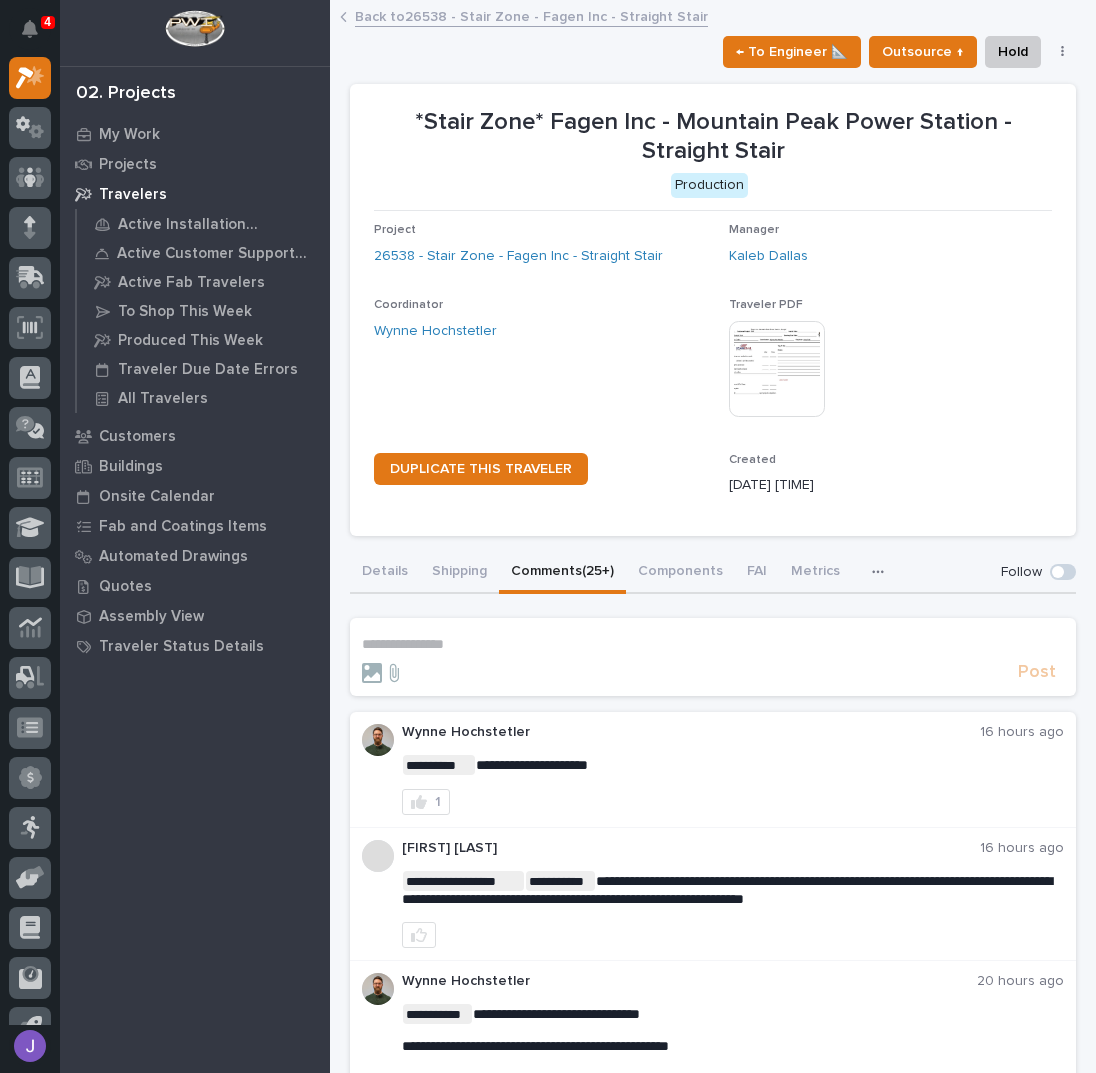 click on "**********" at bounding box center (713, 644) 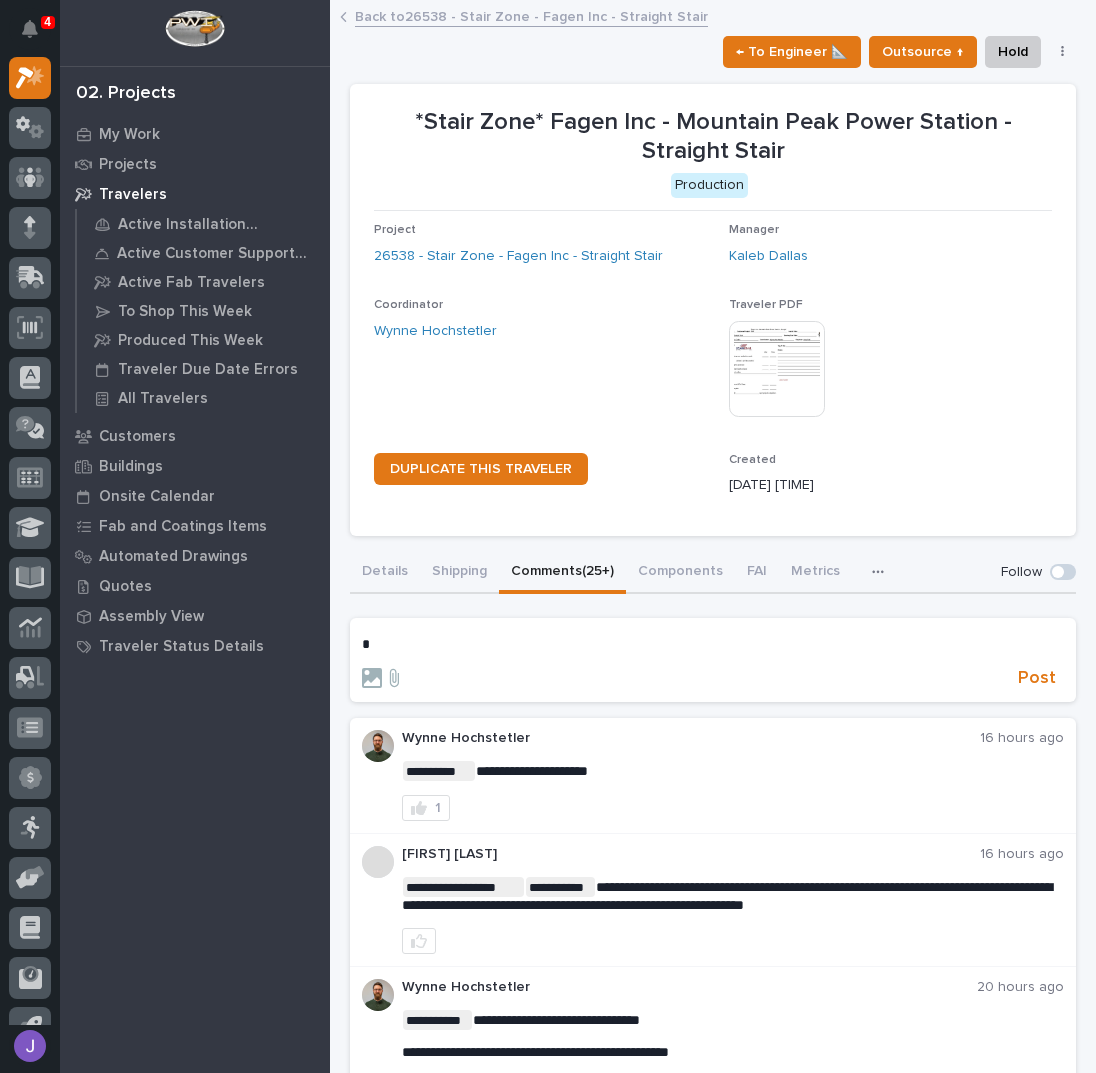 type 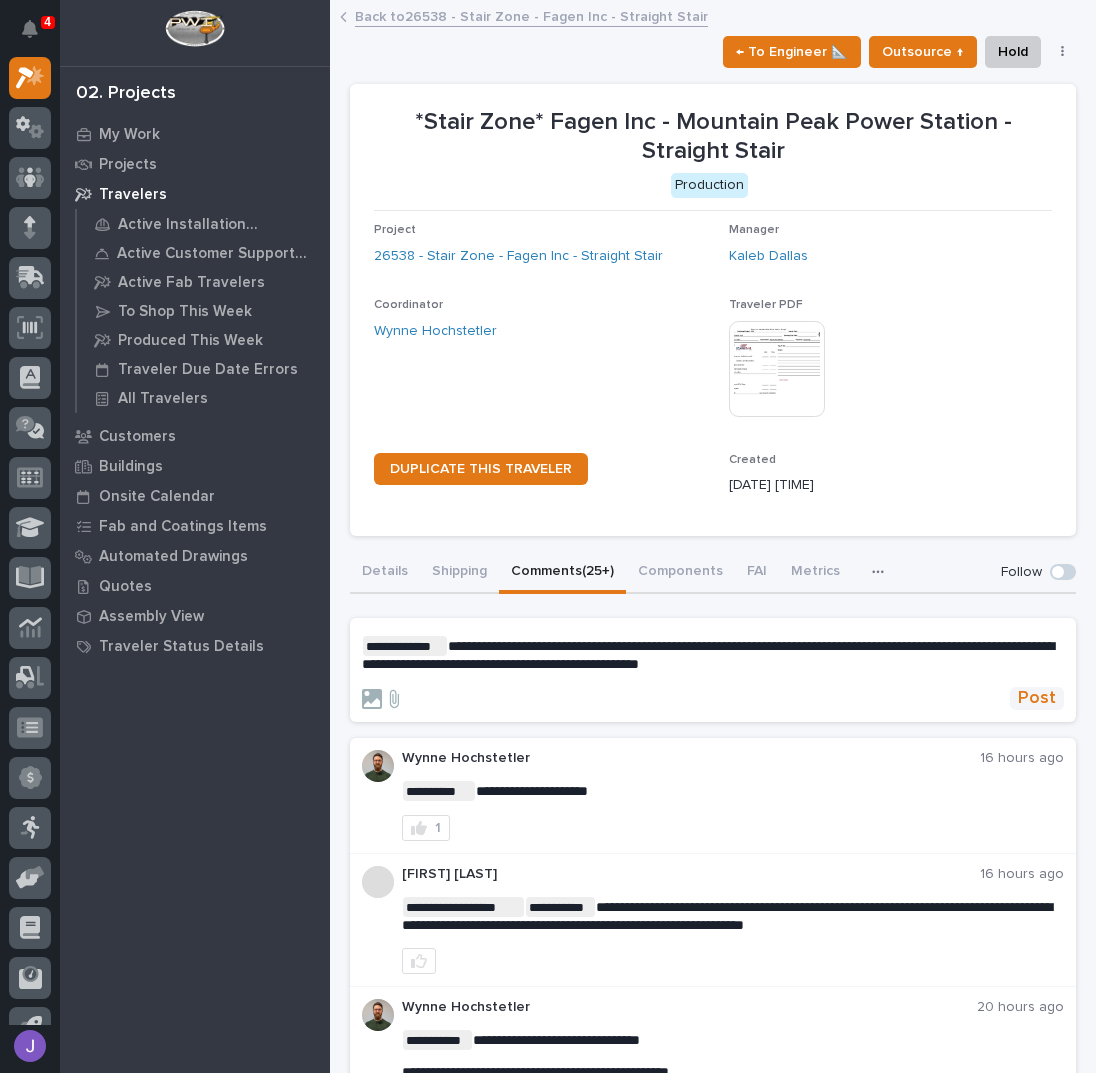 click on "Post" at bounding box center [1037, 698] 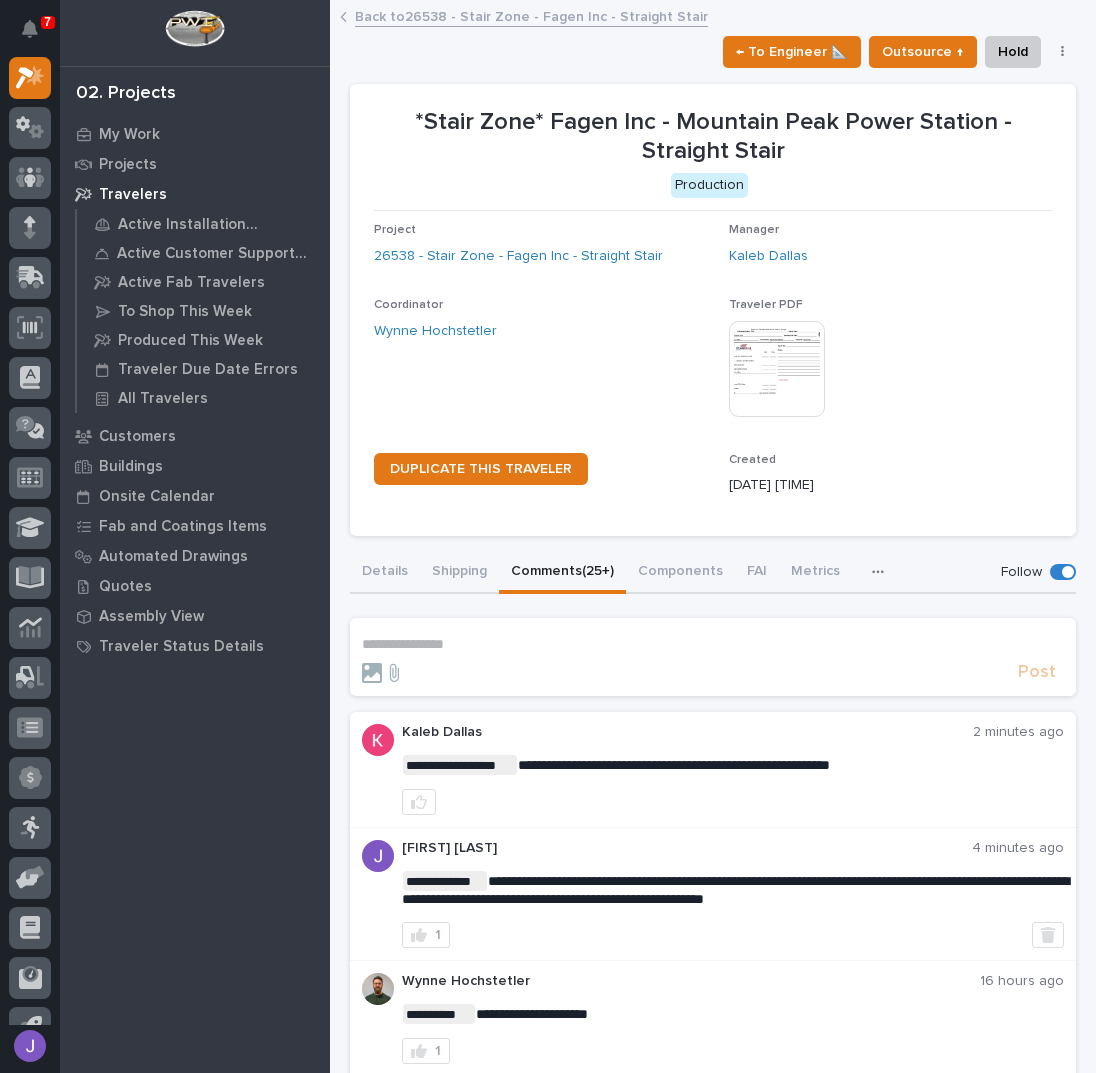 click on "Back to  26538 - Stair Zone - Fagen Inc - Straight Stair" at bounding box center [531, 15] 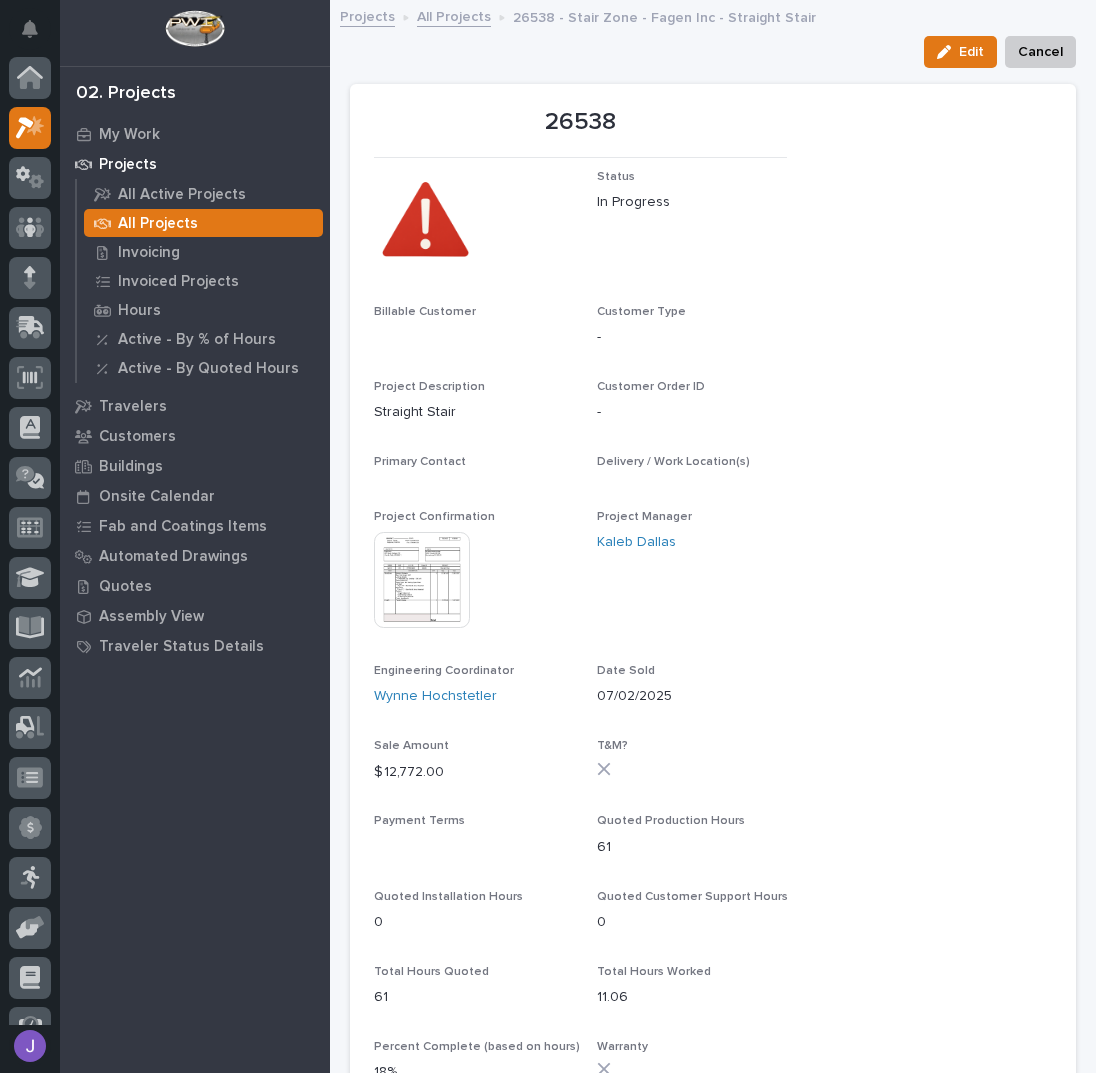 scroll, scrollTop: 50, scrollLeft: 0, axis: vertical 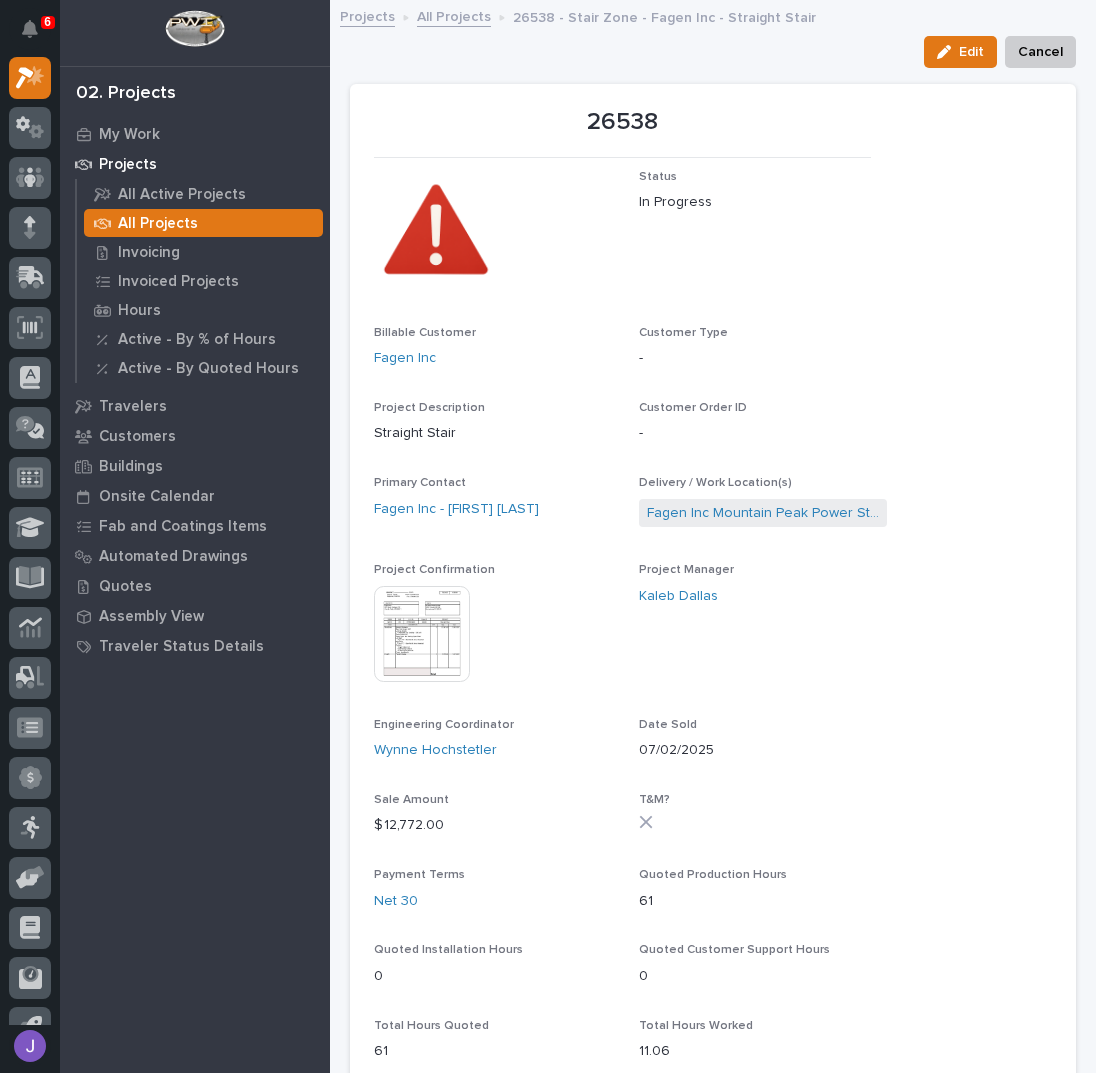 click on "All Projects" at bounding box center [454, 15] 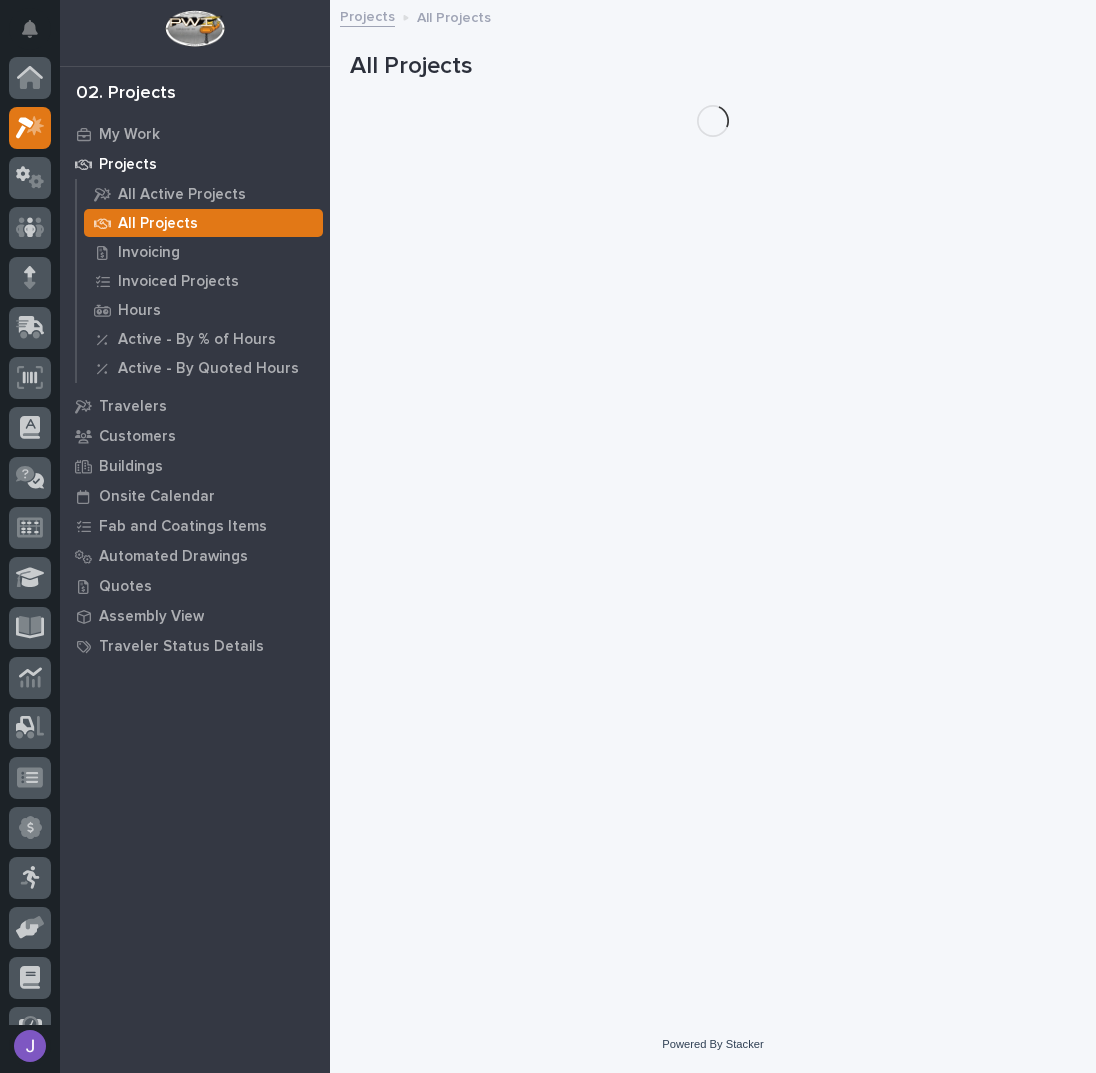 scroll, scrollTop: 50, scrollLeft: 0, axis: vertical 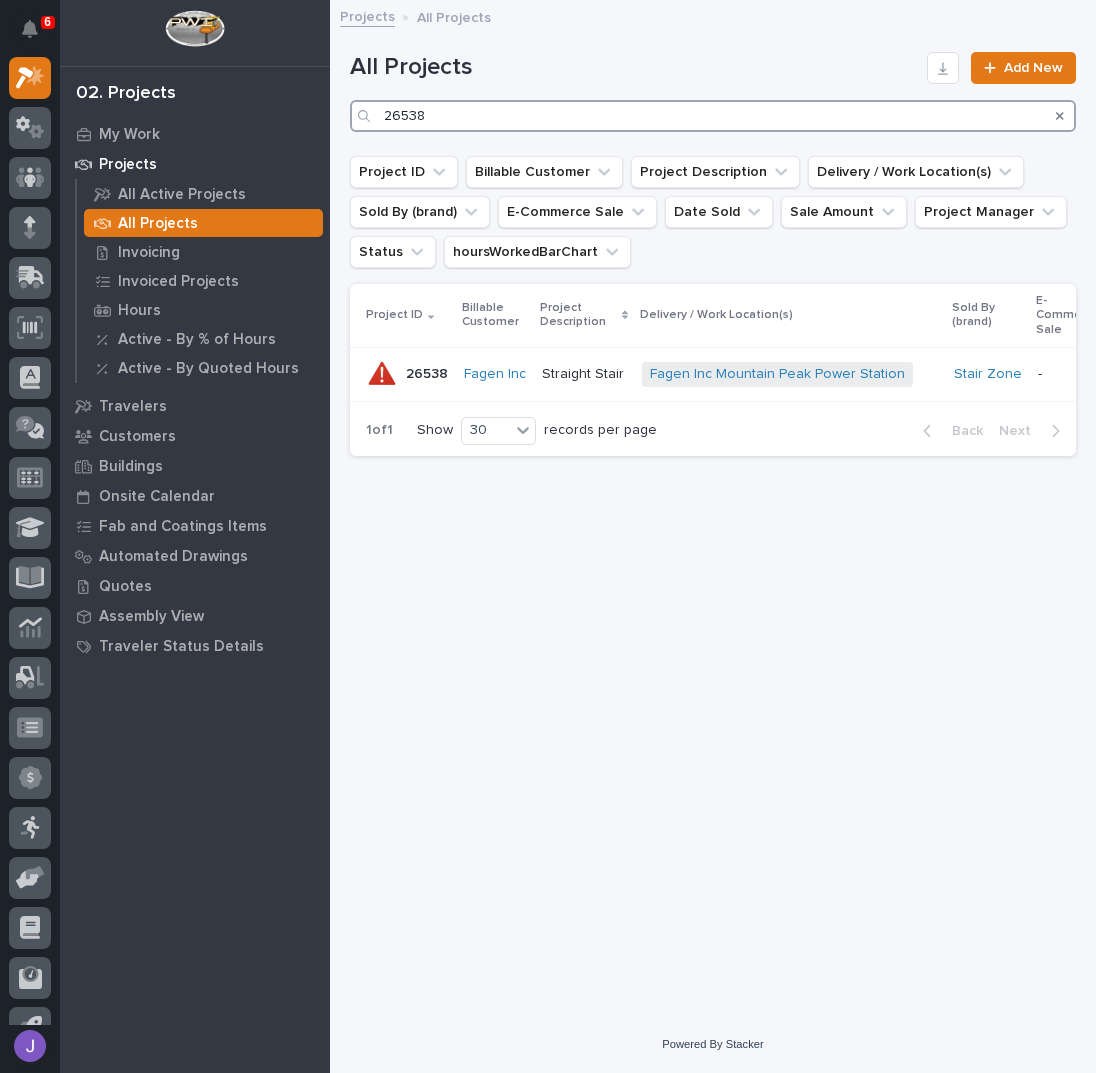 click on "26538" at bounding box center [713, 116] 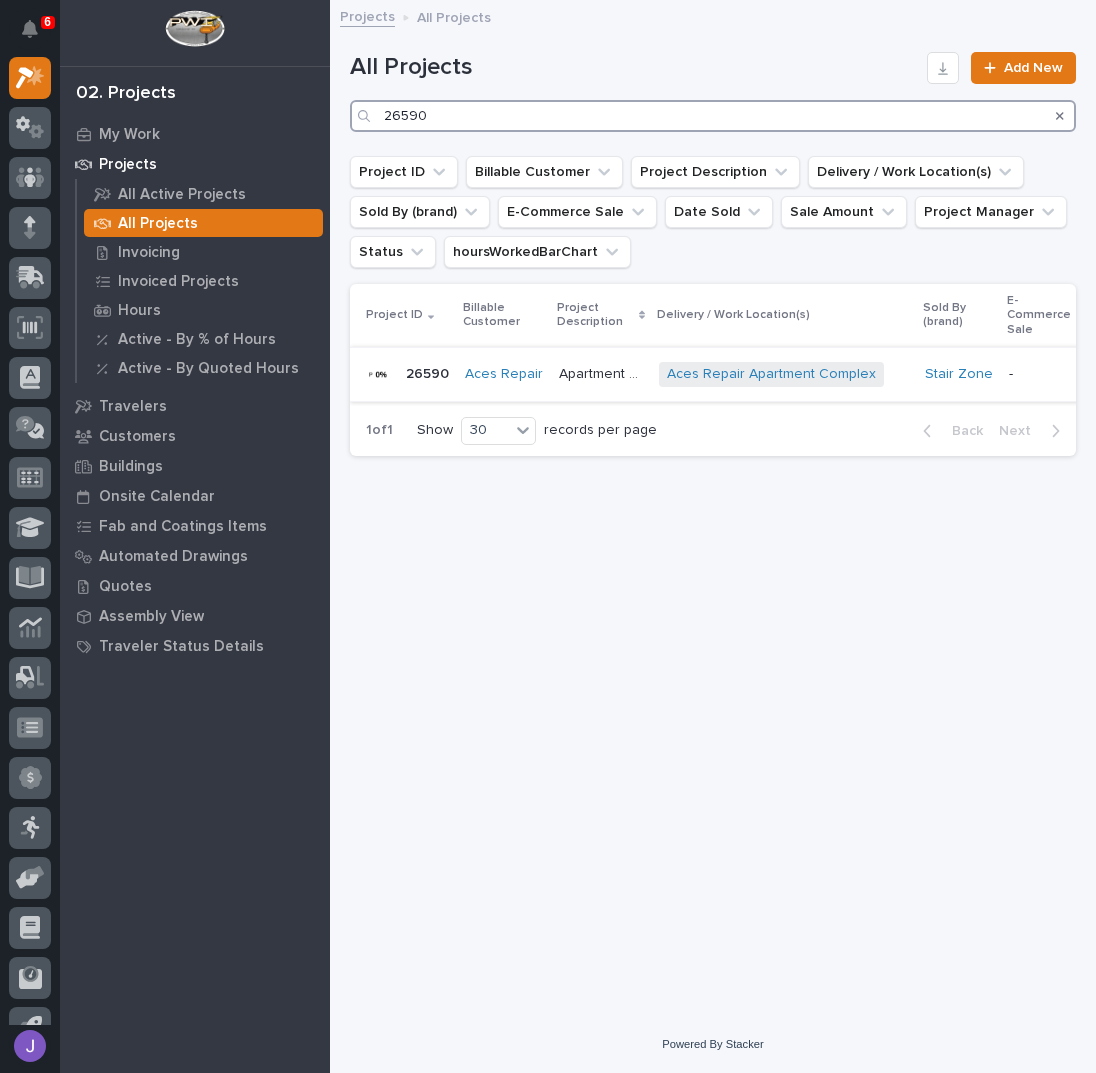 type on "26590" 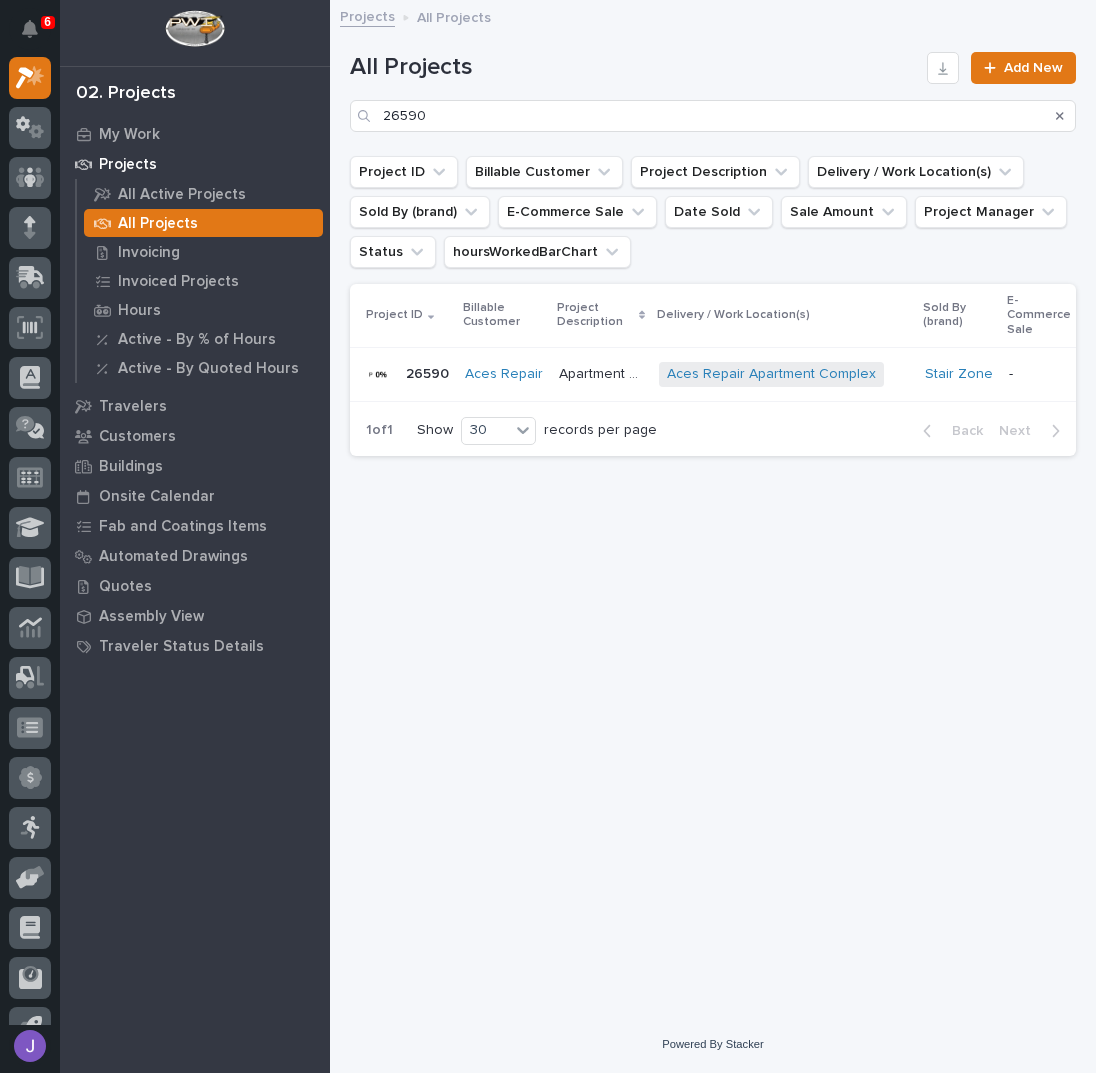 click on "Apartment Complex" at bounding box center [603, 372] 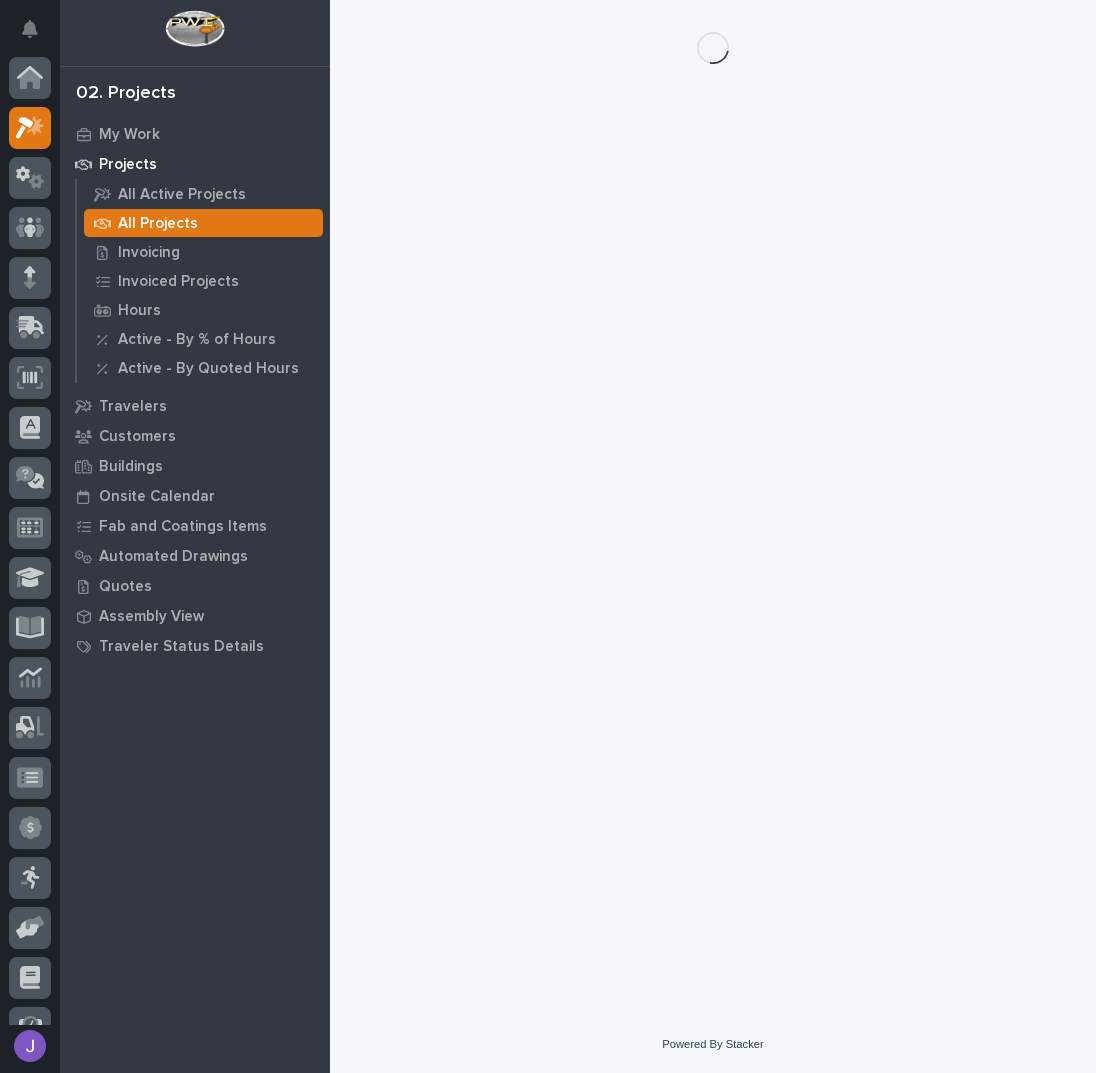 scroll, scrollTop: 50, scrollLeft: 0, axis: vertical 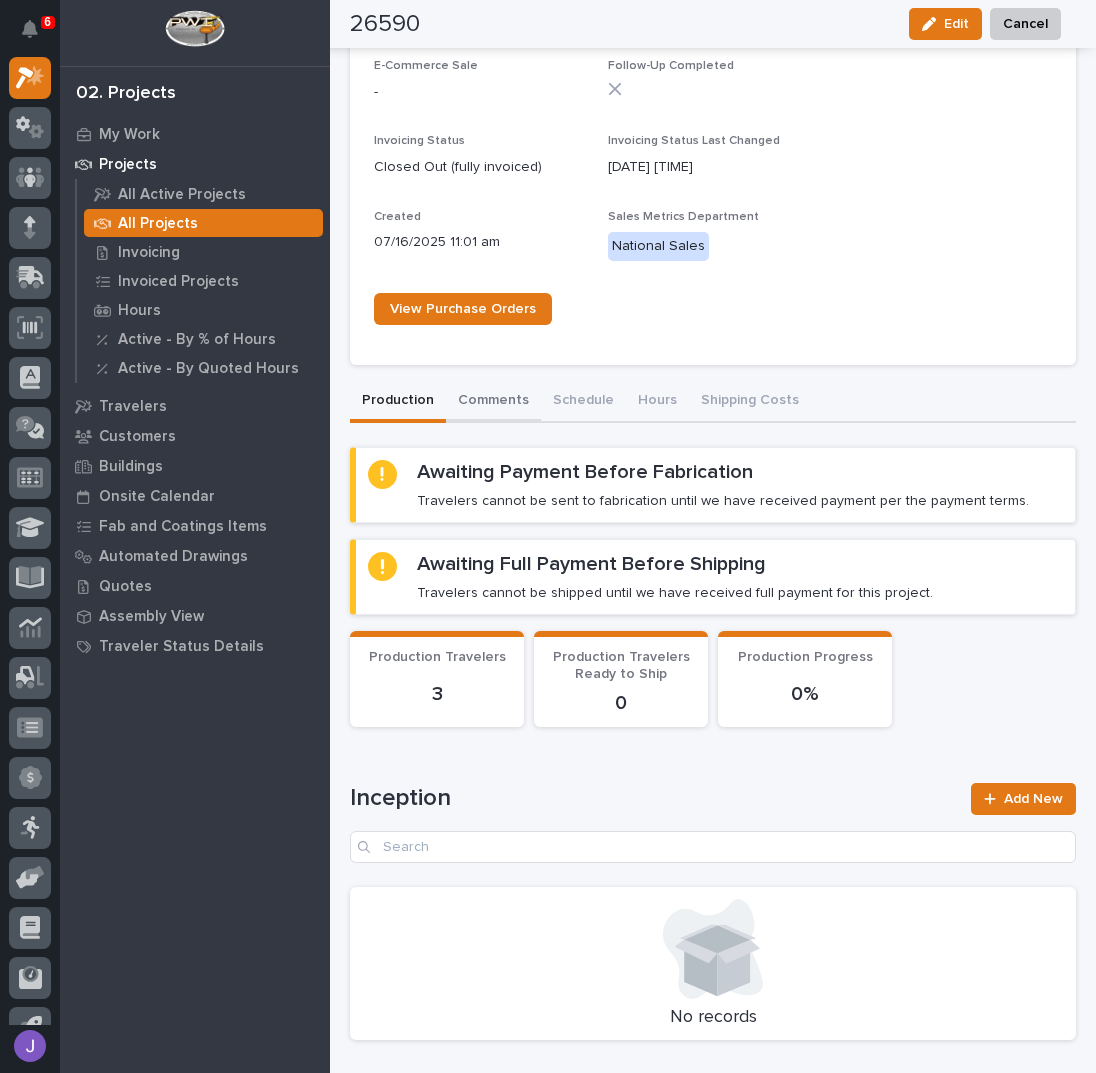 click on "26590 Status In Progress Billable Customer Aces Repair   Customer Type End User   Project Description Apartment Complex Customer Order ID - Primary Contact Aces Repair - [FIRST]   Delivery / Work Location(s) Aces Repair Apartment Complex   Project Confirmation This file cannot be opened Download File Project Manager [FIRST] [LAST]   Engineering Coordinator - Date Sold 07/16/2025 Sale Amount $ 22,922.00 T&M? Payment Terms 100%   Payment Status NOT PAID Quoted Production Hours 90 Quoted Installation Hours 0 Quoted Customer Support Hours 0 Total Hours Quoted 90 Total Hours Worked 0 Percent Complete (based on hours) 0% Warranty Crews Involved Production E-Commerce Sale - Follow-Up Completed Invoicing Status Closed Out (fully invoiced) Invoicing Status Last Changed 07/17/2025 10:59 am Created 07/16/2025 11:01 am Sales Metrics Department National Sales View Purchase Orders Sorry, there was an error saving your record. Please try again. Please fill out the required fields below. Production Comments Schedule Hours 3 0" at bounding box center [713, 783] 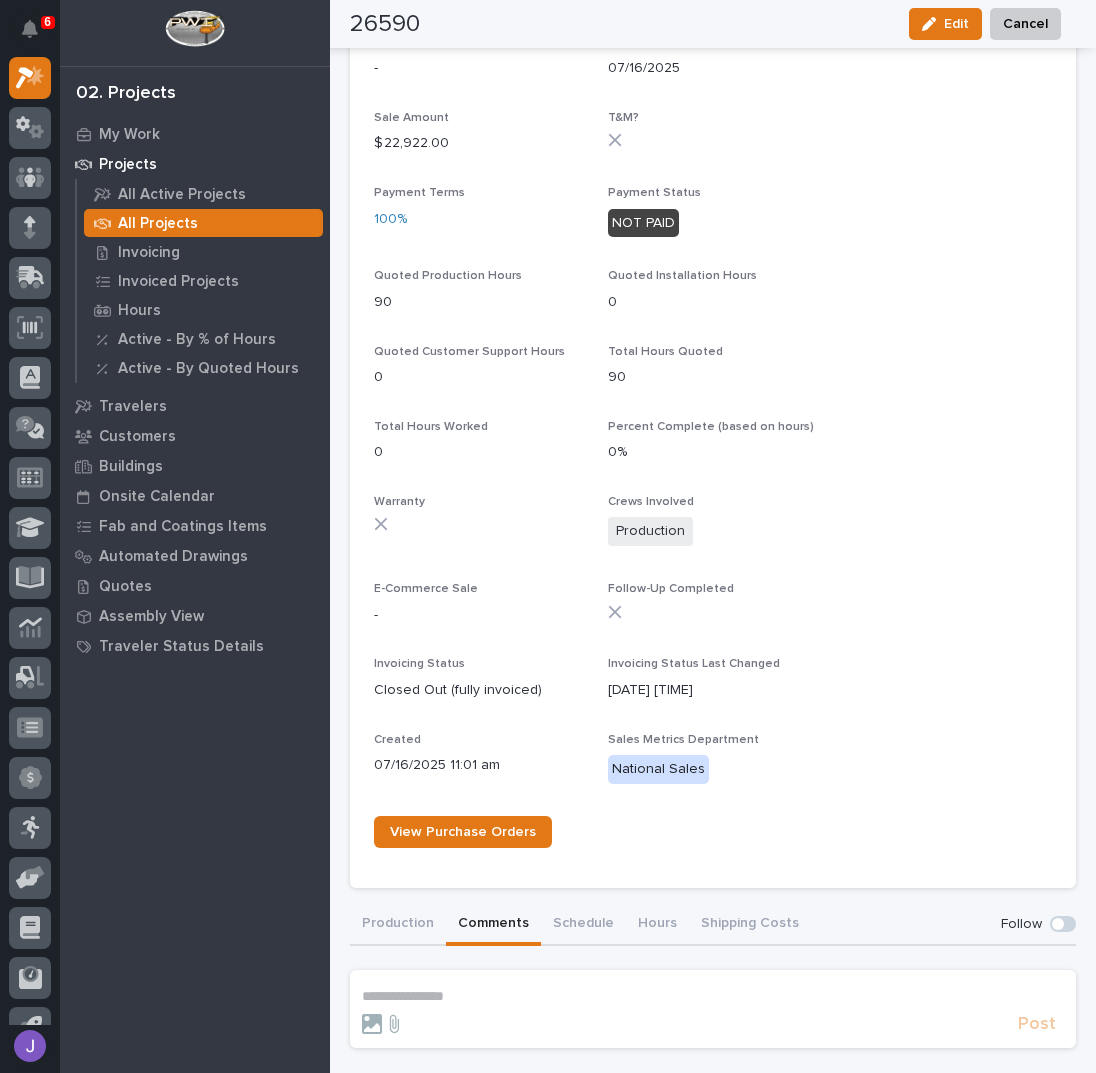 scroll, scrollTop: 752, scrollLeft: 0, axis: vertical 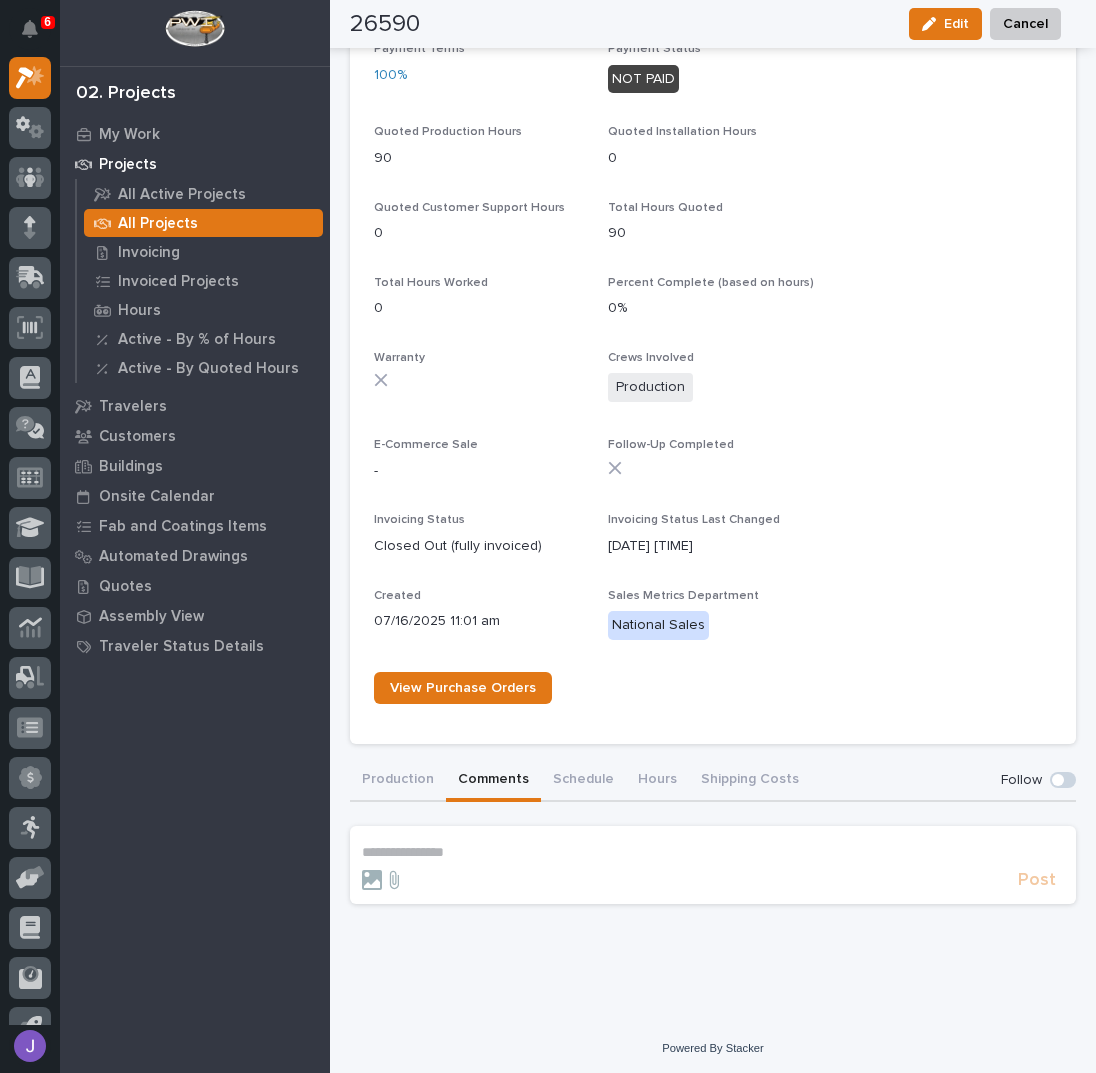 click on "**********" at bounding box center [713, 852] 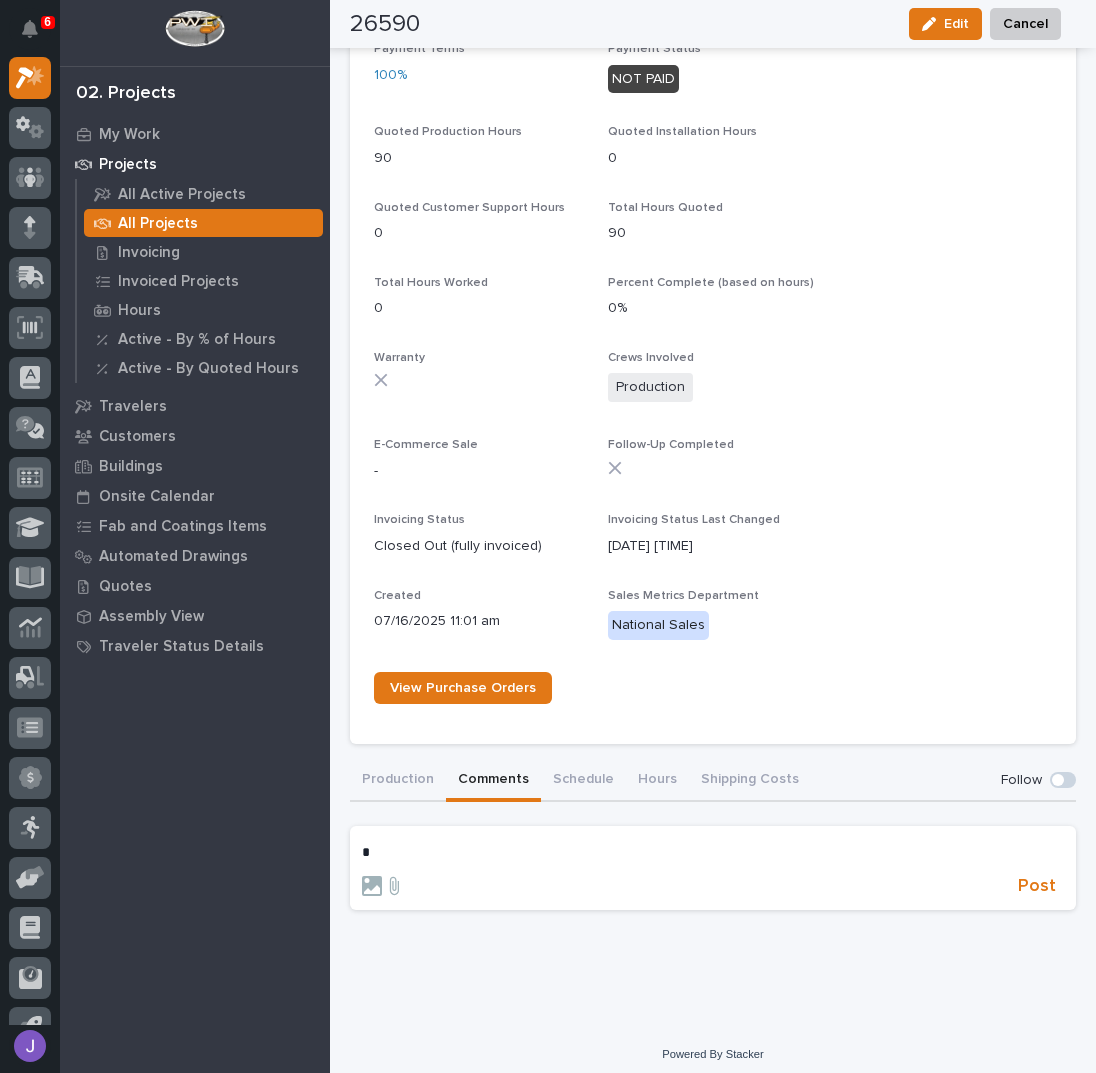 type 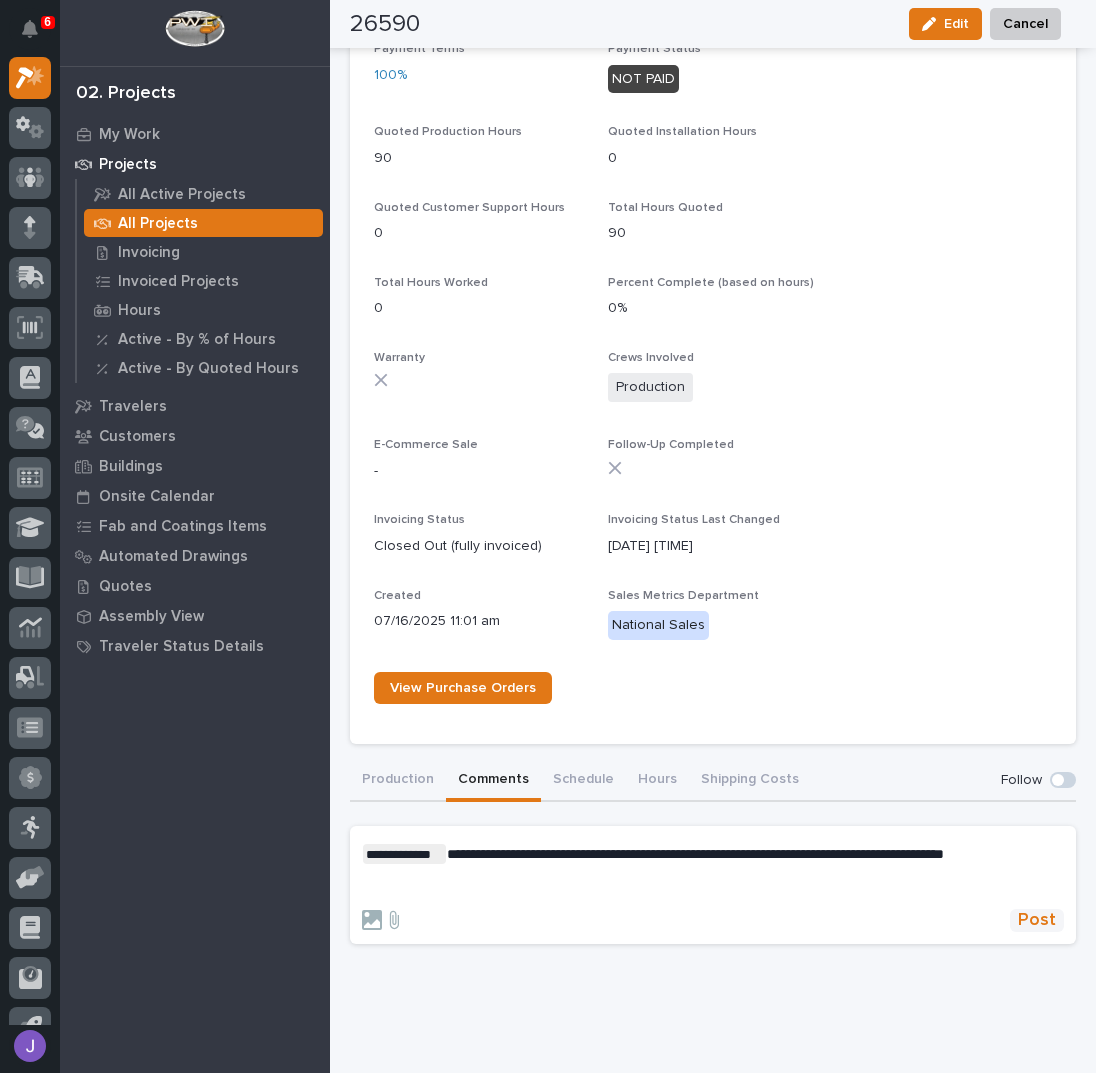 click on "Post" at bounding box center [1037, 920] 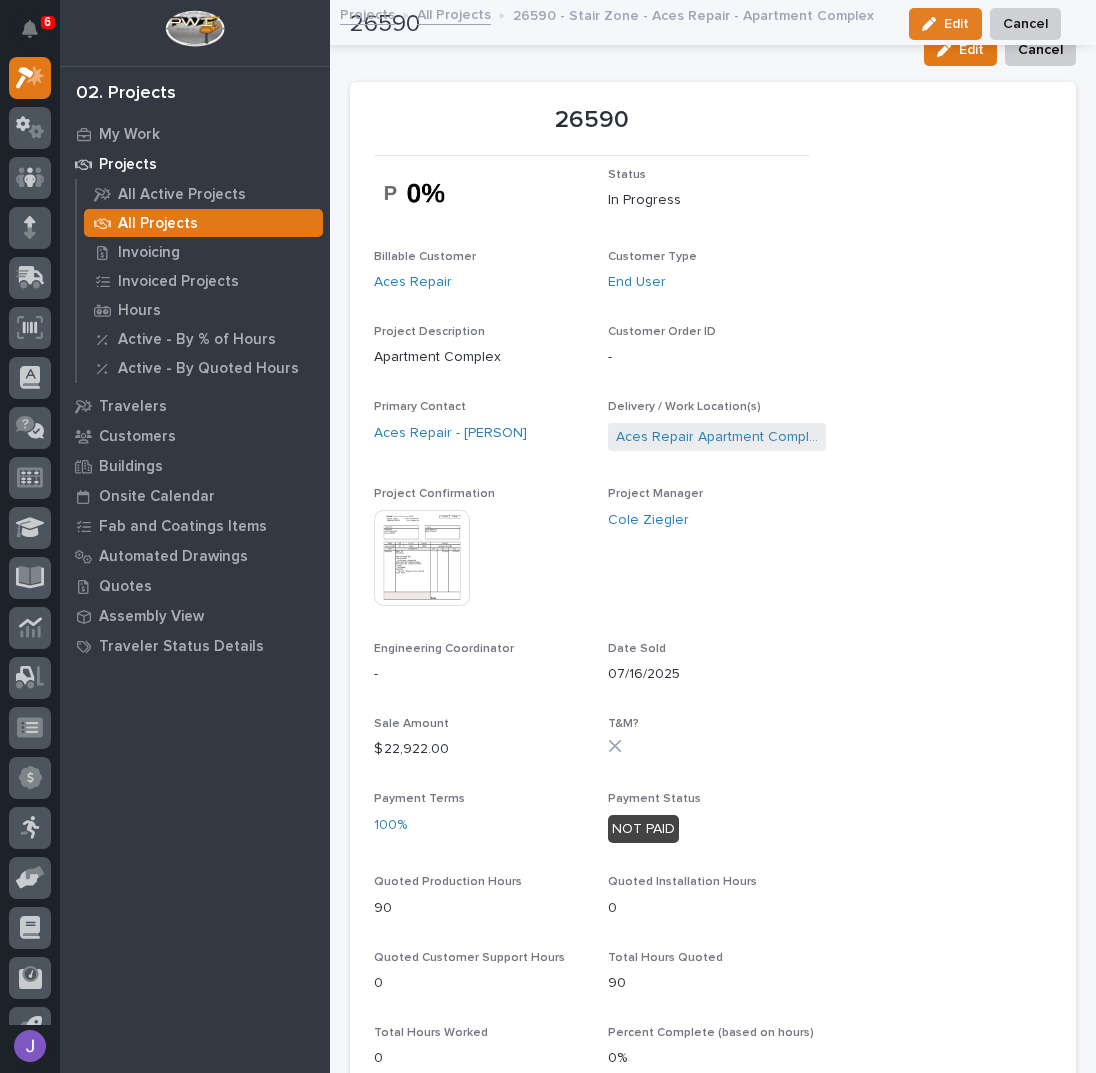 scroll, scrollTop: 0, scrollLeft: 0, axis: both 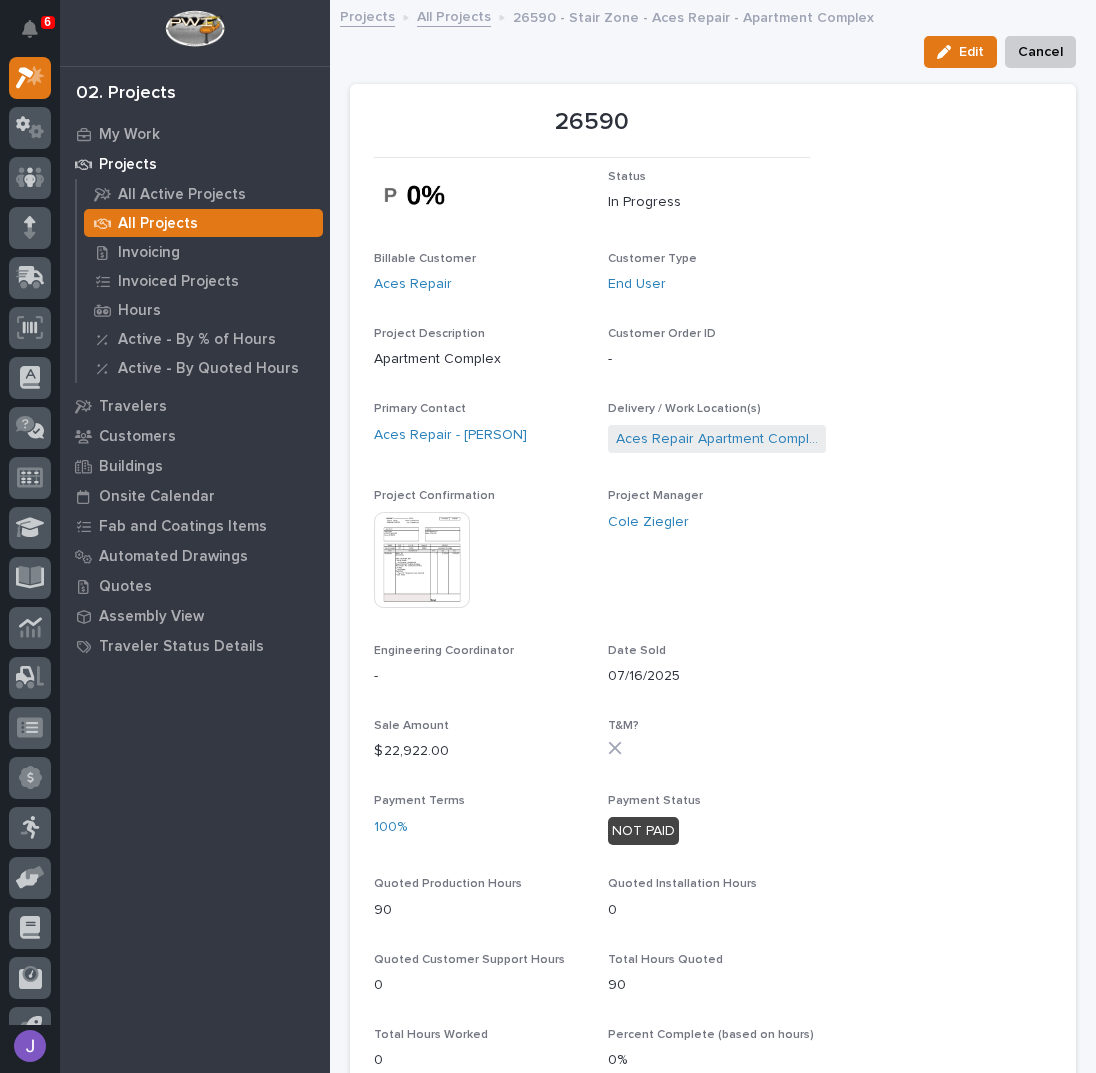 click on "All Projects" at bounding box center (454, 15) 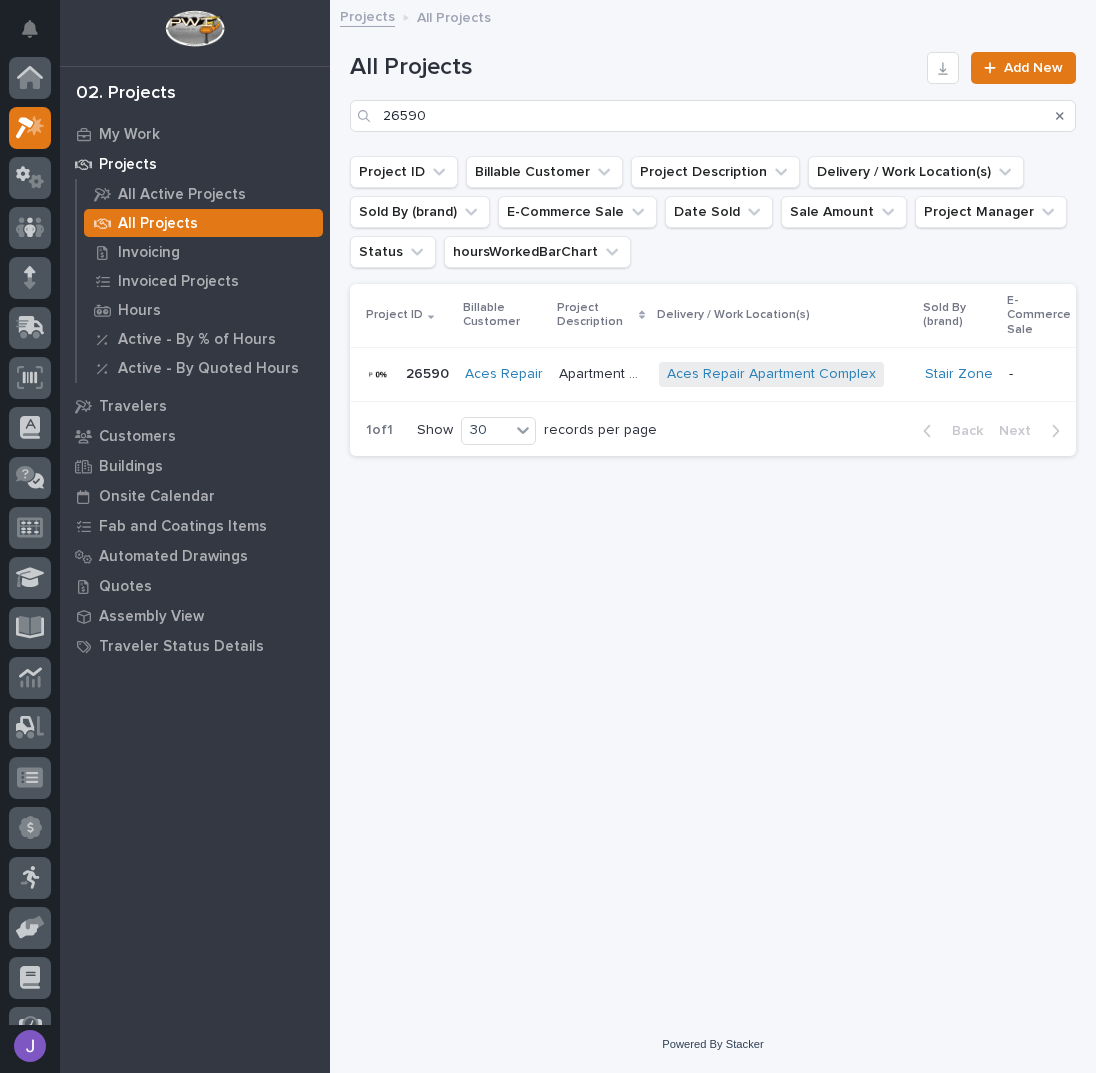 scroll, scrollTop: 50, scrollLeft: 0, axis: vertical 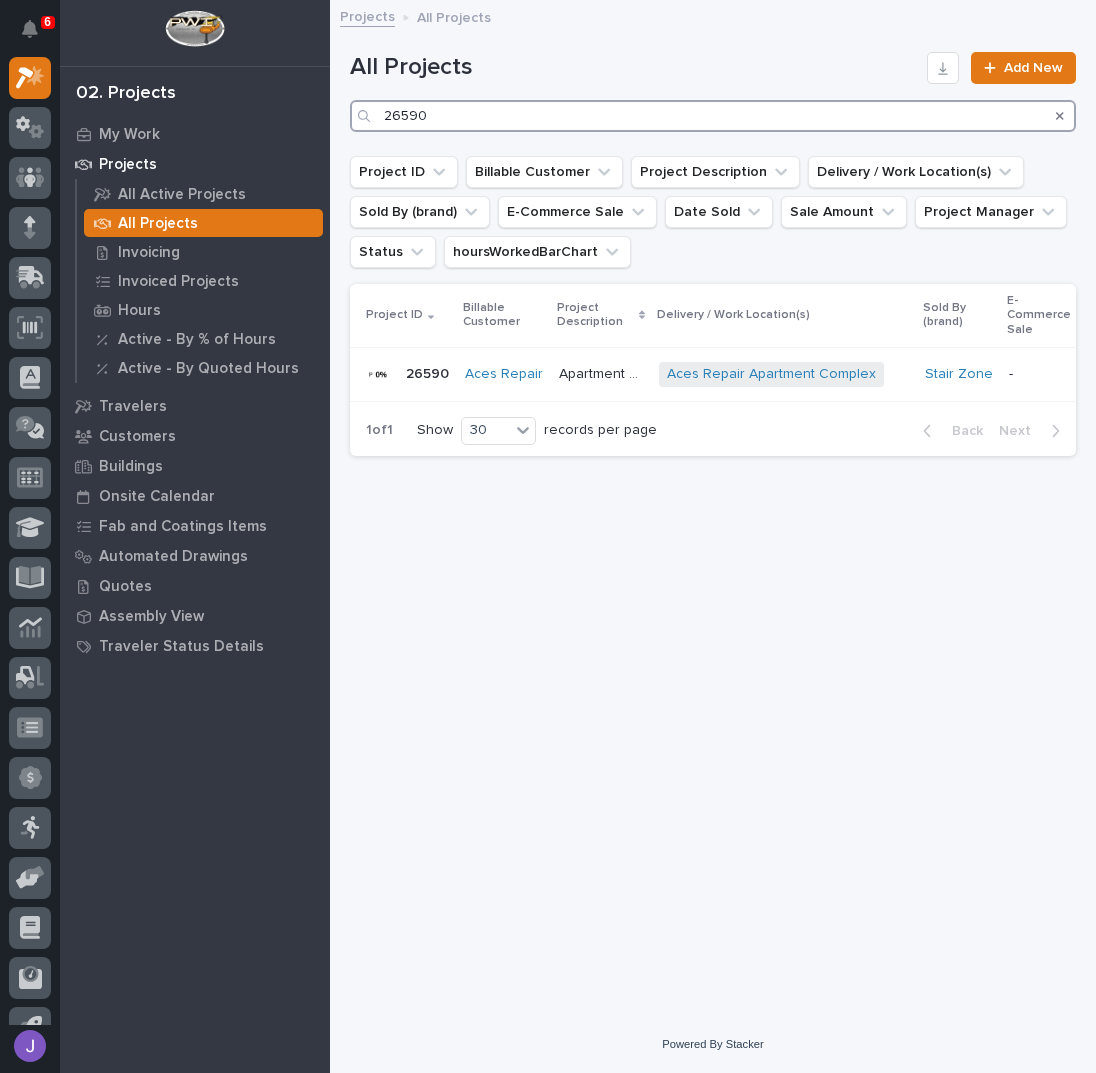 drag, startPoint x: 449, startPoint y: 115, endPoint x: 446, endPoint y: 126, distance: 11.401754 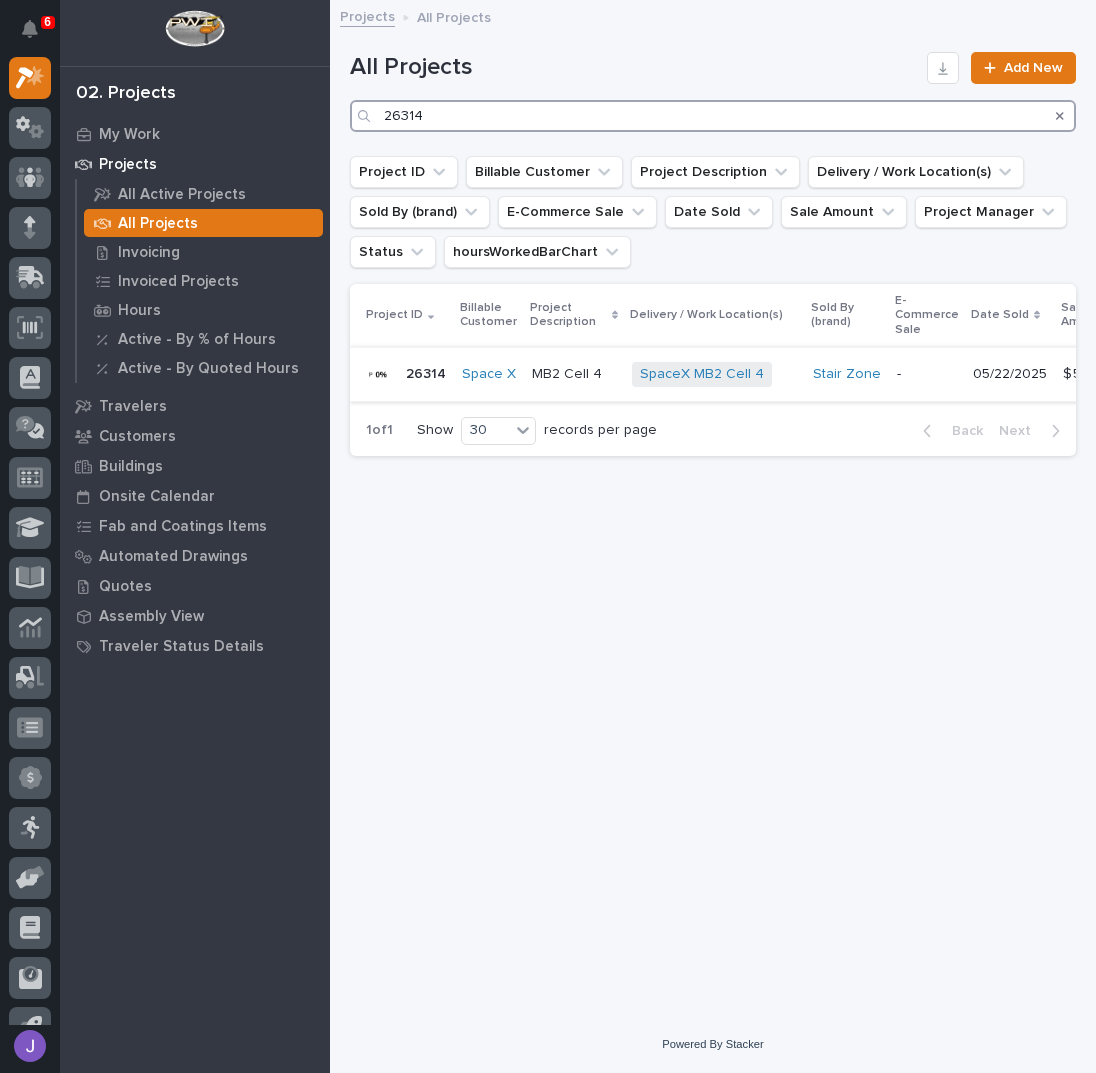 type on "26314" 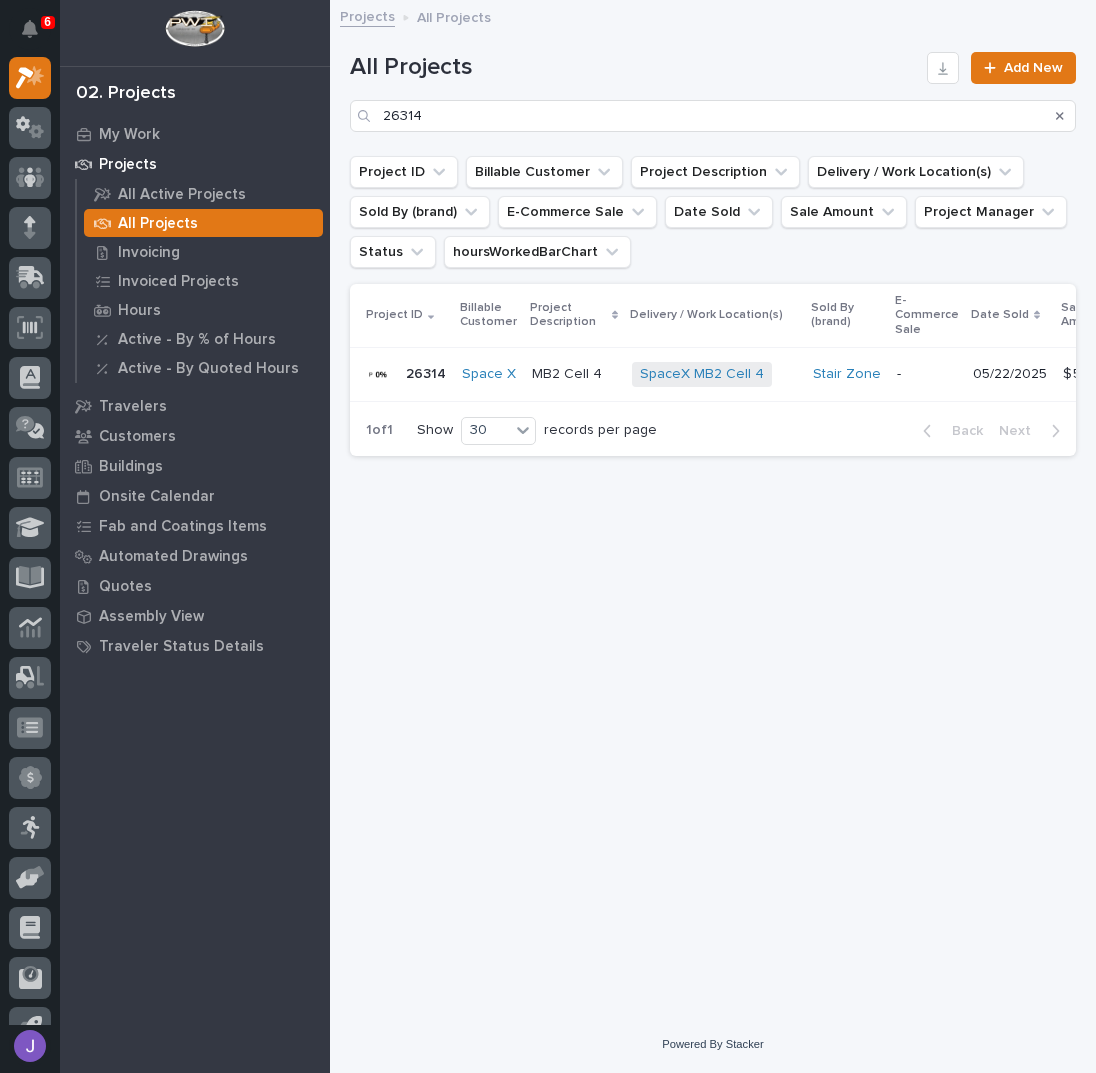 click on "MB2 Cell 4" at bounding box center [569, 372] 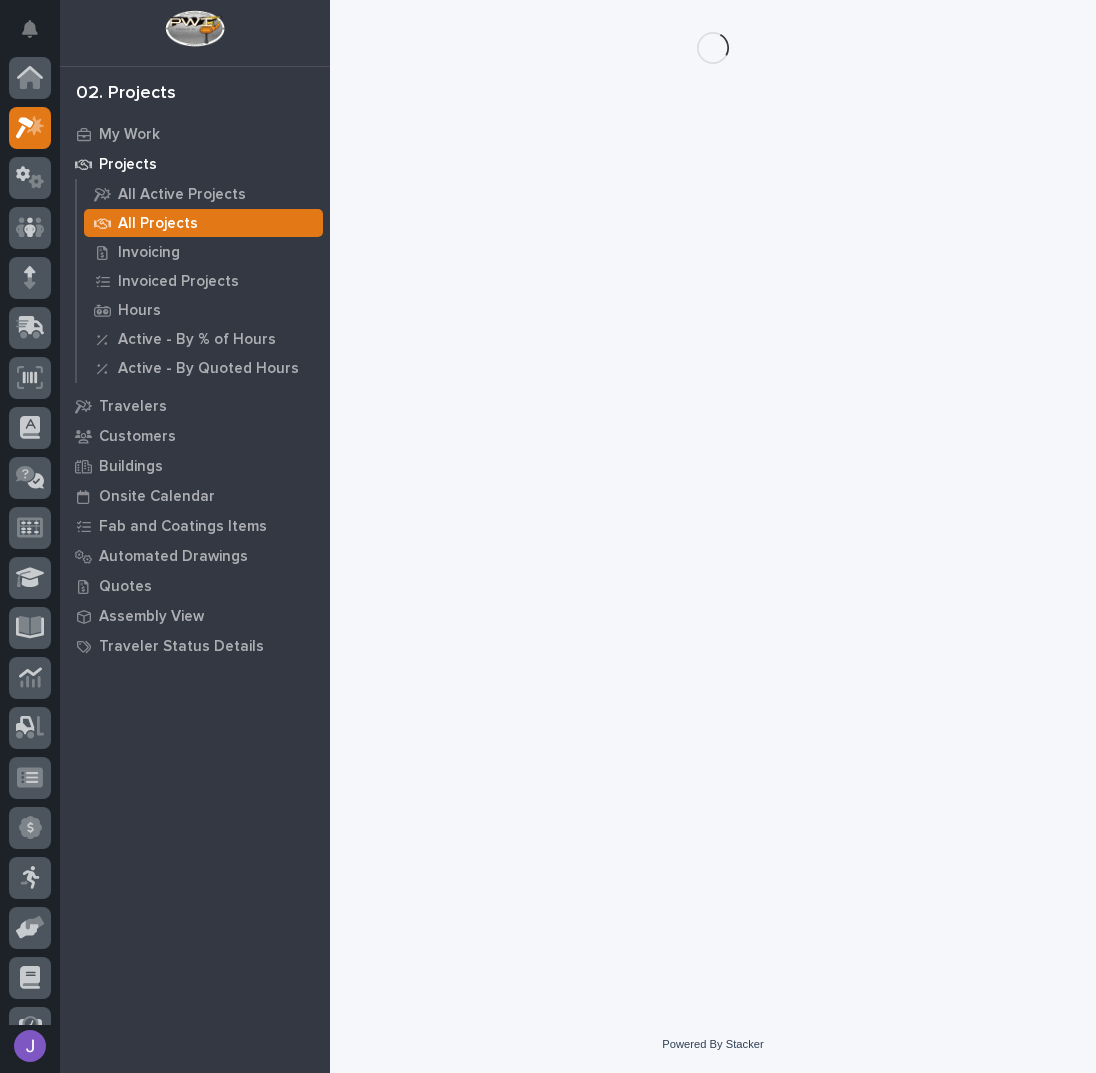 scroll, scrollTop: 50, scrollLeft: 0, axis: vertical 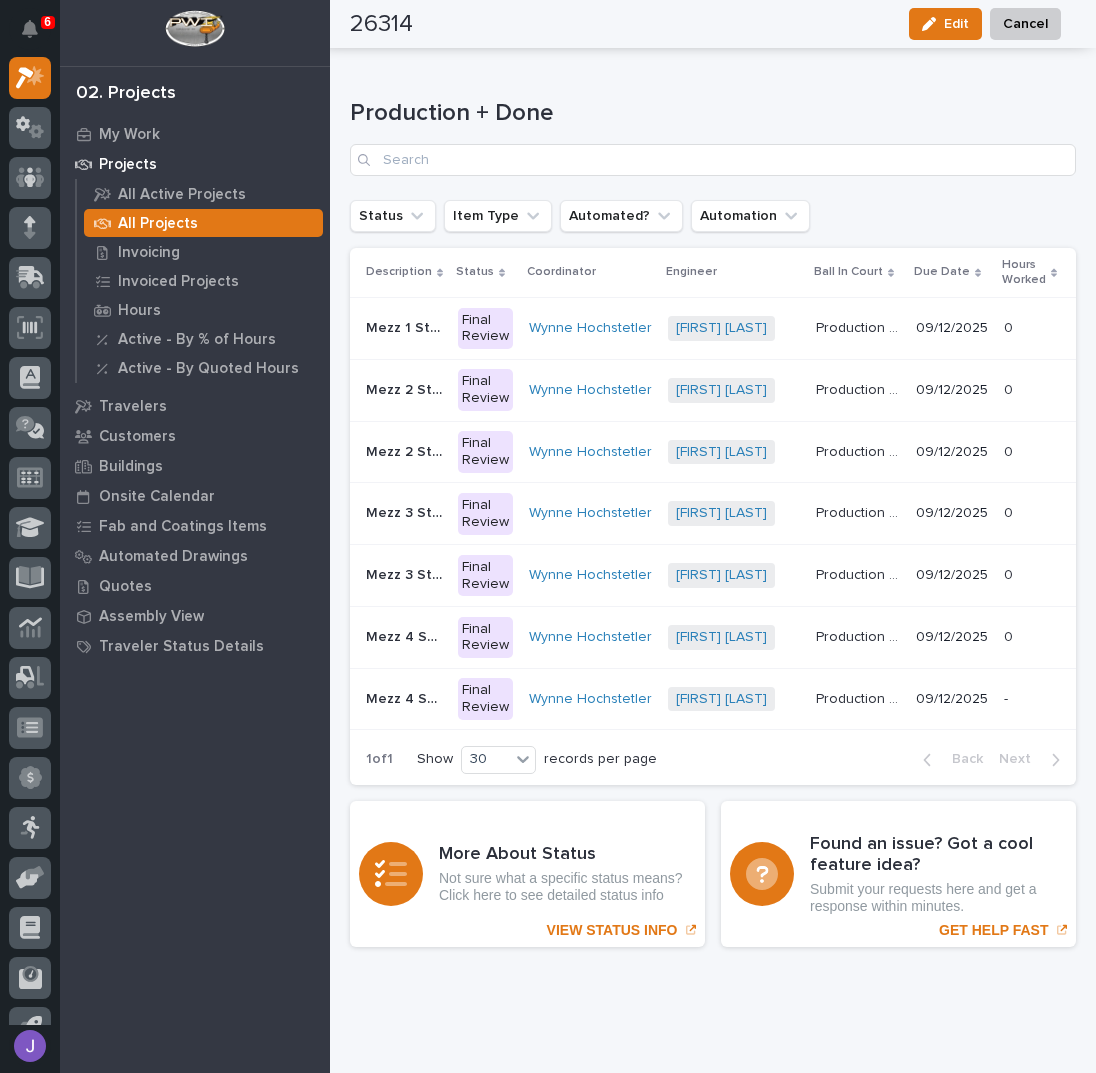 click on "Final Review" at bounding box center (485, 329) 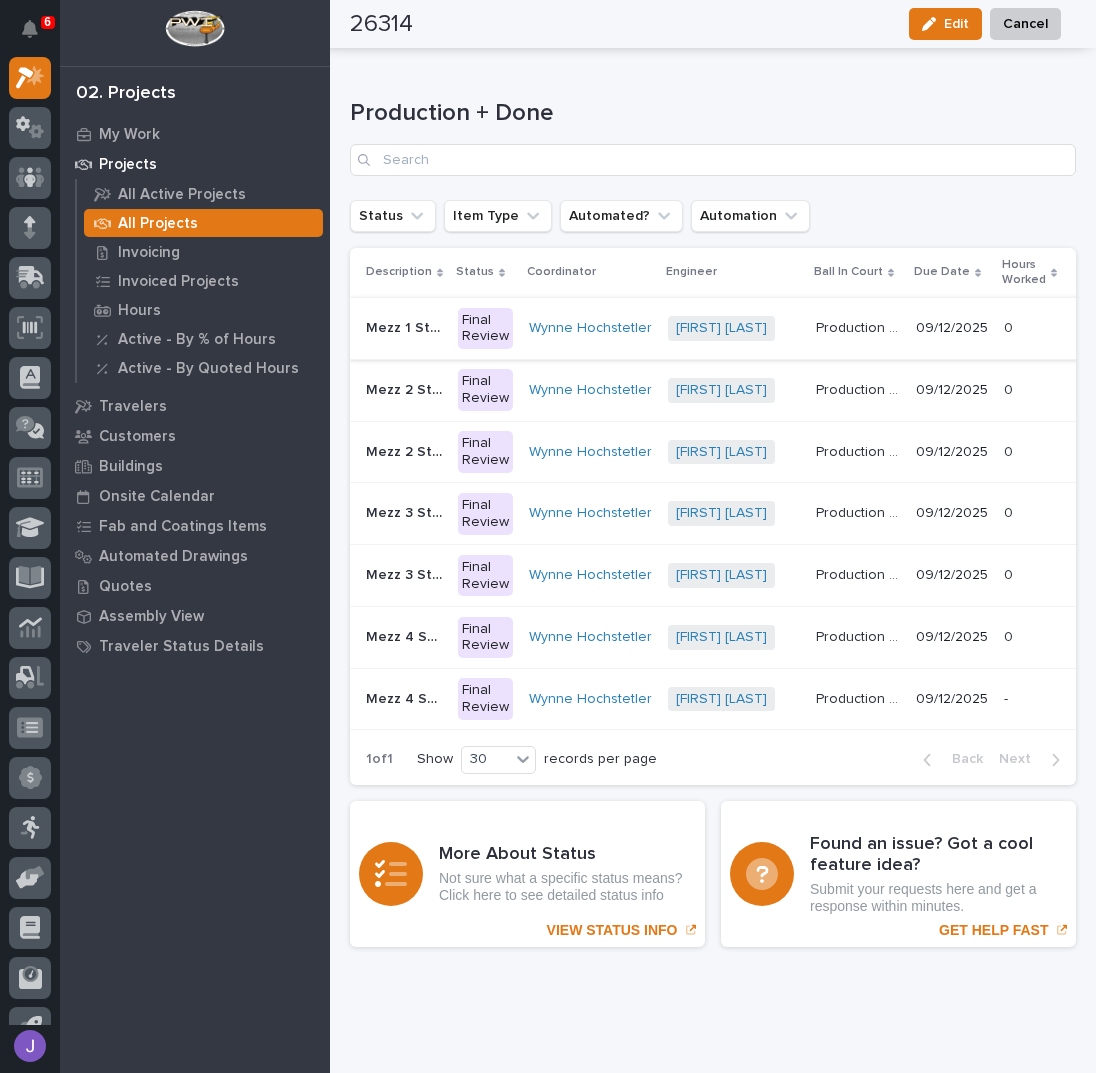 scroll, scrollTop: 0, scrollLeft: 0, axis: both 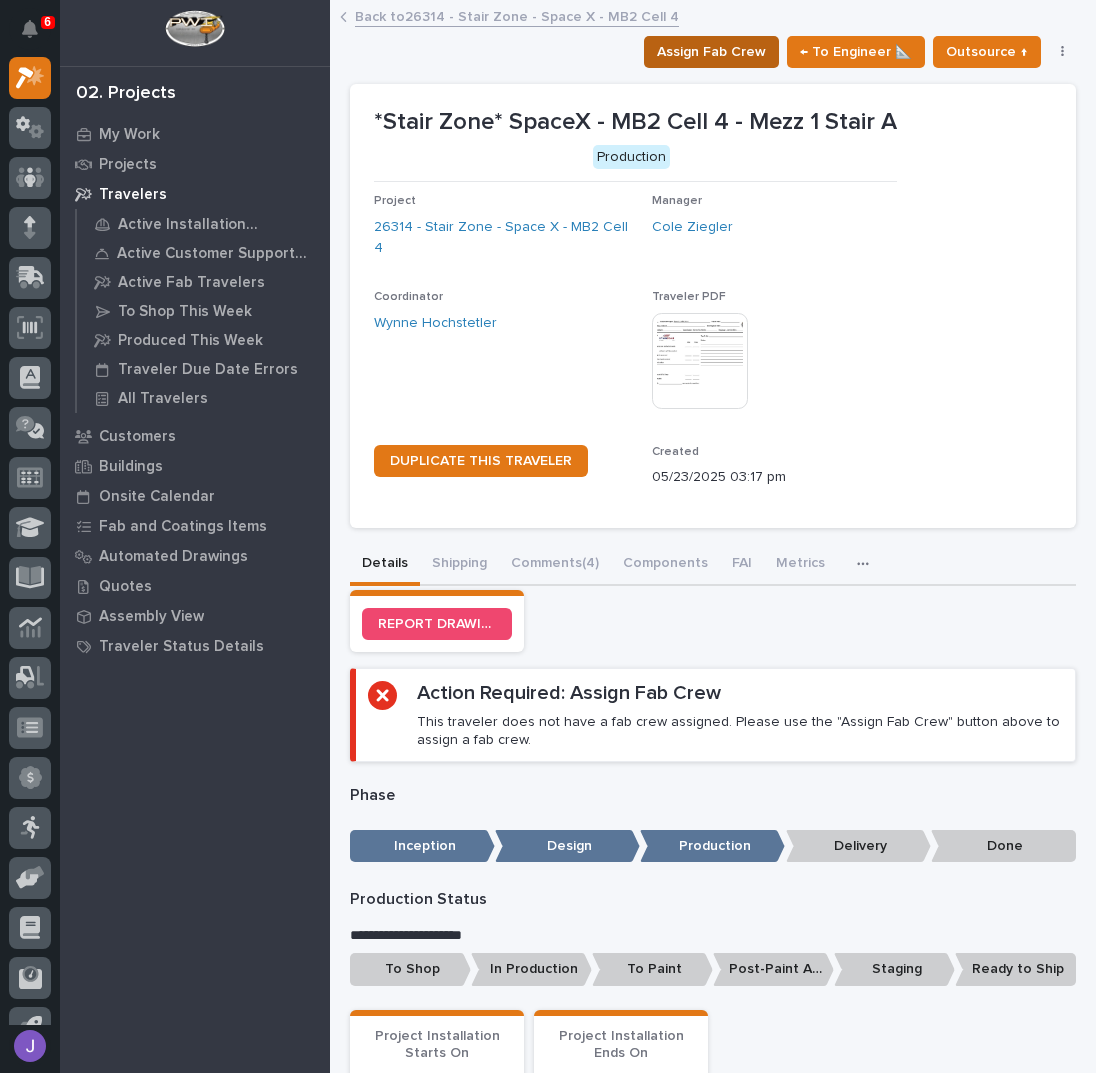 click on "Assign Fab Crew" at bounding box center [711, 52] 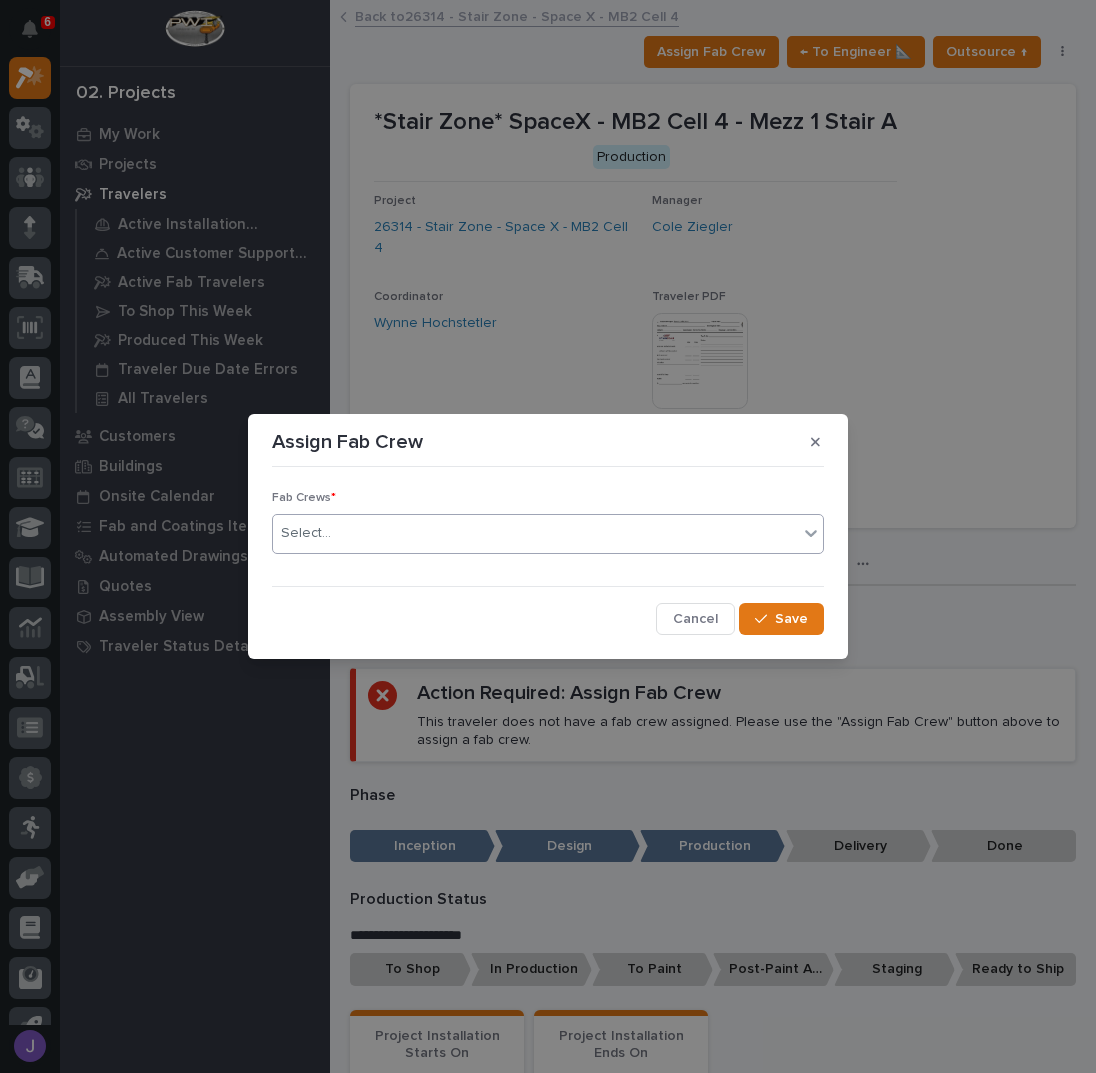 click on "Select..." at bounding box center (535, 533) 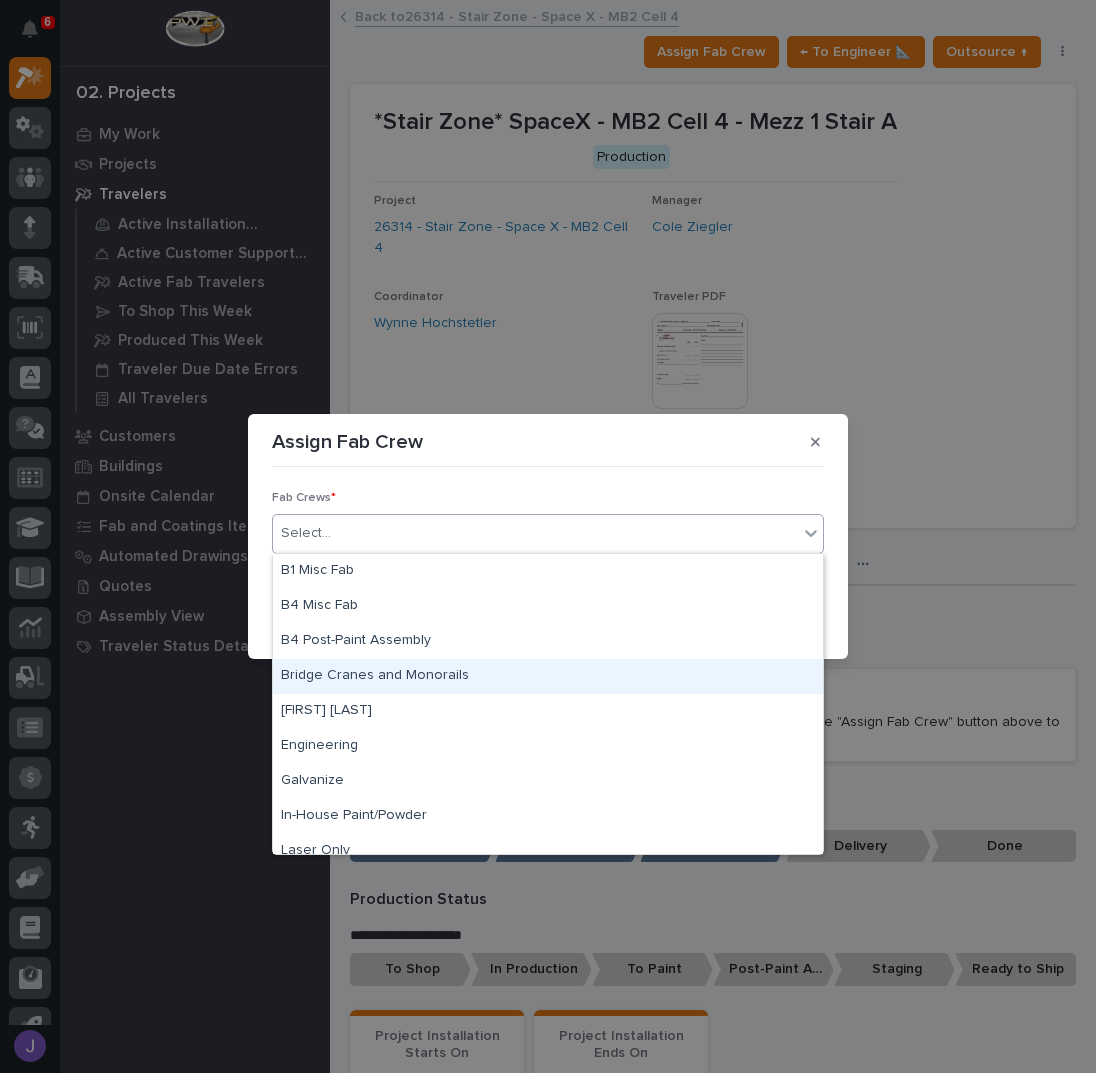 scroll, scrollTop: 470, scrollLeft: 0, axis: vertical 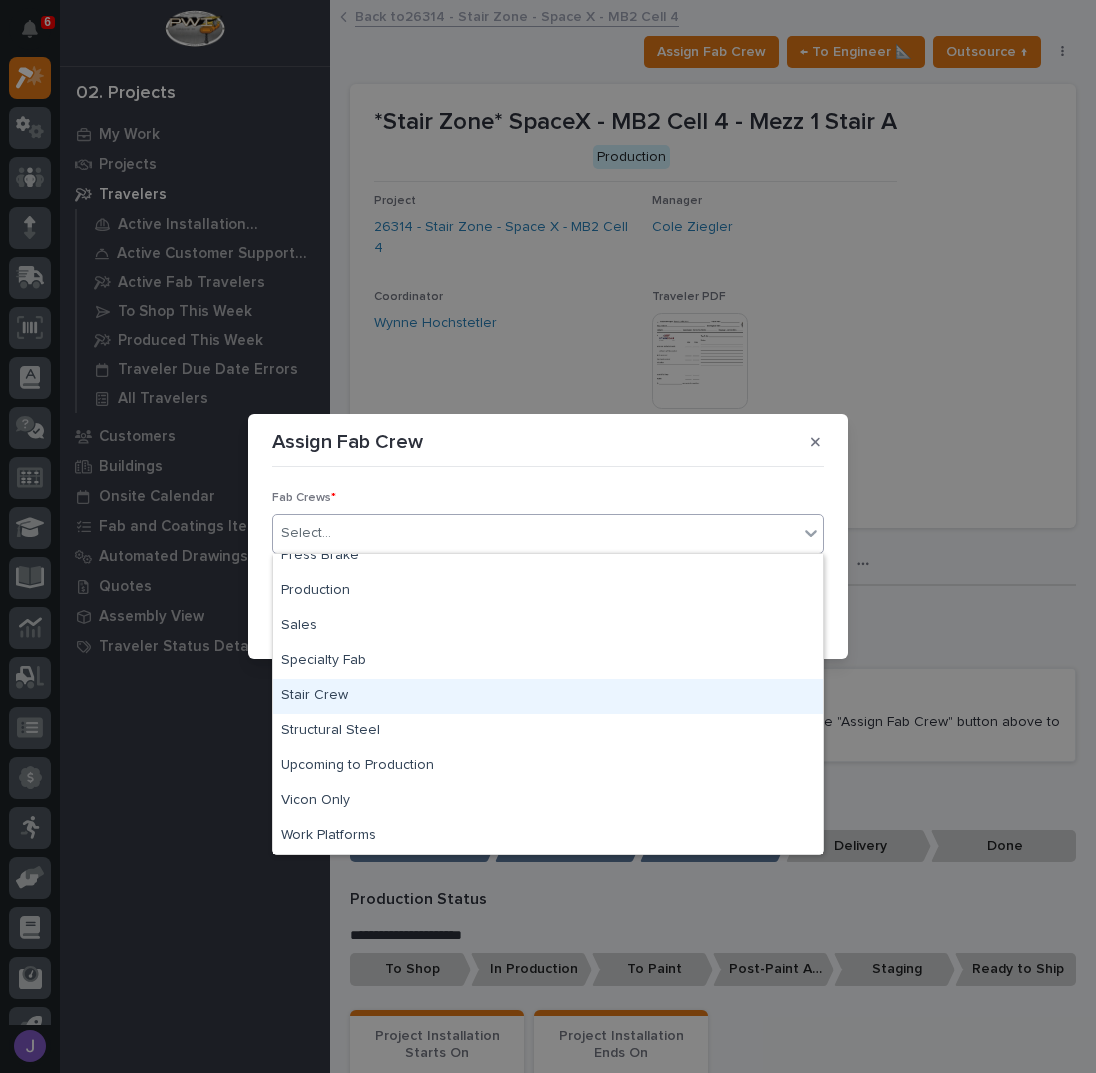click on "Stair Crew" at bounding box center [548, 696] 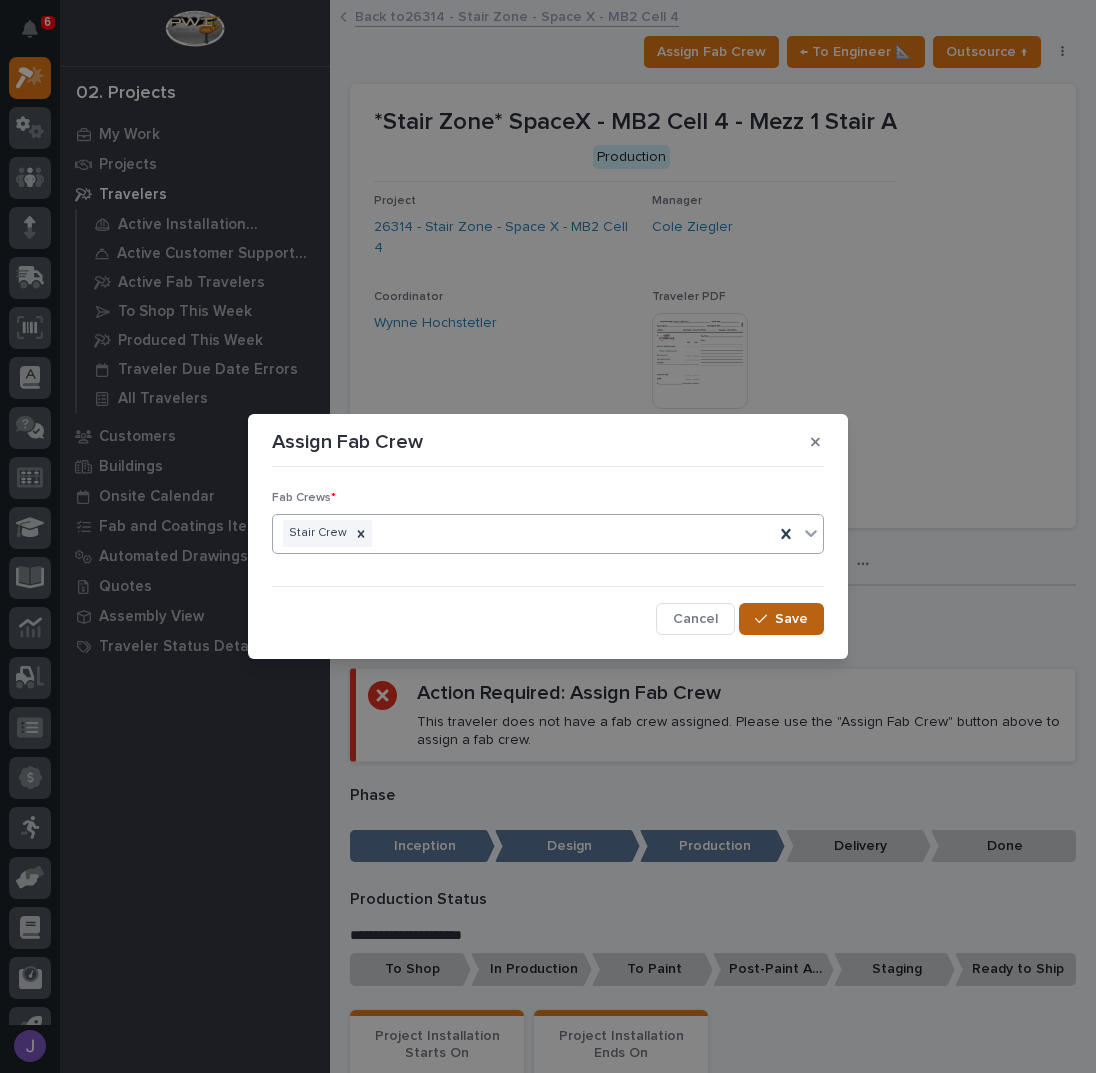 click 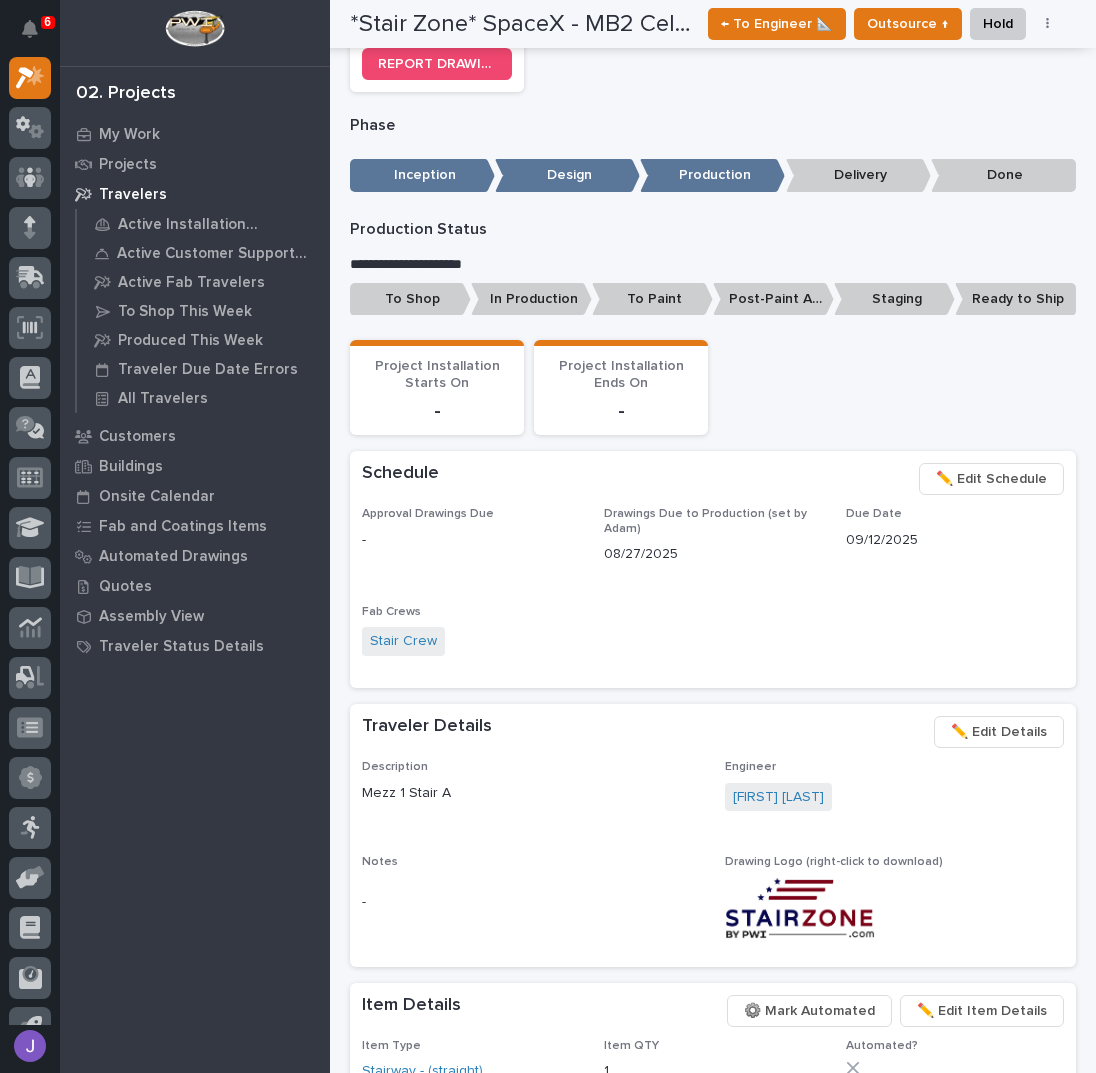 scroll, scrollTop: 0, scrollLeft: 0, axis: both 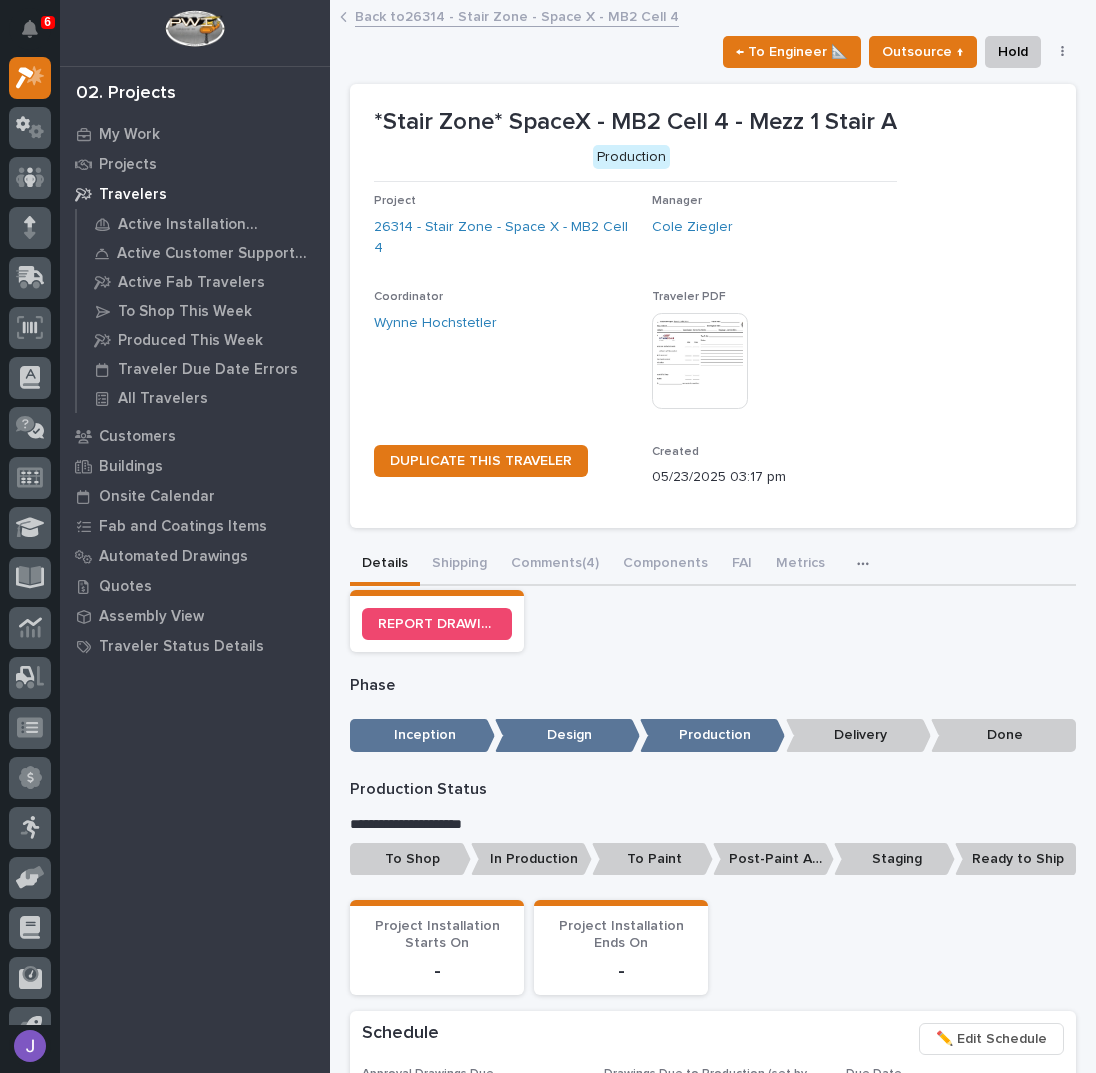 click on "To Shop" at bounding box center (410, 859) 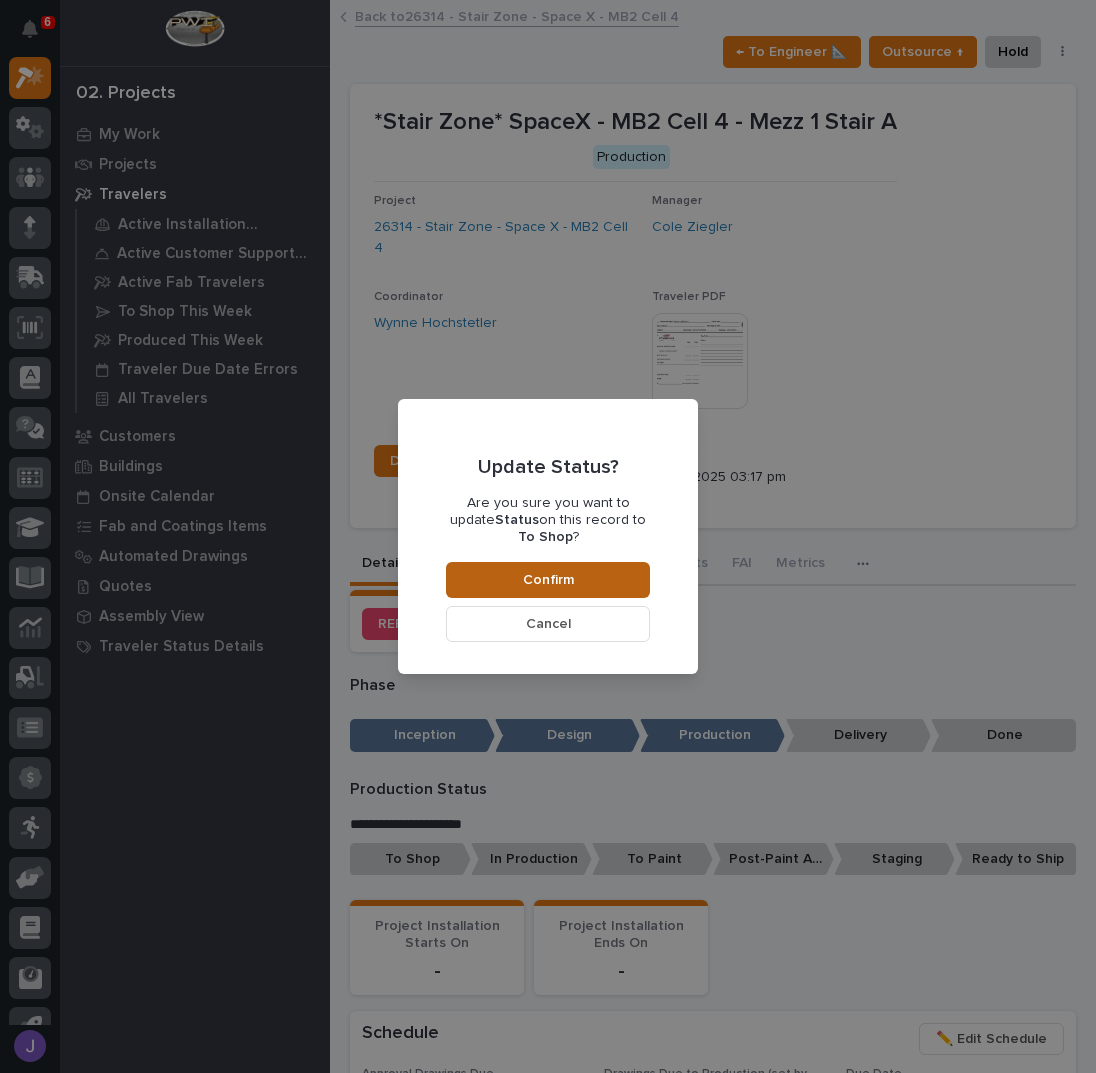 click on "Confirm" at bounding box center (548, 580) 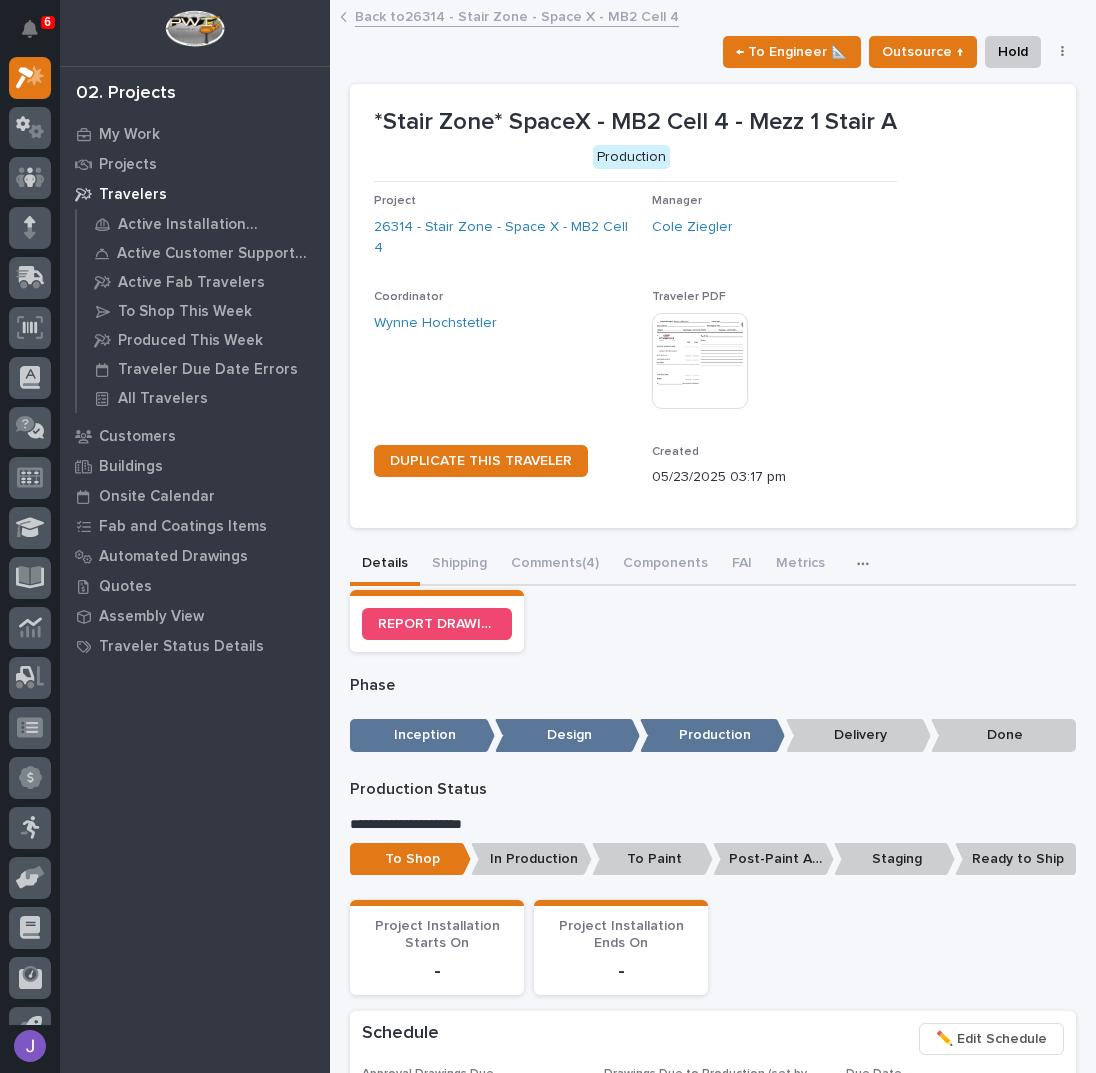scroll, scrollTop: 0, scrollLeft: 0, axis: both 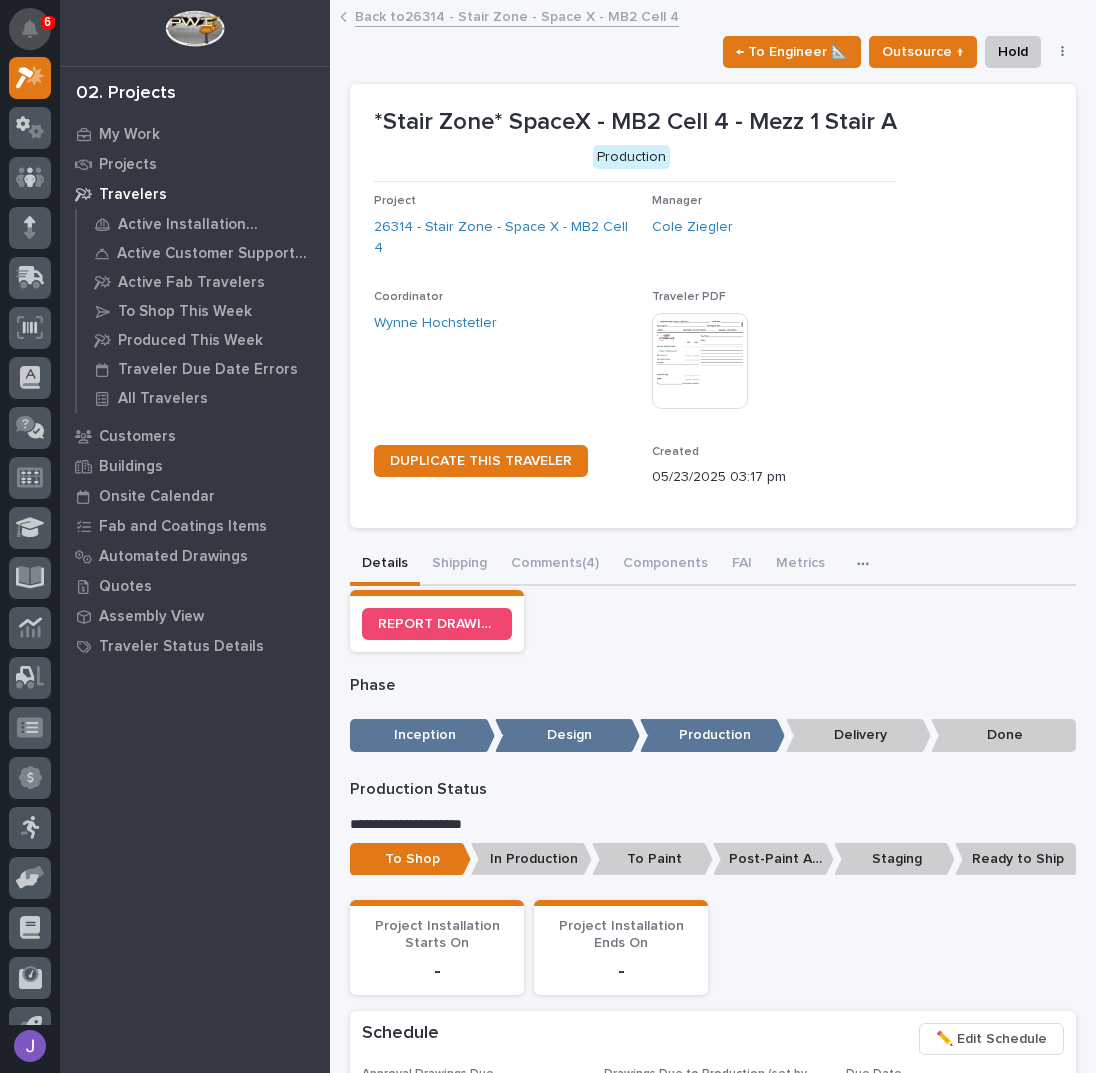 click 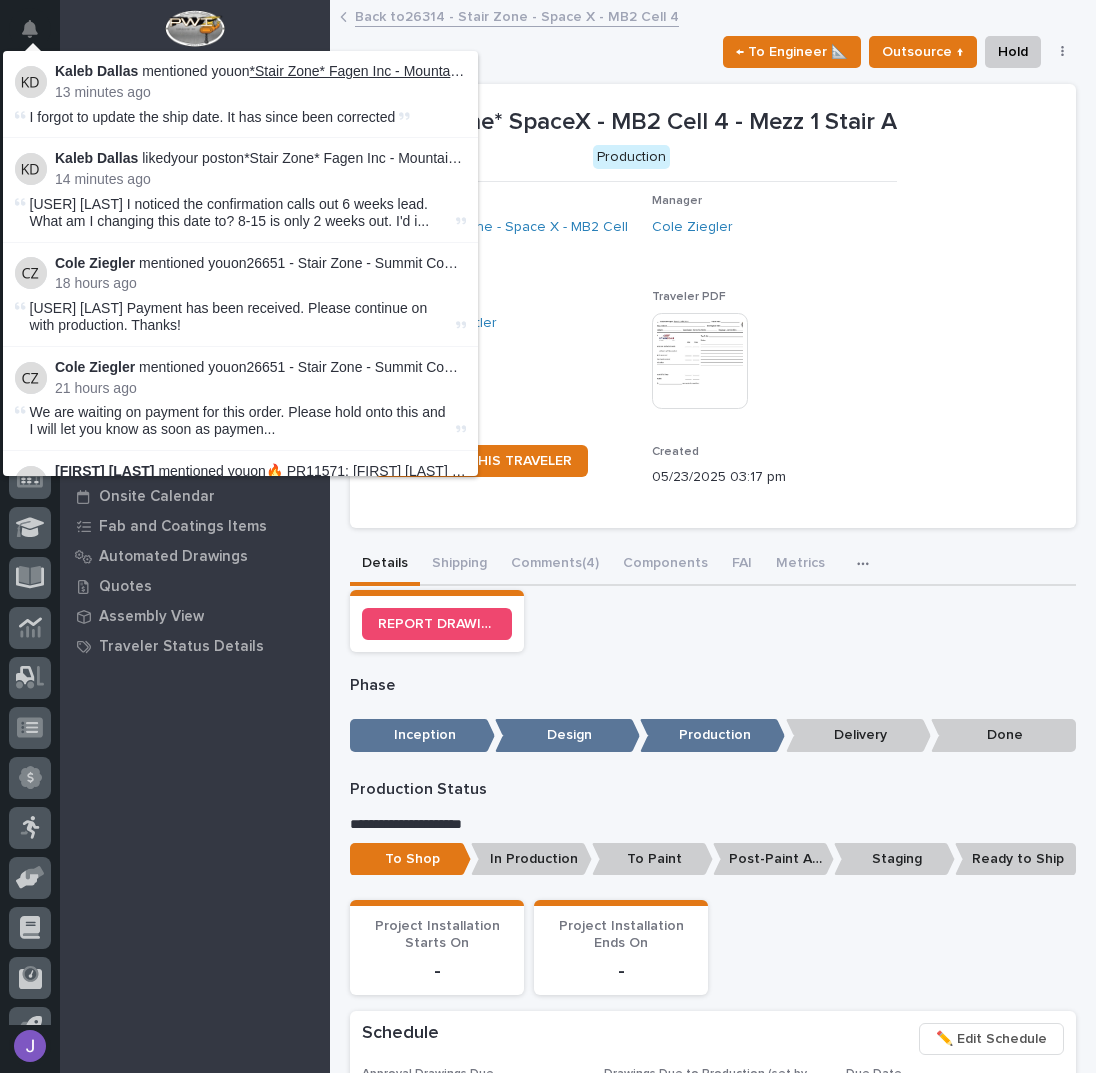 click on "*Stair Zone* Fagen Inc - Mountain Peak Power Station - Straight Stair" at bounding box center [466, 71] 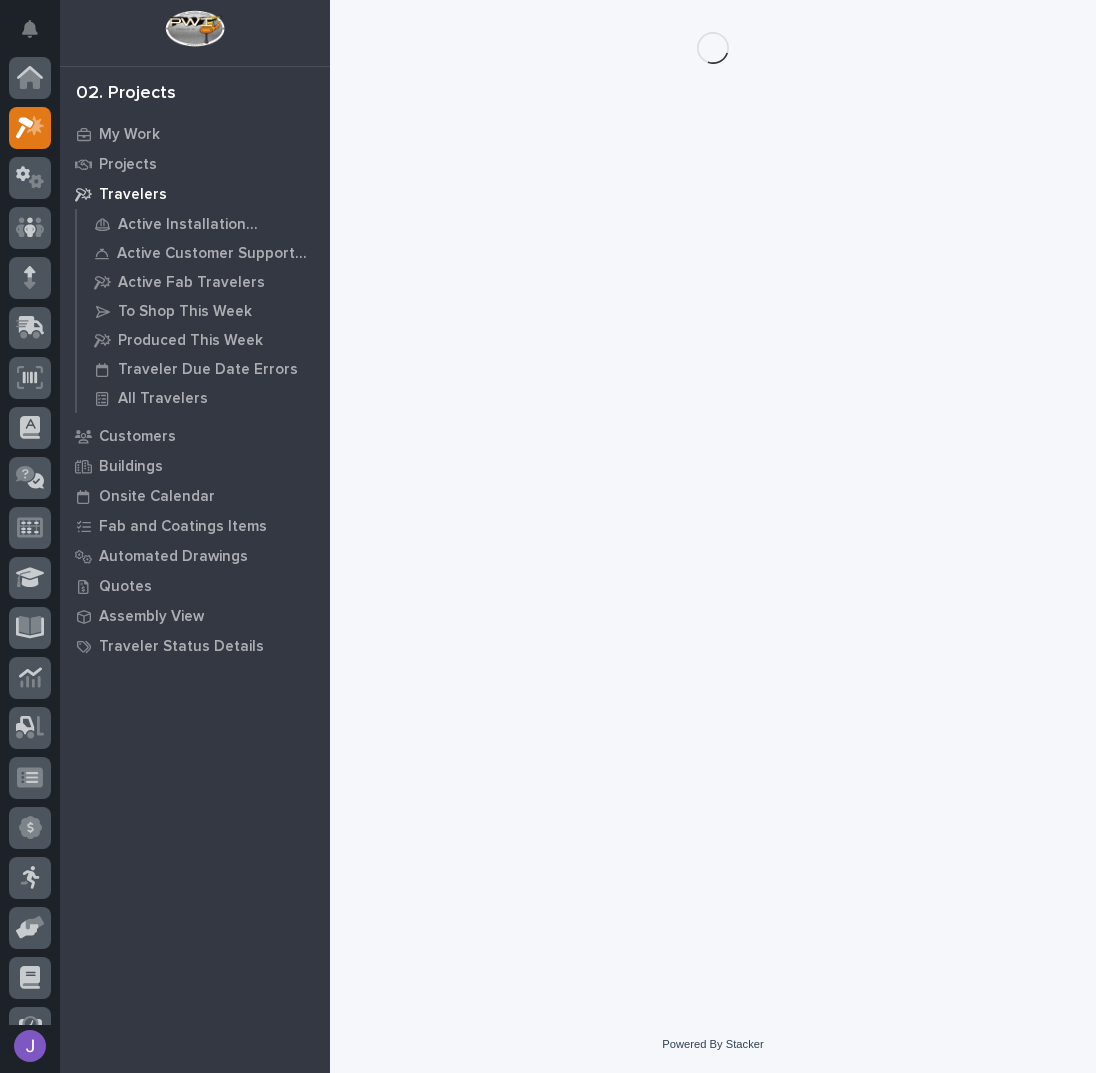 scroll, scrollTop: 50, scrollLeft: 0, axis: vertical 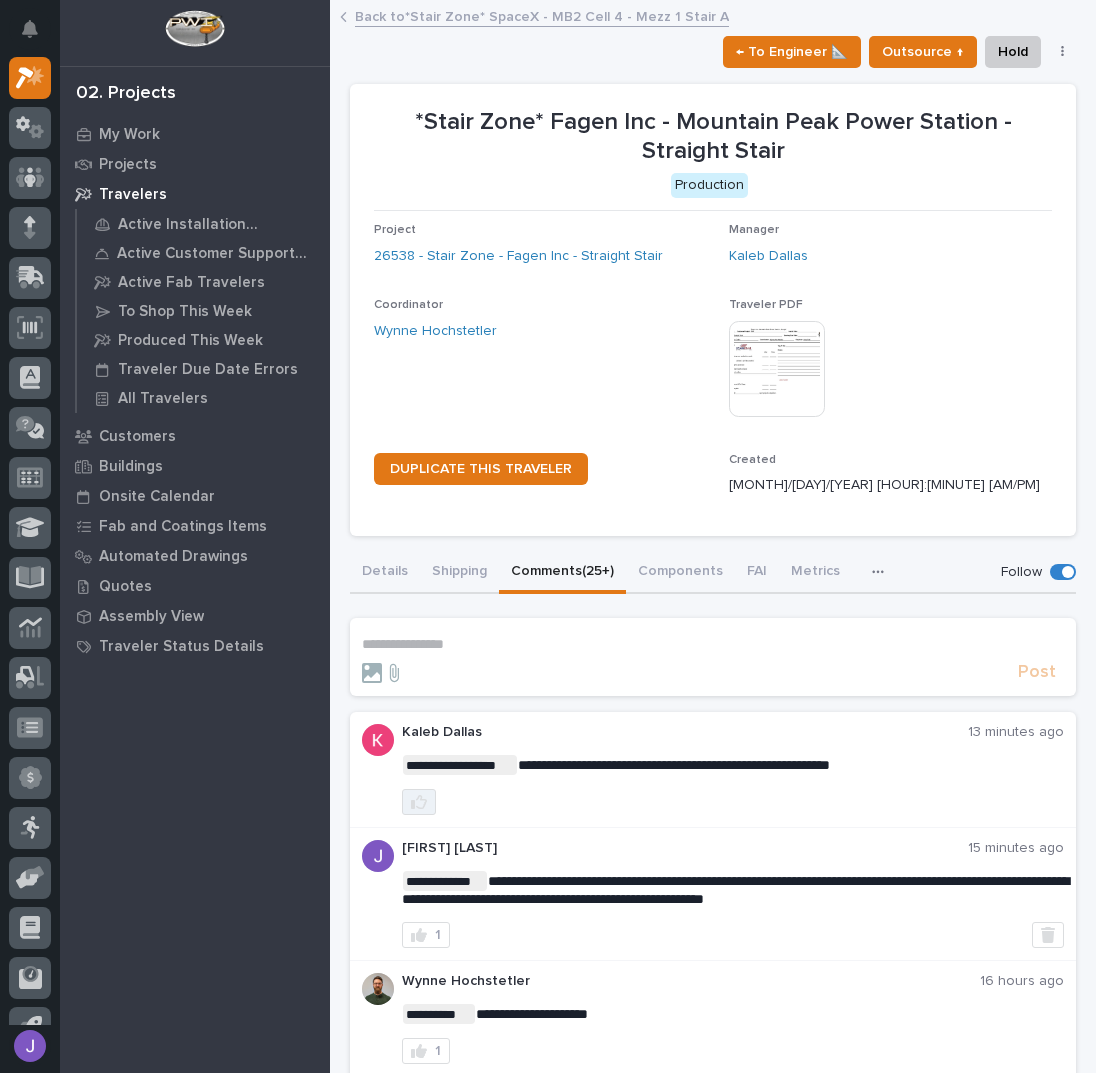 click at bounding box center [419, 802] 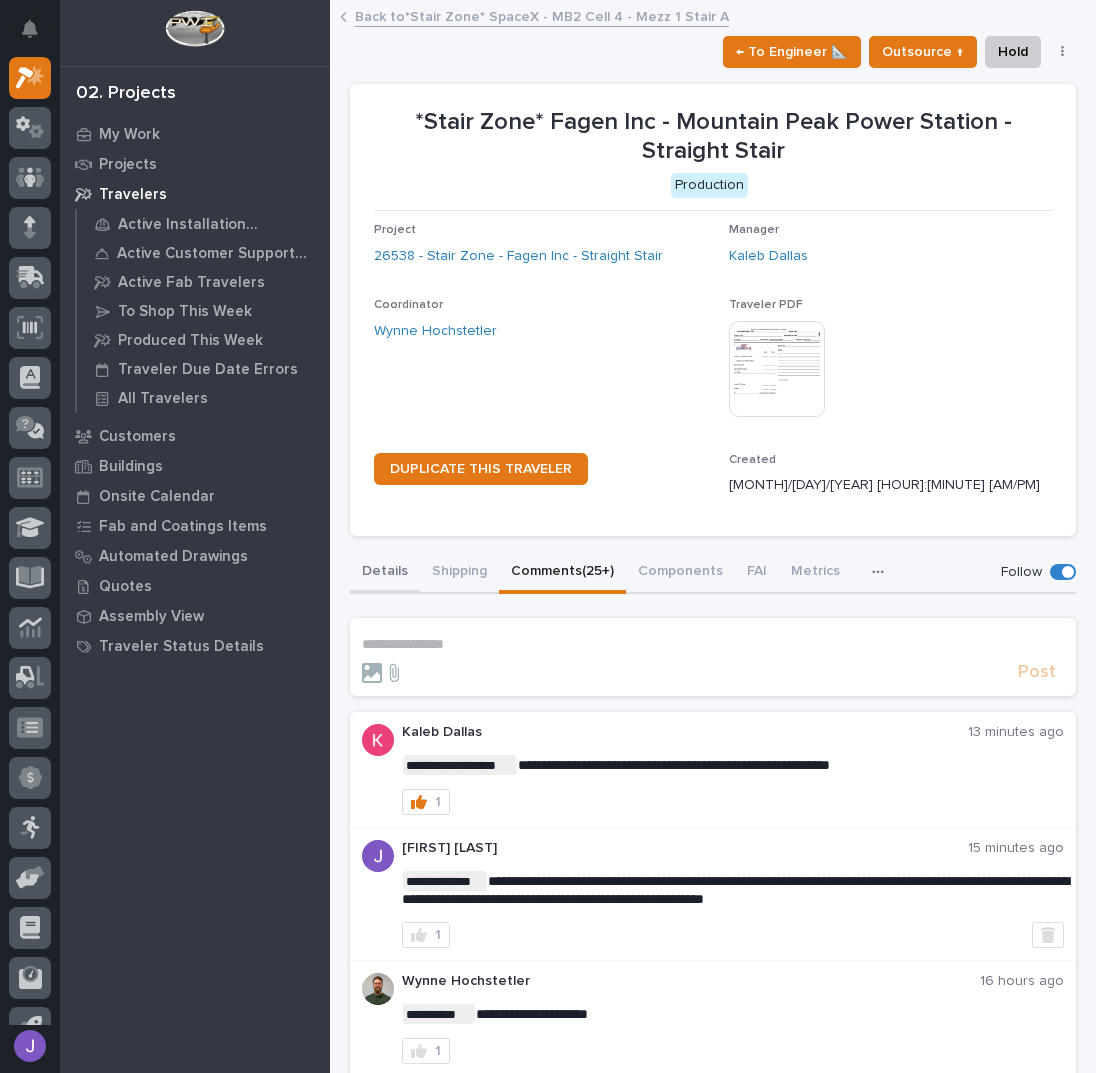 click on "Details" at bounding box center (385, 573) 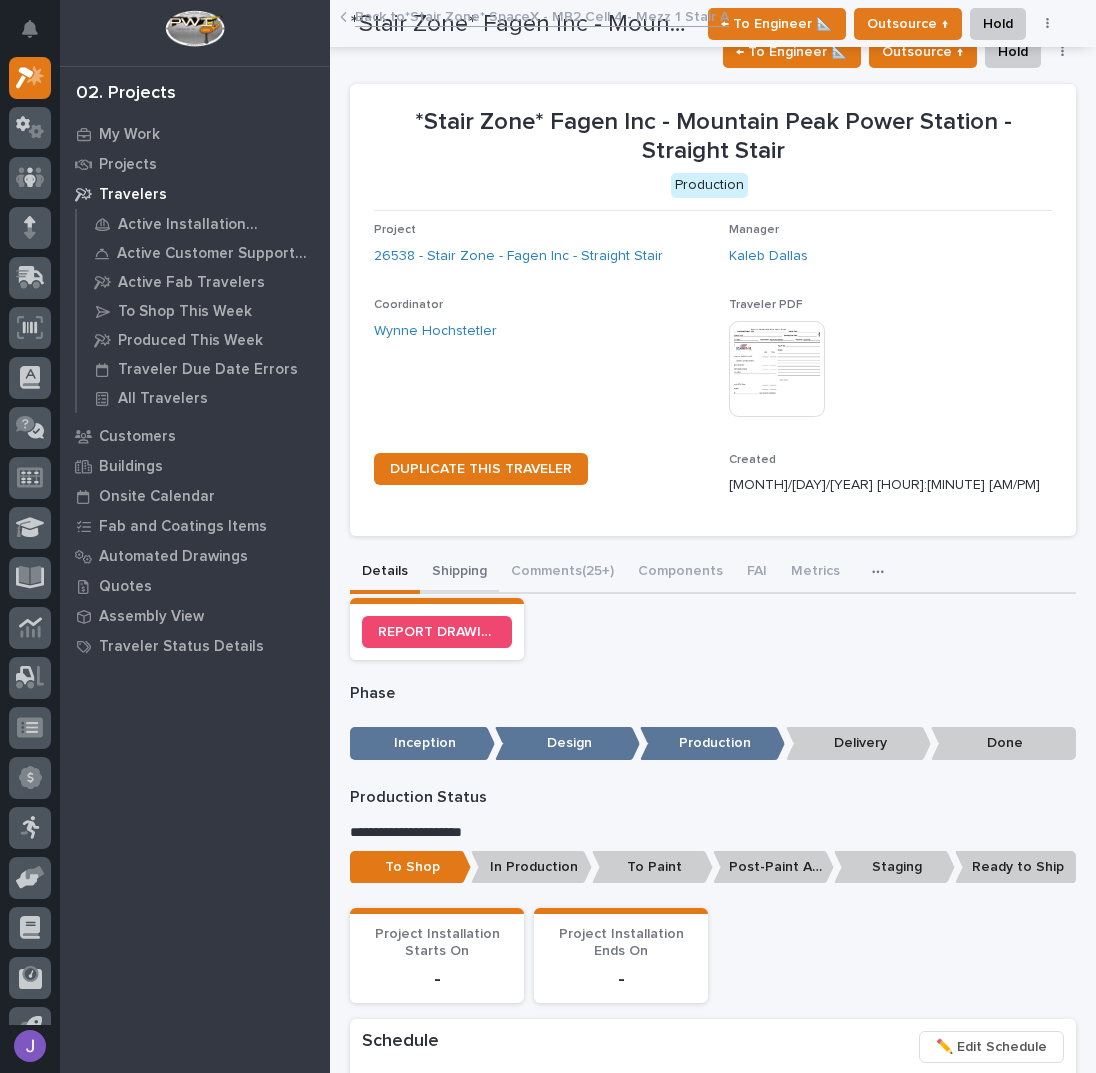 scroll, scrollTop: 0, scrollLeft: 0, axis: both 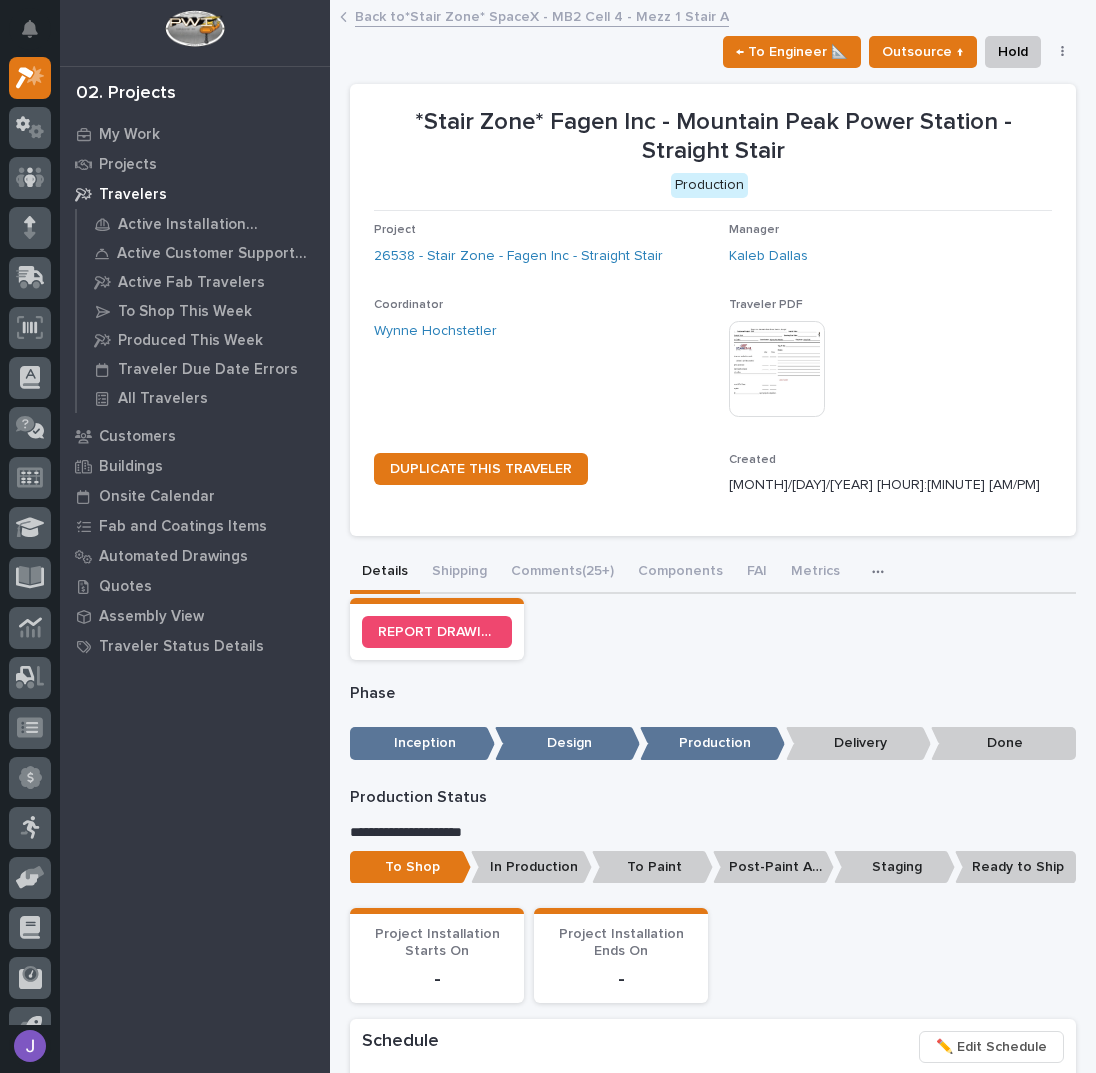 click on "Back to  *Stair Zone* SpaceX - MB2 Cell 4 - Mezz 1 Stair A" at bounding box center [542, 15] 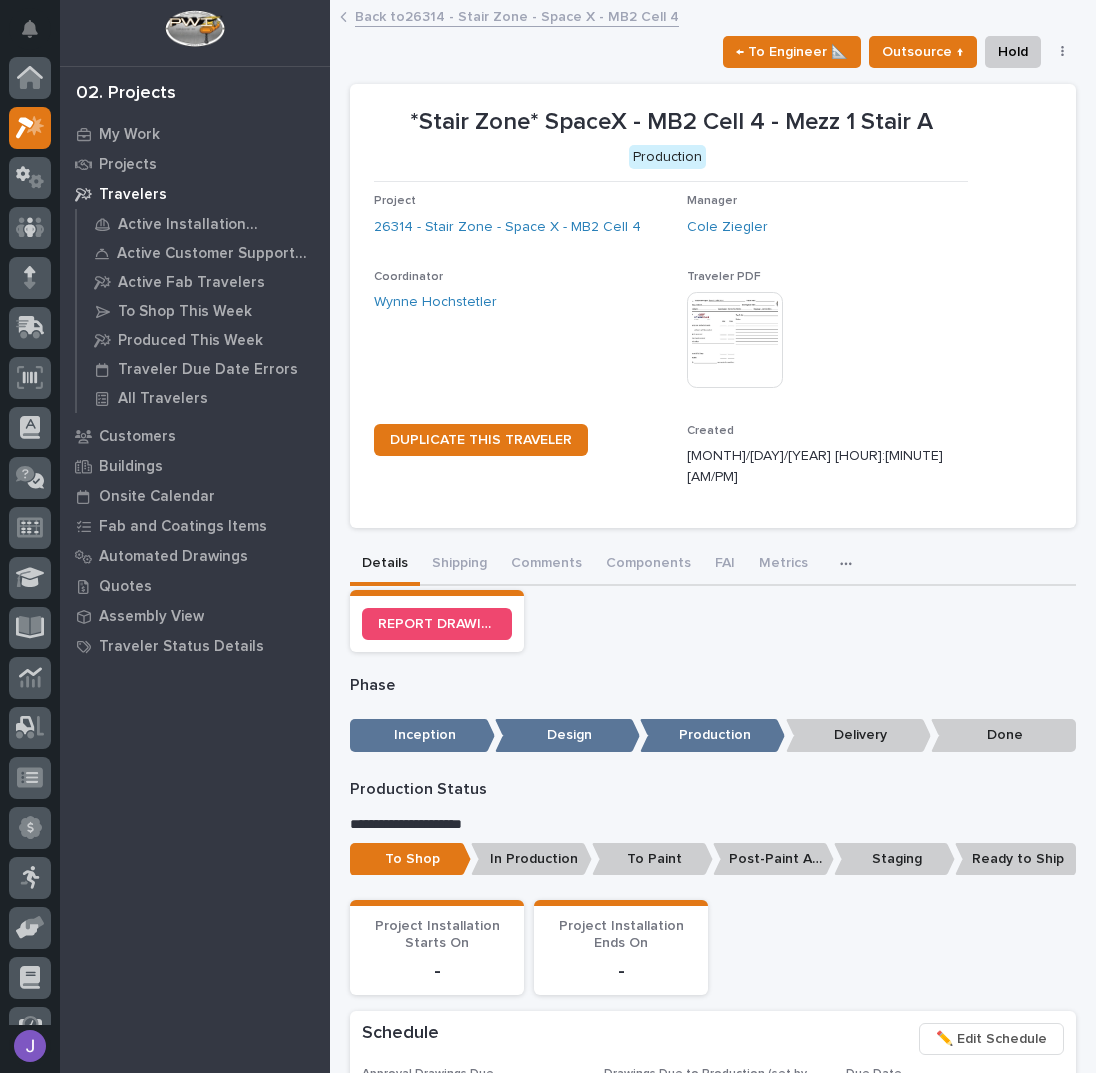 scroll, scrollTop: 50, scrollLeft: 0, axis: vertical 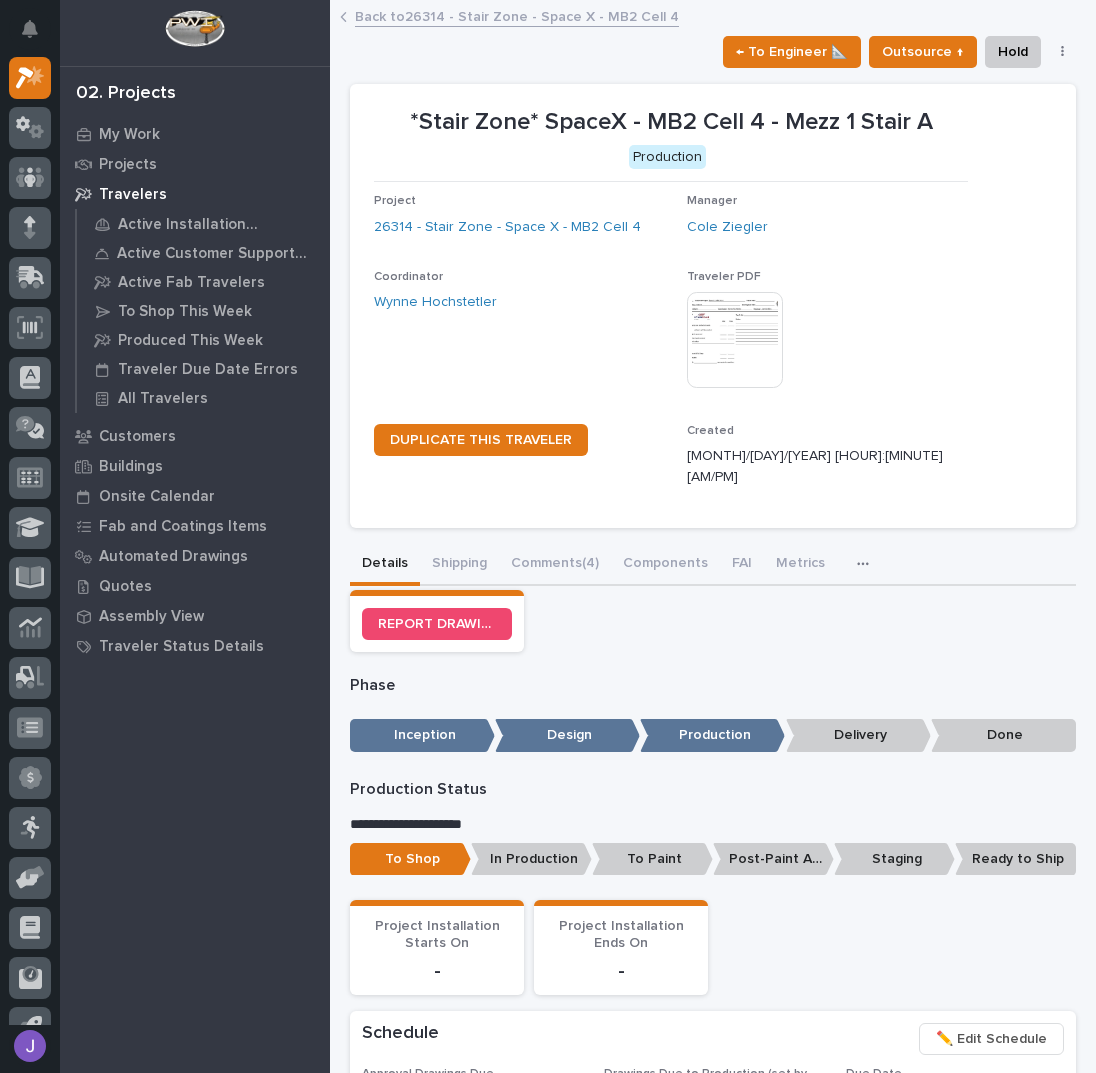 click on "Back to  26314 - Stair Zone - Space X - MB2 Cell 4" at bounding box center [517, 15] 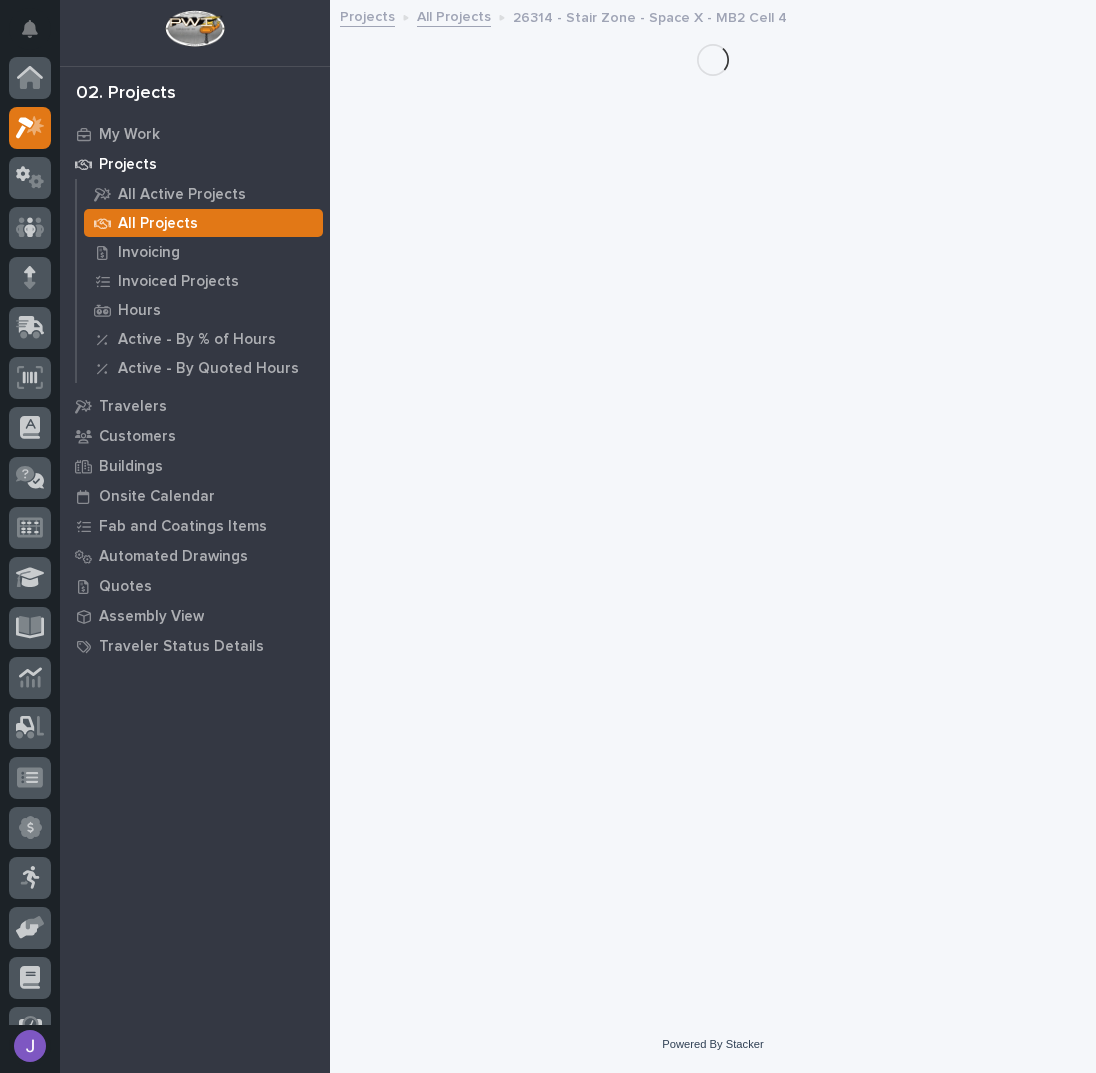 scroll, scrollTop: 50, scrollLeft: 0, axis: vertical 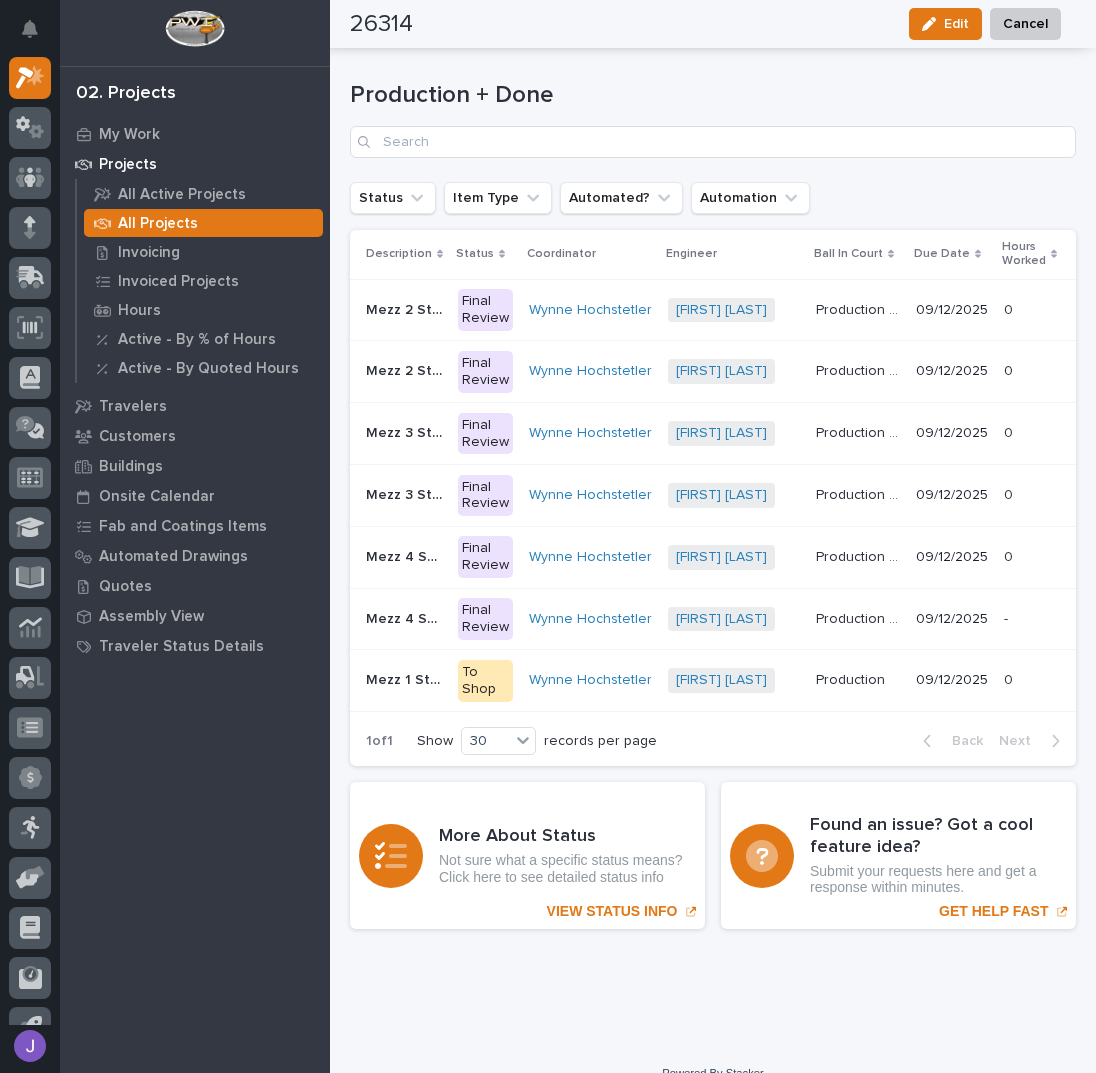 click on "Mezz 2 Stair A" at bounding box center [406, 308] 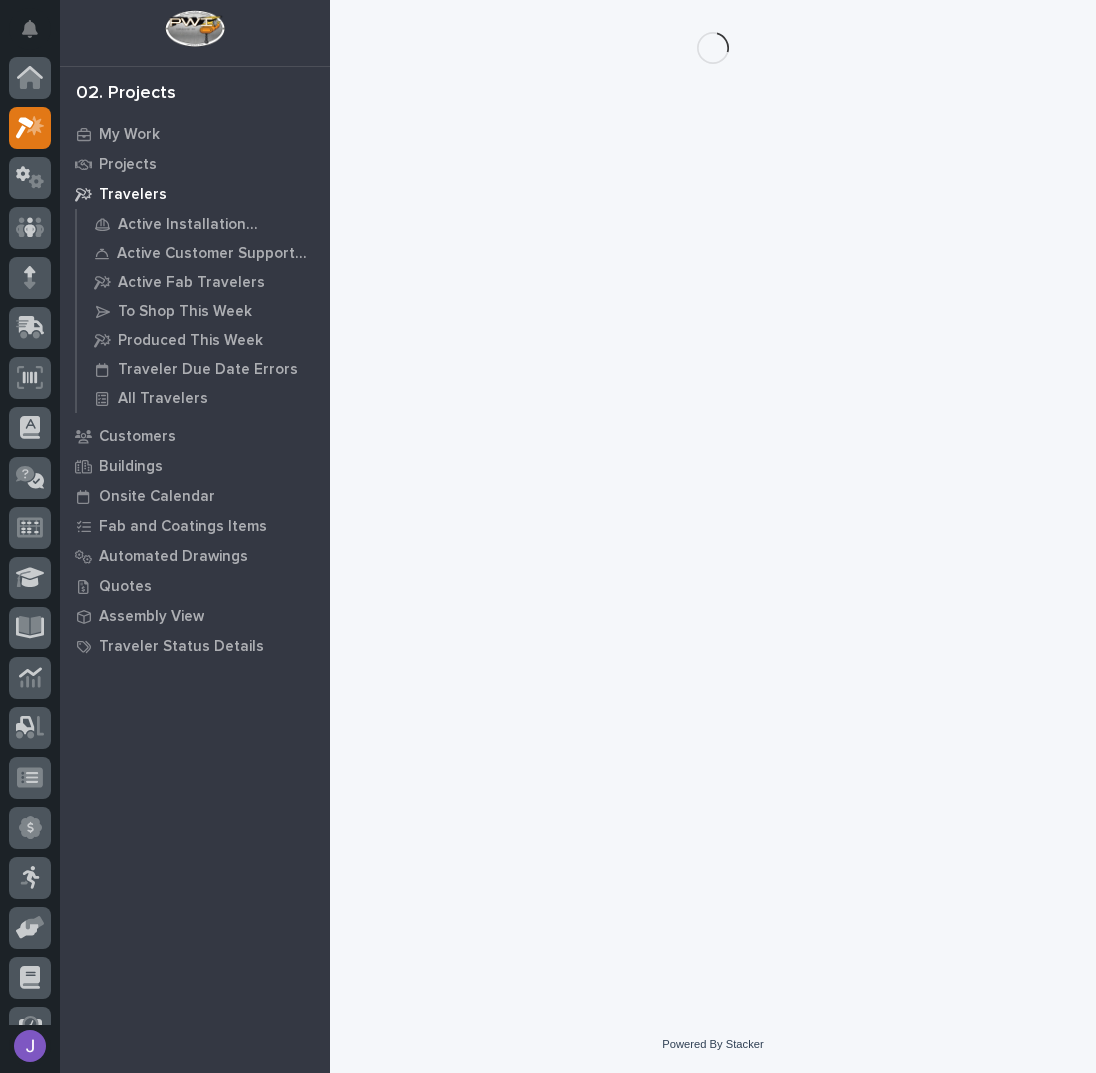 scroll, scrollTop: 0, scrollLeft: 0, axis: both 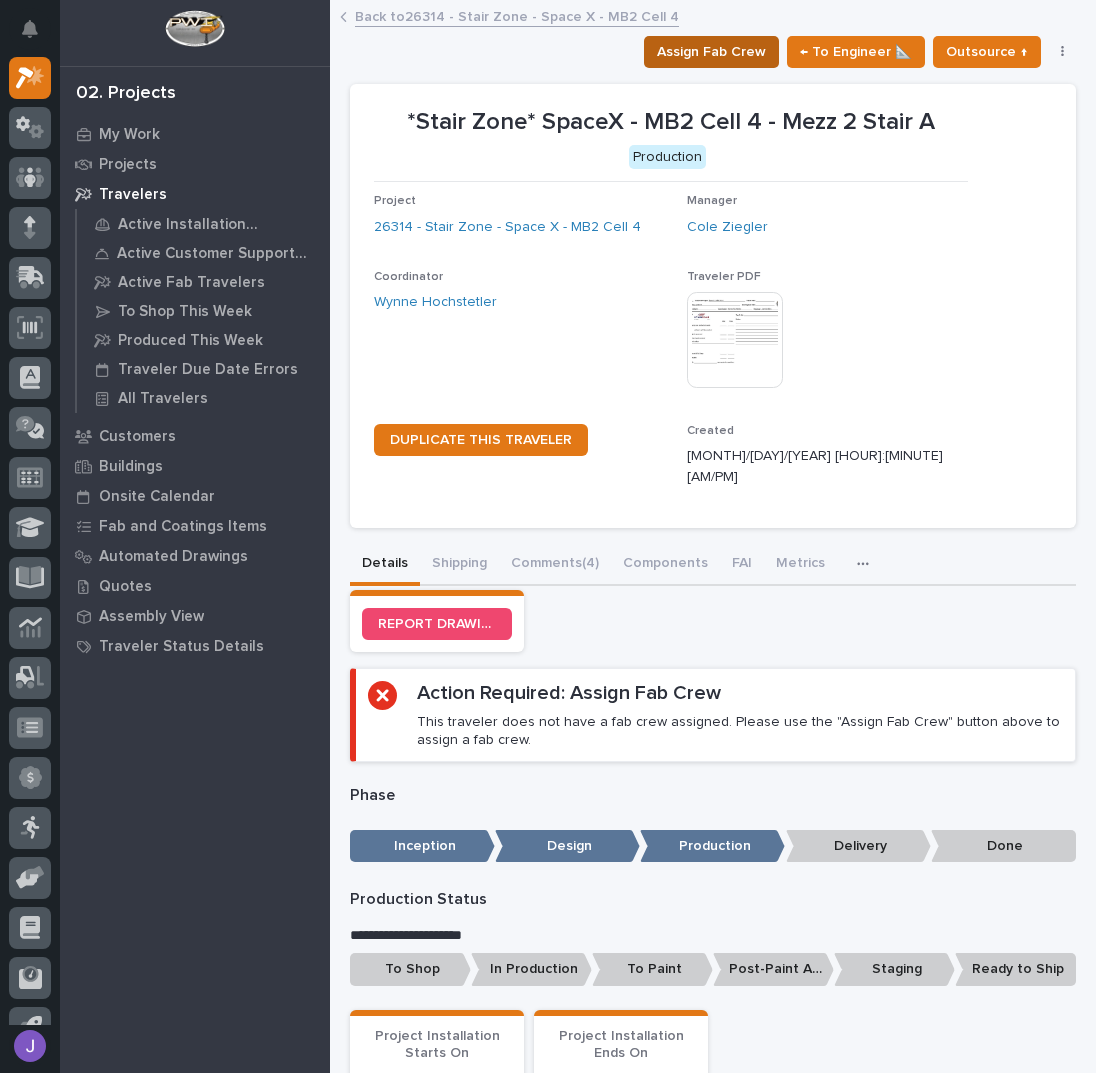 click on "Assign Fab Crew" at bounding box center [711, 52] 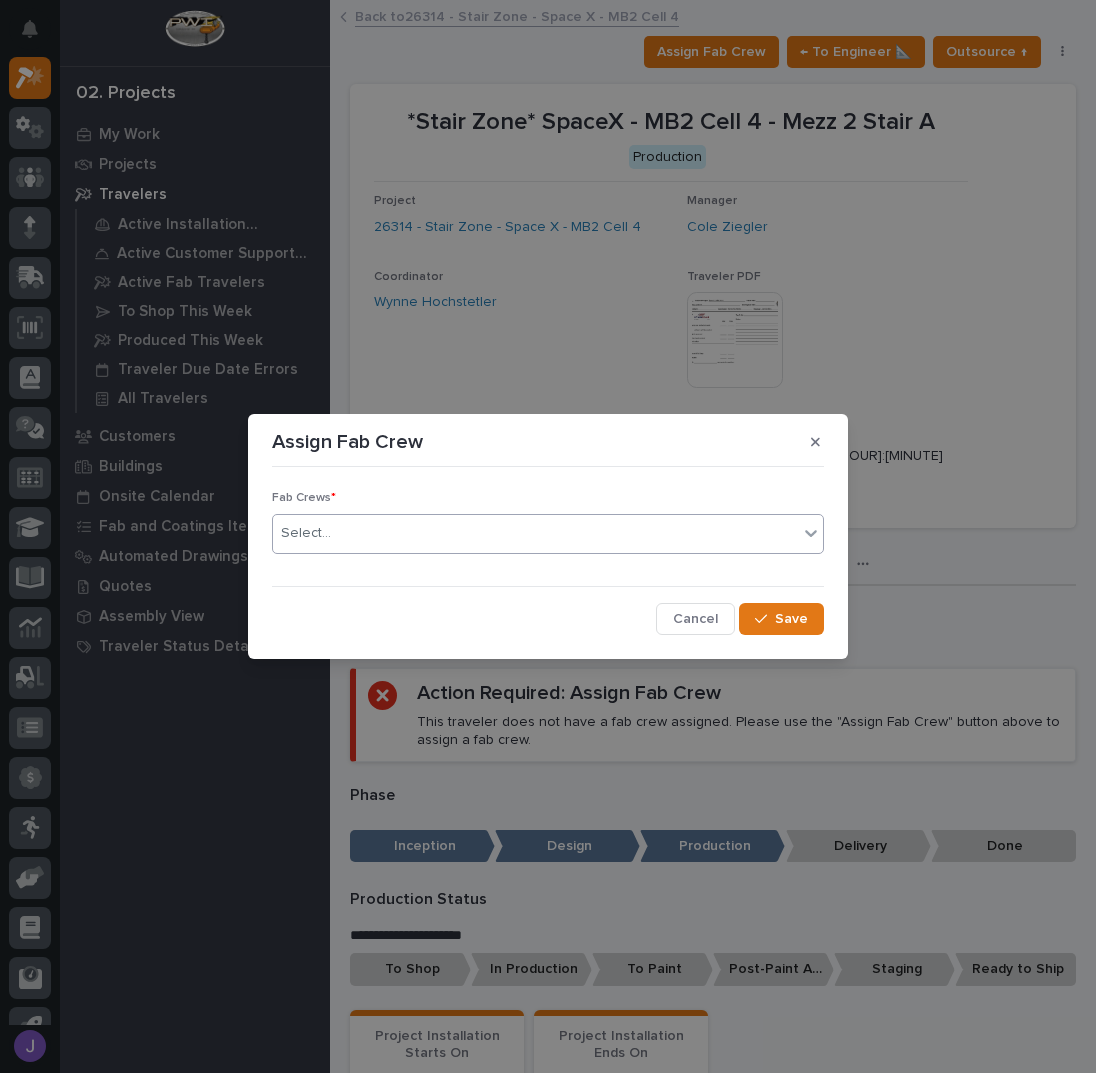 click on "Select..." at bounding box center [535, 533] 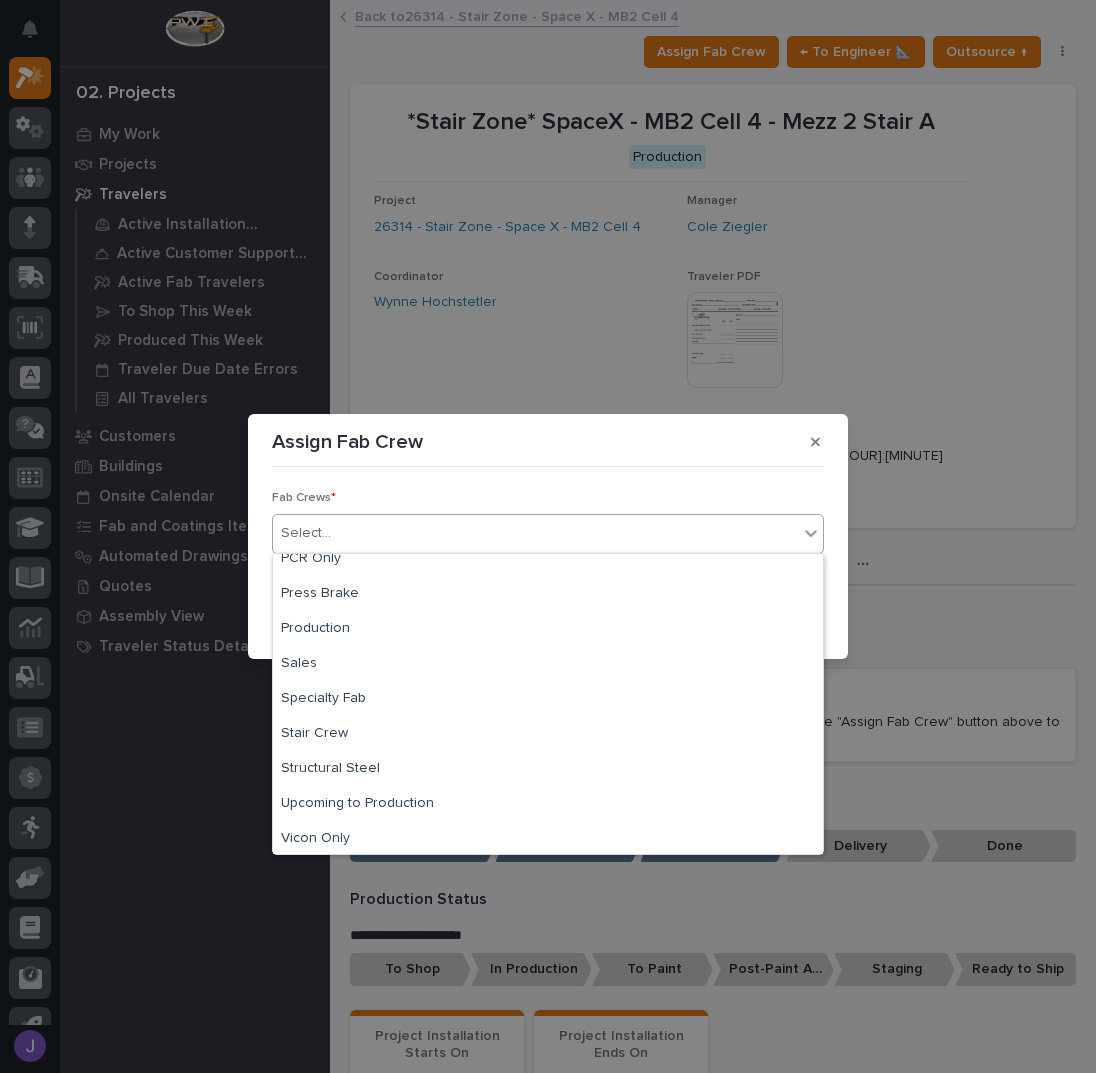 scroll, scrollTop: 470, scrollLeft: 0, axis: vertical 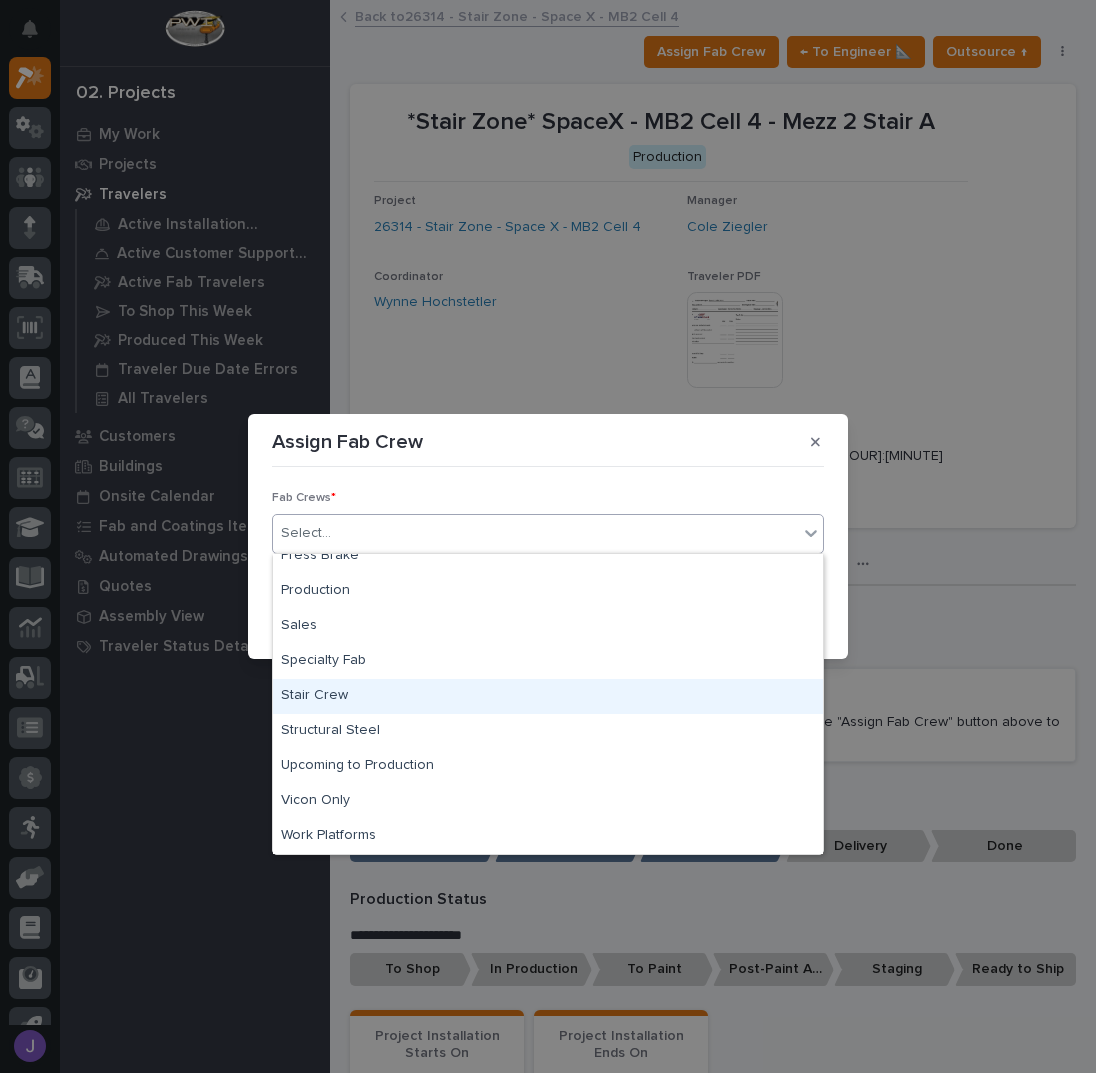 click on "Stair Crew" at bounding box center (548, 696) 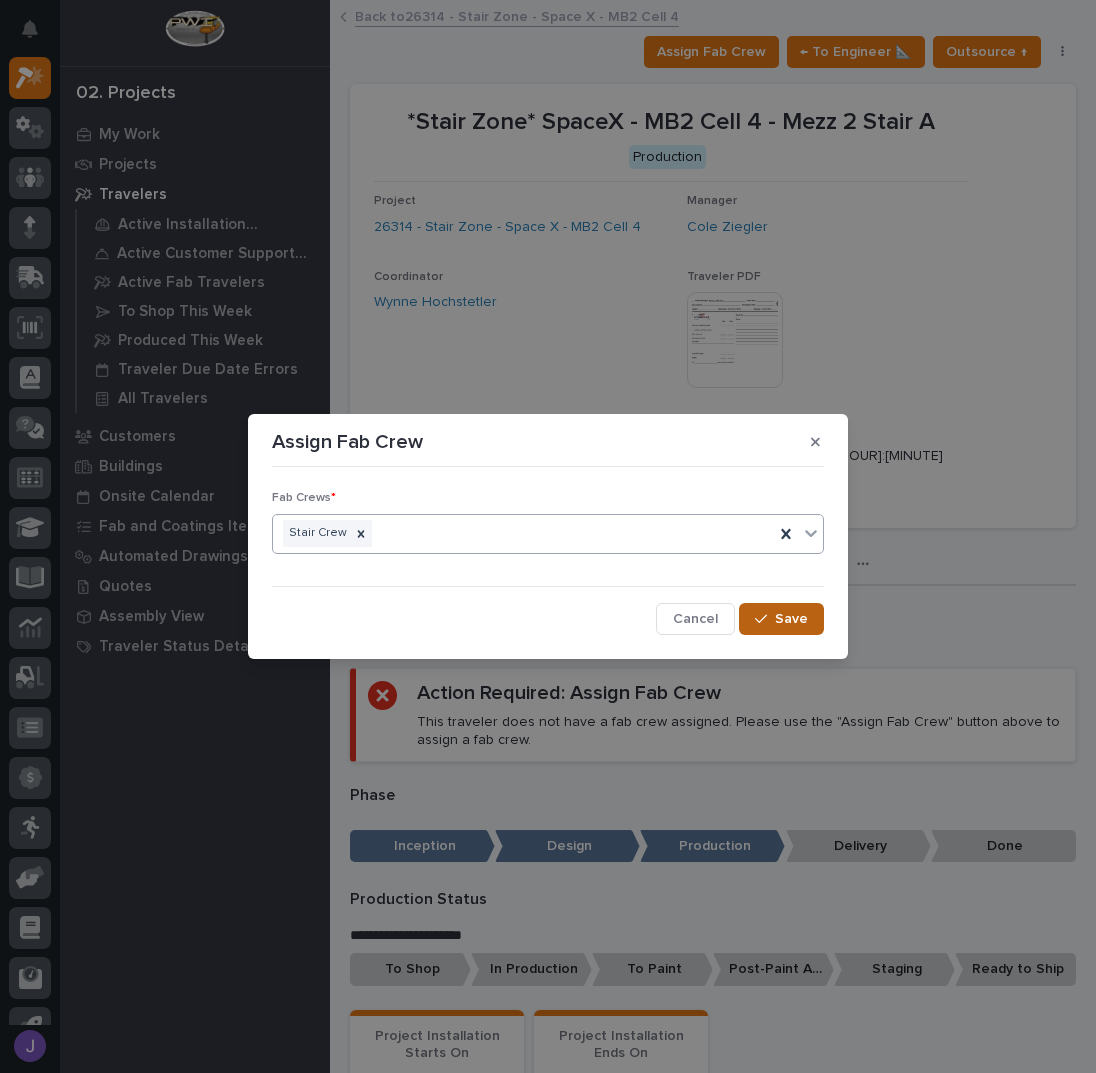 click at bounding box center (765, 619) 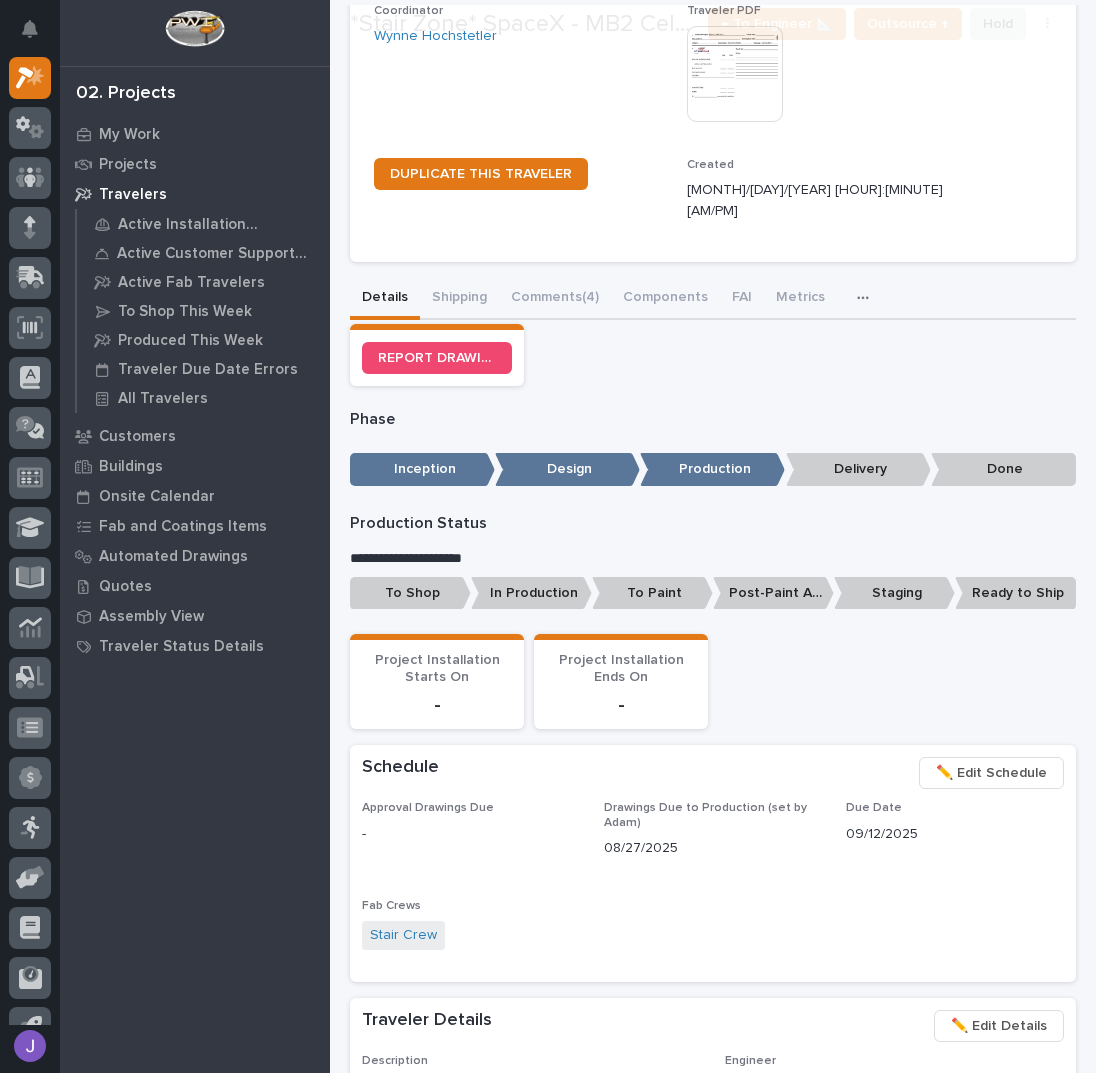 scroll, scrollTop: 266, scrollLeft: 0, axis: vertical 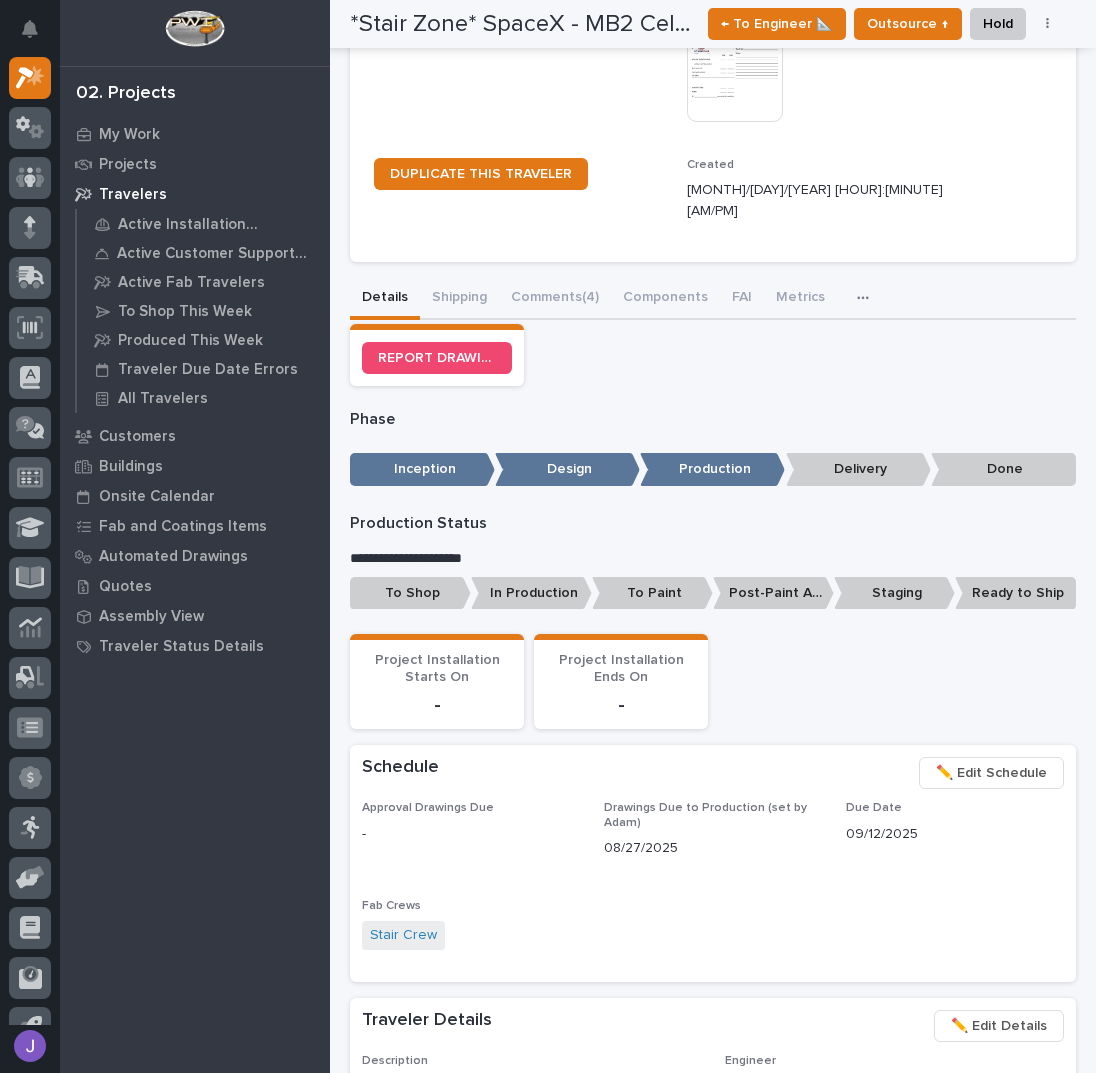 click on "To Shop" at bounding box center (410, 593) 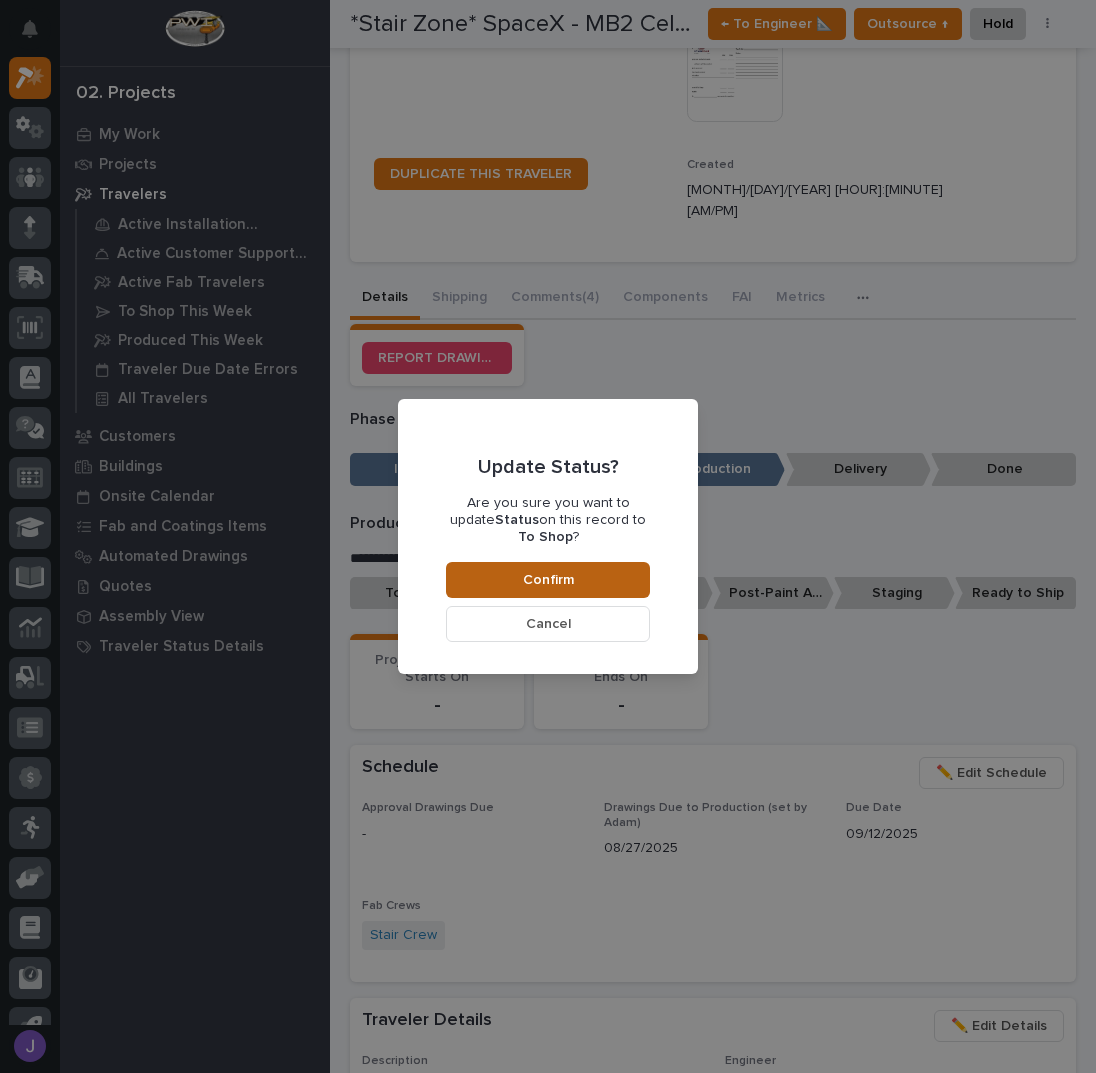 click on "Confirm" at bounding box center (548, 580) 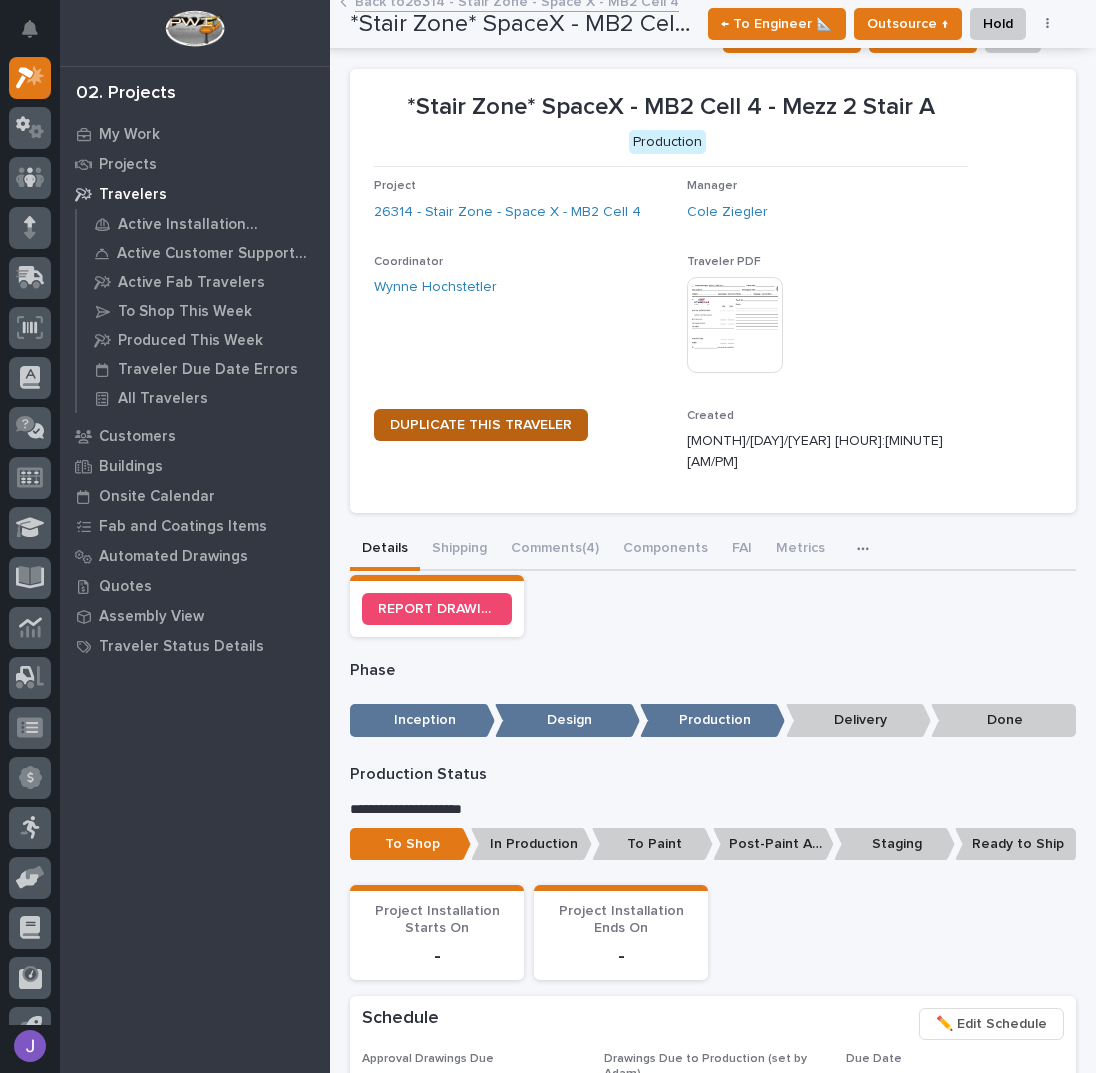 scroll, scrollTop: 0, scrollLeft: 0, axis: both 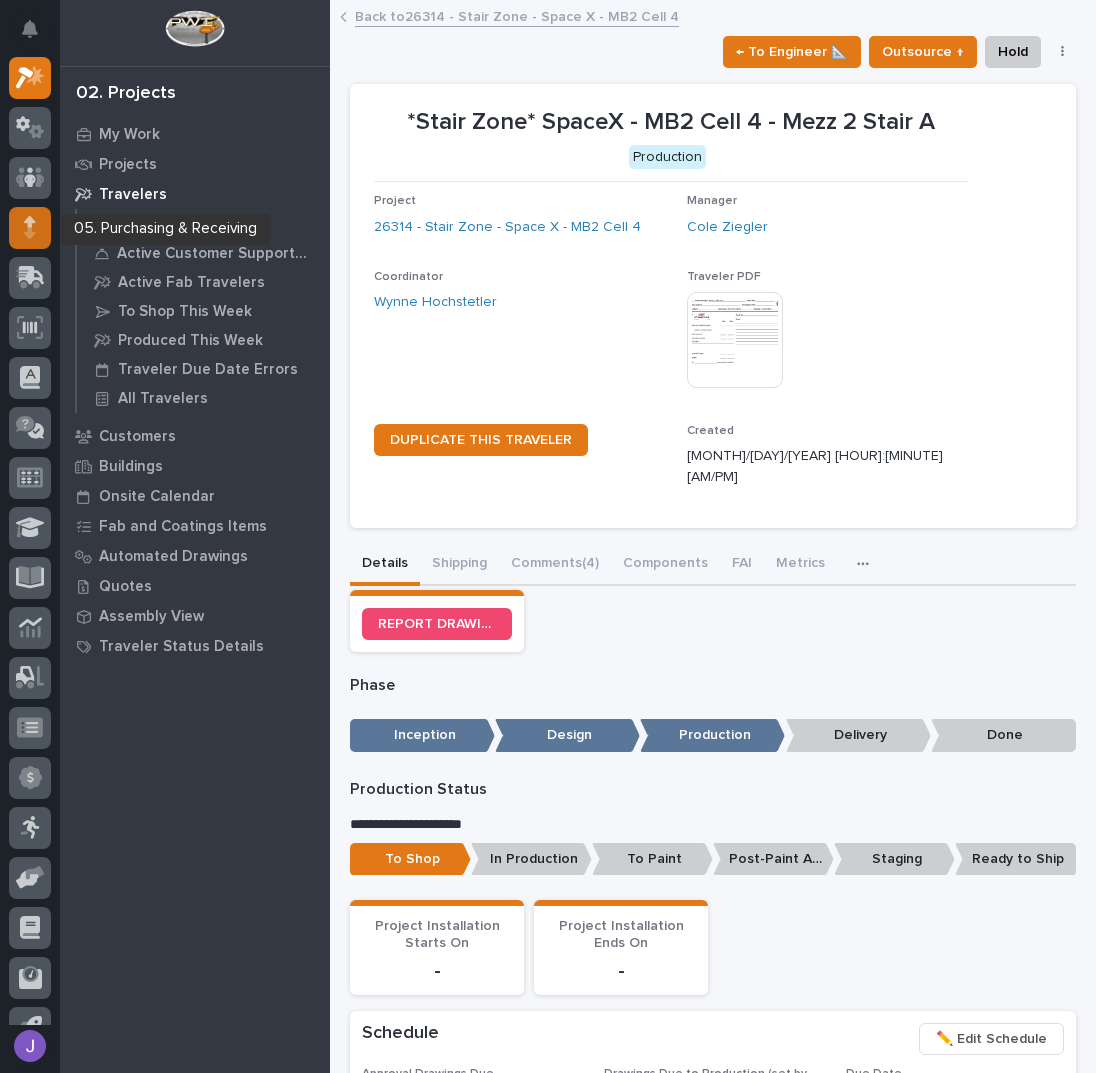 click 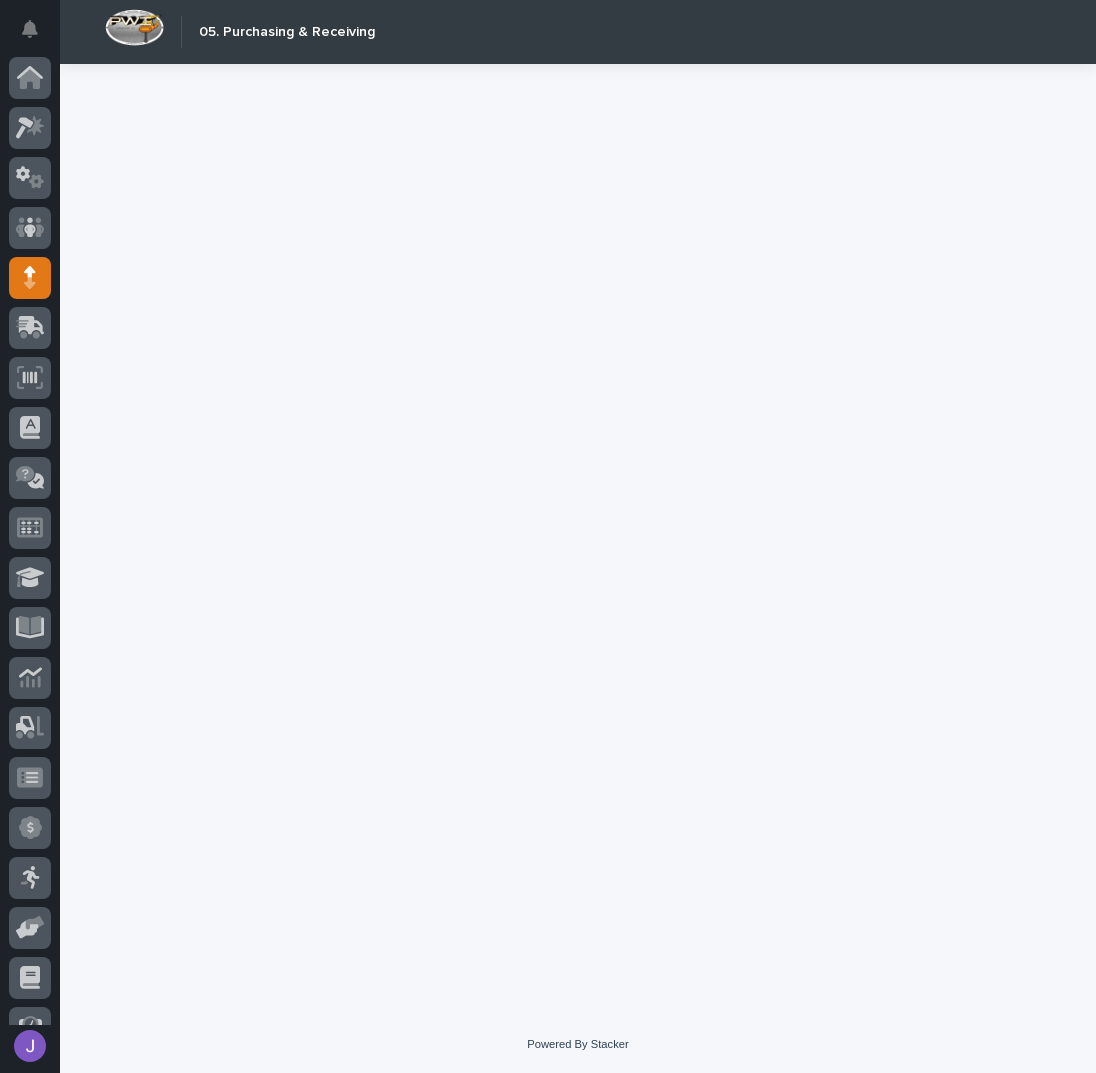 scroll, scrollTop: 82, scrollLeft: 0, axis: vertical 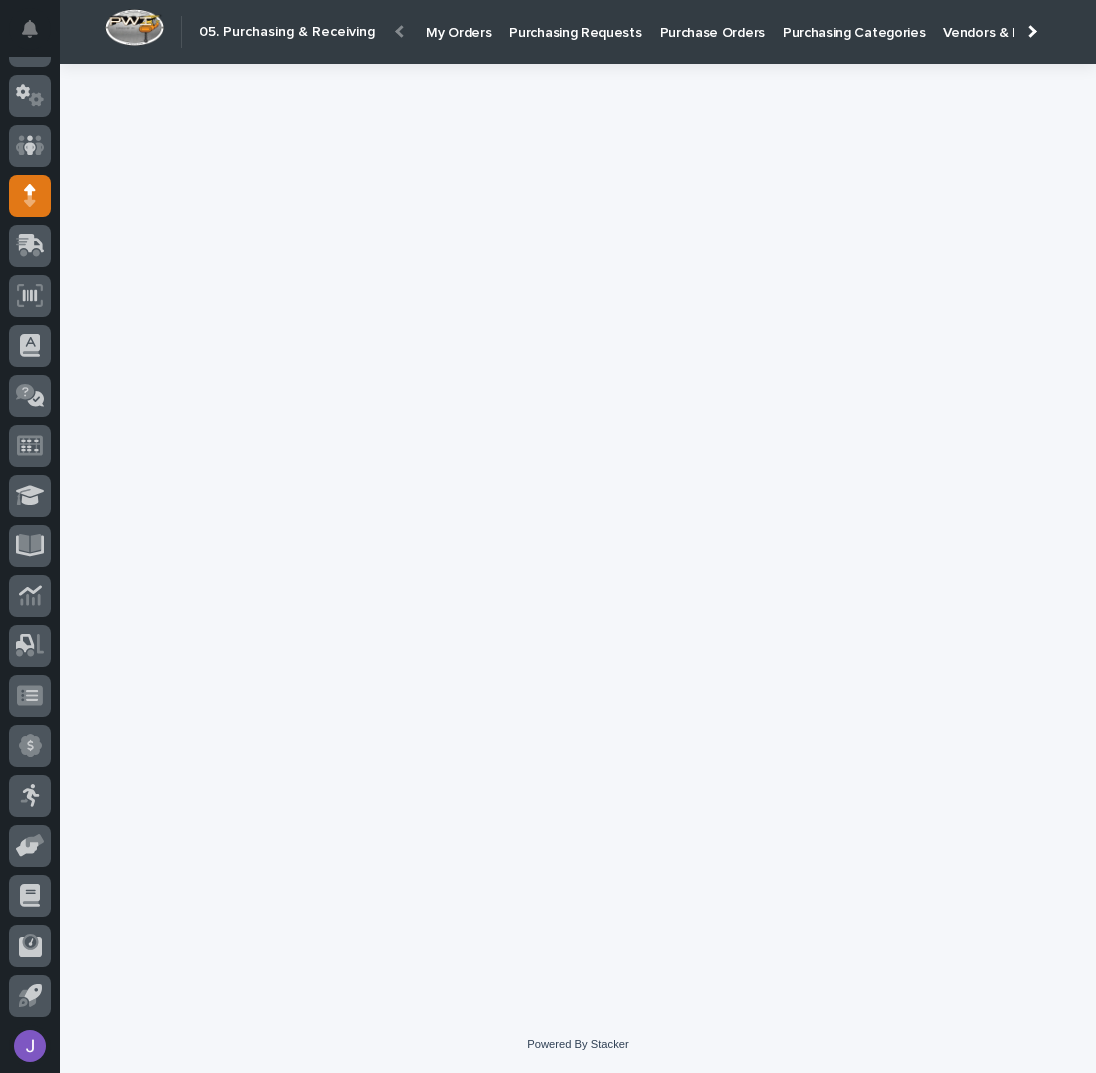 click on "Purchasing Requests" at bounding box center [575, 21] 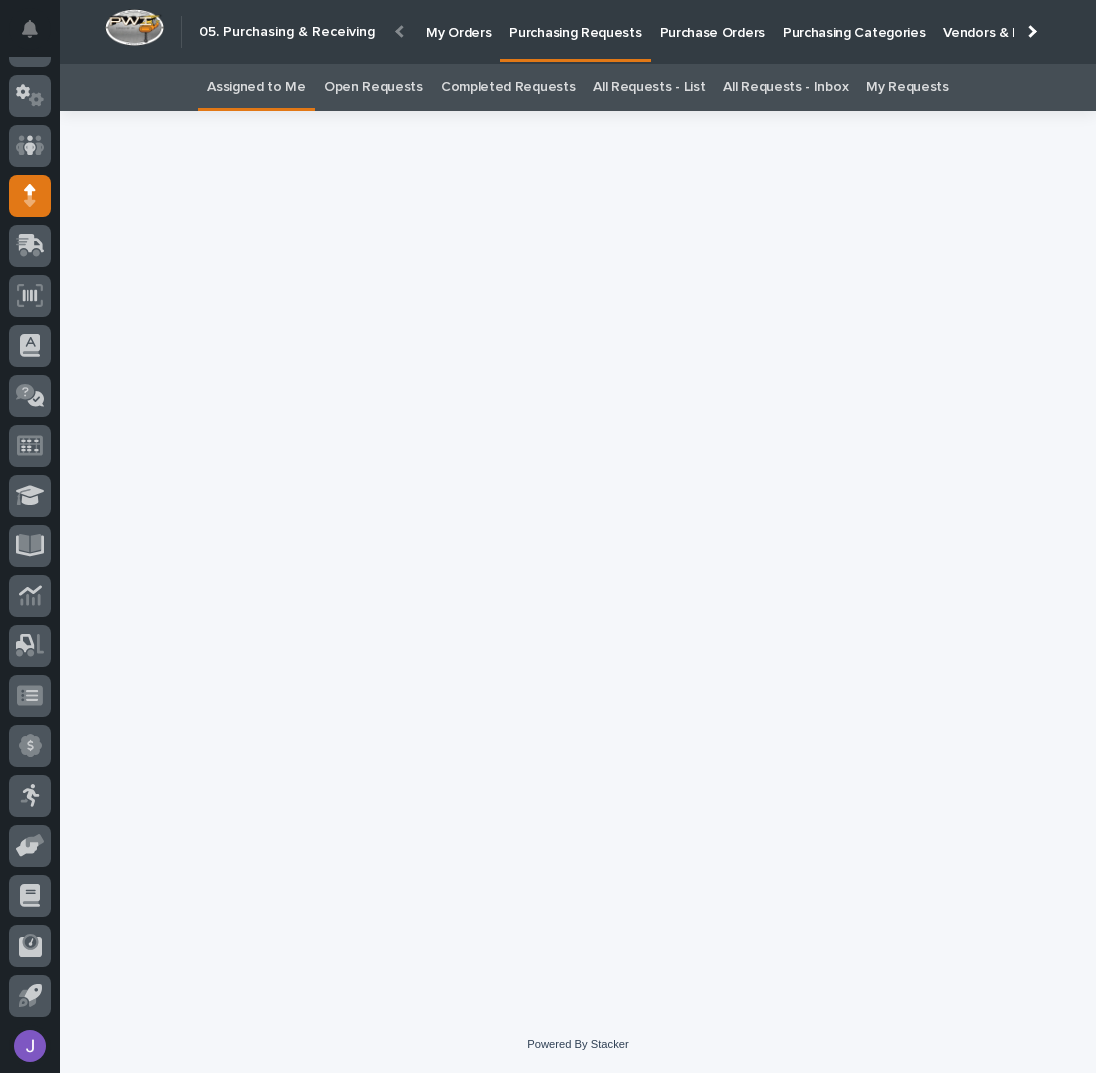 click on "Purchasing Requests" at bounding box center (575, 21) 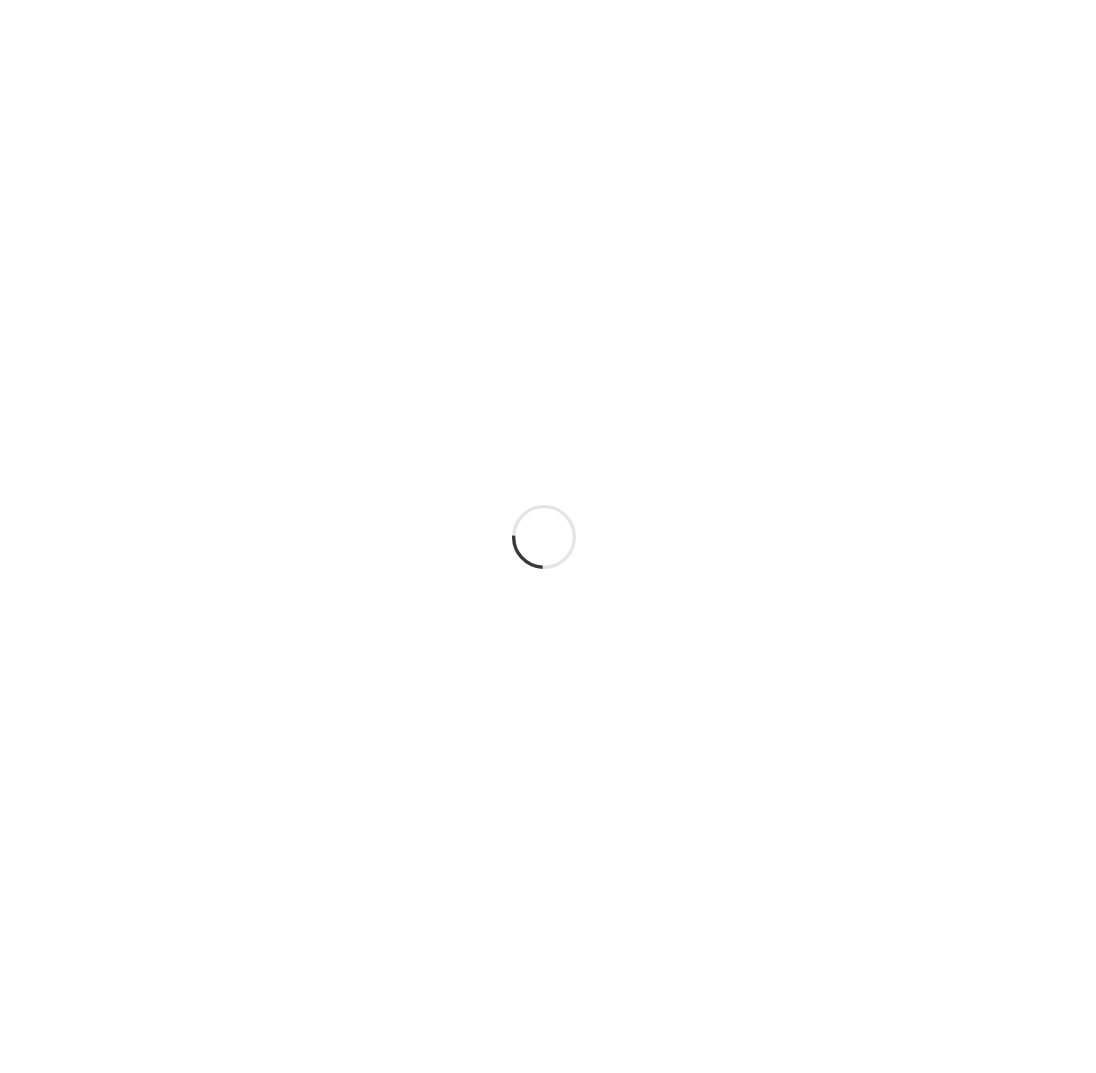 scroll, scrollTop: 0, scrollLeft: 0, axis: both 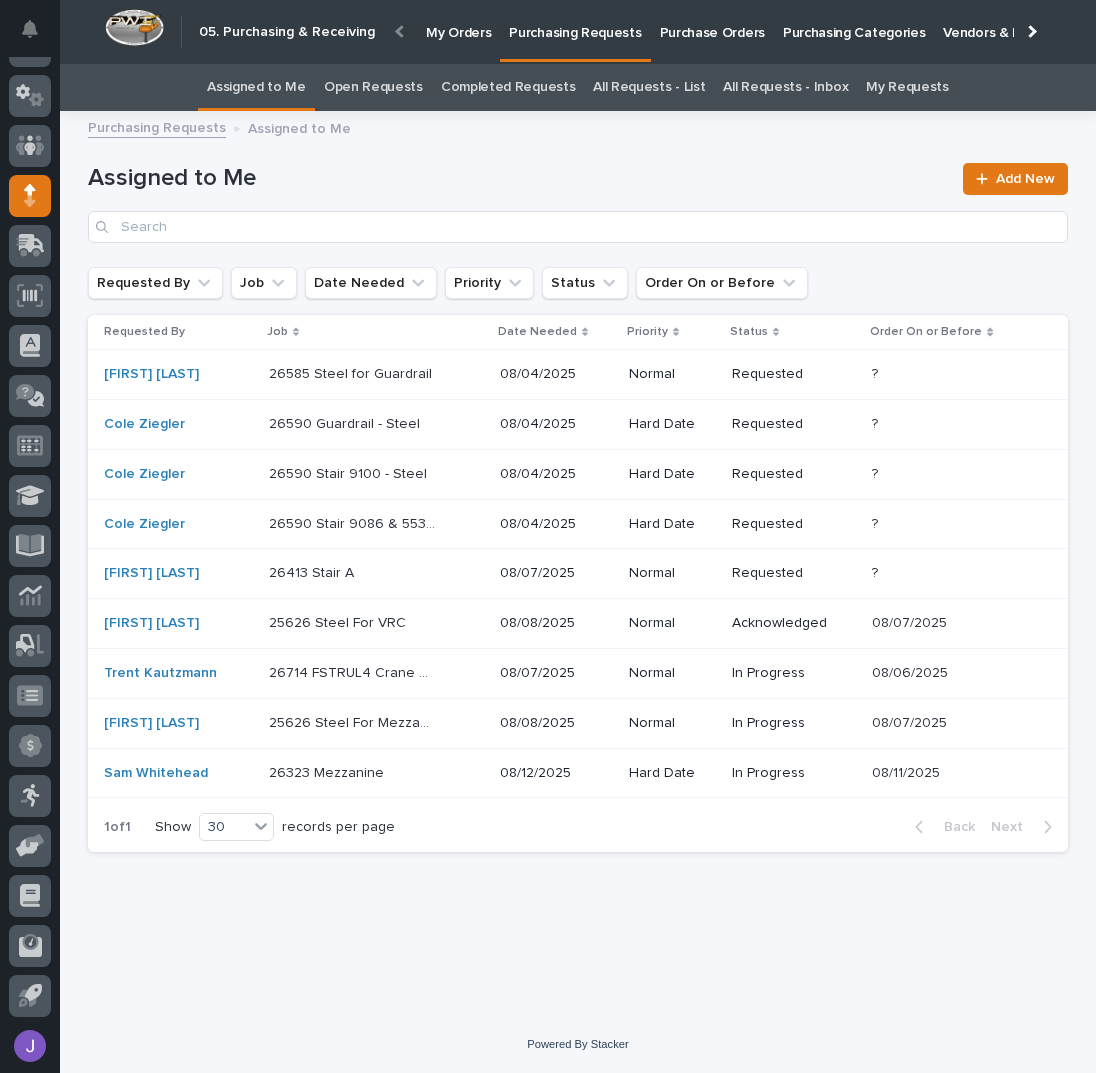 click on "26590 Guardrail - Steel 26590 Guardrail - Steel" at bounding box center (376, 424) 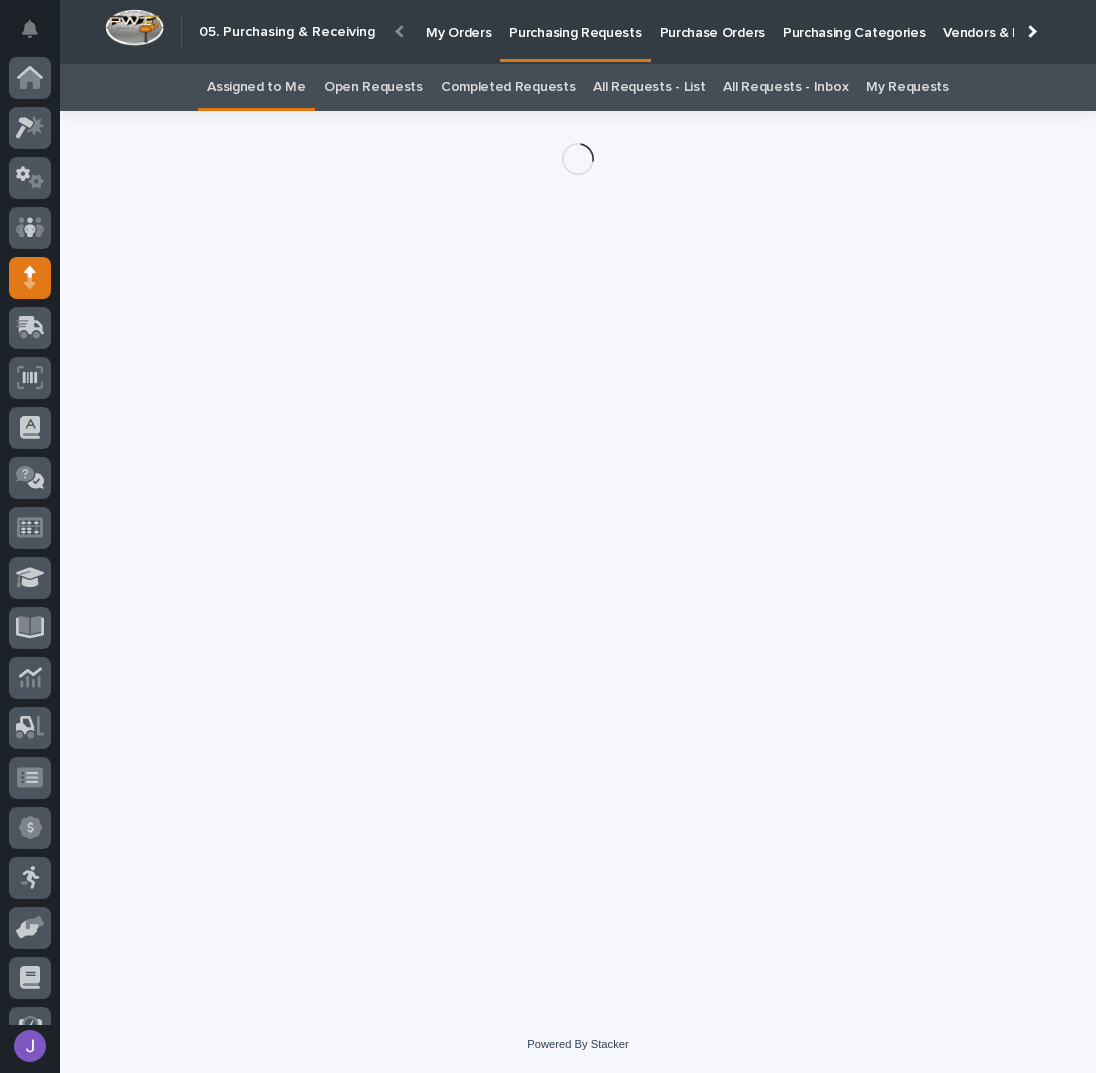 scroll, scrollTop: 82, scrollLeft: 0, axis: vertical 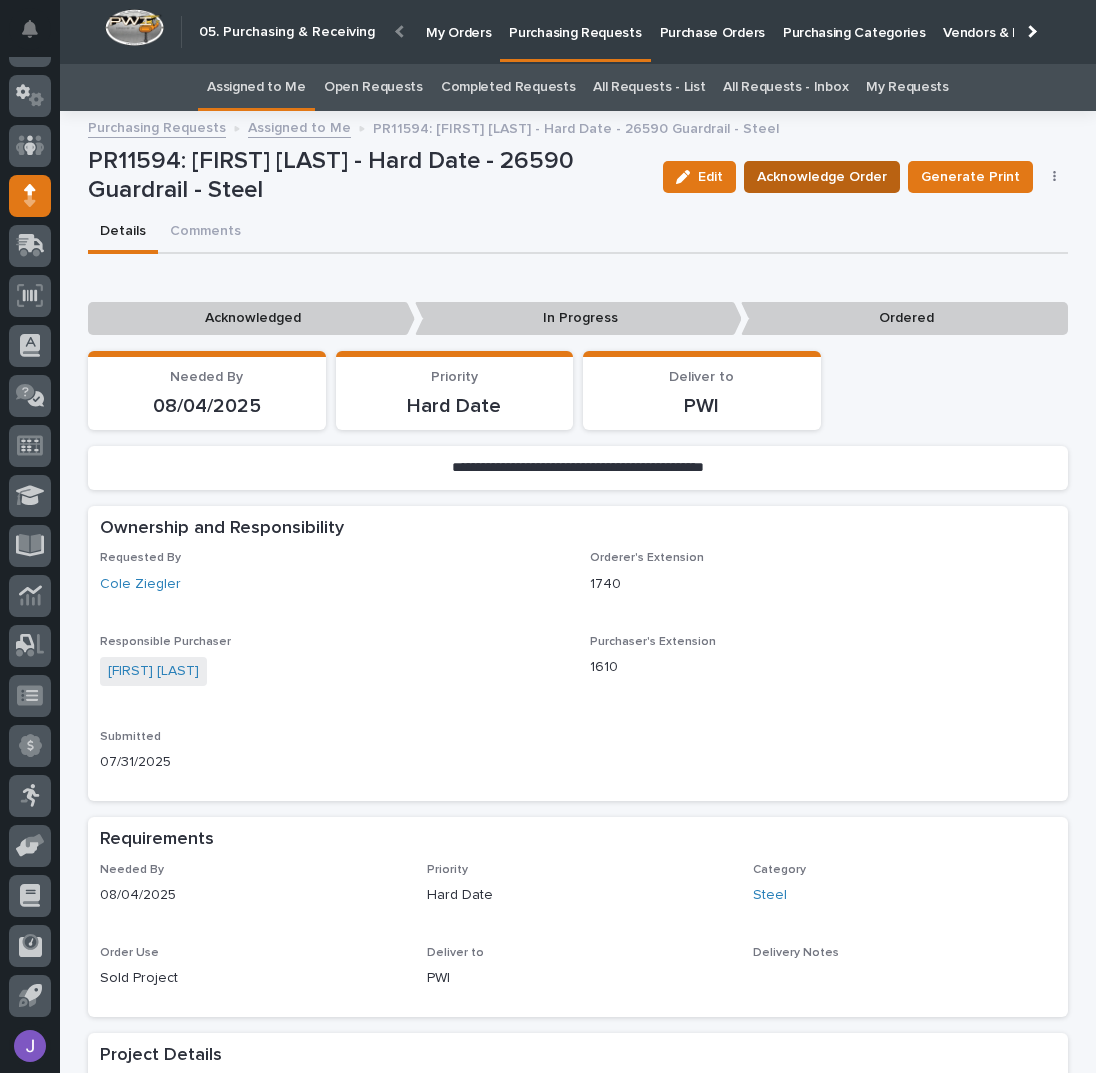 click on "Acknowledge Order" at bounding box center [822, 177] 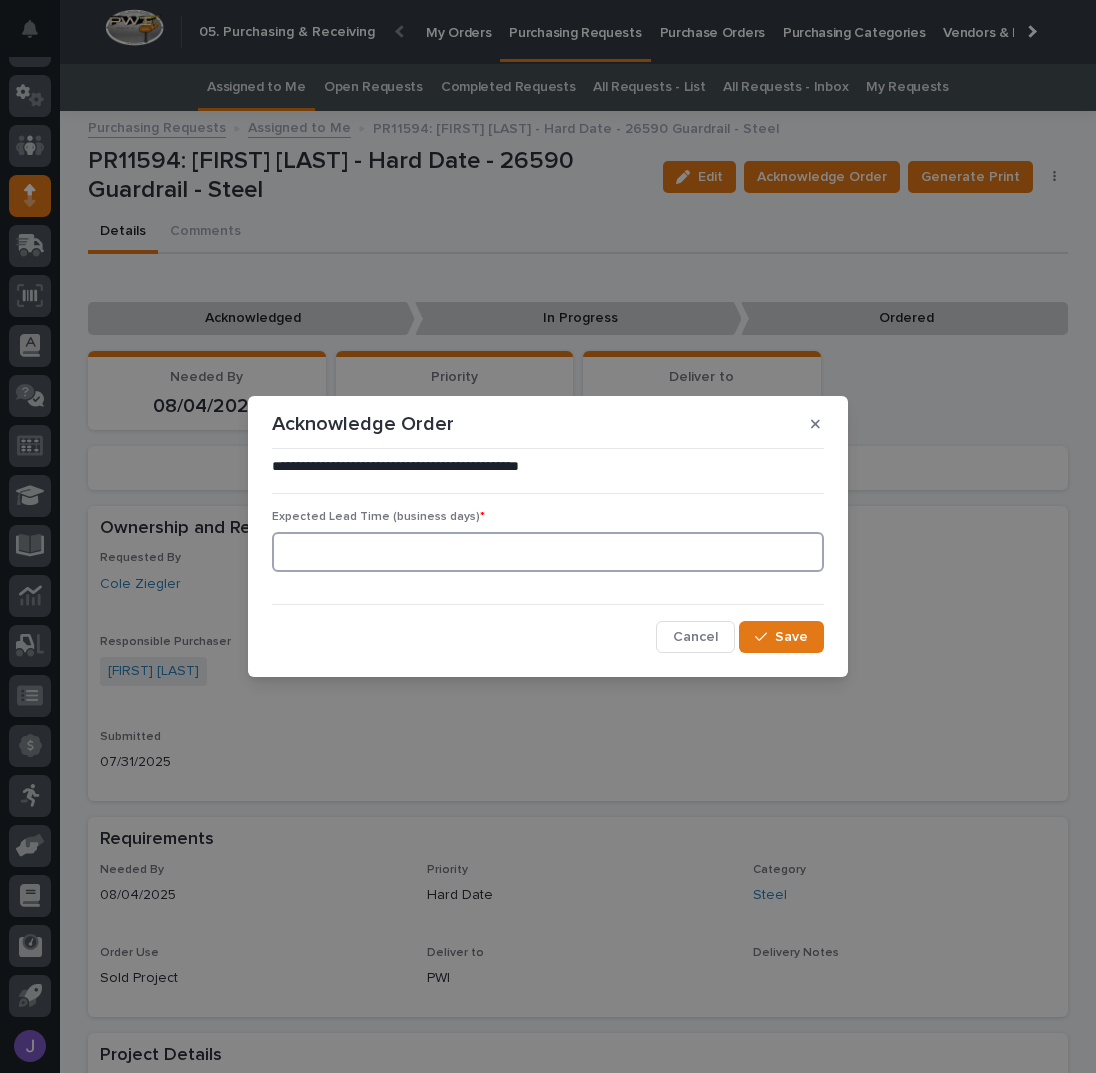 click at bounding box center (548, 552) 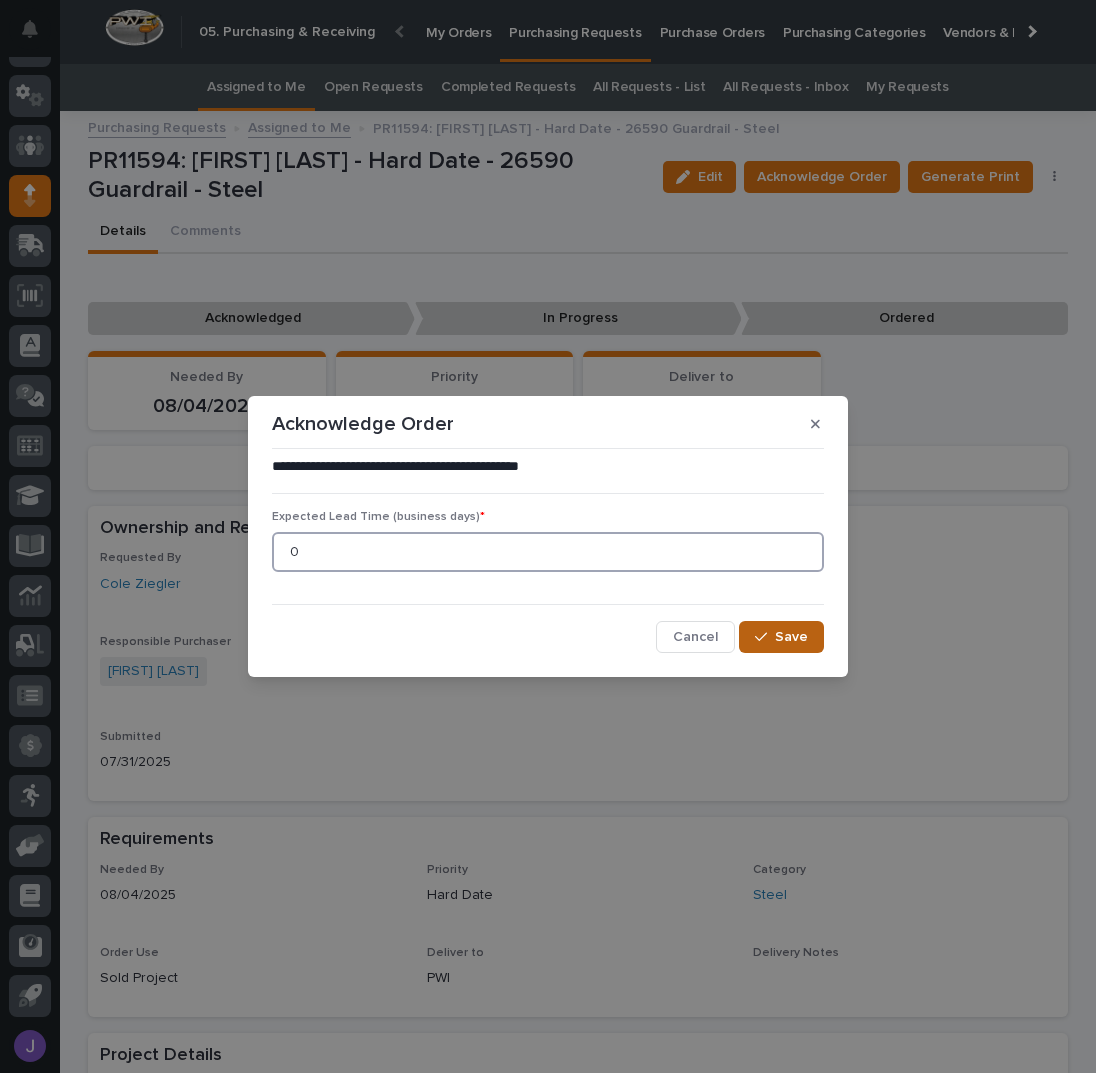 type on "0" 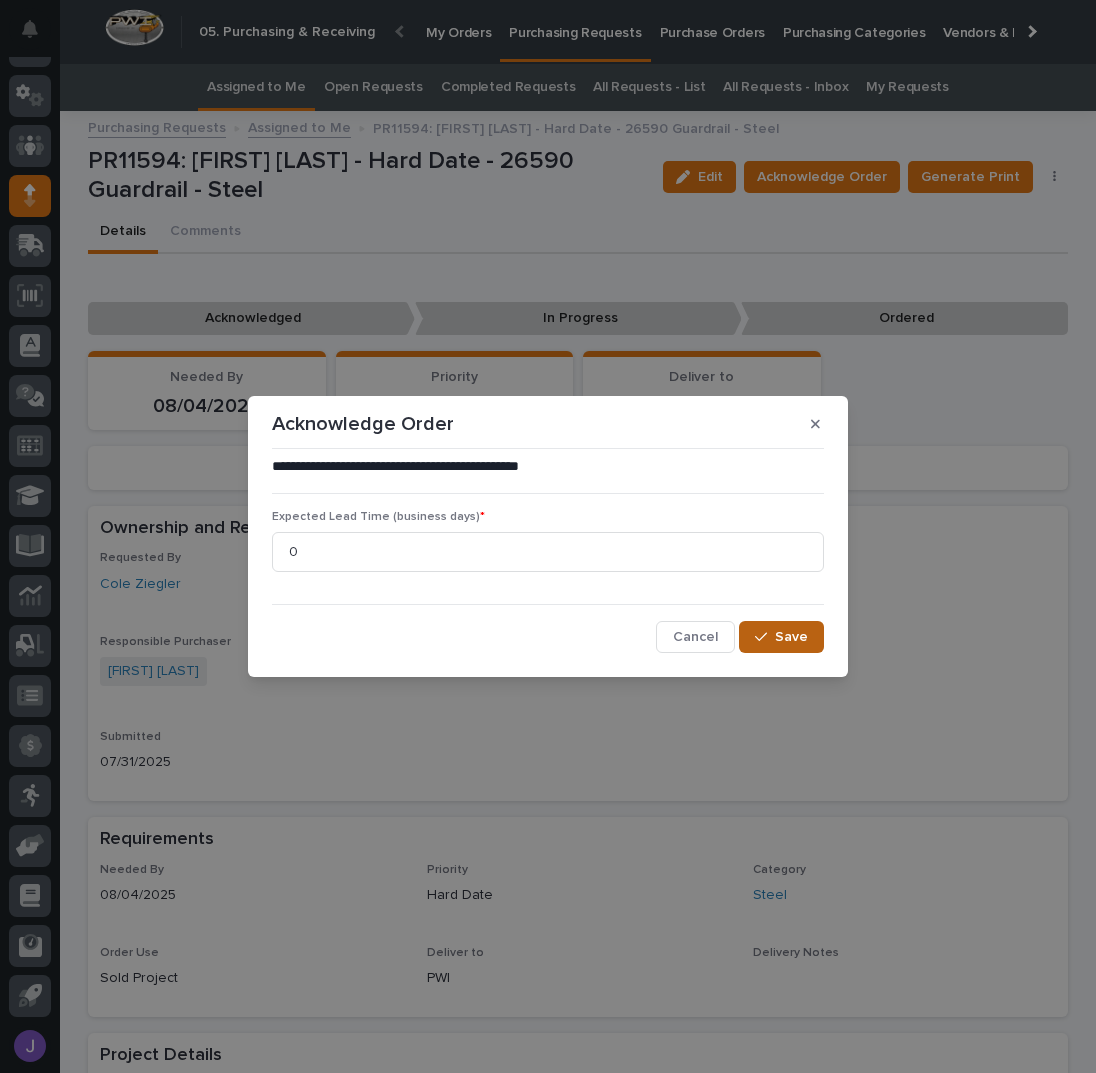 click at bounding box center [765, 637] 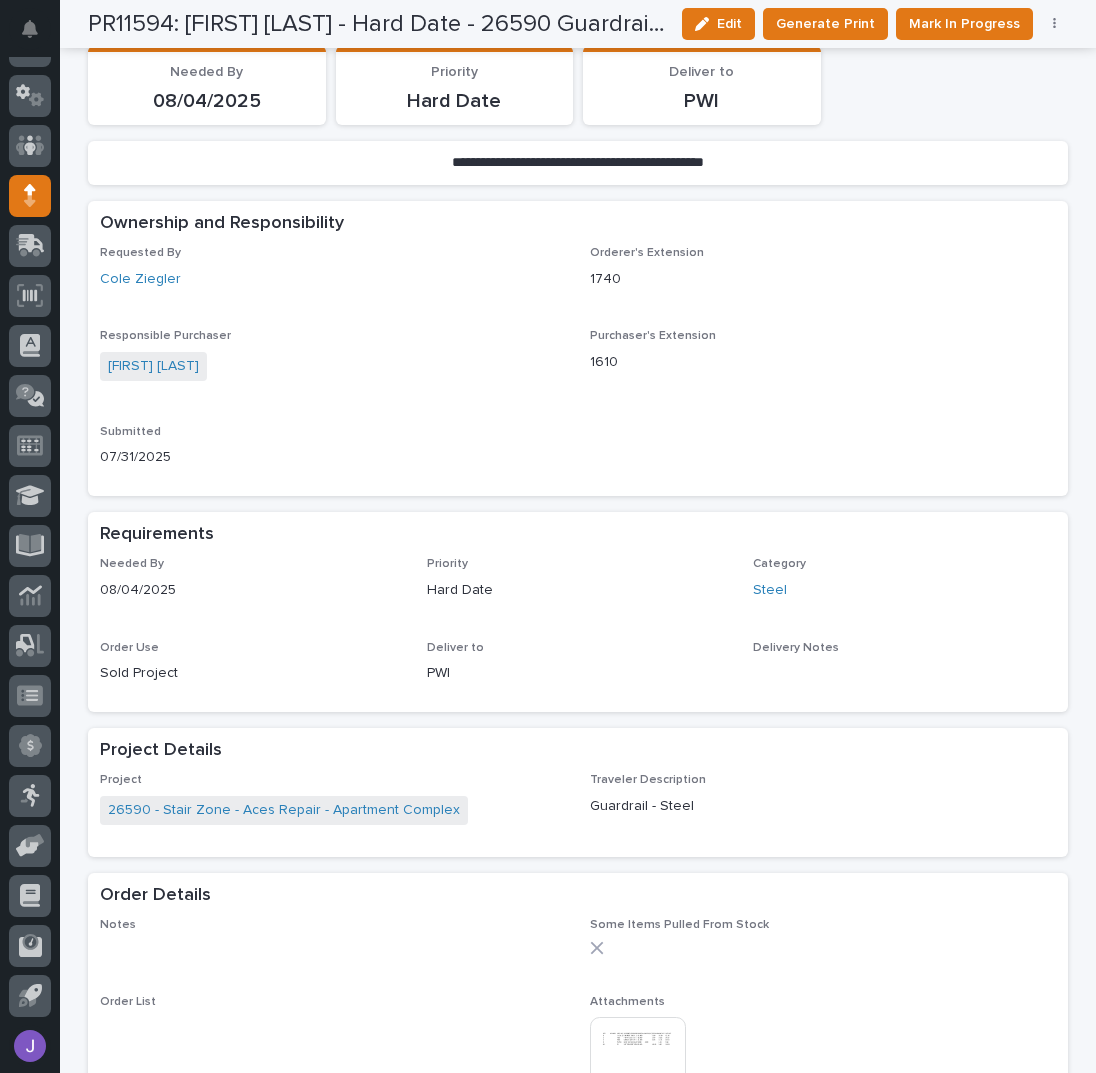 scroll, scrollTop: 266, scrollLeft: 0, axis: vertical 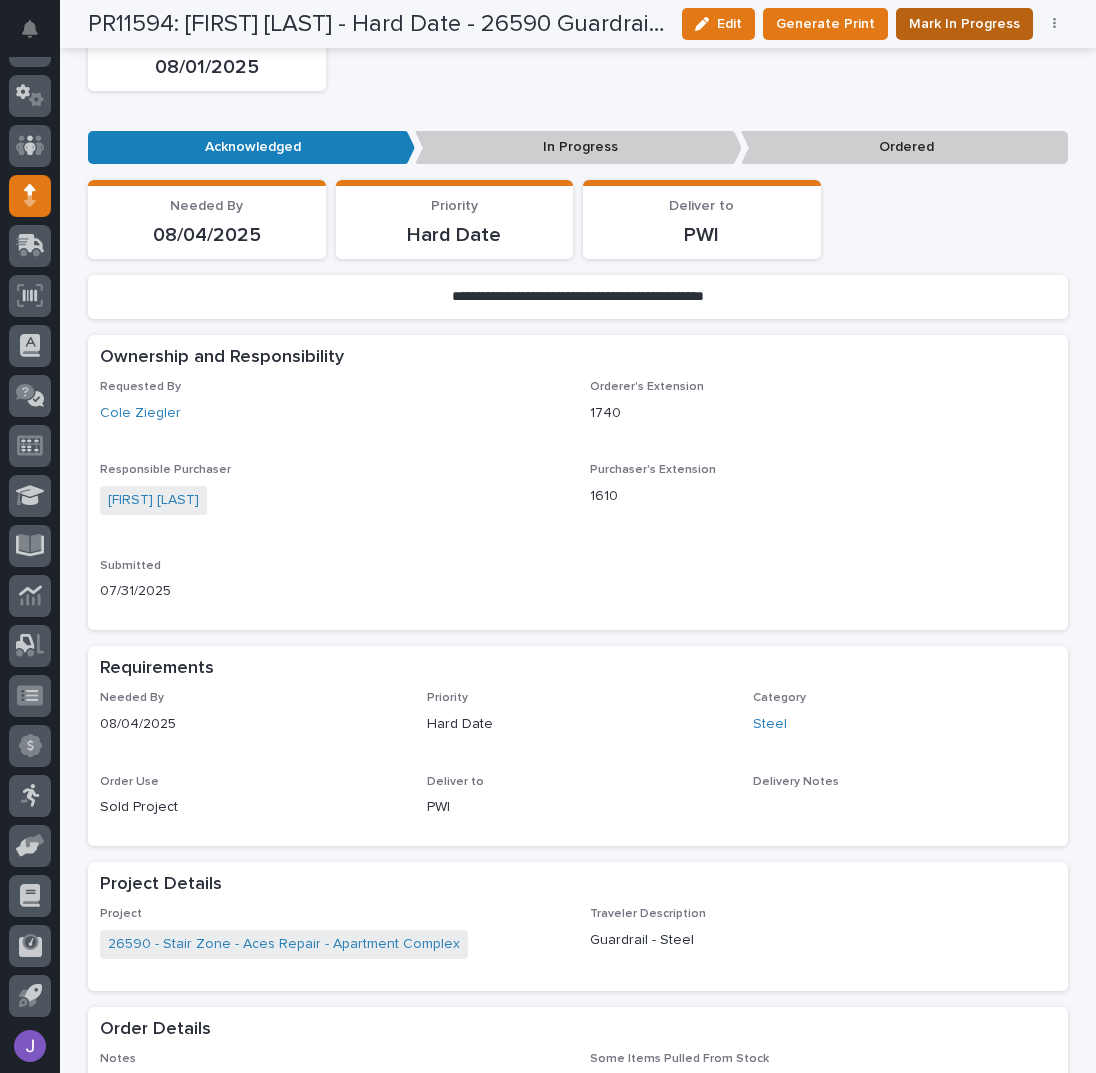 click on "Mark In Progress" at bounding box center (964, 24) 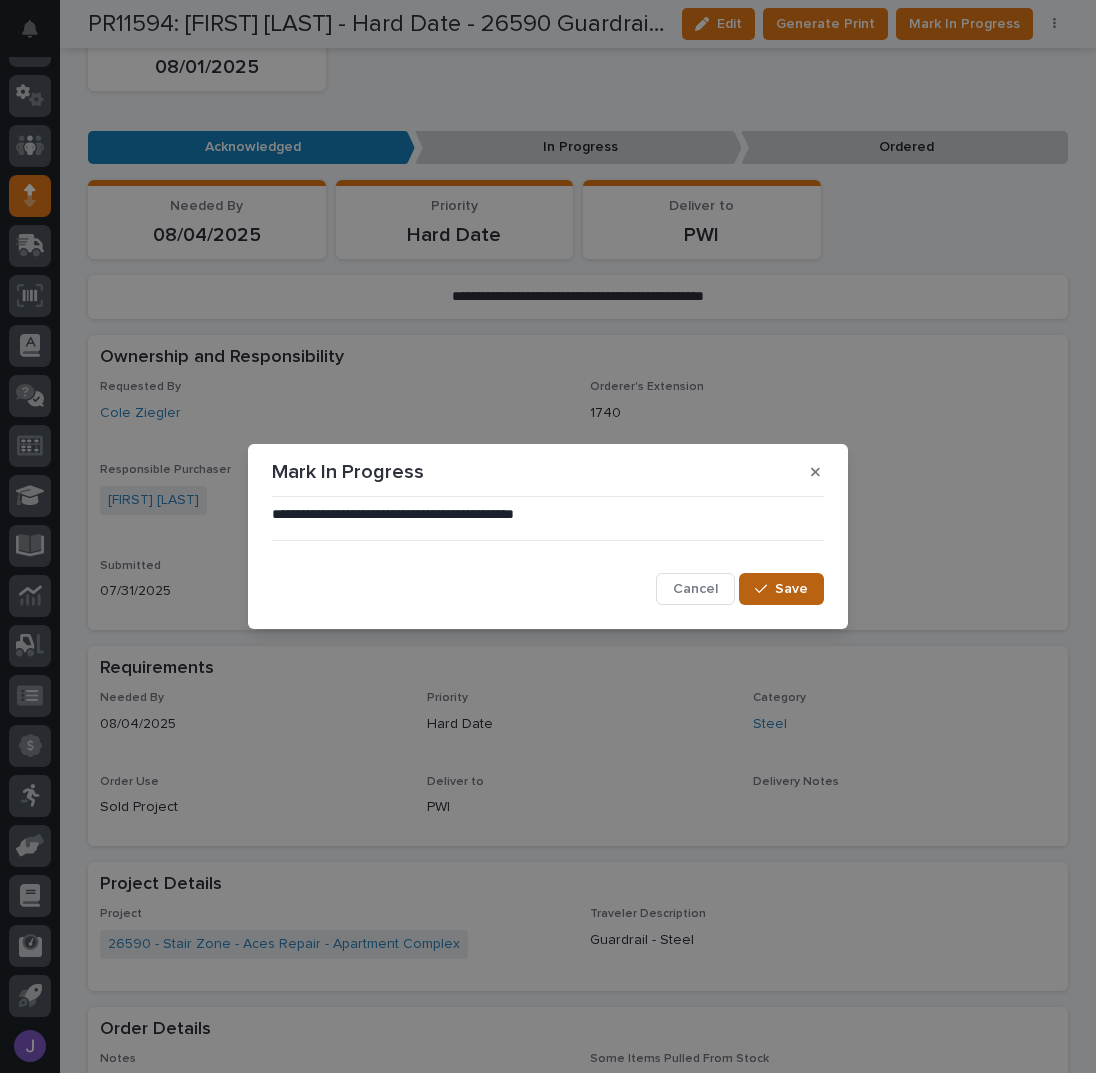 click on "Save" at bounding box center (781, 589) 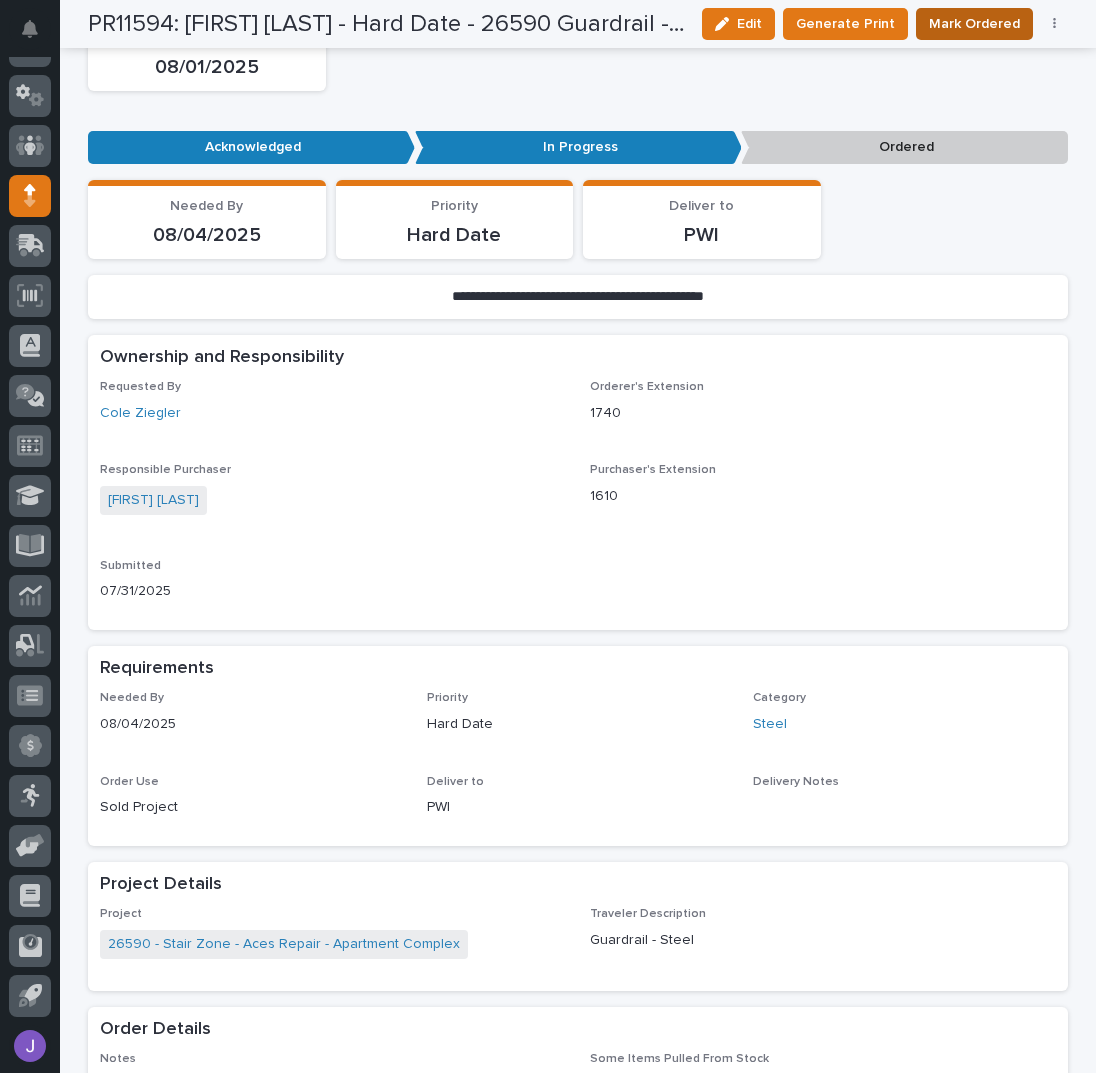 click on "Mark Ordered" at bounding box center (974, 24) 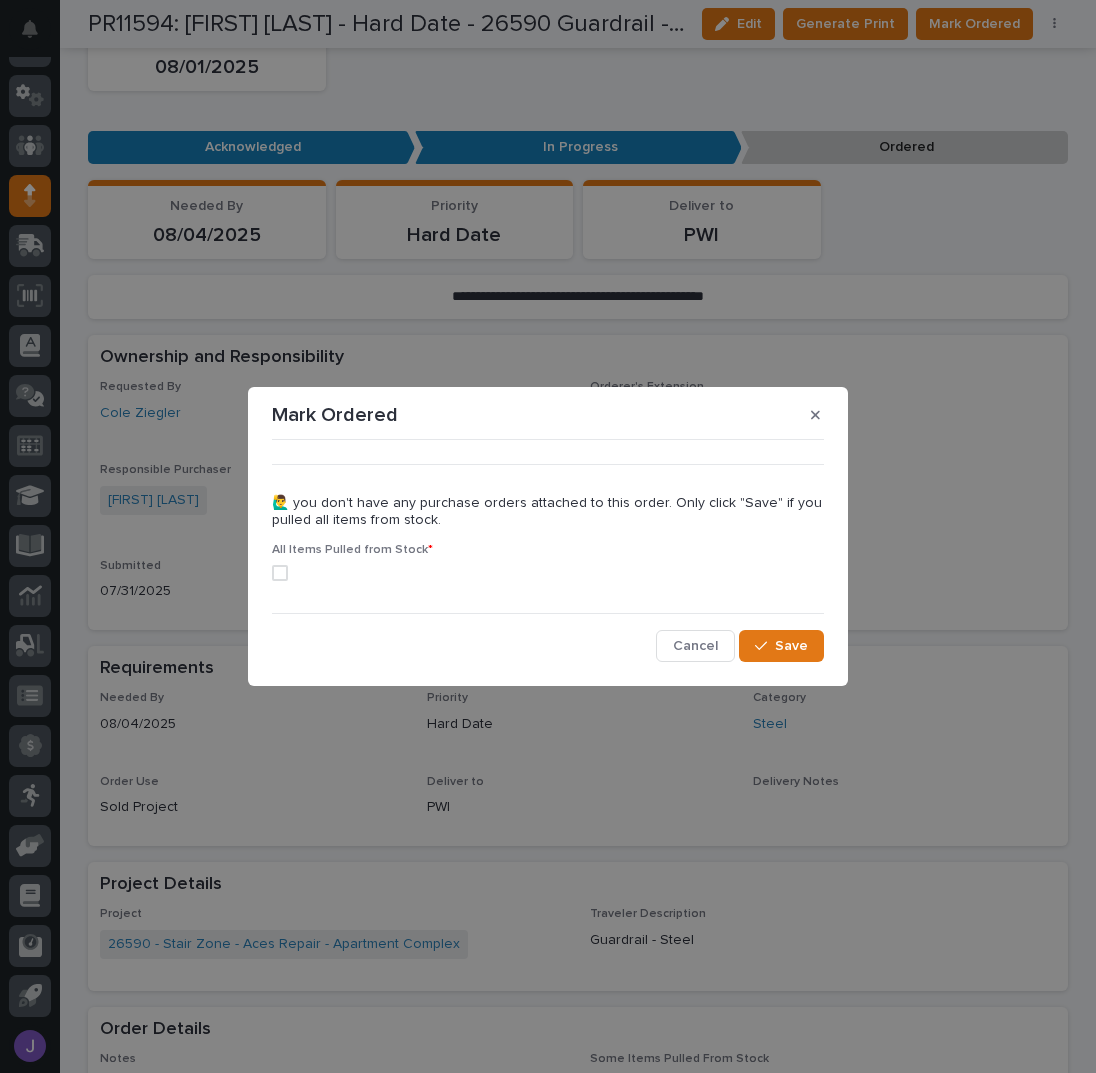 click at bounding box center (548, 573) 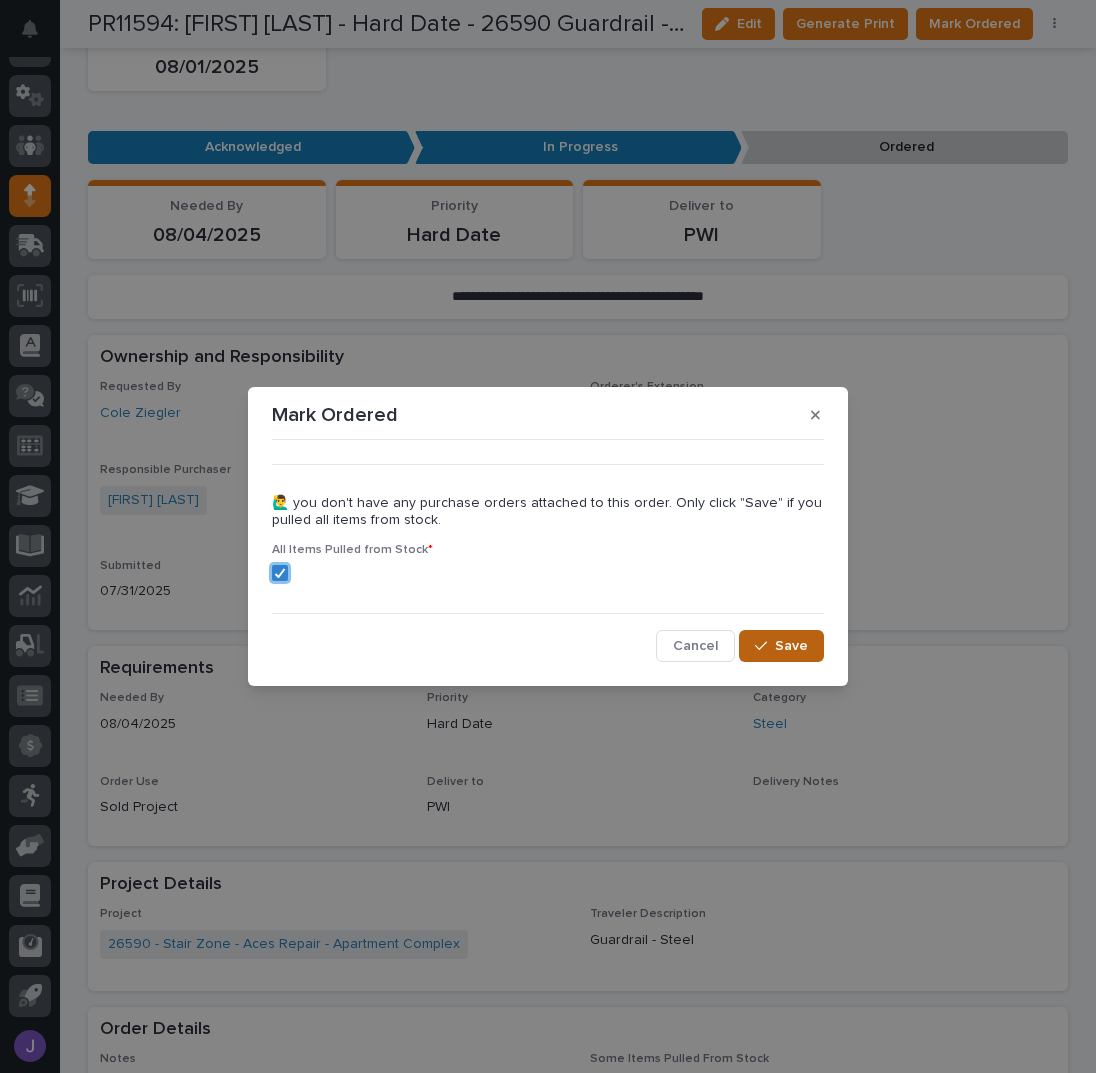 click on "Save" at bounding box center [791, 646] 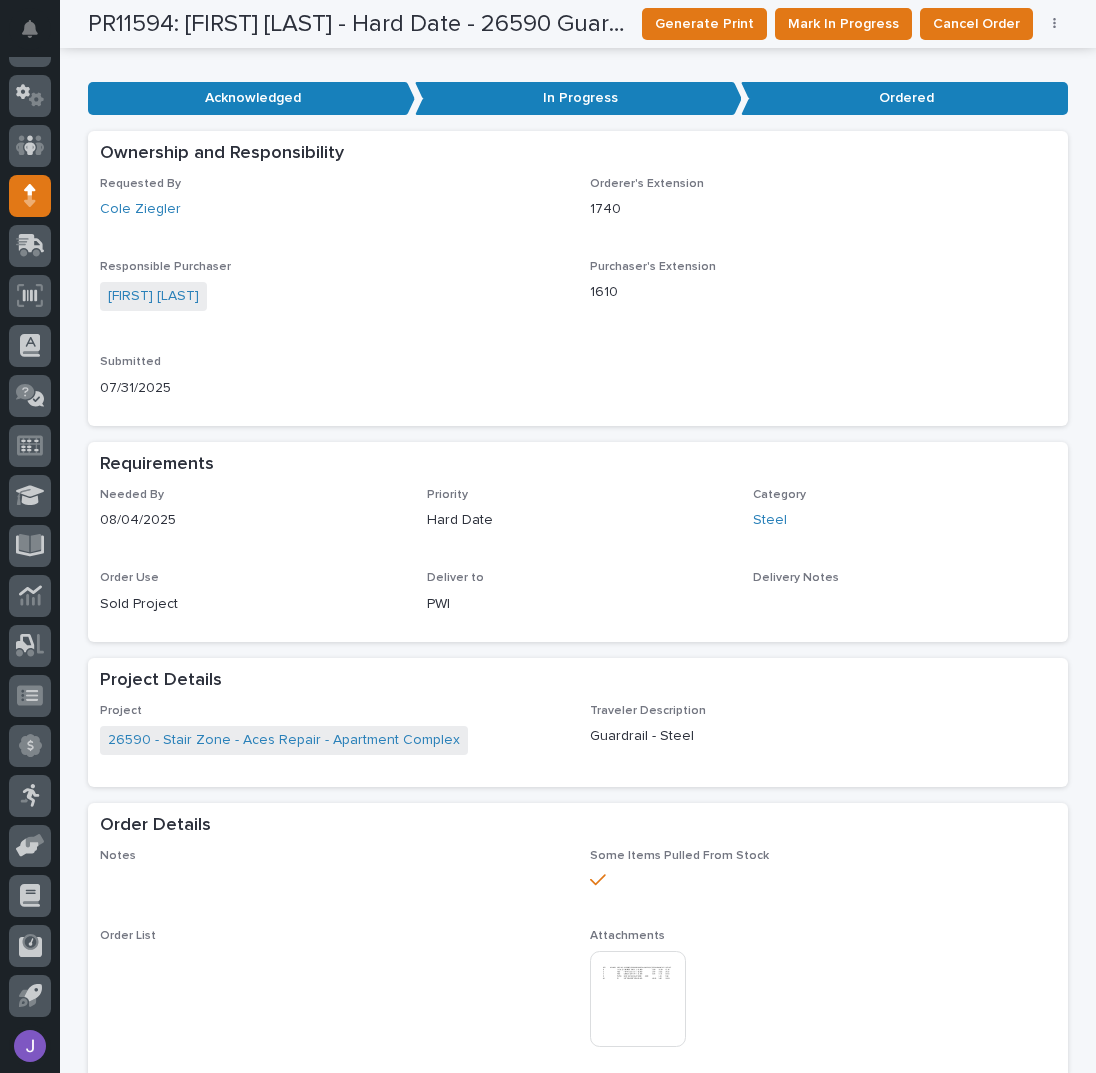 scroll, scrollTop: 0, scrollLeft: 0, axis: both 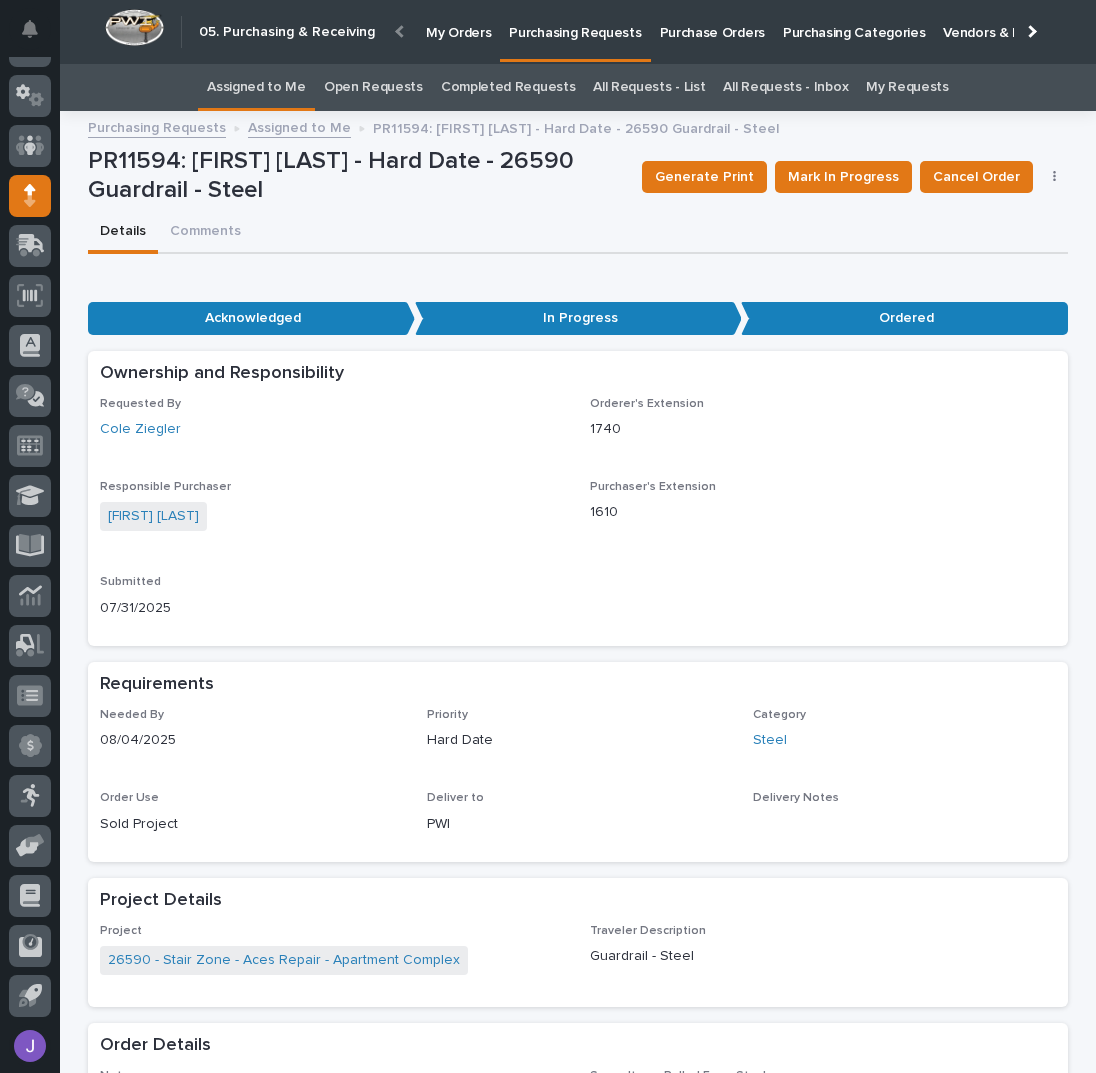 click on "Assigned to Me" at bounding box center [256, 87] 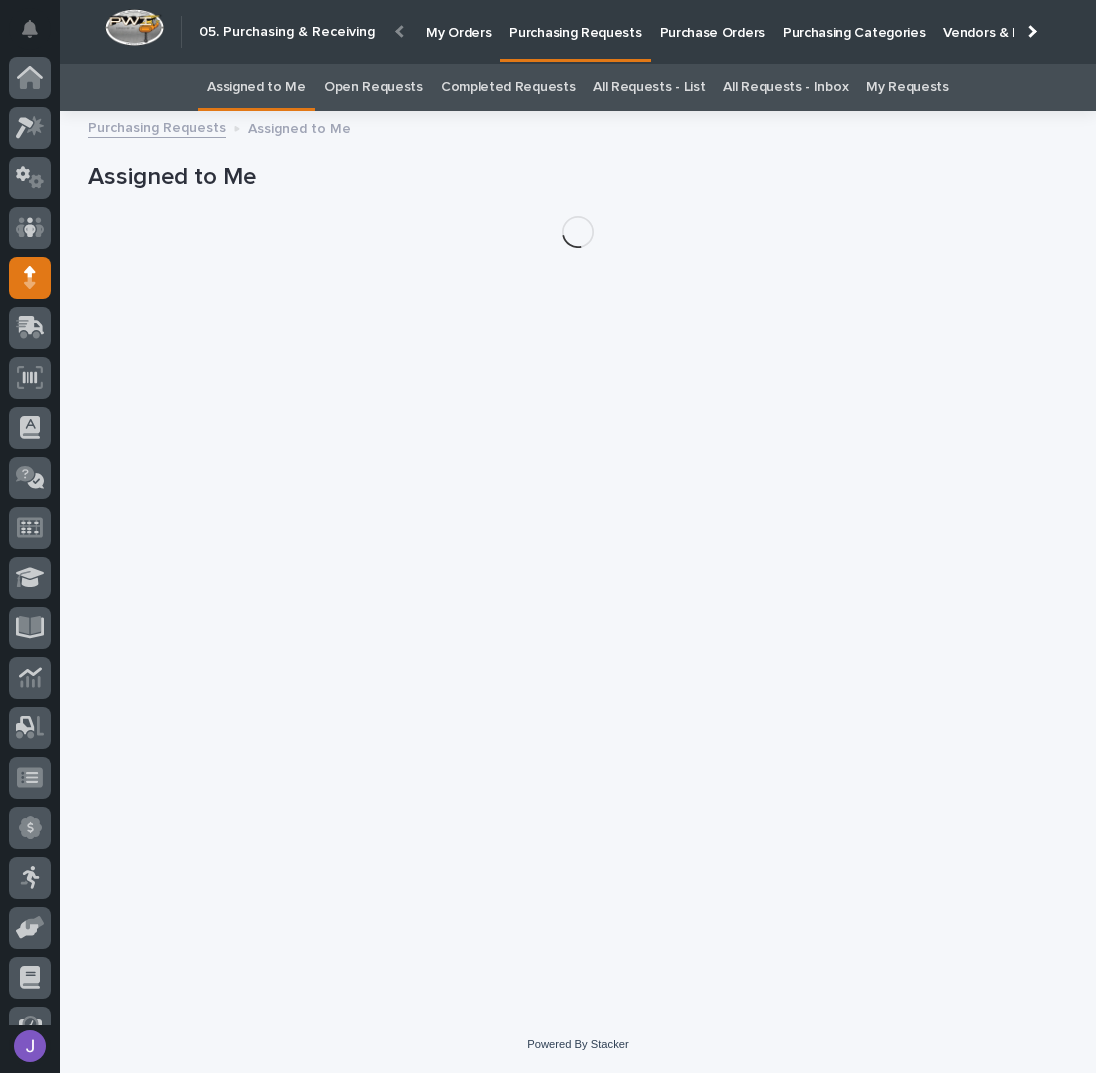 scroll, scrollTop: 82, scrollLeft: 0, axis: vertical 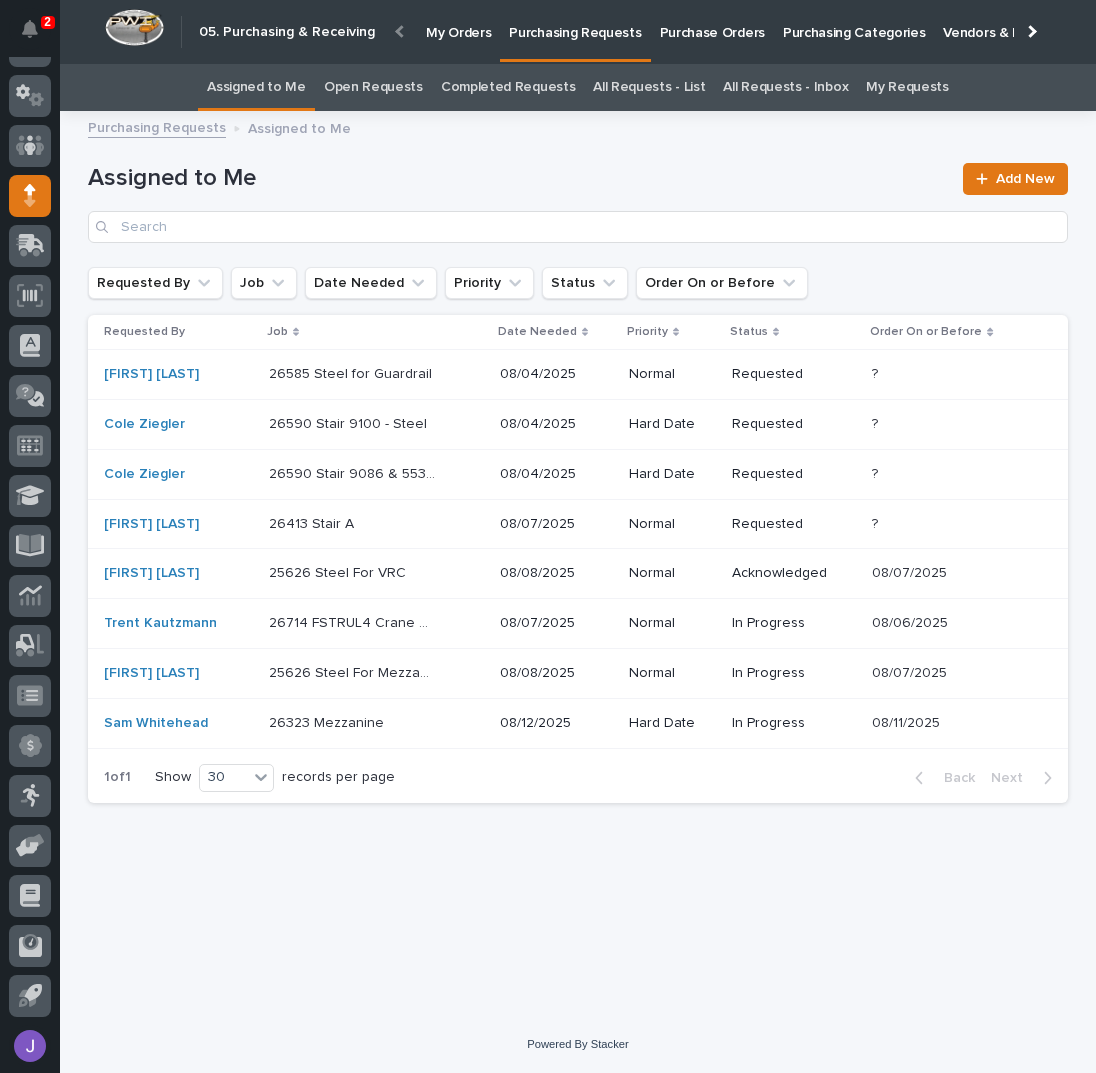 click on "26413 Stair A  26413 Stair A" at bounding box center [376, 524] 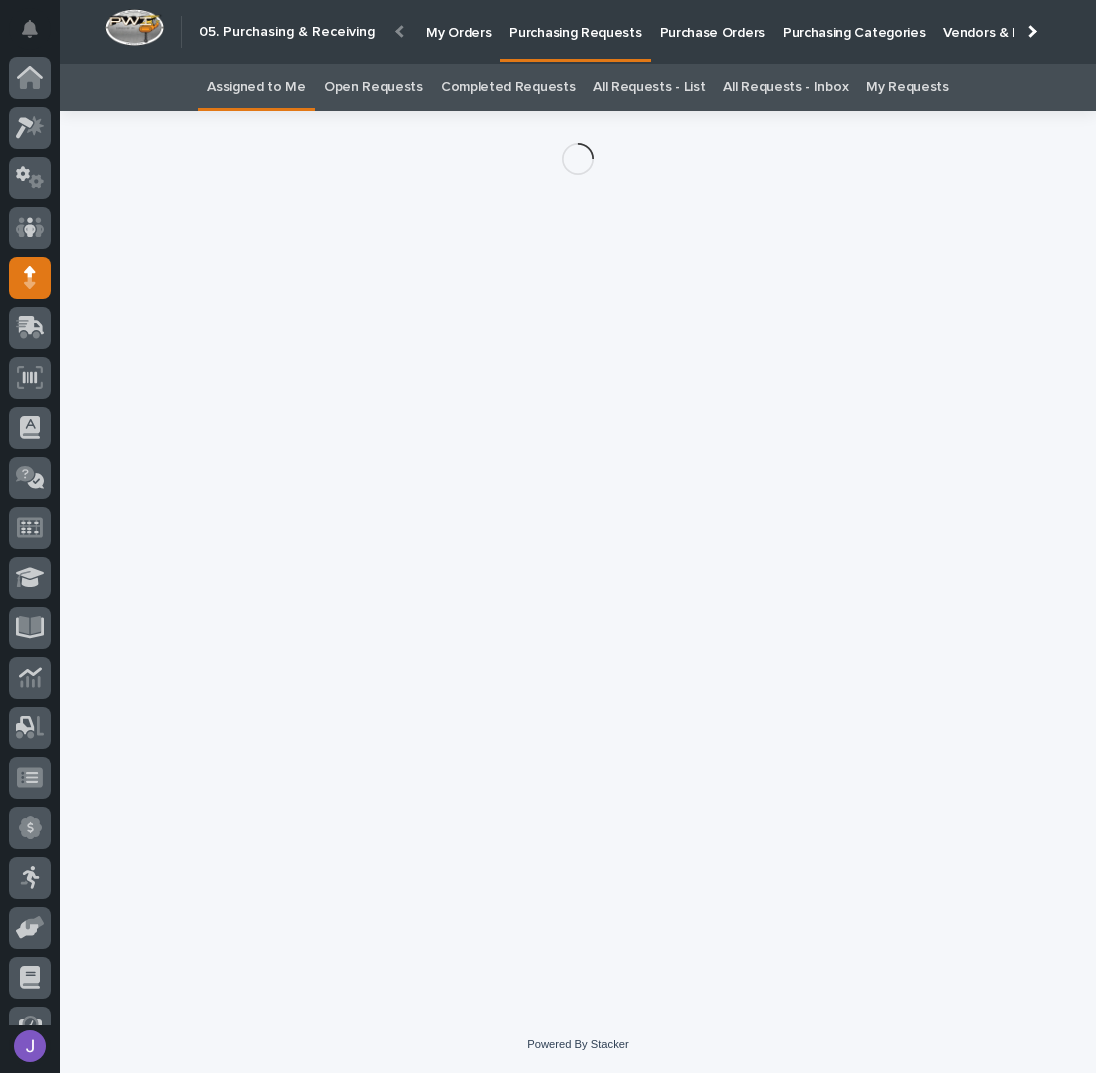scroll, scrollTop: 82, scrollLeft: 0, axis: vertical 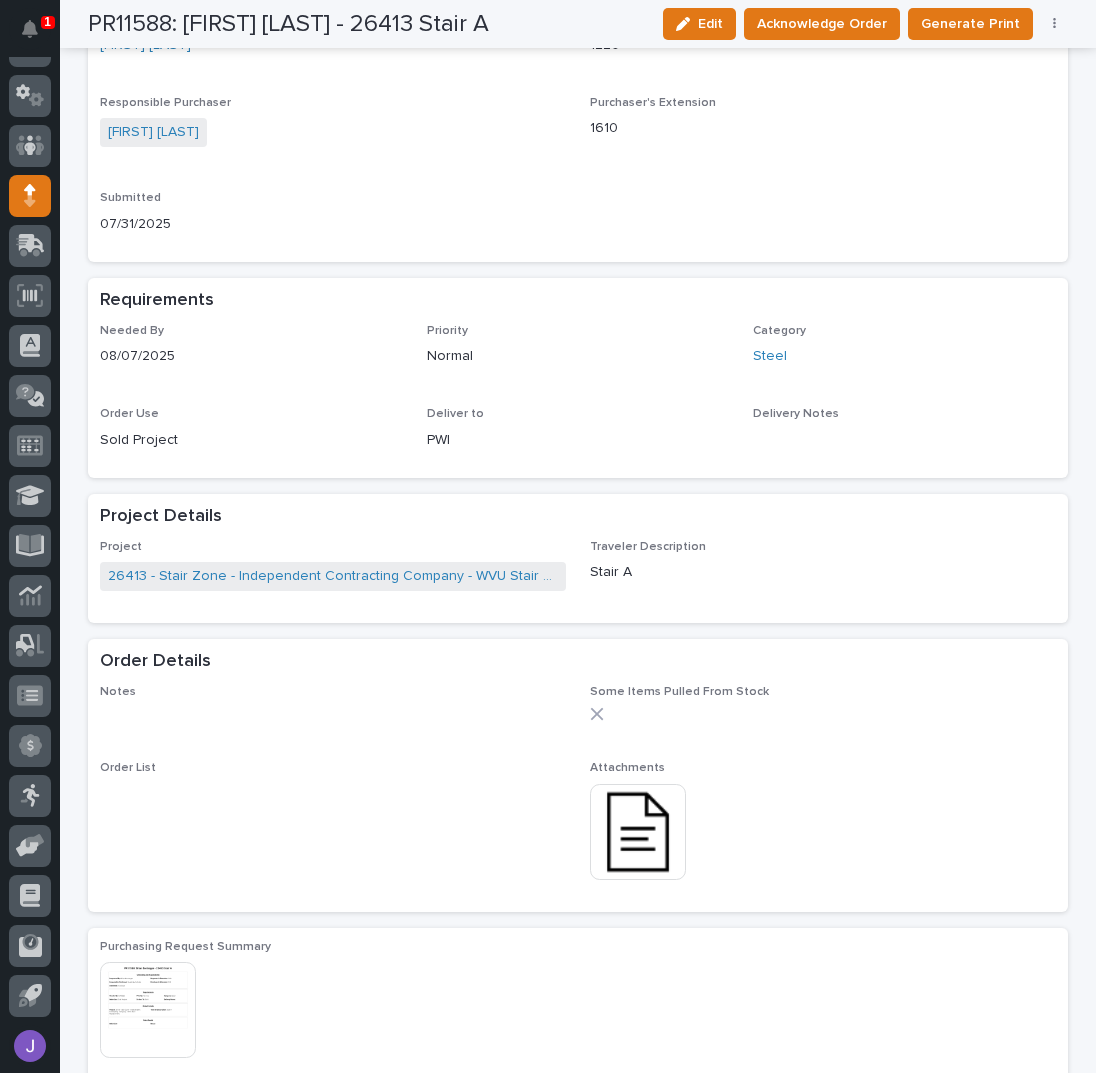 click at bounding box center (638, 832) 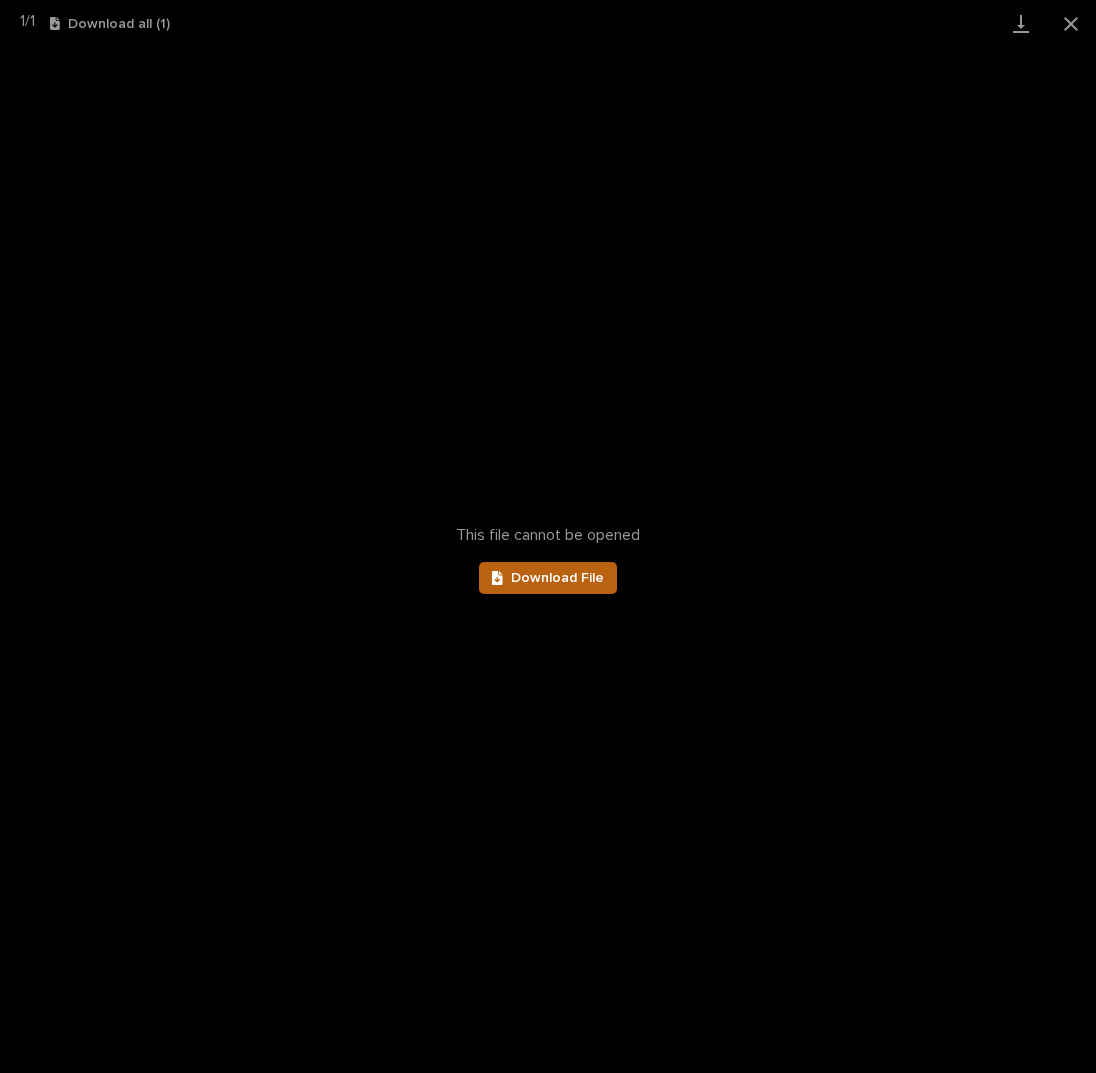 click on "Download File" at bounding box center [557, 578] 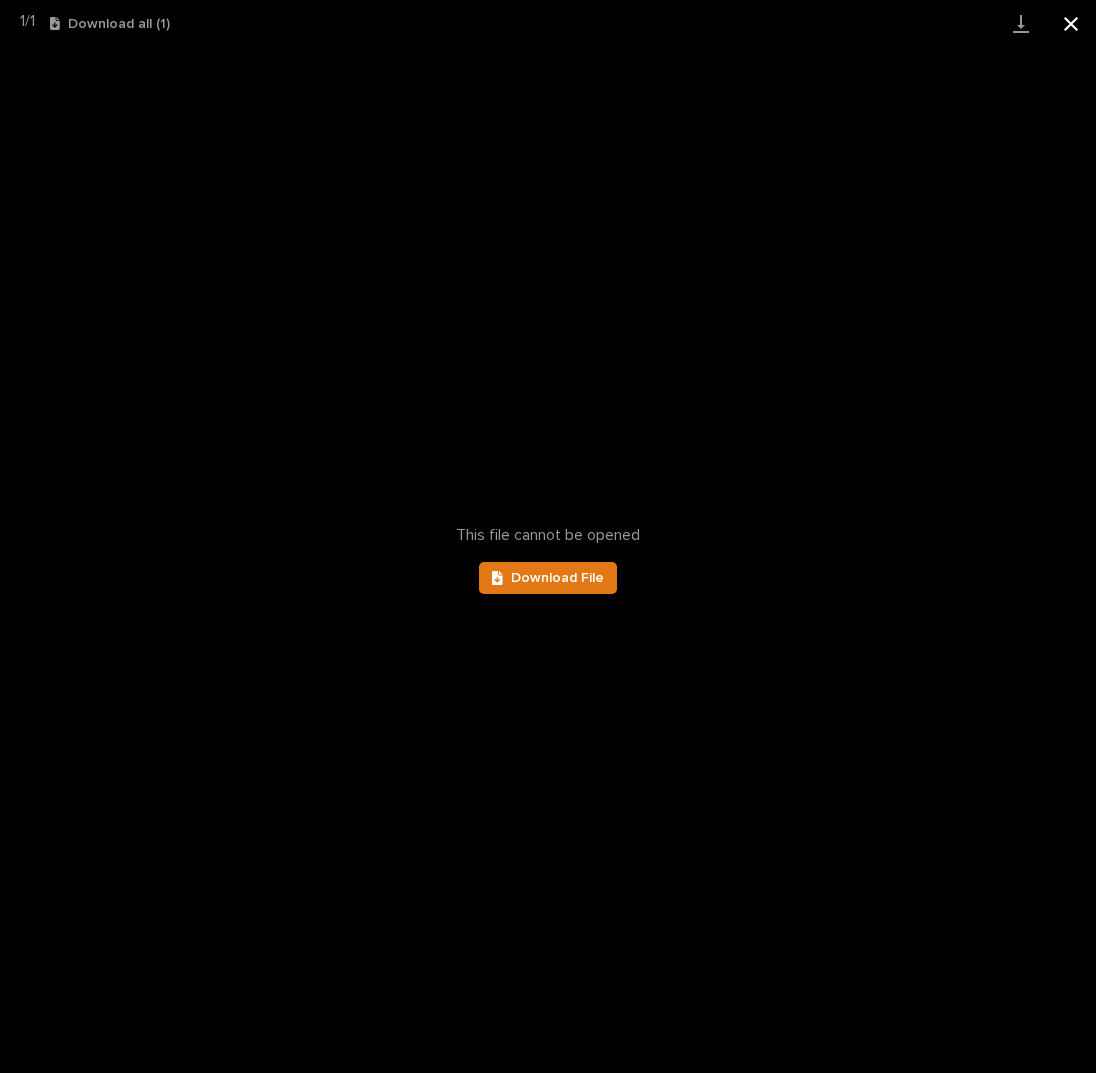 click at bounding box center [1071, 23] 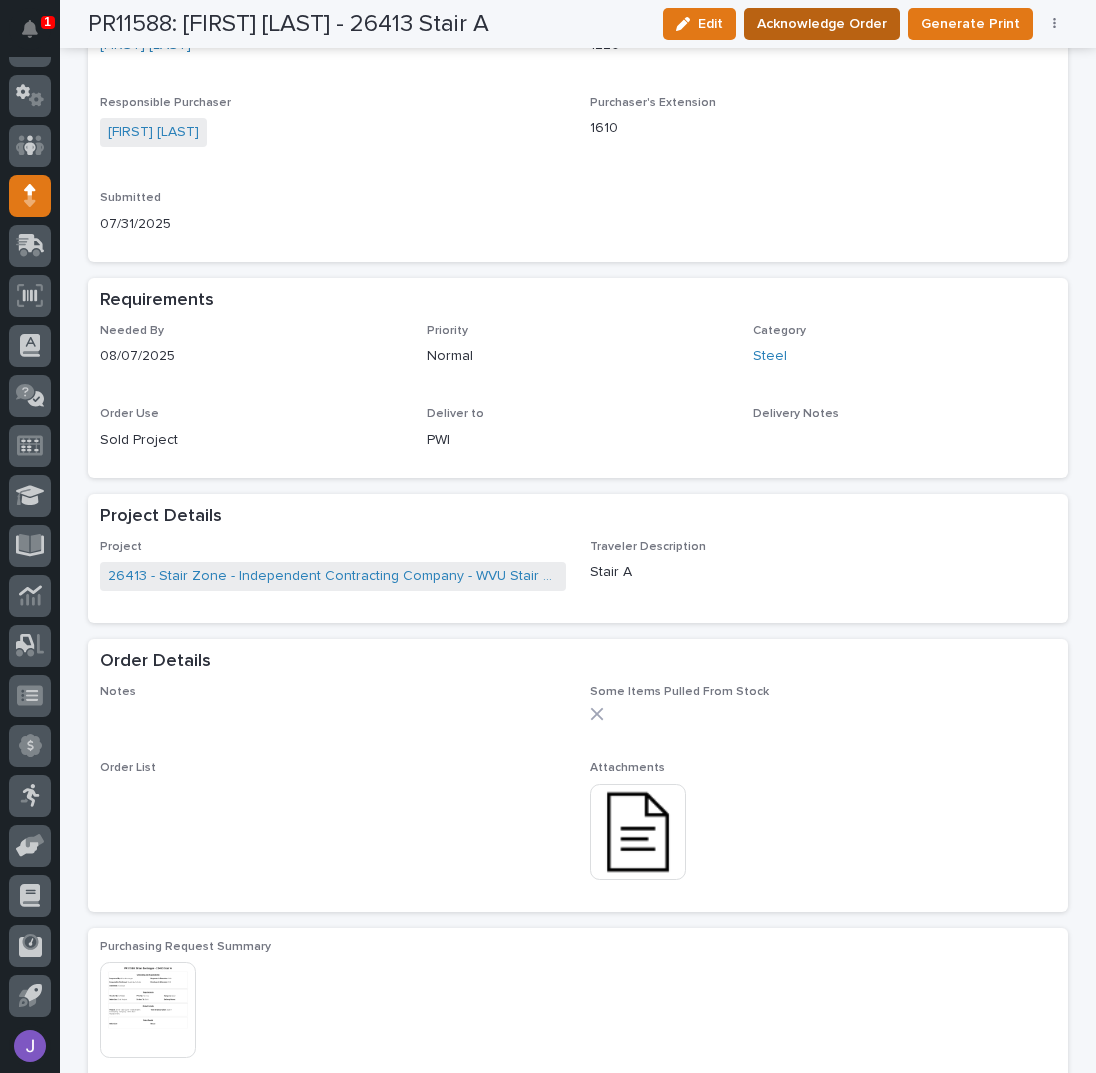 click on "Acknowledge Order" at bounding box center (822, 24) 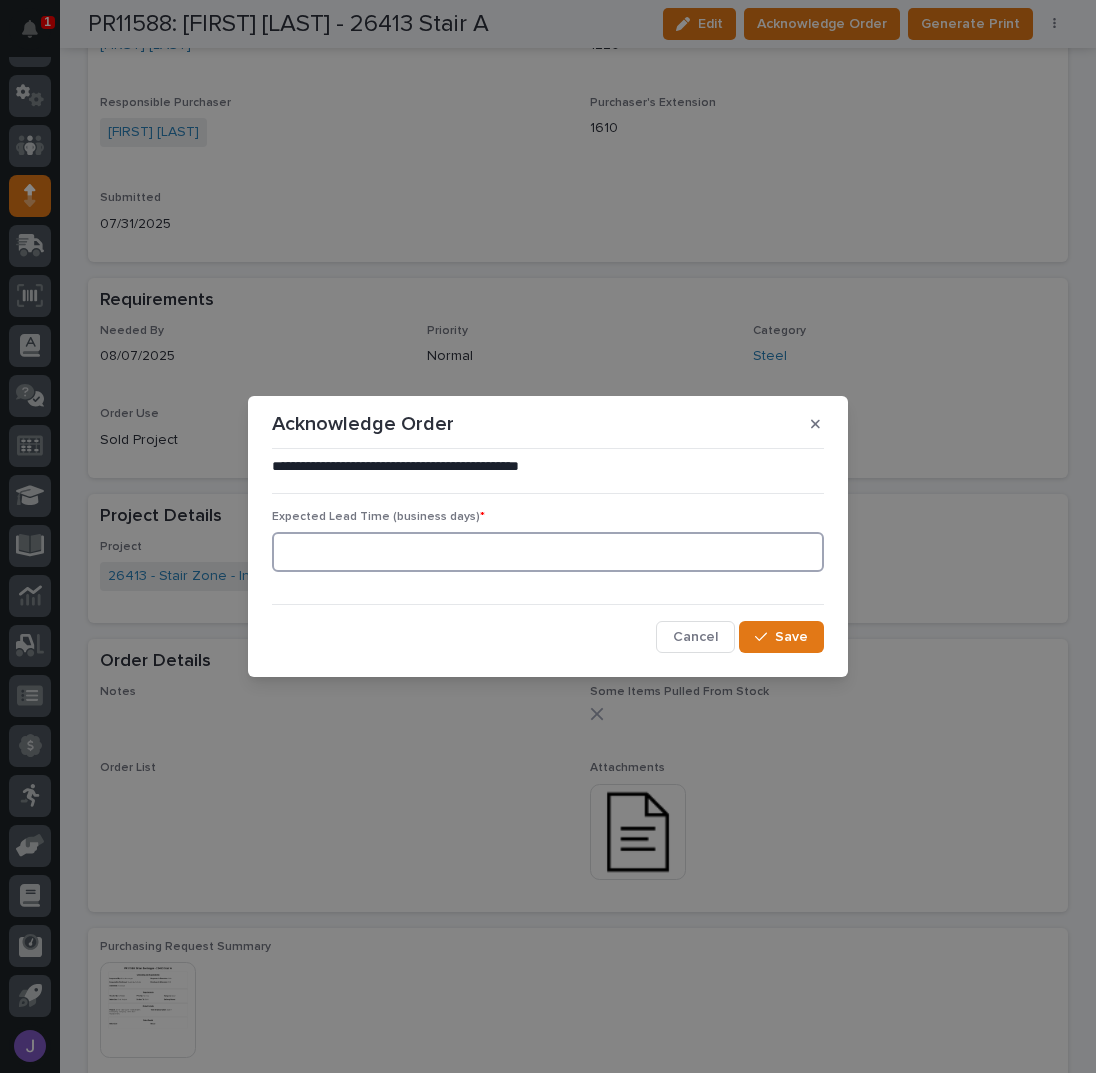 click at bounding box center (548, 552) 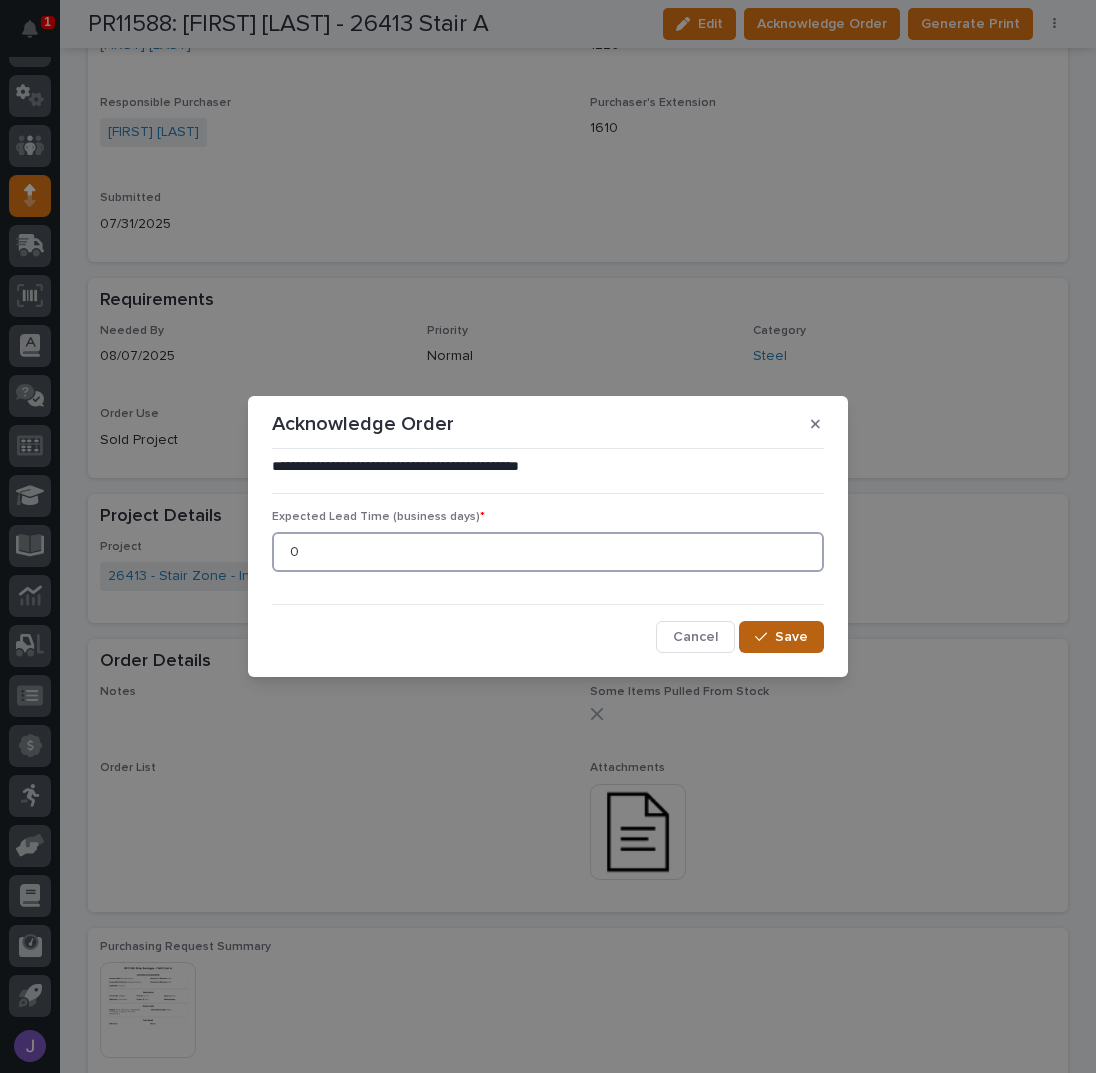 type on "0" 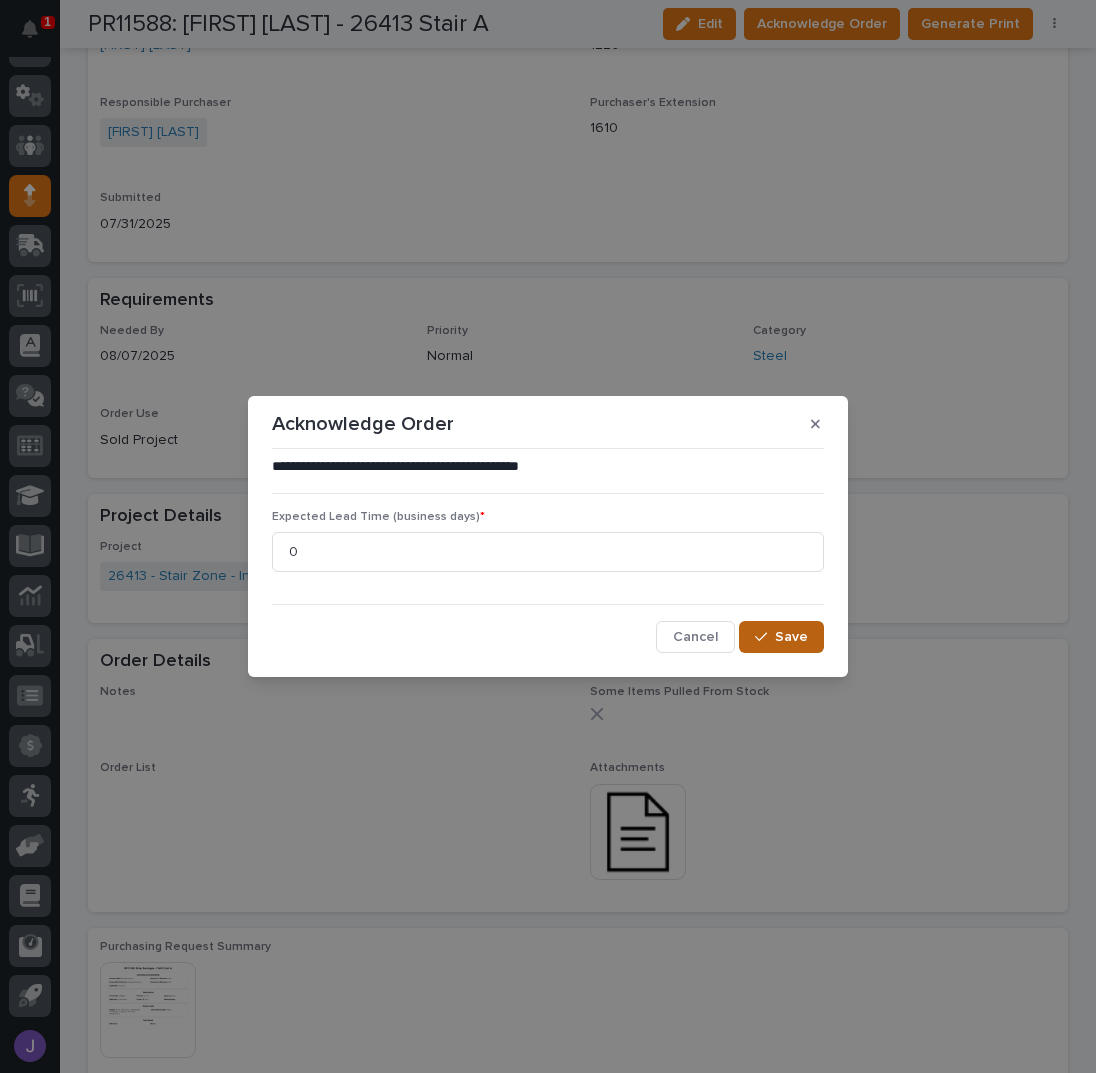 click on "Save" at bounding box center (791, 637) 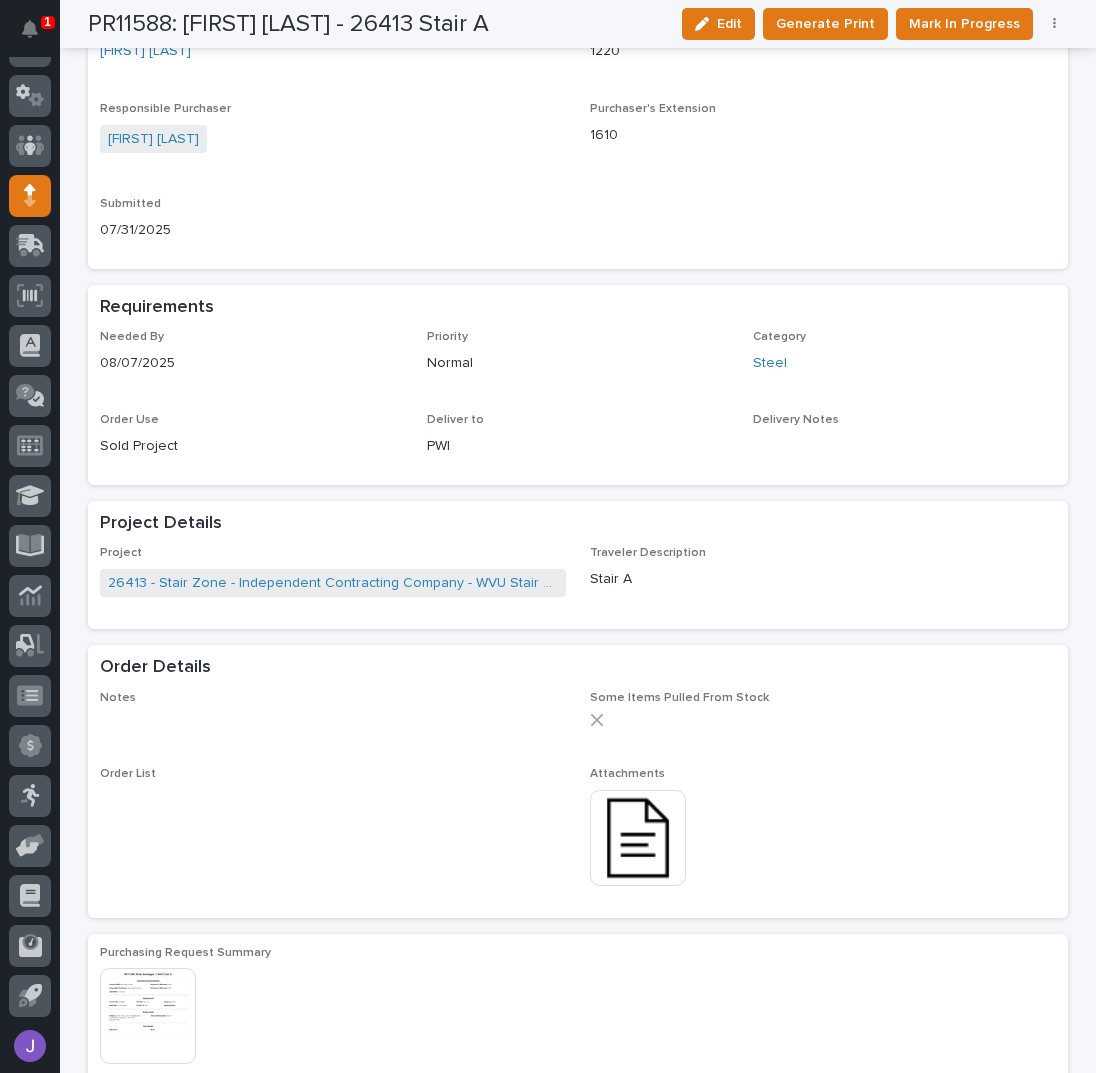 scroll, scrollTop: 739, scrollLeft: 0, axis: vertical 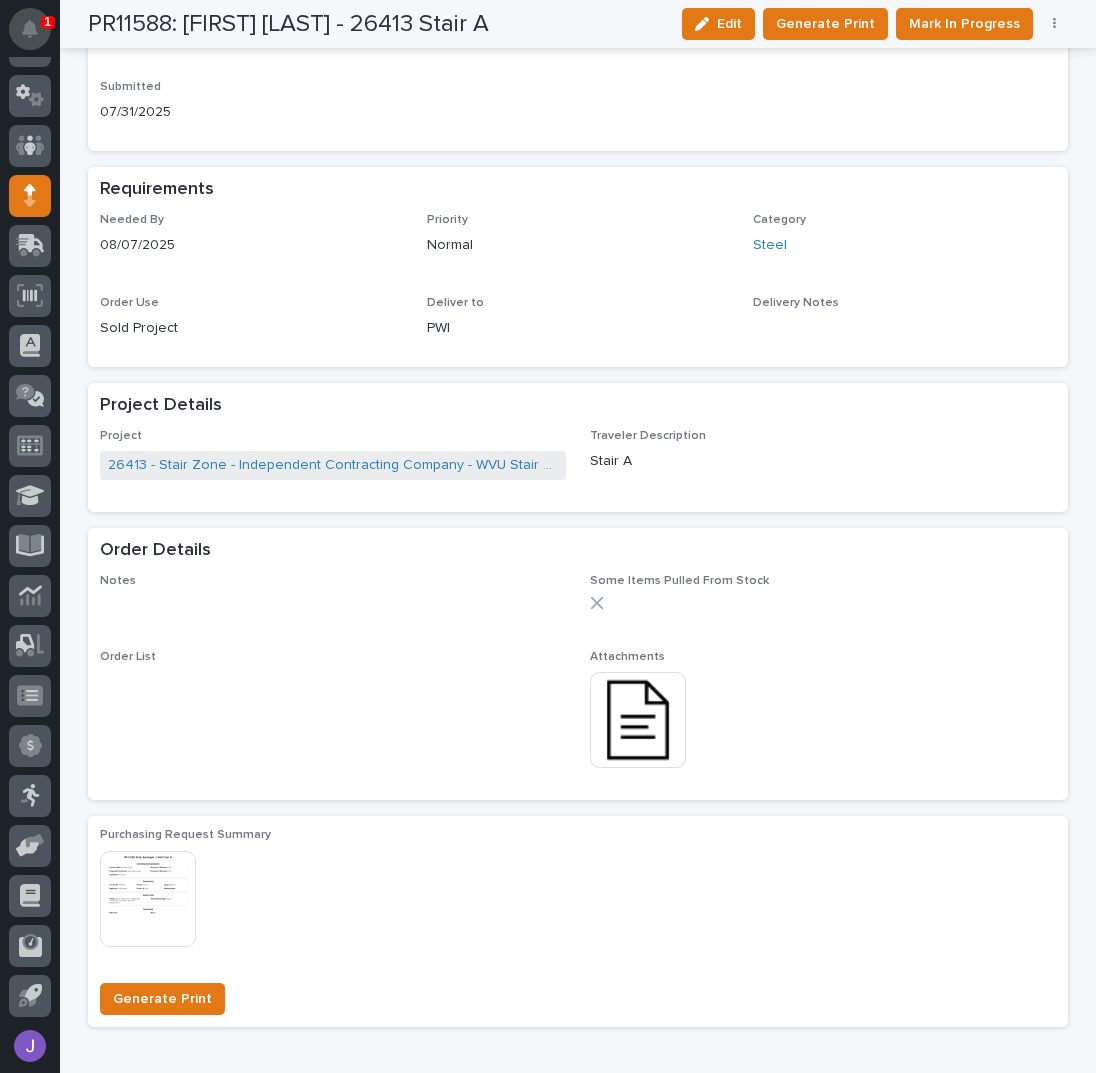 click 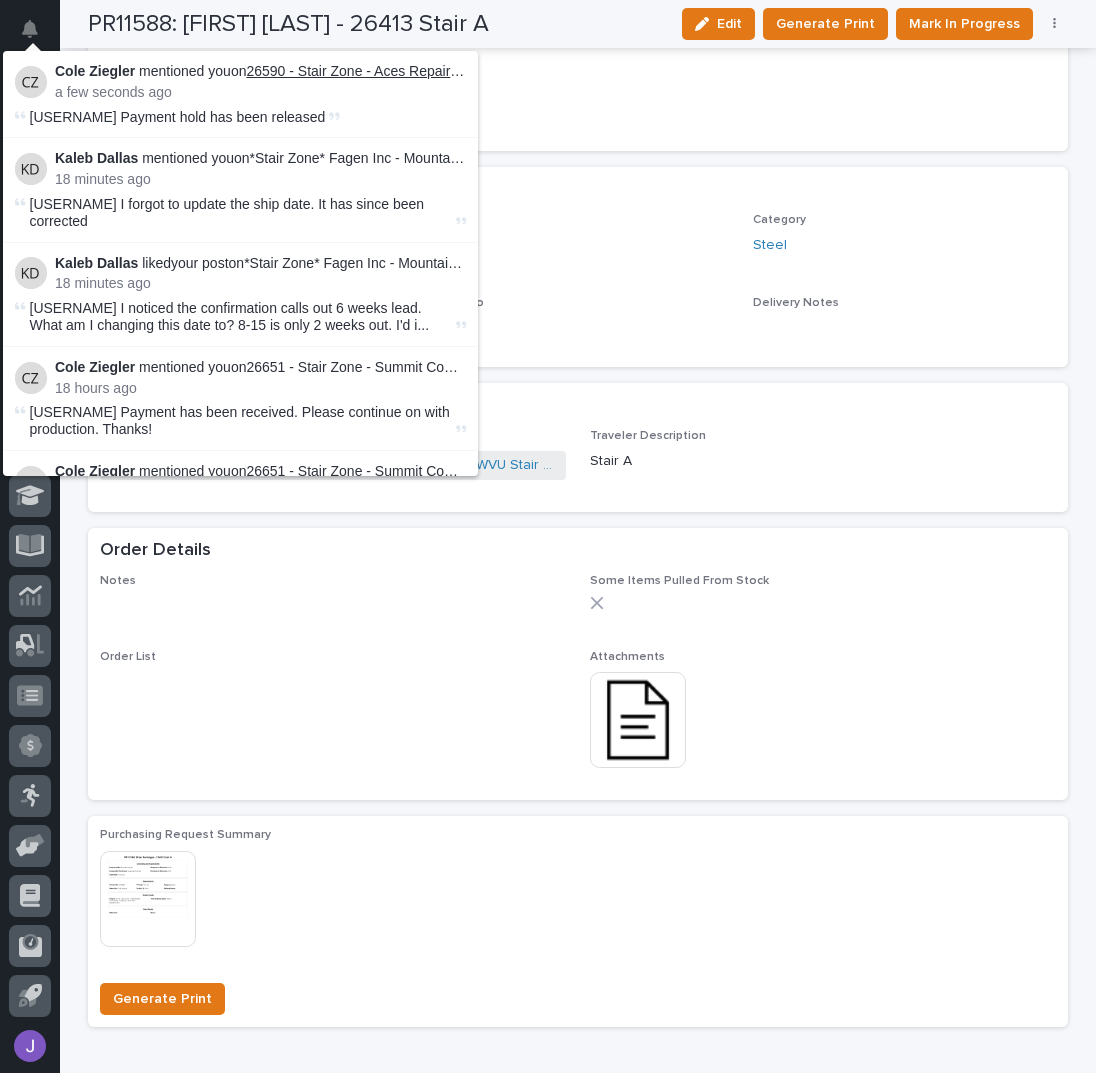 click on "26590 - Stair Zone - Aces Repair - Apartment Complex" at bounding box center (415, 71) 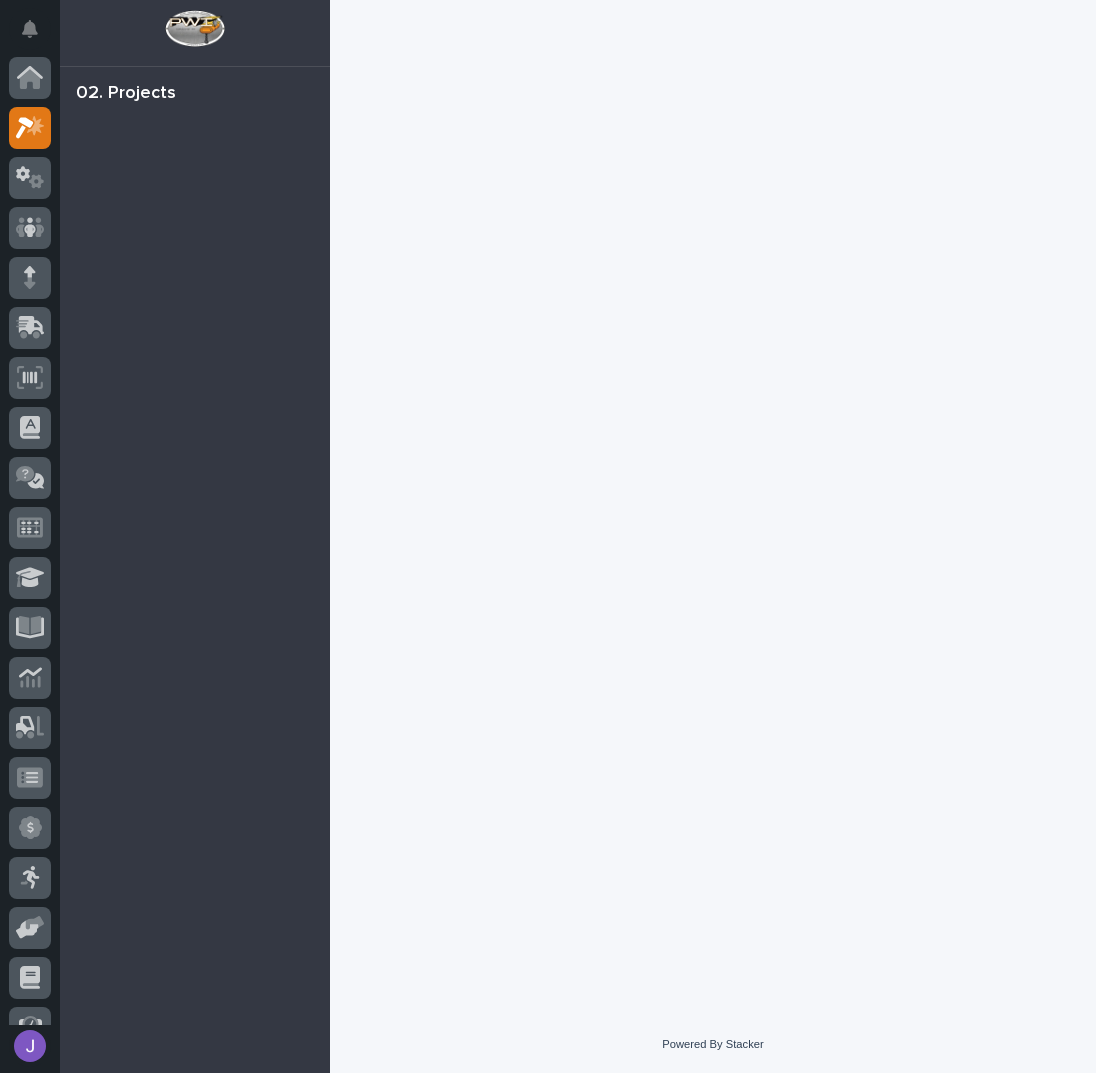 scroll, scrollTop: 50, scrollLeft: 0, axis: vertical 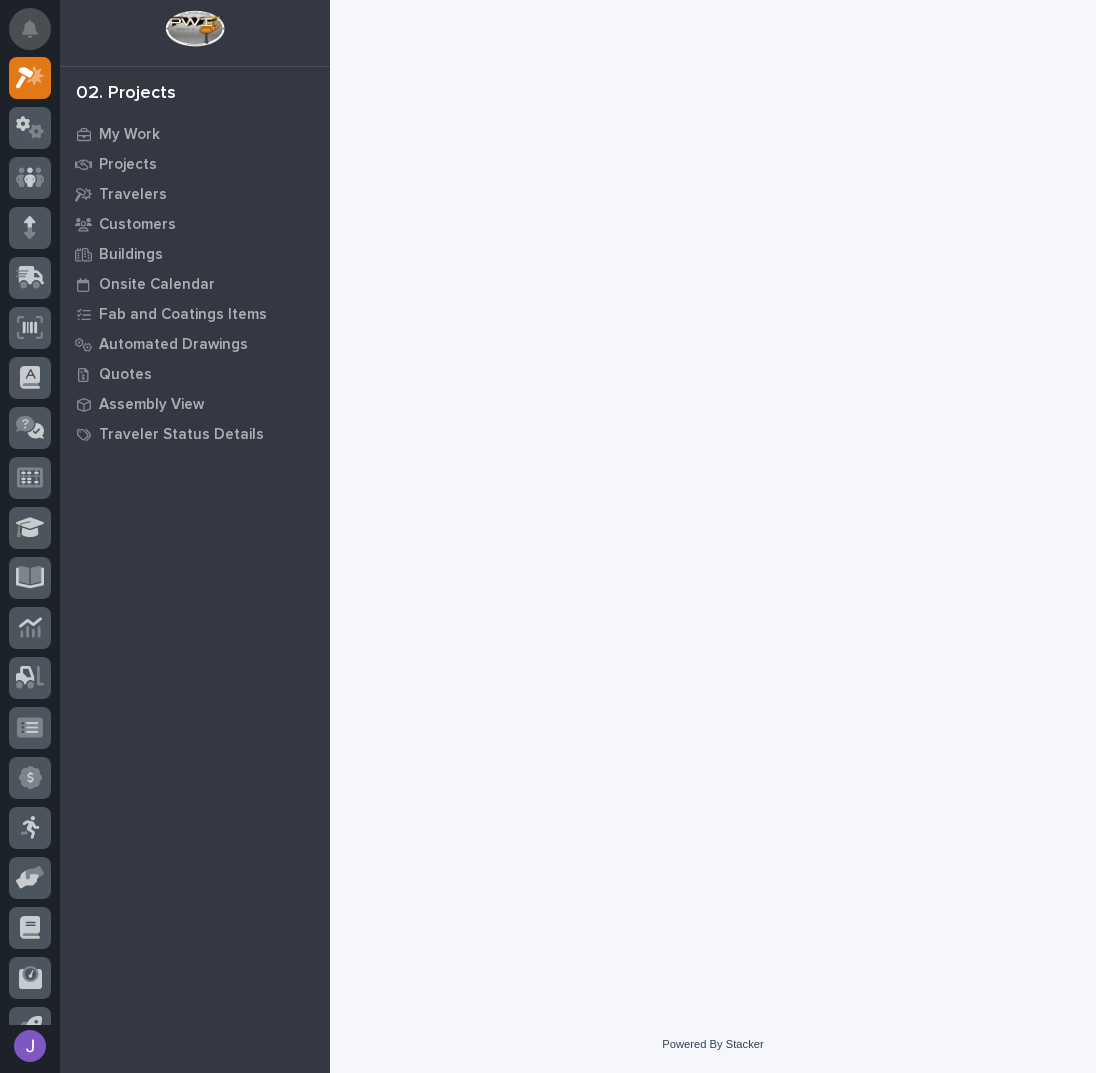 click 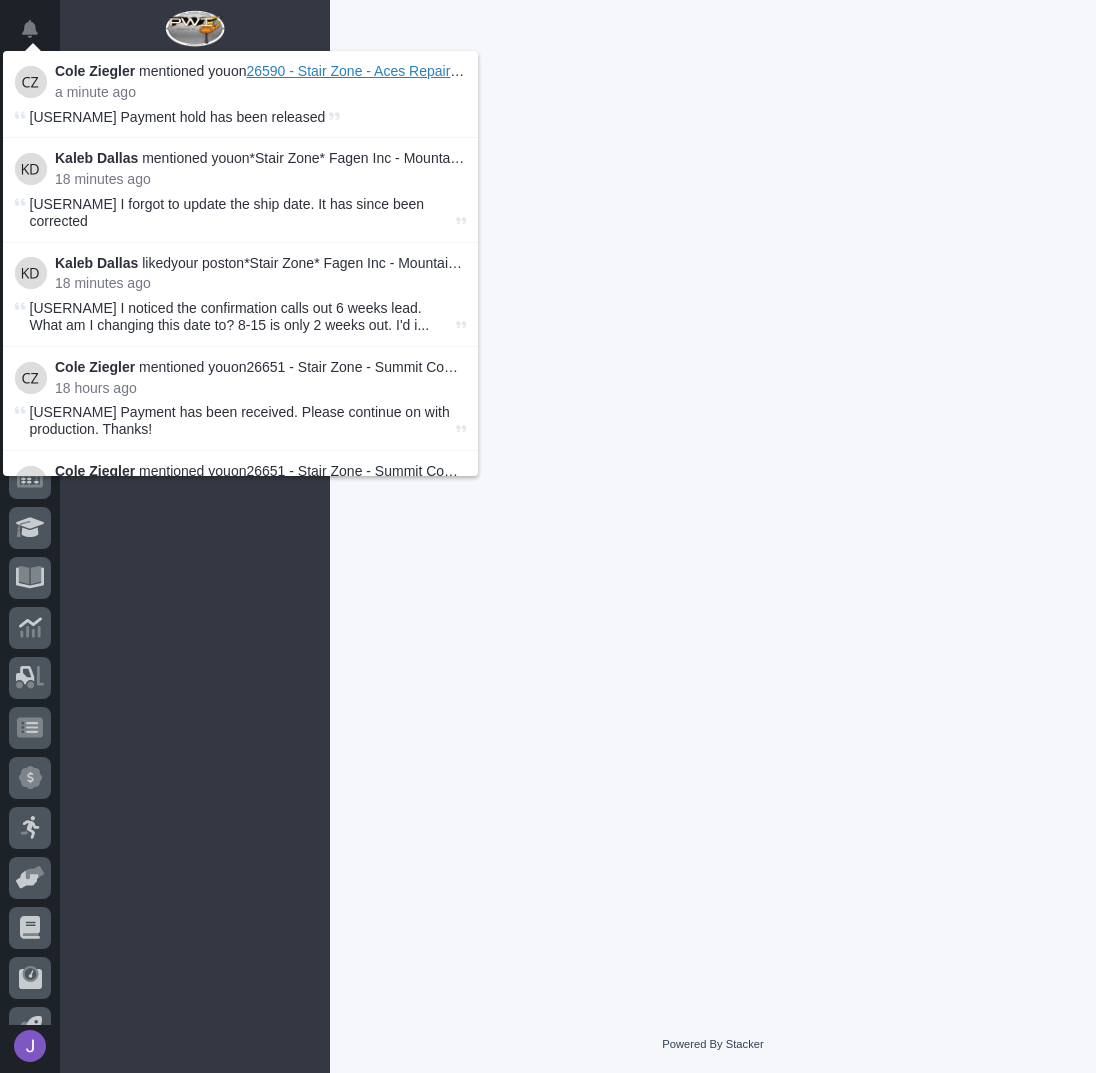 click on "26590 - Stair Zone - Aces Repair - Apartment Complex" at bounding box center (415, 71) 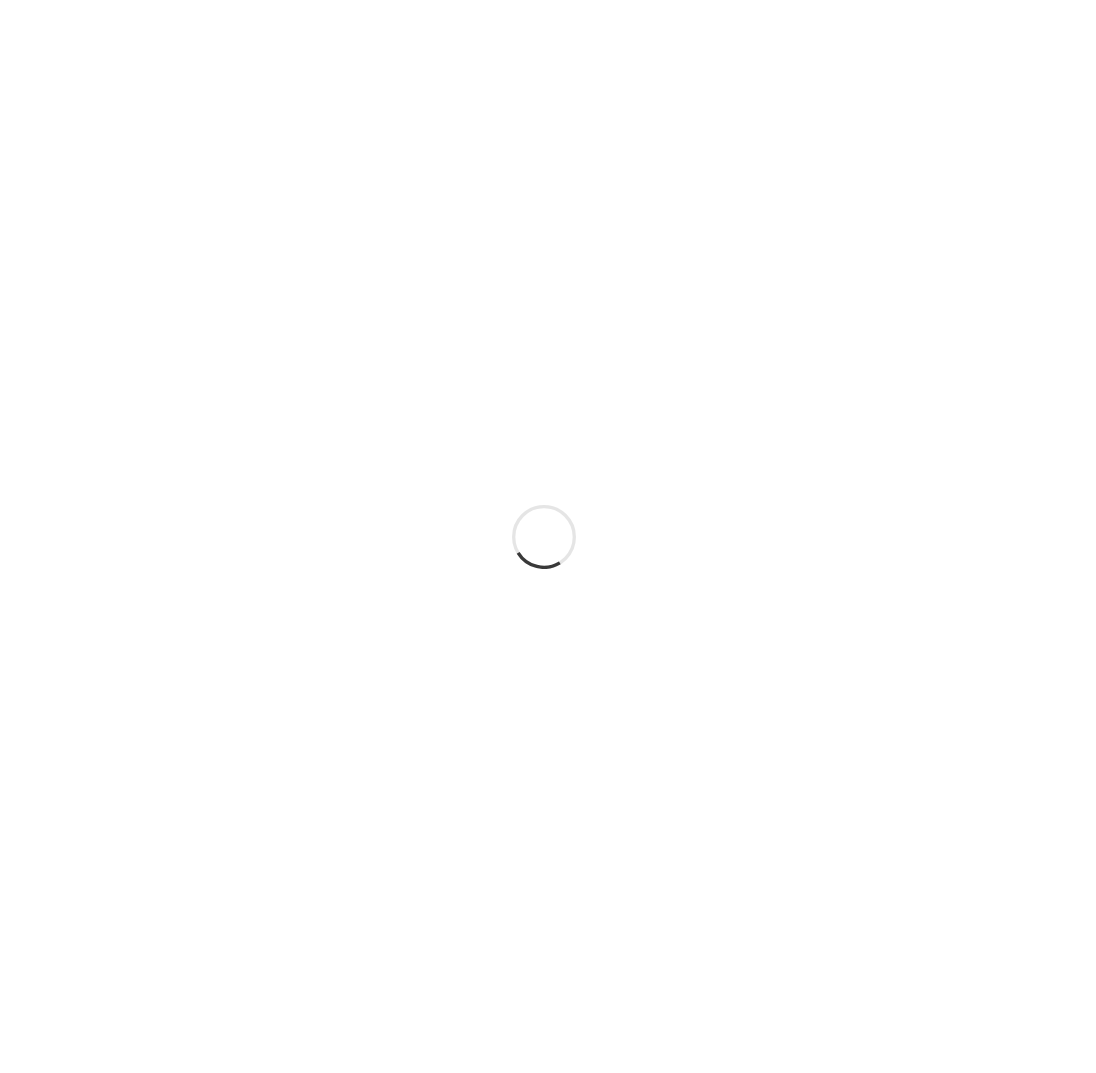 scroll, scrollTop: 0, scrollLeft: 0, axis: both 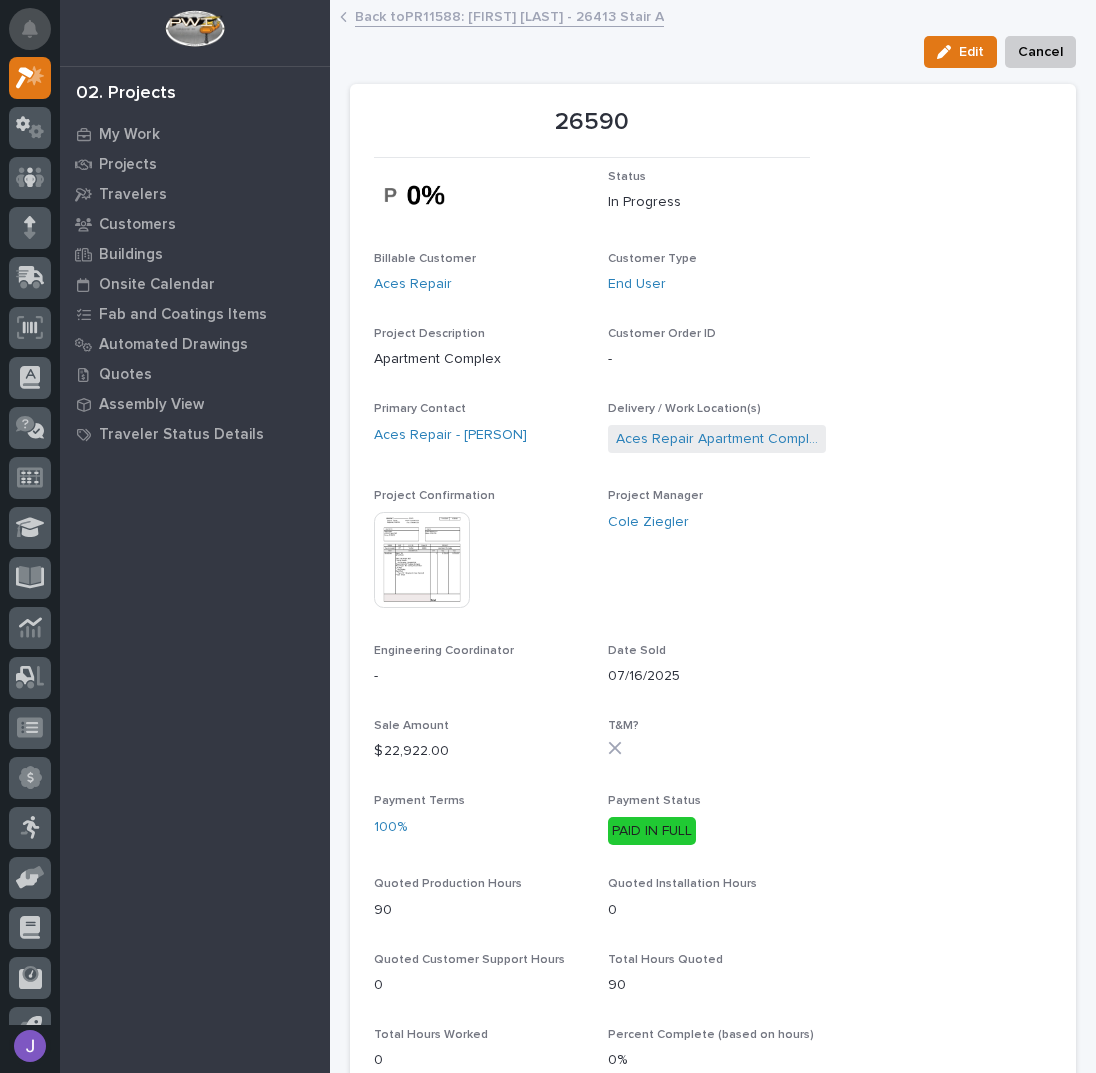 click 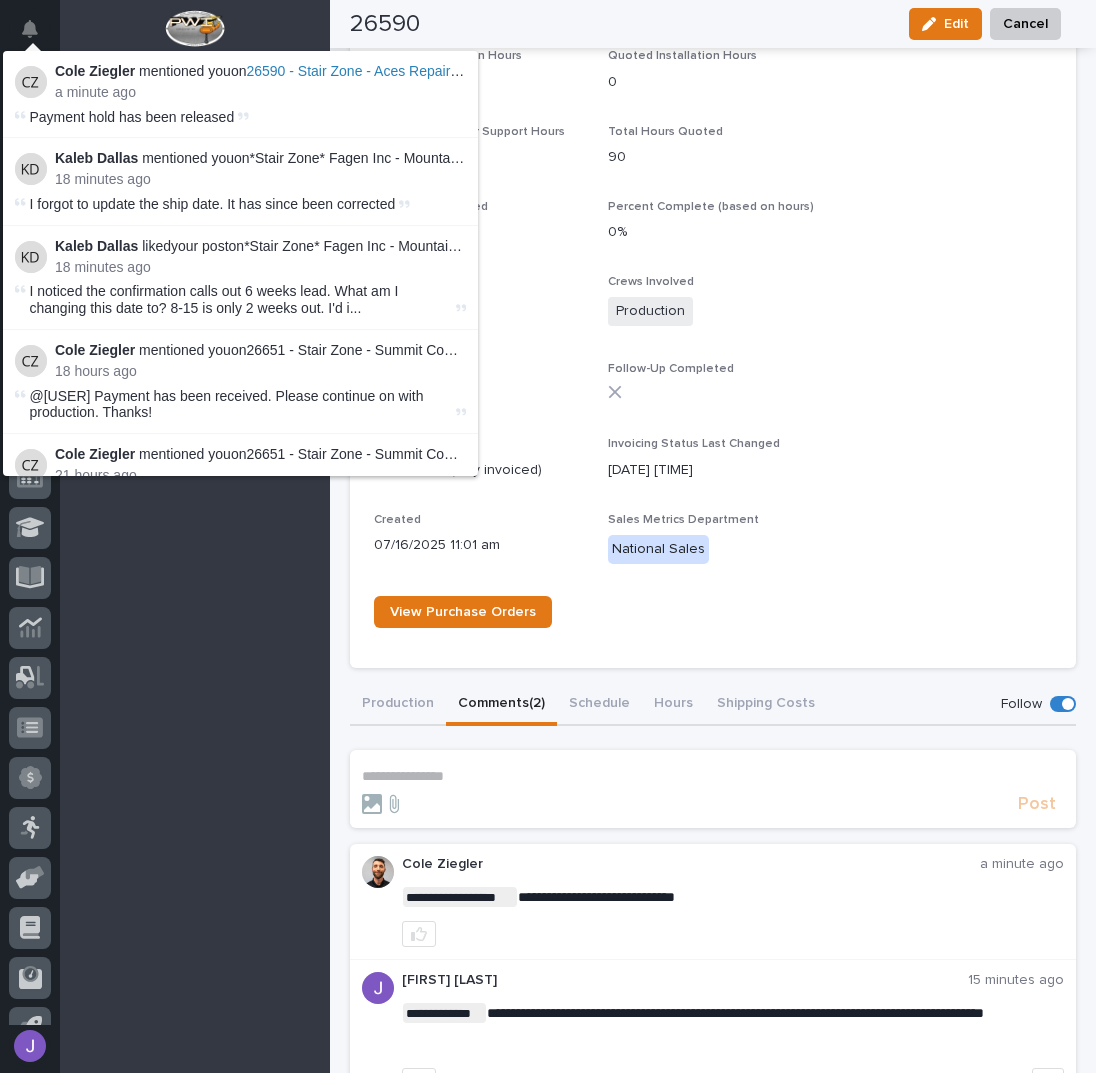scroll, scrollTop: 1045, scrollLeft: 0, axis: vertical 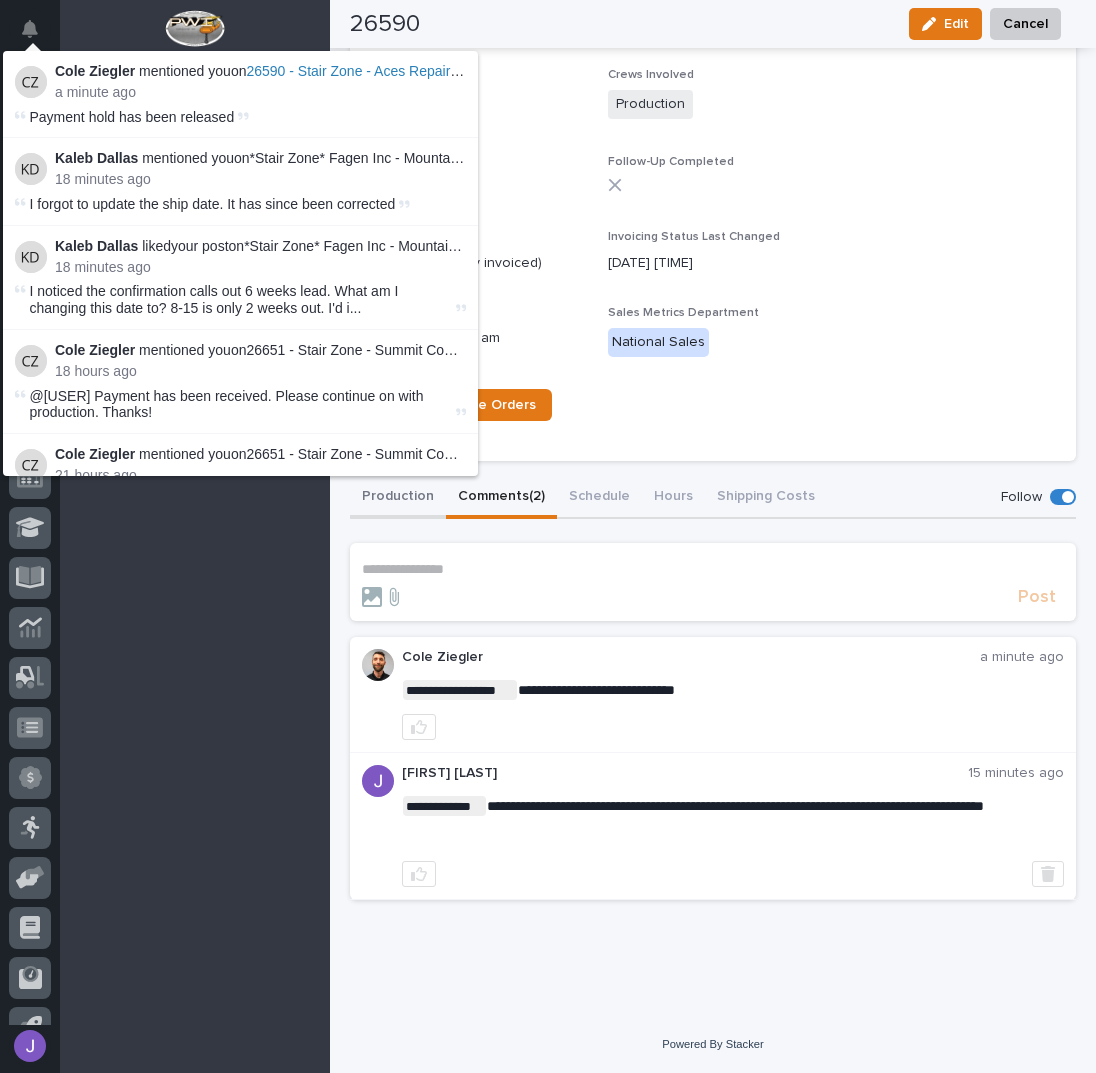 click on "Production" at bounding box center [398, 498] 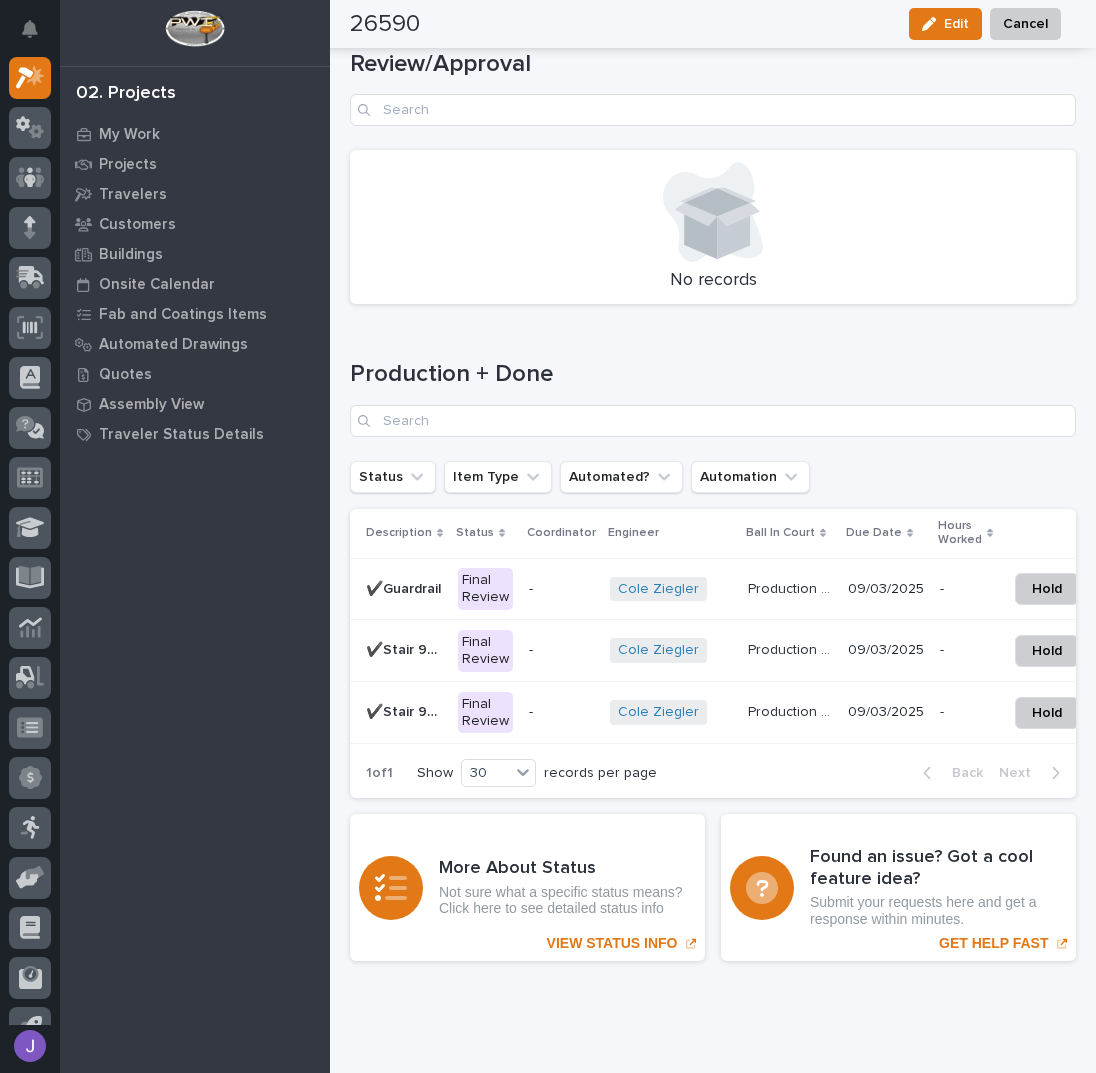 scroll, scrollTop: 2638, scrollLeft: 0, axis: vertical 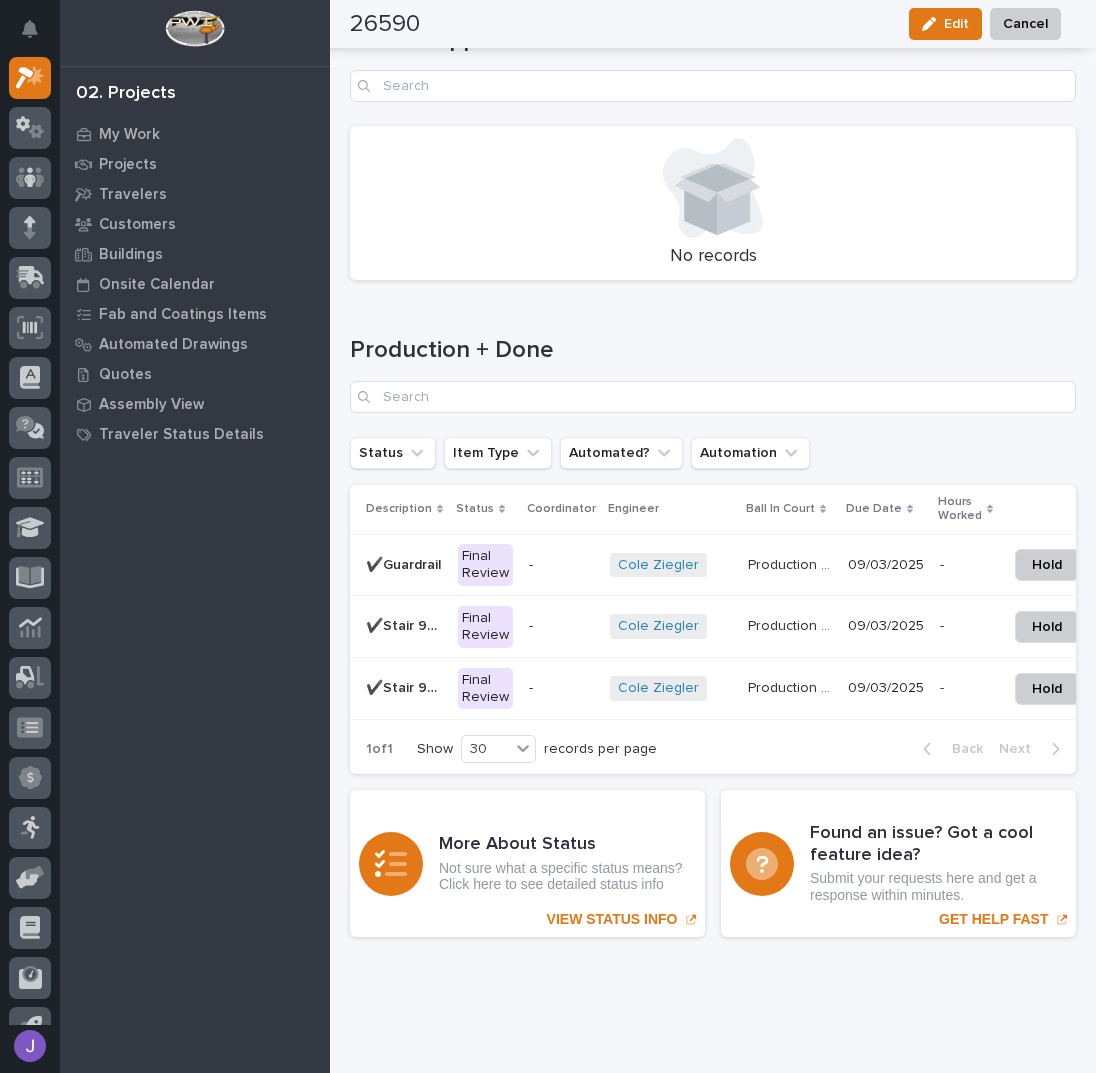 click on "Final Review" at bounding box center (485, 565) 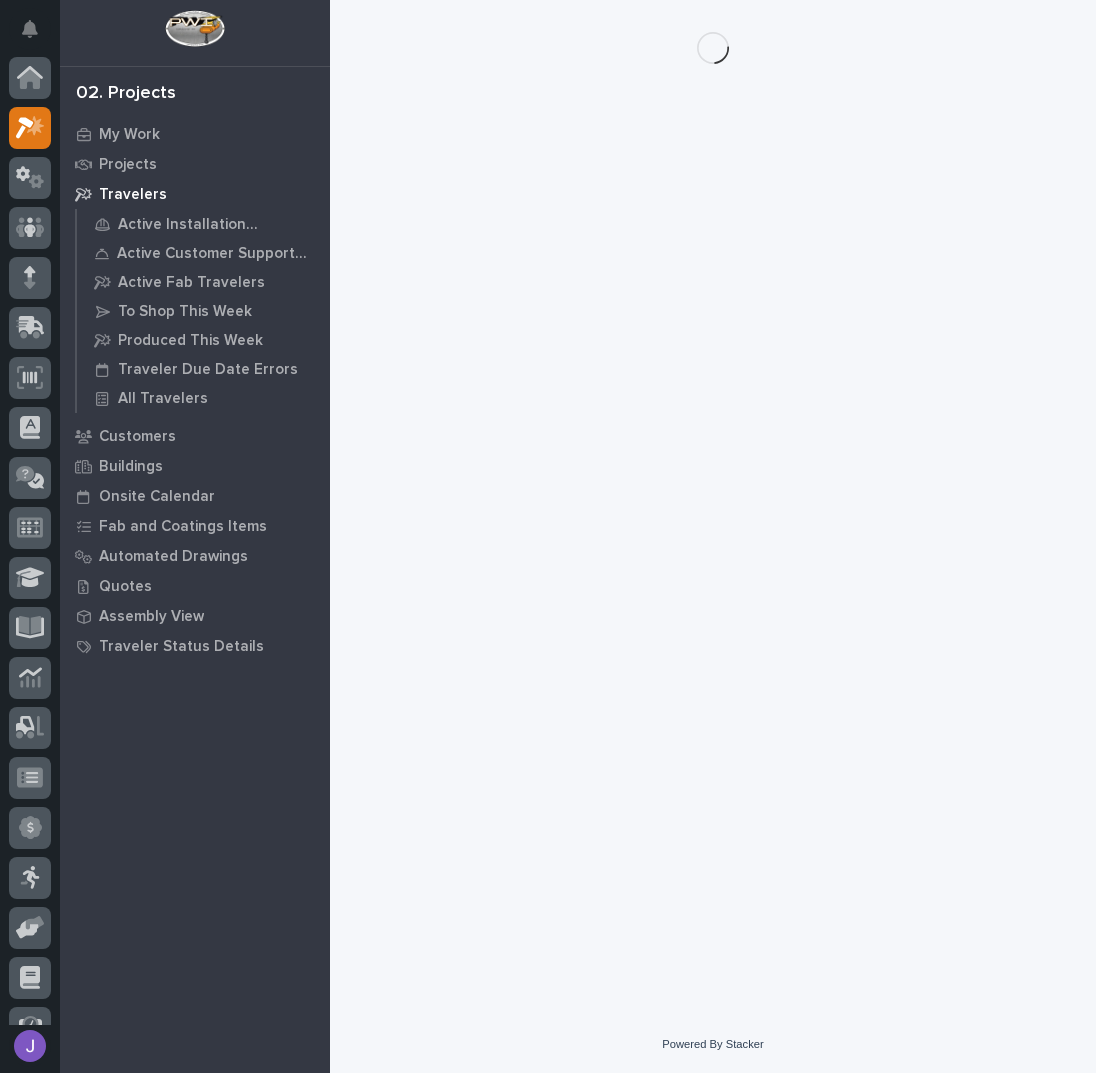 scroll, scrollTop: 0, scrollLeft: 0, axis: both 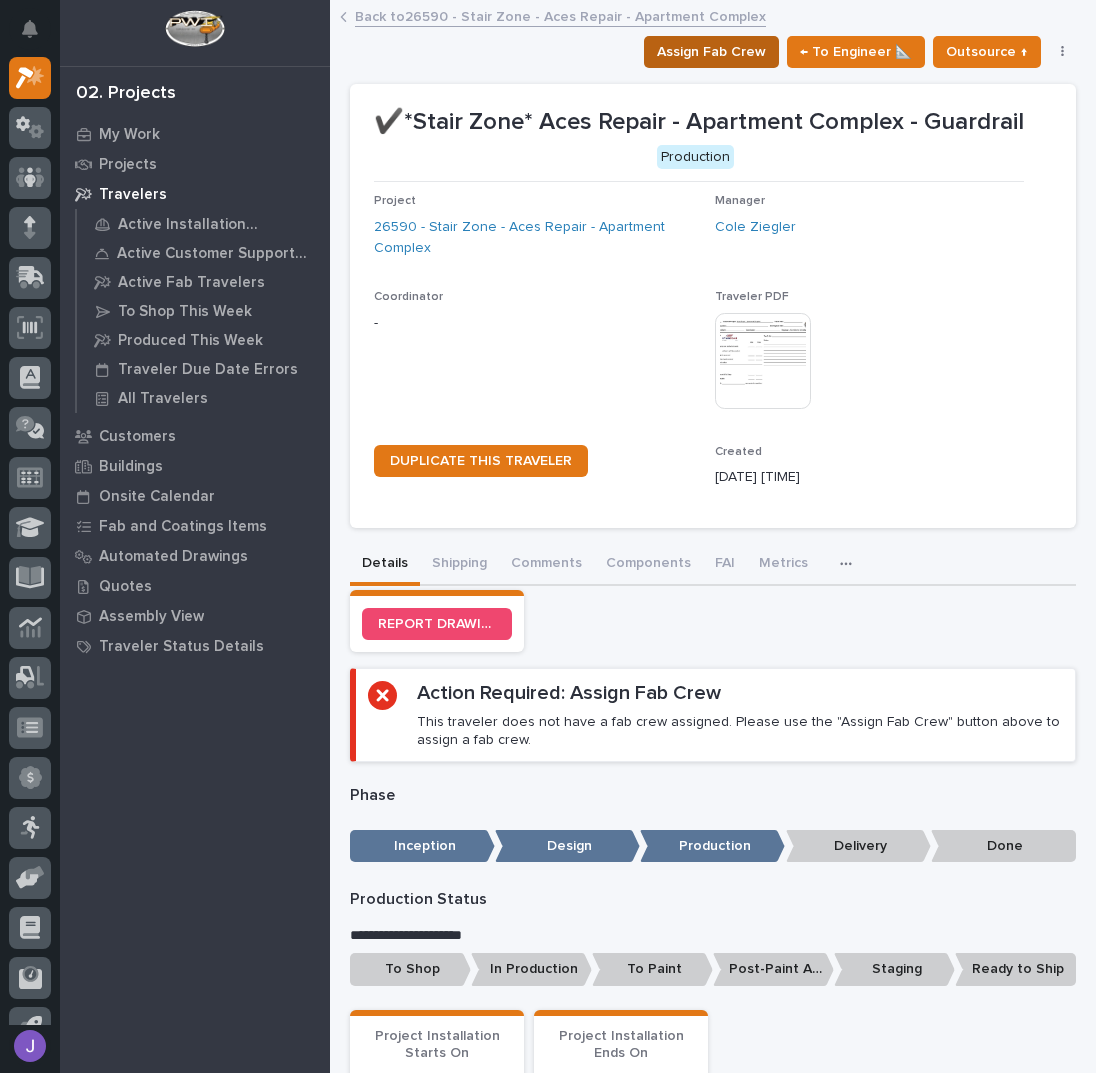 click on "Assign Fab Crew" at bounding box center (711, 52) 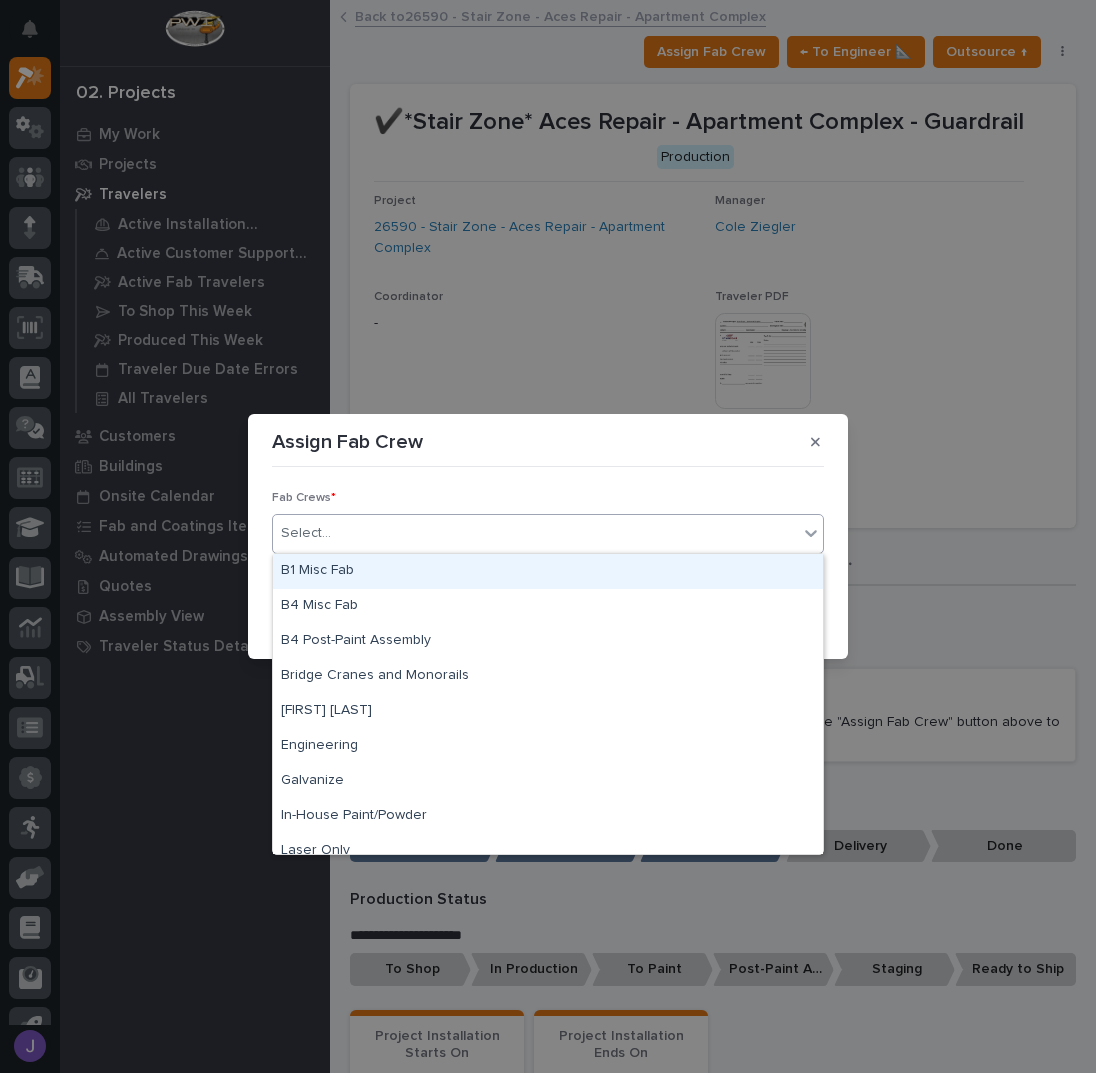 click on "Select..." at bounding box center (535, 533) 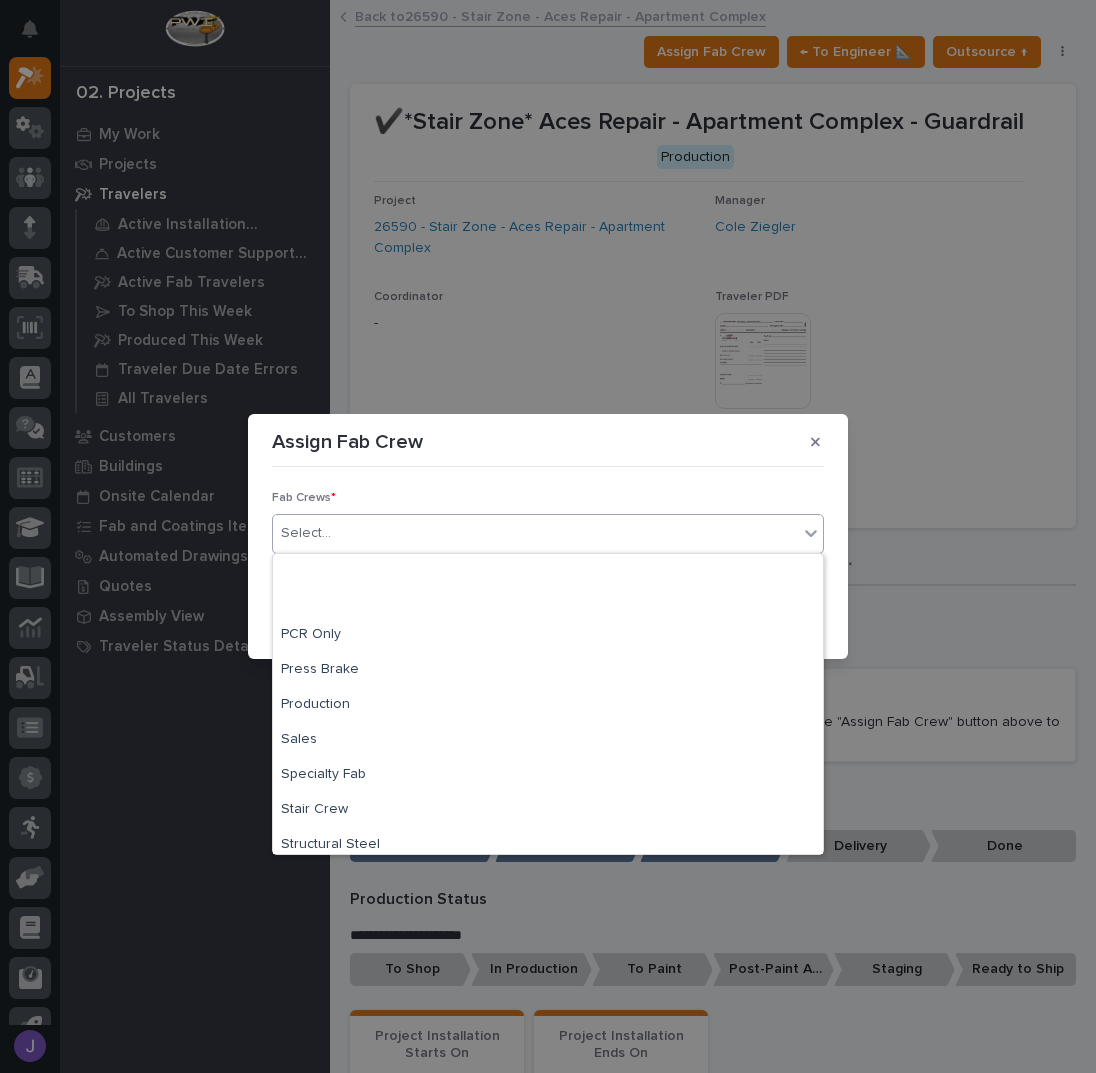 scroll, scrollTop: 470, scrollLeft: 0, axis: vertical 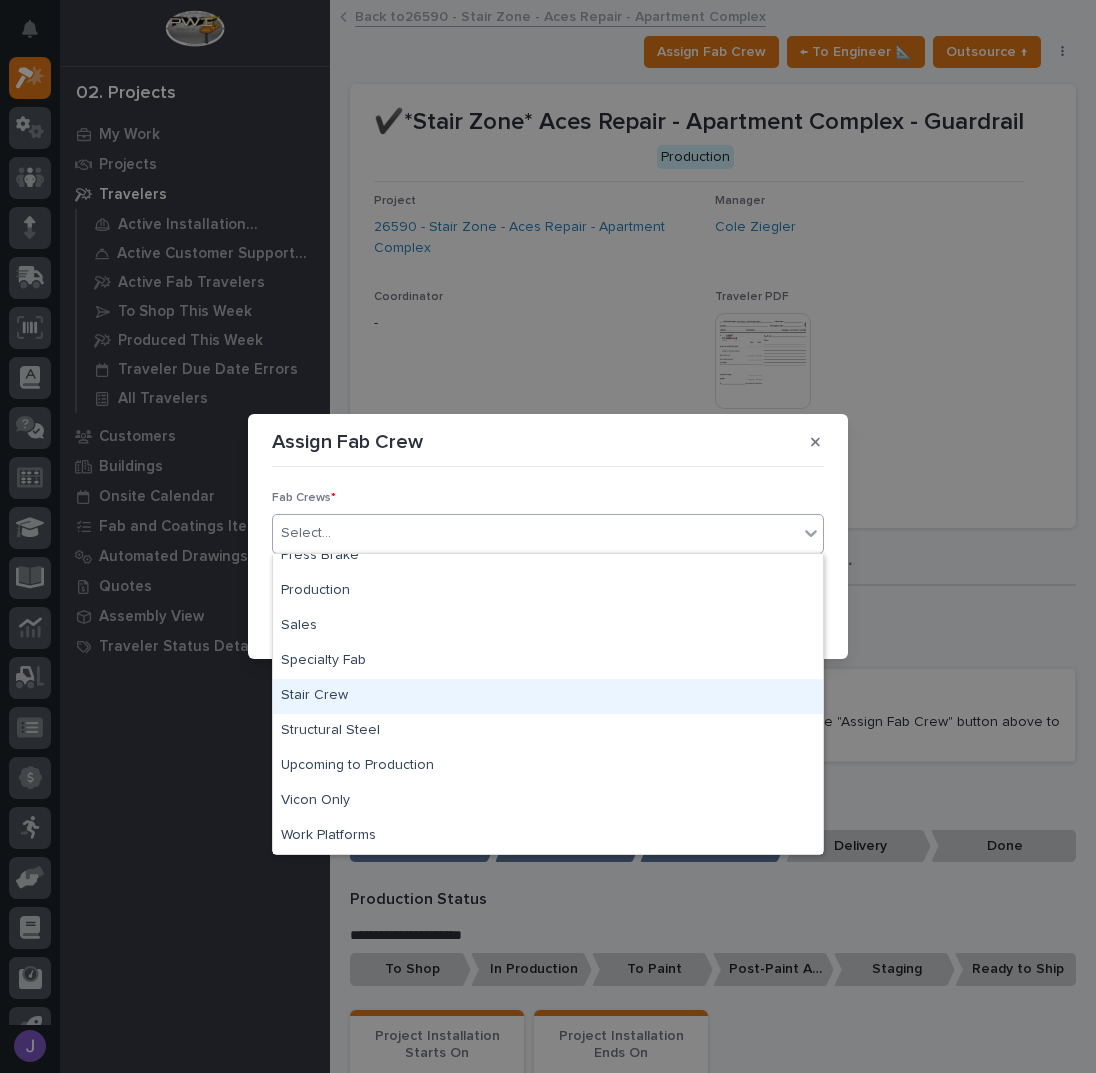 click on "Stair Crew" at bounding box center (548, 696) 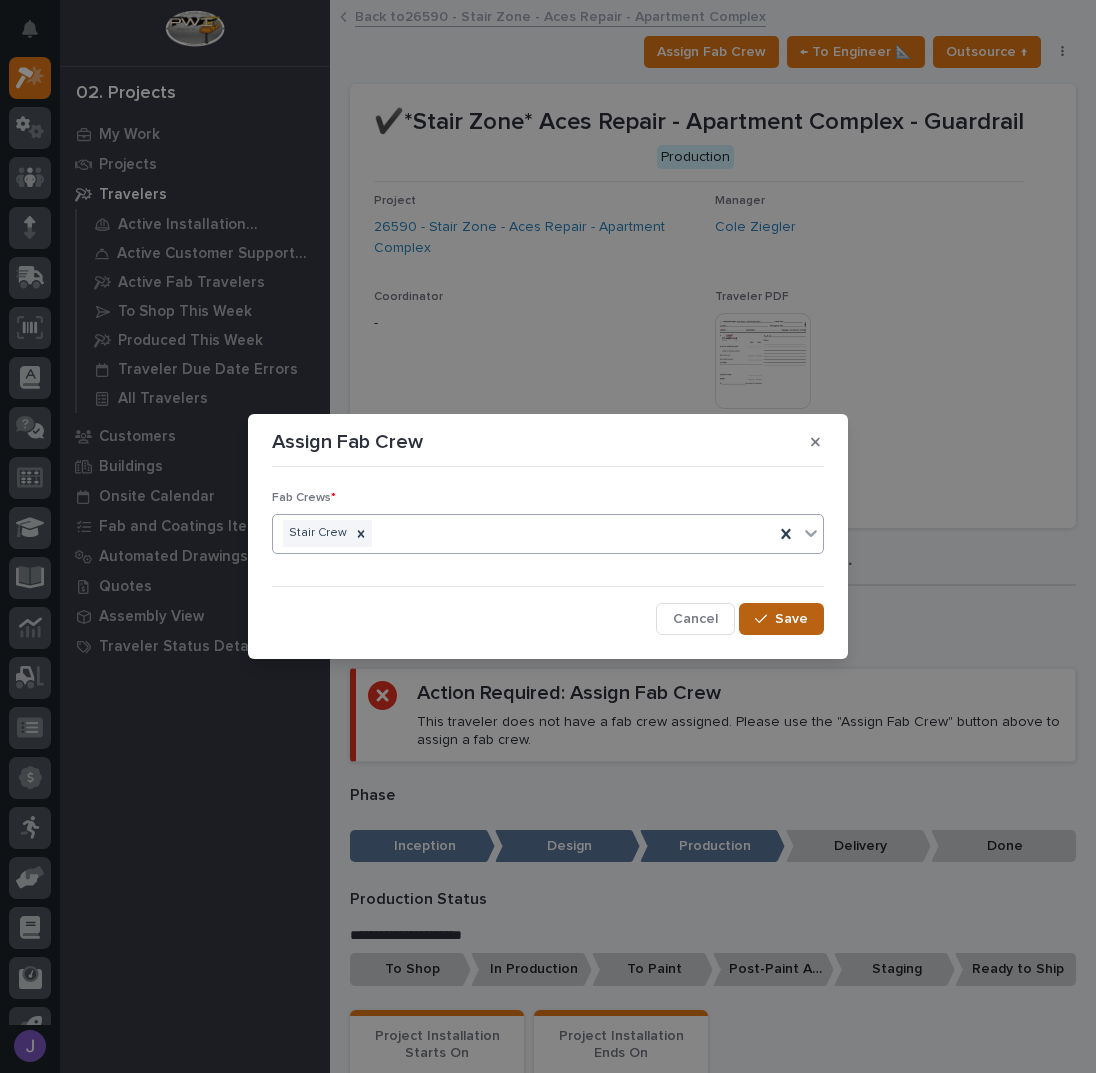 click on "Save" at bounding box center (791, 619) 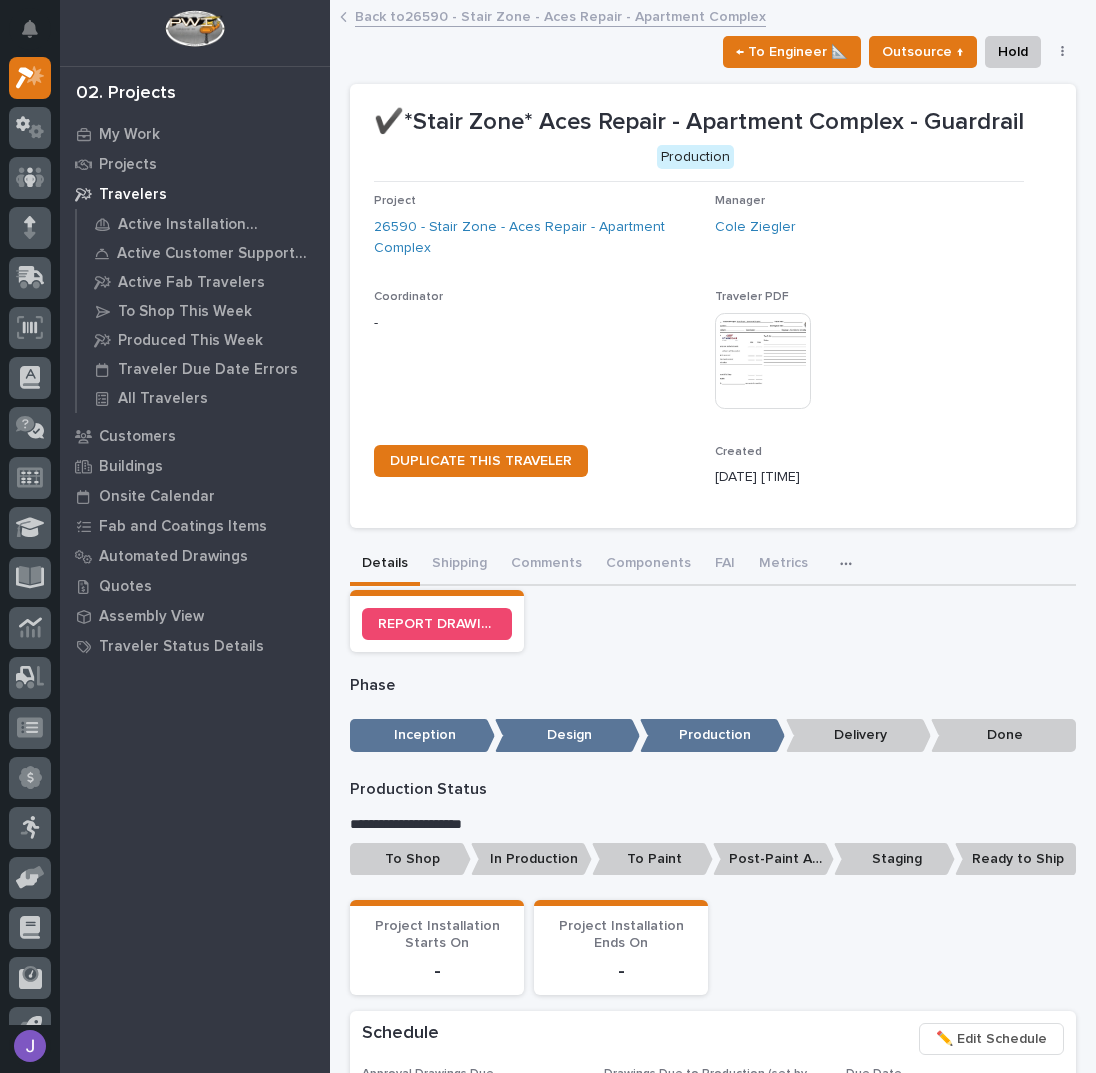 click on "To Shop" at bounding box center [410, 859] 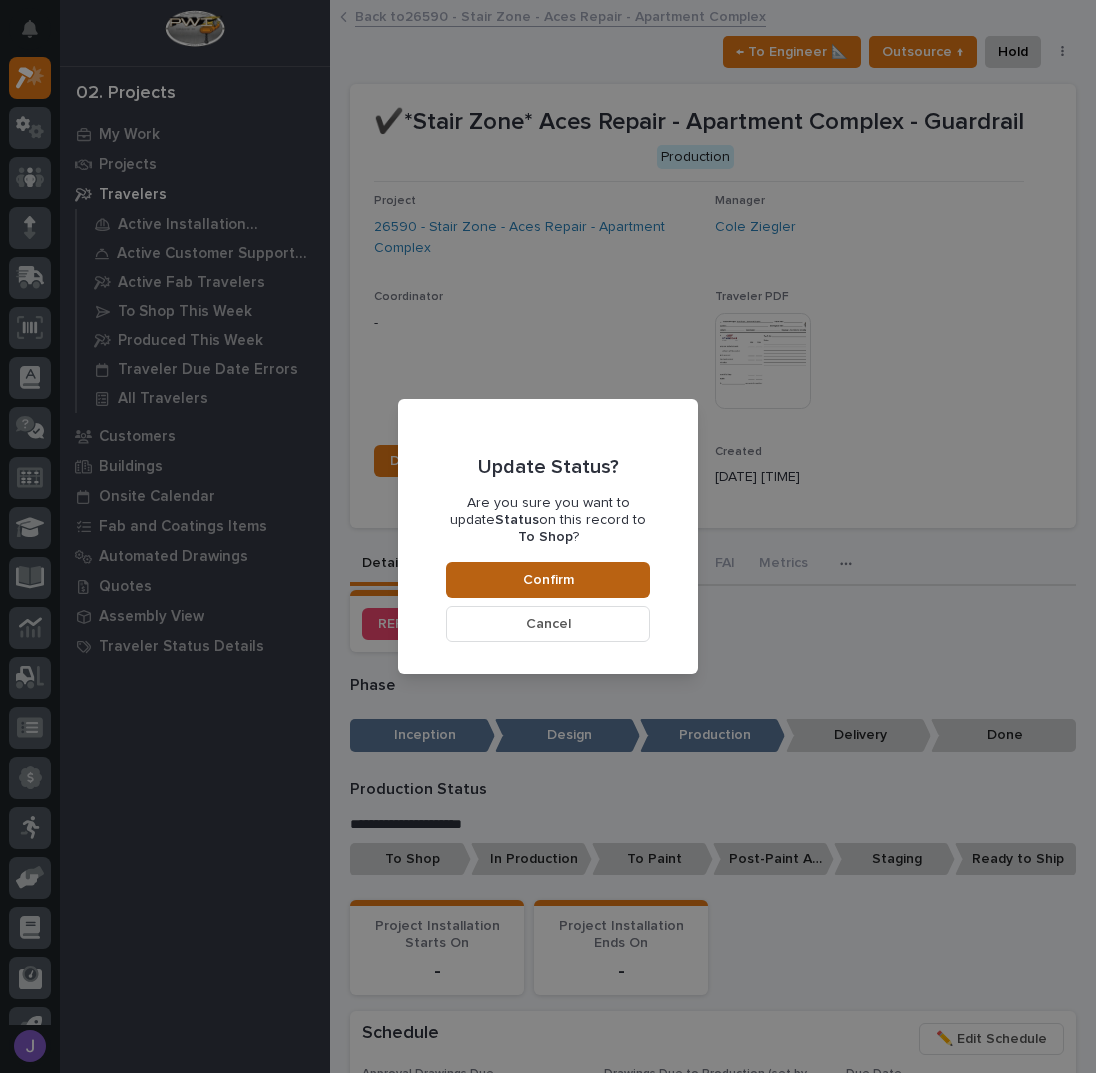 click on "Confirm" at bounding box center (548, 580) 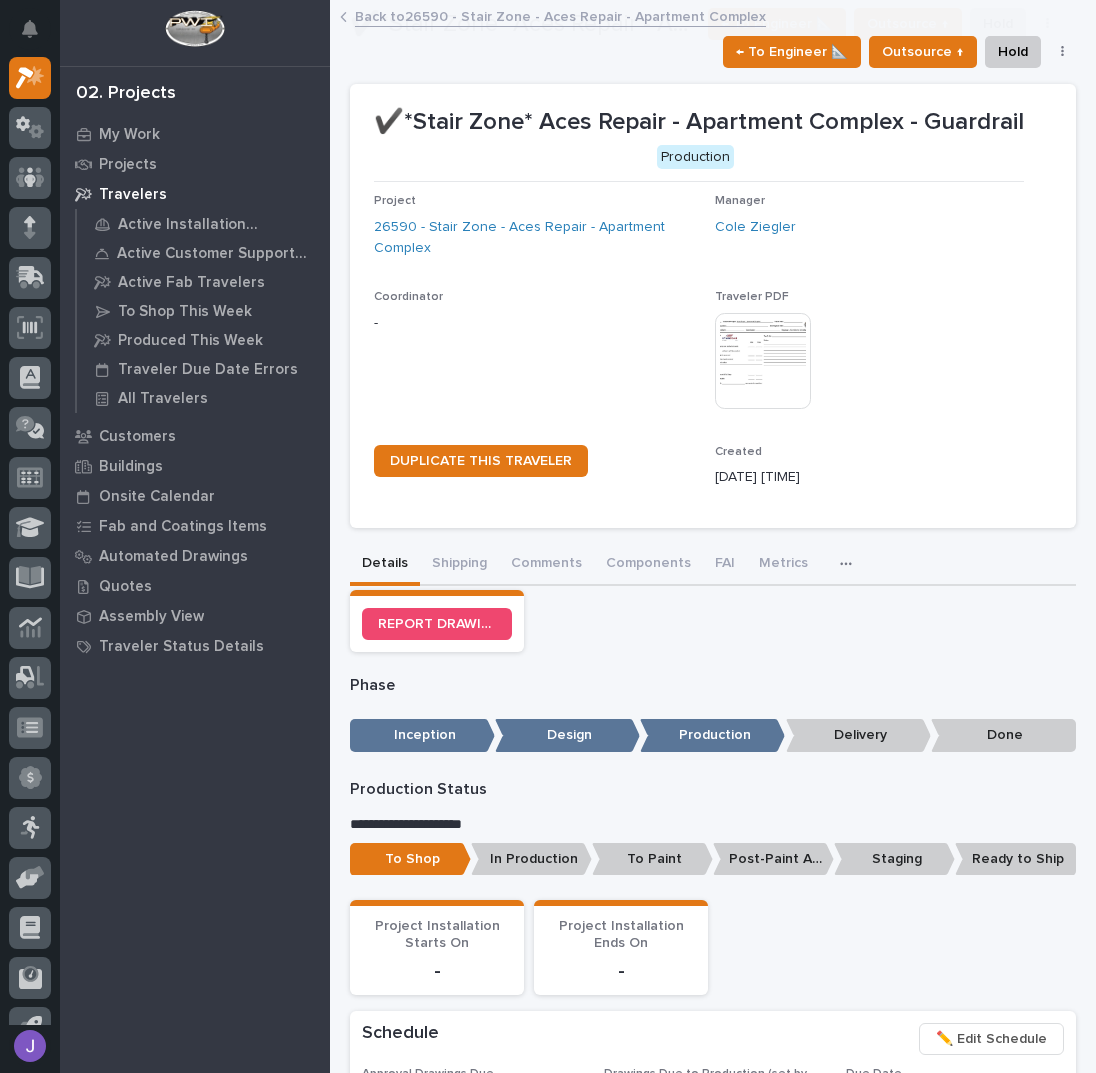 scroll, scrollTop: 589, scrollLeft: 0, axis: vertical 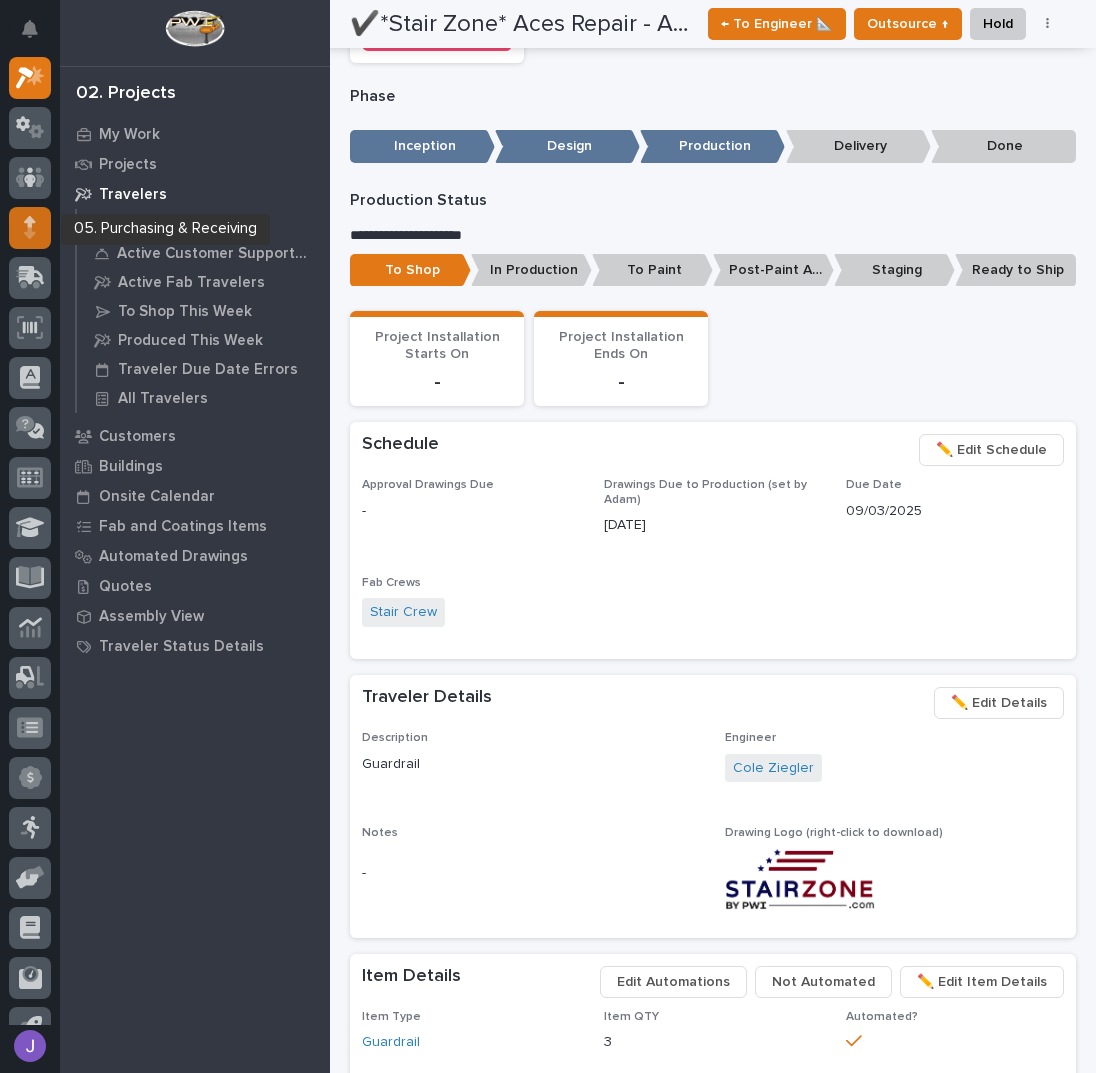 click at bounding box center (30, 228) 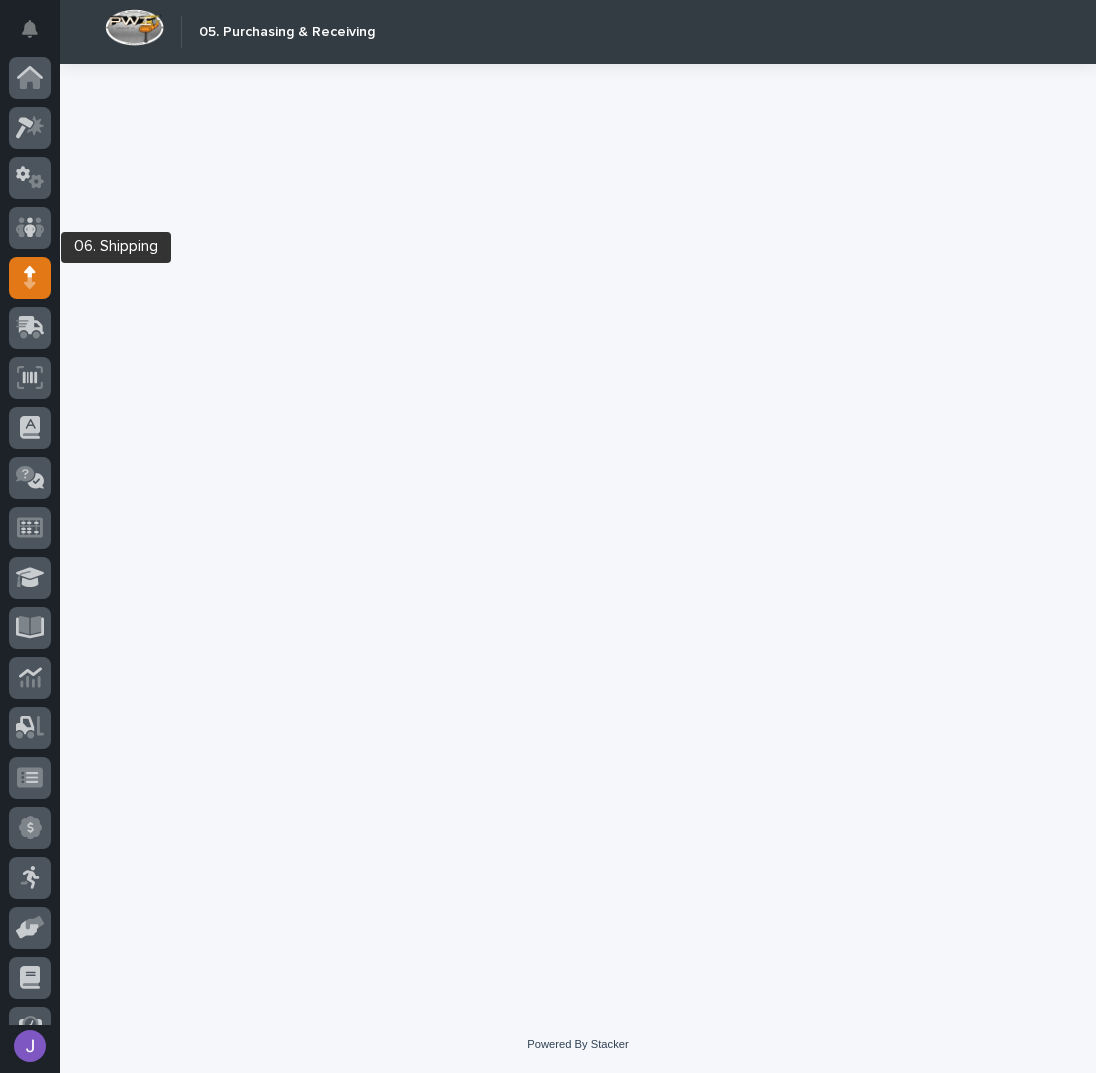scroll, scrollTop: 0, scrollLeft: 0, axis: both 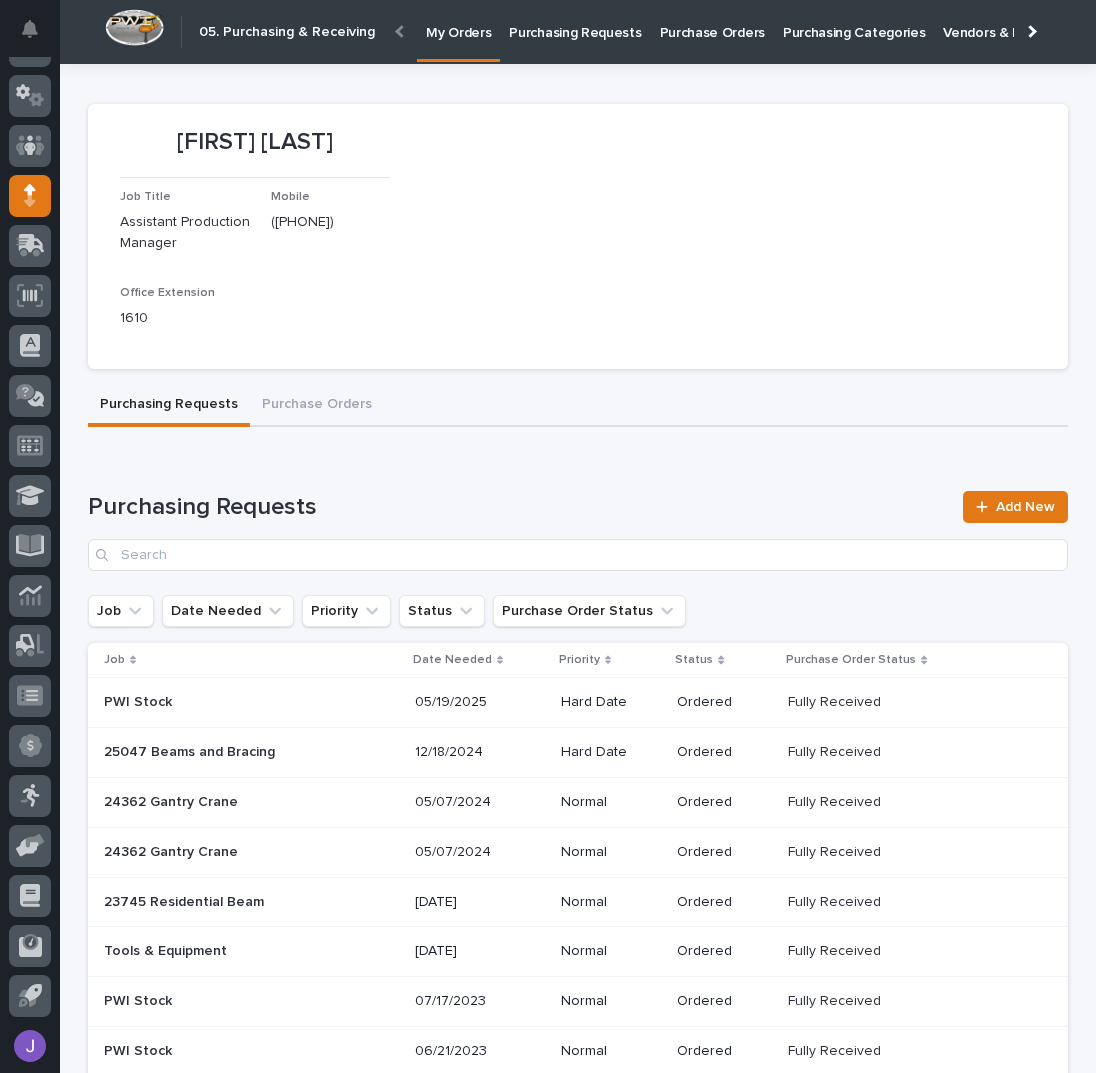 click on "Purchasing Requests" at bounding box center [575, 21] 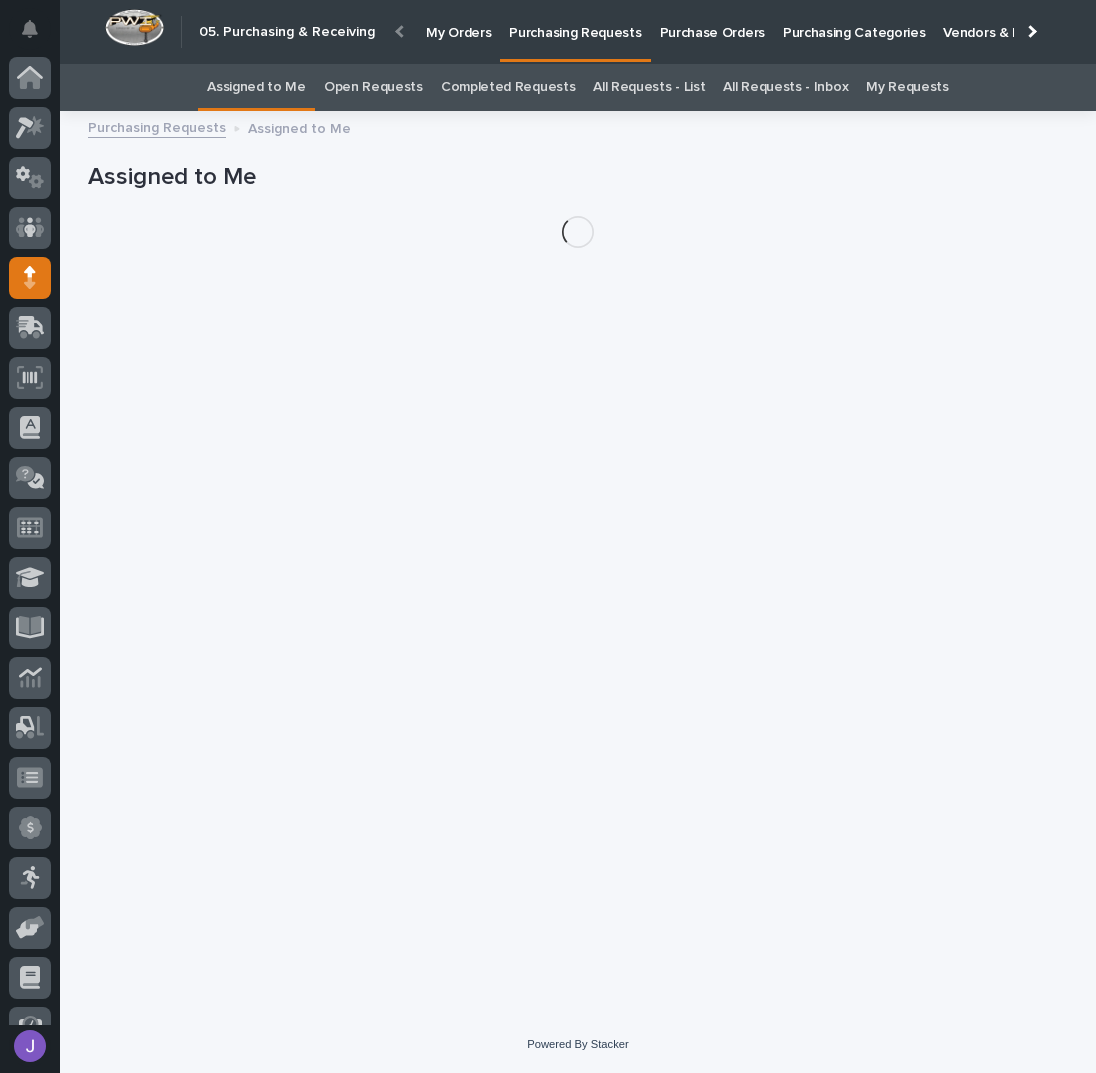 scroll, scrollTop: 82, scrollLeft: 0, axis: vertical 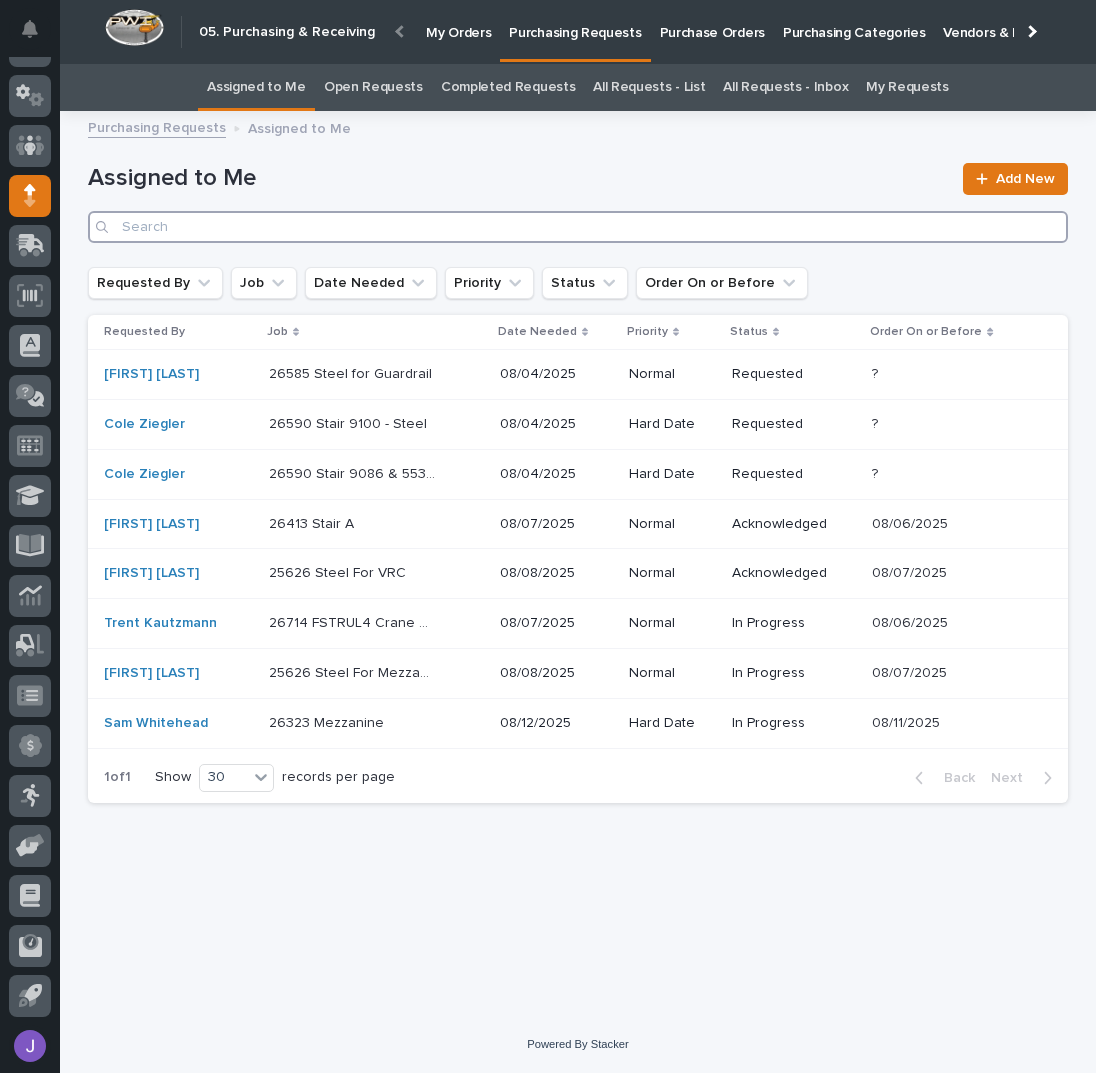 click at bounding box center (578, 227) 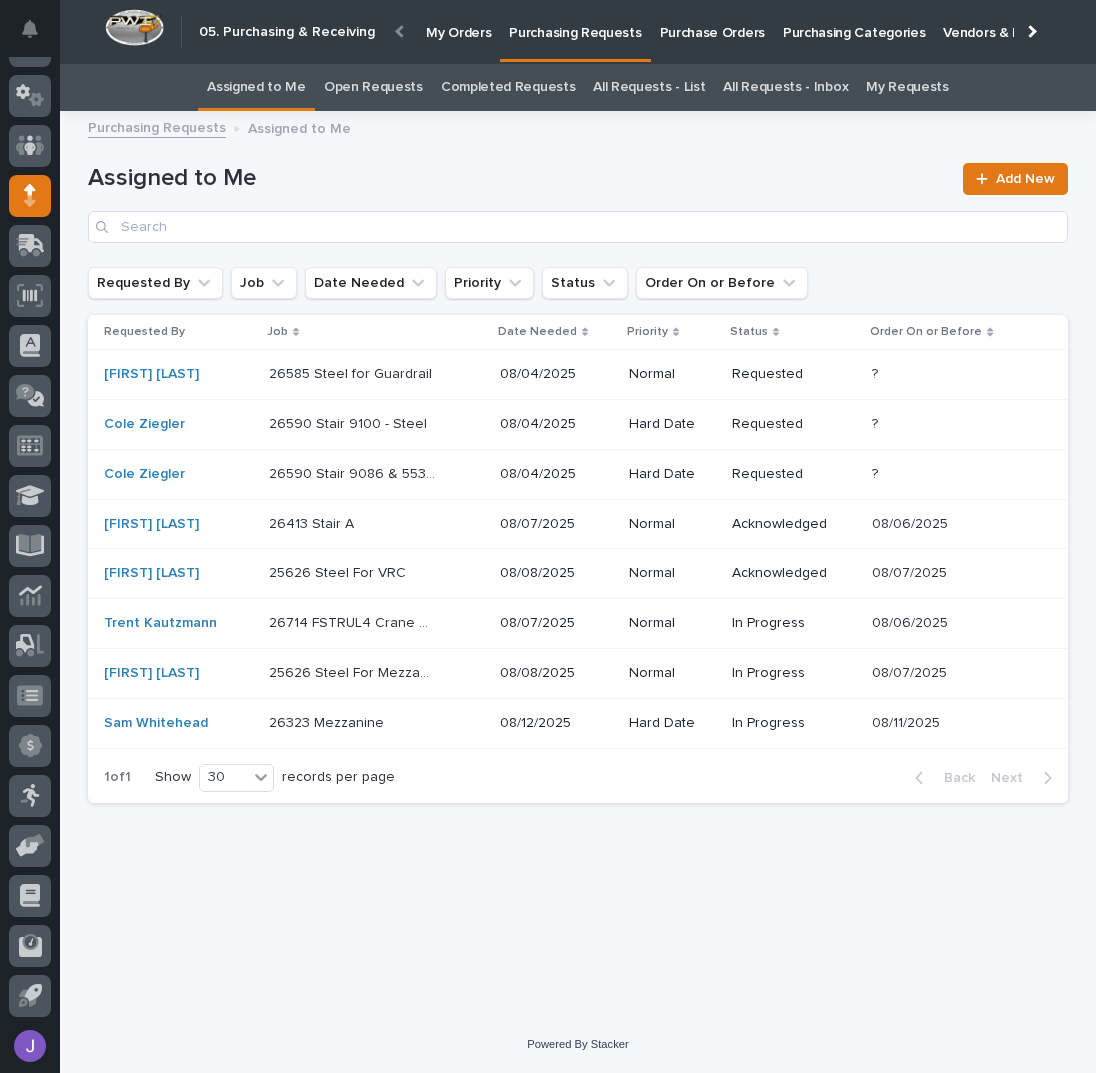 click on "Assigned to Me" at bounding box center [519, 178] 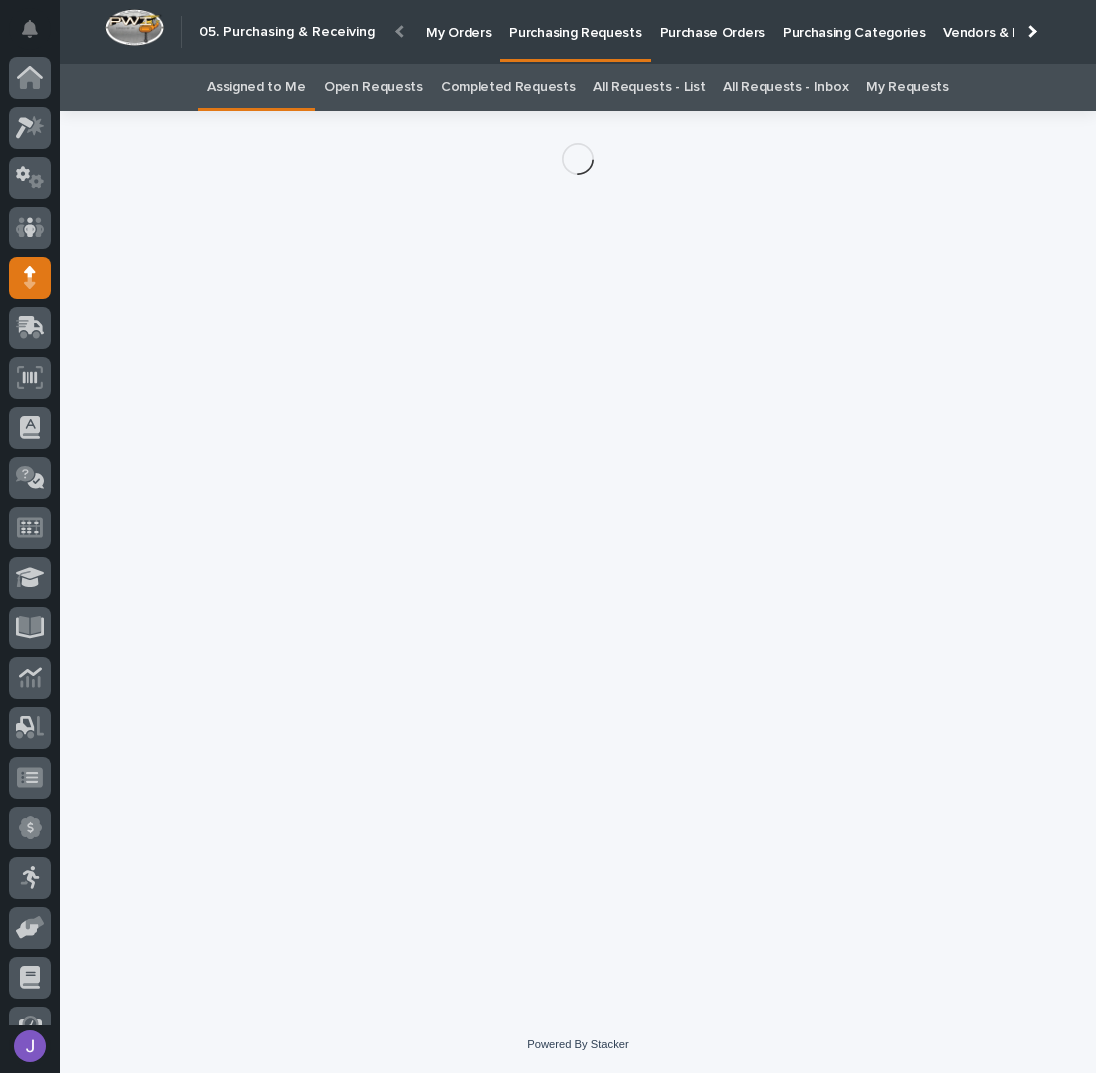 scroll, scrollTop: 82, scrollLeft: 0, axis: vertical 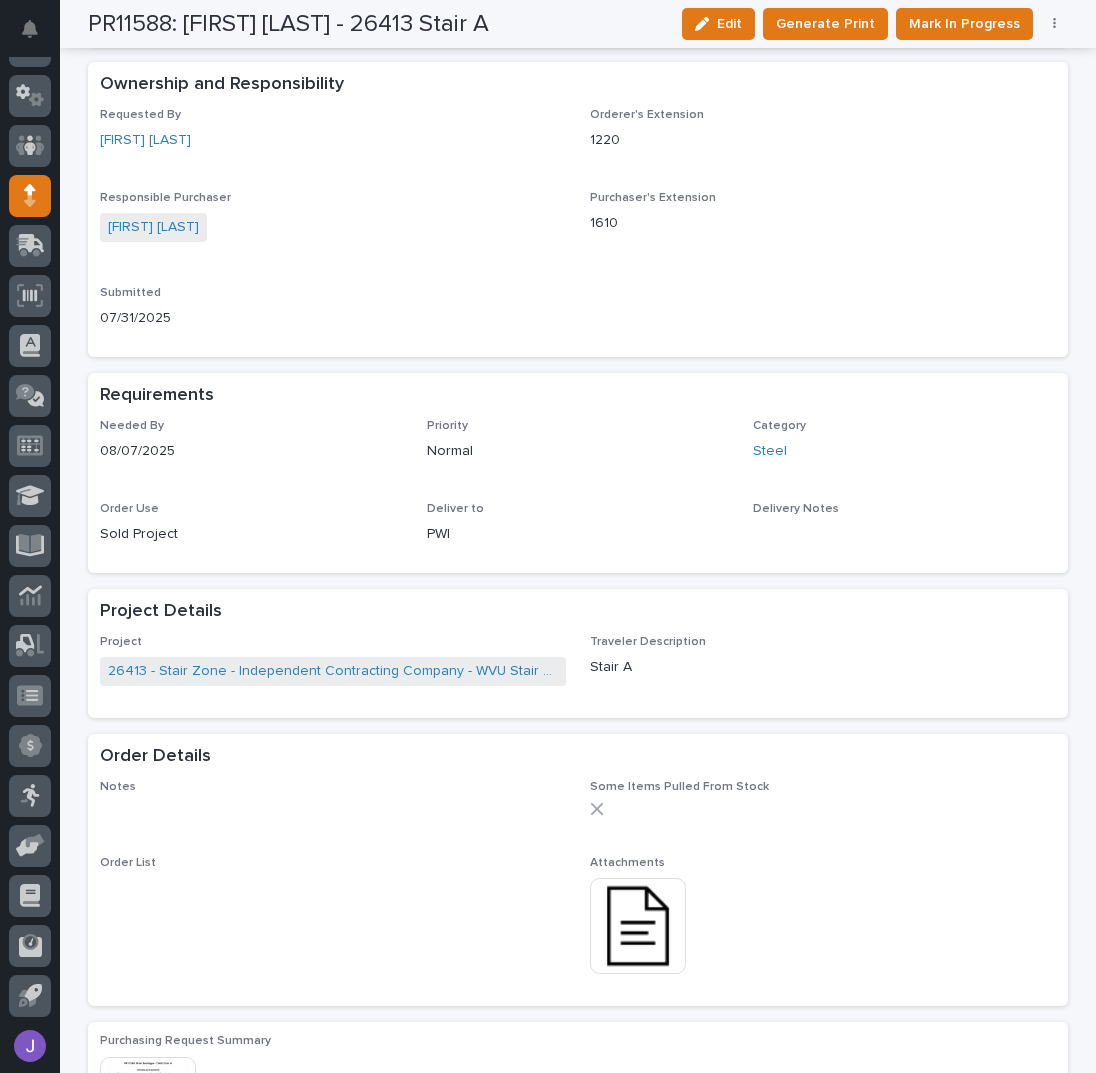 click at bounding box center [638, 926] 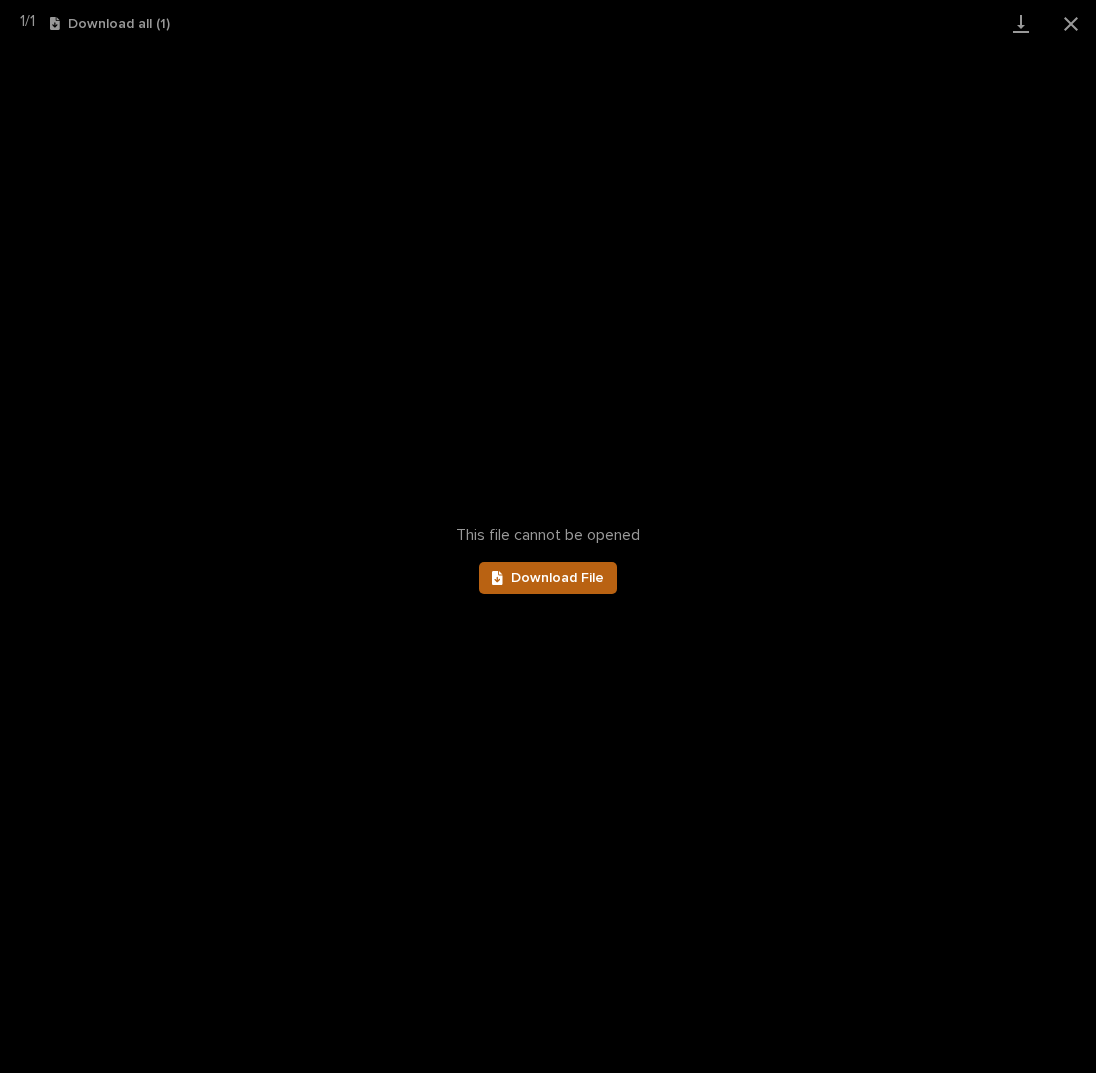 click on "Download File" at bounding box center (557, 578) 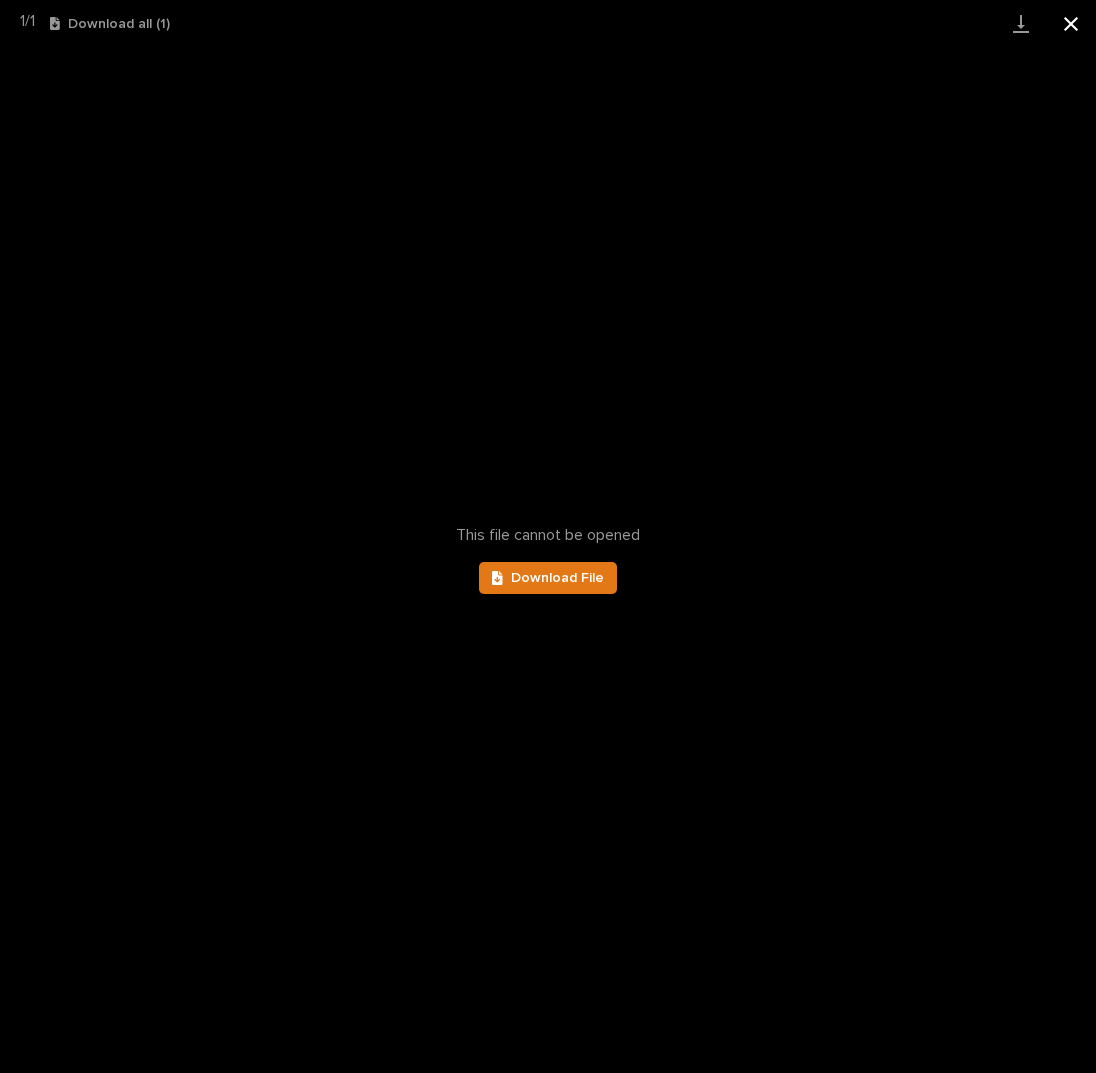 click at bounding box center [1071, 23] 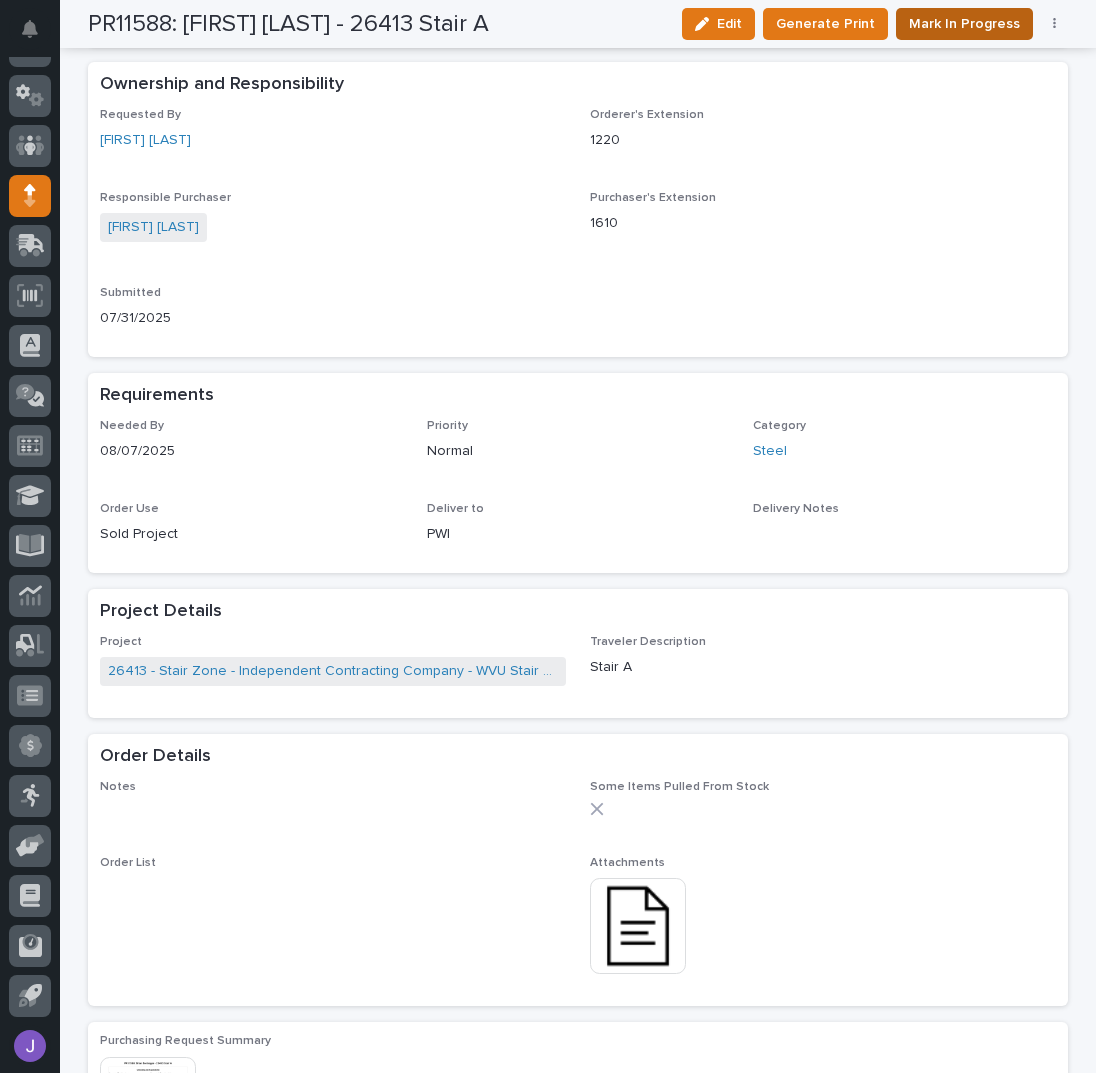 click on "Mark In Progress" at bounding box center [964, 24] 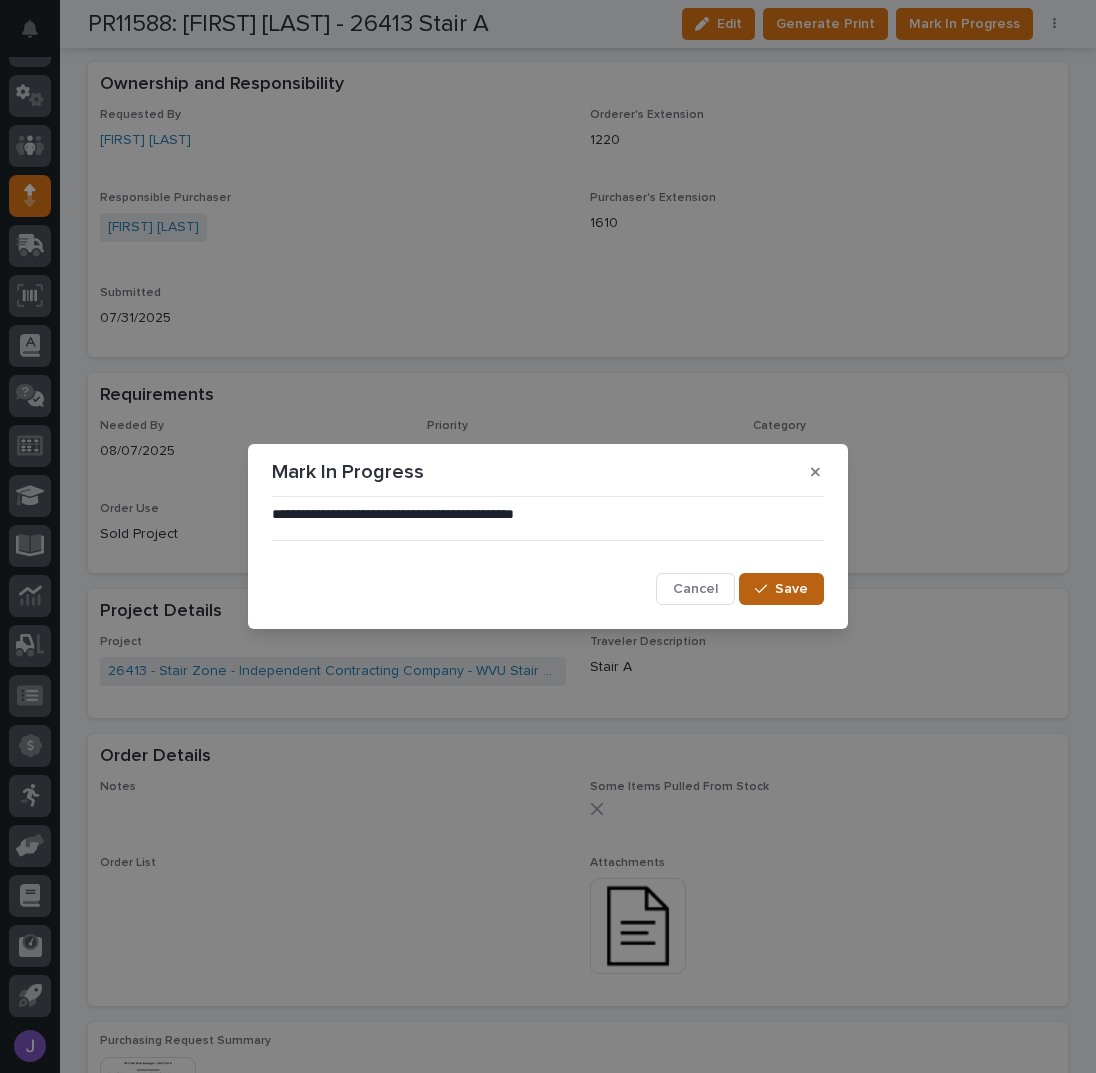 click on "Save" at bounding box center (781, 589) 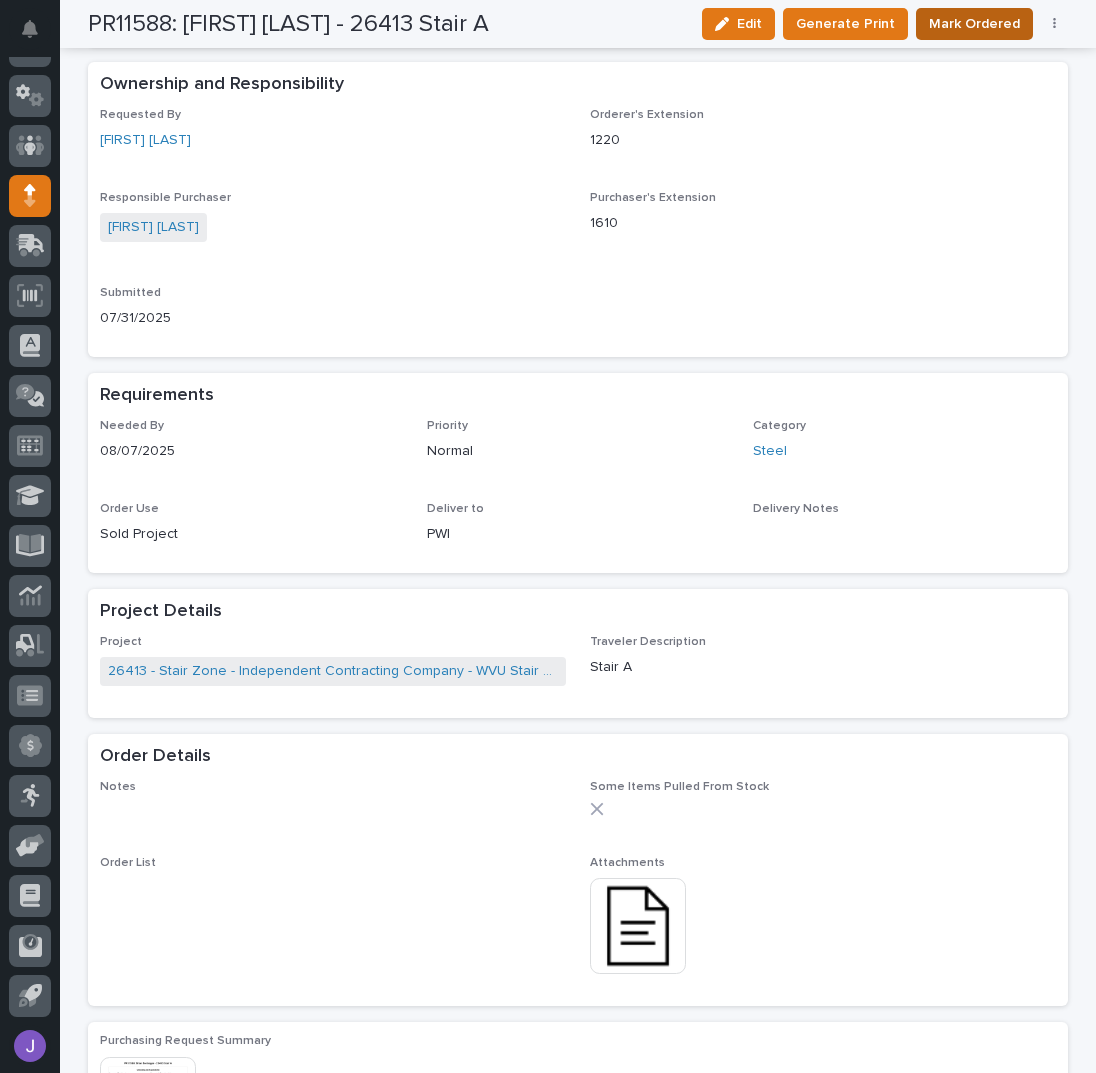 click on "Mark Ordered" at bounding box center [974, 24] 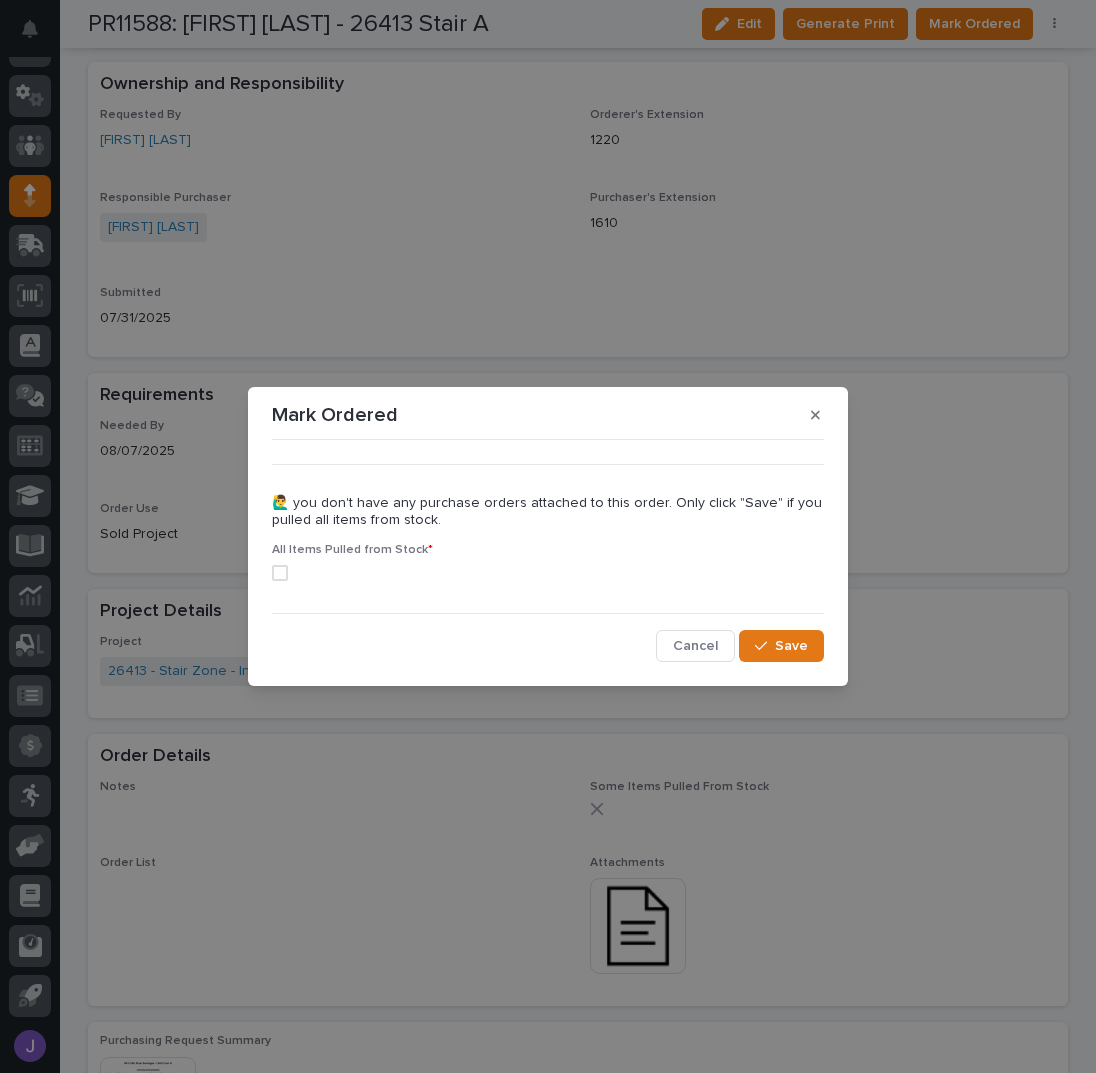 click at bounding box center [280, 573] 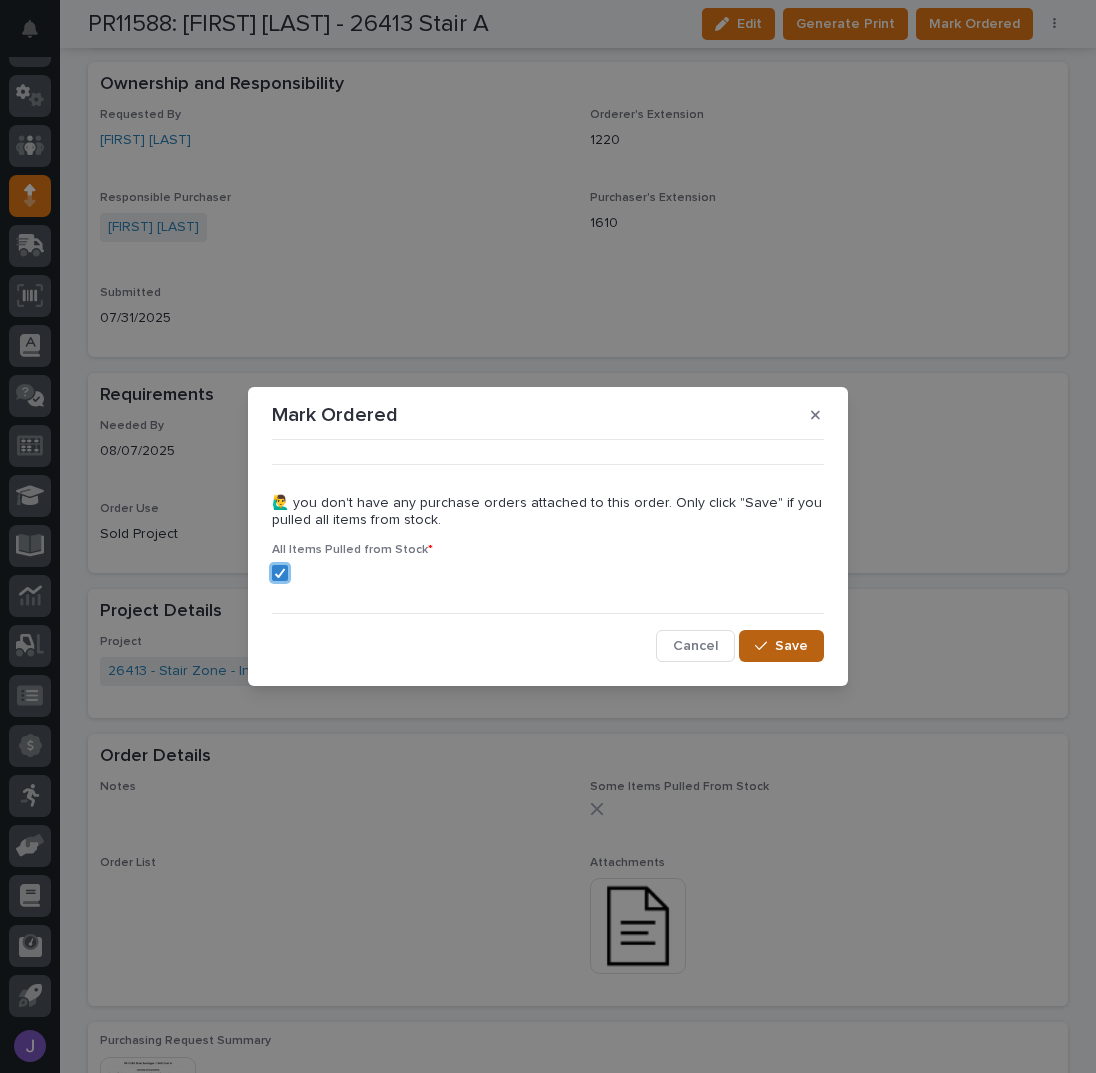click 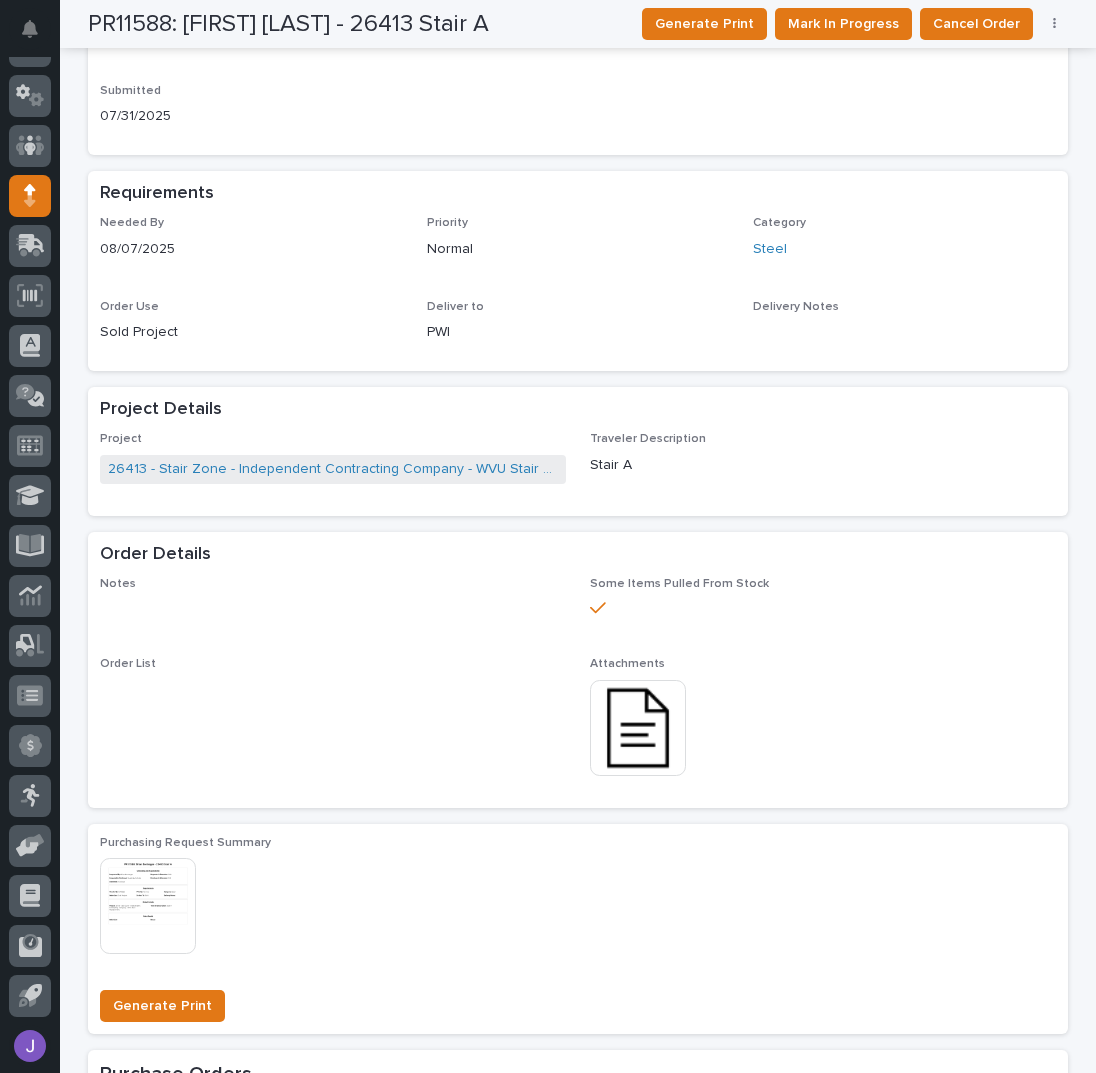 scroll, scrollTop: 0, scrollLeft: 0, axis: both 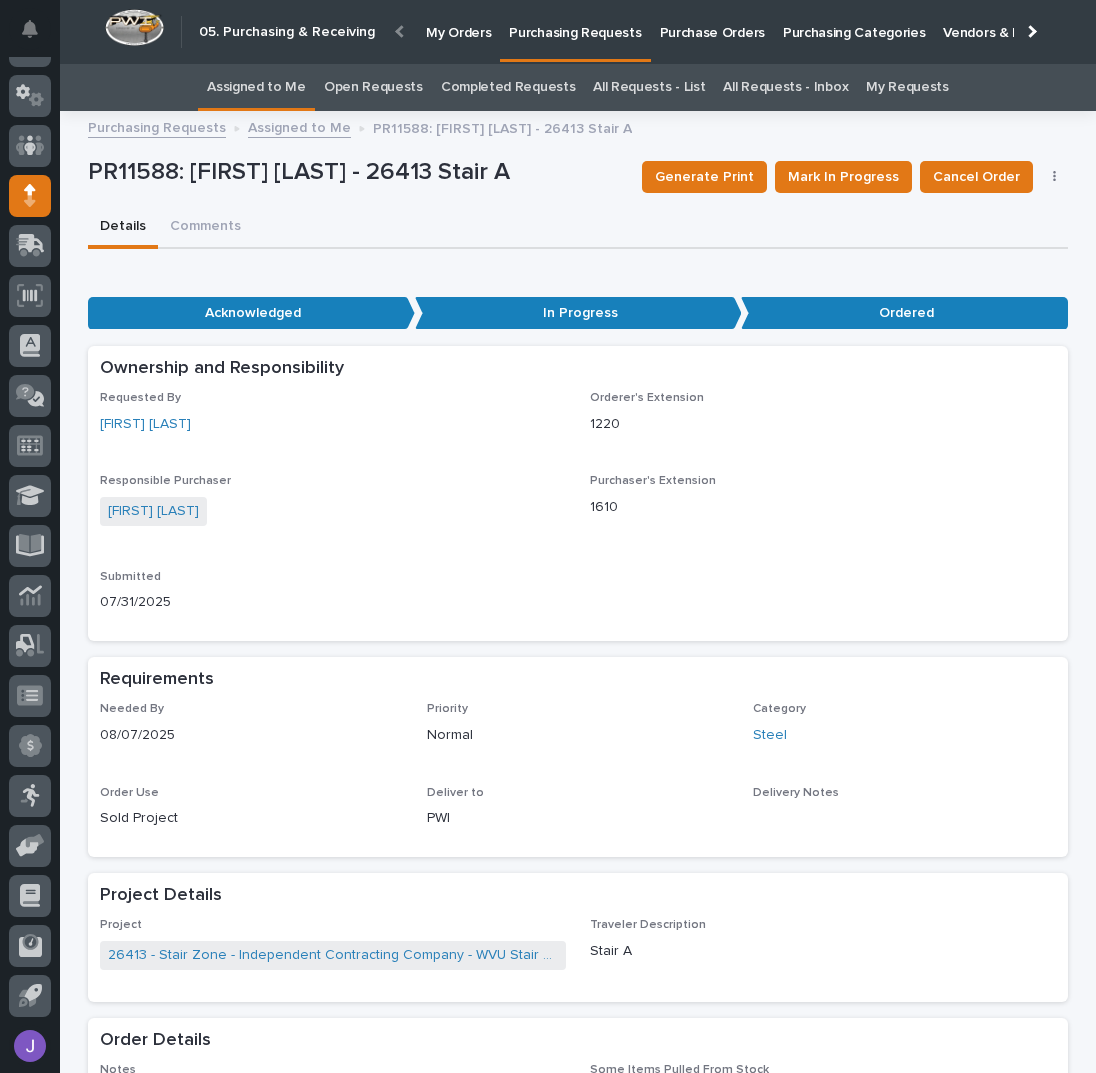 click on "Assigned to Me" at bounding box center [256, 87] 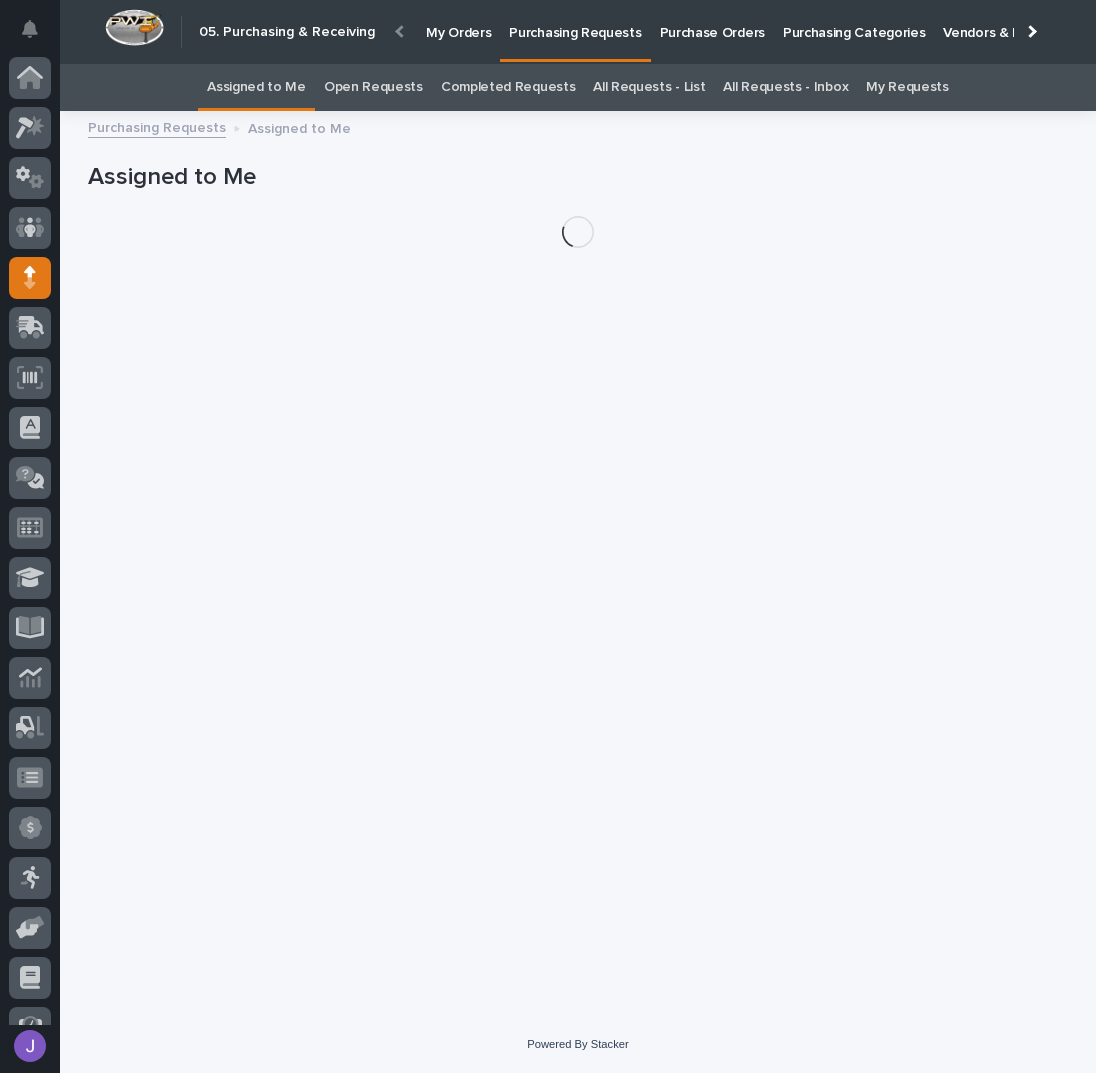 scroll, scrollTop: 82, scrollLeft: 0, axis: vertical 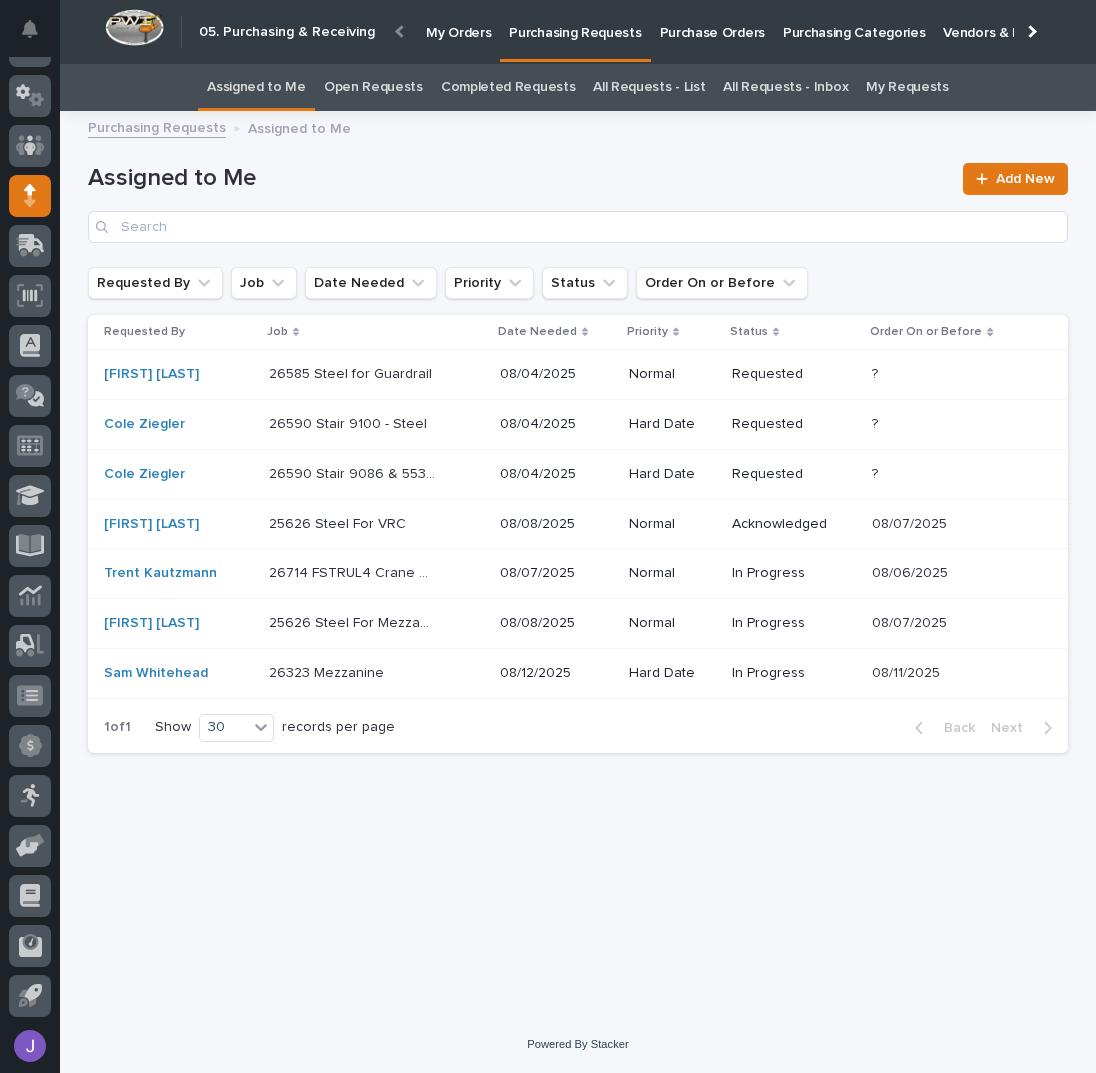 click on "26590 Stair 9100 - Steel 26590 Stair 9100 - Steel" at bounding box center (376, 424) 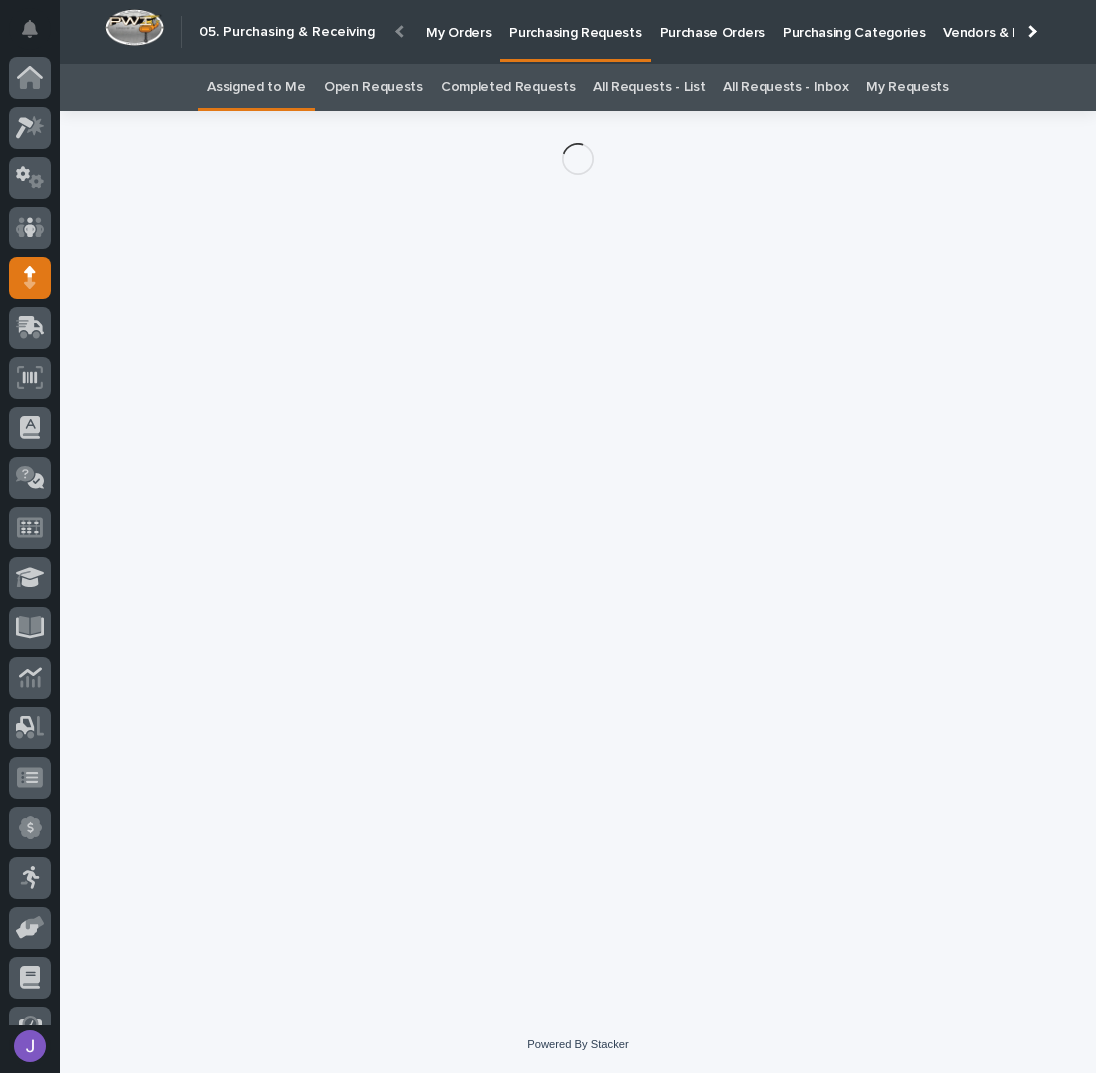 scroll, scrollTop: 82, scrollLeft: 0, axis: vertical 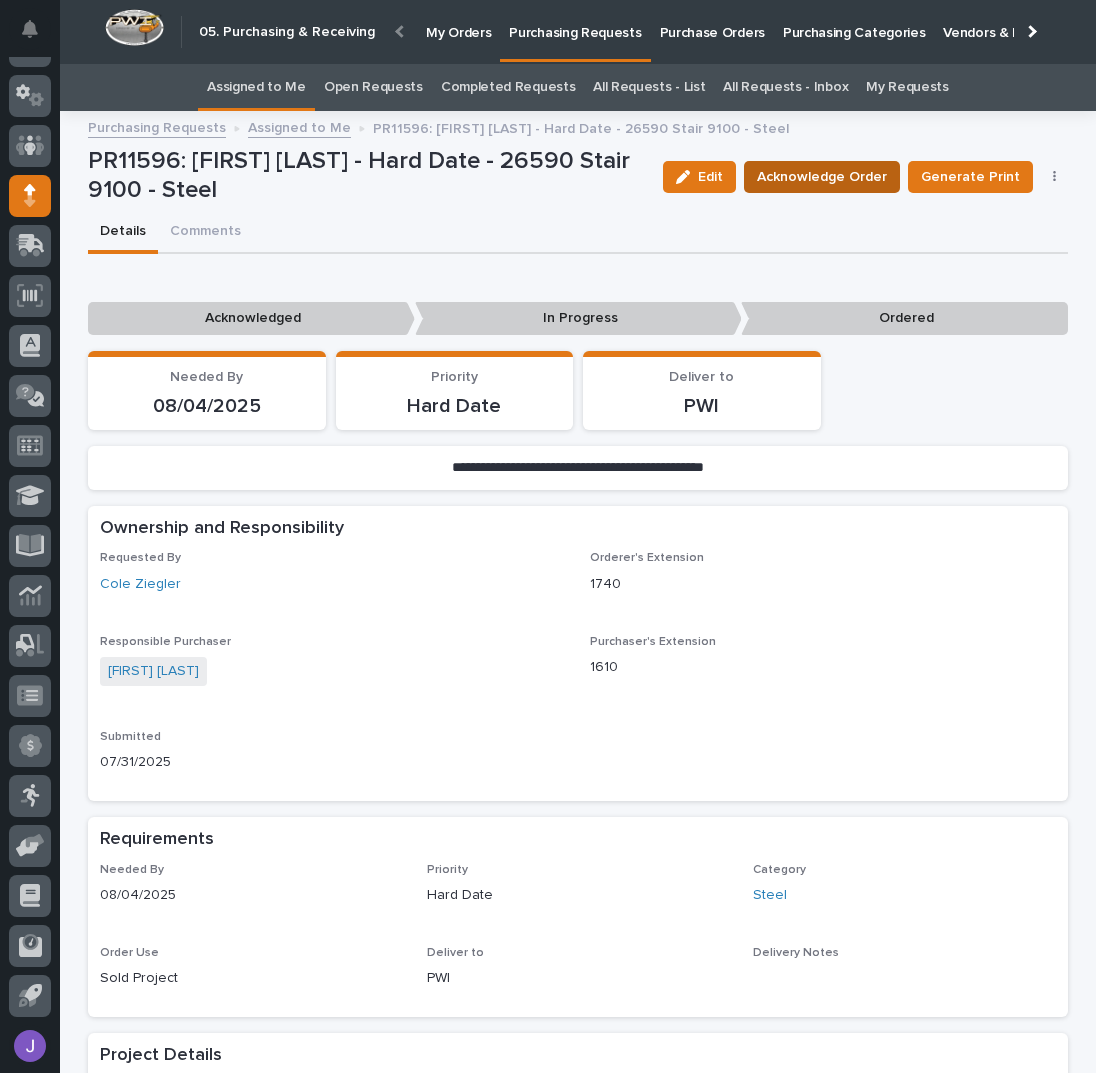 click on "Acknowledge Order" at bounding box center (822, 177) 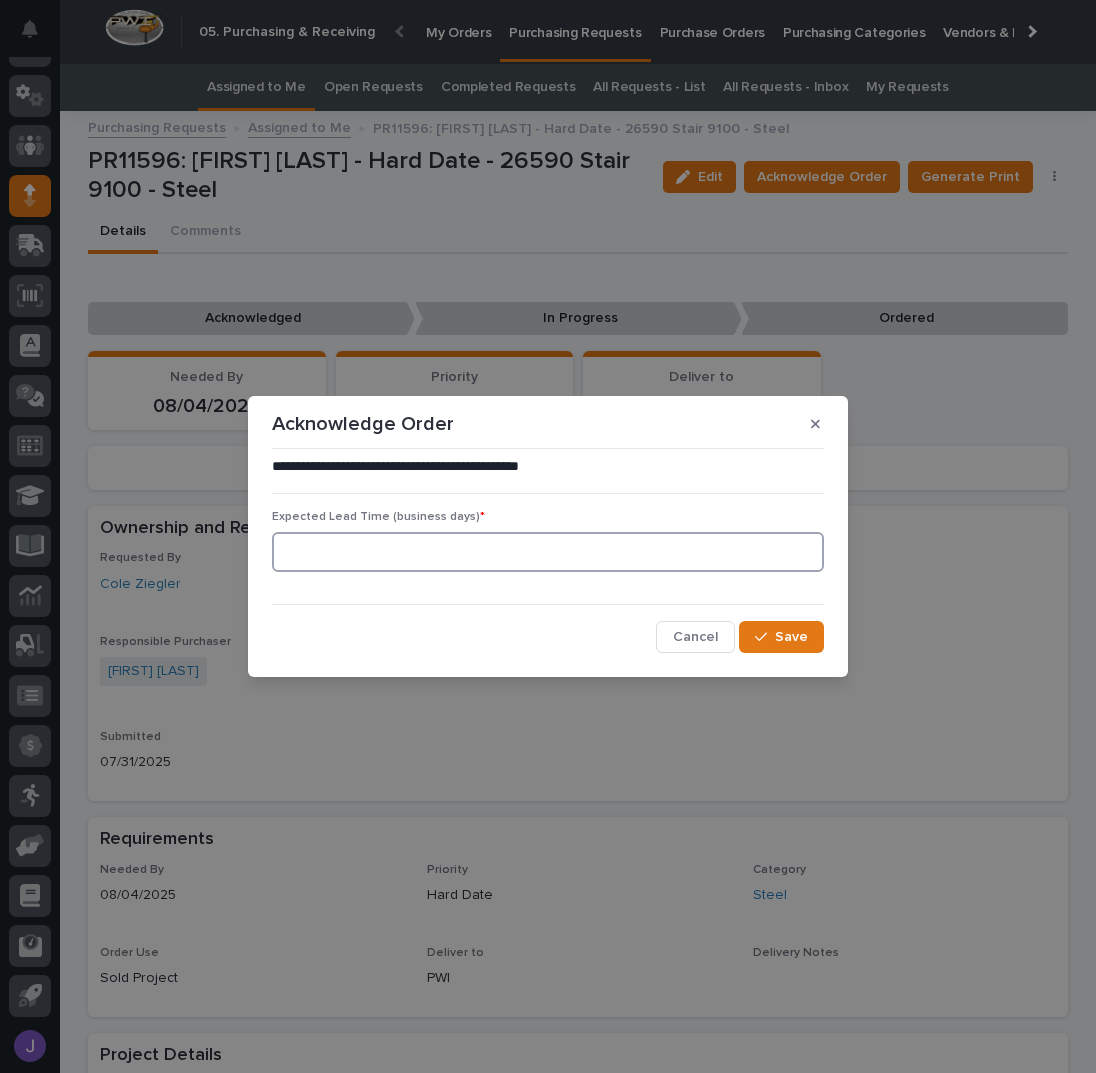 click at bounding box center [548, 552] 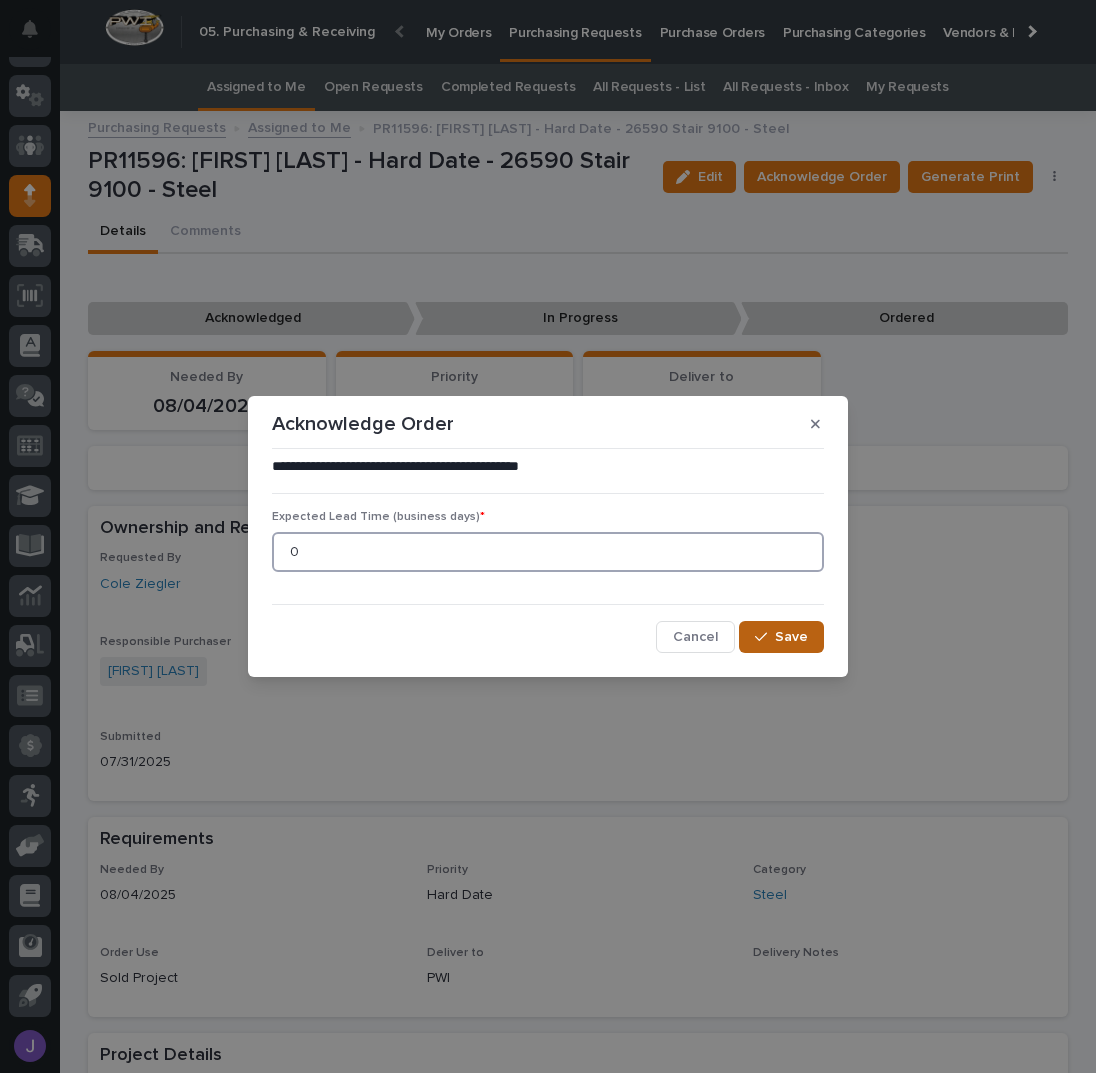 type on "0" 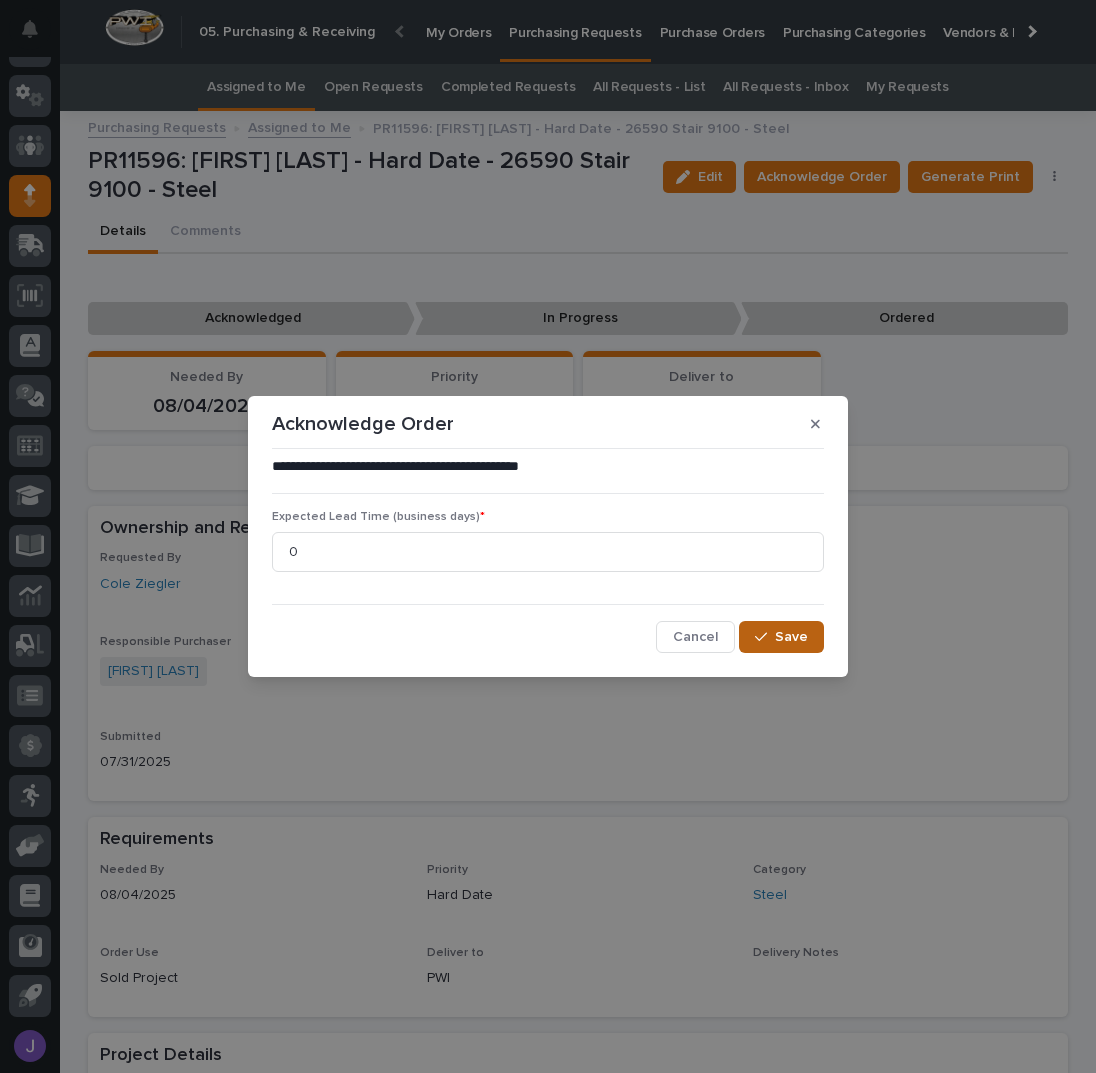 click on "Save" at bounding box center [781, 637] 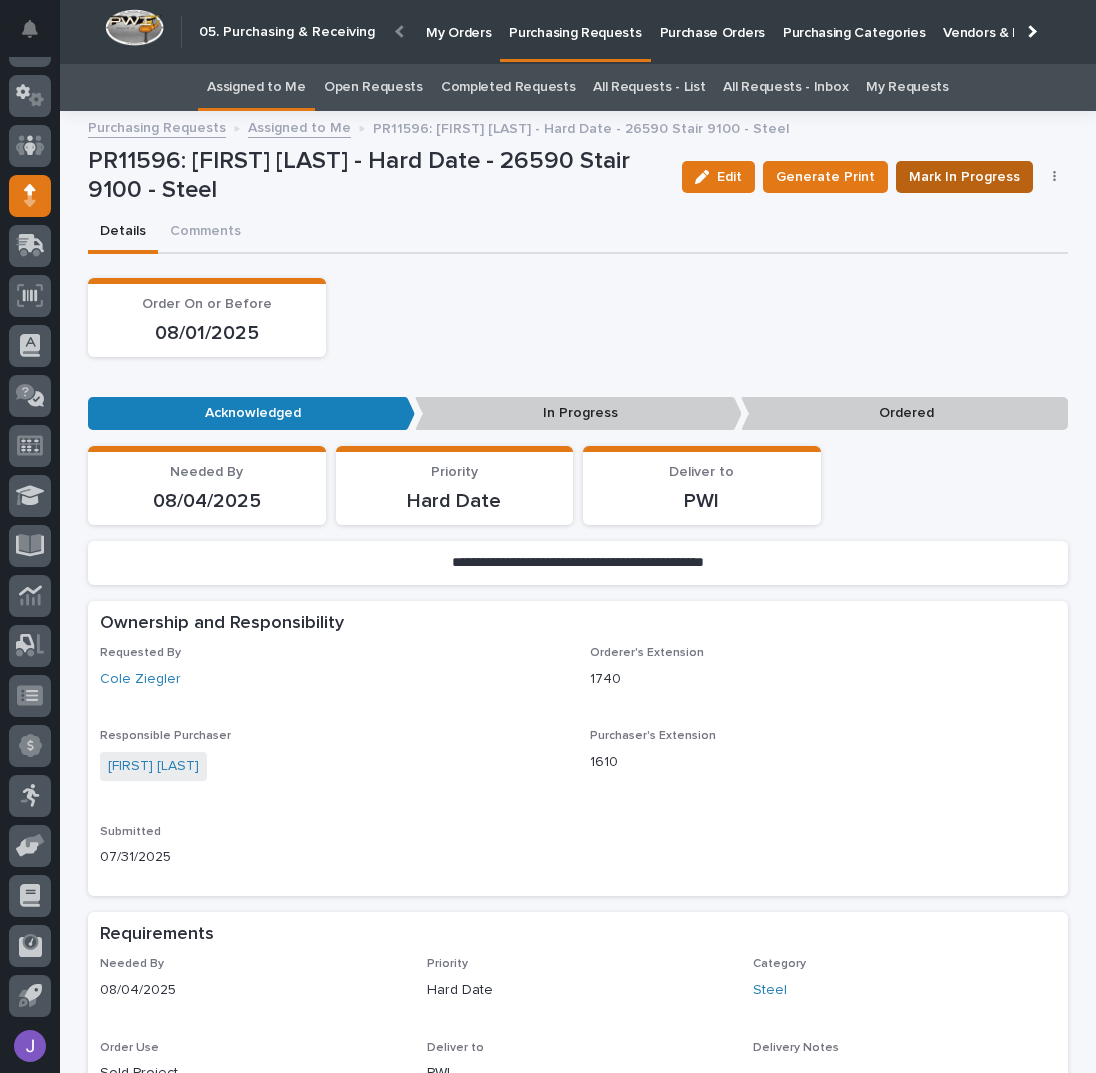 click on "Mark In Progress" at bounding box center (964, 177) 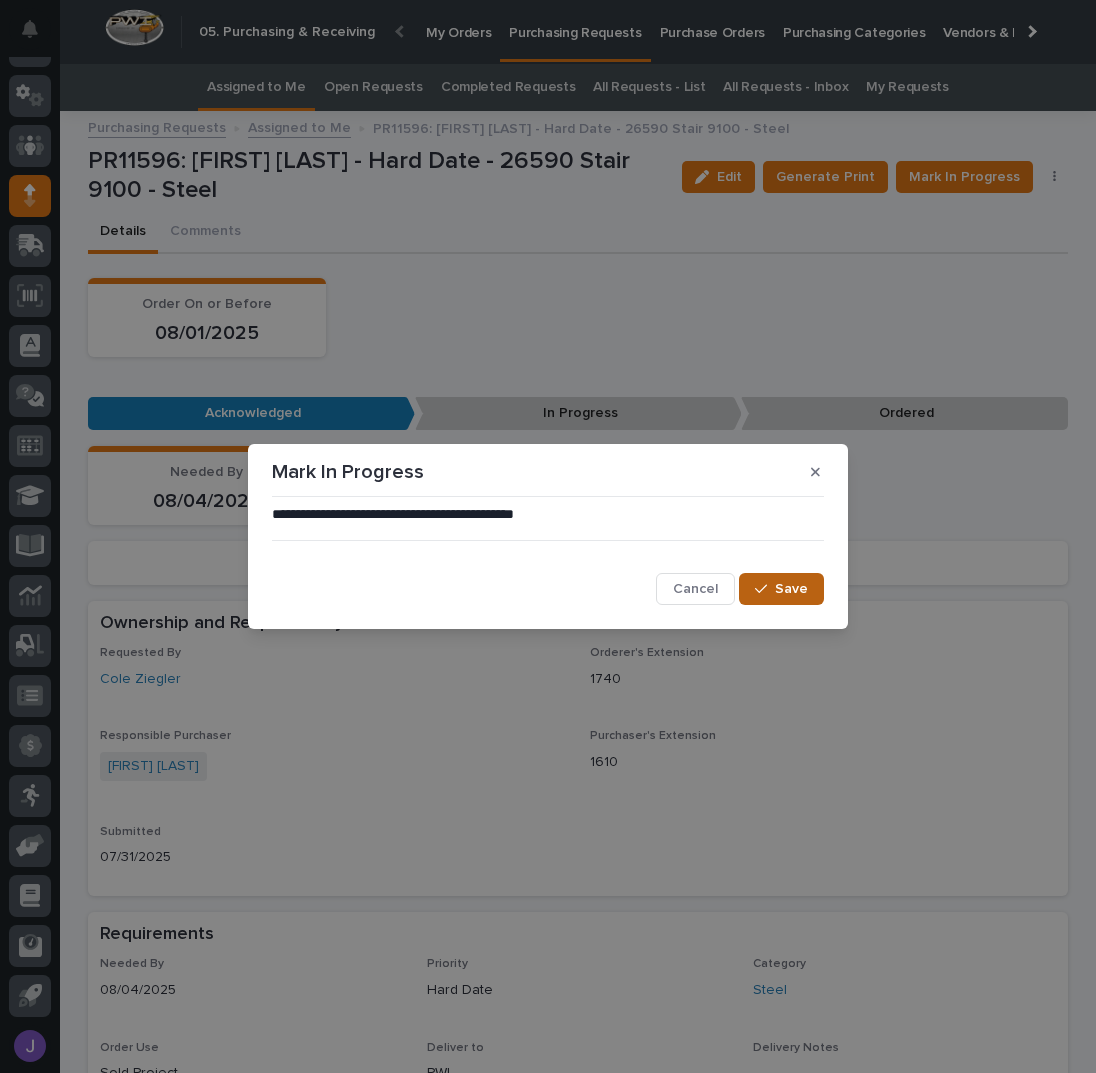 click on "Save" at bounding box center [791, 589] 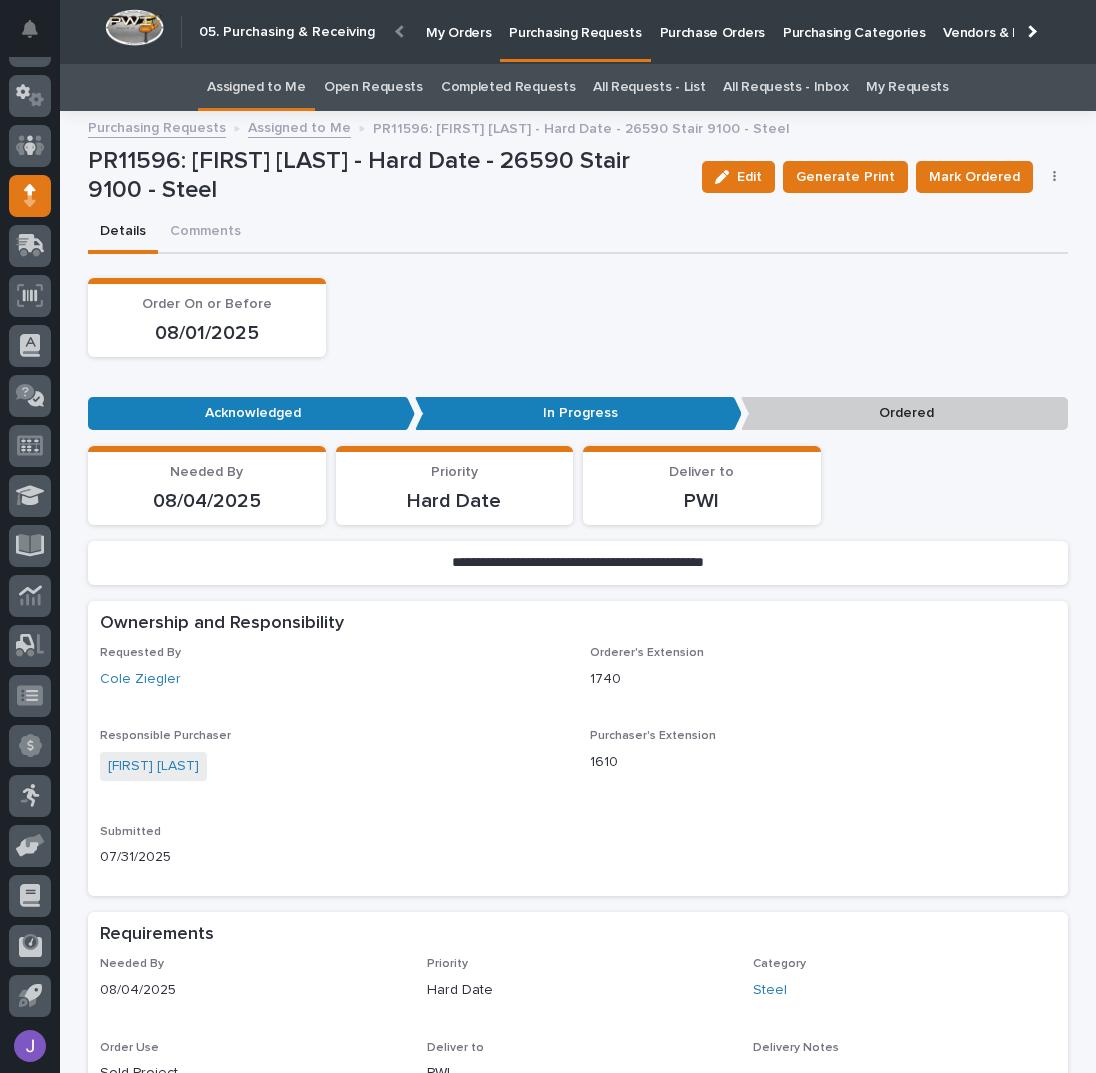 click on "Order On or Before 08/01/2025" at bounding box center (578, 317) 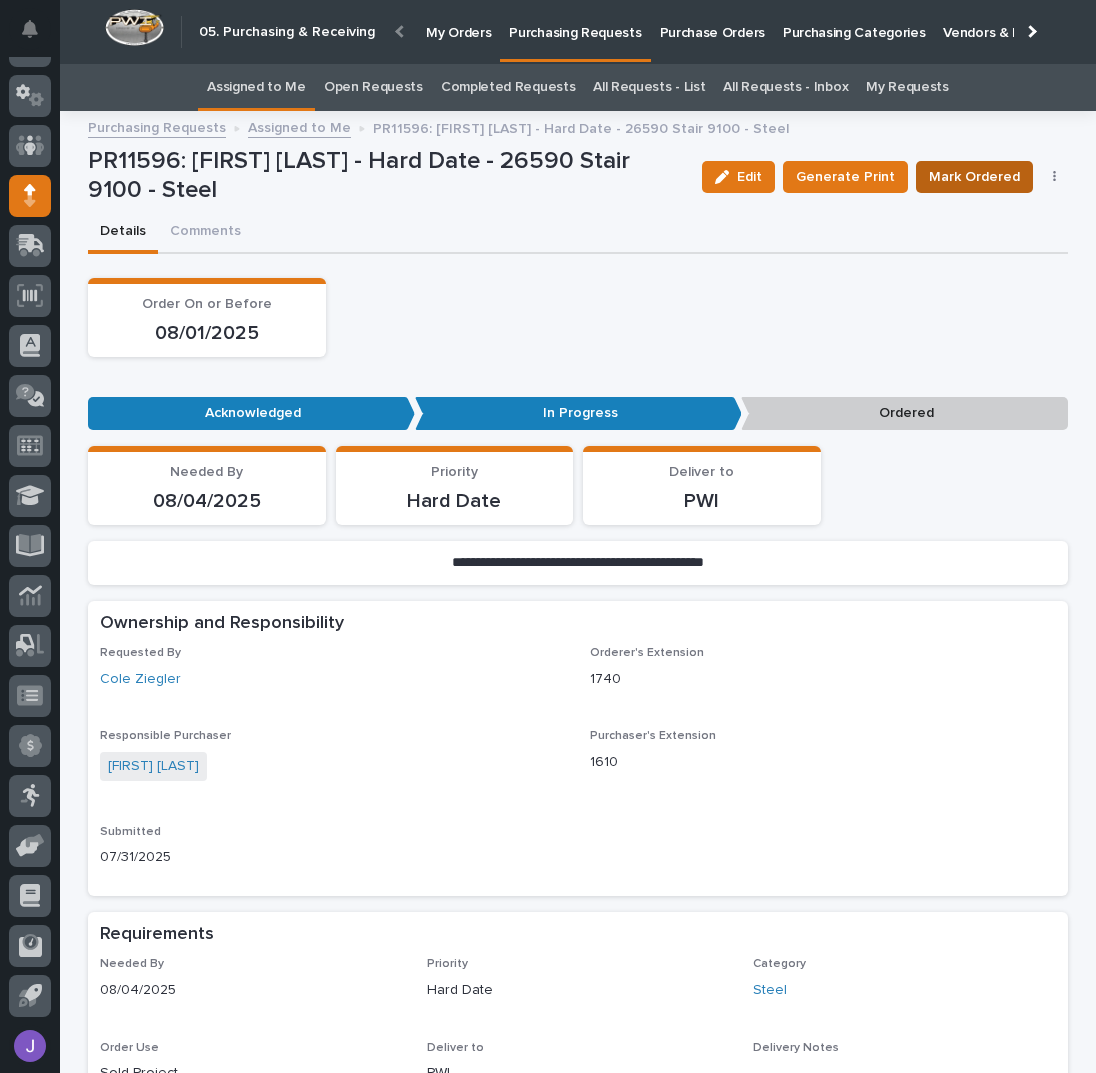 click on "Mark Ordered" at bounding box center [974, 177] 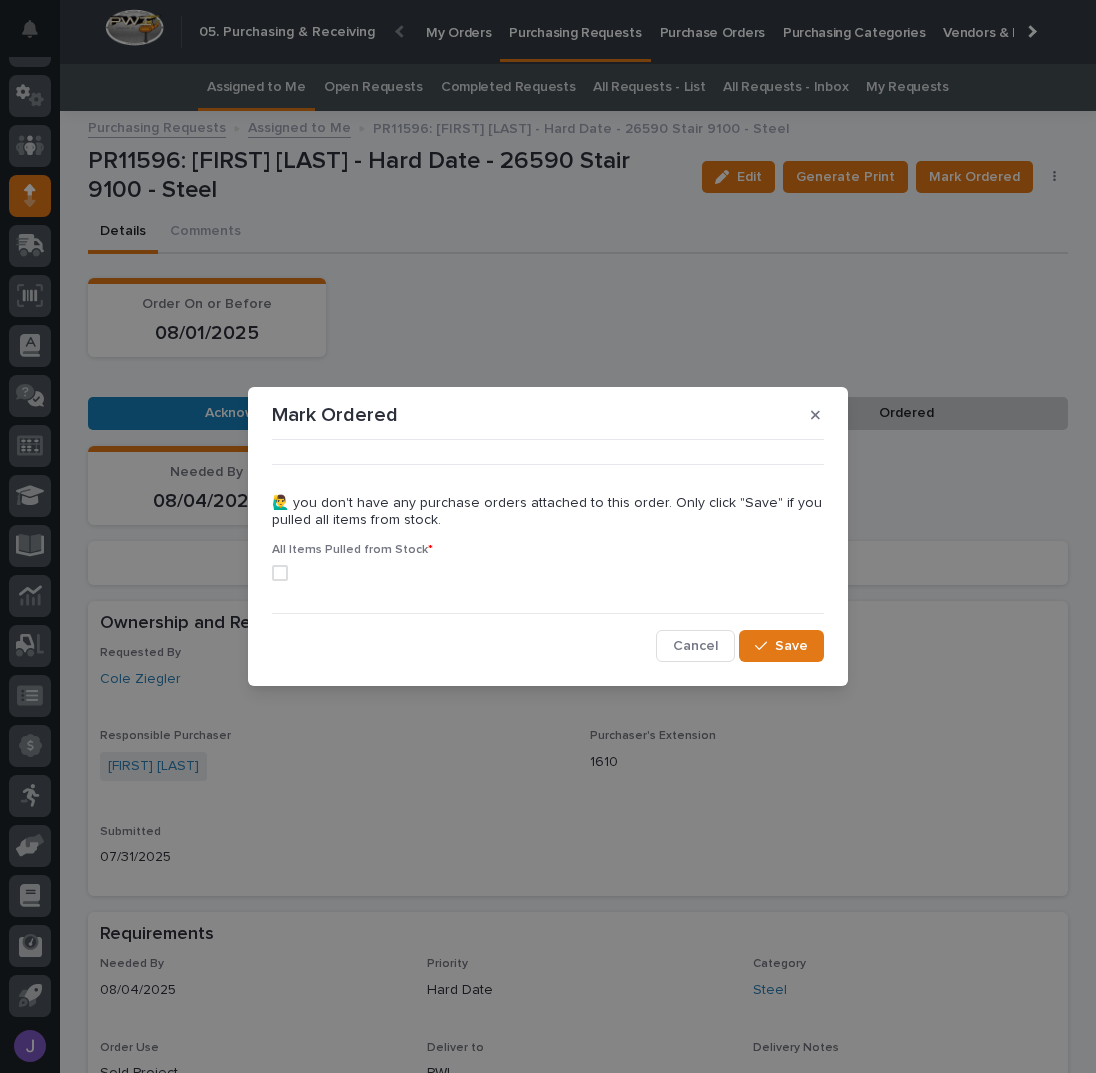 click at bounding box center (280, 573) 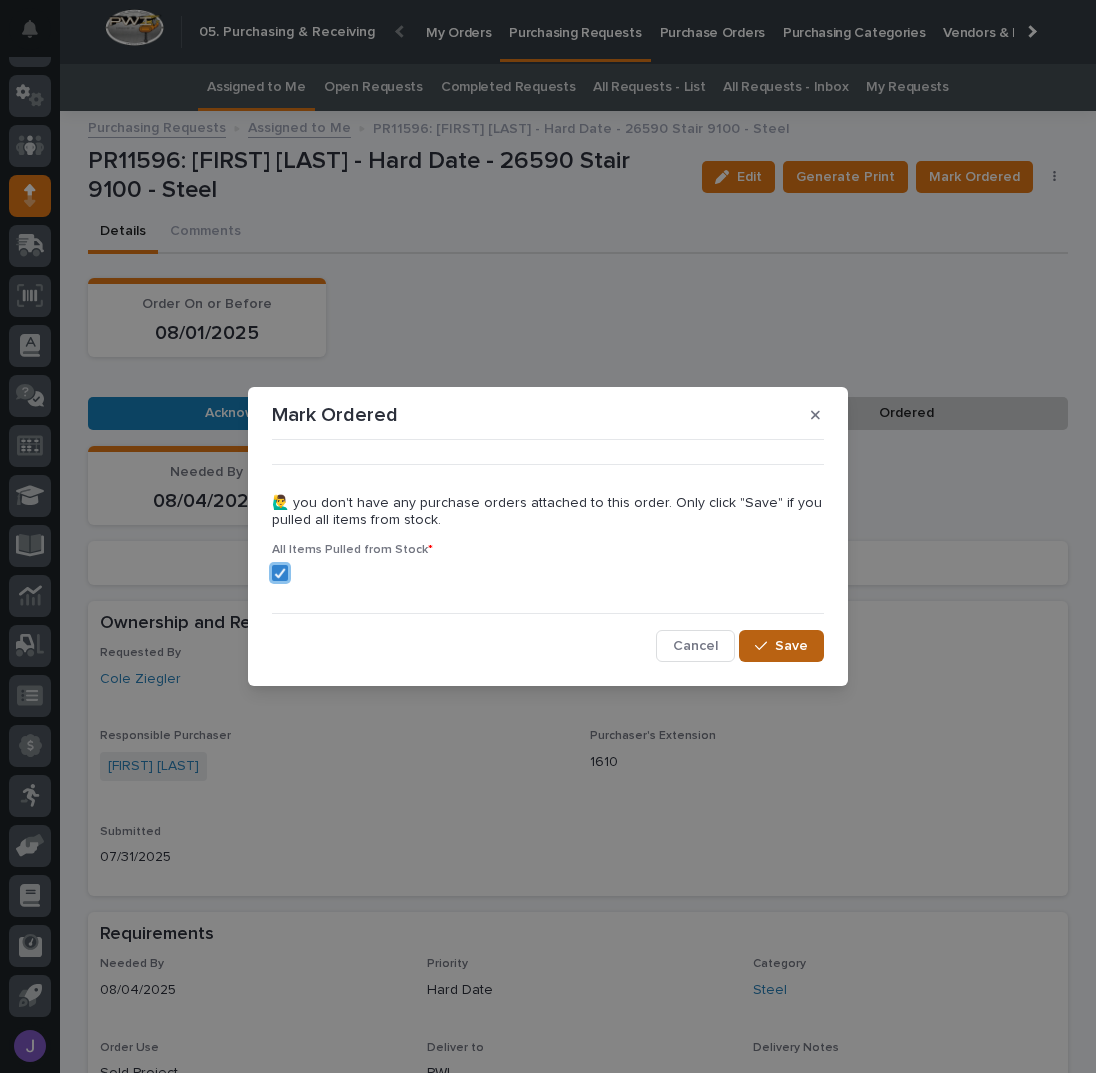 click on "Save" at bounding box center (791, 646) 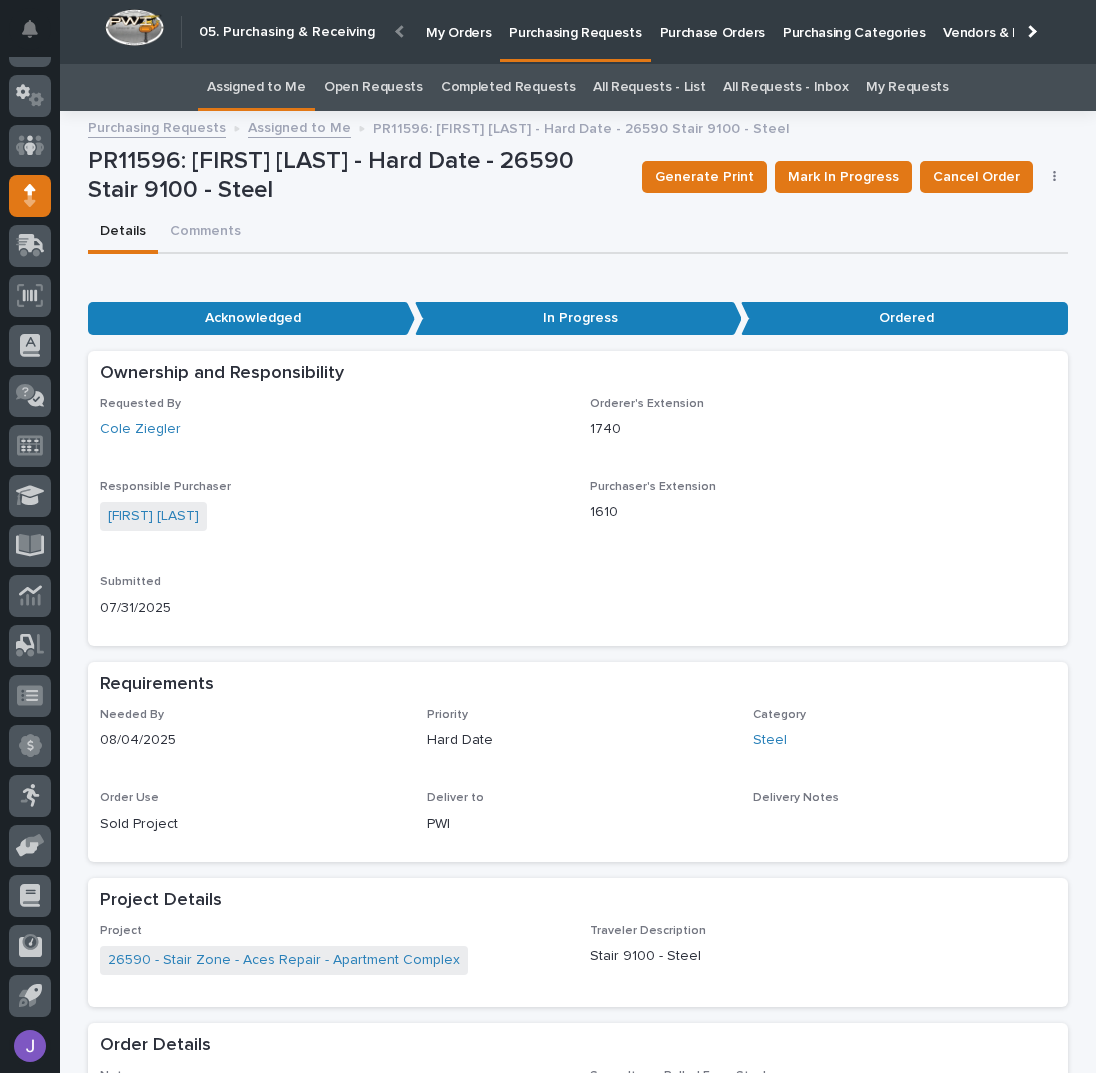 click on "Details Comments" at bounding box center (578, 233) 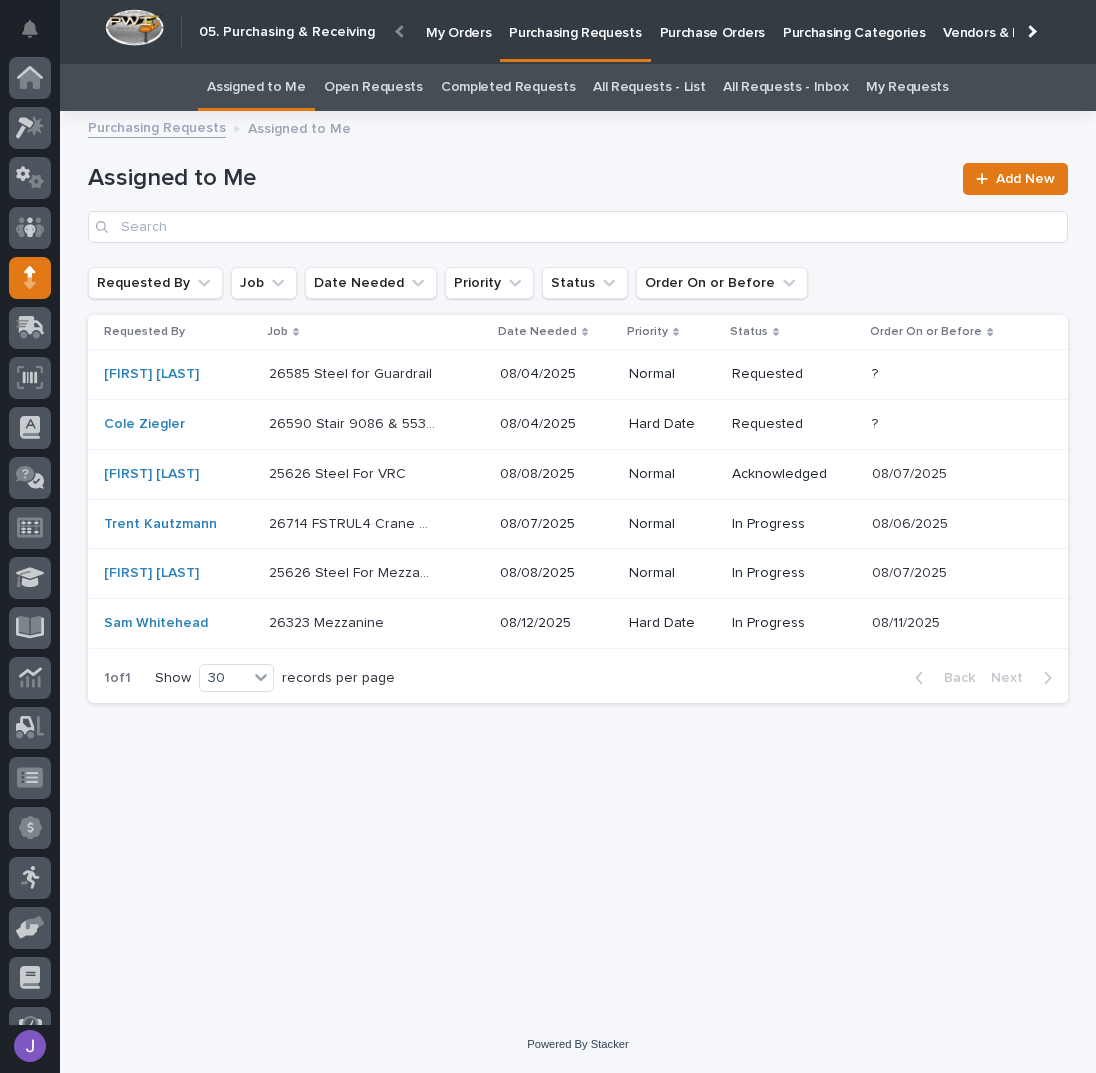 scroll, scrollTop: 82, scrollLeft: 0, axis: vertical 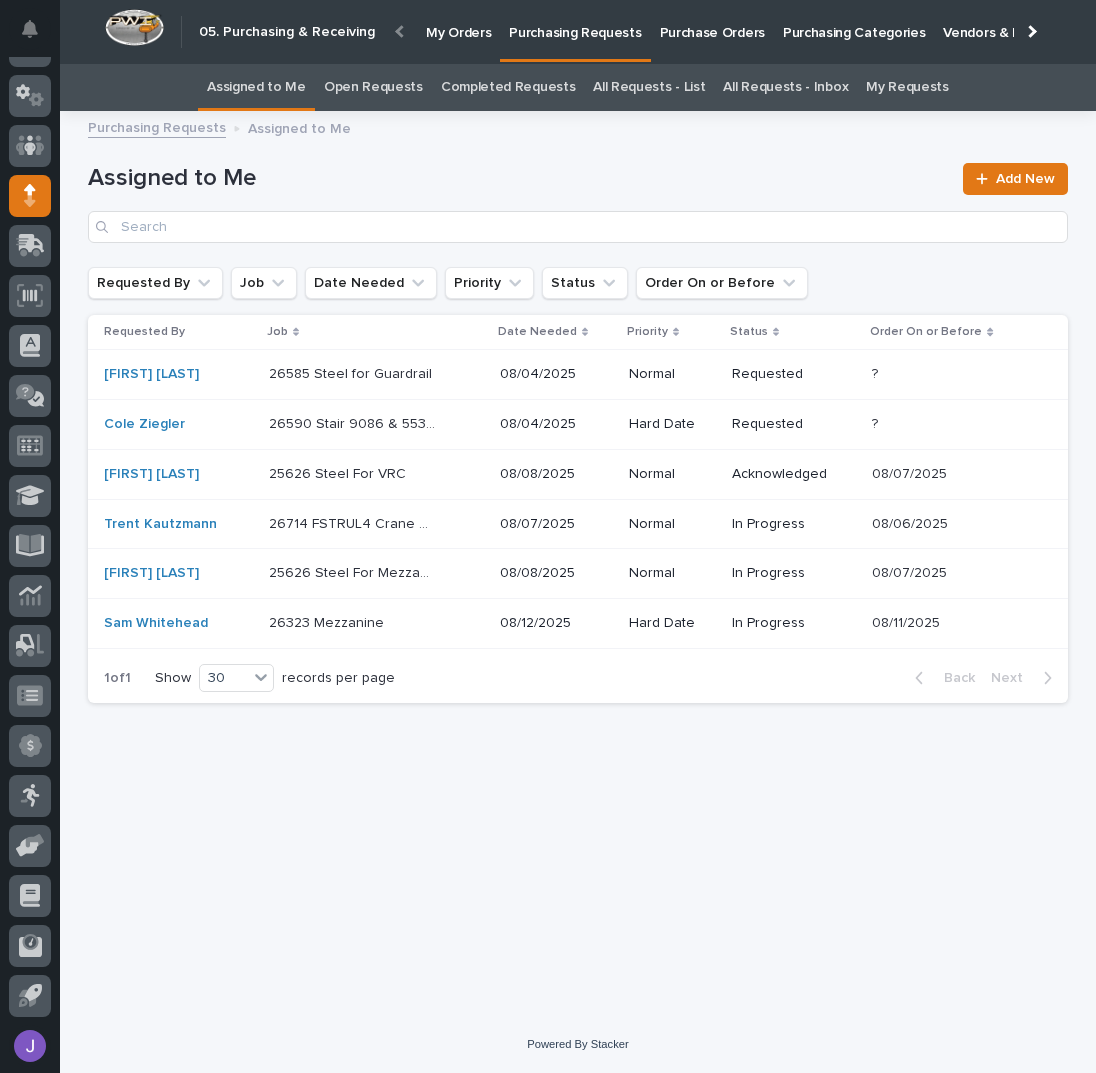 click on "26590 Stair 9086 & 553 - Steel 26590 Stair 9086 & 553 - Steel" at bounding box center (376, 424) 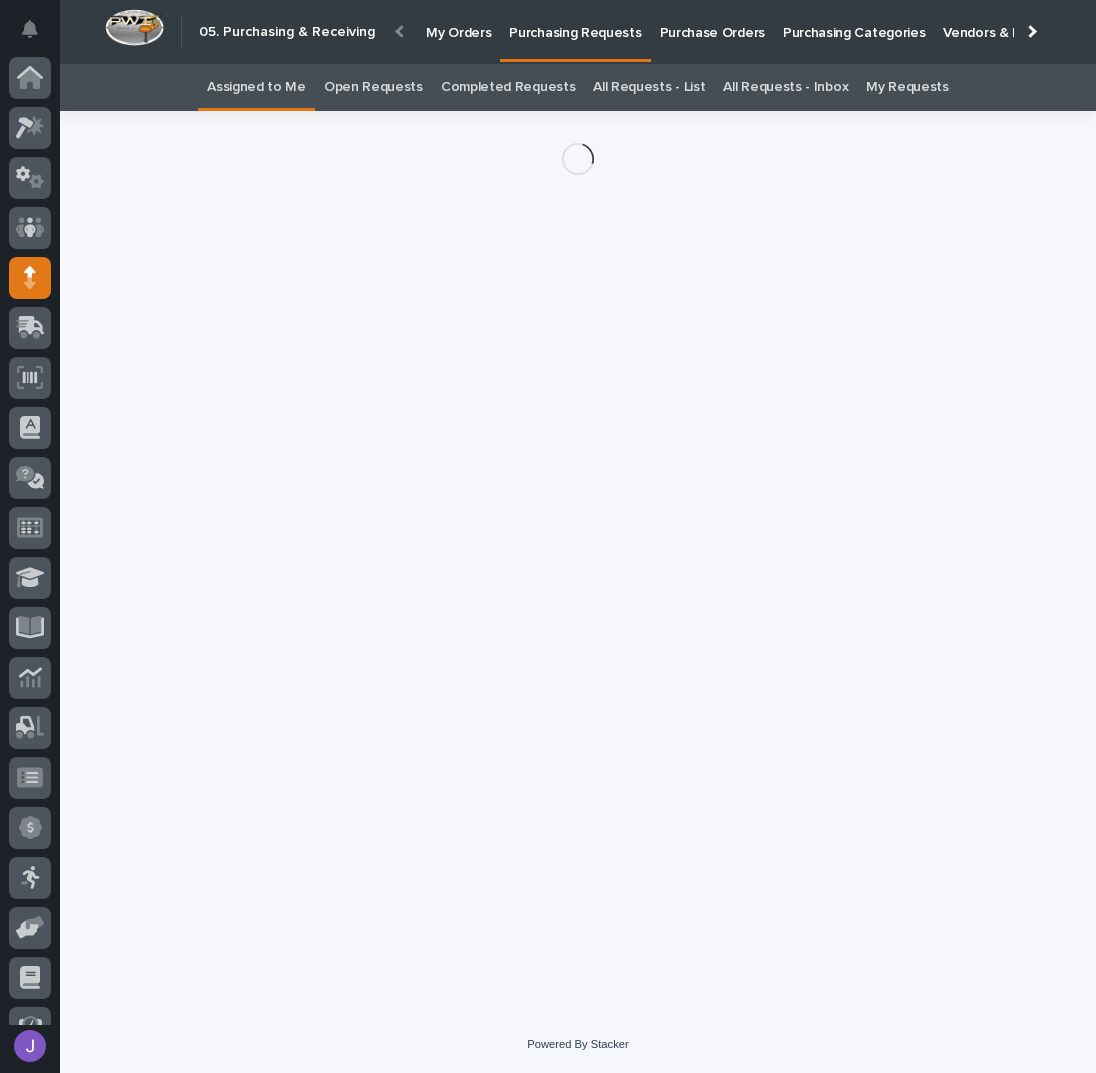 scroll, scrollTop: 82, scrollLeft: 0, axis: vertical 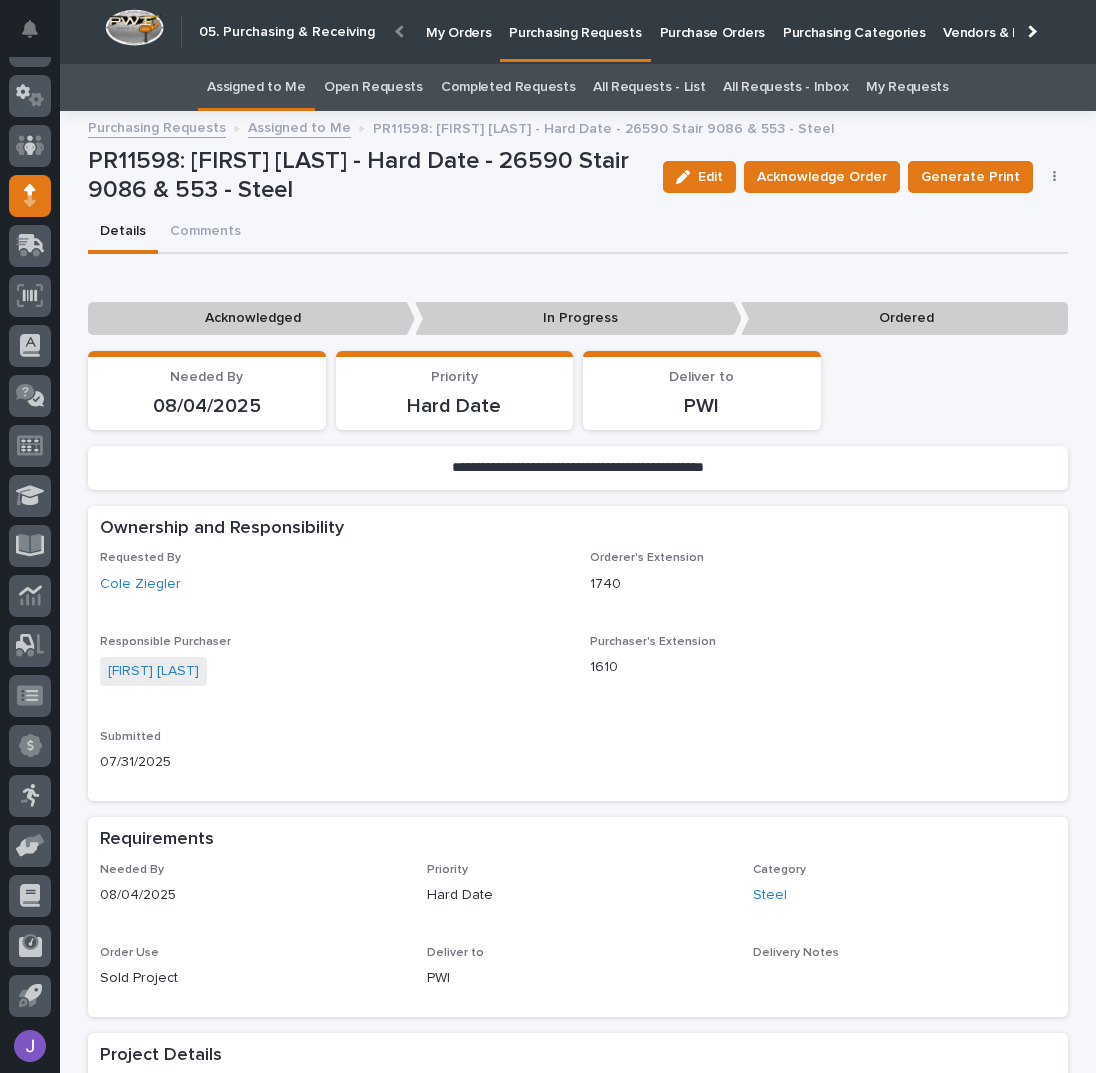 click on "Edit Acknowledge Order Generate Print Cancel Order Edit Linked PO's" at bounding box center (862, 177) 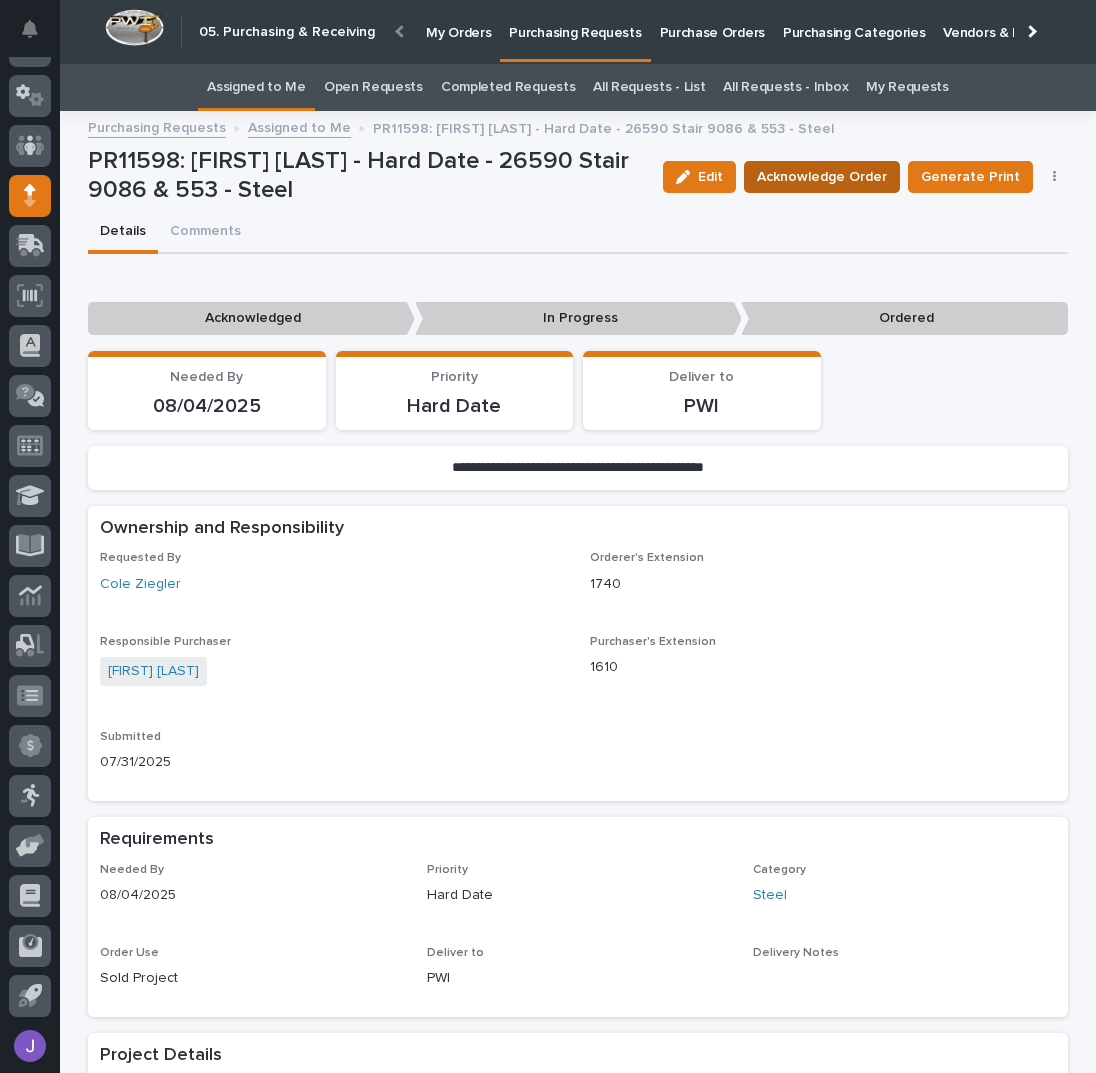 click on "Acknowledge Order" at bounding box center [822, 177] 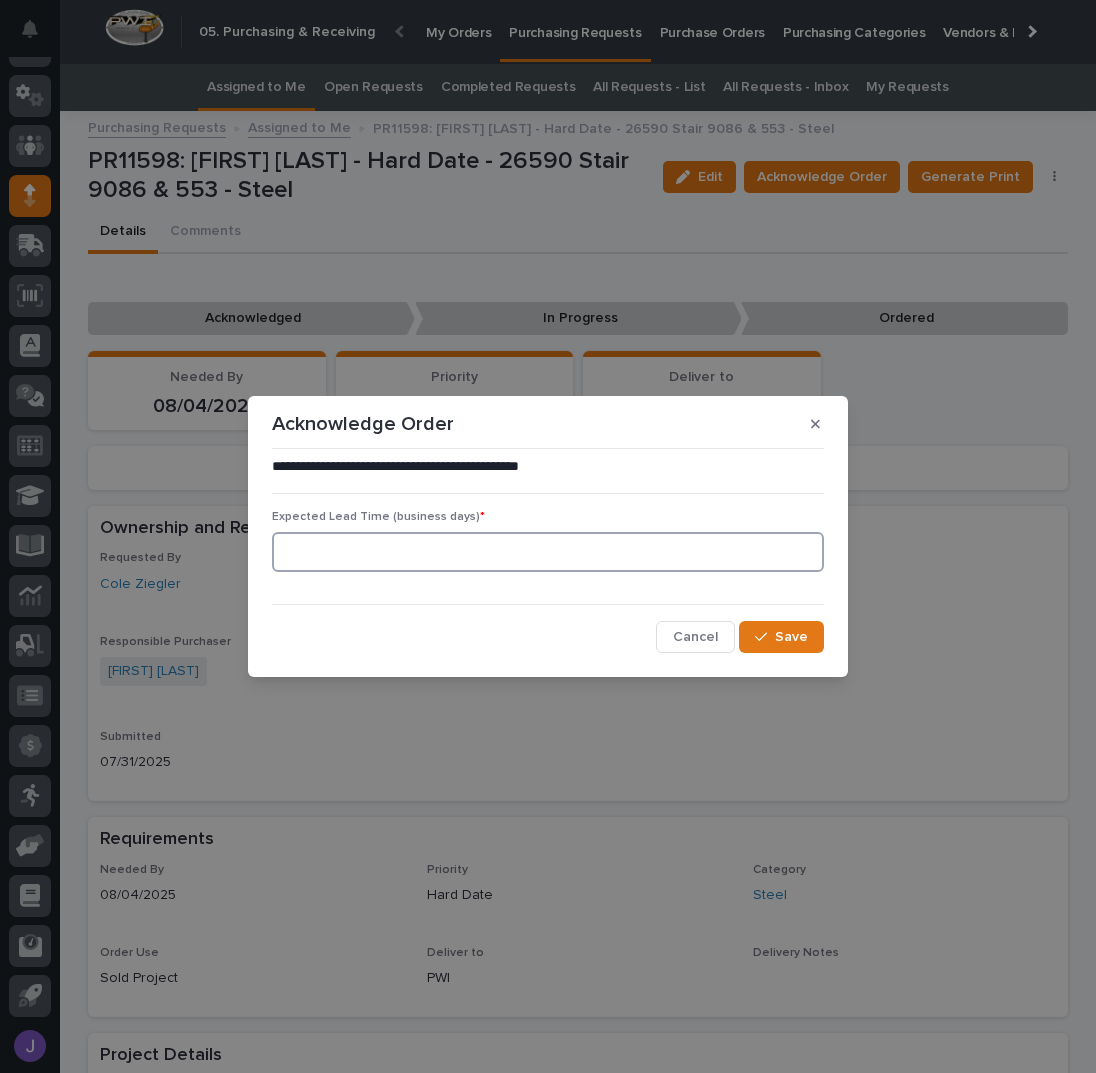 click at bounding box center (548, 552) 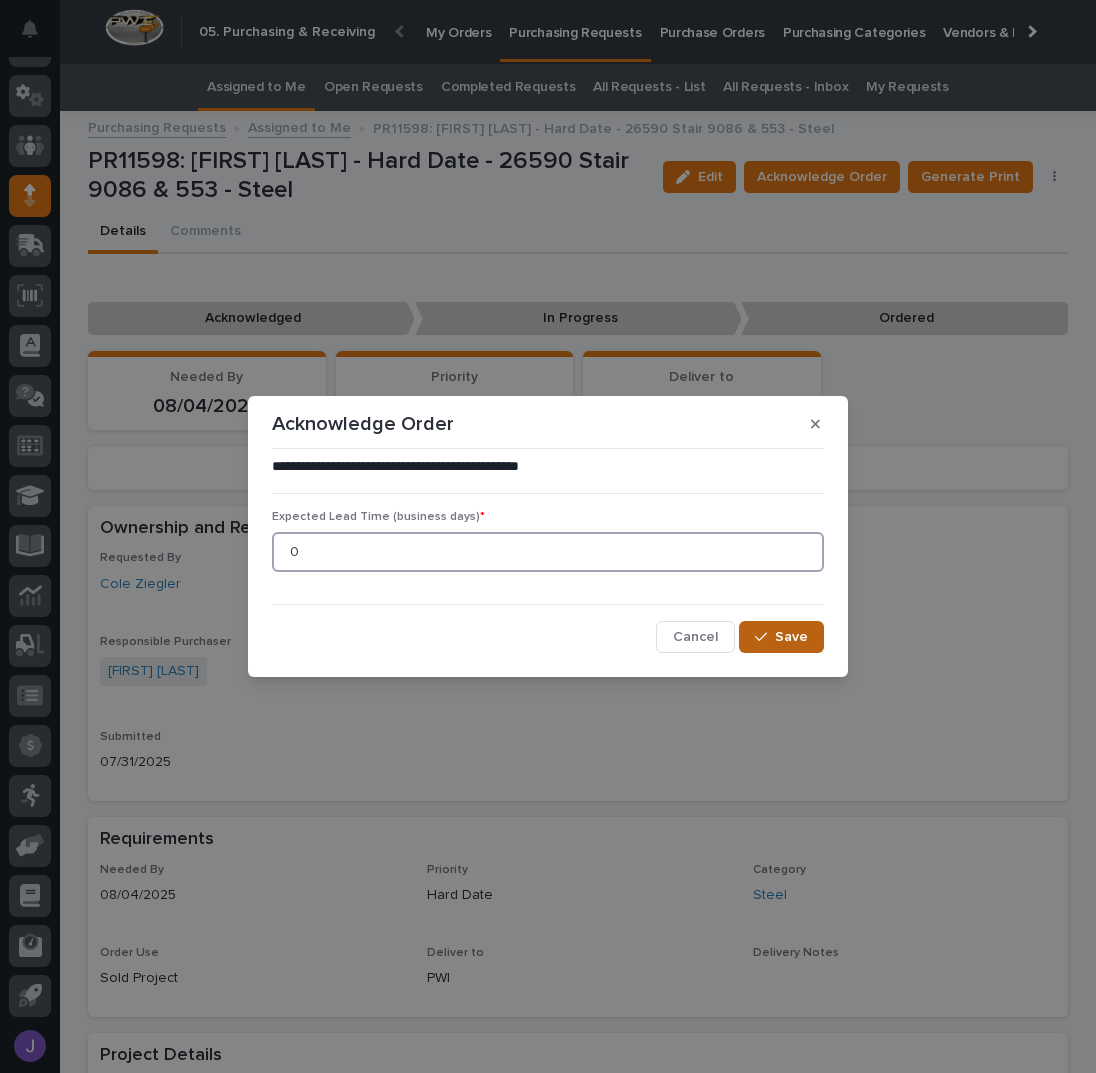 type on "0" 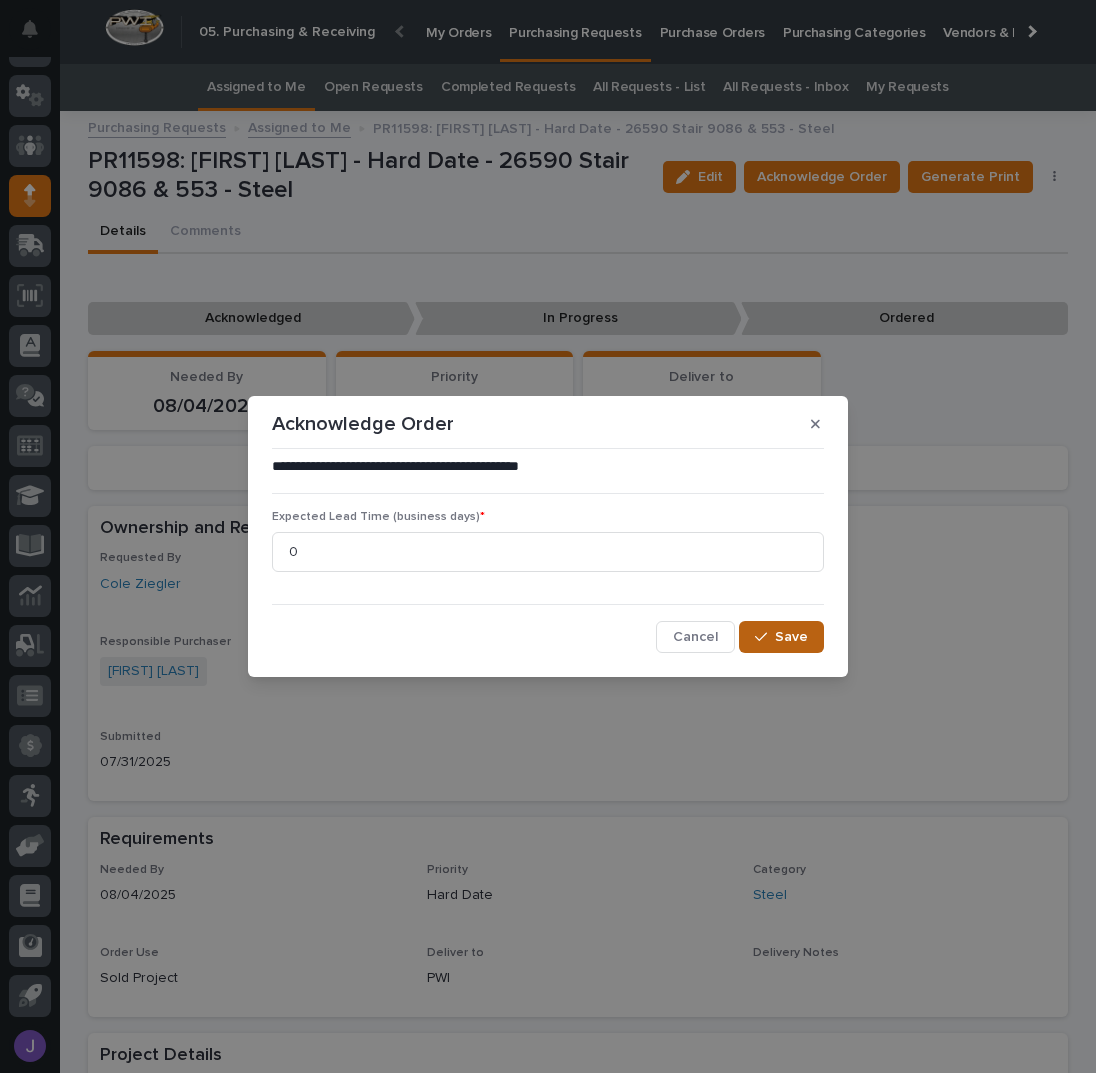click on "Save" at bounding box center [781, 637] 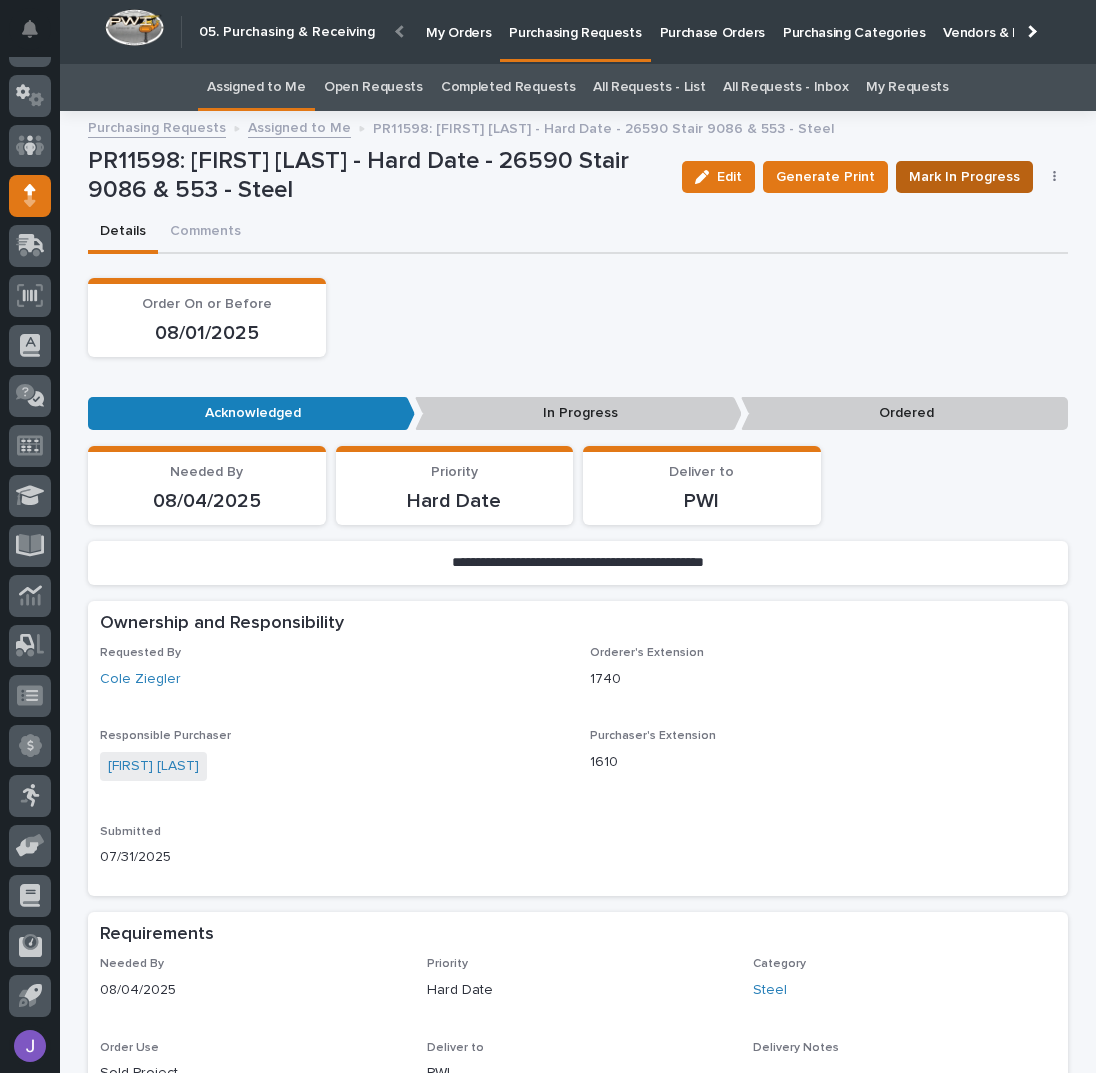 click on "Mark In Progress" at bounding box center (964, 177) 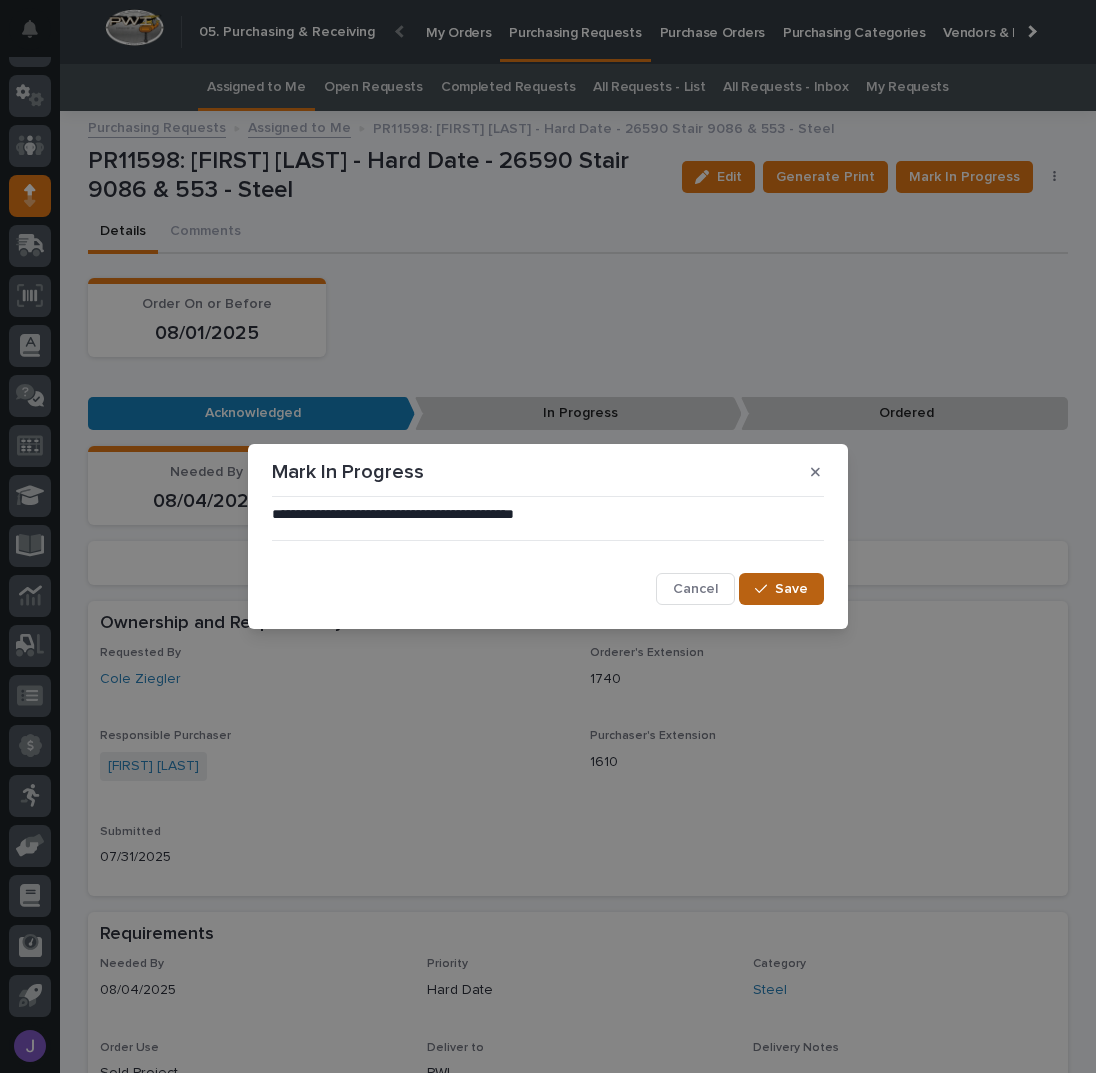 click on "Save" at bounding box center [791, 589] 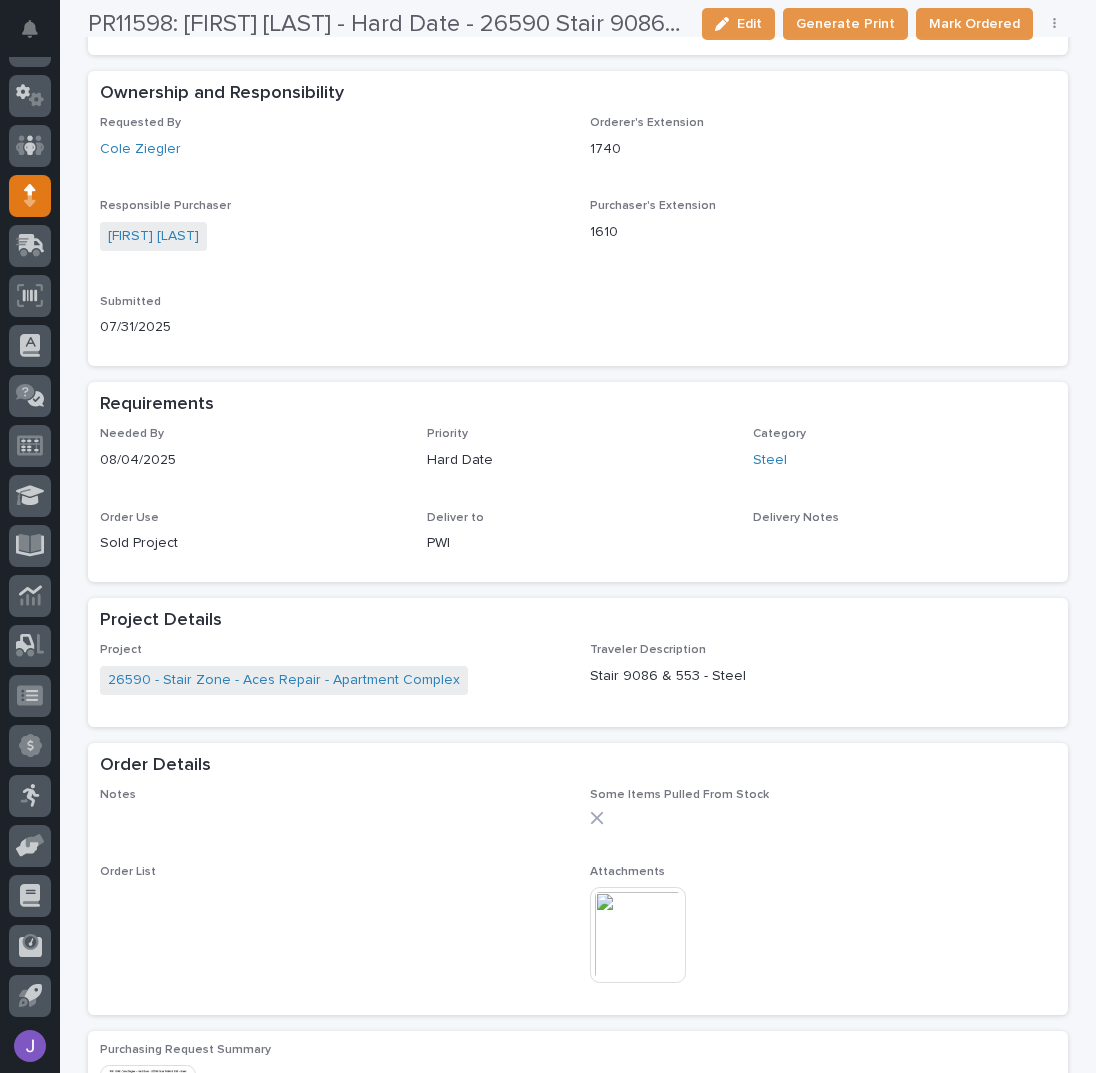 scroll, scrollTop: 533, scrollLeft: 0, axis: vertical 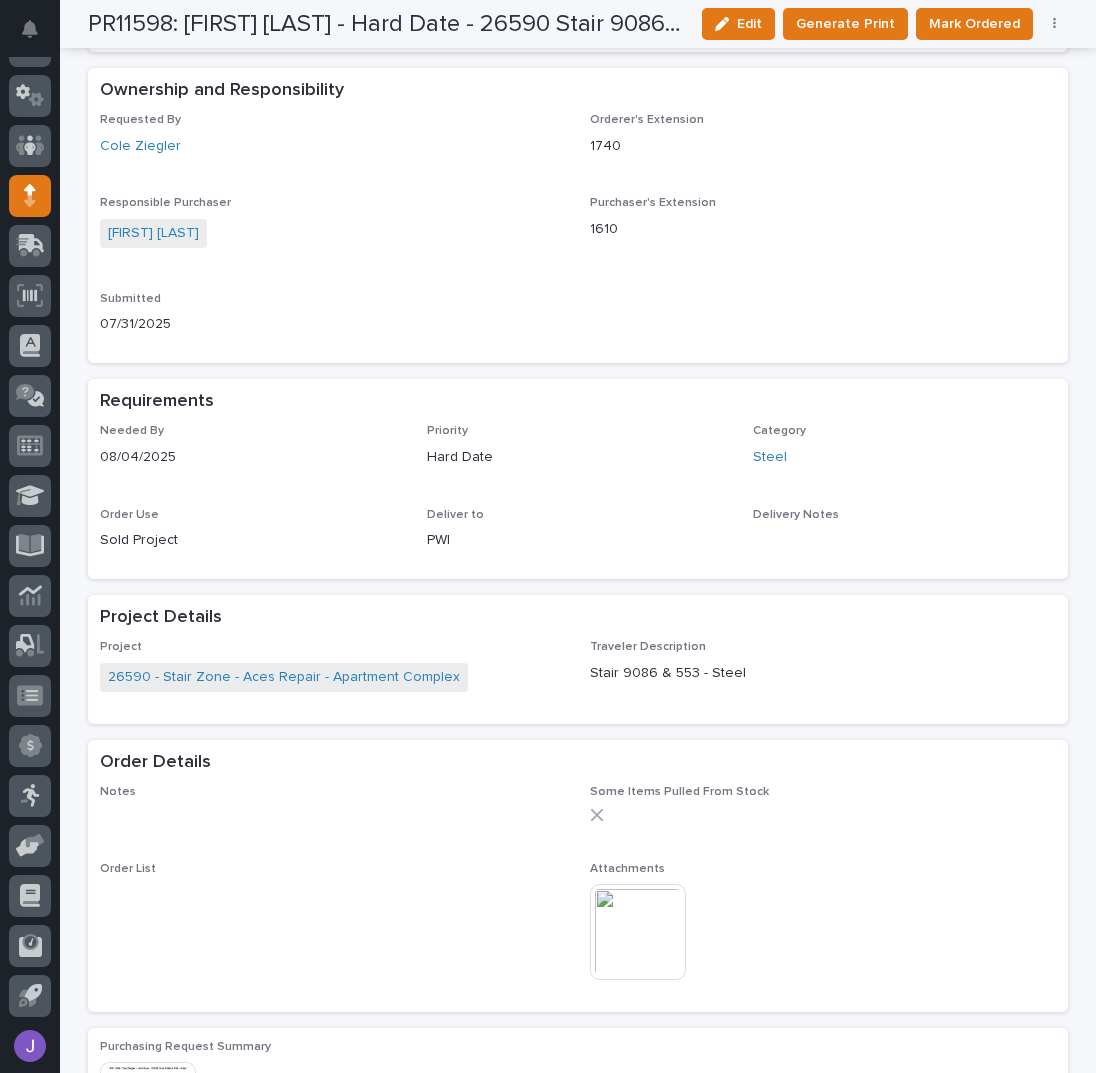click at bounding box center [638, 932] 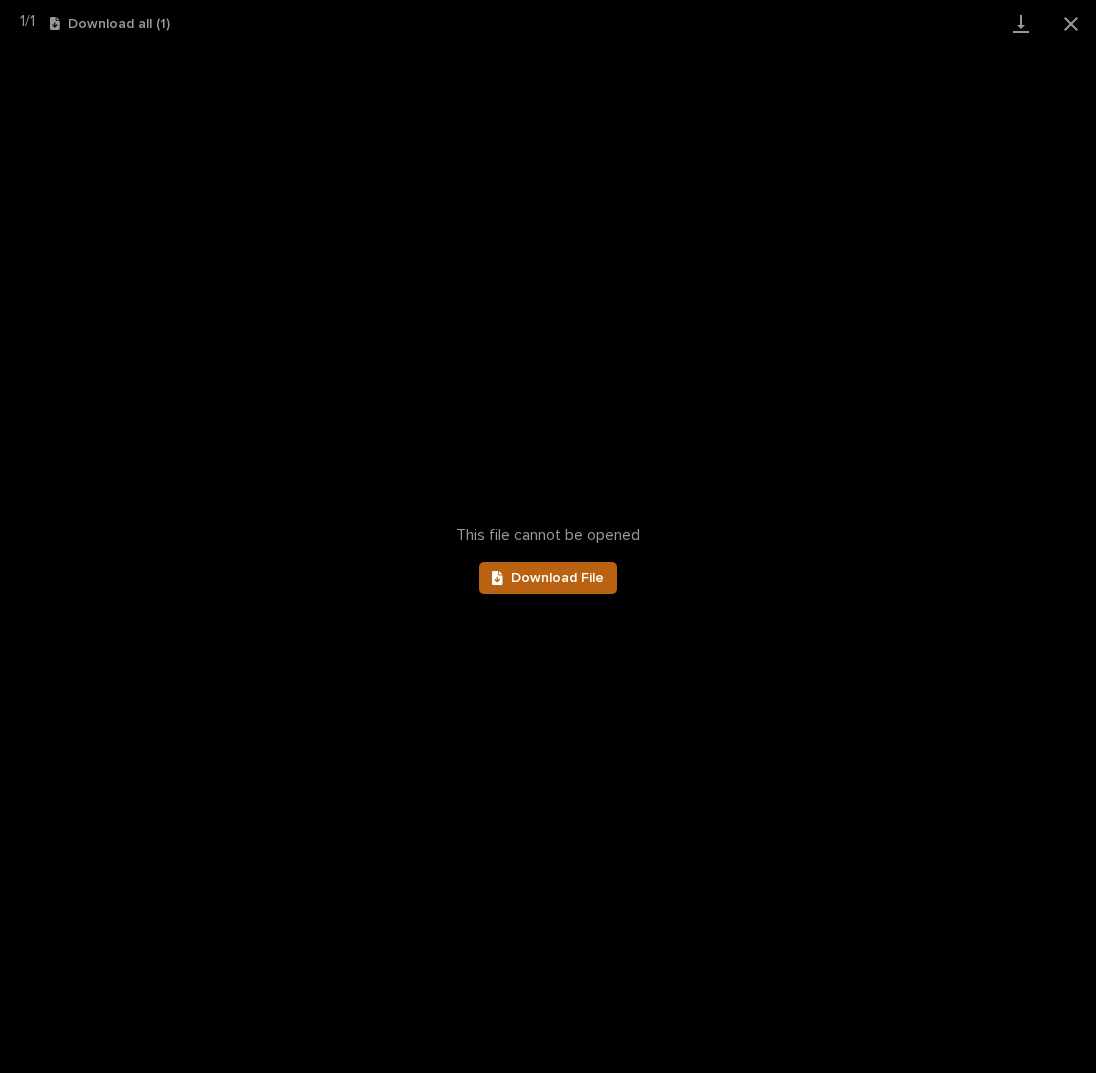 click on "Download File" at bounding box center [557, 578] 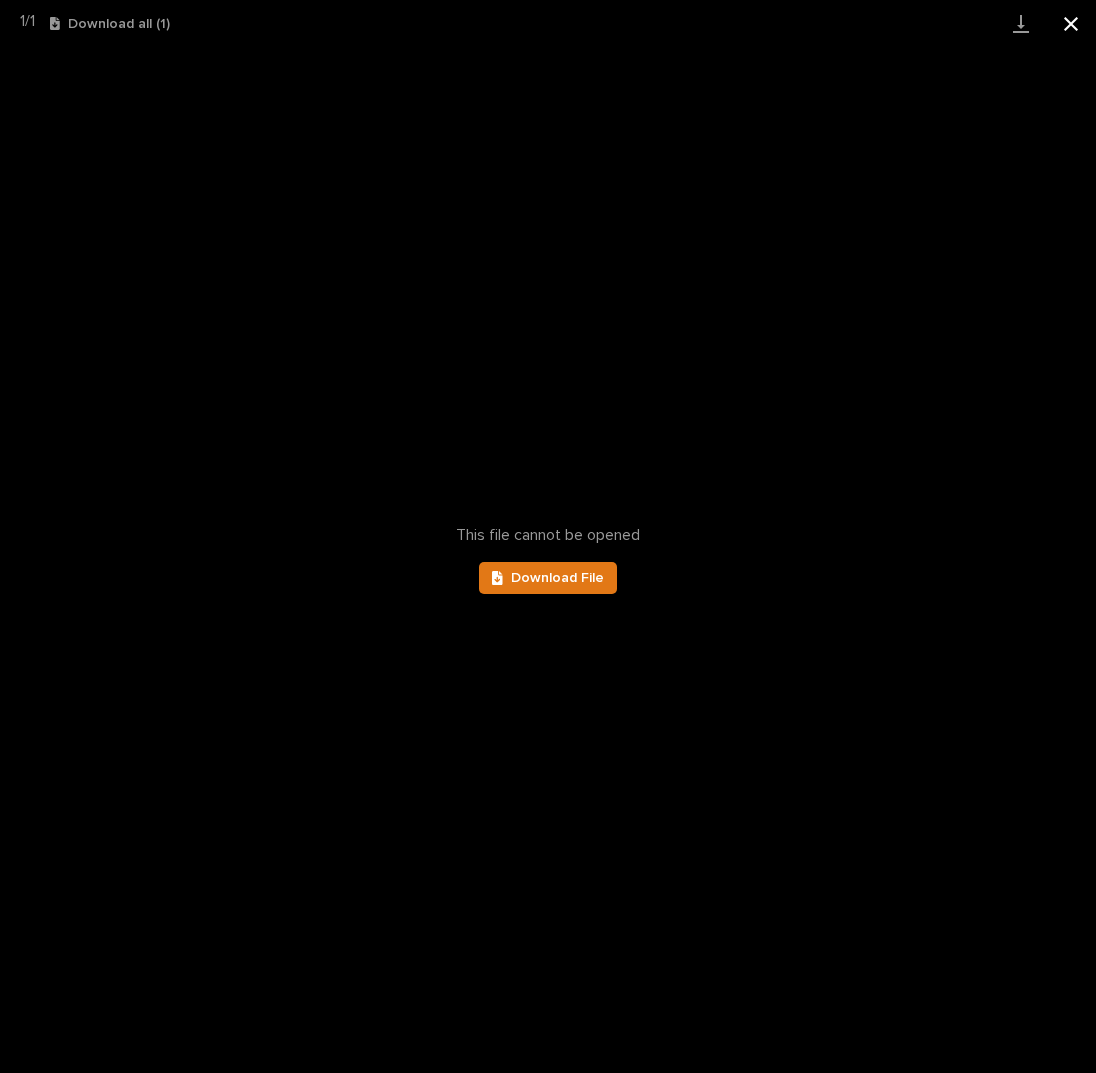 click at bounding box center [1071, 23] 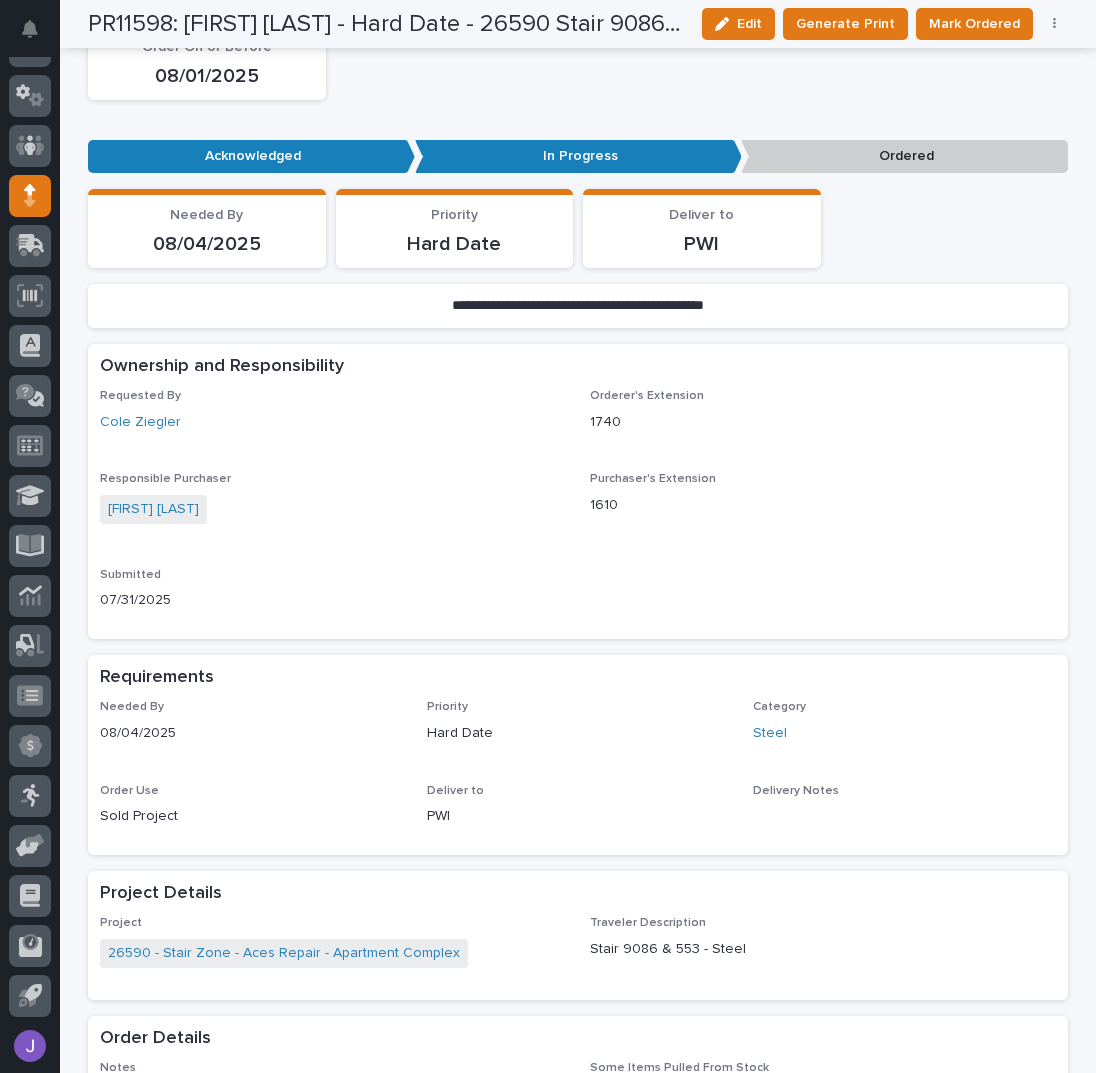 scroll, scrollTop: 0, scrollLeft: 0, axis: both 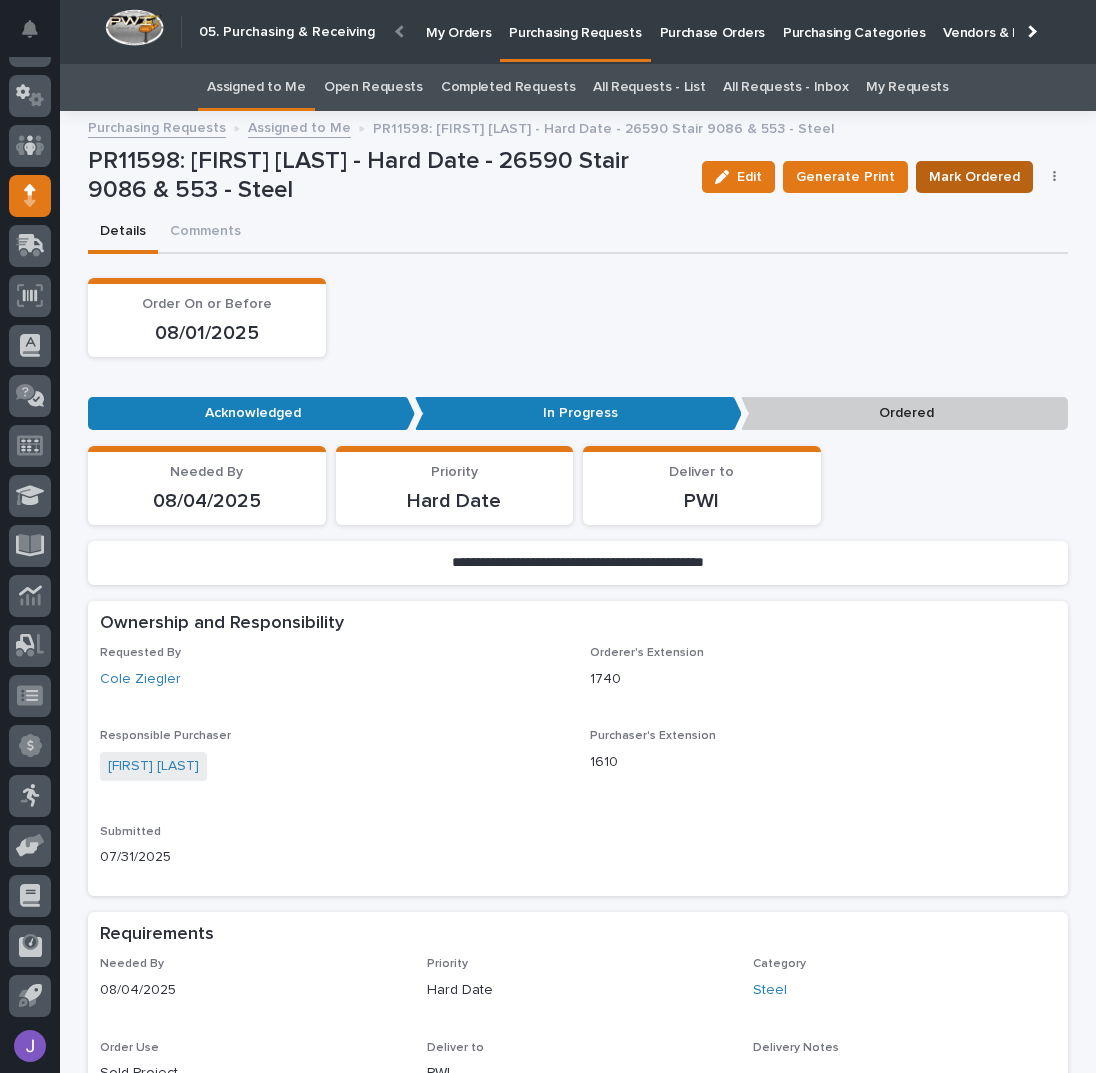 click on "Mark Ordered" at bounding box center (974, 177) 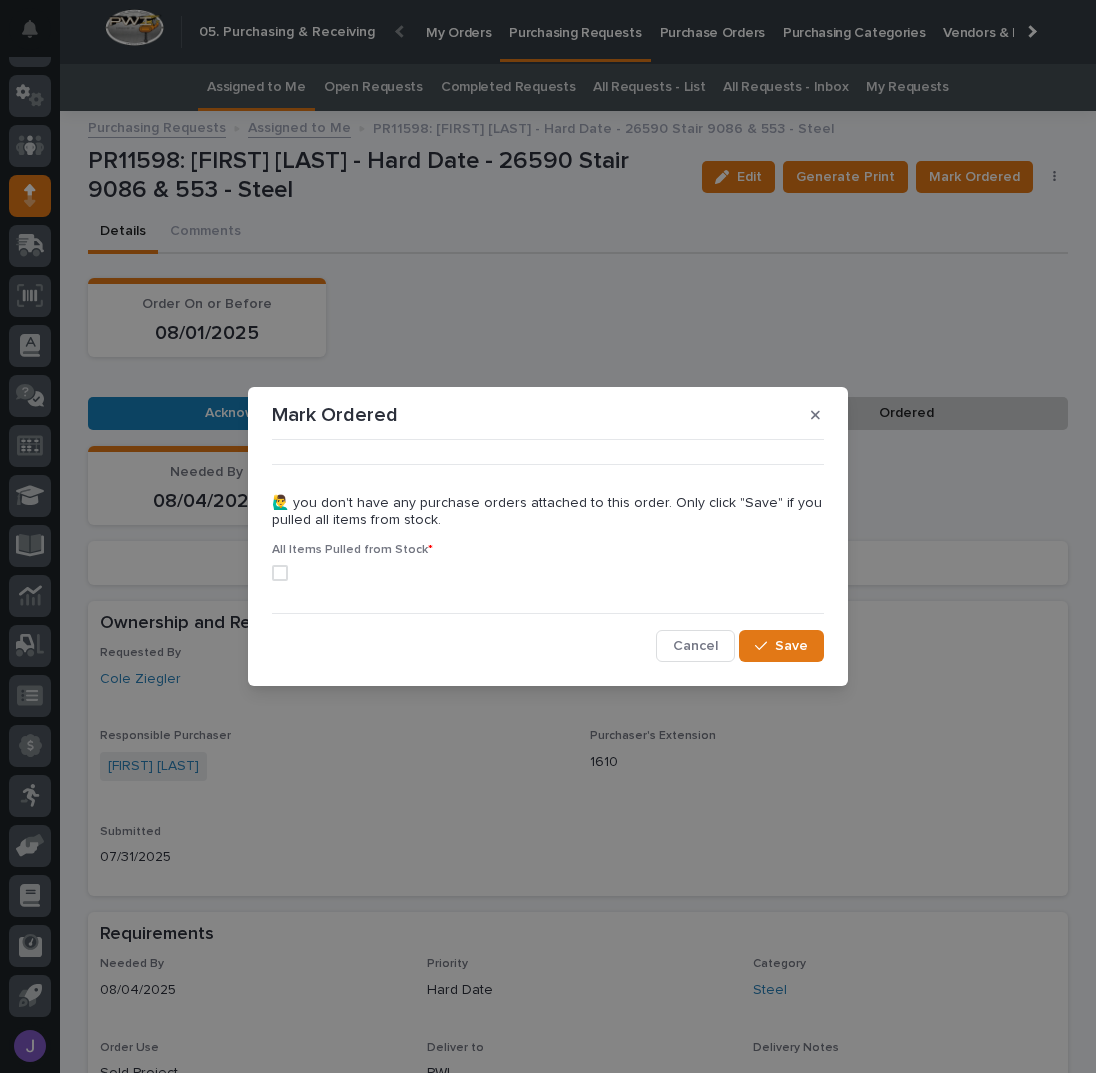 drag, startPoint x: 282, startPoint y: 577, endPoint x: 418, endPoint y: 579, distance: 136.01471 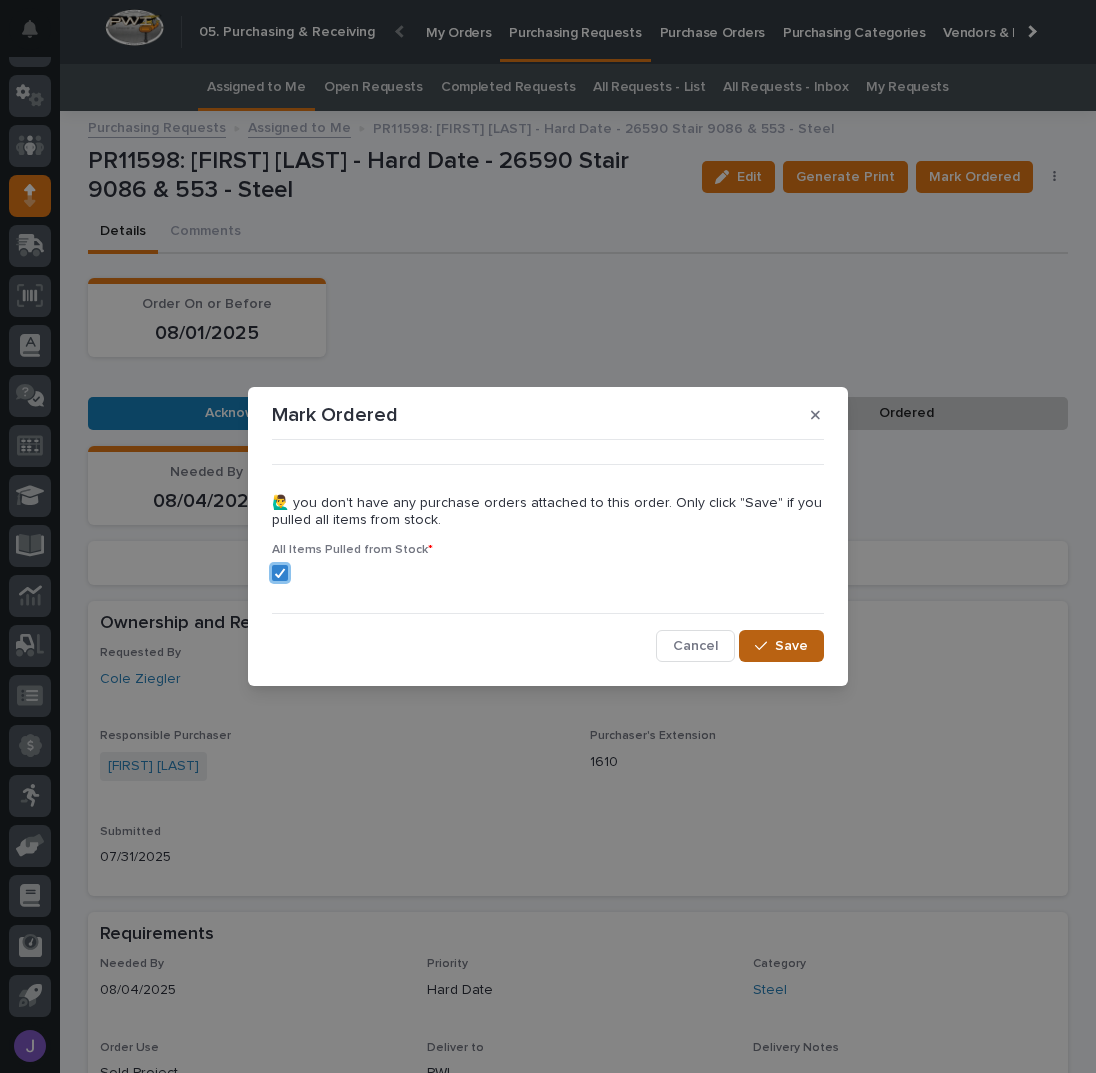 click on "Save" at bounding box center [781, 646] 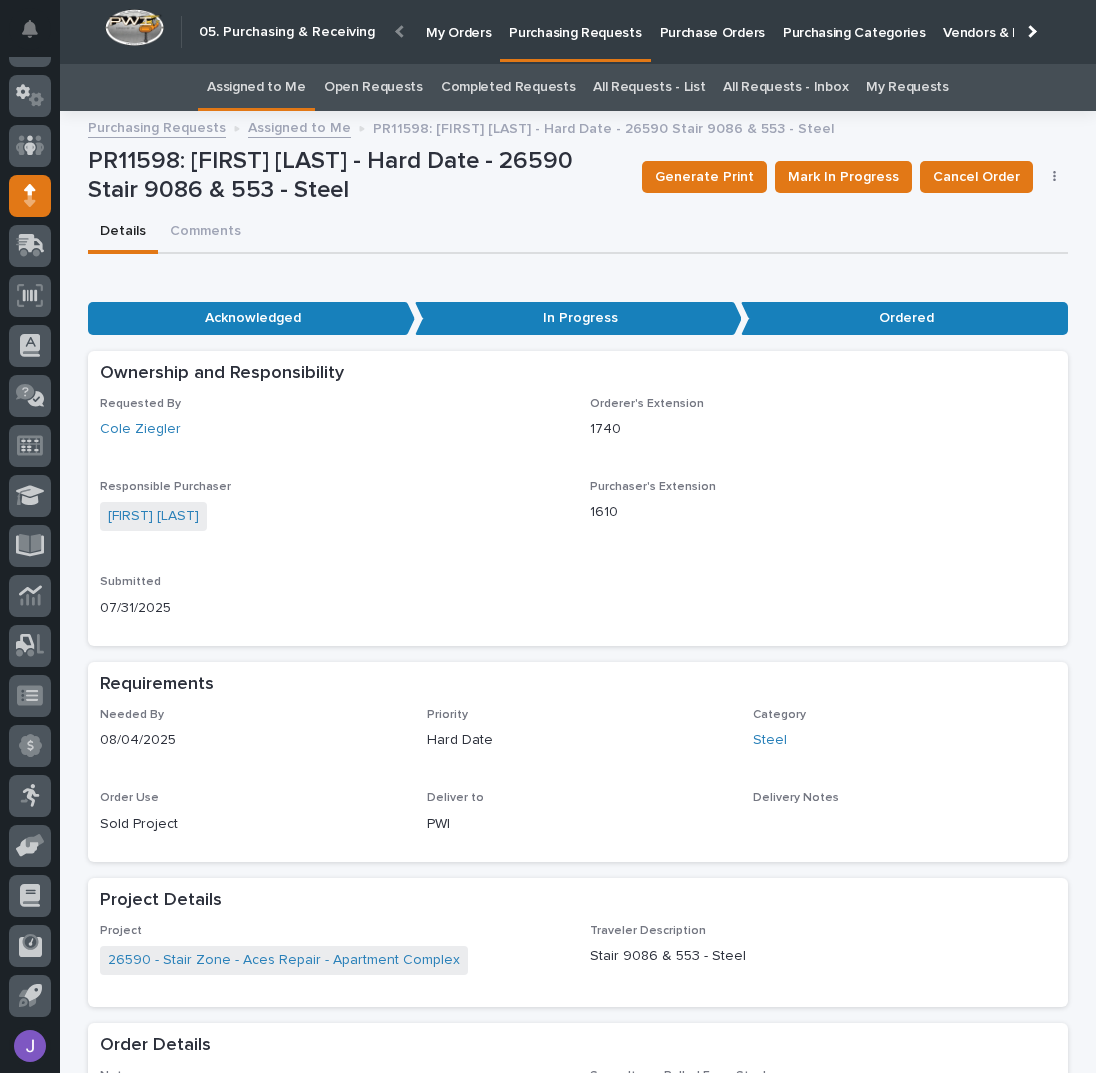 click on "Details Comments" at bounding box center (578, 233) 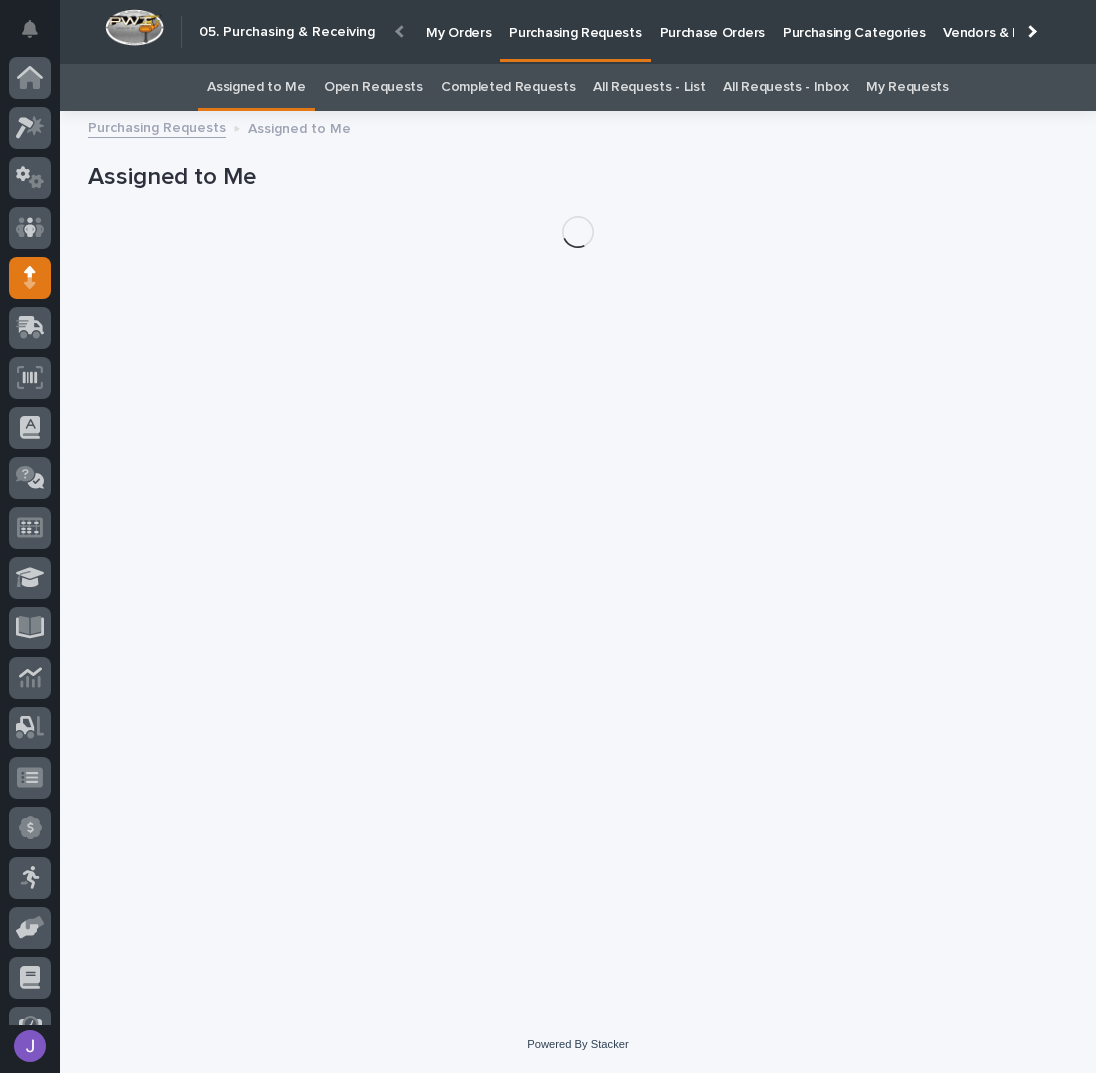 scroll, scrollTop: 82, scrollLeft: 0, axis: vertical 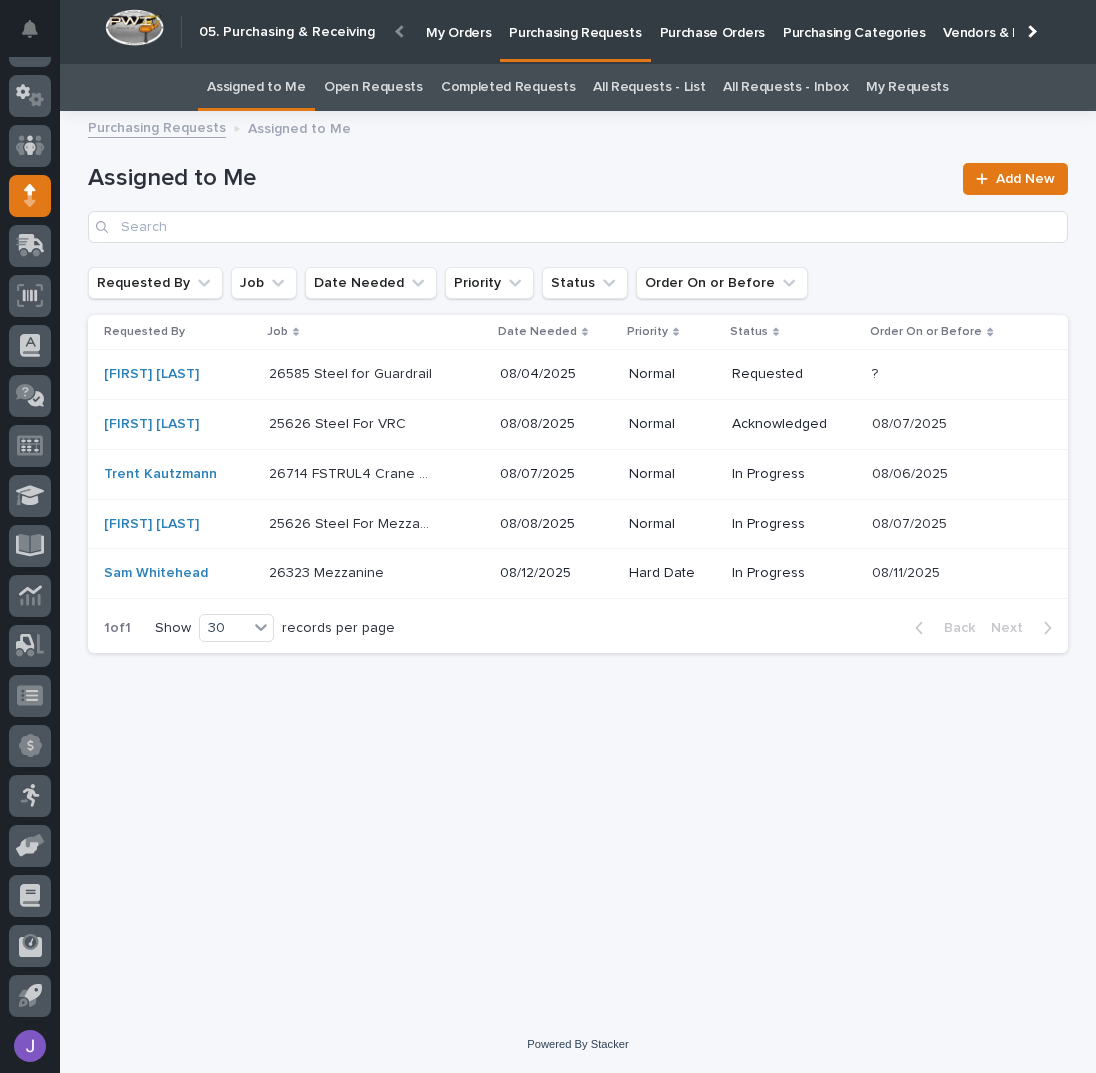 click on "Loading... Saving… Loading... Saving… Assigned to Me Add New Requested By Job Date Needed Priority Status Order On or Before Requested By Job Date Needed Priority Status Order On or Before Riley Youngman   26585 Steel for Guardrail 26585 Steel for Guardrail   08/04/2025 Normal Requested ? ?   Riley Youngman   25626 Steel For VRC 25626 Steel For VRC   08/08/2025 Normal Acknowledged 08/07/2025 08/07/2025   Trent Kautzmann   26714 FSTRUL4 Crane System 26714 FSTRUL4 Crane System   08/07/2025 Normal In Progress 08/06/2025 08/06/2025   Riley Youngman   25626 Steel For Mezzanine 25626 Steel For Mezzanine   08/08/2025 Normal In Progress 08/07/2025 08/07/2025   Sam Whitehead   26323 Mezzanine 26323 Mezzanine   08/12/2025 Hard Date In Progress 08/11/2025 08/11/2025   1  of  1 Show 30 records per page Back Next" at bounding box center (578, 544) 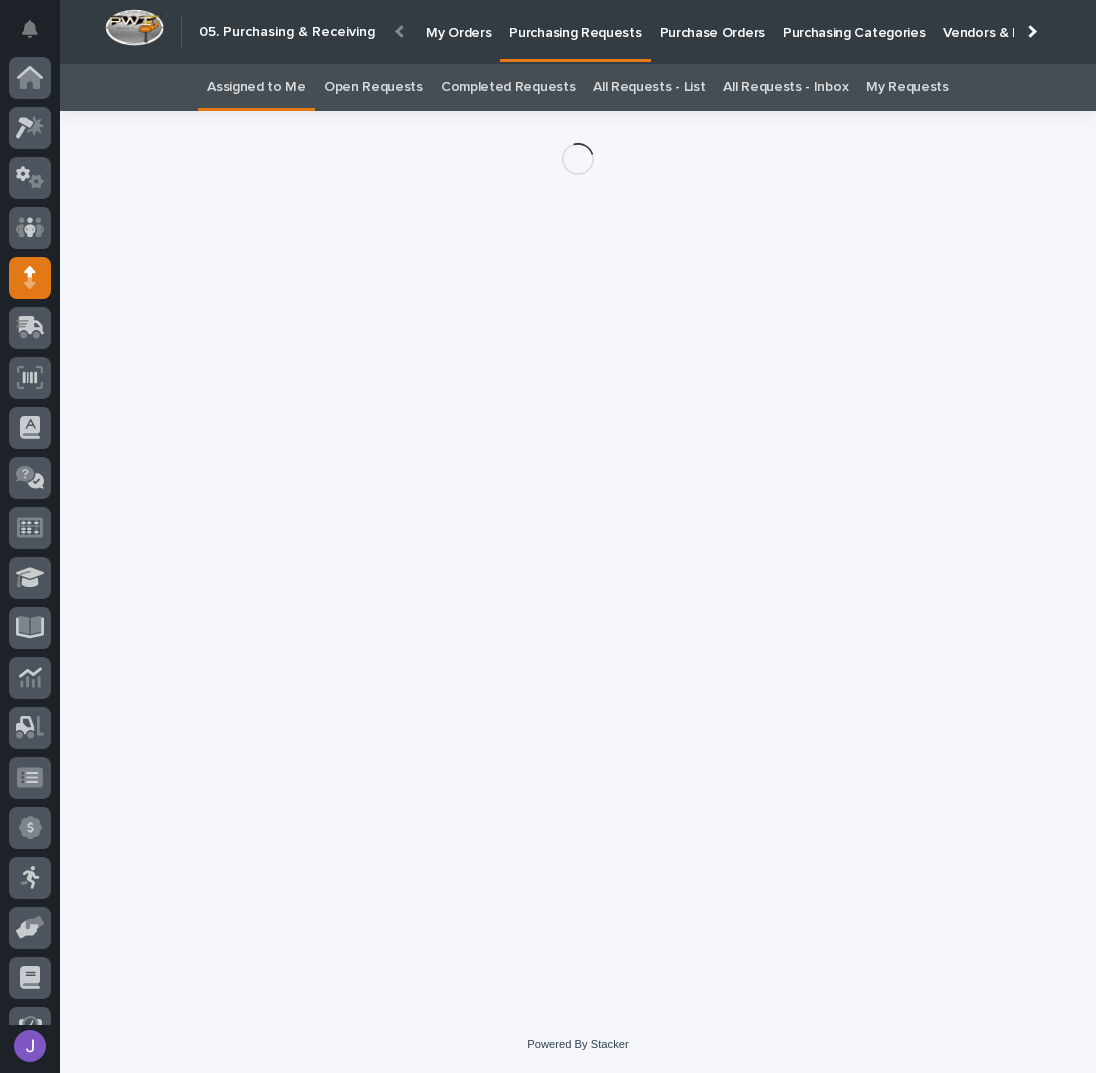 scroll, scrollTop: 82, scrollLeft: 0, axis: vertical 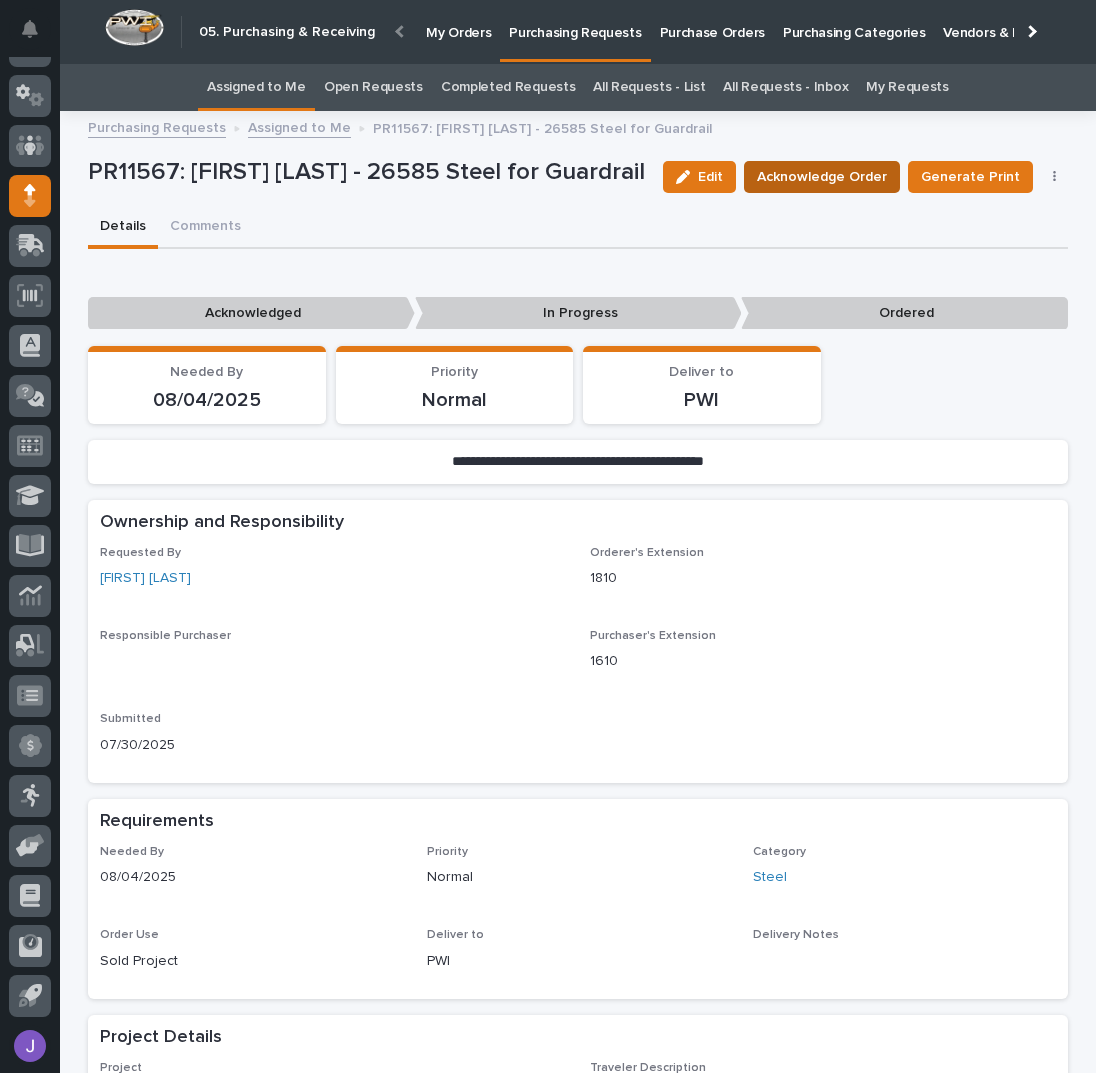 click on "Acknowledge Order" at bounding box center (822, 177) 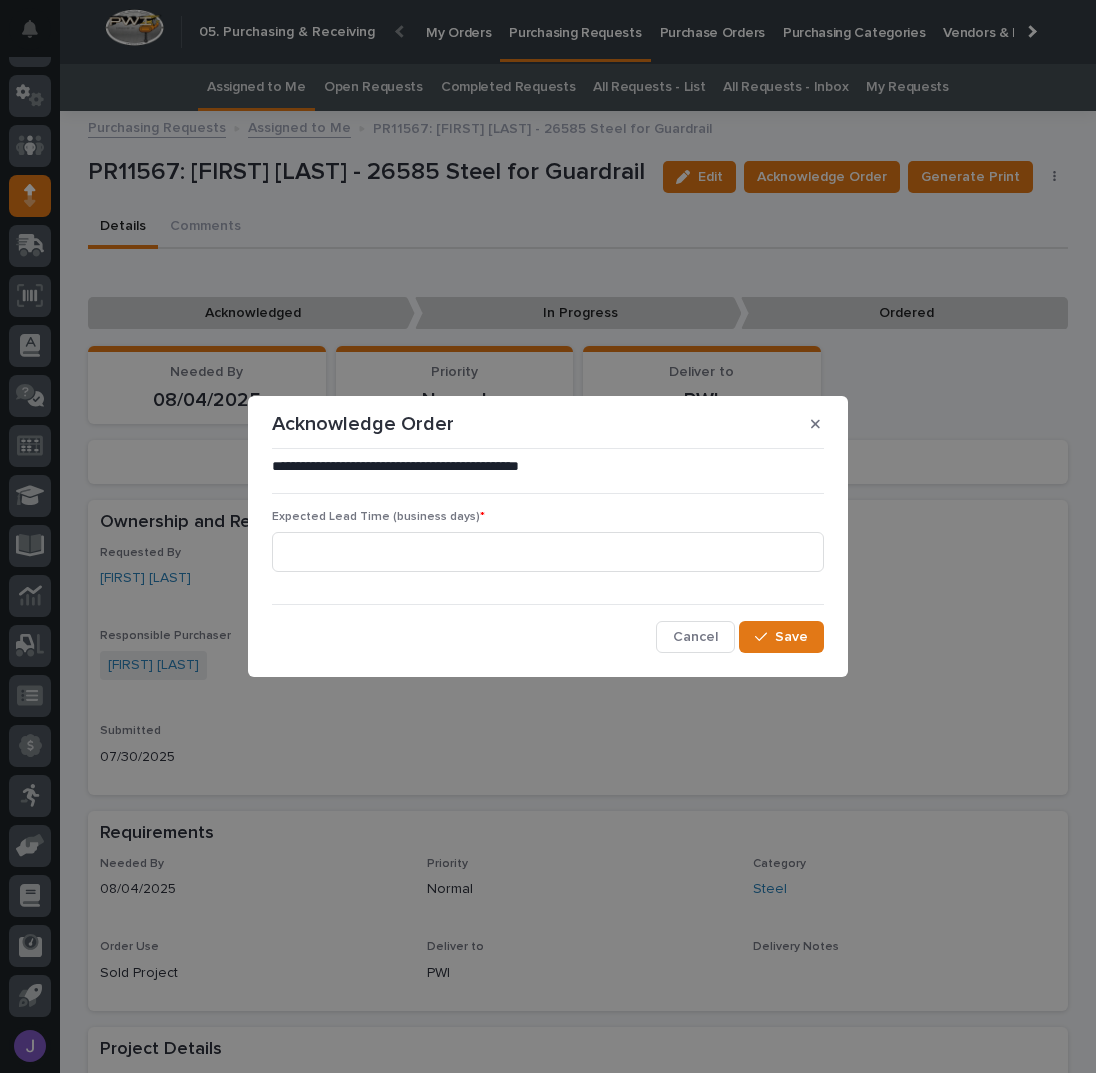 click on "Expected Lead Time (business days) *" at bounding box center (548, 549) 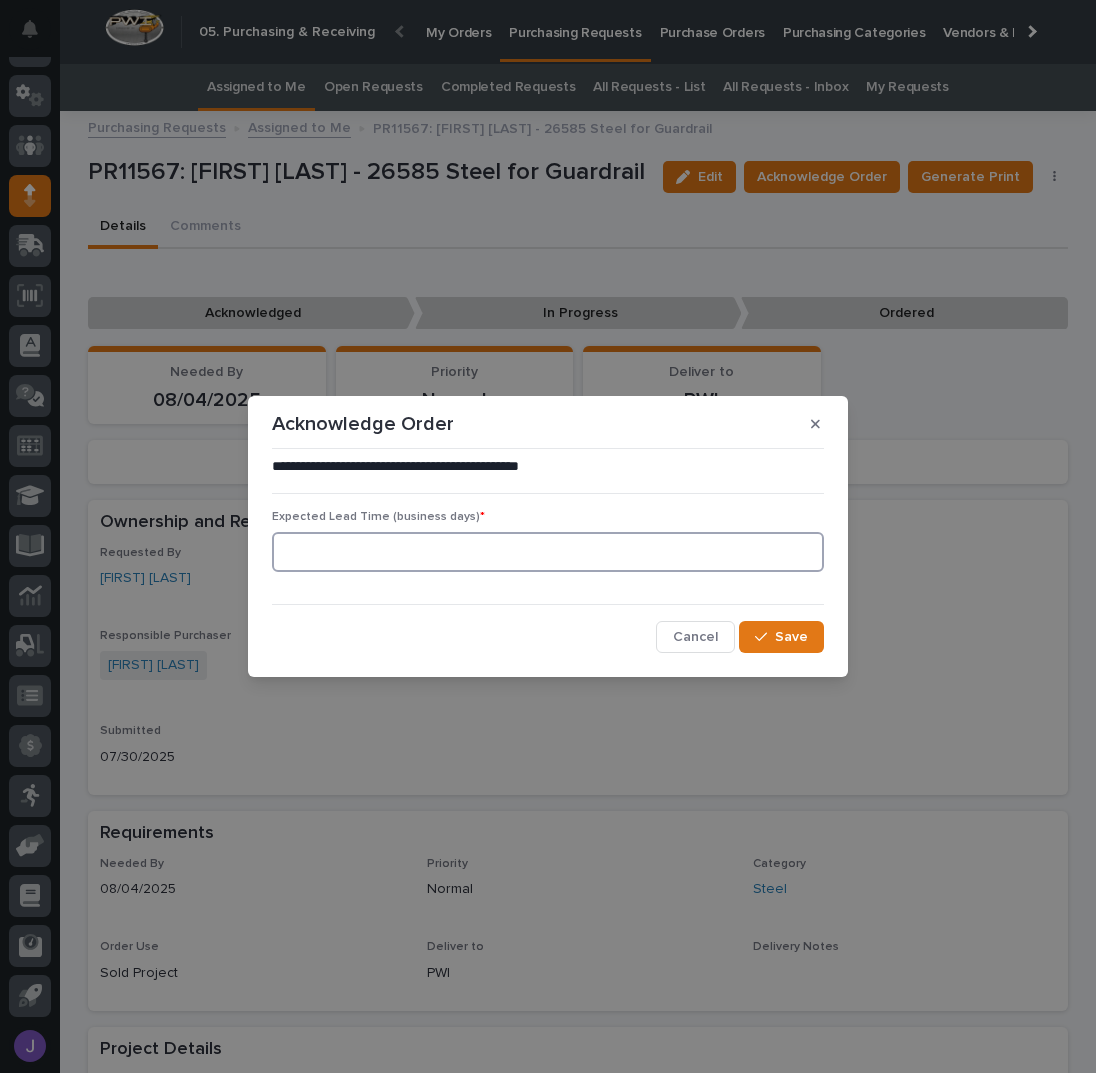 click at bounding box center (548, 552) 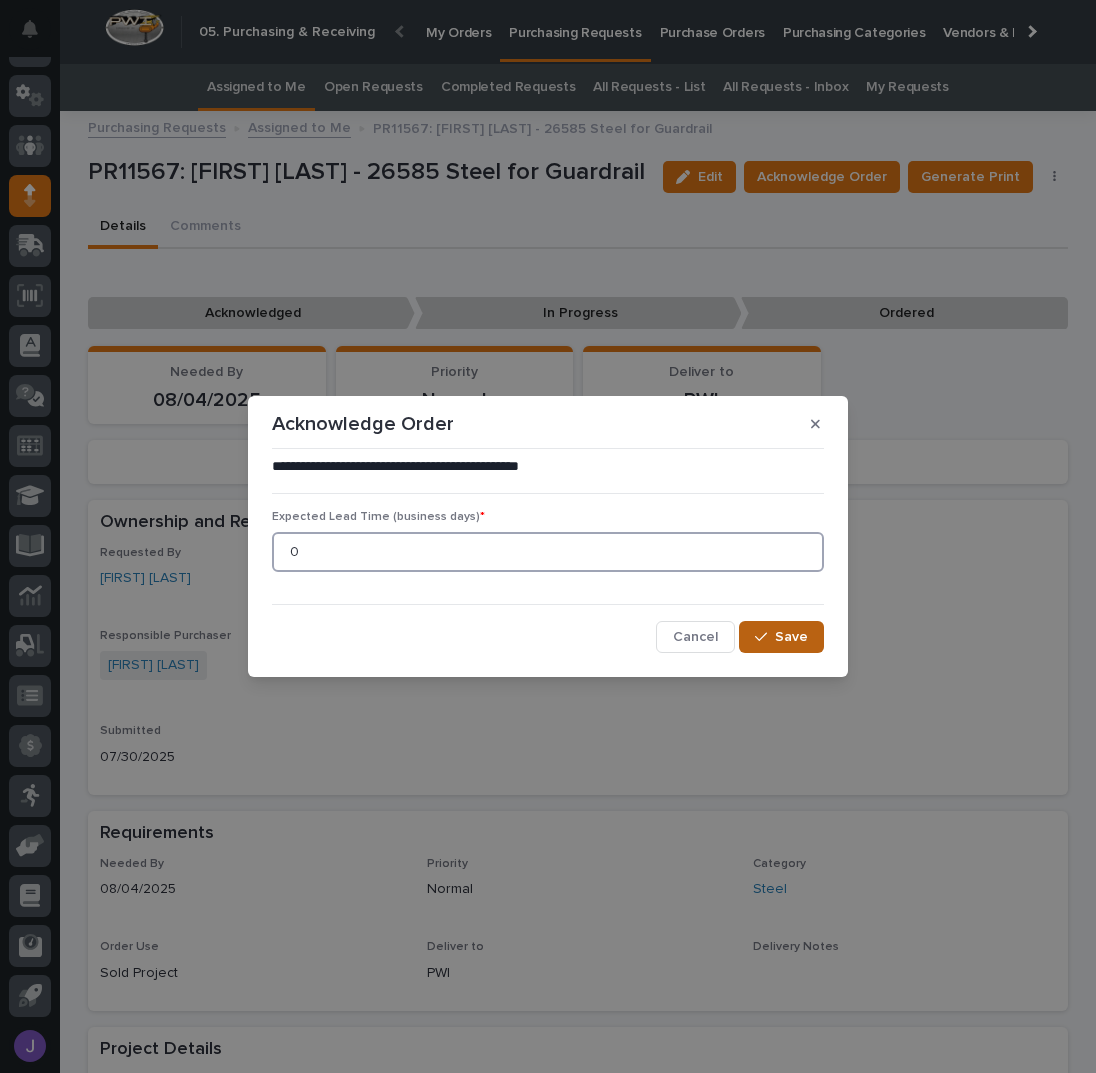 type on "0" 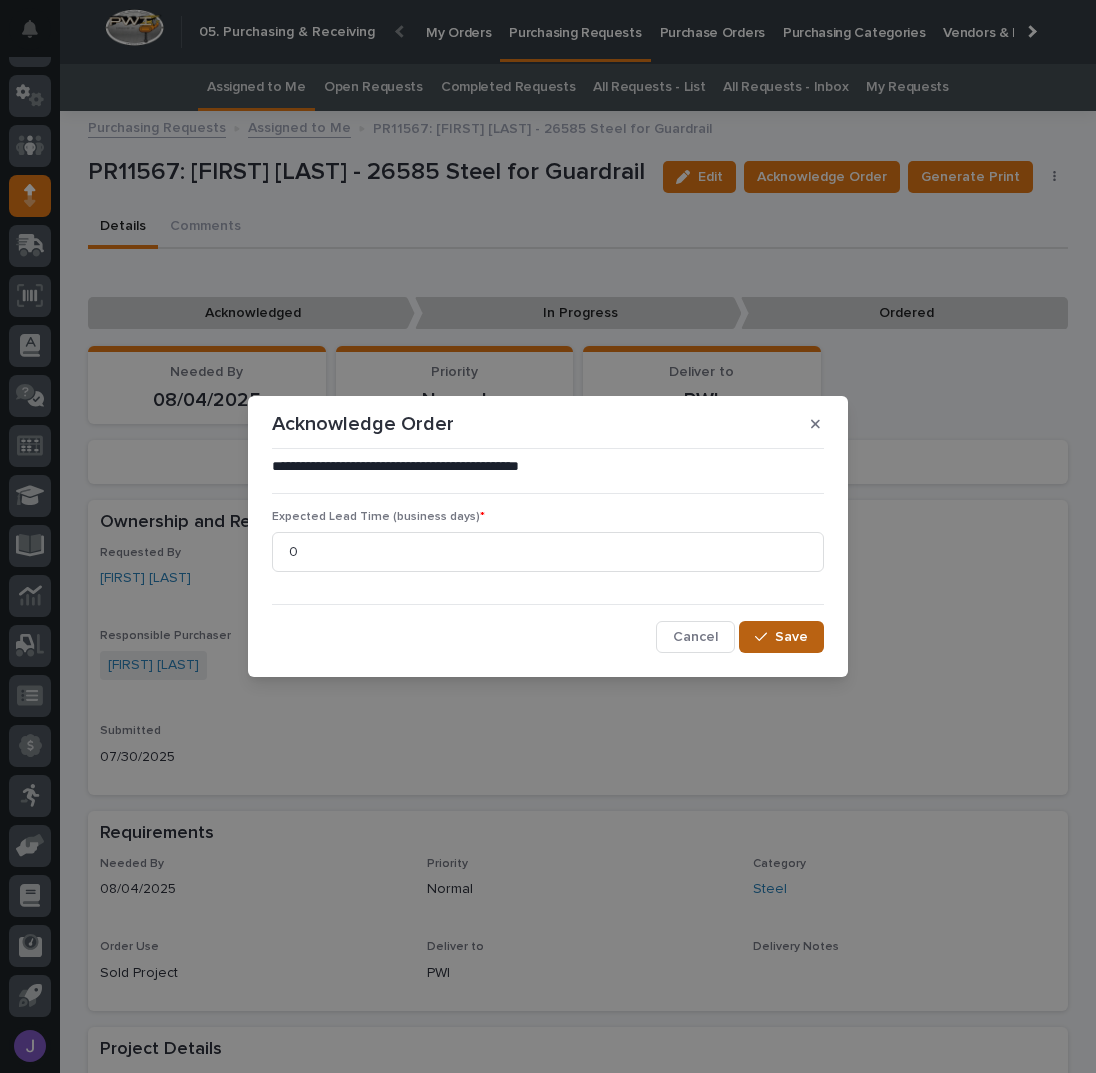 click on "Save" at bounding box center (781, 637) 